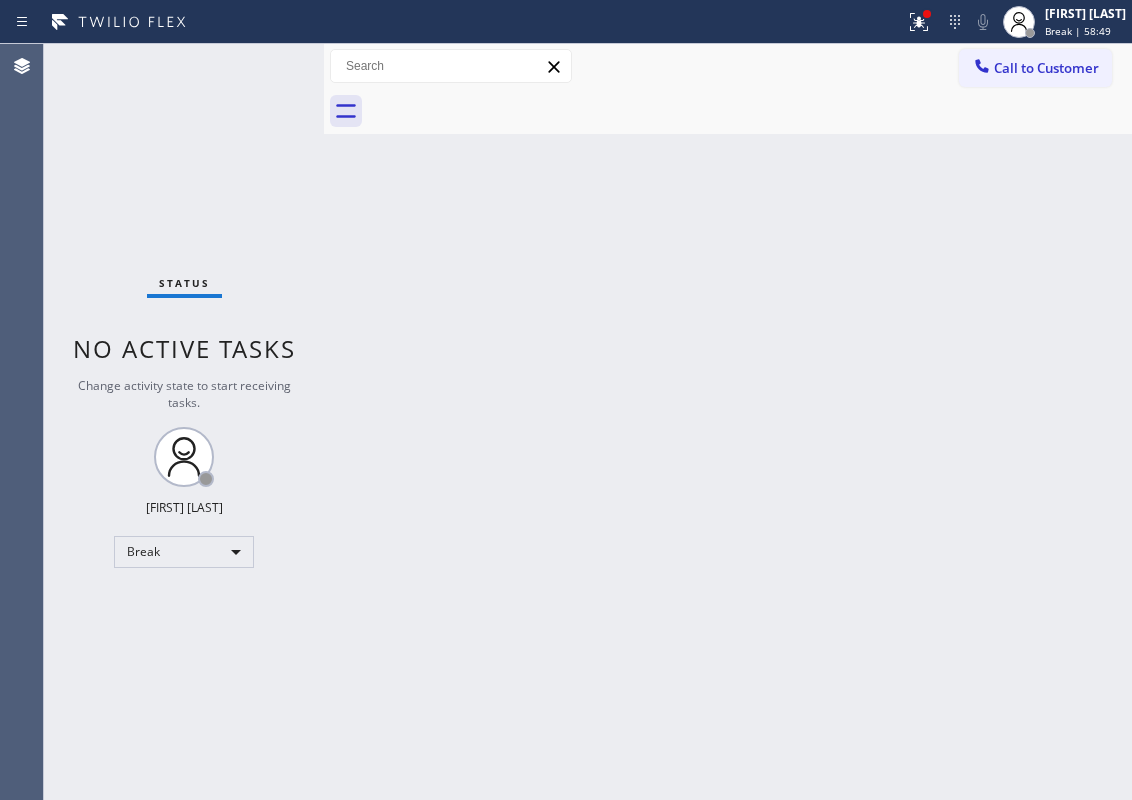 scroll, scrollTop: 0, scrollLeft: 0, axis: both 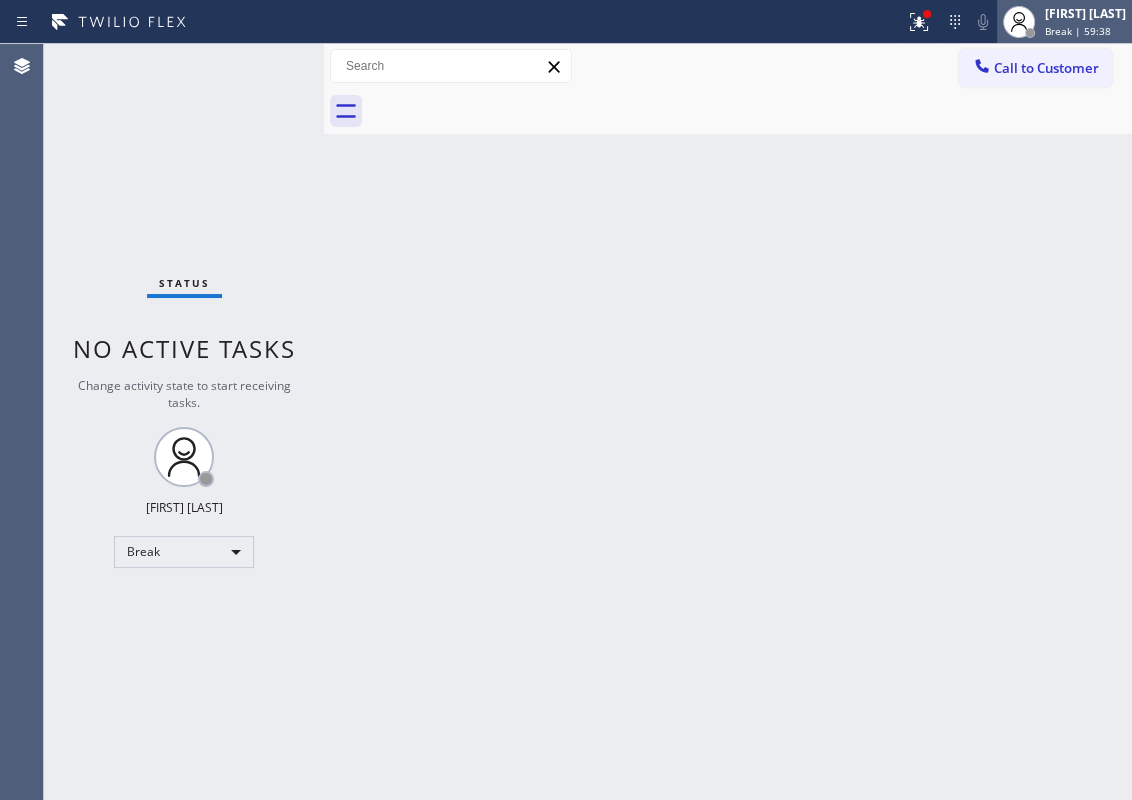 click on "[FIRST] [LAST]" at bounding box center (1085, 13) 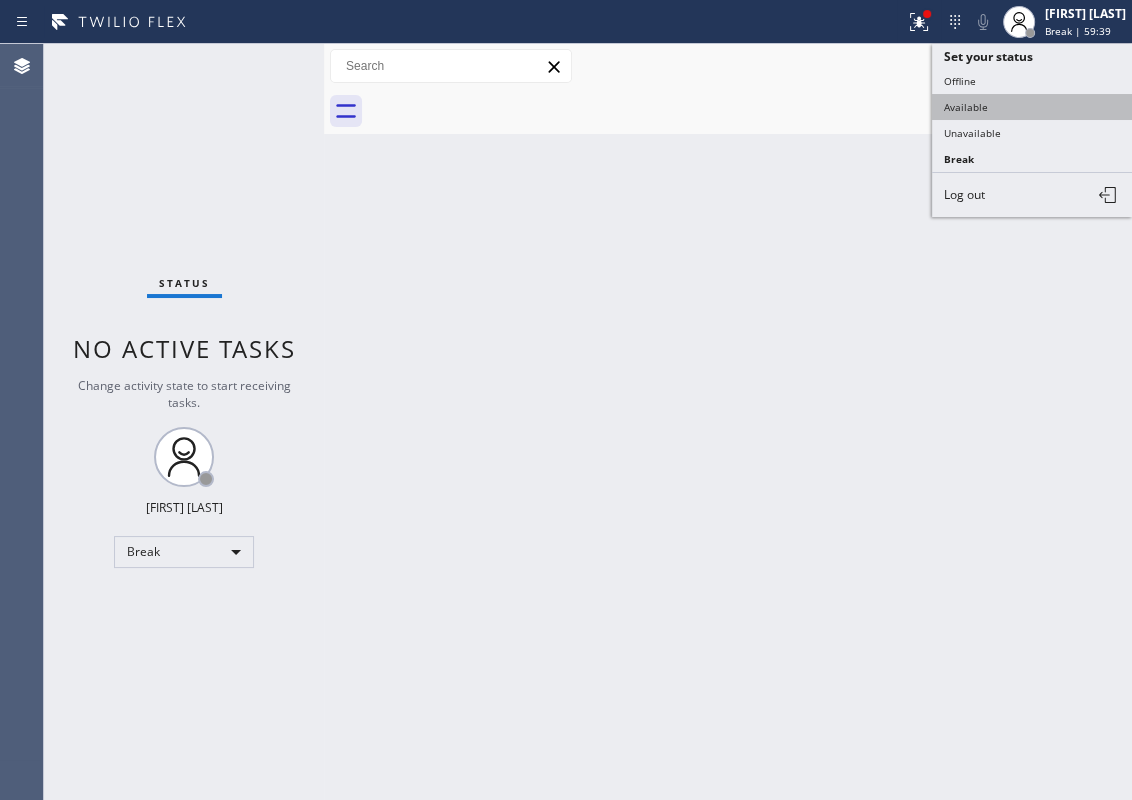 click on "Available" at bounding box center [1032, 107] 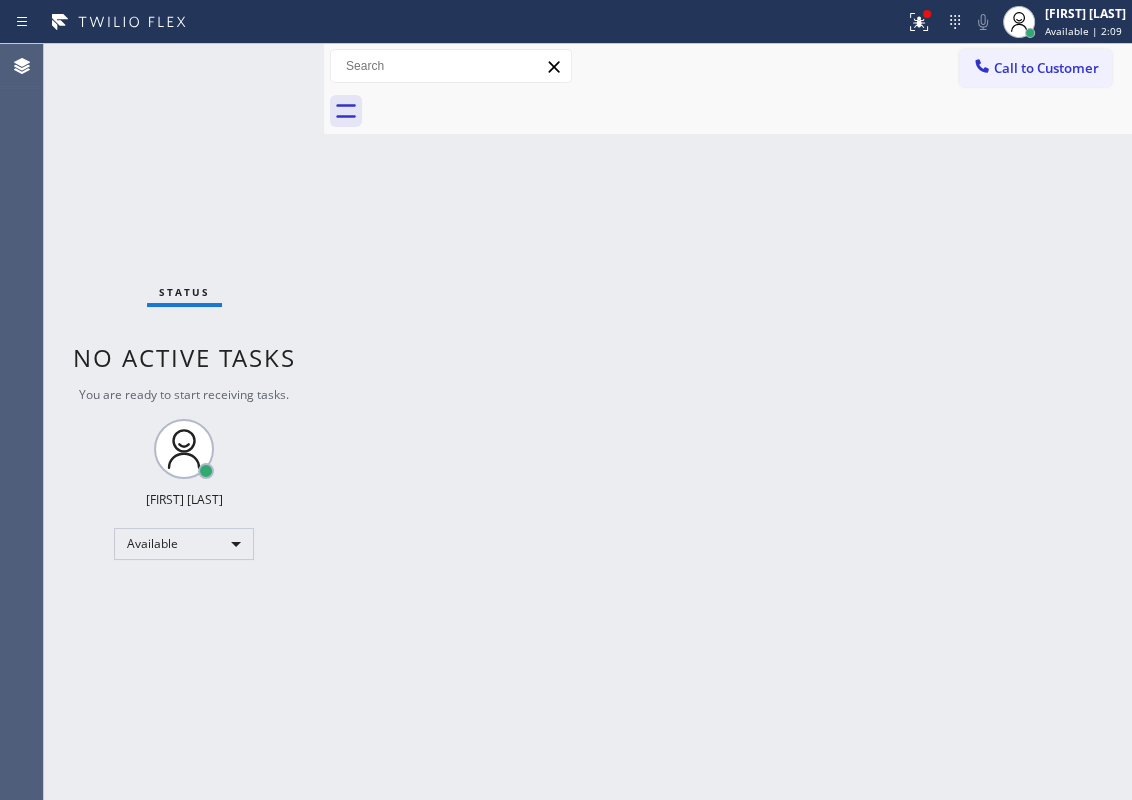 click on "Back to Dashboard Change Sender ID Customers Technicians Select a contact Outbound call Technician Search Technician Your caller id phone number Your caller id phone number Call Technician info Name   Phone none Address none Change Sender ID HVAC [PHONE]  Appliance [PHONE] Appliance Repair [PHONE] Plumbing [PHONE] Air Duct Cleaning [PHONE]  Electricians [PHONE] Cancel Change Check personal SMS Reset Change No tabs Call to Customer Outbound call Technician Search Technician Your caller id phone number Your caller id phone number Call" at bounding box center (728, 422) 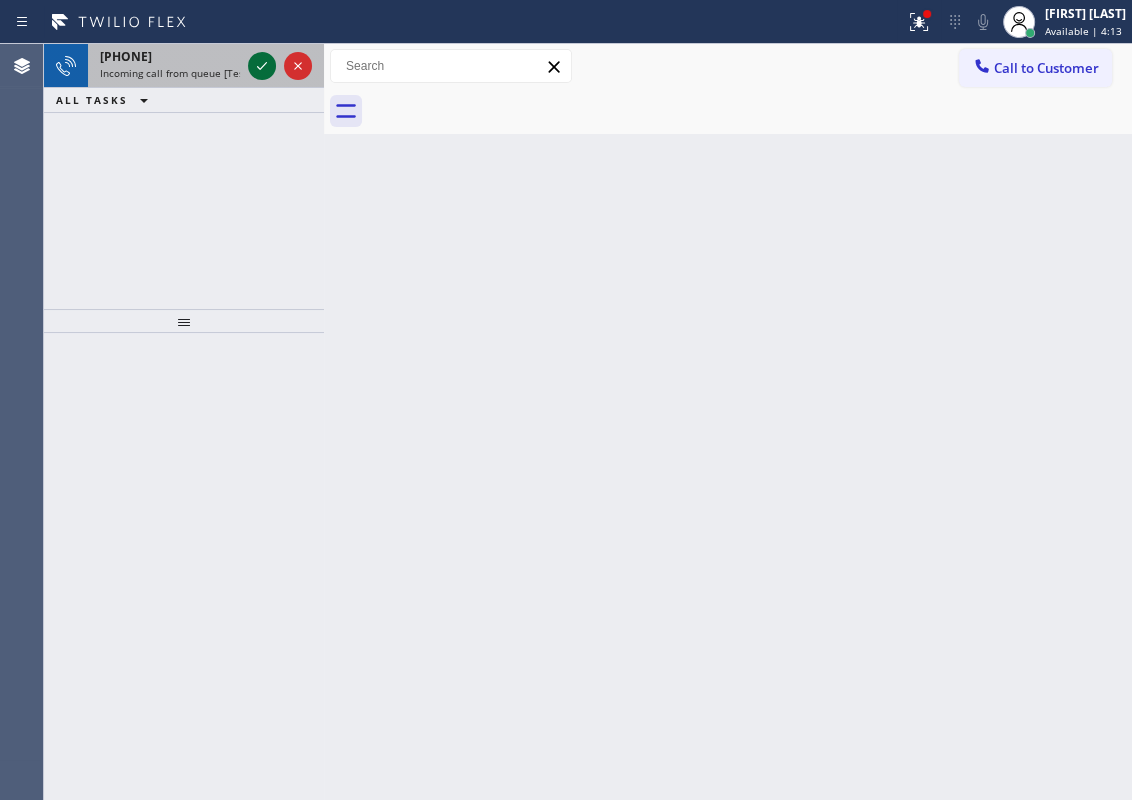 click 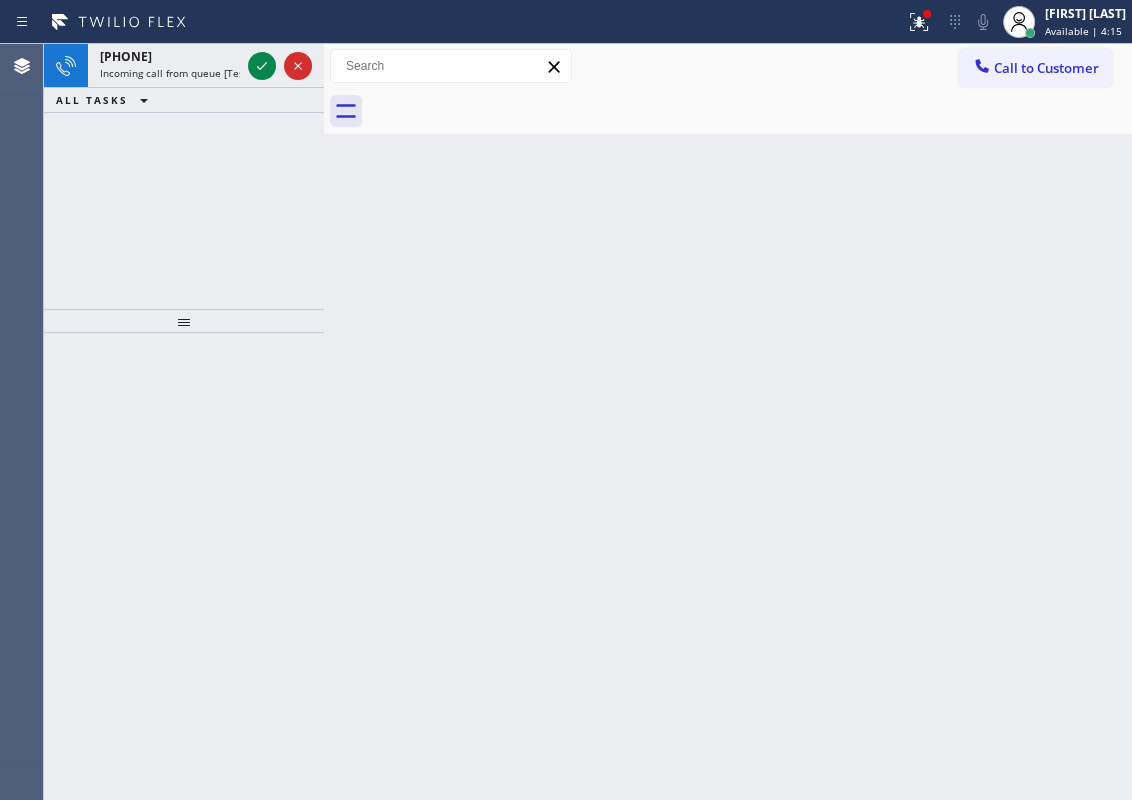 click 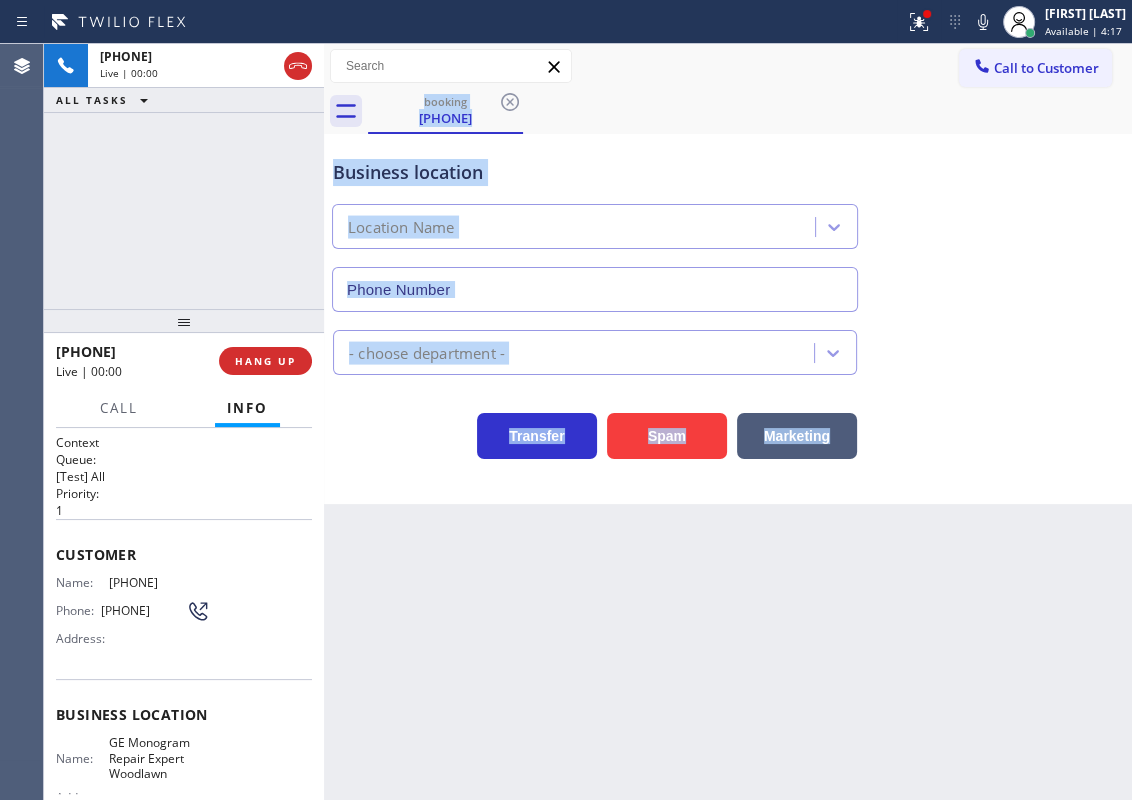 type on "[PHONE]" 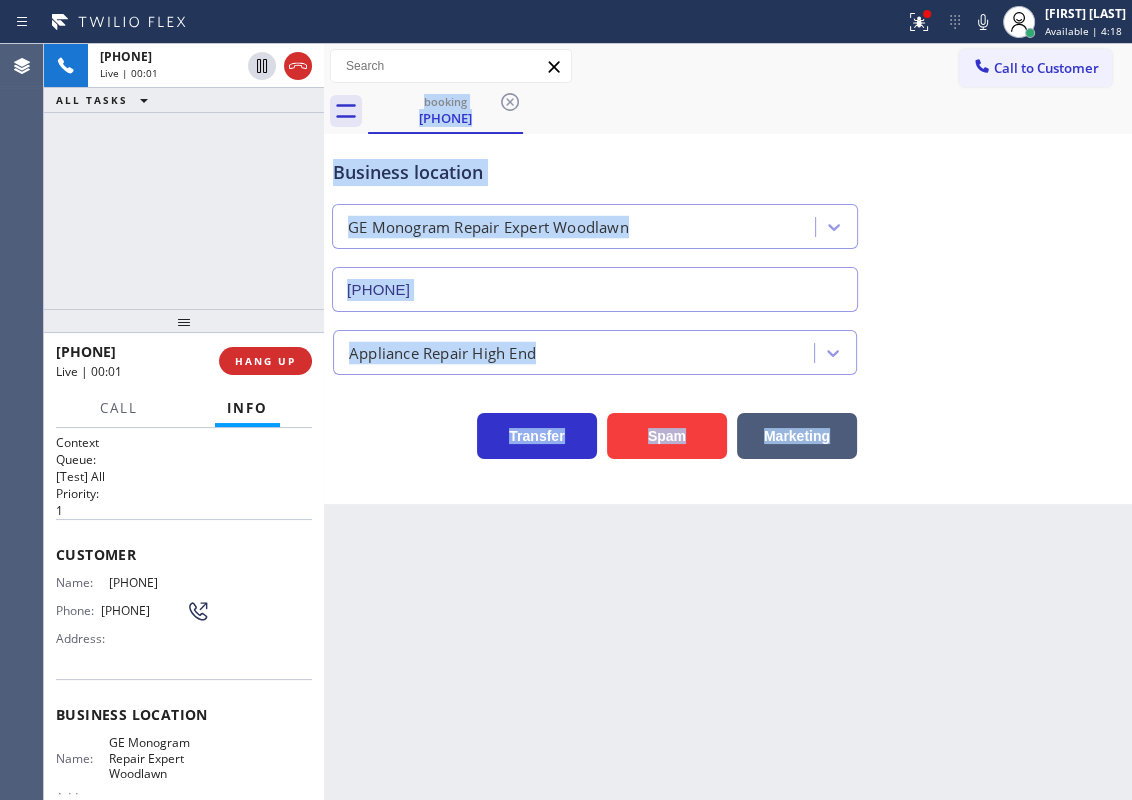 click on "Back to Dashboard Change Sender ID Customers Technicians Select a contact Outbound call Technician Search Technician Your caller id phone number Your caller id phone number Call Technician info Name   Phone none Address none Change Sender ID HVAC [PHONE] 5 Star Appliance [PHONE] Appliance Repair [PHONE] Plumbing [PHONE] Air Duct Cleaning [PHONE]  Electricians [PHONE] Cancel Change Check personal SMS Reset Change booking [PHONE] Call to Customer Outbound call Location [COMPANY] [CITY] Your caller id phone number [PHONE] Customer number Call Outbound call Technician Search Technician Your caller id phone number Your caller id phone number Call booking [PHONE] Business location [COMPANY] [COMPANY] [CITY] [PHONE] Appliance Repair High End Transfer Spam Marketing" at bounding box center [728, 422] 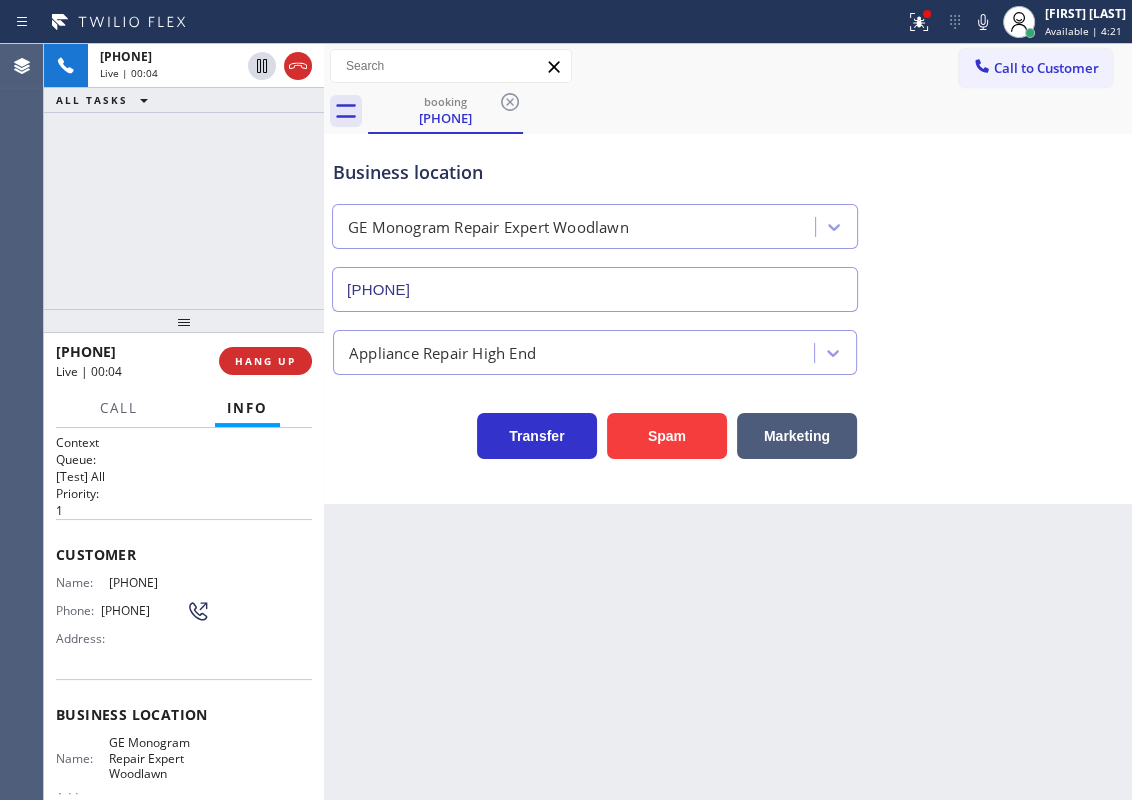 click on "GE Monogram Repair Expert Woodlawn" at bounding box center (159, 758) 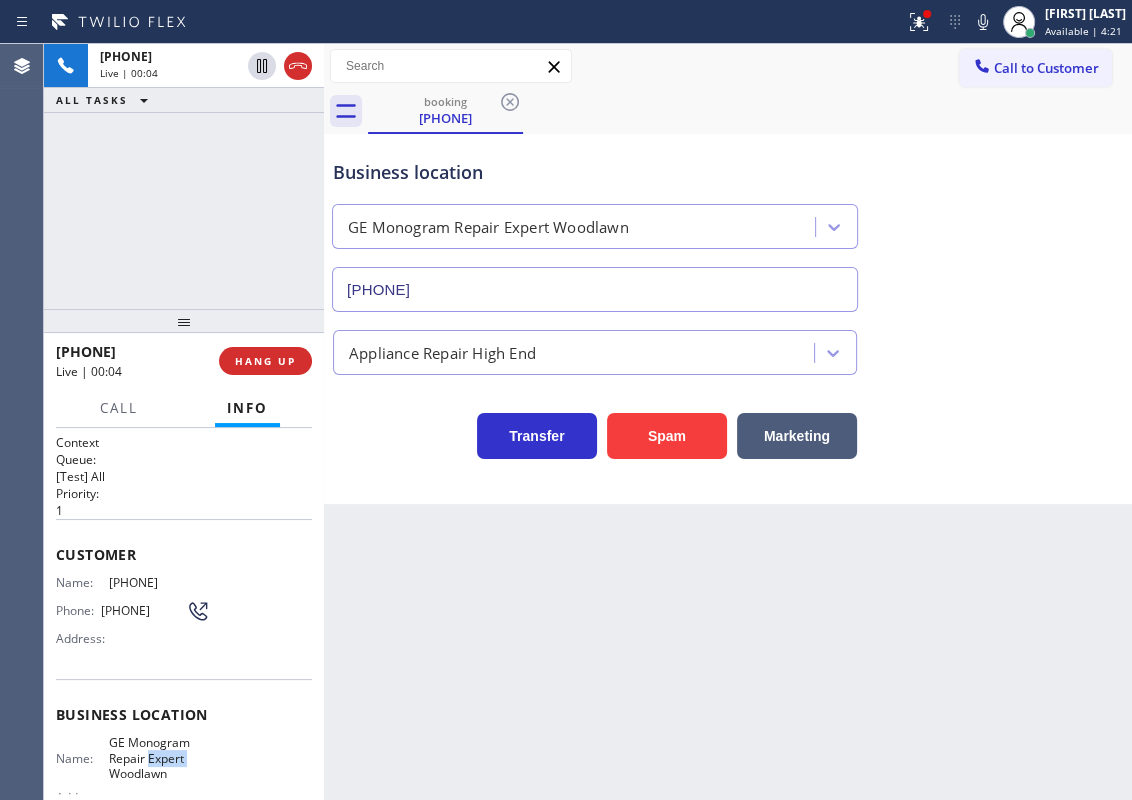 click on "GE Monogram Repair Expert Woodlawn" at bounding box center [159, 758] 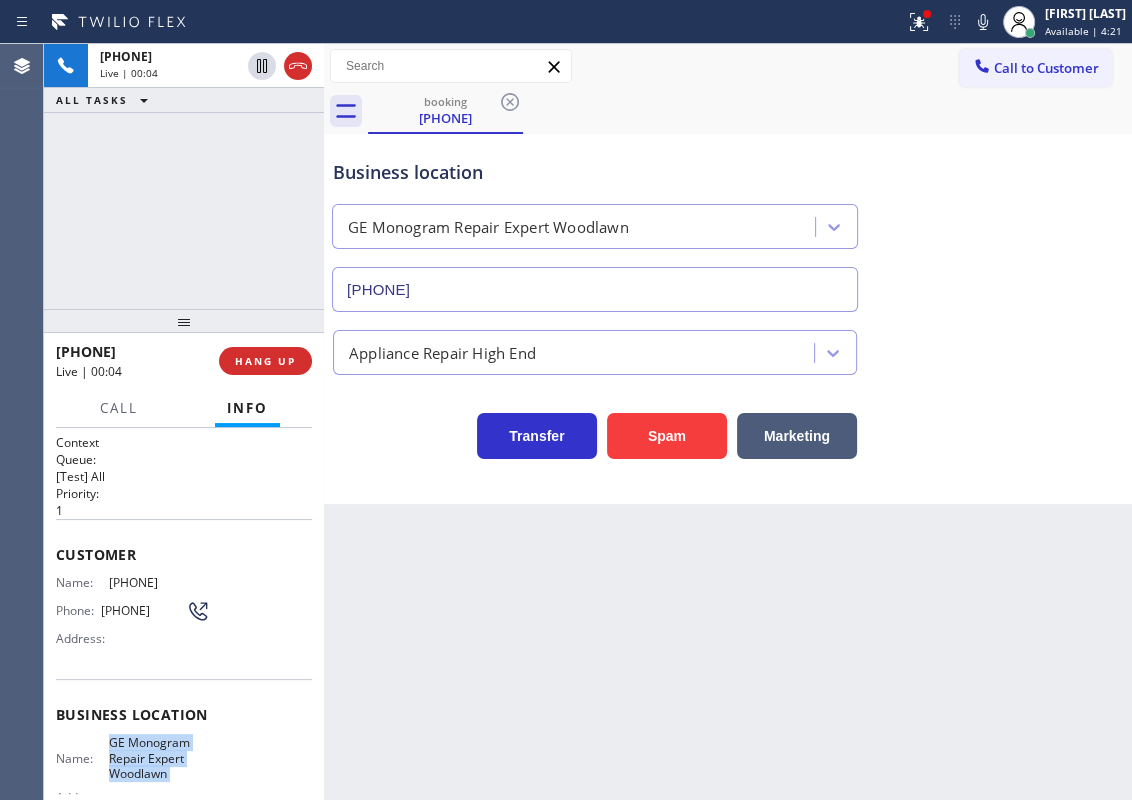 click on "GE Monogram Repair Expert Woodlawn" at bounding box center [159, 758] 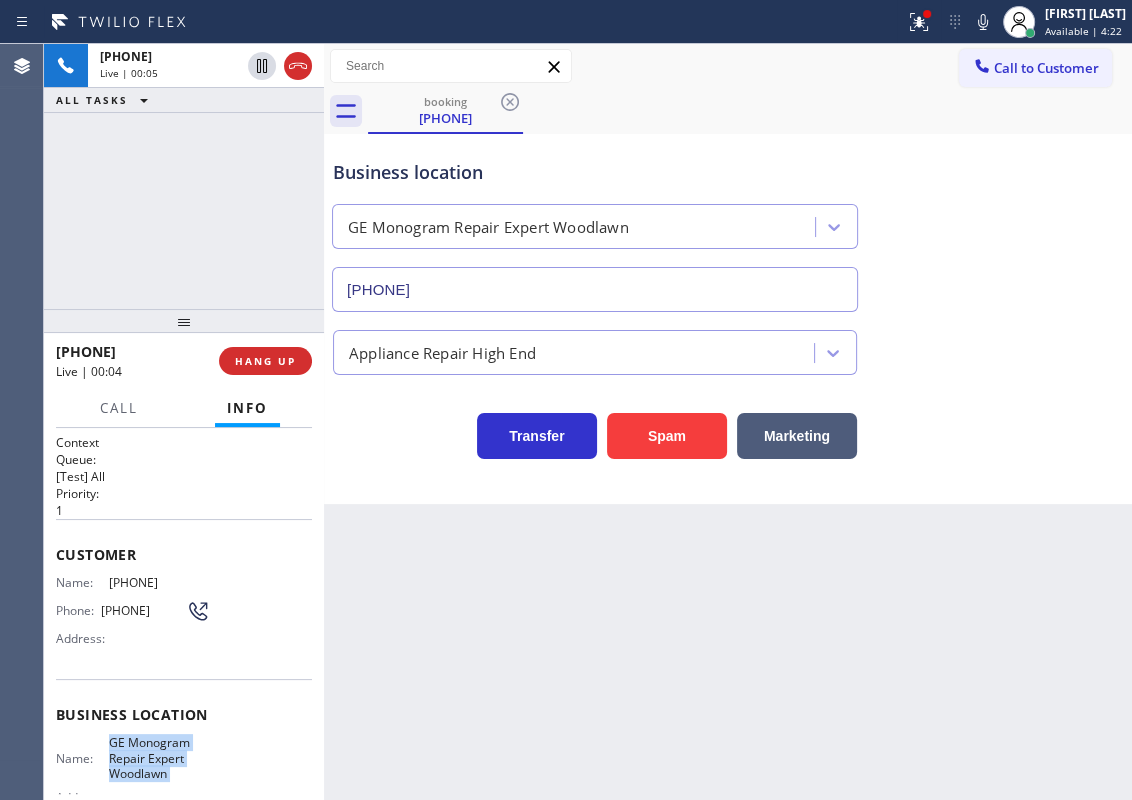 copy on "GE Monogram Repair Expert Woodlawn" 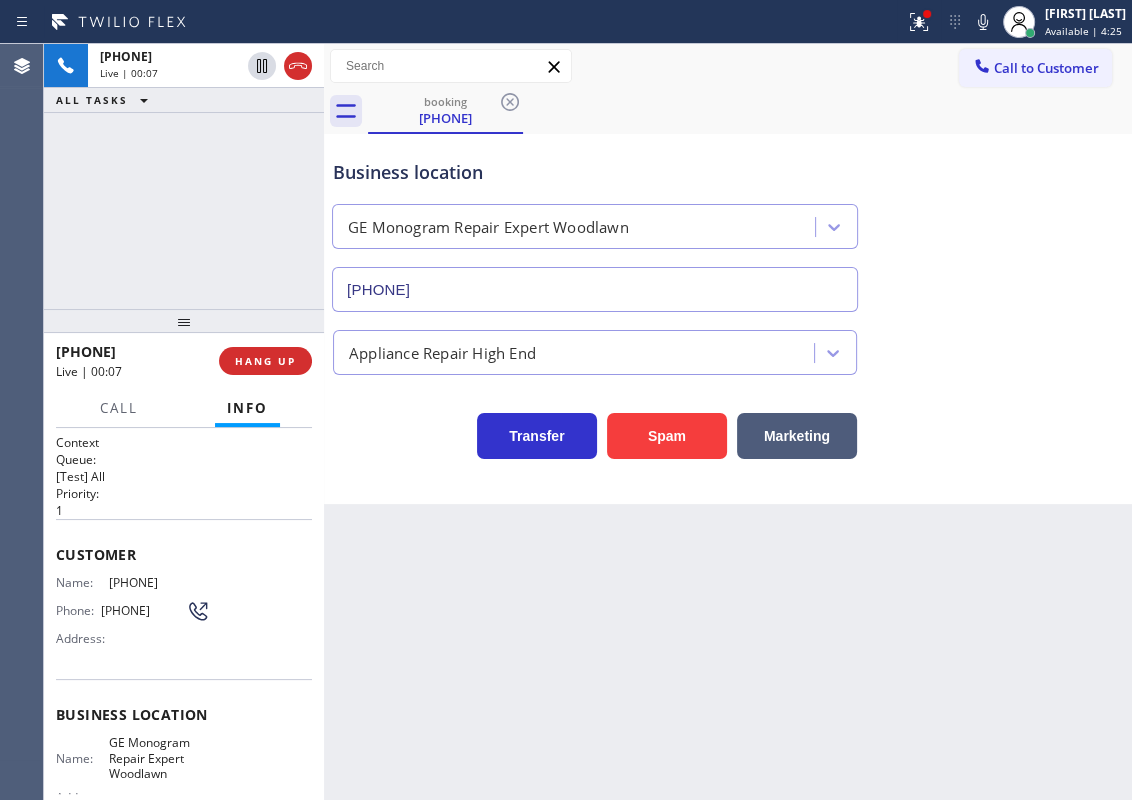 click on "[PHONE]" at bounding box center [595, 289] 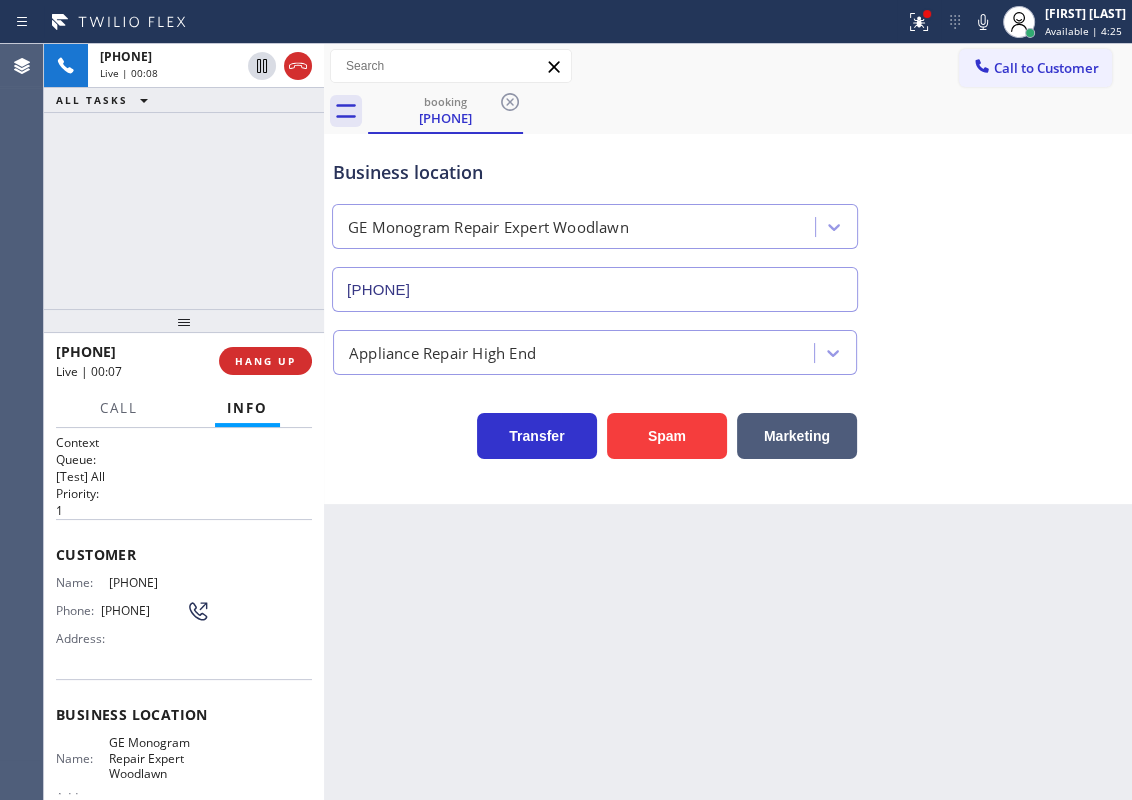 click on "[PHONE]" at bounding box center [595, 289] 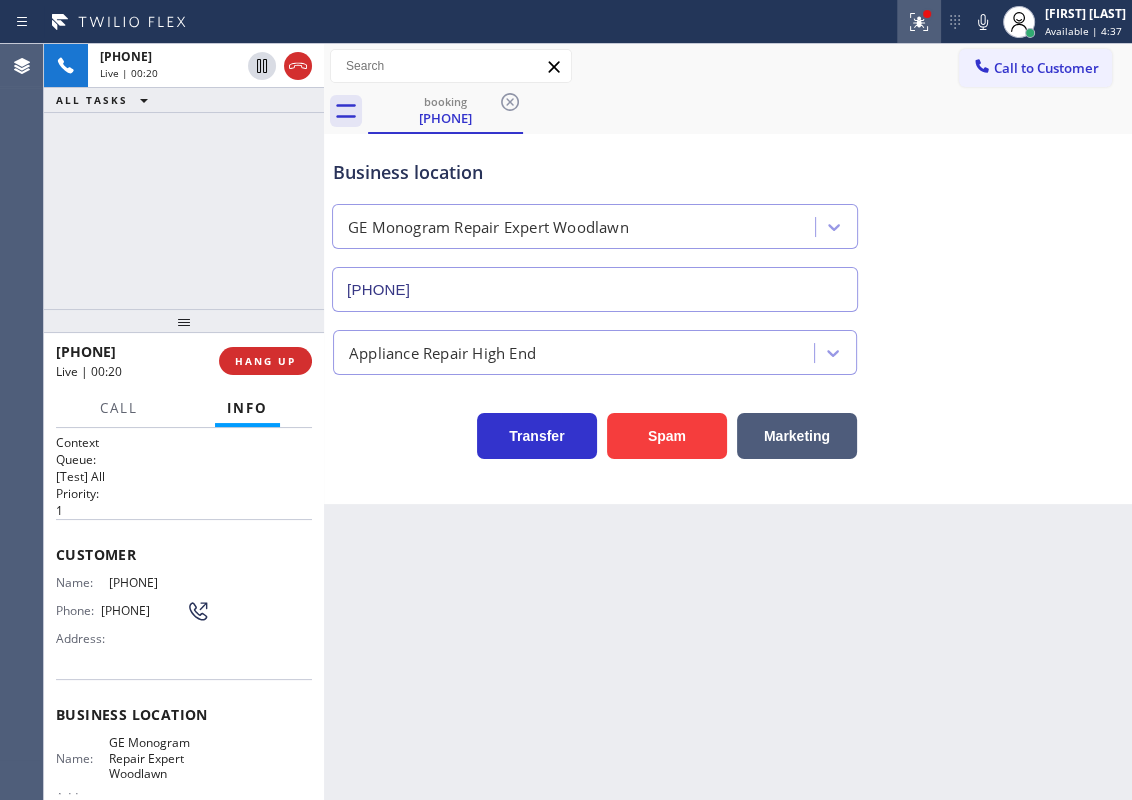 click 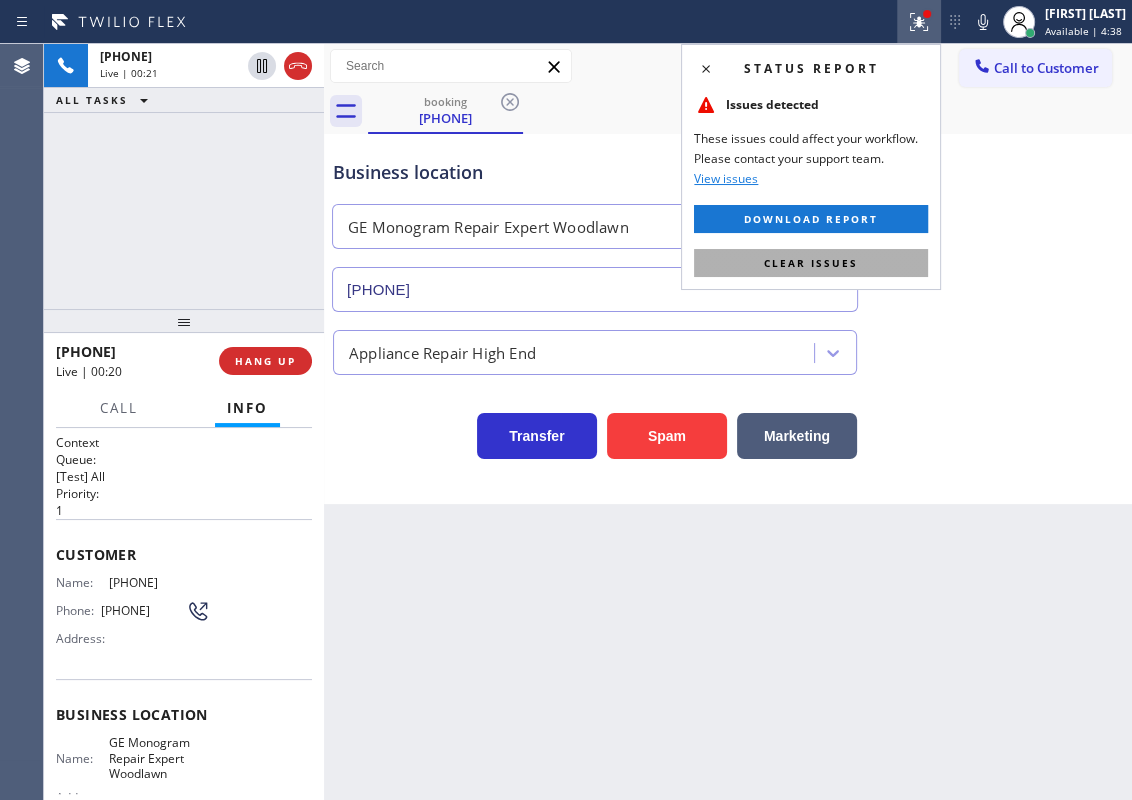 click on "Clear issues" at bounding box center (811, 263) 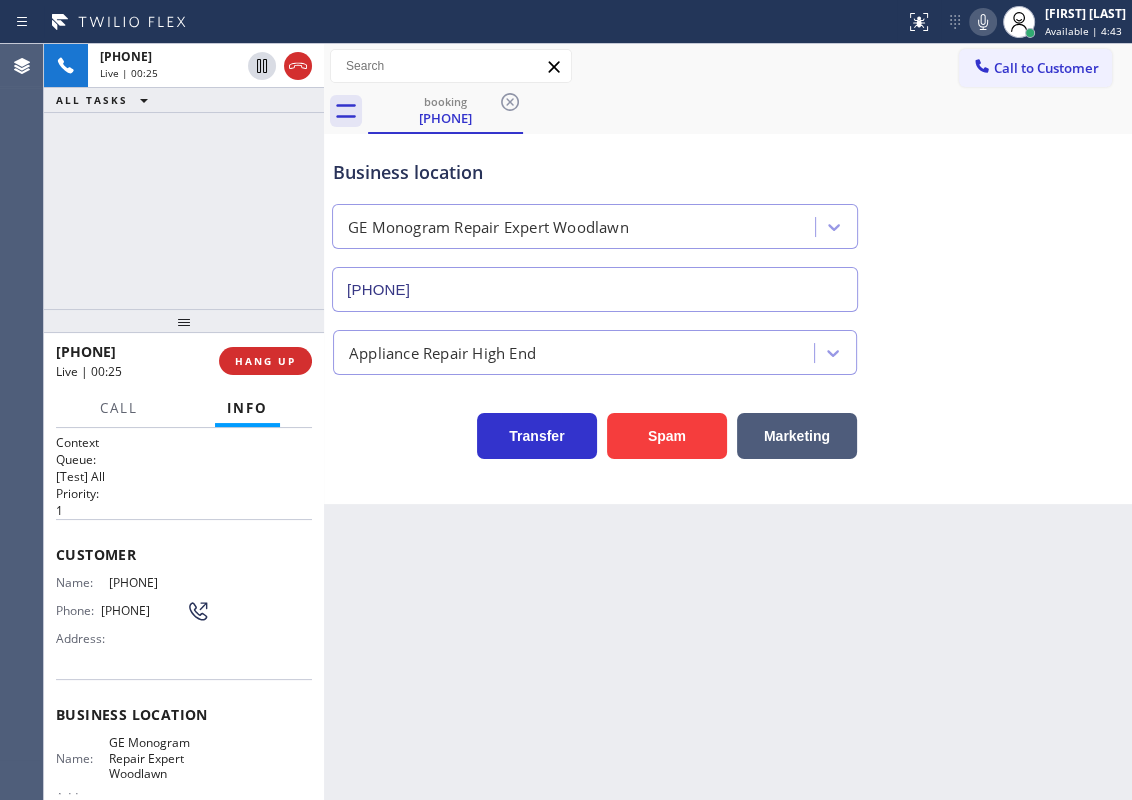 click 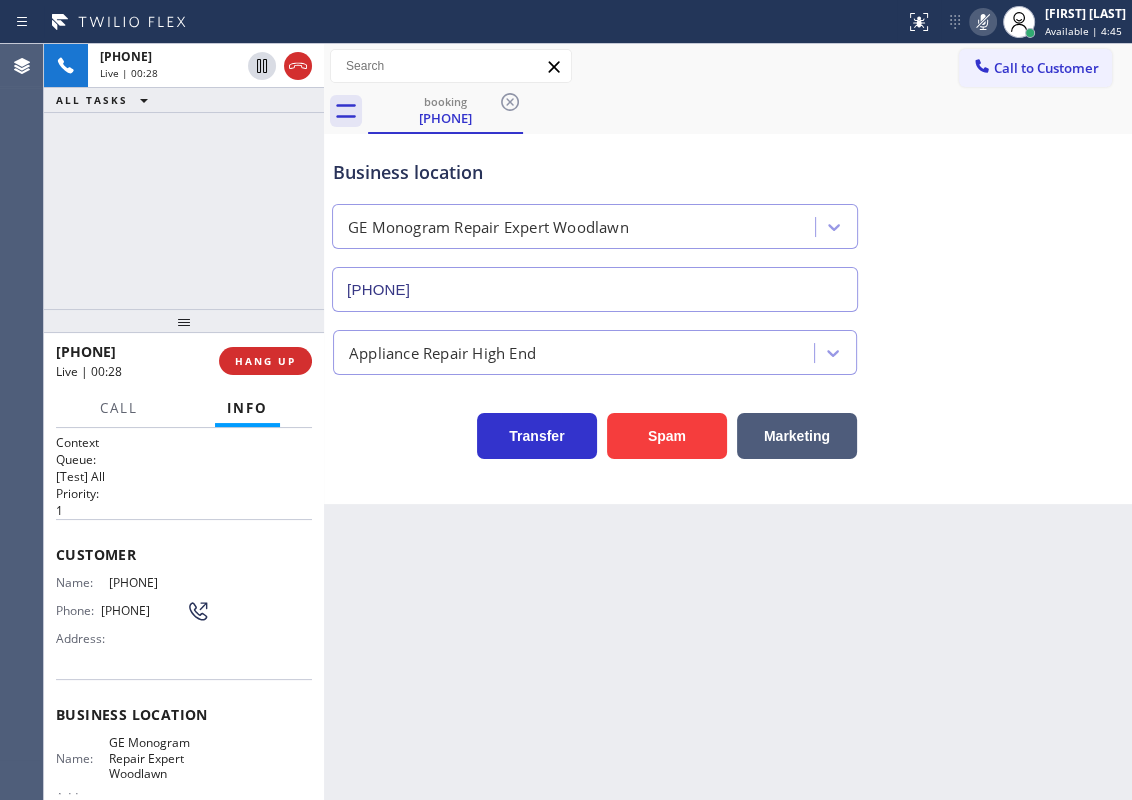 click 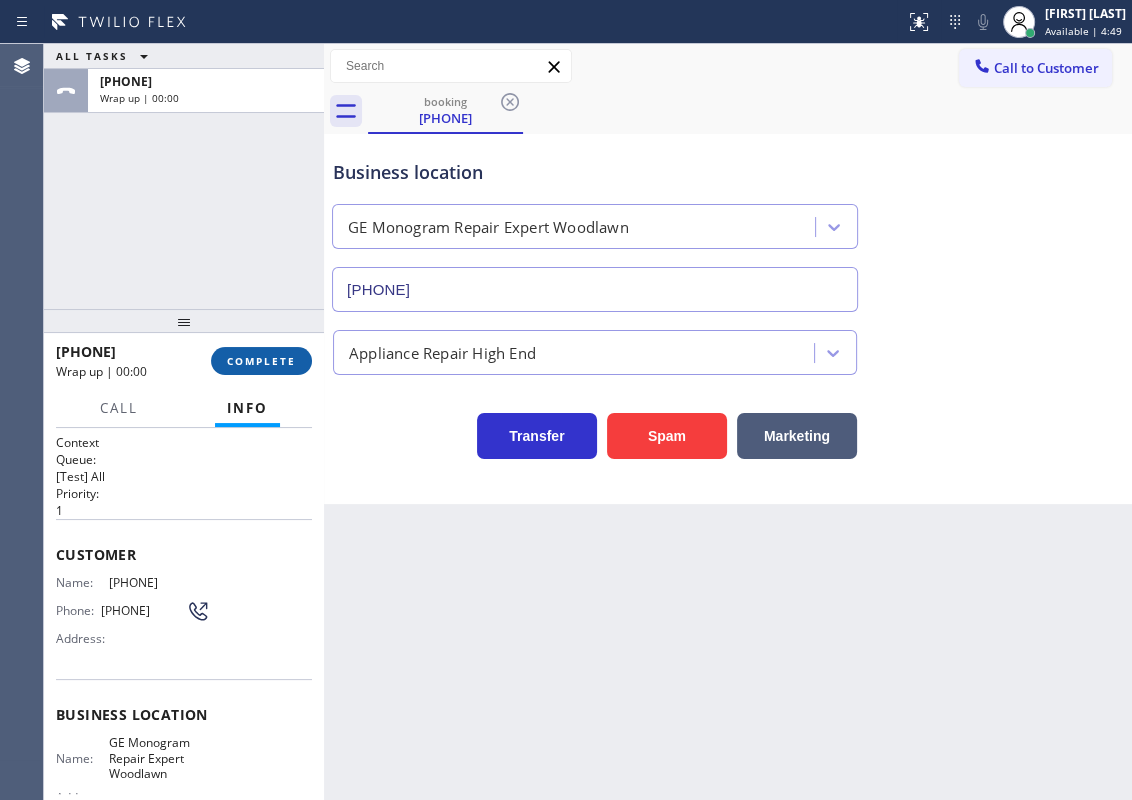 click on "COMPLETE" at bounding box center [261, 361] 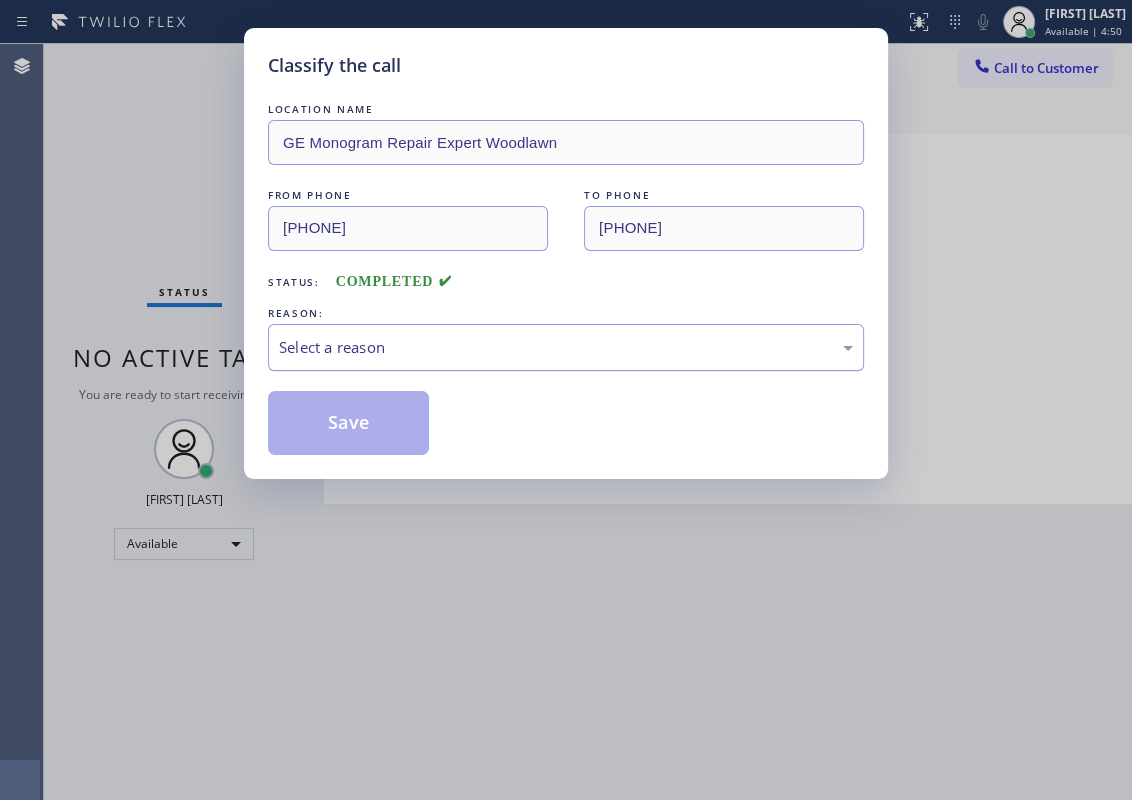 drag, startPoint x: 448, startPoint y: 339, endPoint x: 443, endPoint y: 362, distance: 23.537205 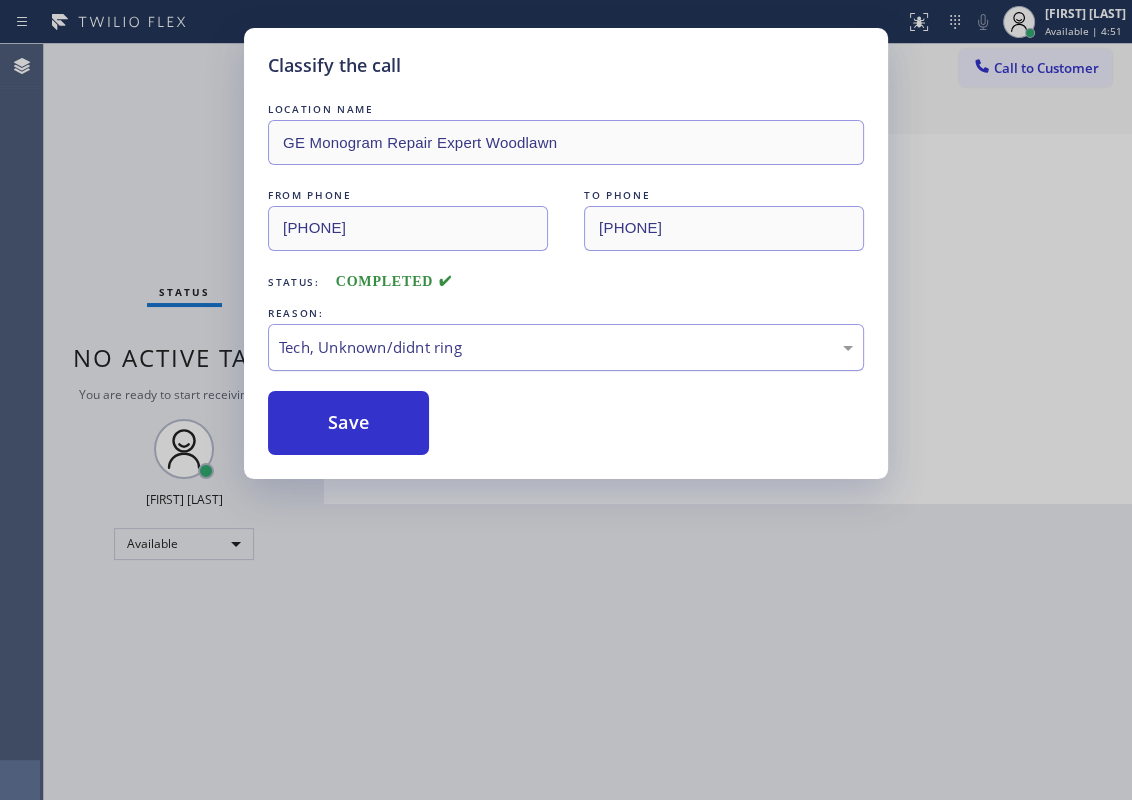 click on "Tech, Unknown/didnt ring" at bounding box center (566, 347) 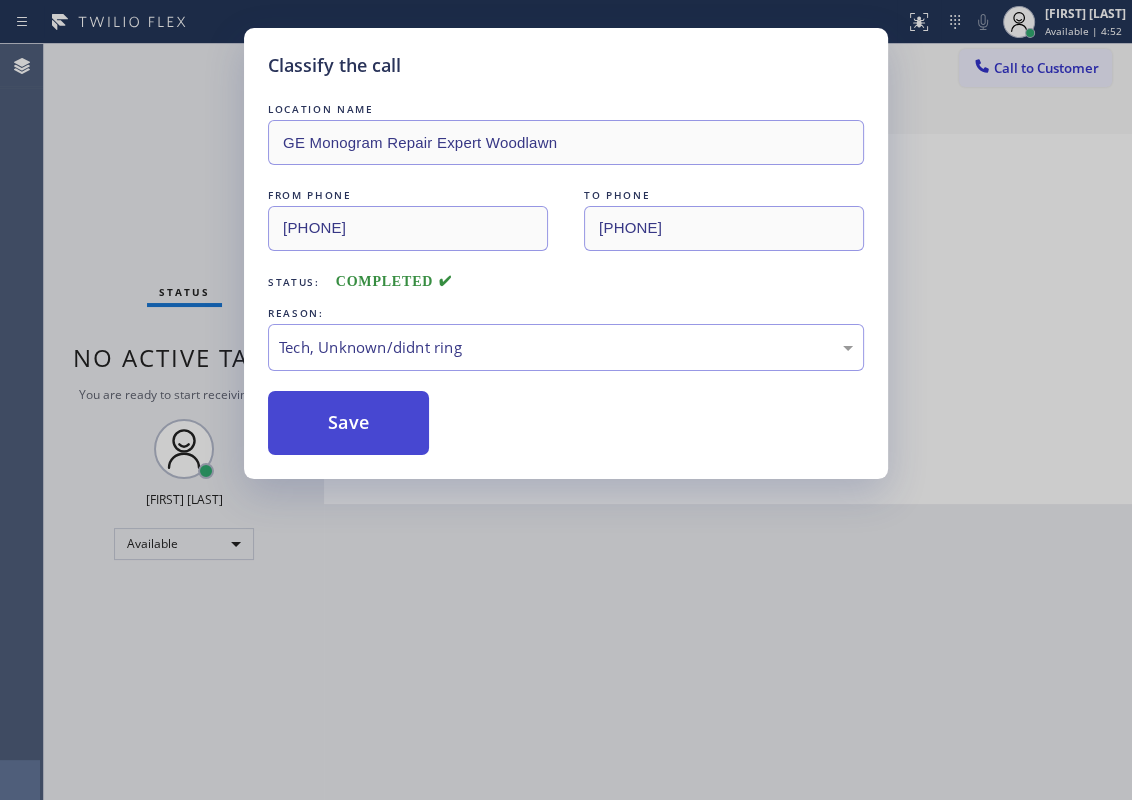 click on "Save" at bounding box center [348, 423] 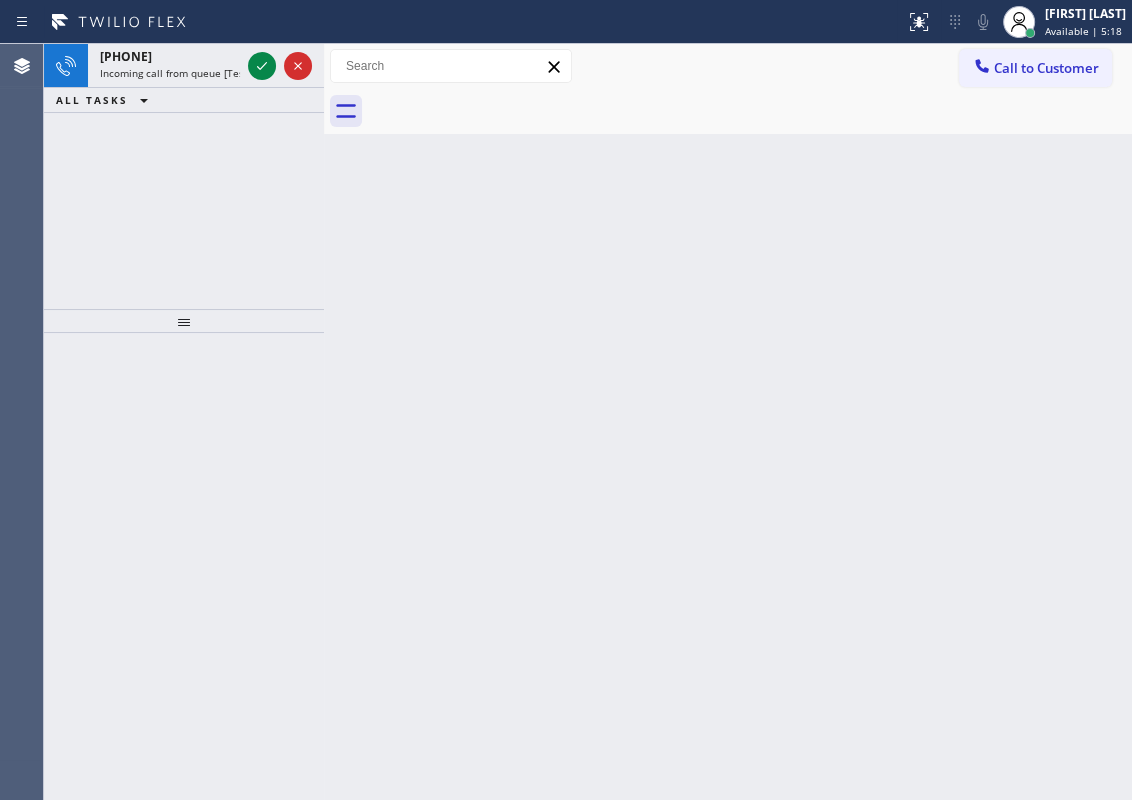 click on "Back to Dashboard Change Sender ID Customers Technicians Select a contact Outbound call Technician Search Technician Your caller id phone number Your caller id phone number Call Technician info Name   Phone none Address none Change Sender ID HVAC [PHONE]  Appliance [PHONE] Appliance Repair [PHONE] Plumbing [PHONE] Air Duct Cleaning [PHONE]  Electricians [PHONE] Cancel Change Check personal SMS Reset Change No tabs Call to Customer Outbound call Technician Search Technician Your caller id phone number Your caller id phone number Call" at bounding box center (728, 422) 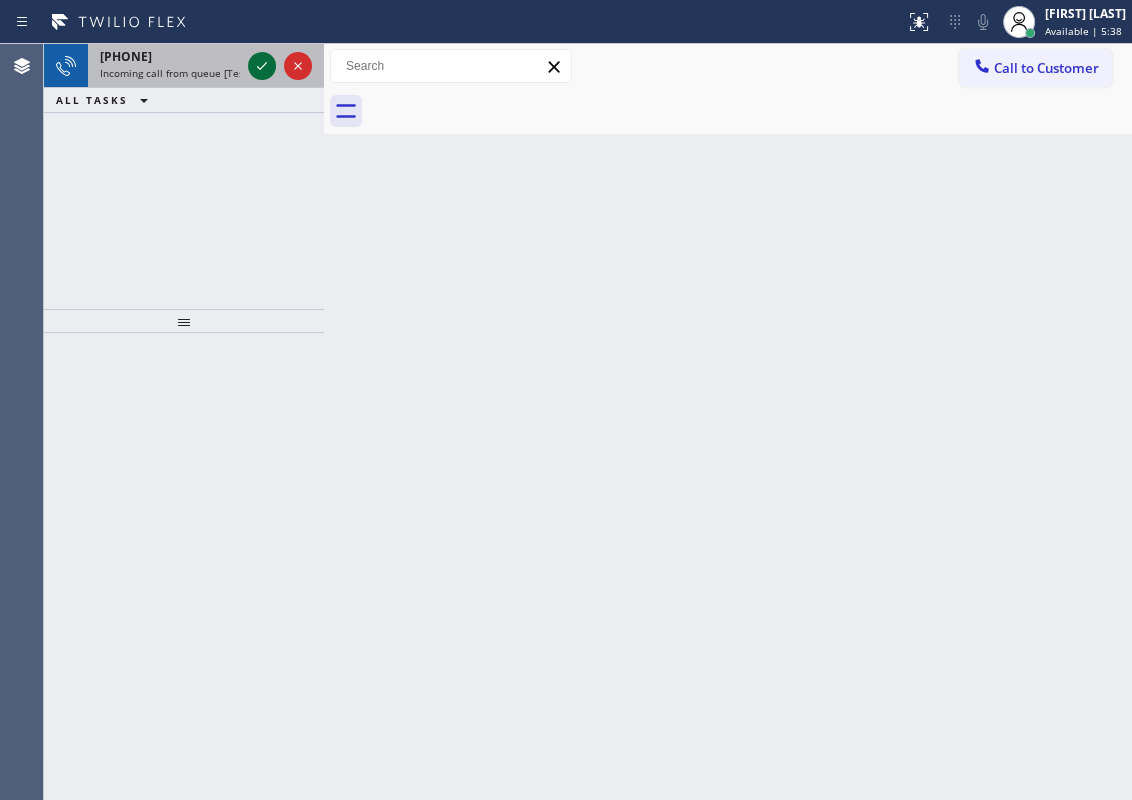 click 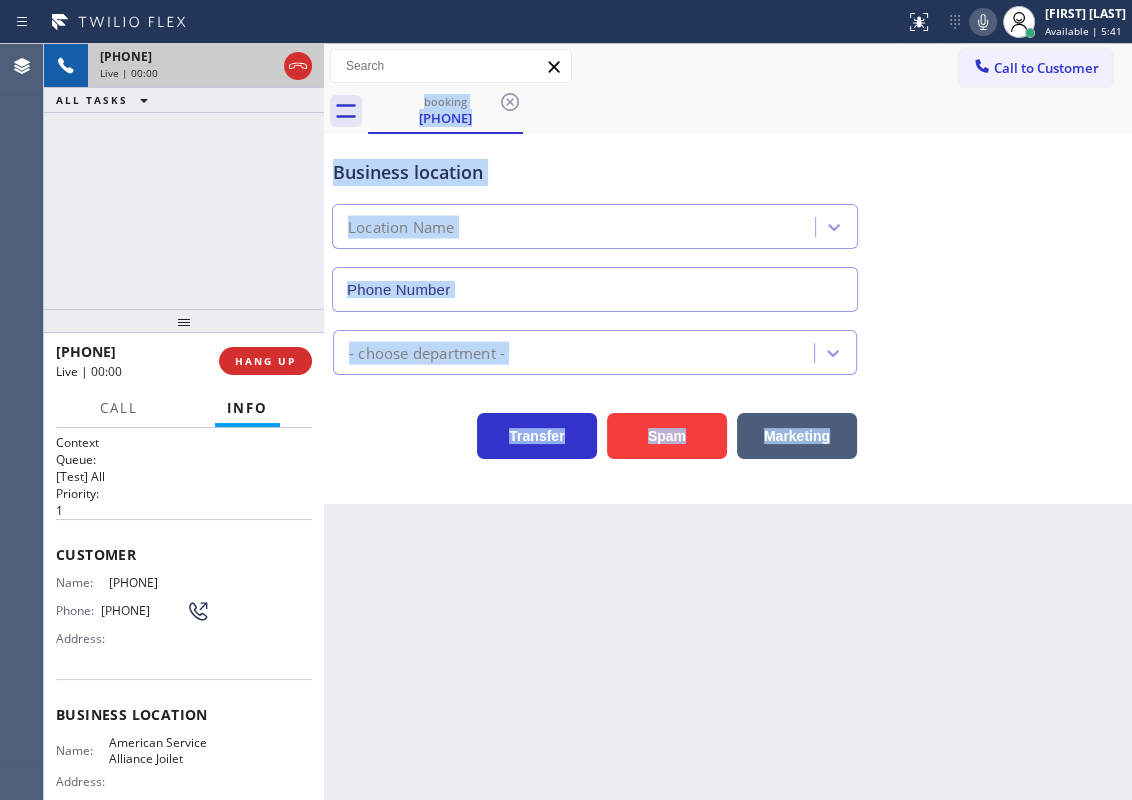 type on "[PHONE]" 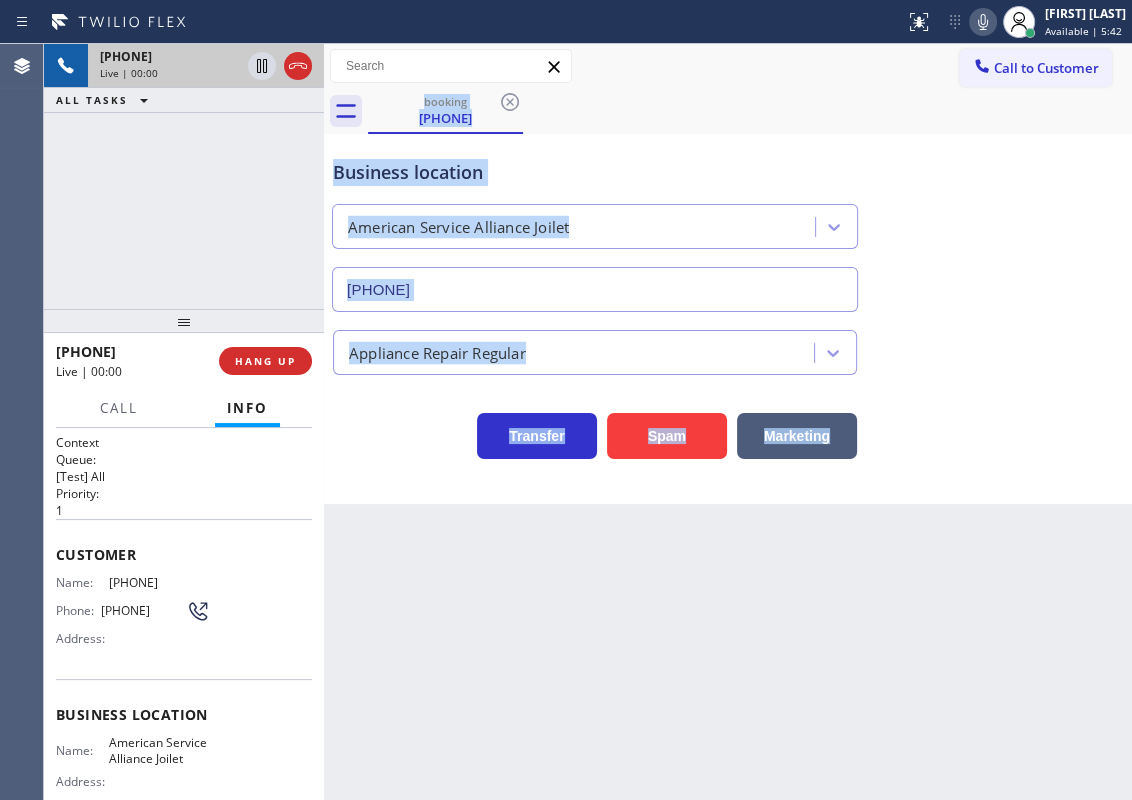 click on "Back to Dashboard Change Sender ID Customers Technicians Select a contact Outbound call Technician Search Technician Your caller id phone number Your caller id phone number Call Technician info Name   Phone none Address none Change Sender ID HVAC [PHONE] 5 Star Appliance [PHONE] Appliance Repair [PHONE] Plumbing [PHONE] Air Duct Cleaning [PHONE]  Electricians [PHONE] Cancel Change Check personal SMS Reset Change booking [PHONE] Call to Customer Outbound call Location [COMPANY] [CITY] Your caller id phone number [PHONE] Customer number Call Outbound call Technician Search Technician Your caller id phone number Your caller id phone number Call booking [PHONE] Business location [COMPANY] [CITY] [PHONE] Appliance Repair Regular Transfer Spam Marketing" at bounding box center (728, 422) 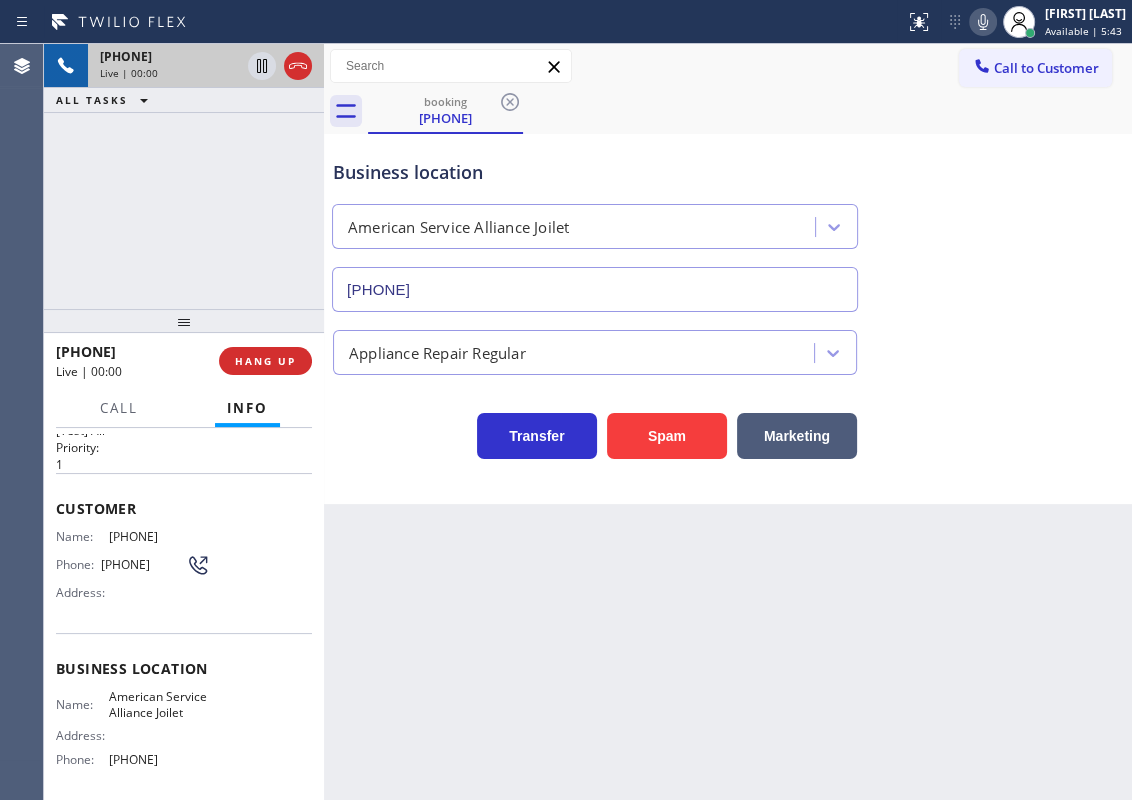 scroll, scrollTop: 90, scrollLeft: 0, axis: vertical 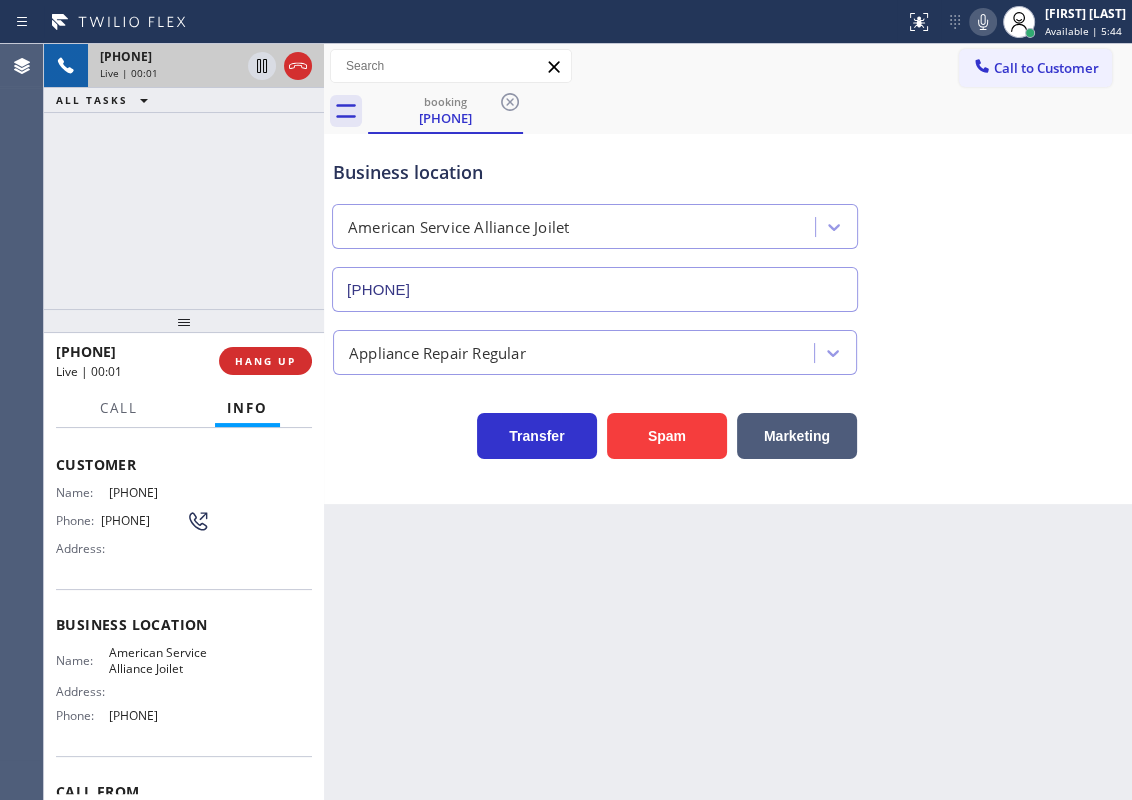 click on "American Service Alliance Joilet" at bounding box center (159, 660) 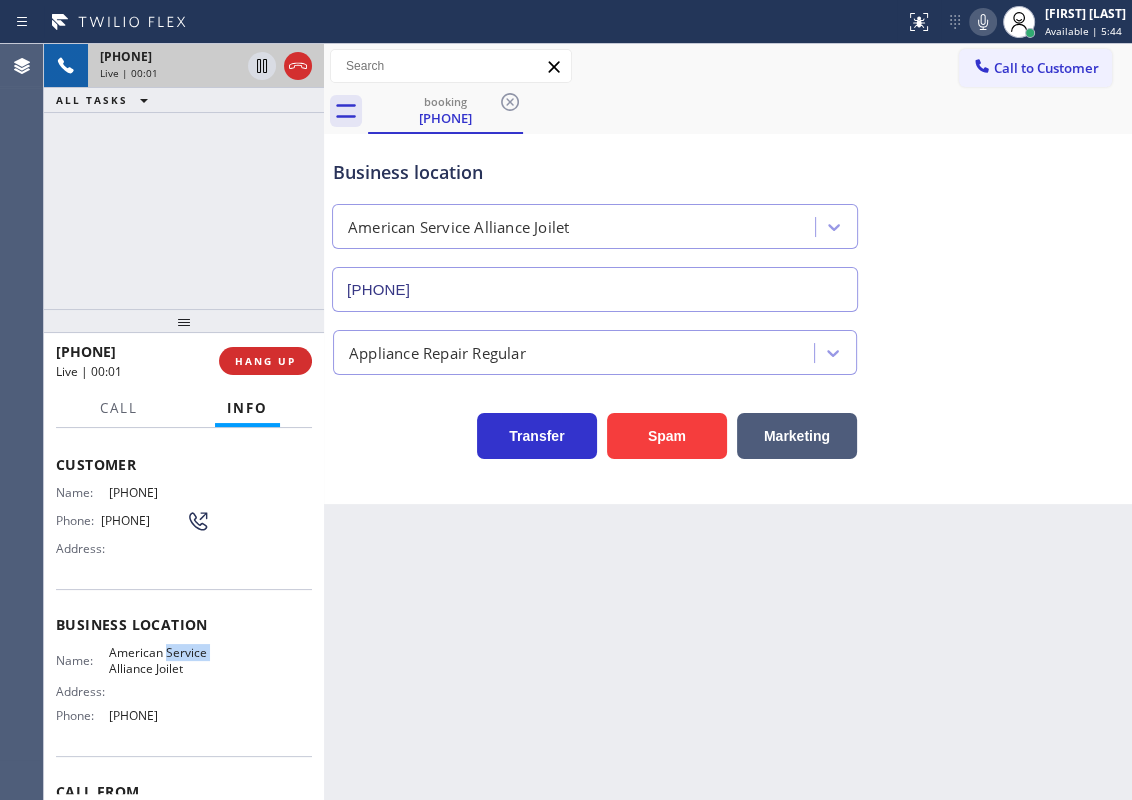 click on "American Service Alliance Joilet" at bounding box center [159, 660] 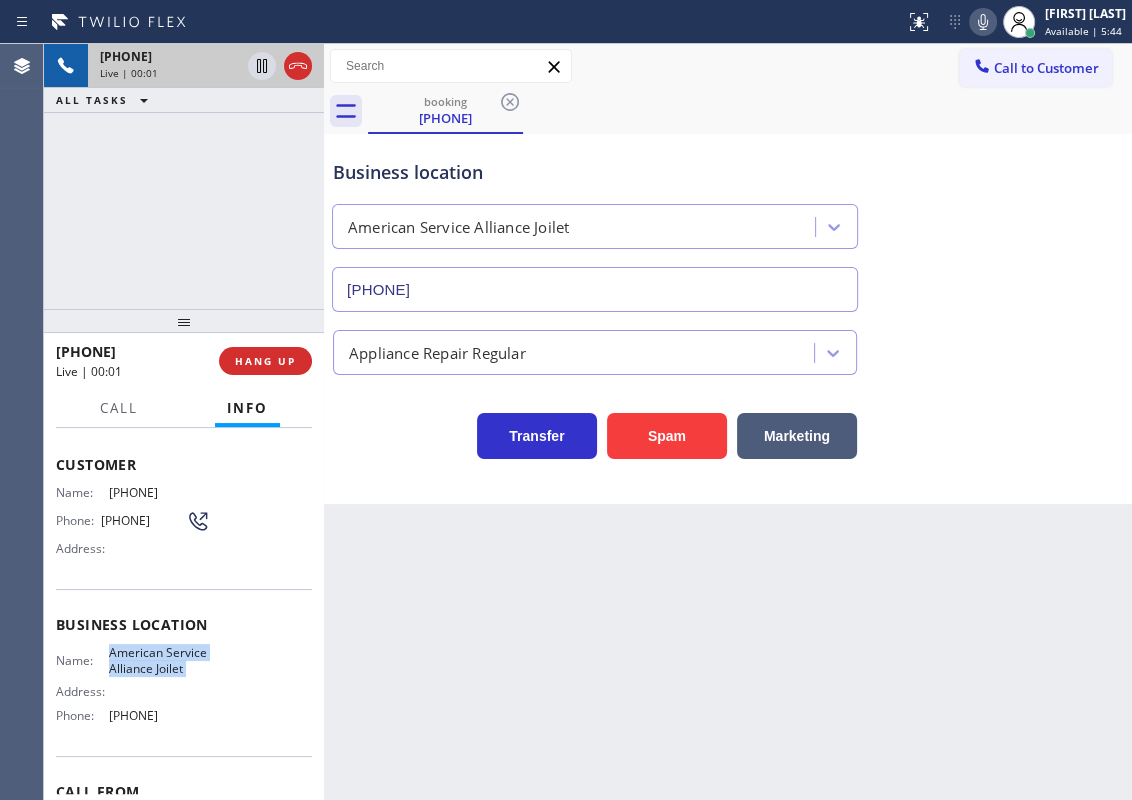click on "American Service Alliance Joilet" at bounding box center (159, 660) 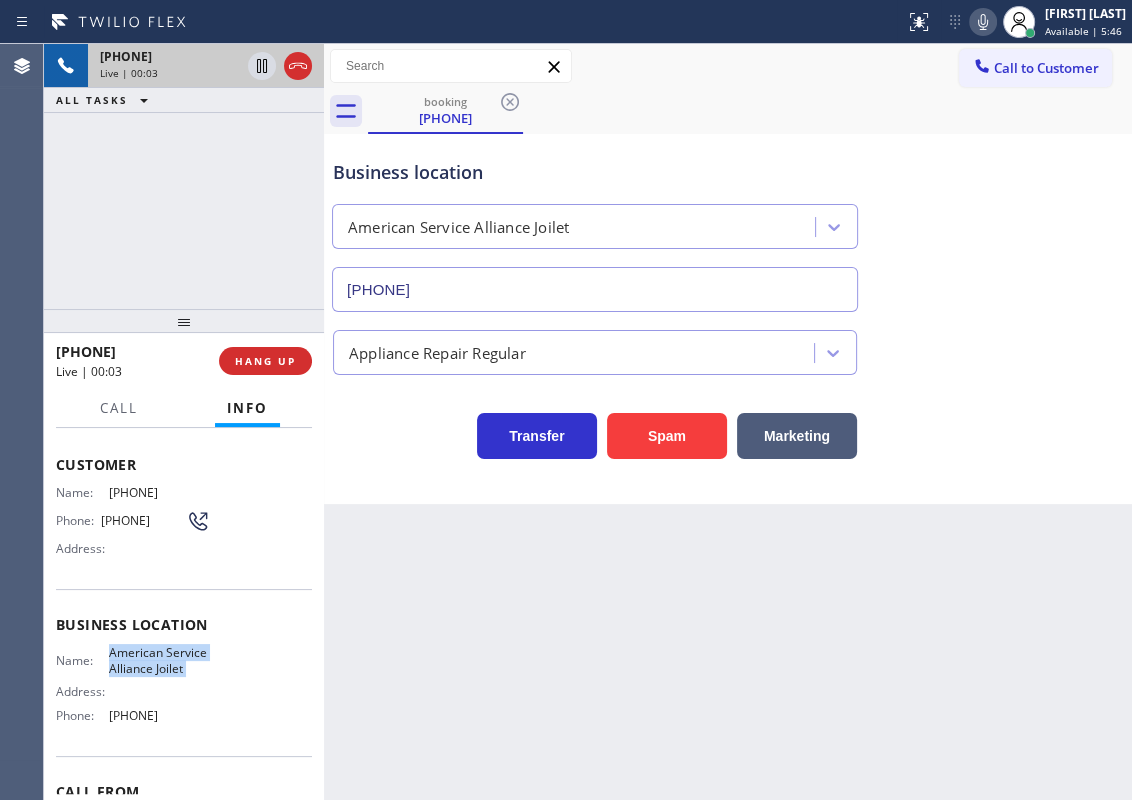 click on "[PHONE]" at bounding box center [595, 289] 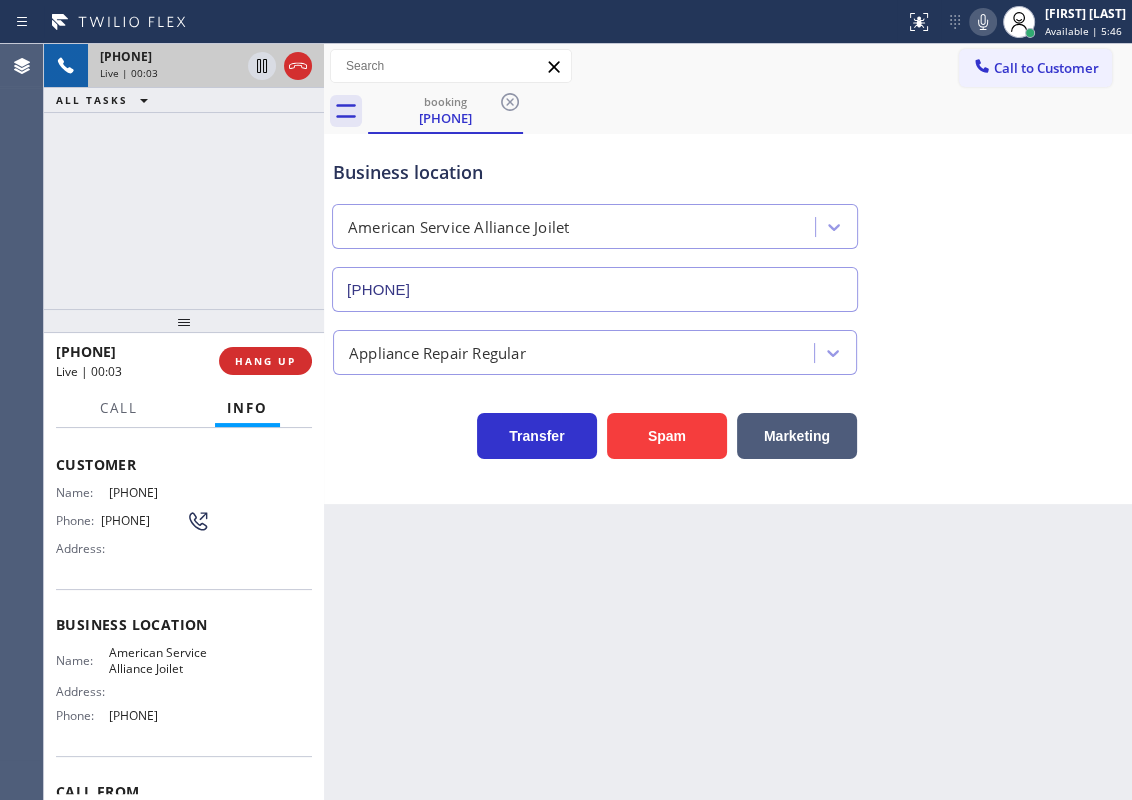 click on "[PHONE]" at bounding box center [595, 289] 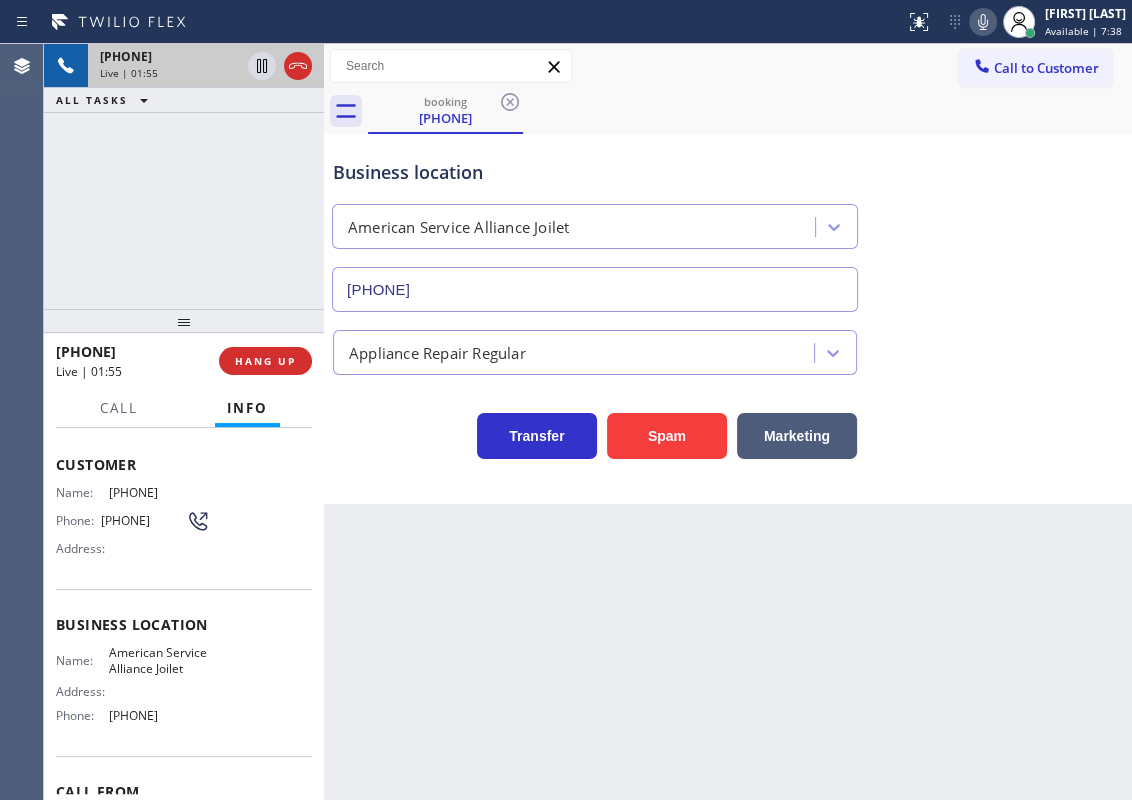scroll, scrollTop: 0, scrollLeft: 0, axis: both 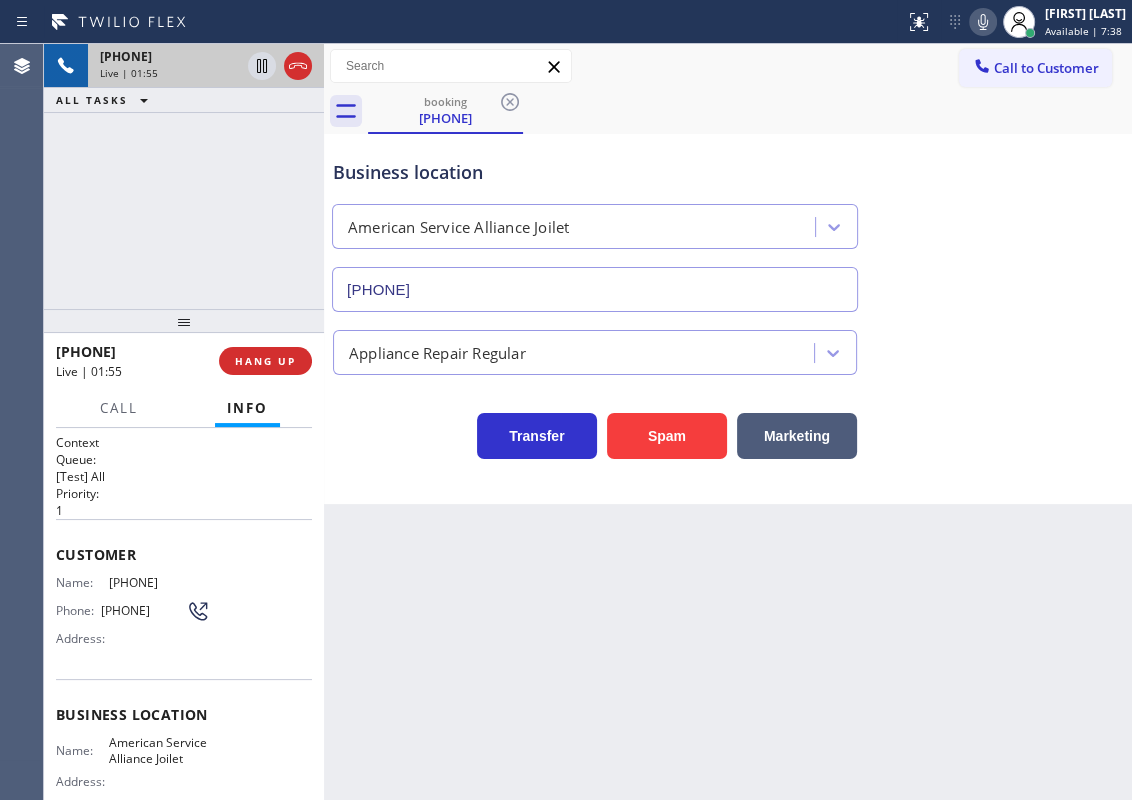 click on "[PHONE]" at bounding box center (159, 582) 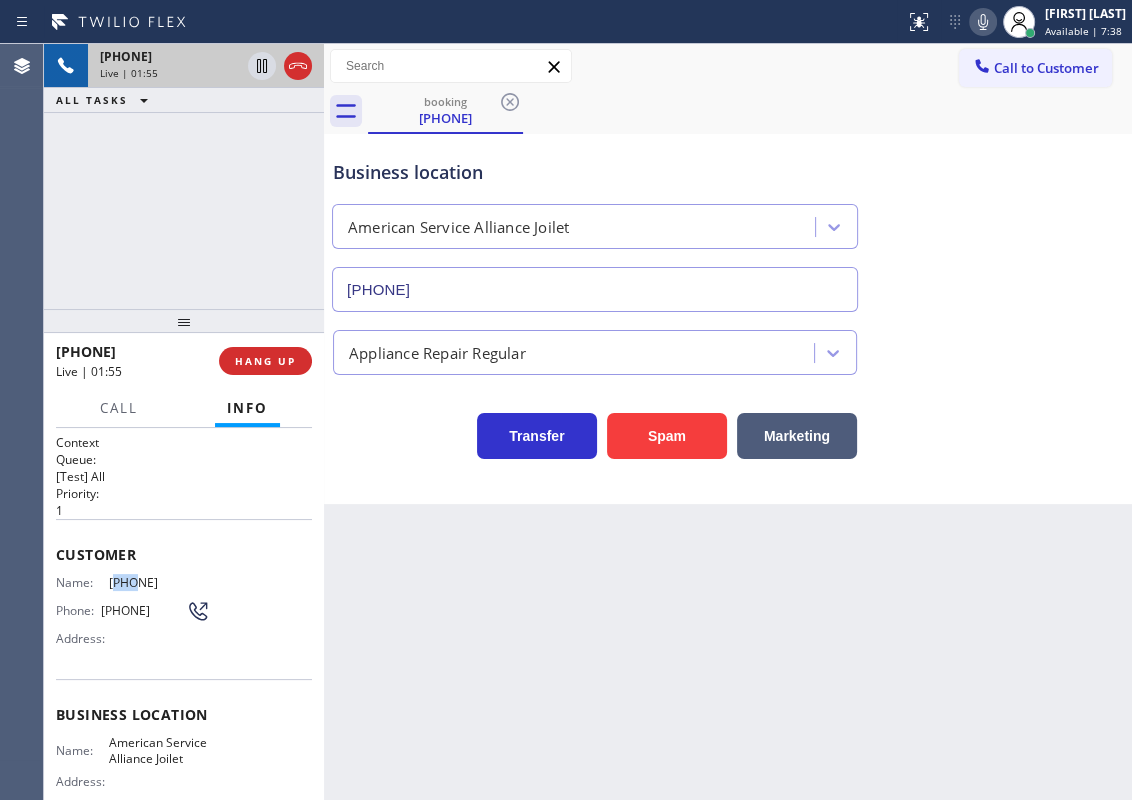 click on "[PHONE]" at bounding box center (159, 582) 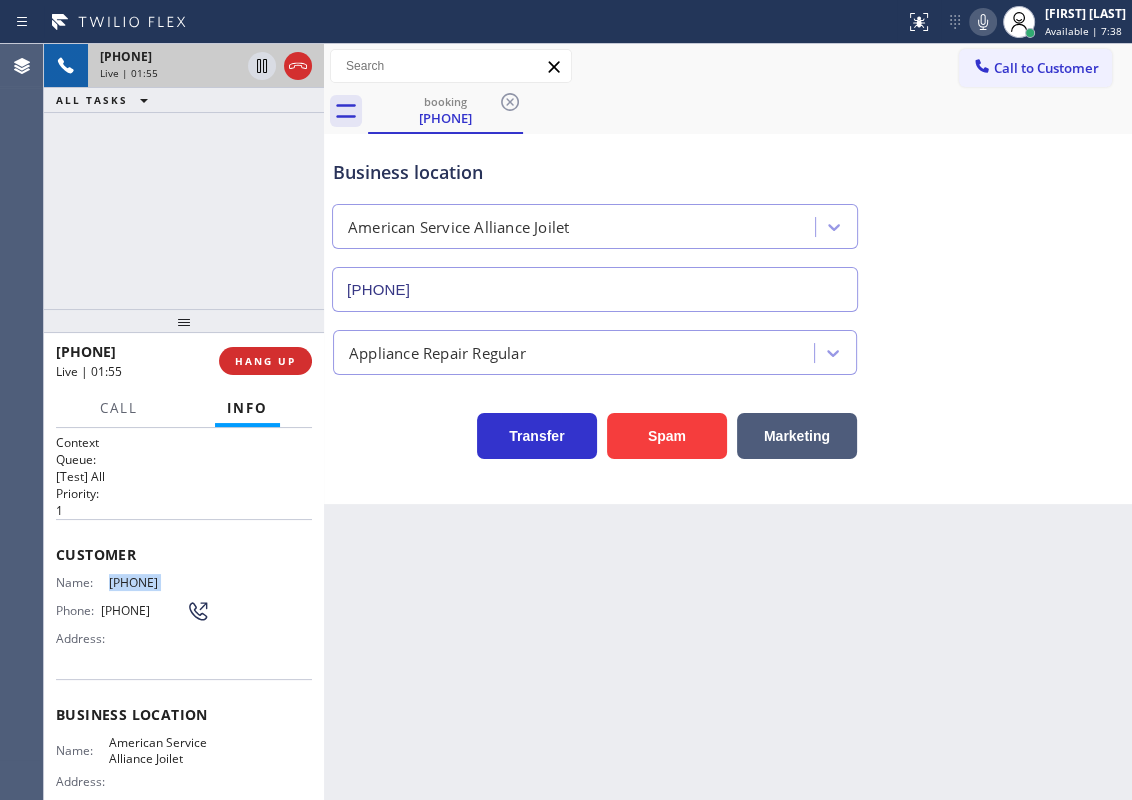 click on "[PHONE]" at bounding box center [159, 582] 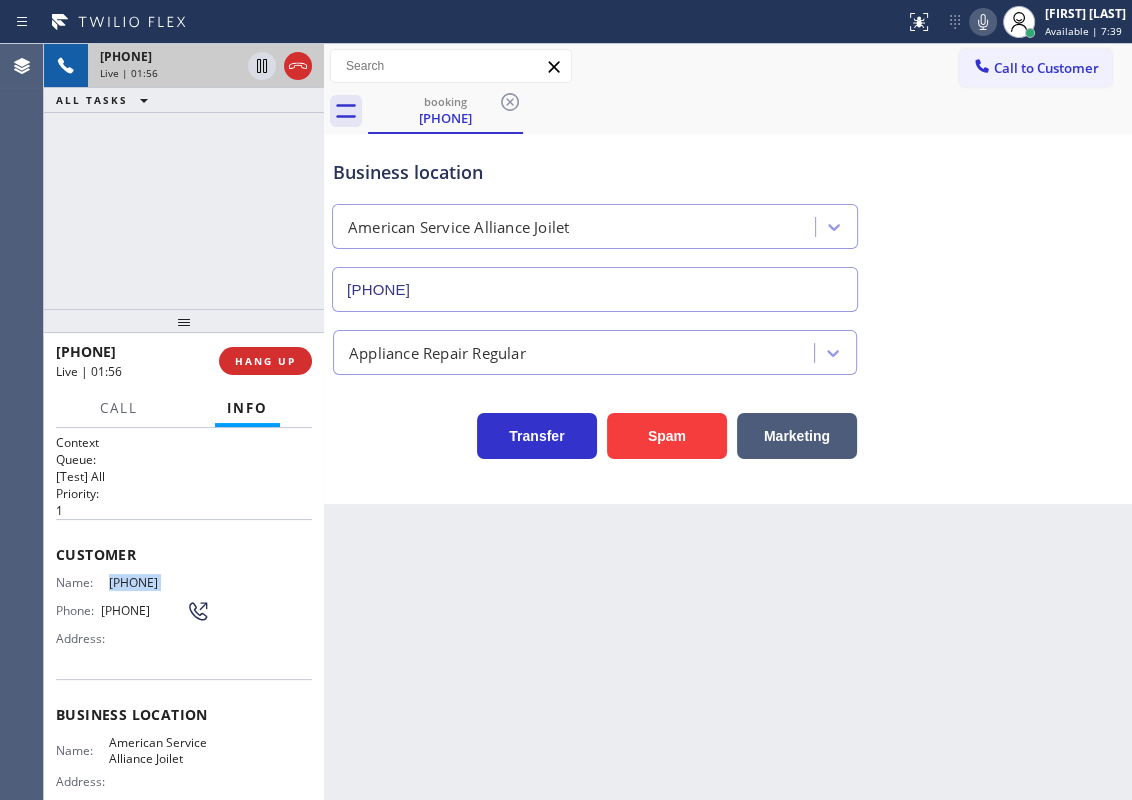 copy on "[PHONE]" 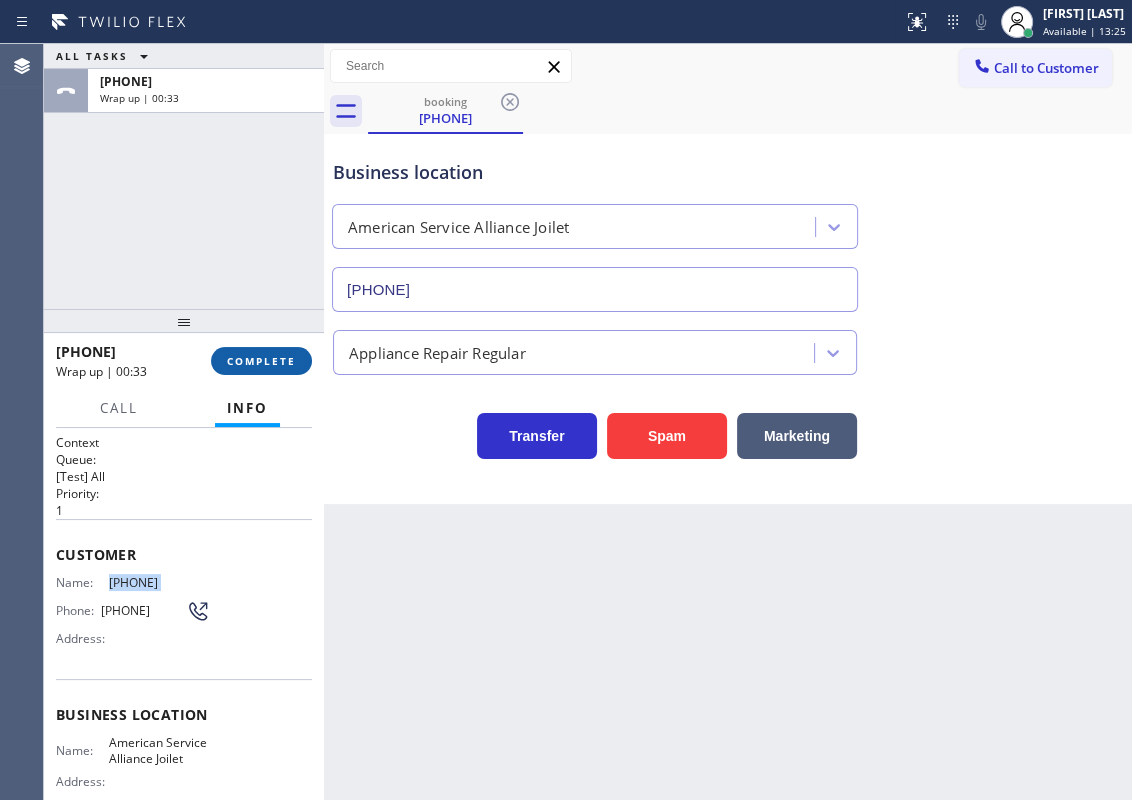 click on "COMPLETE" at bounding box center (261, 361) 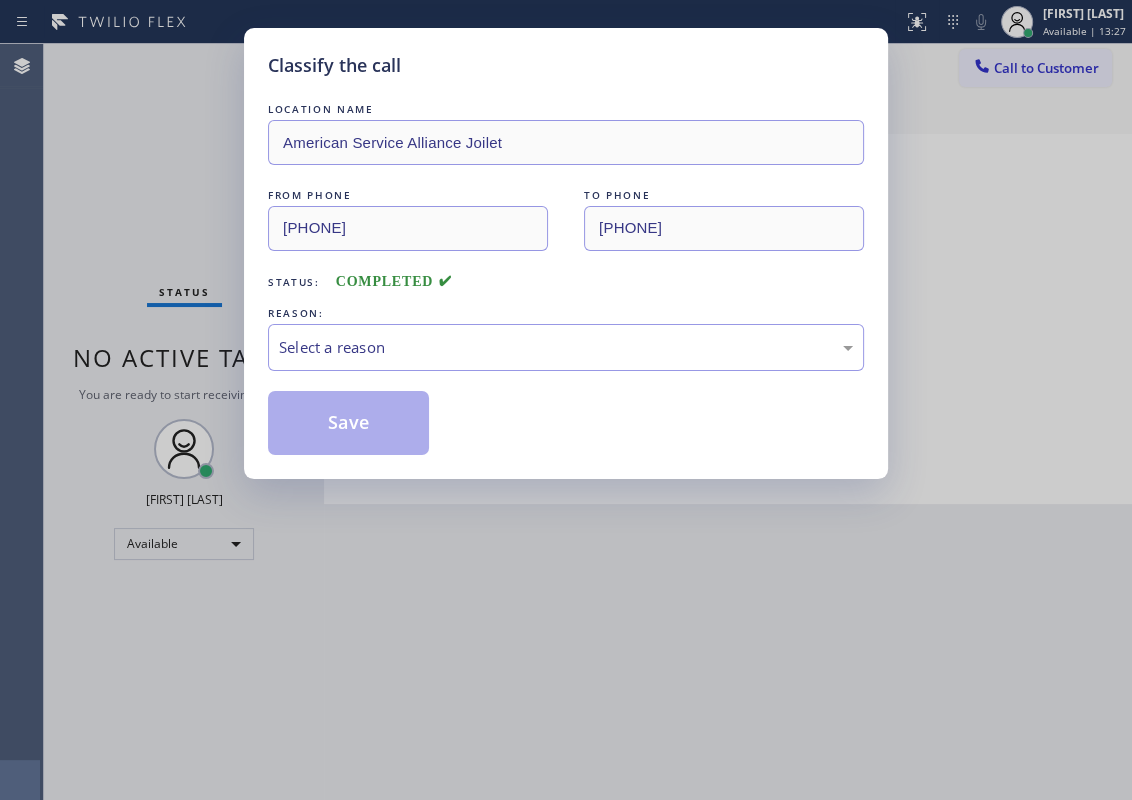 click on "Select a reason" at bounding box center [566, 347] 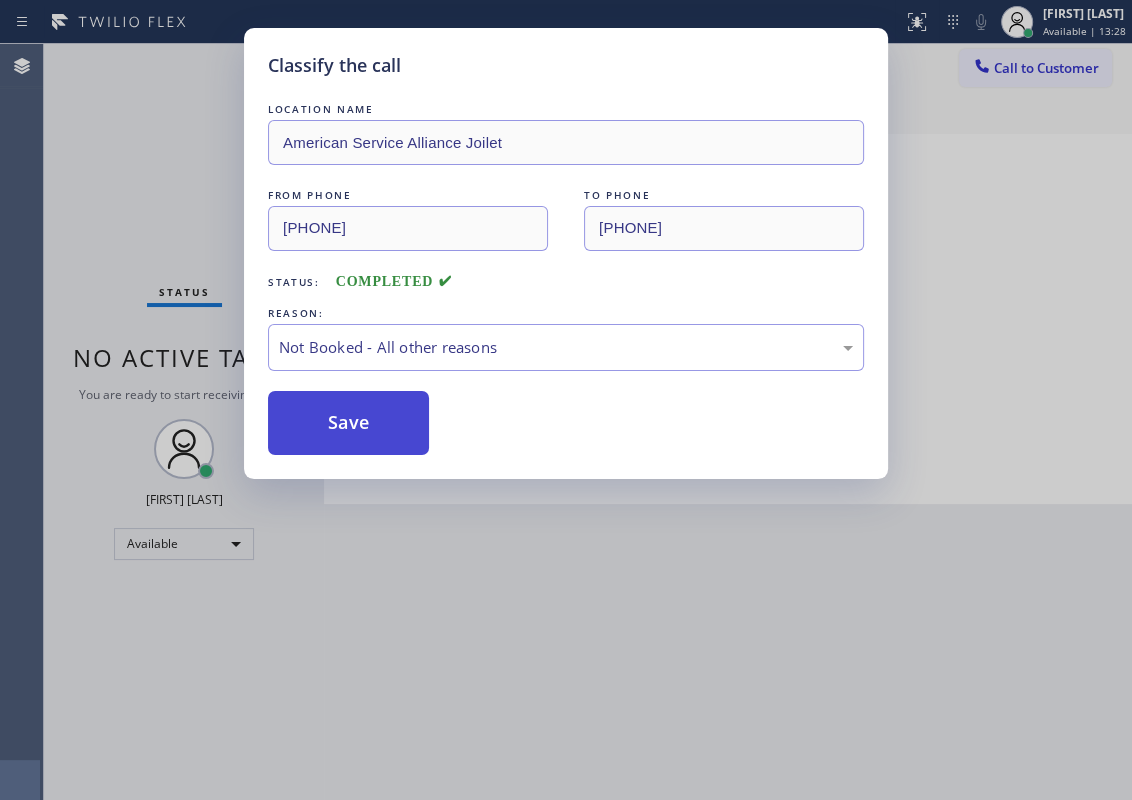 click on "Save" at bounding box center (348, 423) 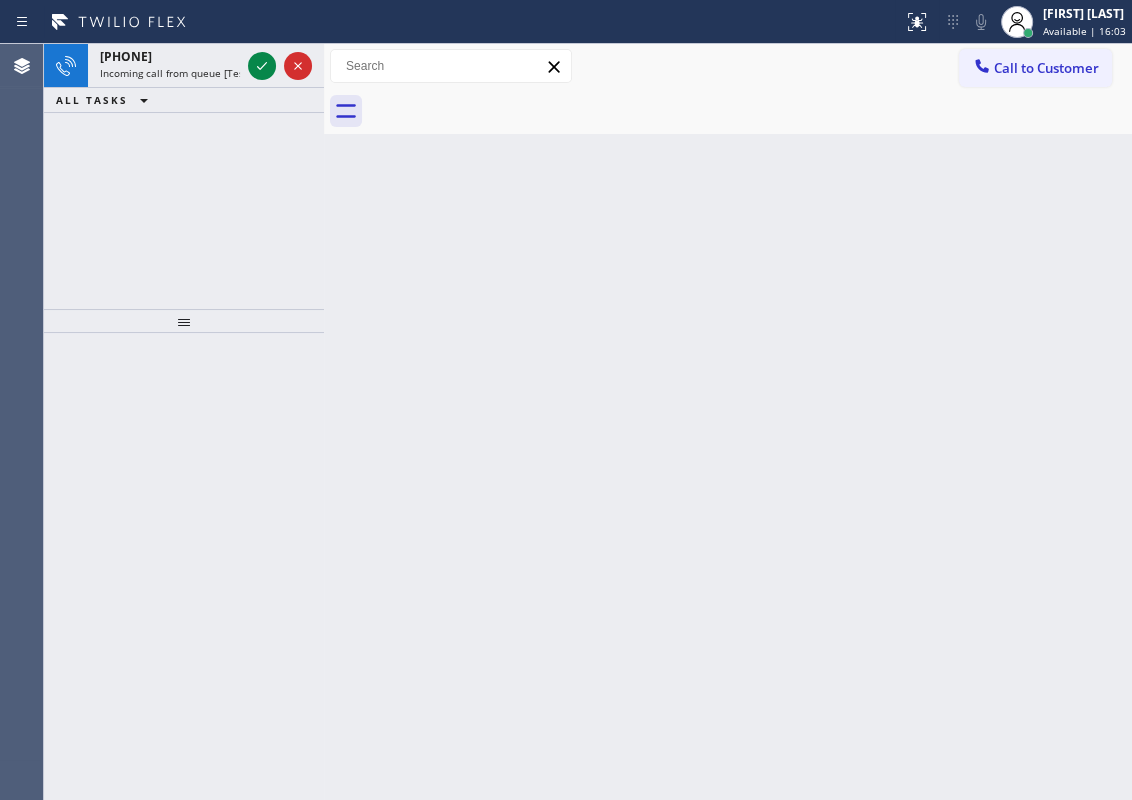 click on "Back to Dashboard Change Sender ID Customers Technicians Select a contact Outbound call Technician Search Technician Your caller id phone number Your caller id phone number Call Technician info Name   Phone none Address none Change Sender ID HVAC [PHONE]  Appliance [PHONE] Appliance Repair [PHONE] Plumbing [PHONE] Air Duct Cleaning [PHONE]  Electricians [PHONE] Cancel Change Check personal SMS Reset Change No tabs Call to Customer Outbound call Technician Search Technician Your caller id phone number Your caller id phone number Call" at bounding box center [728, 422] 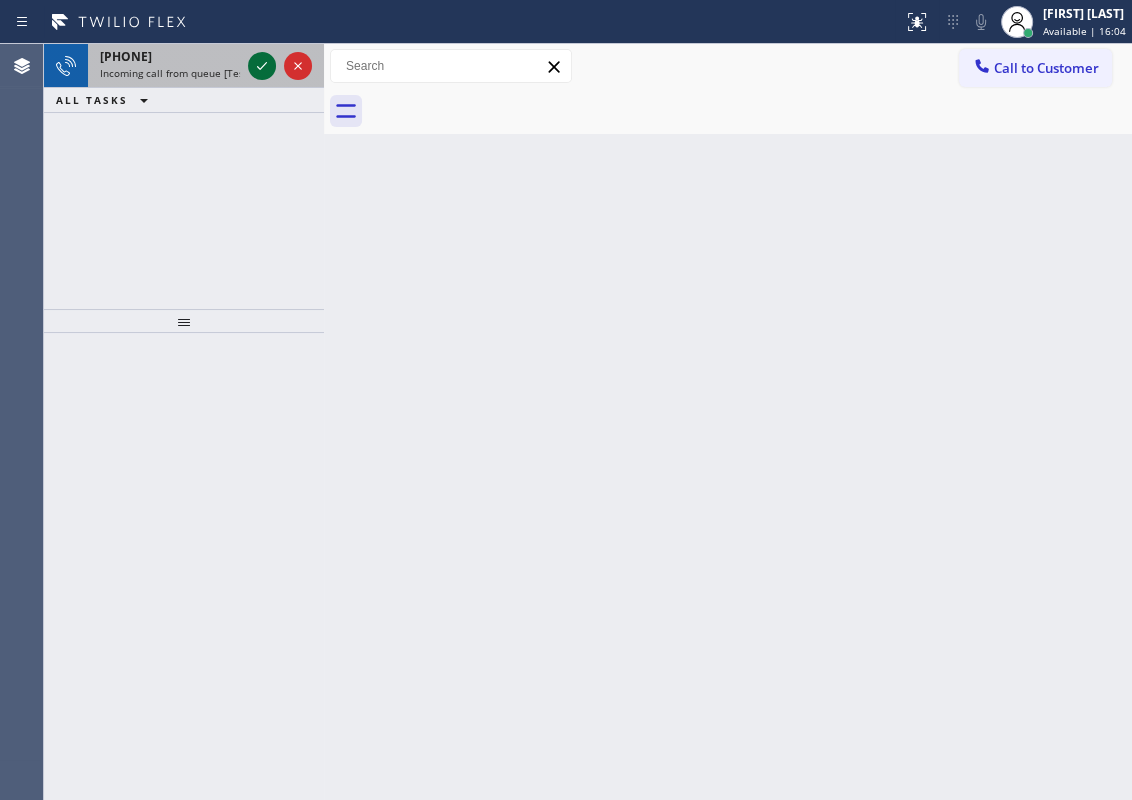 click 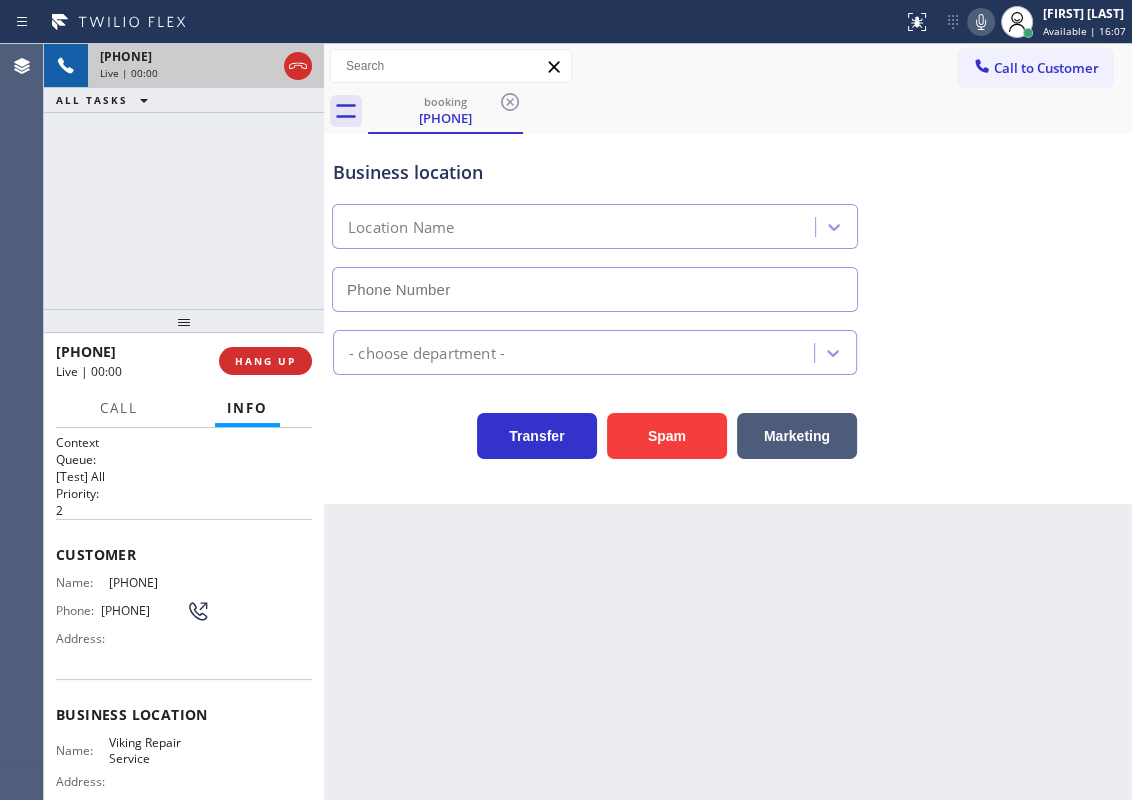 type on "[PHONE]" 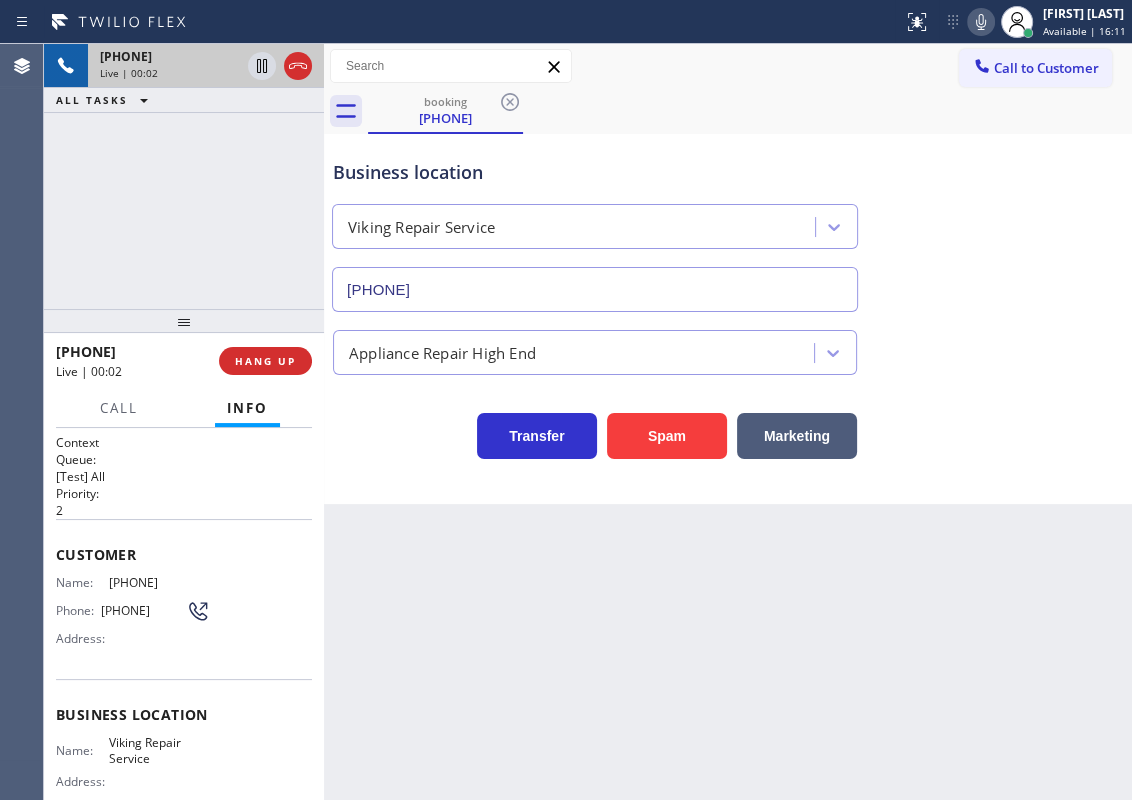 click on "Viking Repair  Service" at bounding box center [159, 750] 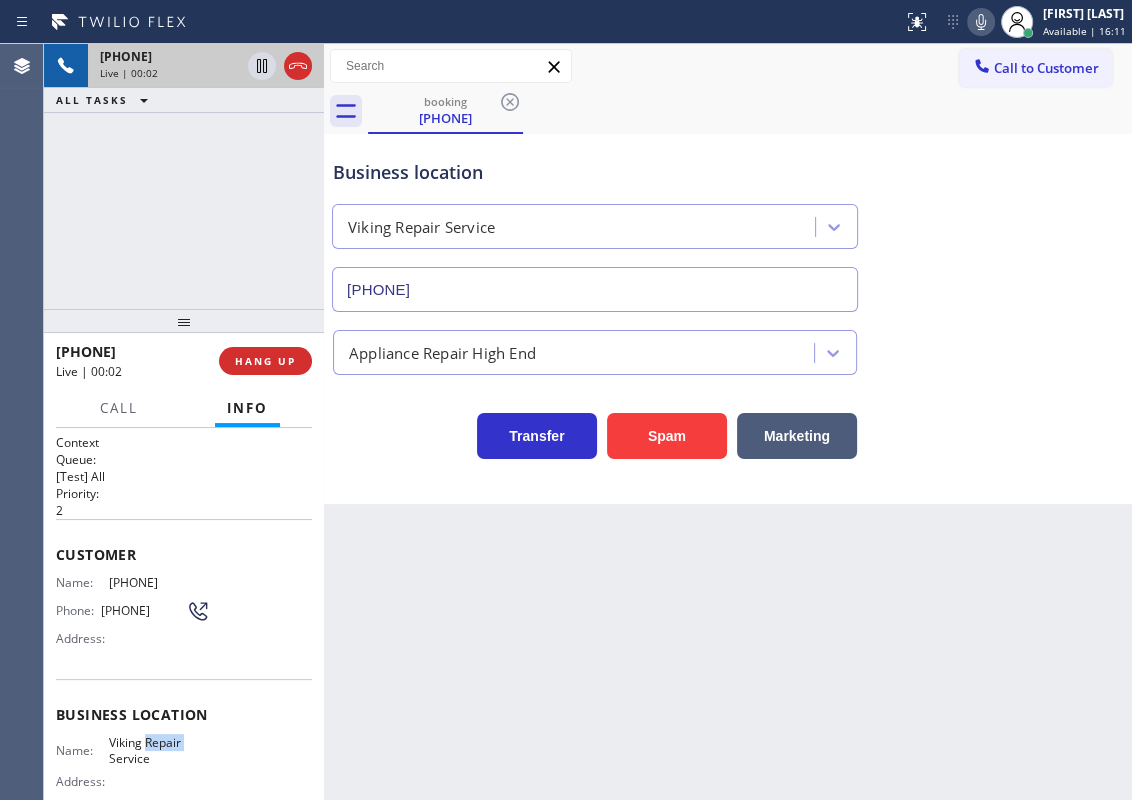 click on "Viking Repair  Service" at bounding box center [159, 750] 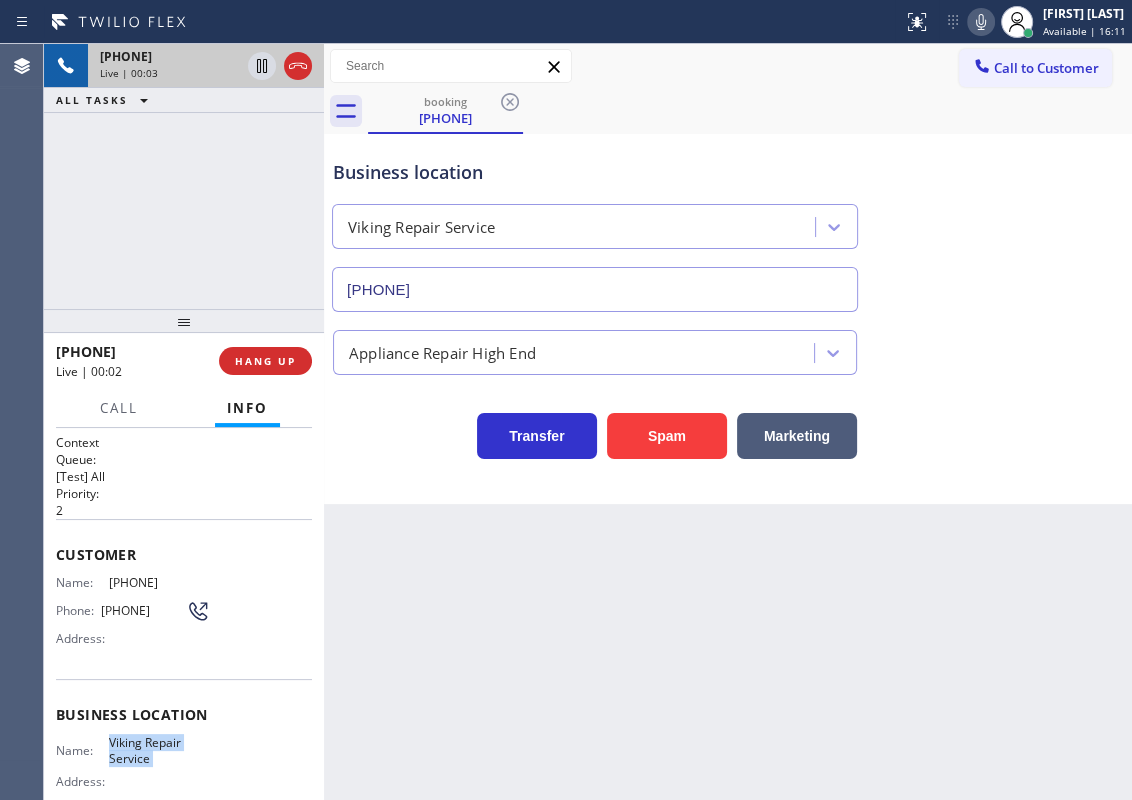 click on "Viking Repair  Service" at bounding box center (159, 750) 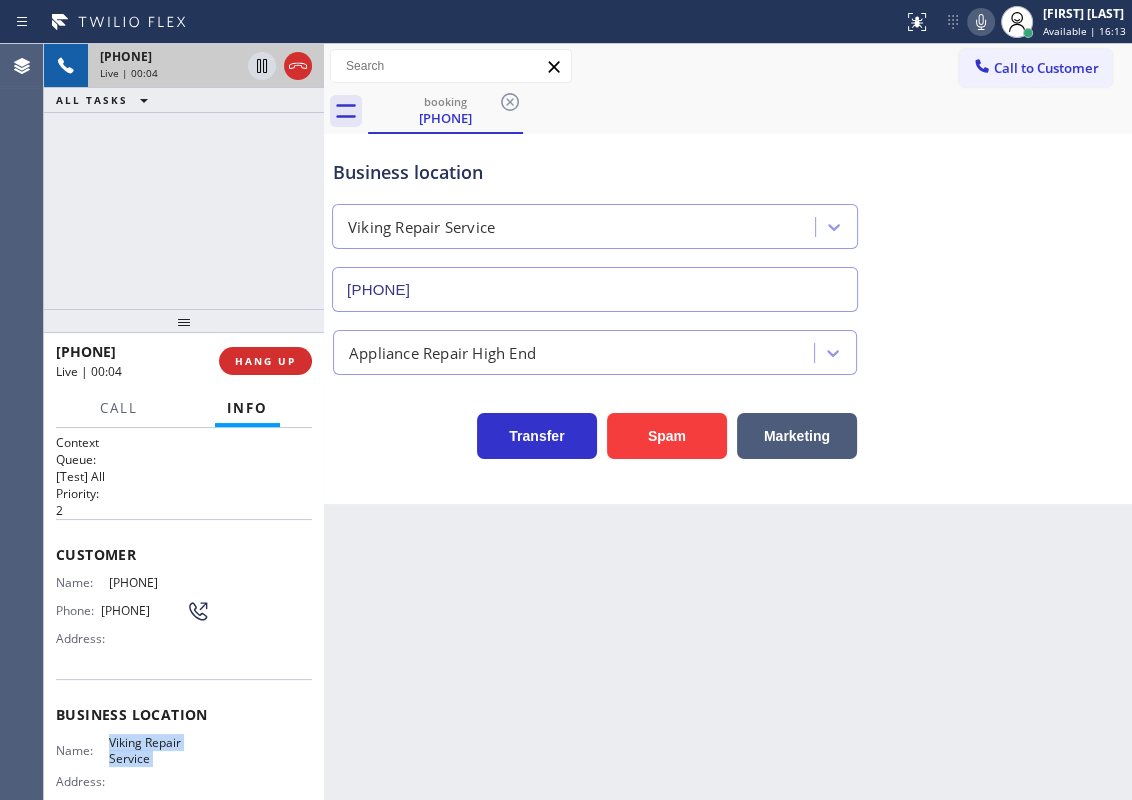 click on "[PHONE]" at bounding box center (595, 289) 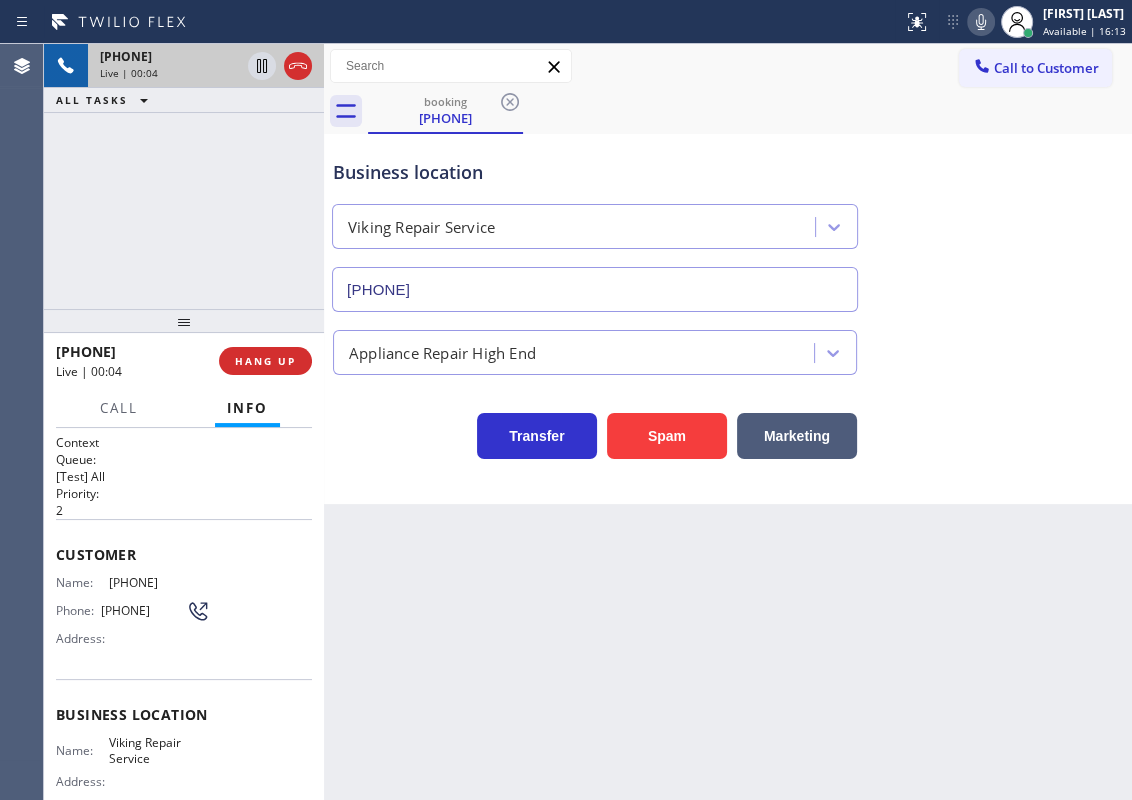 click on "[PHONE]" at bounding box center (595, 289) 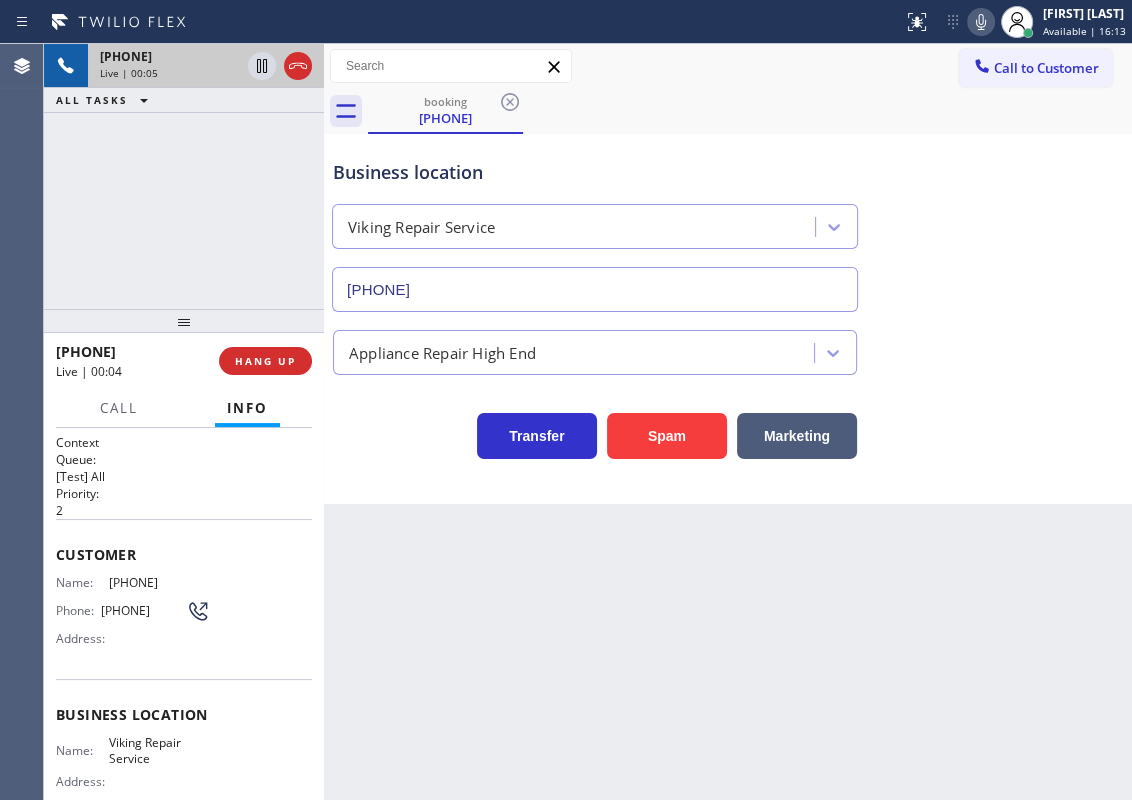 click on "[PHONE]" at bounding box center [595, 289] 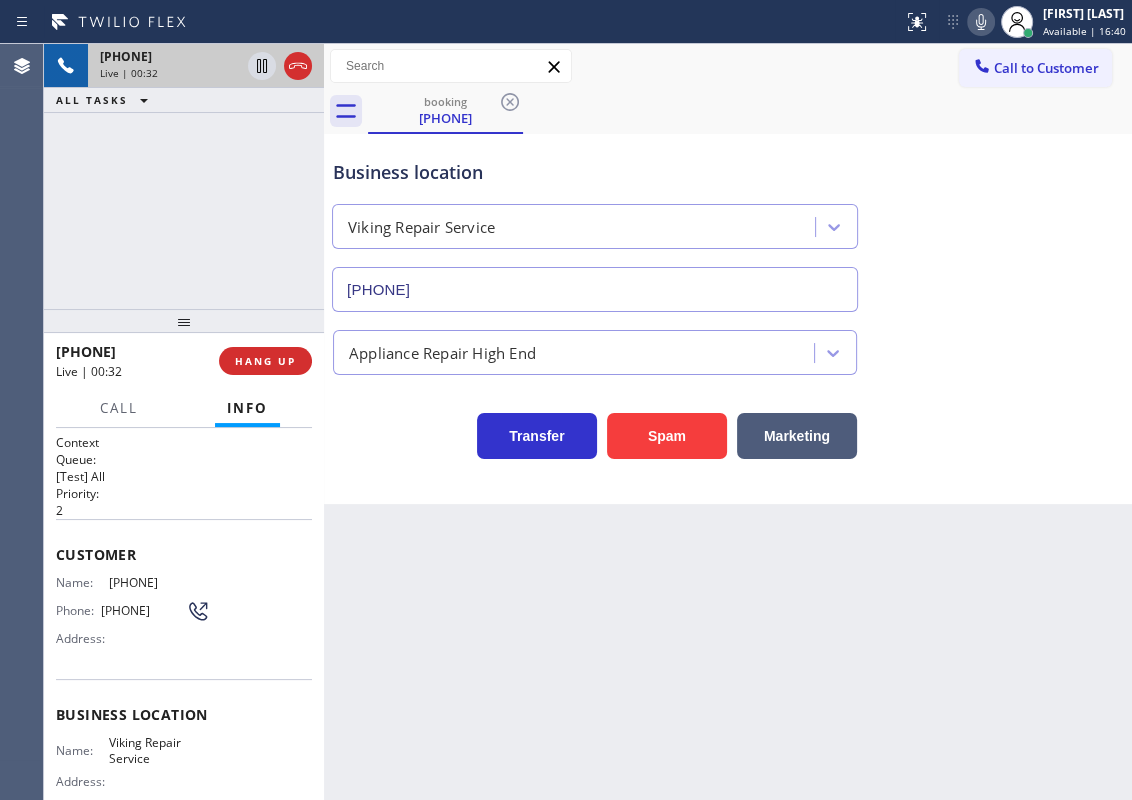 click on "[PHONE]" at bounding box center (159, 582) 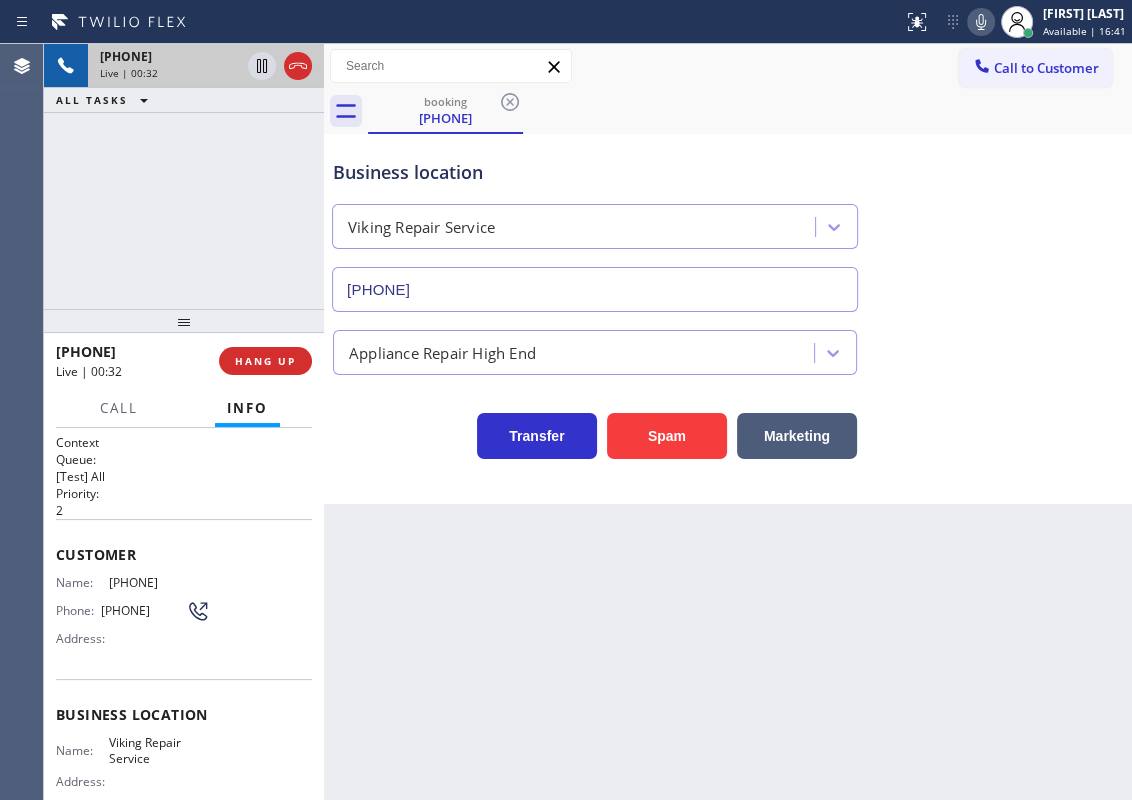 click on "[PHONE]" at bounding box center [159, 582] 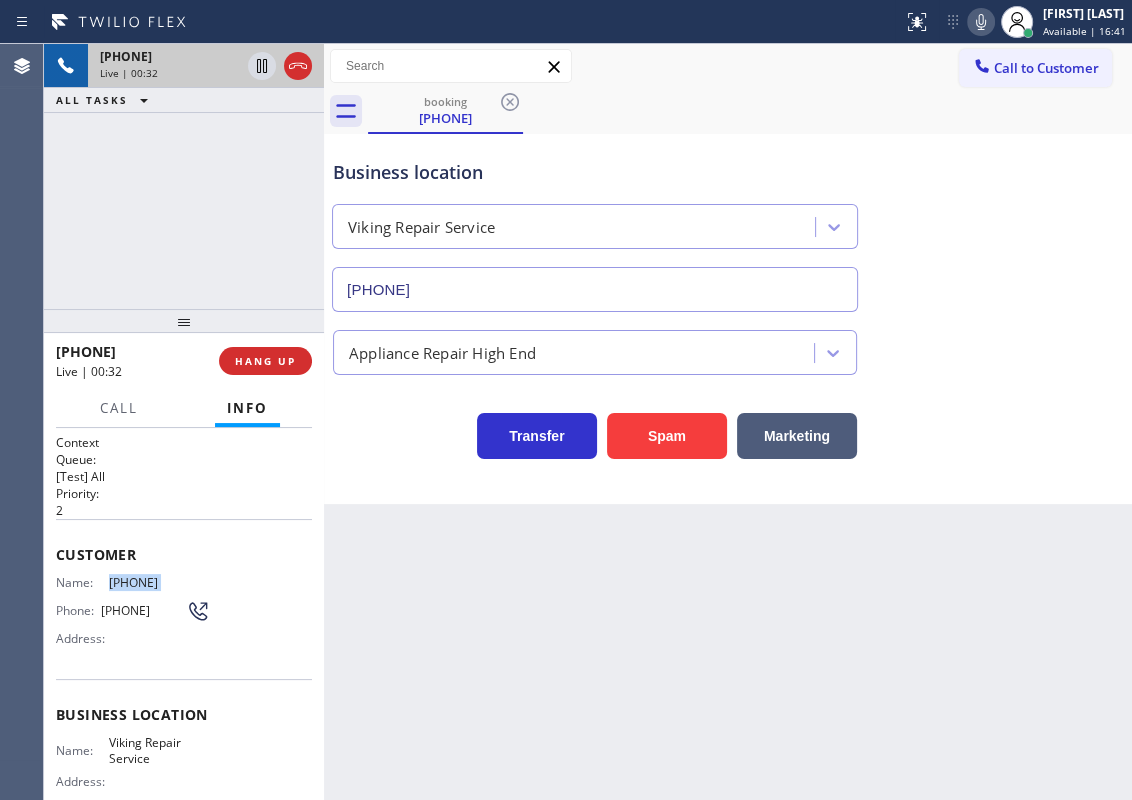click on "[PHONE]" at bounding box center [159, 582] 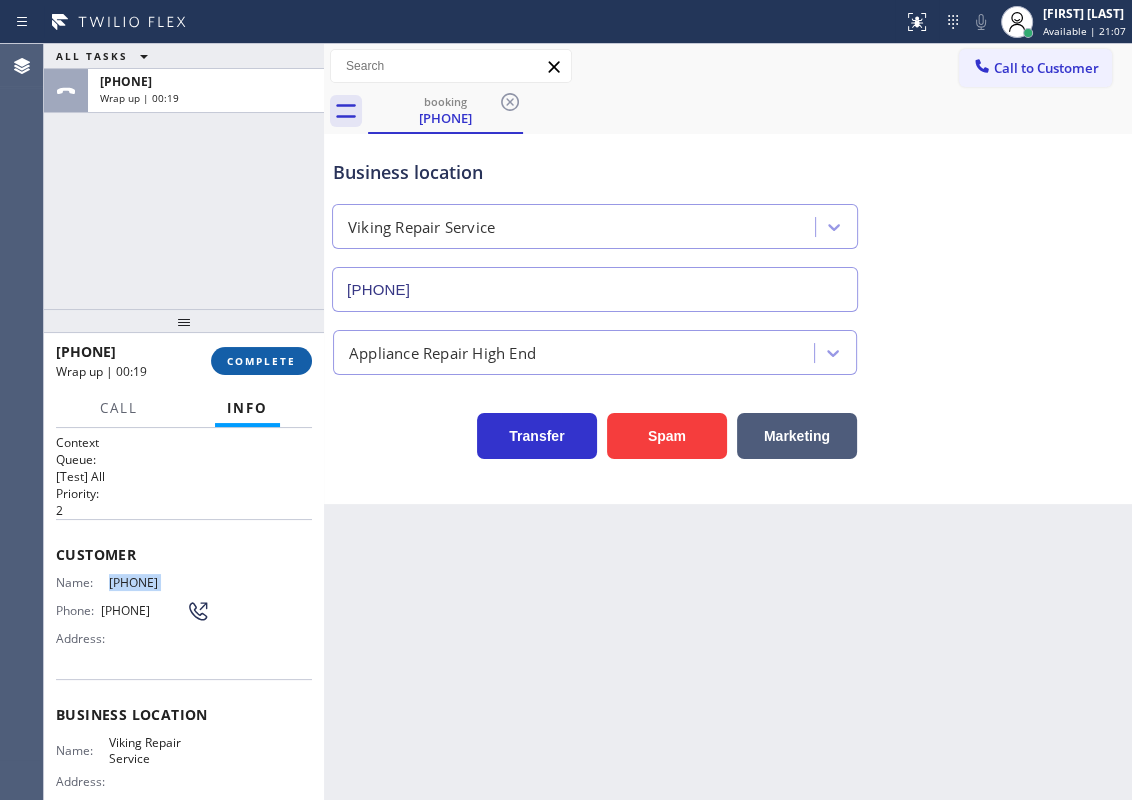 click on "COMPLETE" at bounding box center [261, 361] 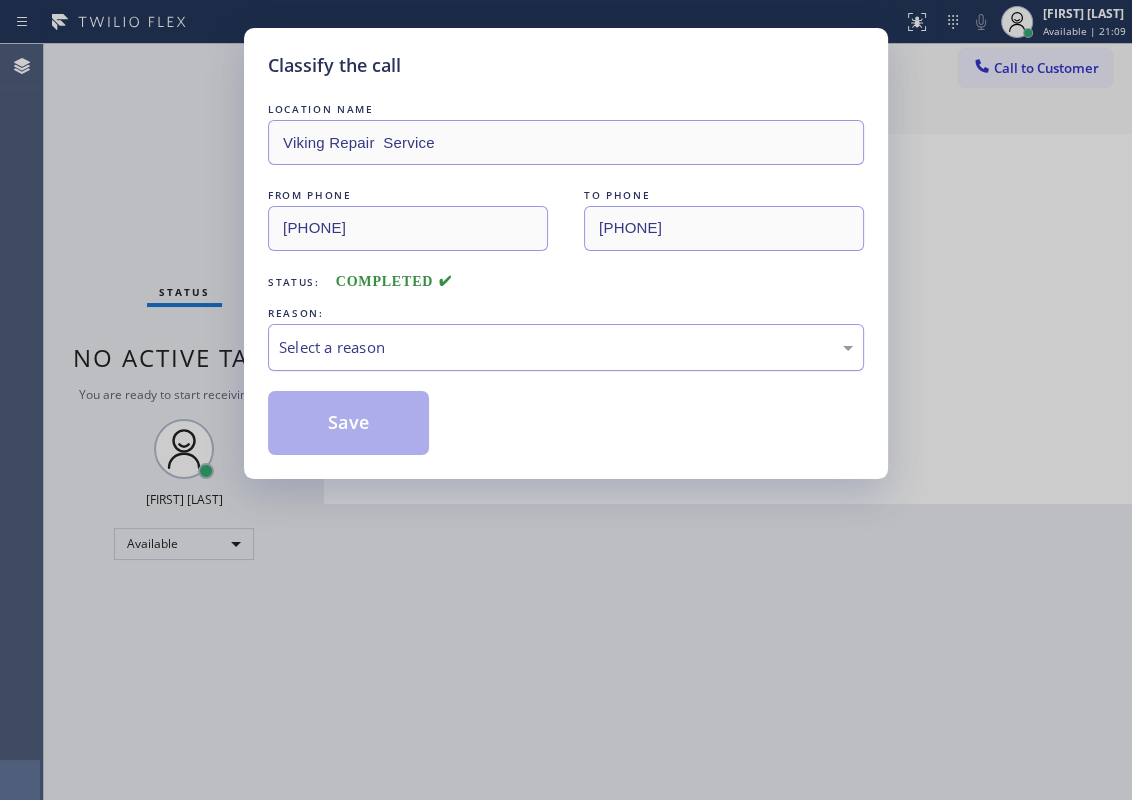click on "Select a reason" at bounding box center (566, 347) 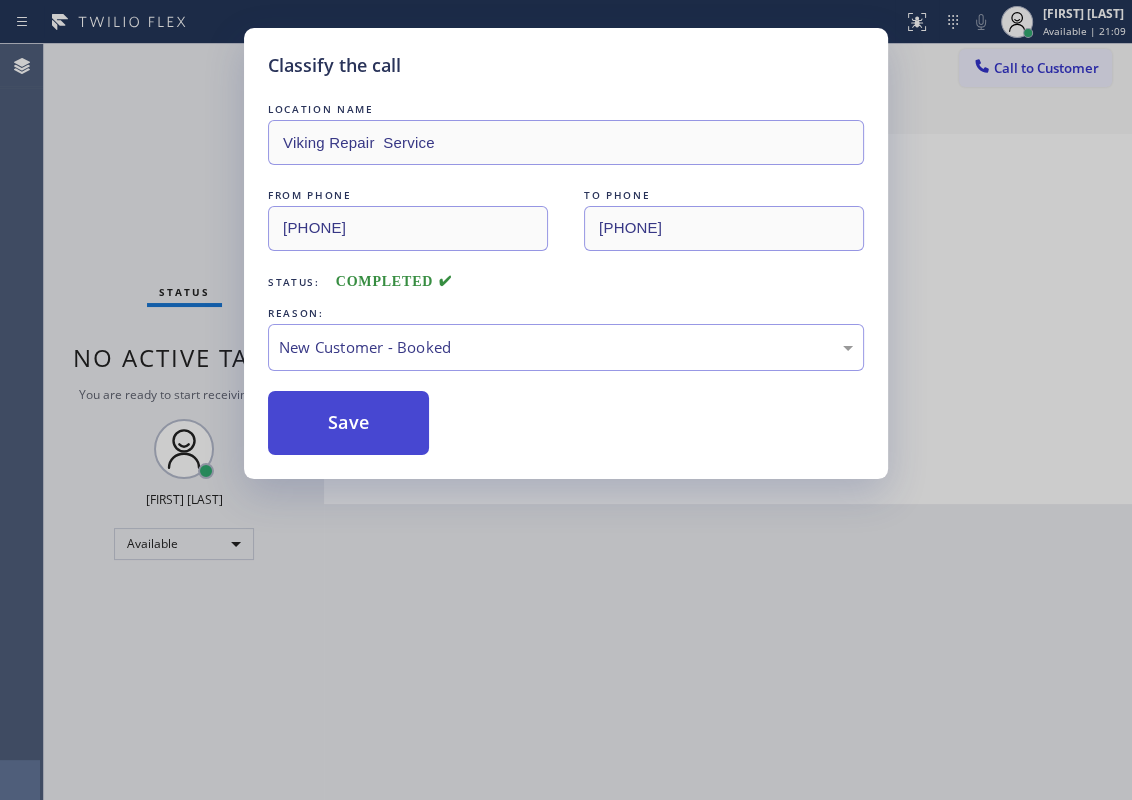 click on "Save" at bounding box center [348, 423] 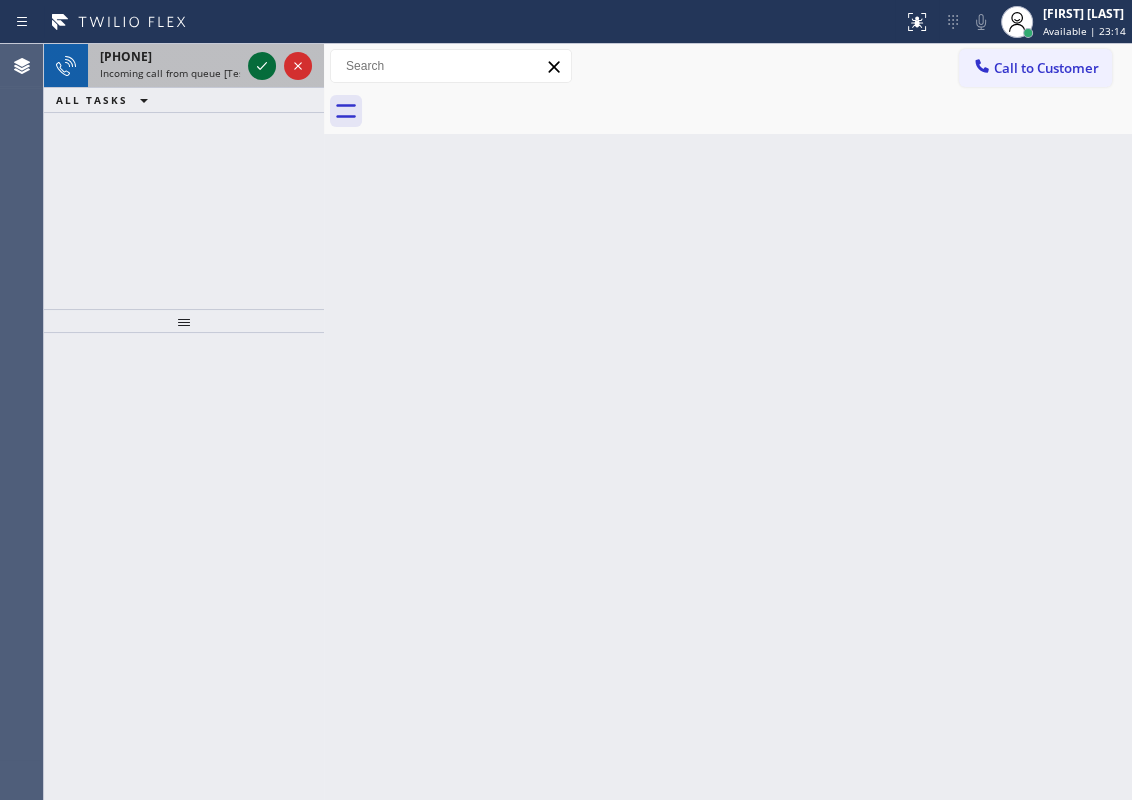 click 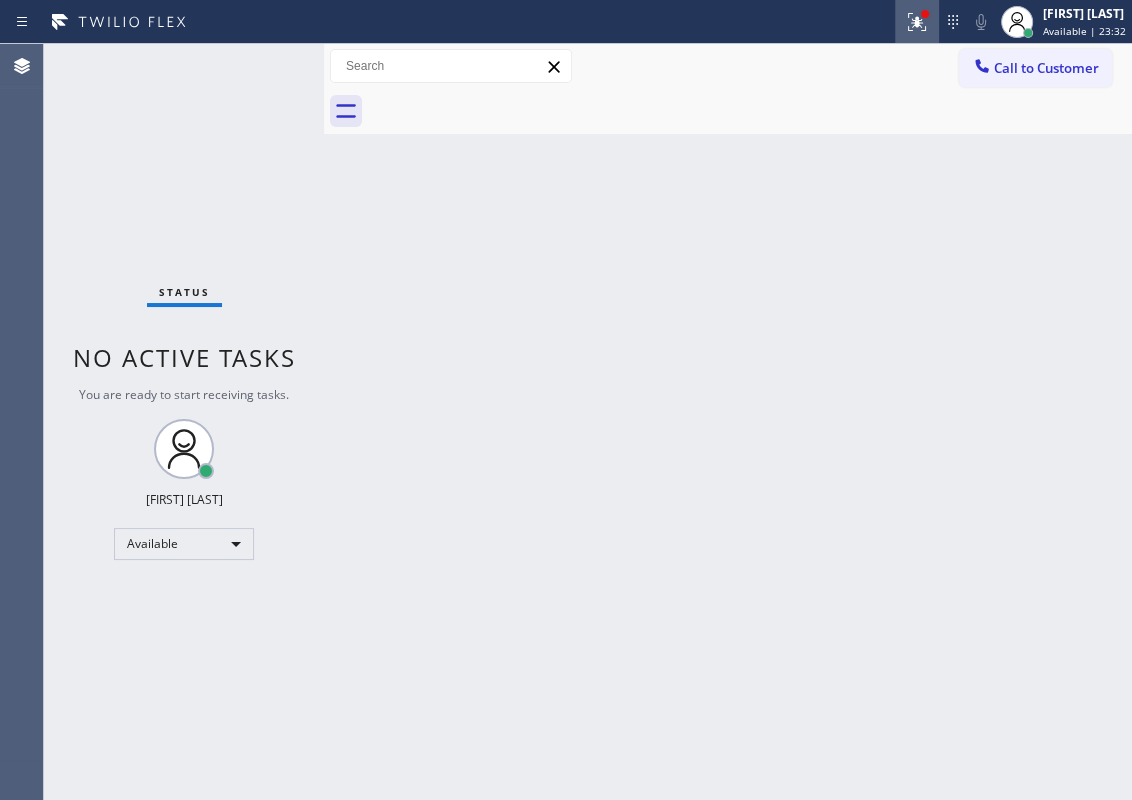 click 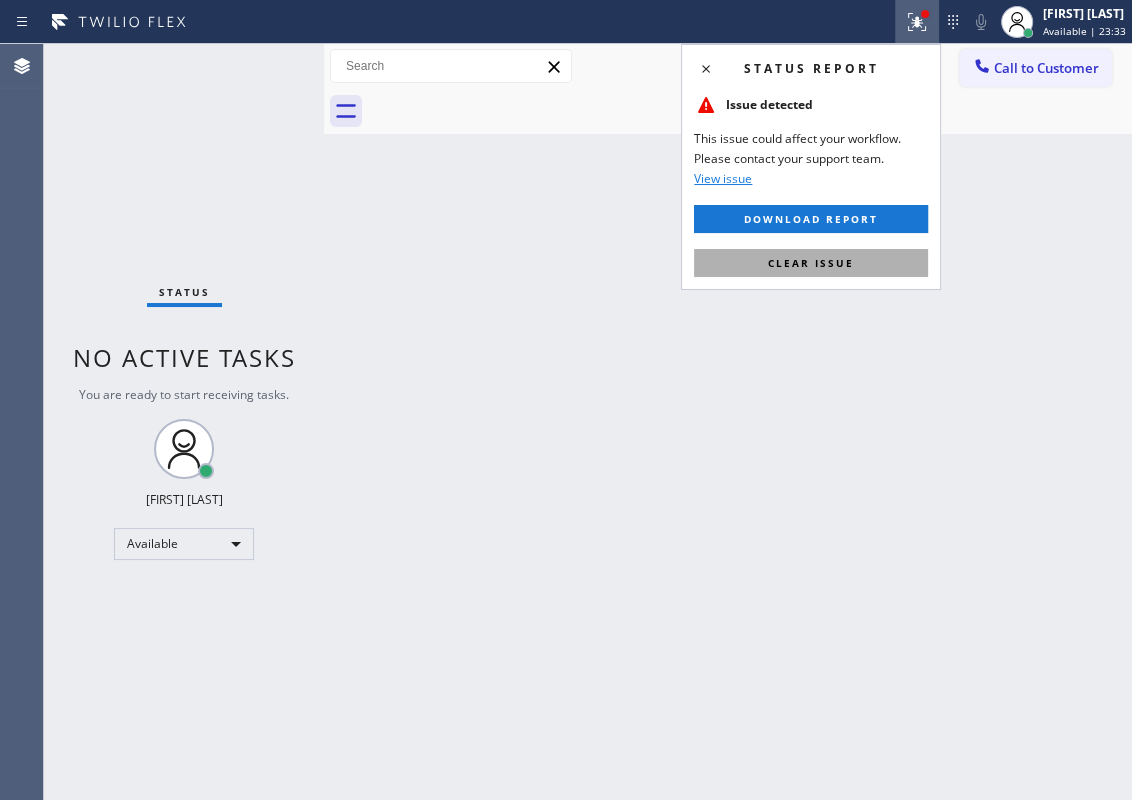 click on "Clear issue" at bounding box center (811, 263) 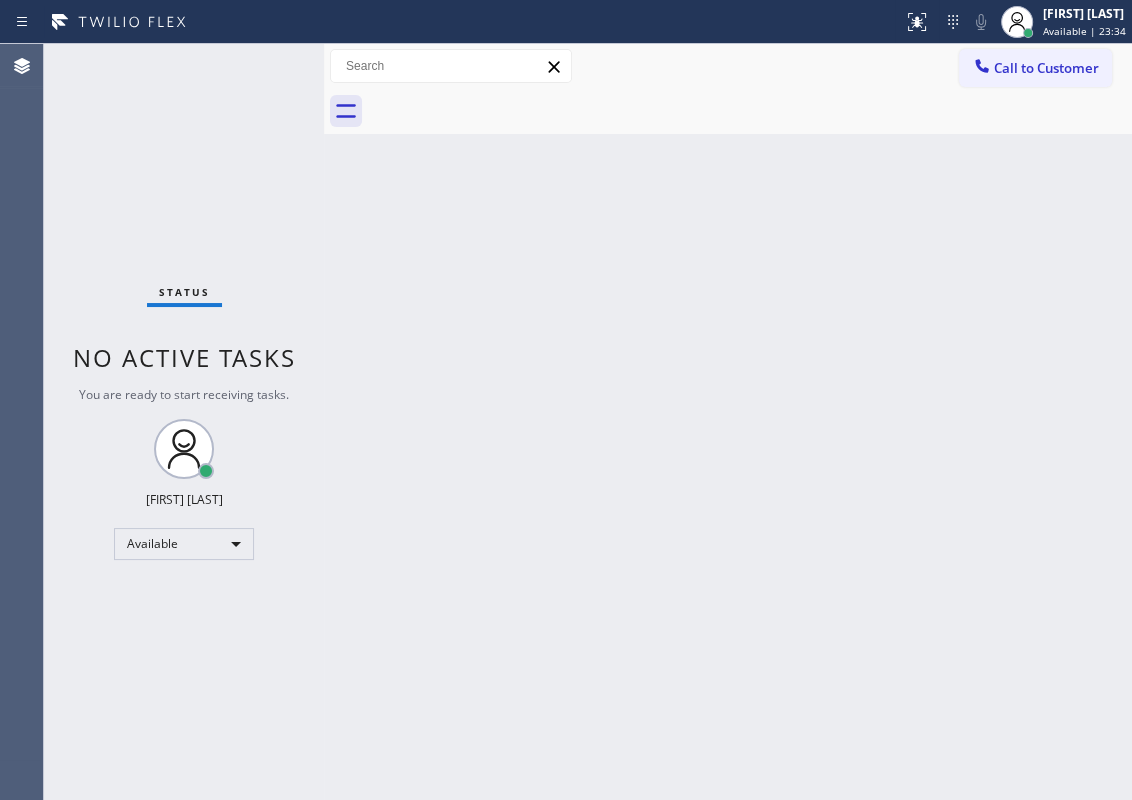 click on "Back to Dashboard Change Sender ID Customers Technicians Select a contact Outbound call Technician Search Technician Your caller id phone number Your caller id phone number Call Technician info Name   Phone none Address none Change Sender ID HVAC [PHONE]  Appliance [PHONE] Appliance Repair [PHONE] Plumbing [PHONE] Air Duct Cleaning [PHONE]  Electricians [PHONE] Cancel Change Check personal SMS Reset Change No tabs Call to Customer Outbound call Technician Search Technician Your caller id phone number Your caller id phone number Call" at bounding box center [728, 422] 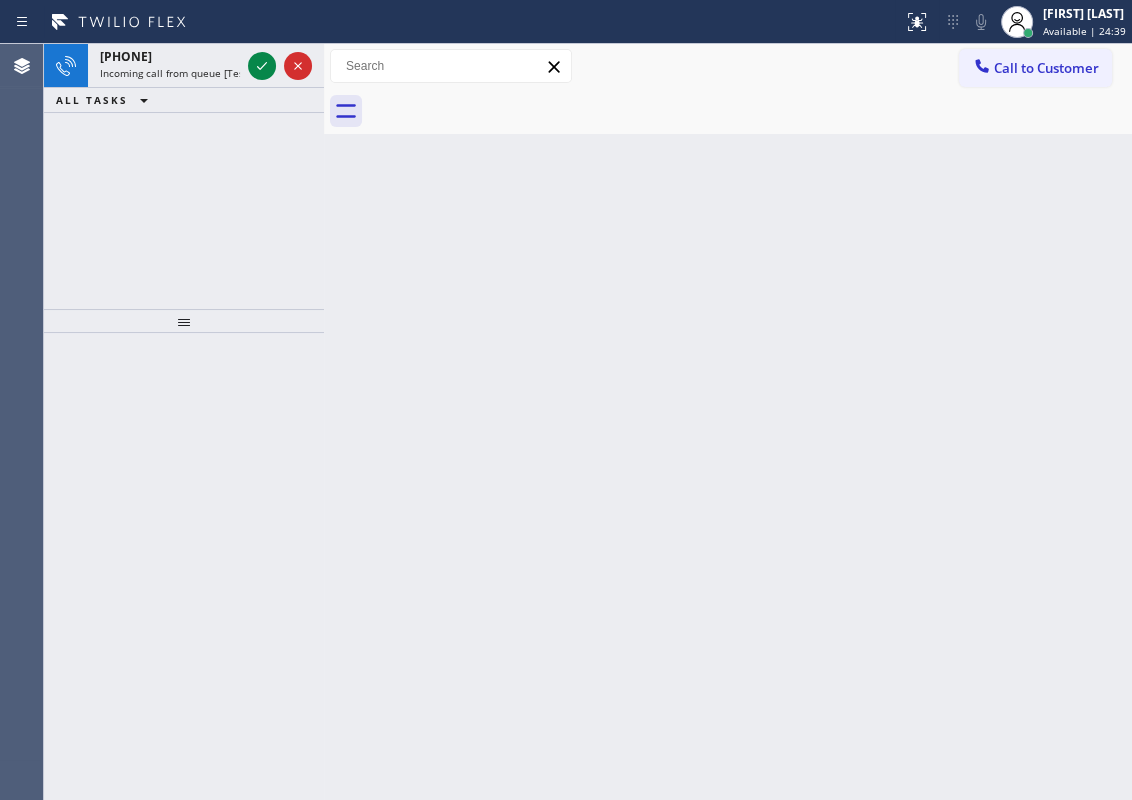 click on "Back to Dashboard Change Sender ID Customers Technicians Select a contact Outbound call Technician Search Technician Your caller id phone number Your caller id phone number Call Technician info Name   Phone none Address none Change Sender ID HVAC [PHONE]  Appliance [PHONE] Appliance Repair [PHONE] Plumbing [PHONE] Air Duct Cleaning [PHONE]  Electricians [PHONE] Cancel Change Check personal SMS Reset Change No tabs Call to Customer Outbound call Technician Search Technician Your caller id phone number Your caller id phone number Call" at bounding box center (728, 422) 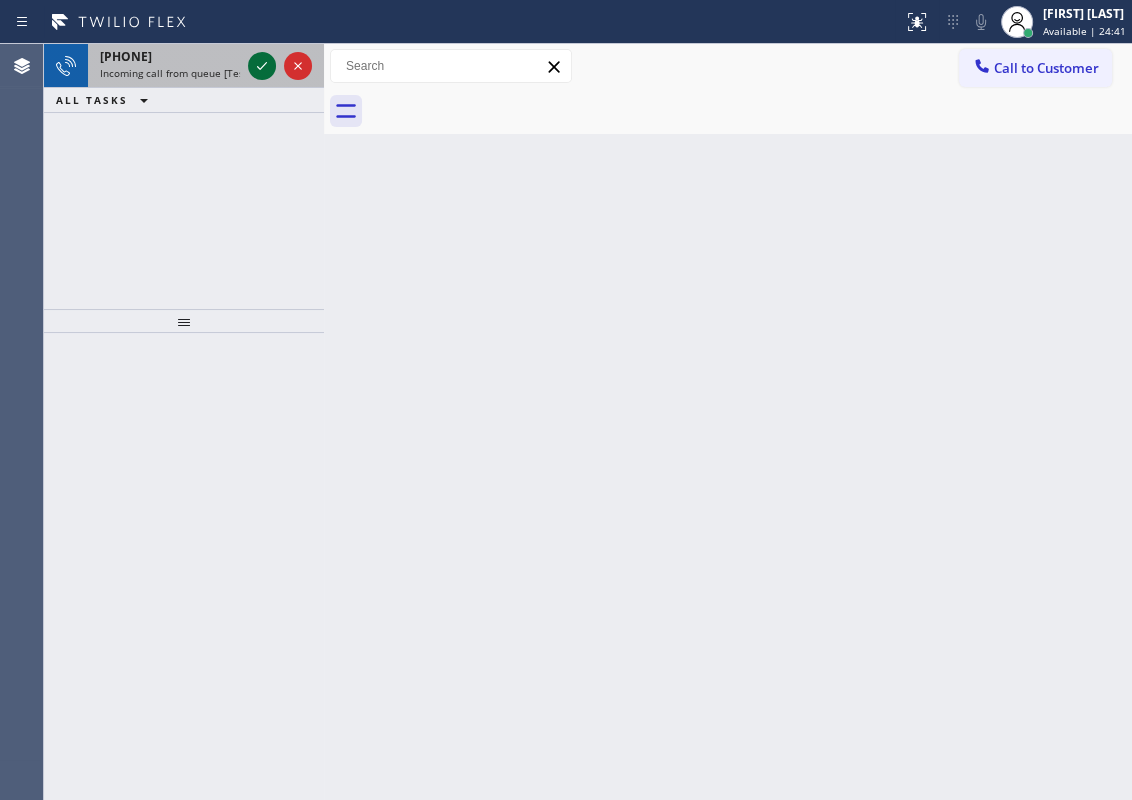click 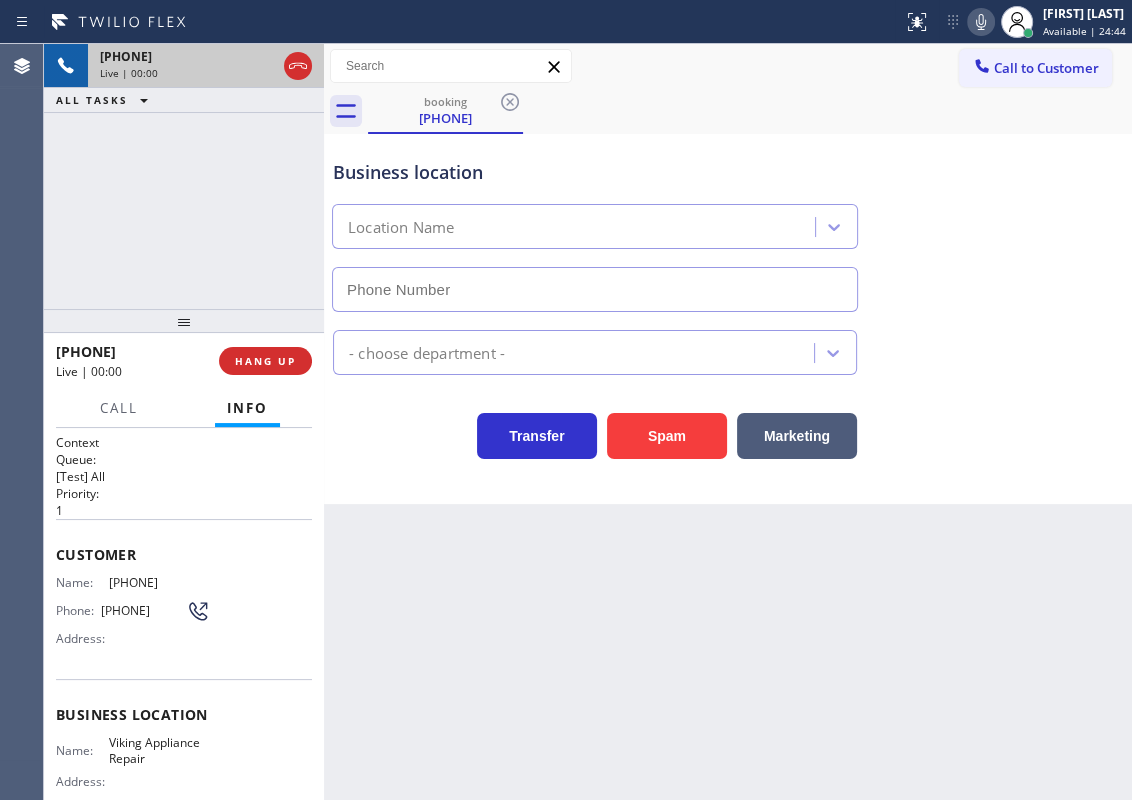 type on "[PHONE]" 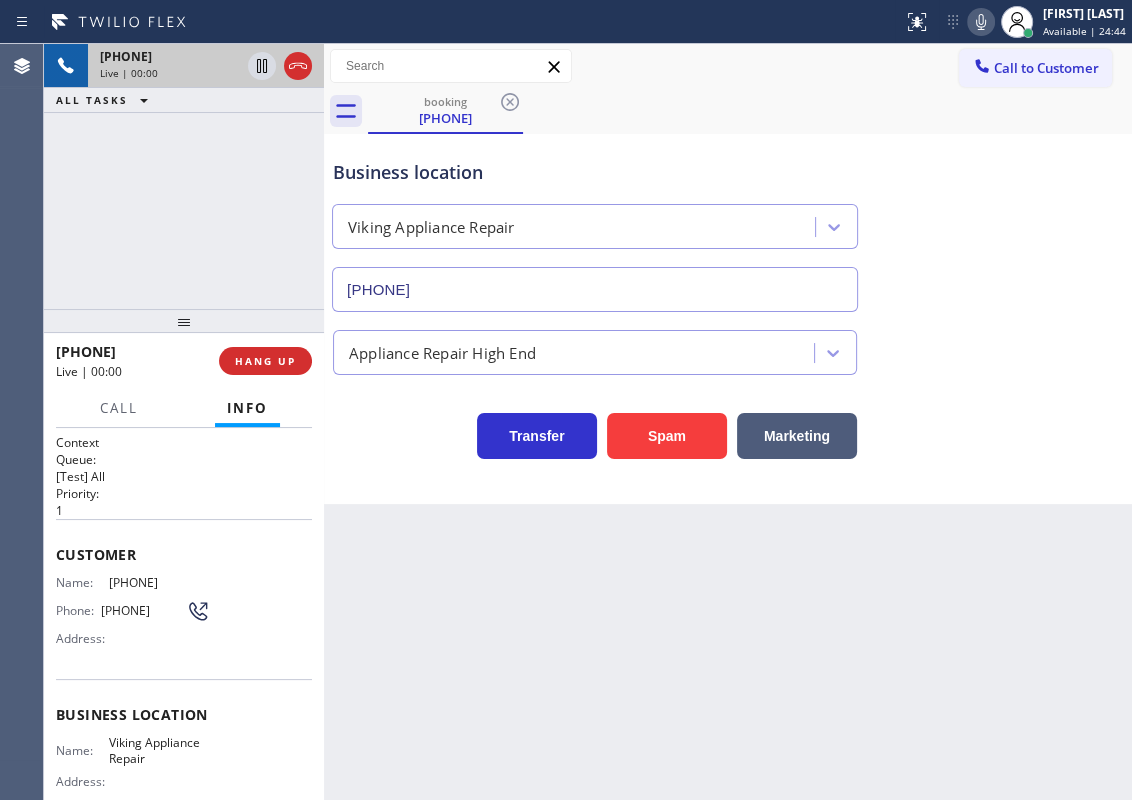 click on "Viking Appliance Repair" at bounding box center [159, 750] 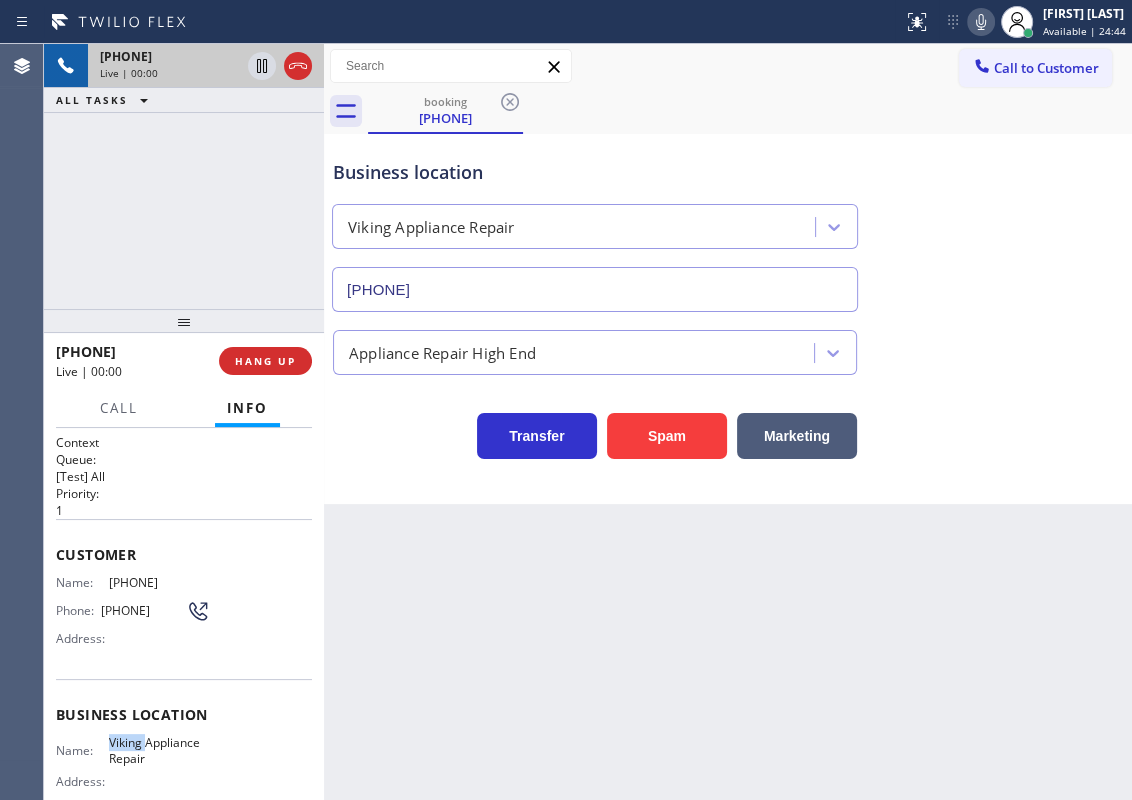 click on "Viking Appliance Repair" at bounding box center (159, 750) 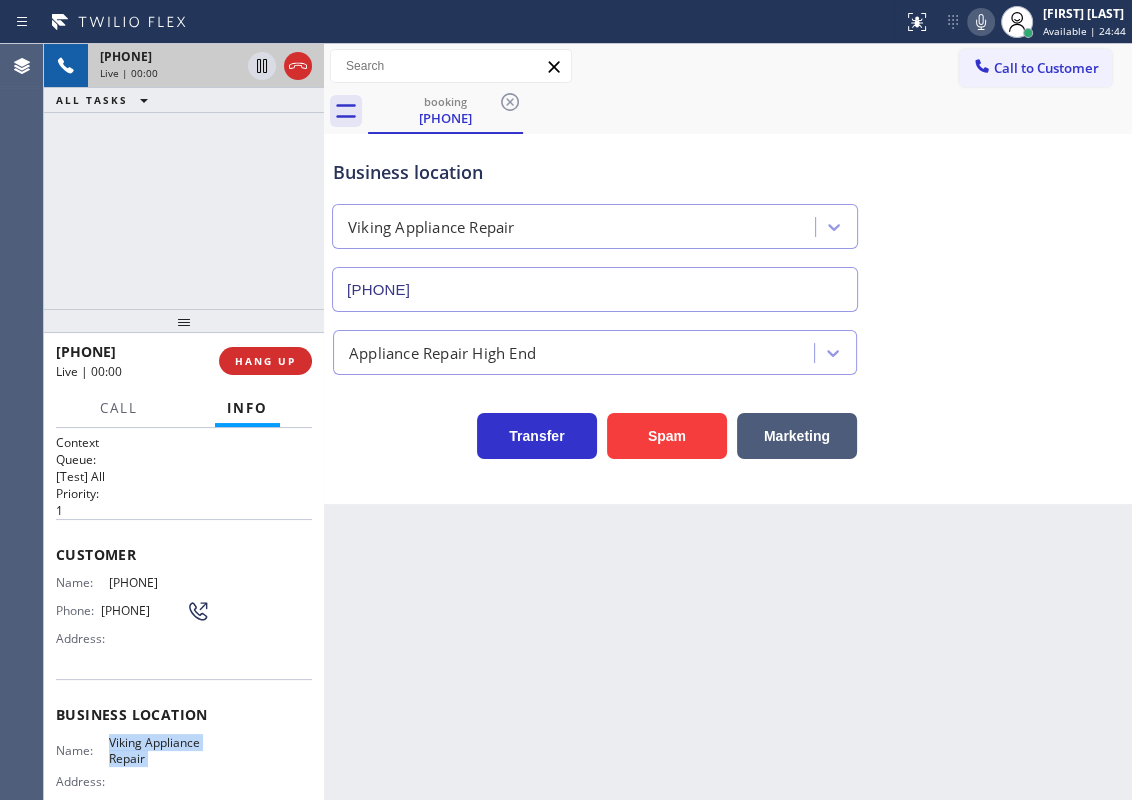 click on "Viking Appliance Repair" at bounding box center [159, 750] 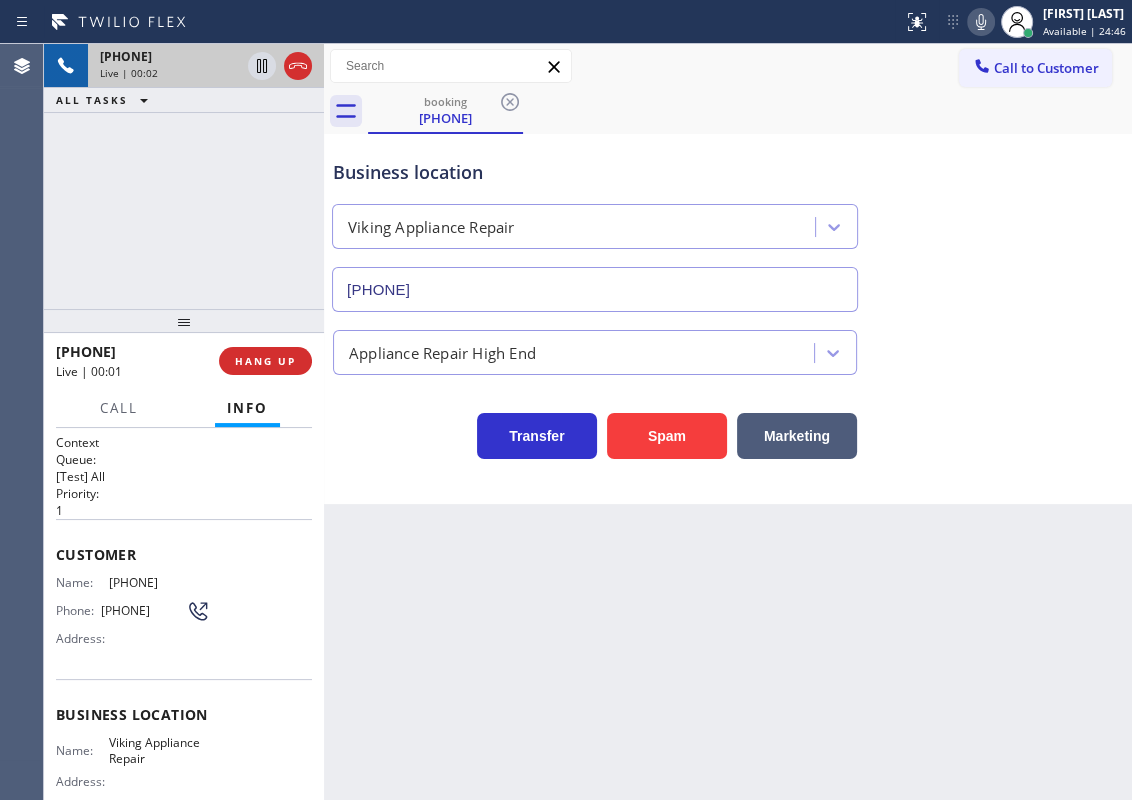 click on "[PHONE]" at bounding box center (595, 289) 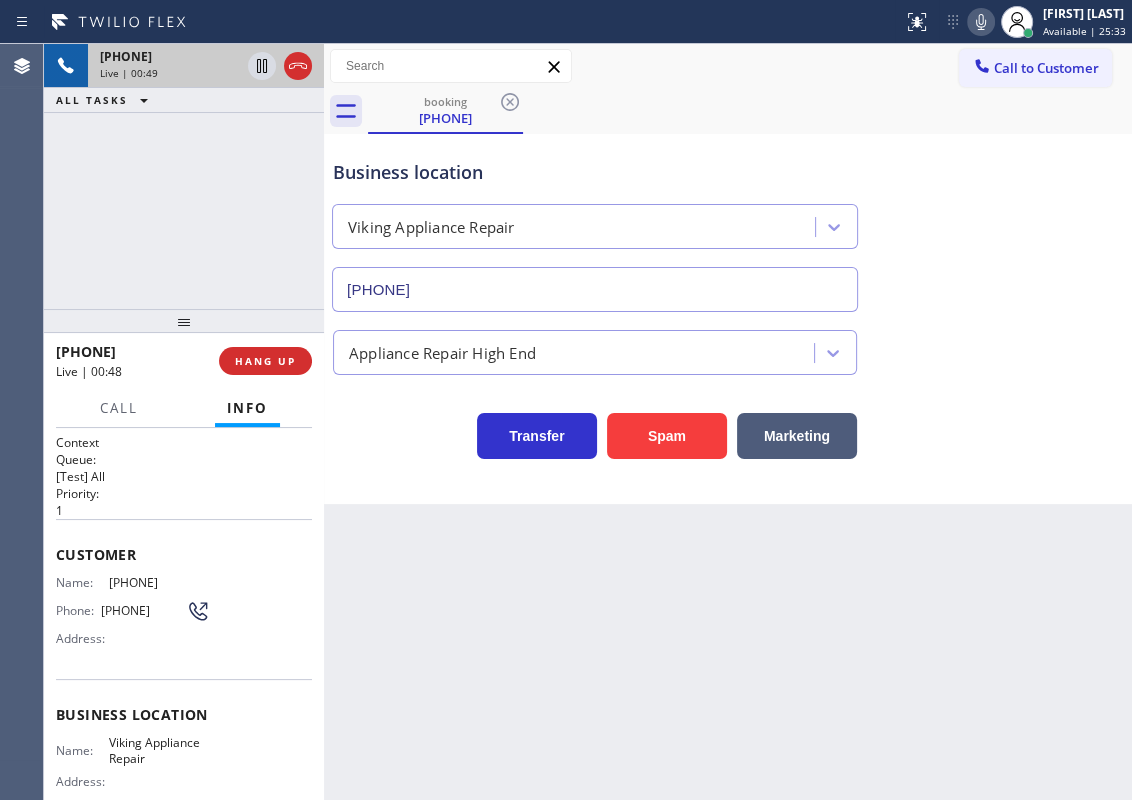 click on "Name: [PHONE] Phone: [PHONE] Address:" at bounding box center (133, 614) 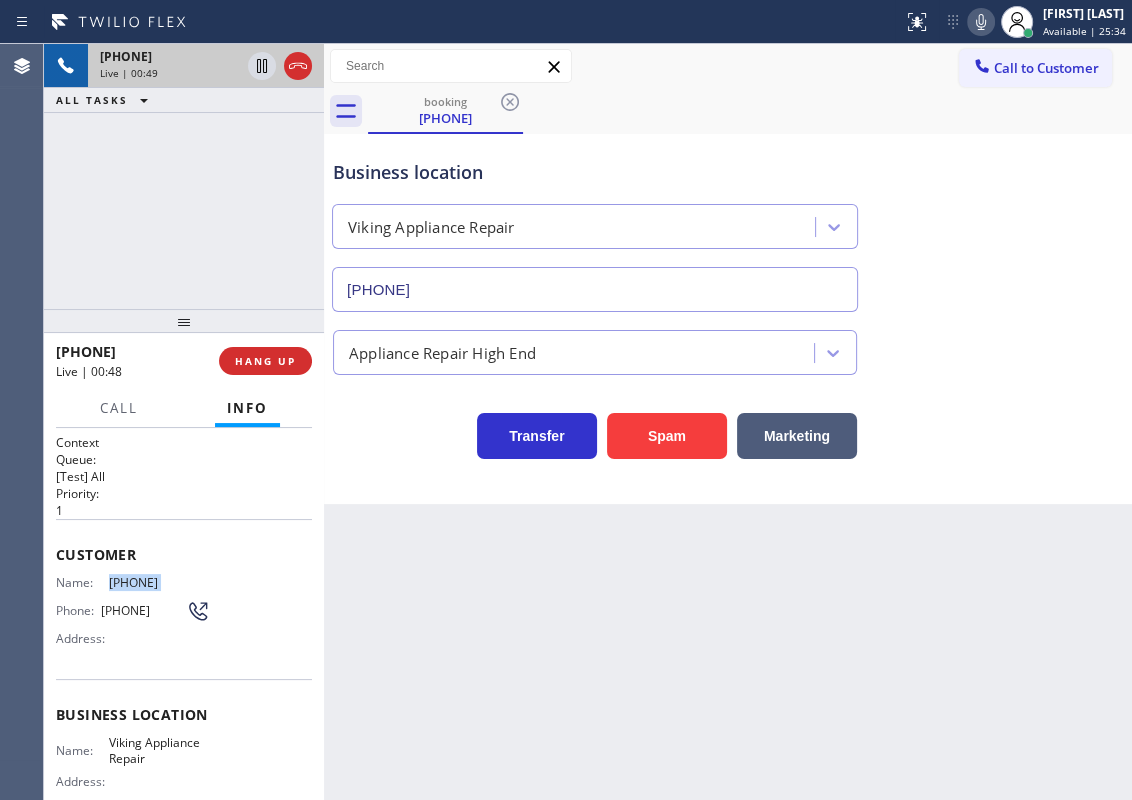 click on "Name: [PHONE] Phone: [PHONE] Address:" at bounding box center (133, 614) 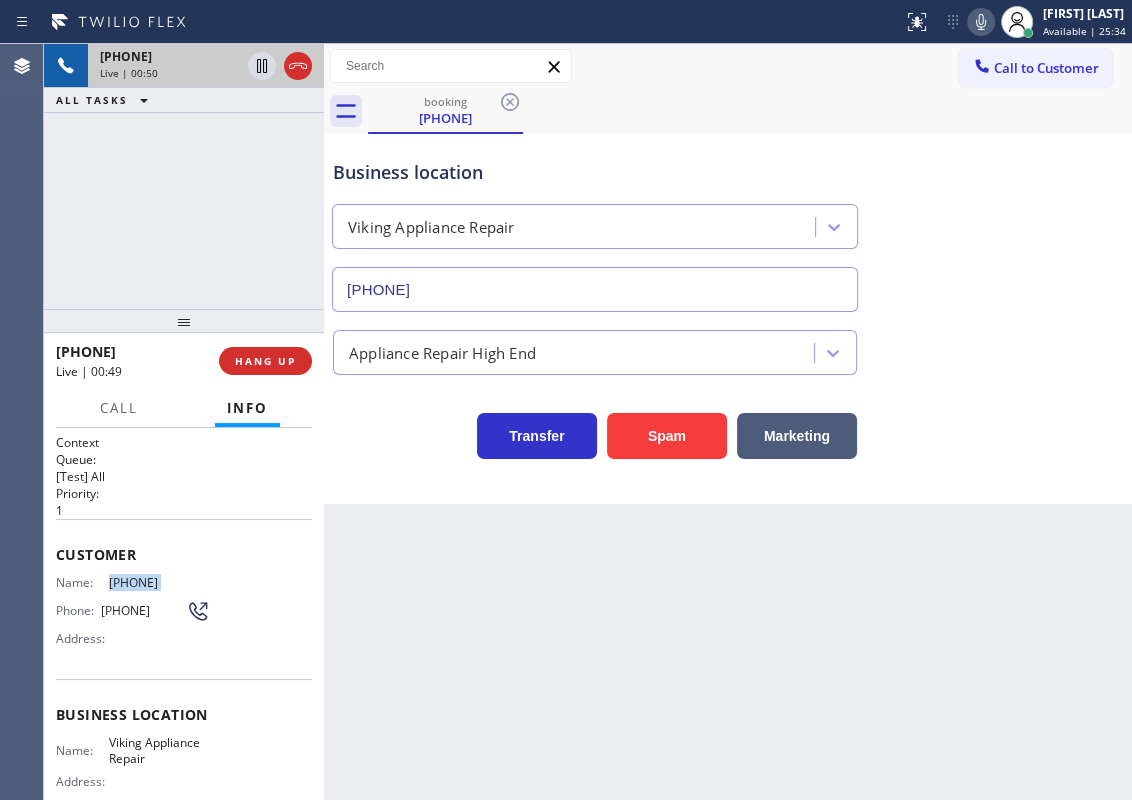 copy on "[PHONE]" 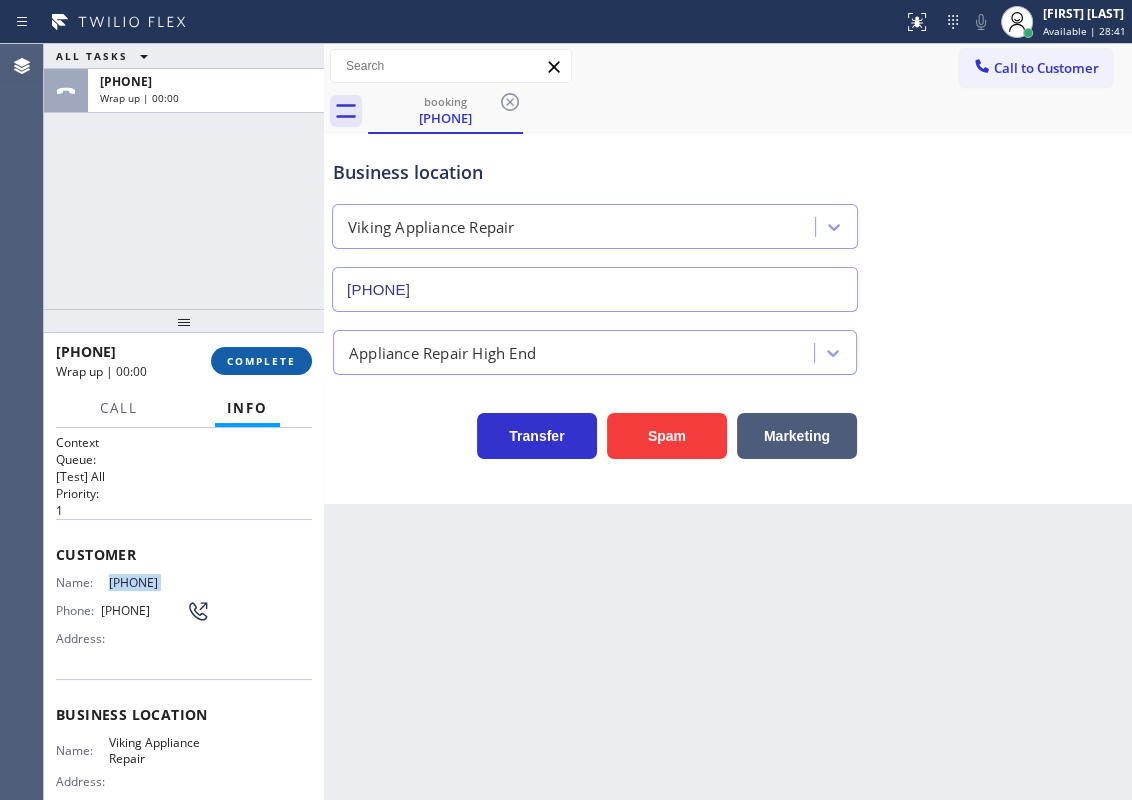 click on "COMPLETE" at bounding box center [261, 361] 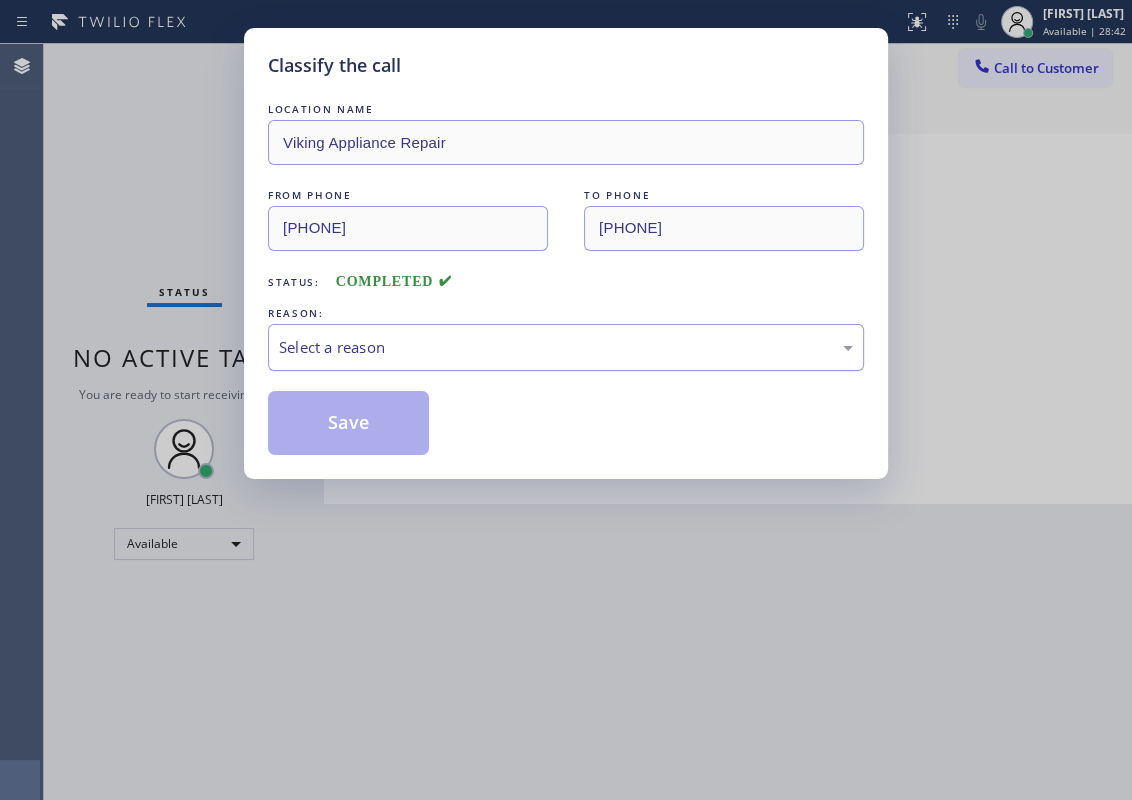 click on "Select a reason" at bounding box center (566, 347) 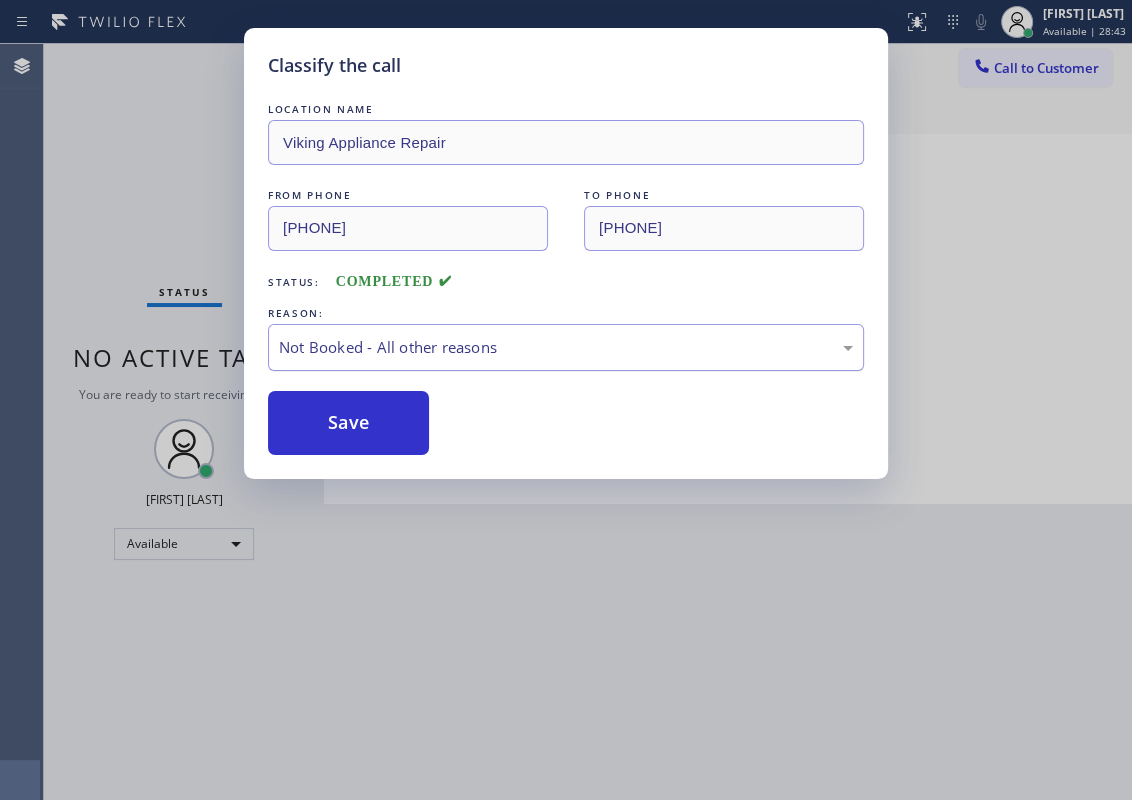 drag, startPoint x: 351, startPoint y: 409, endPoint x: 431, endPoint y: 357, distance: 95.41489 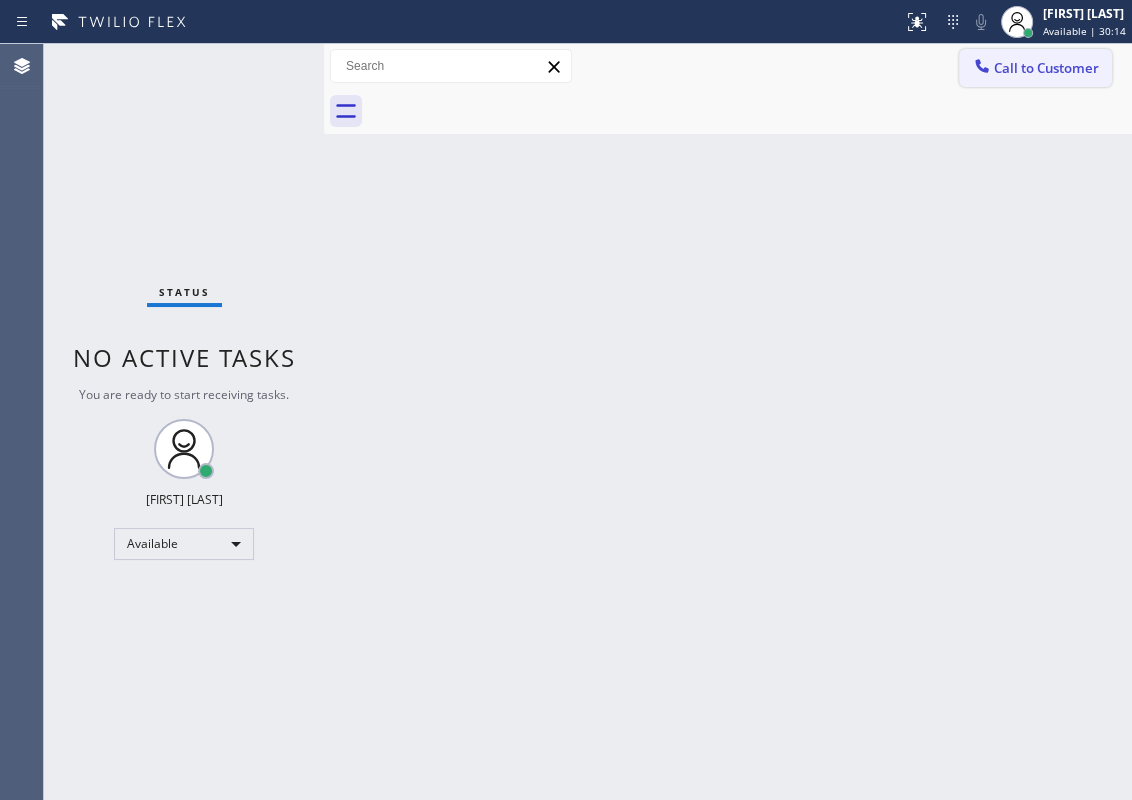 click on "Call to Customer" at bounding box center [1046, 68] 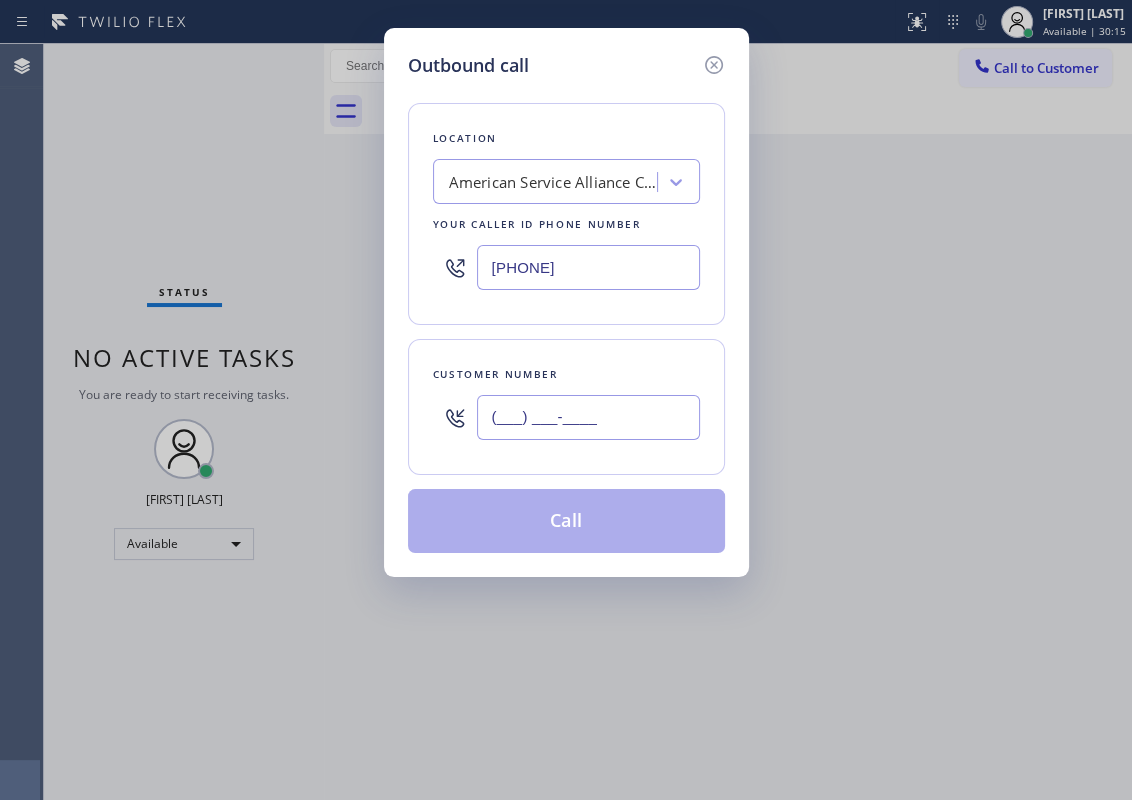click on "(___) ___-____" at bounding box center [588, 417] 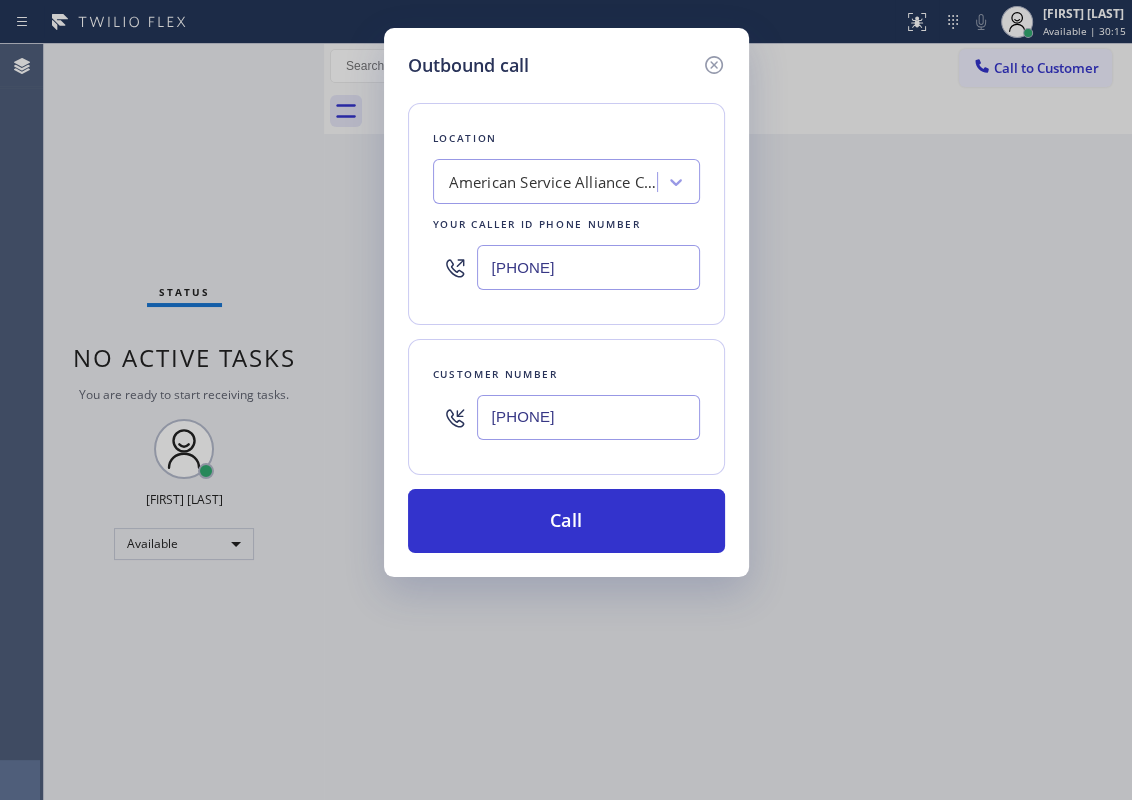 type on "[PHONE]" 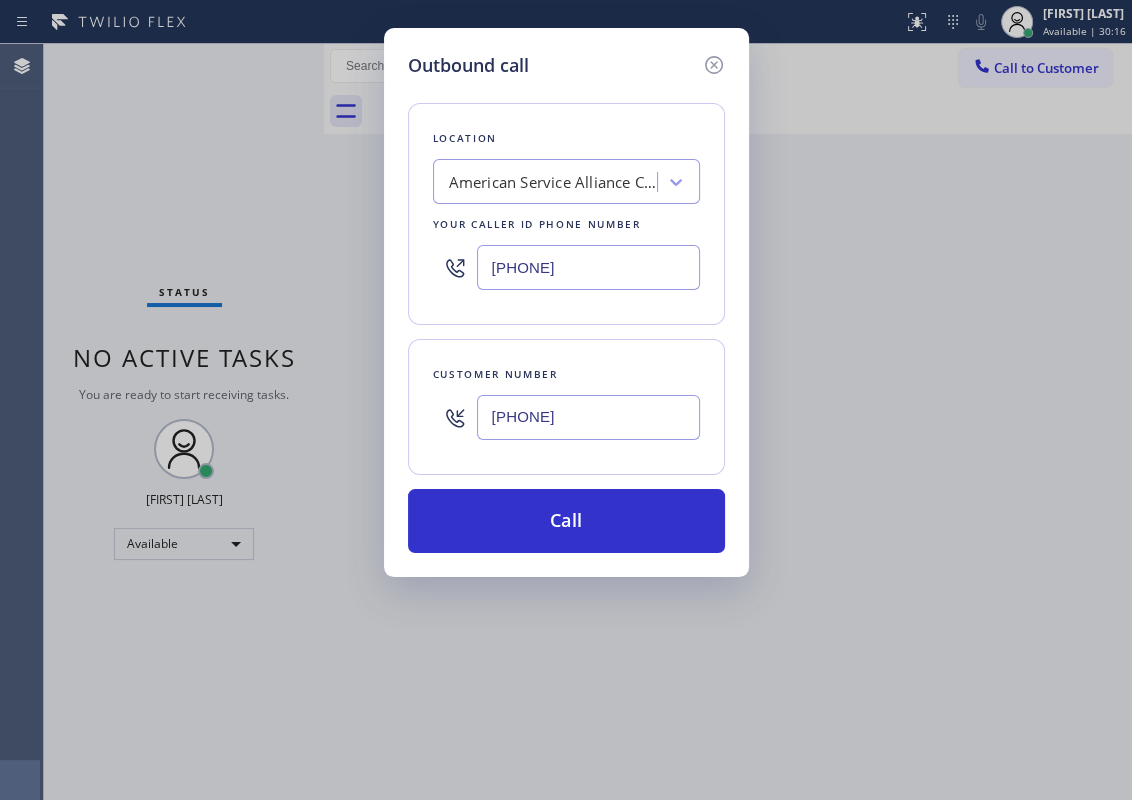 click on "[PHONE]" at bounding box center (588, 267) 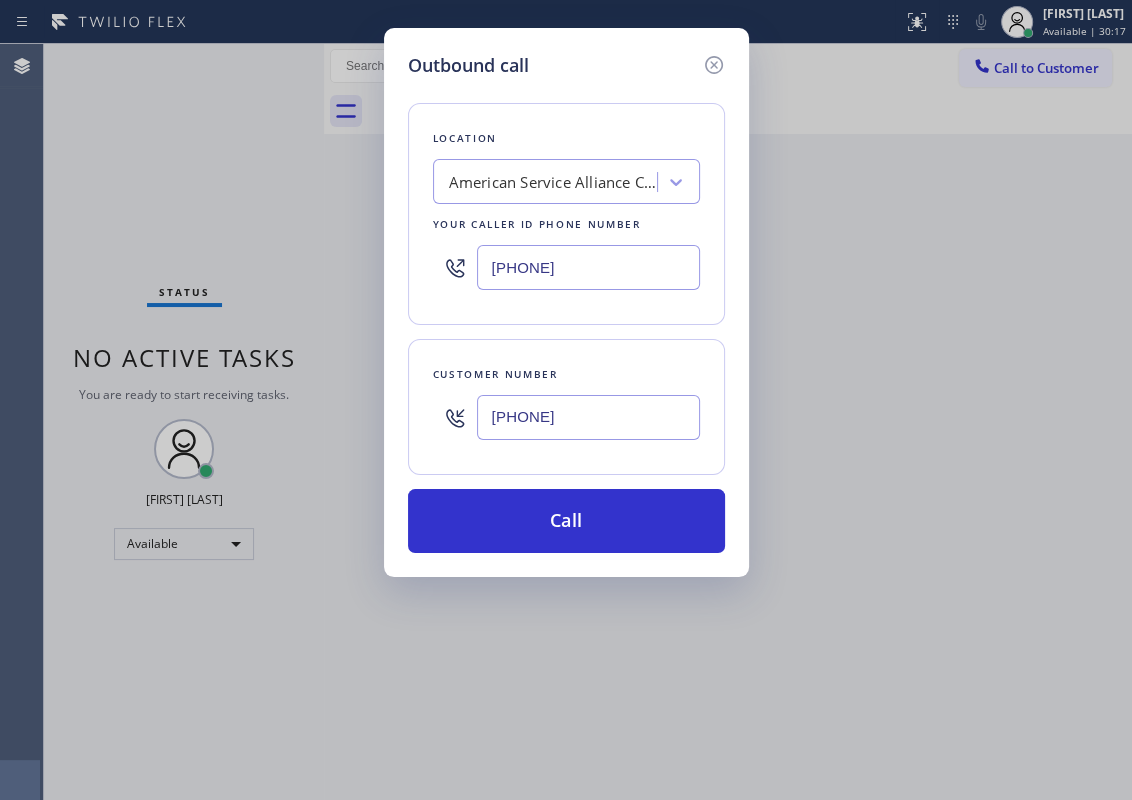 click on "[PHONE]" at bounding box center [588, 267] 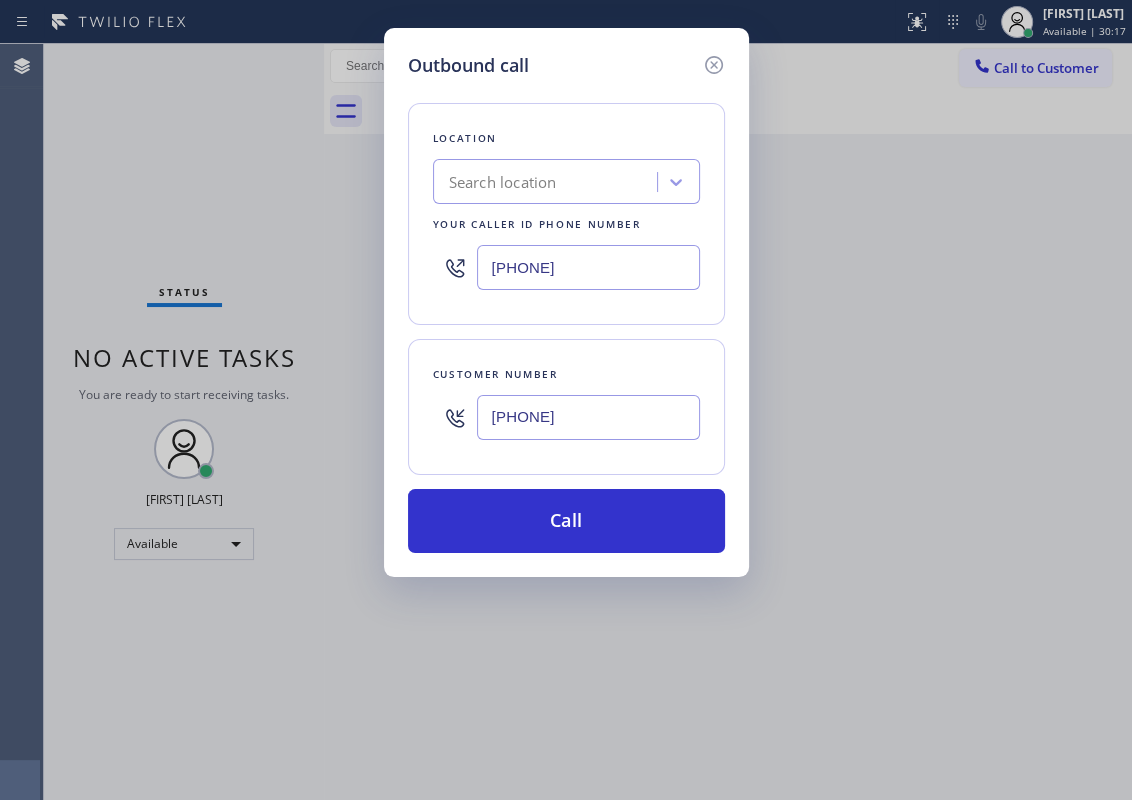 click on "[PHONE]" at bounding box center [588, 267] 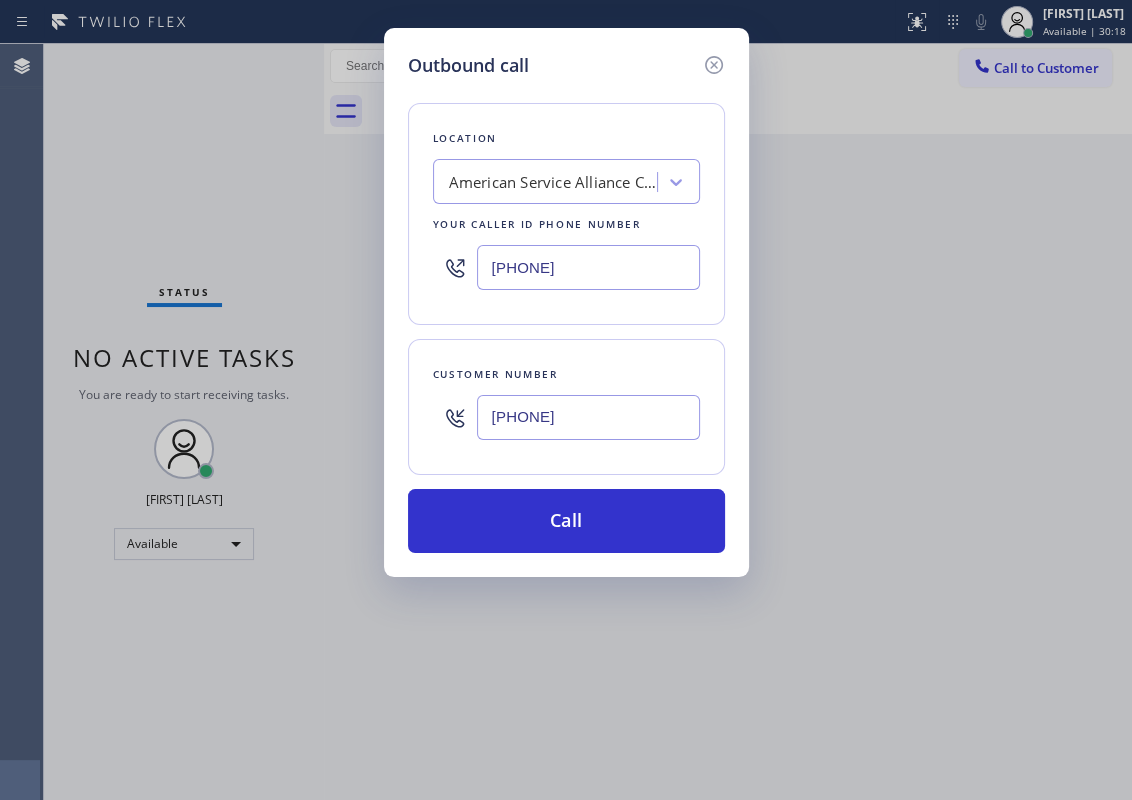 paste on "[PHONE]" 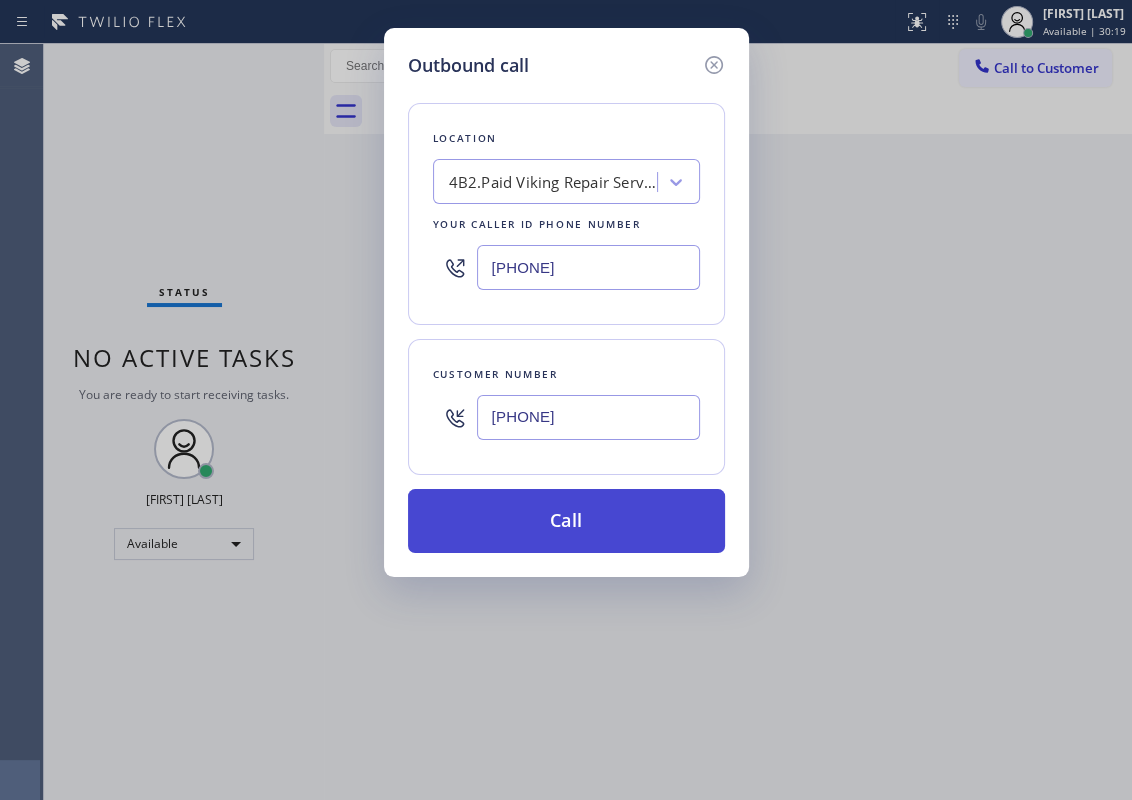 type on "[PHONE]" 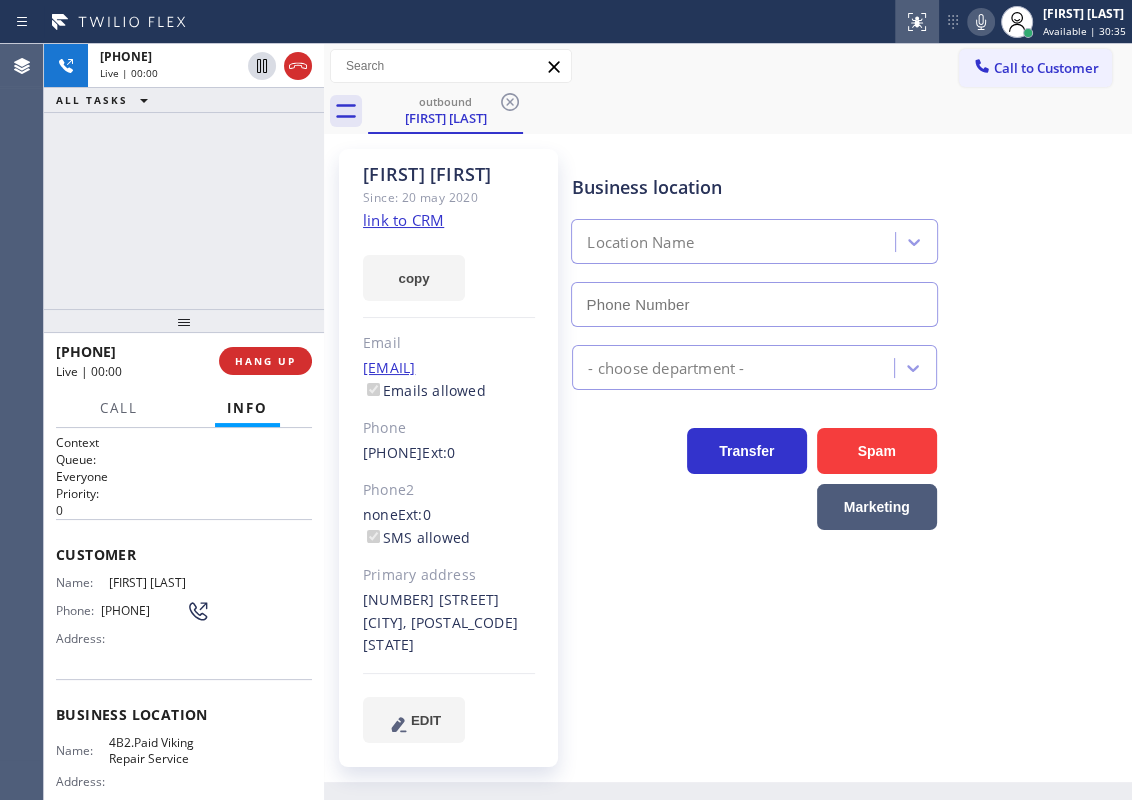 type on "[PHONE]" 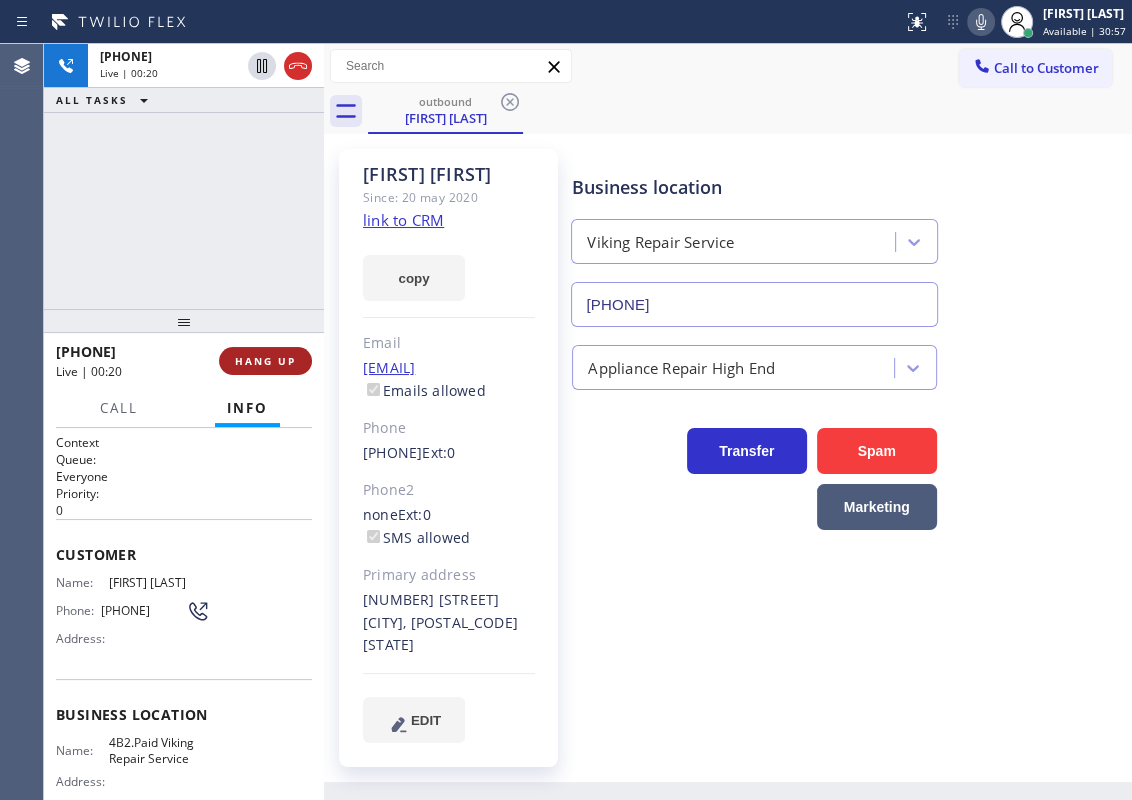 click on "HANG UP" at bounding box center (265, 361) 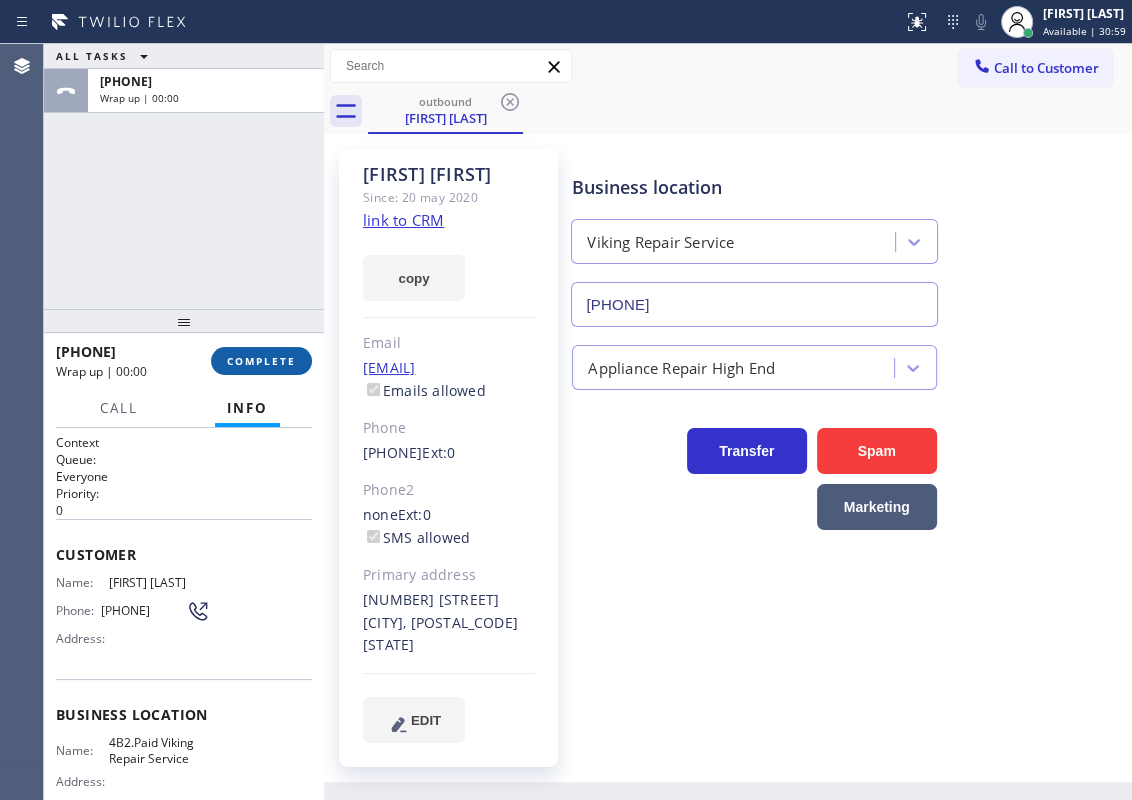 click on "COMPLETE" at bounding box center (261, 361) 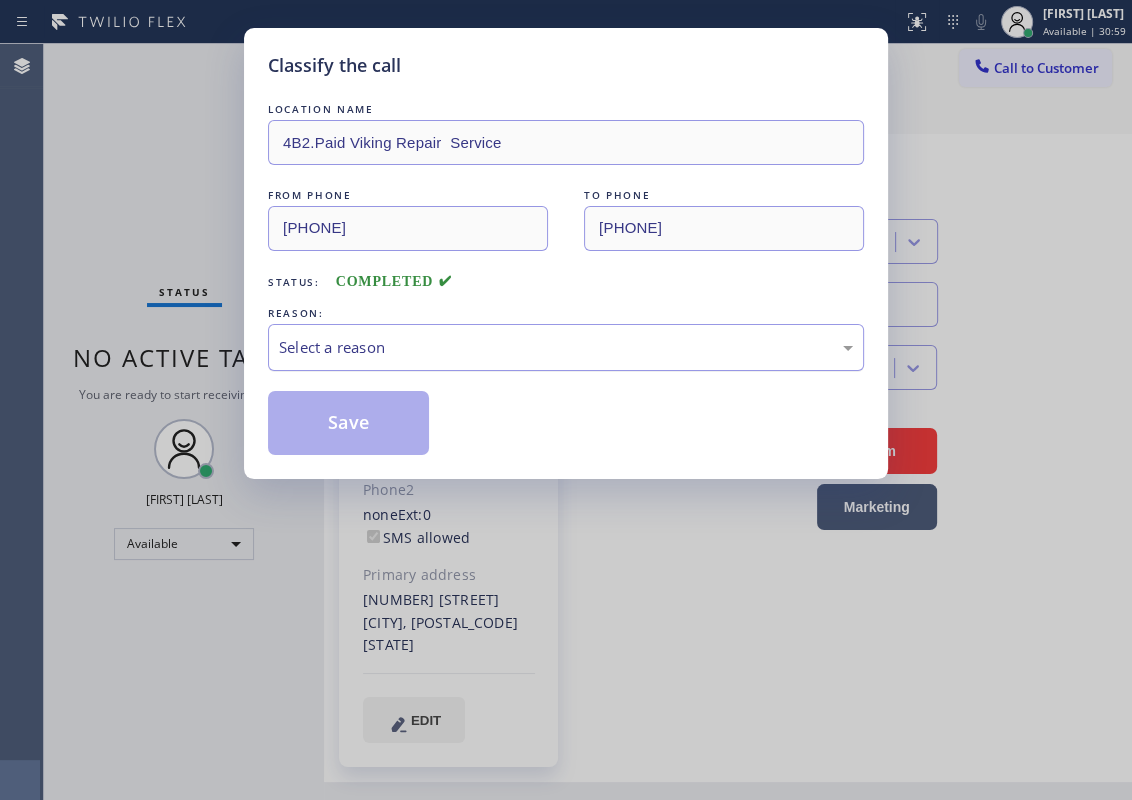 click on "Select a reason" at bounding box center (566, 347) 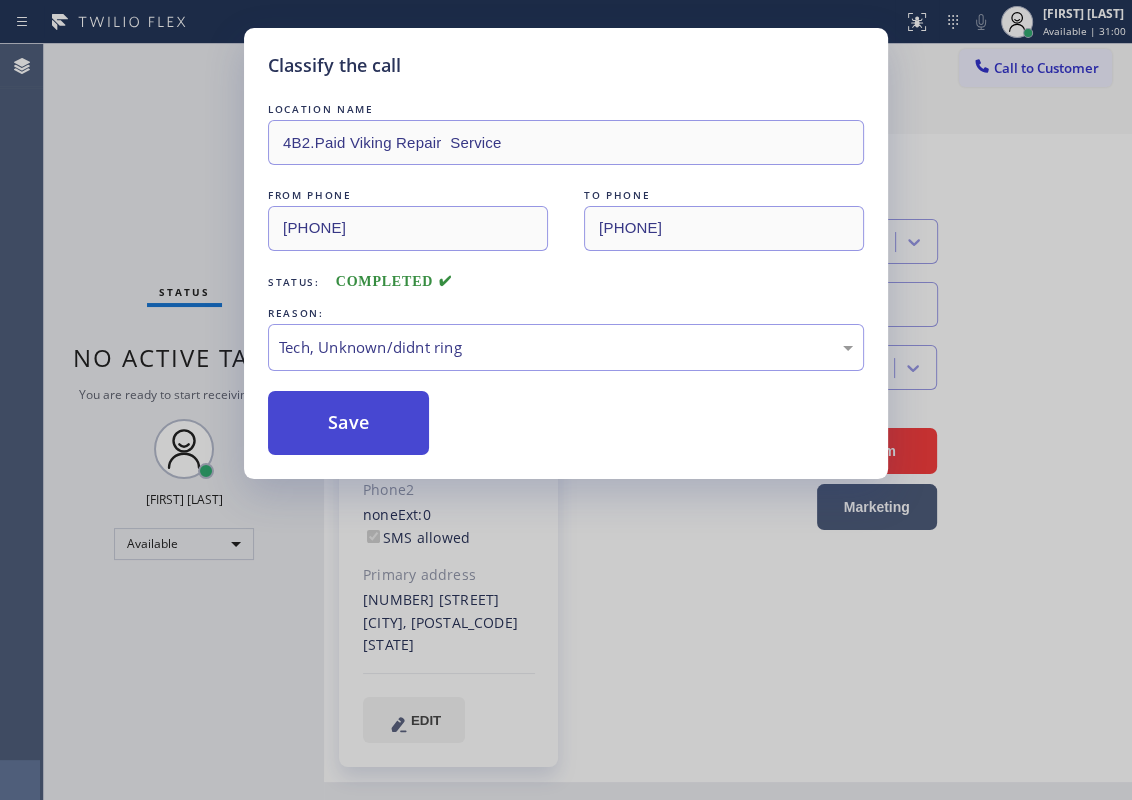 click on "Save" at bounding box center (348, 423) 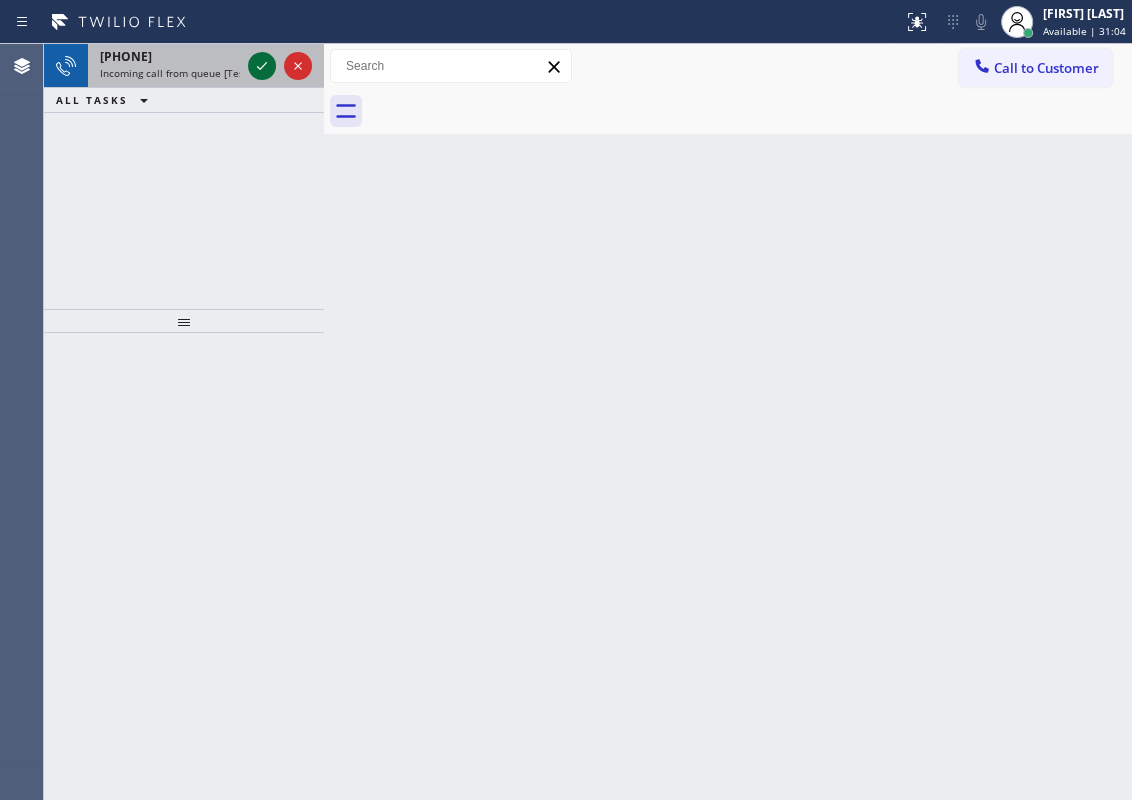 click 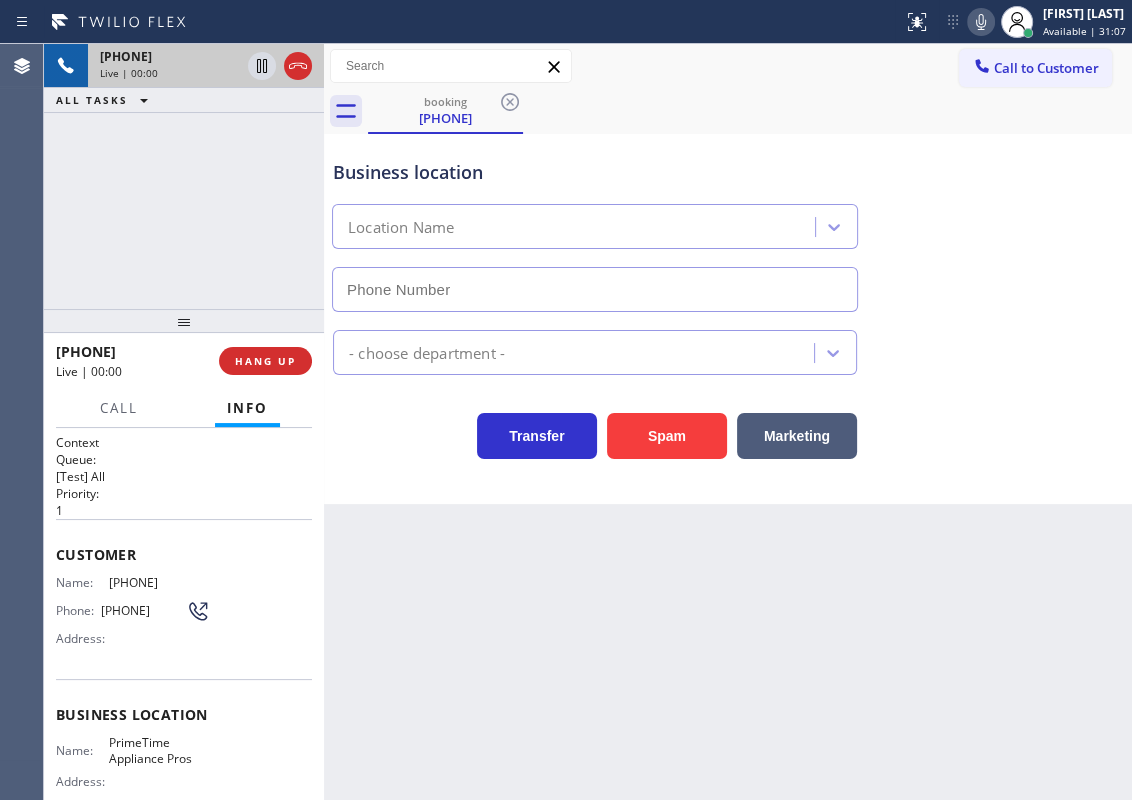 type on "[PHONE]" 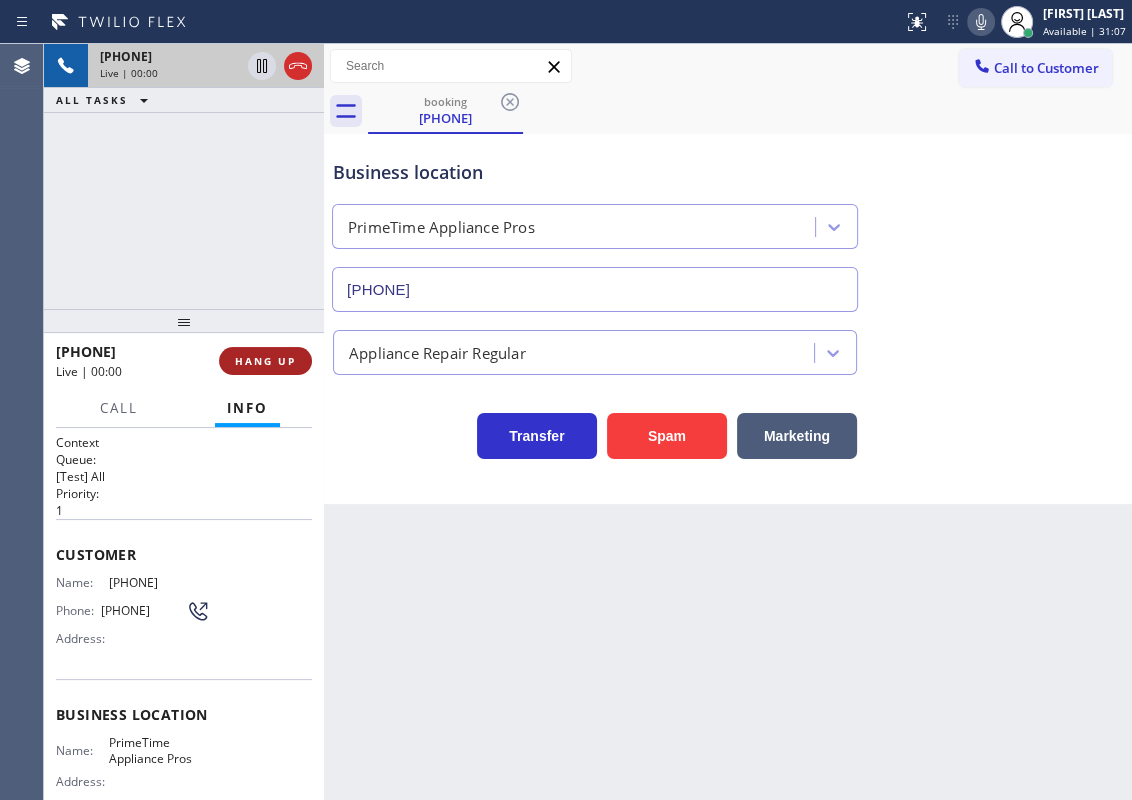click on "HANG UP" at bounding box center (265, 361) 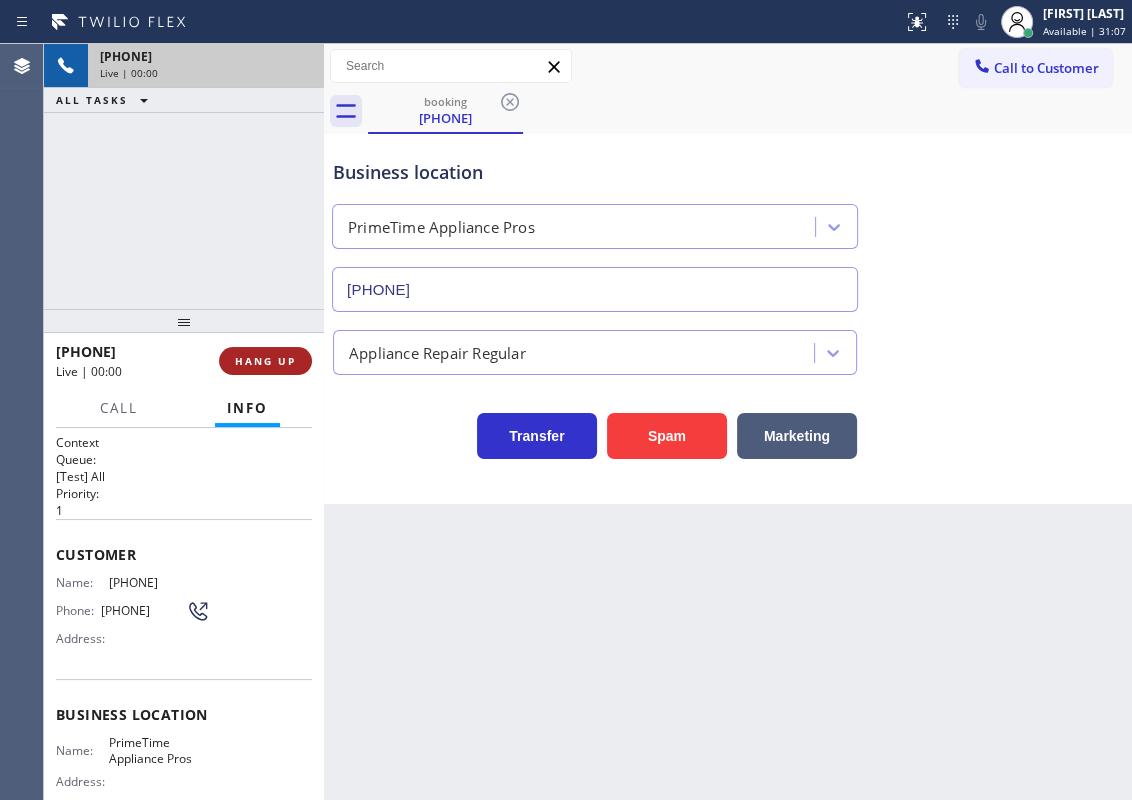 click on "HANG UP" at bounding box center (265, 361) 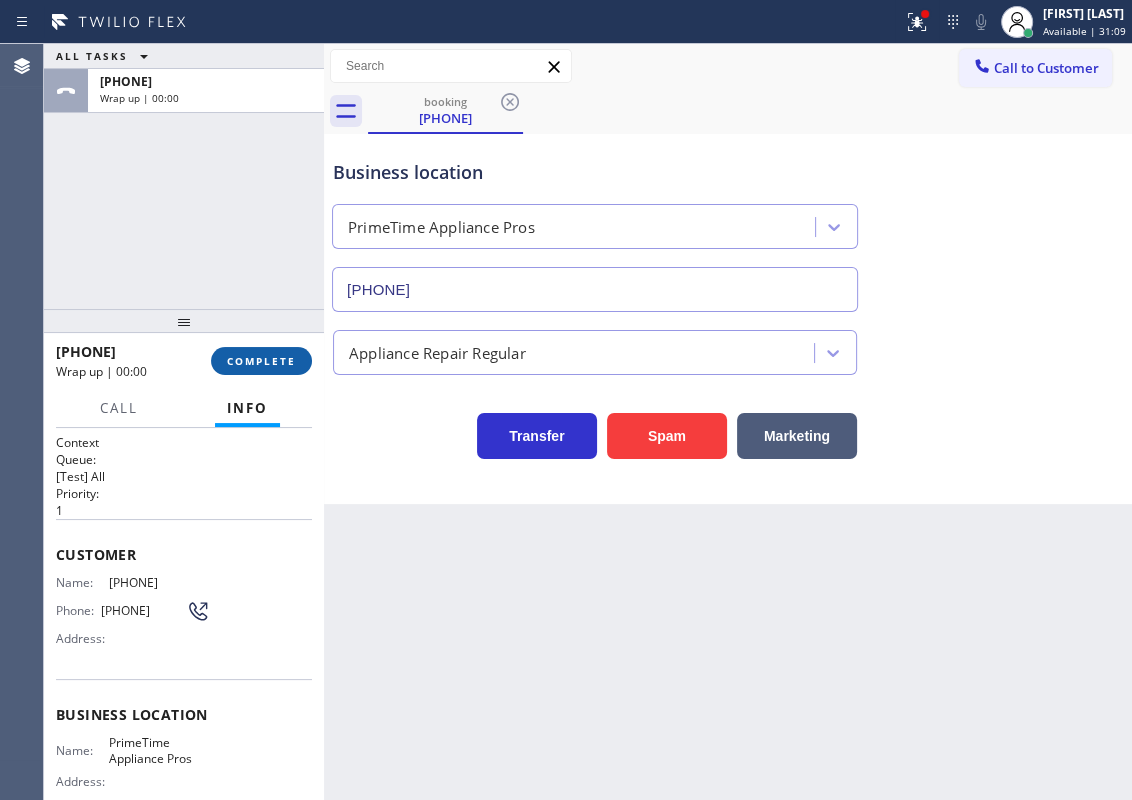 click on "COMPLETE" at bounding box center (261, 361) 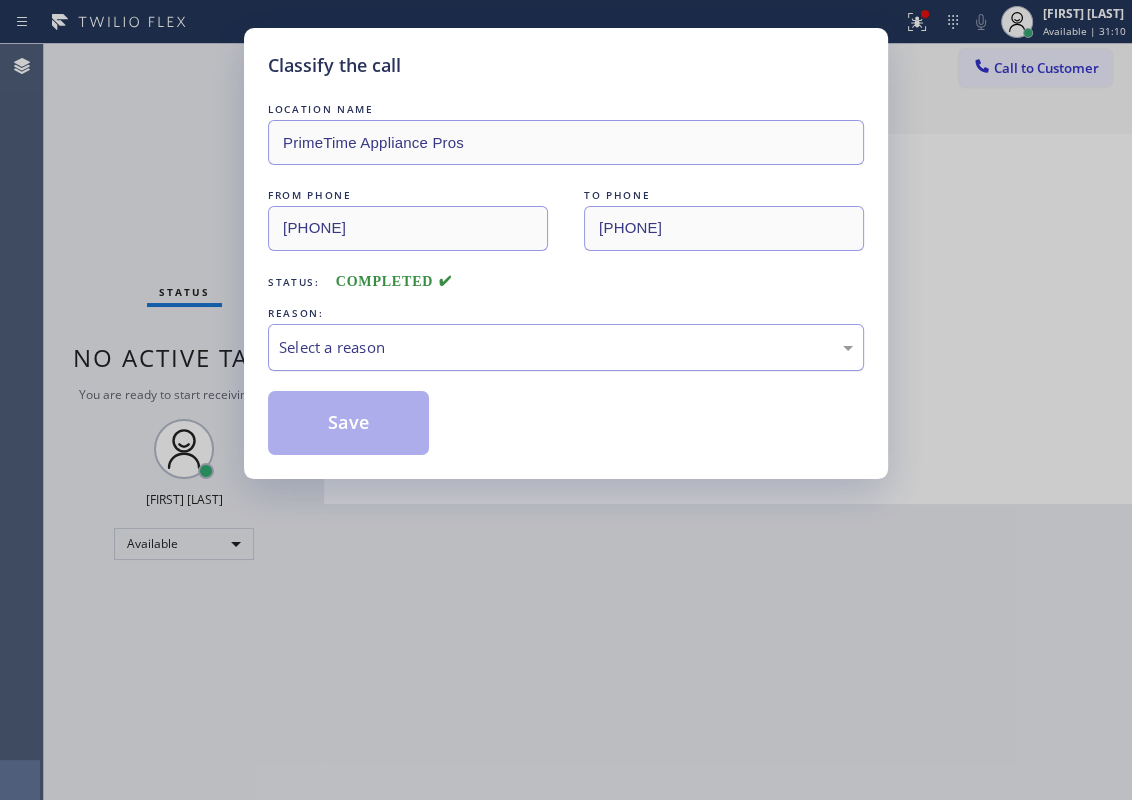 click on "Select a reason" at bounding box center [566, 347] 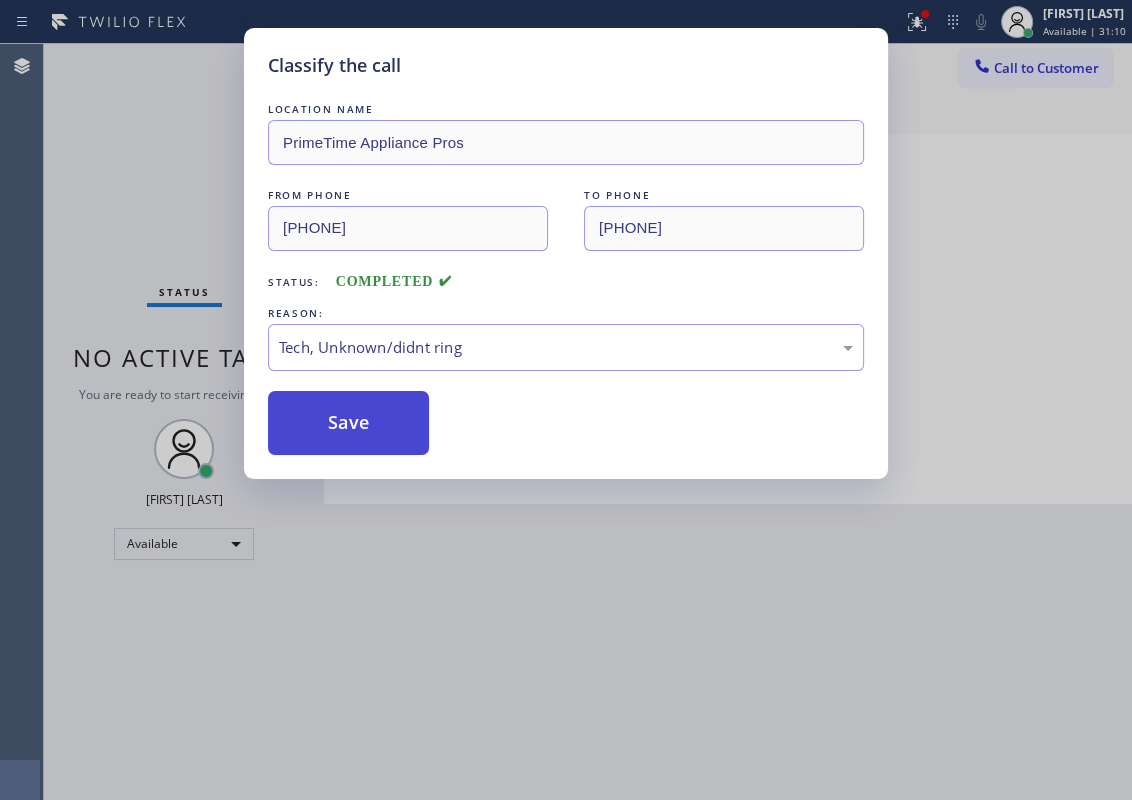 click on "Save" at bounding box center [348, 423] 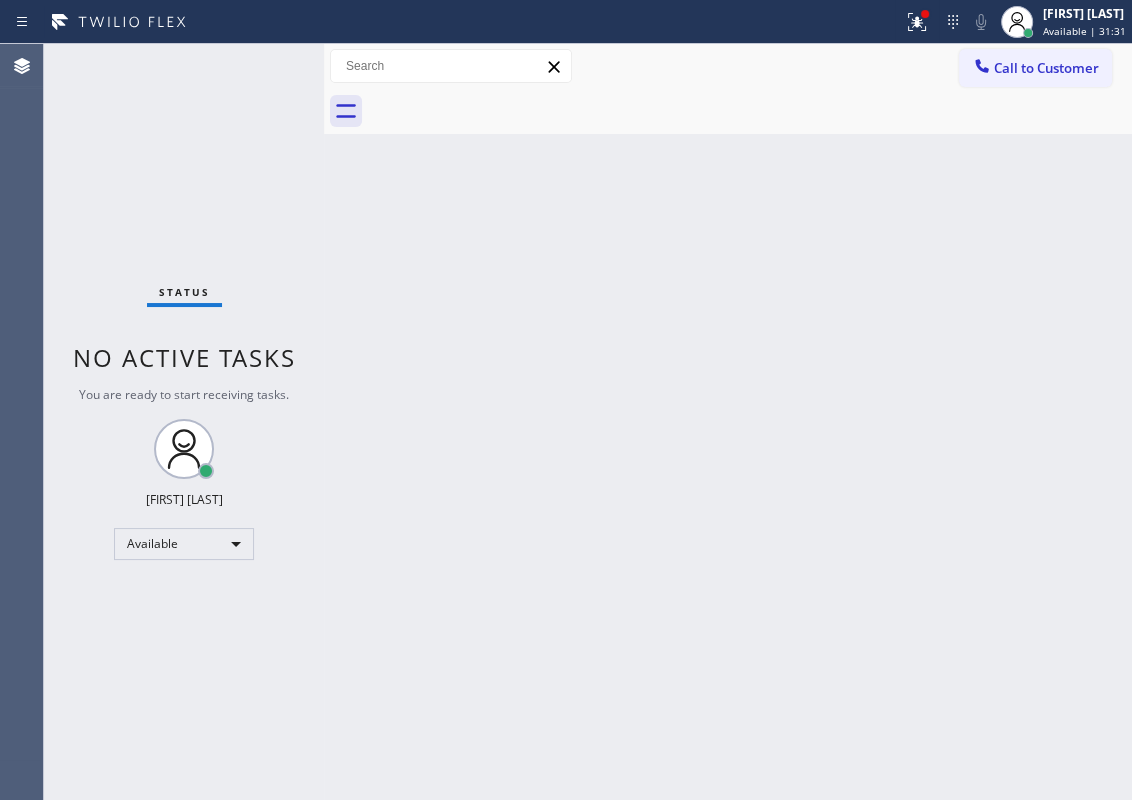 click on "Back to Dashboard Change Sender ID Customers Technicians Select a contact Outbound call Technician Search Technician Your caller id phone number Your caller id phone number Call Technician info Name   Phone none Address none Change Sender ID HVAC [PHONE] 5 Star Appliance [PHONE] Appliance Repair [PHONE] Plumbing [PHONE] Air Duct Cleaning [PHONE]  Electricians [PHONE] Cancel Change Check personal SMS Reset Change No tabs Call to Customer Outbound call Location [COMPANY] Repair  Service Your caller id phone number [PHONE] Customer number Call Outbound call Technician Search Technician Your caller id phone number Your caller id phone number Call" at bounding box center [728, 422] 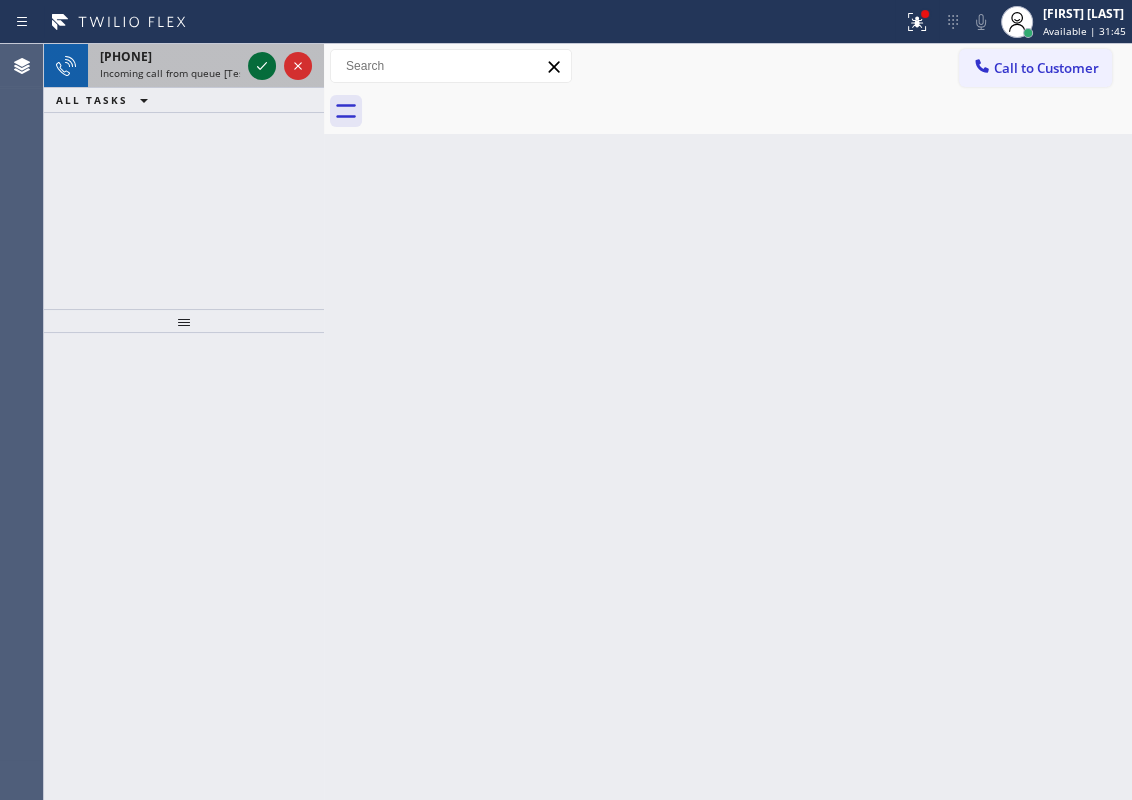 click 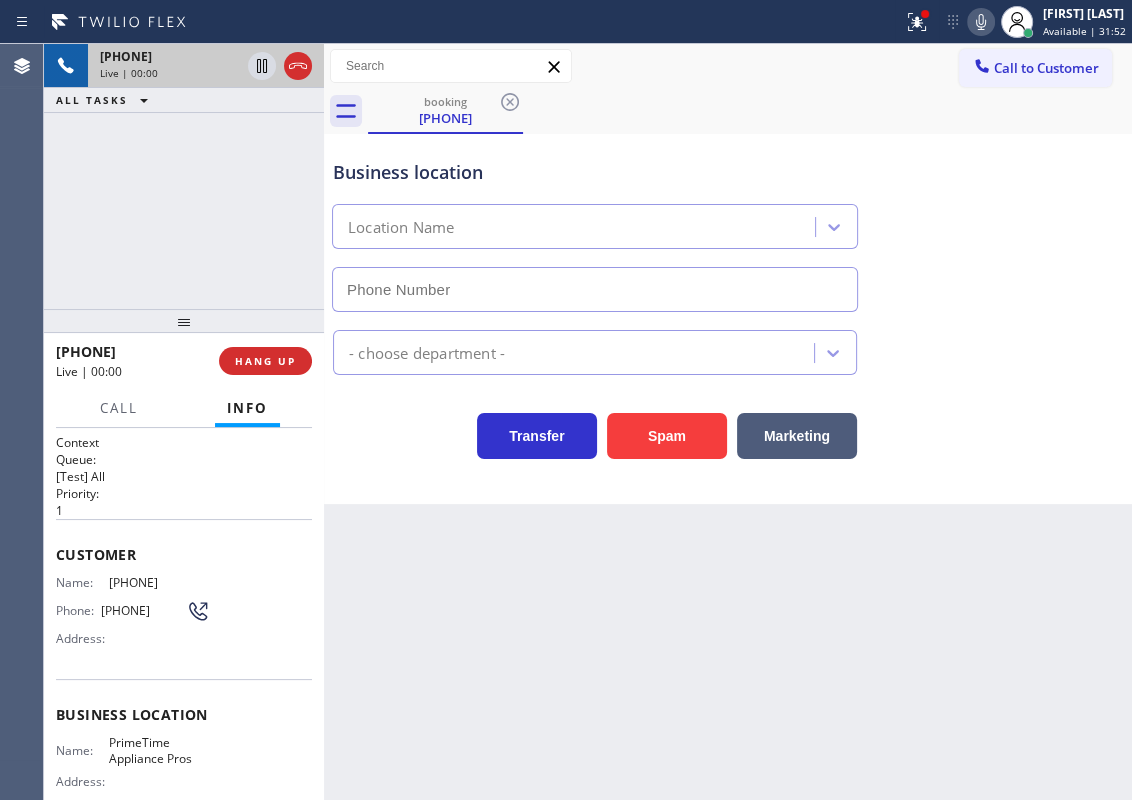 type on "[PHONE]" 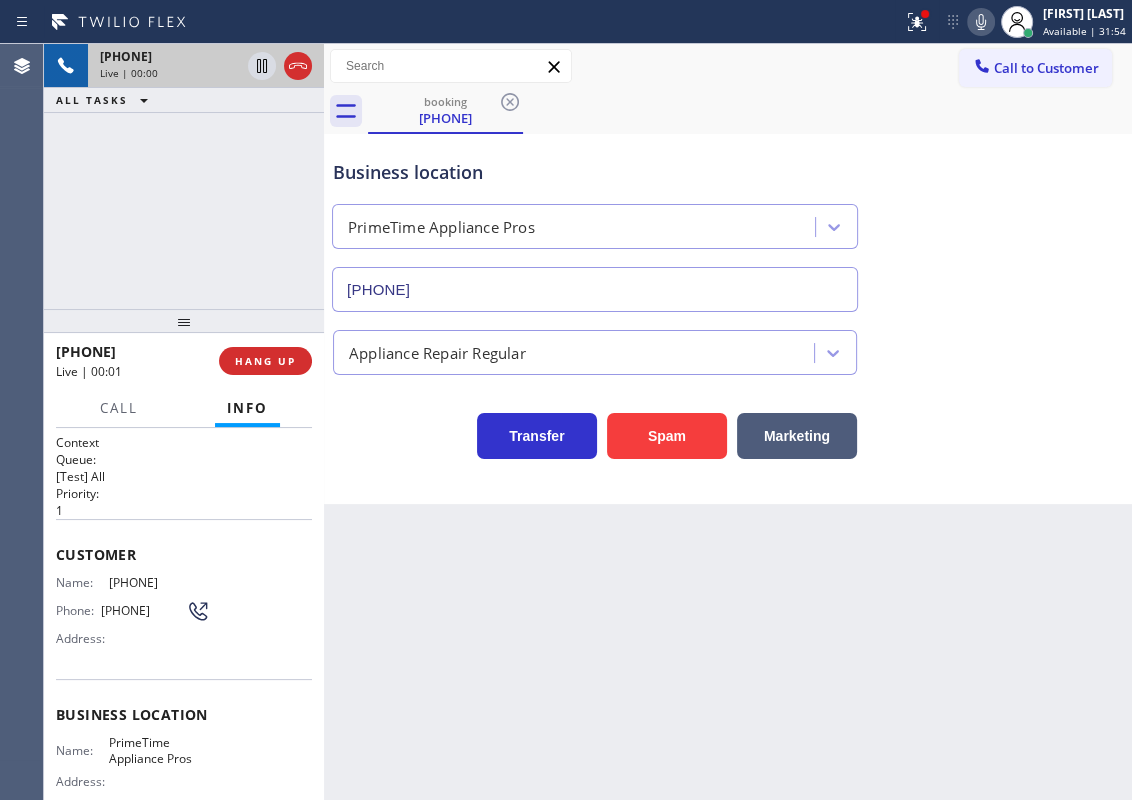 scroll, scrollTop: 90, scrollLeft: 0, axis: vertical 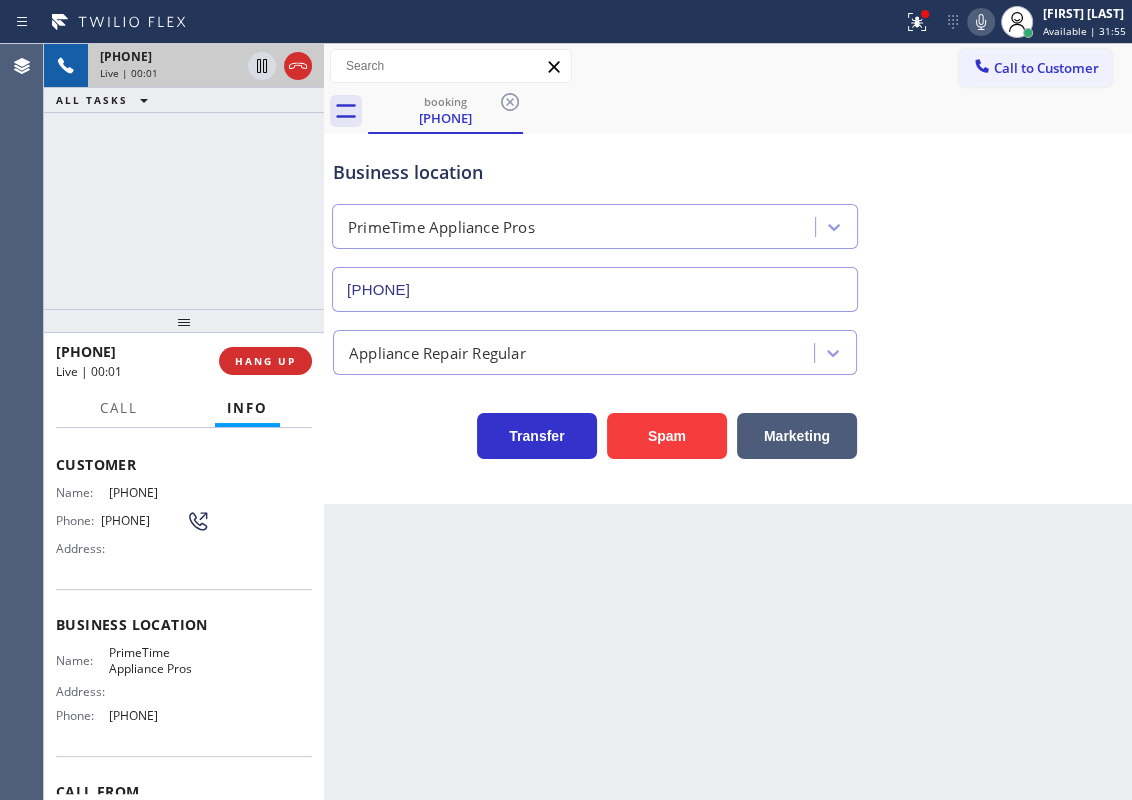 click on "PrimeTime Appliance Pros" at bounding box center (159, 660) 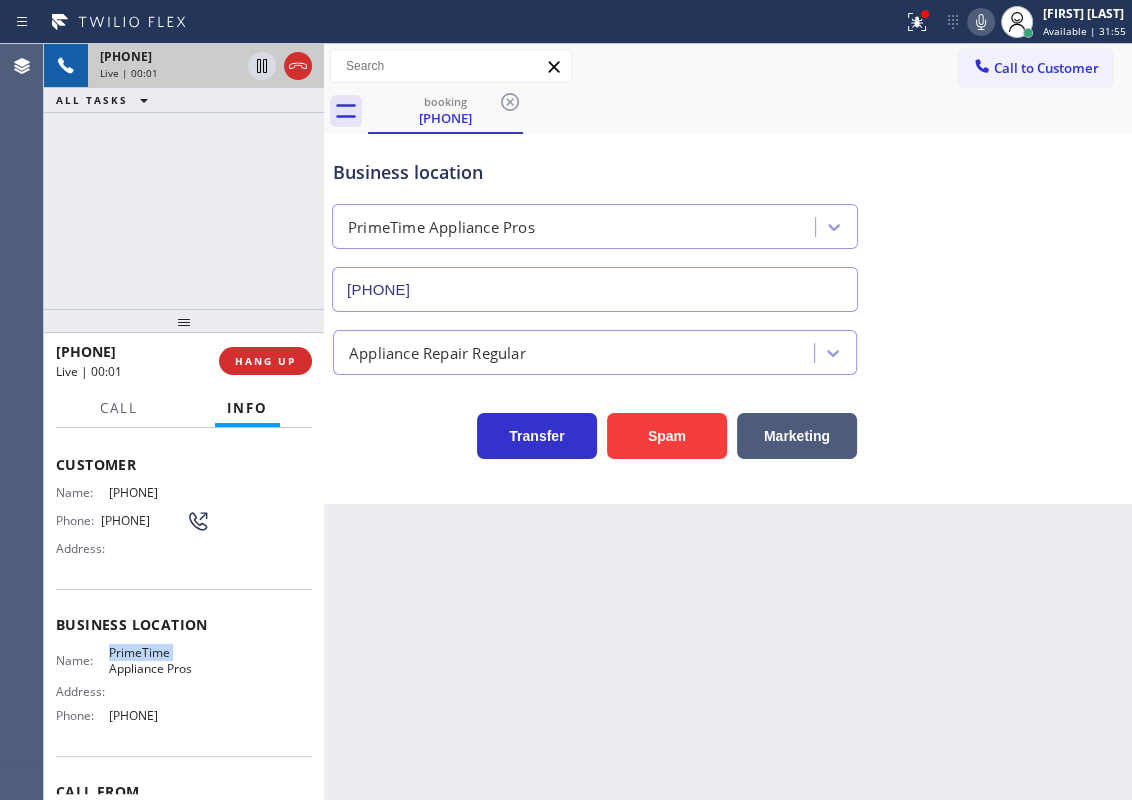 click on "PrimeTime Appliance Pros" at bounding box center (159, 660) 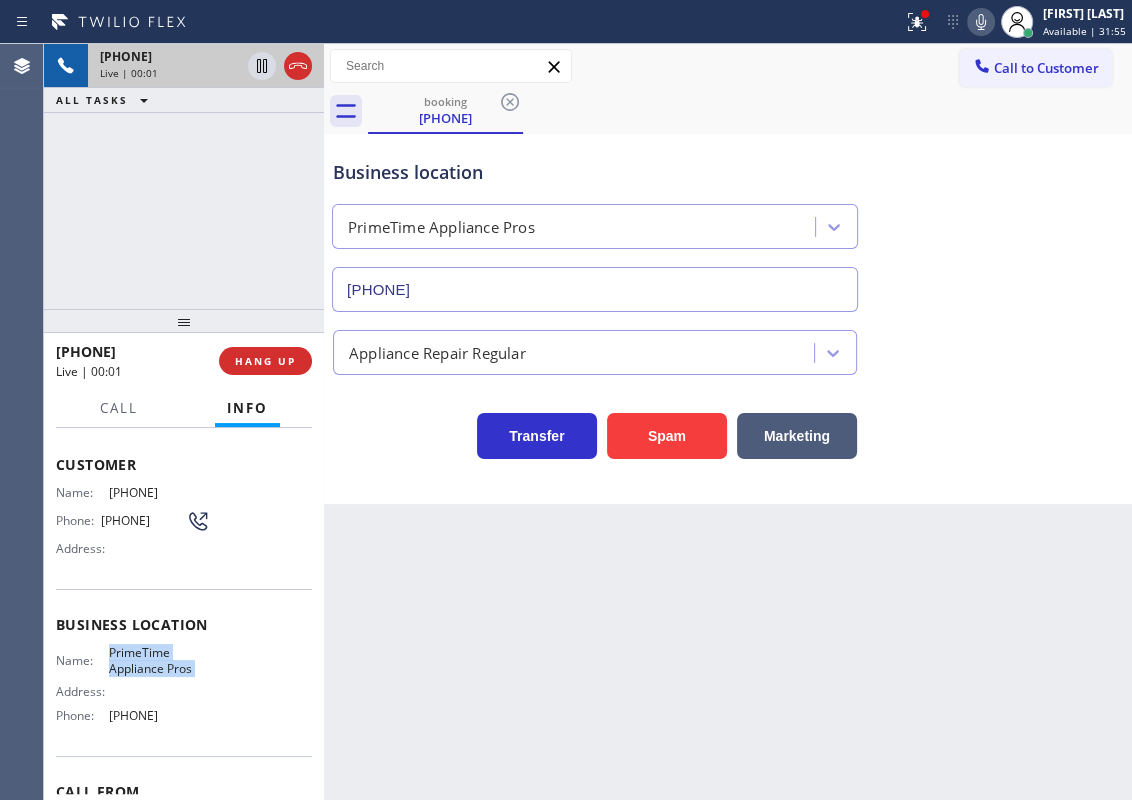 click on "PrimeTime Appliance Pros" at bounding box center (159, 660) 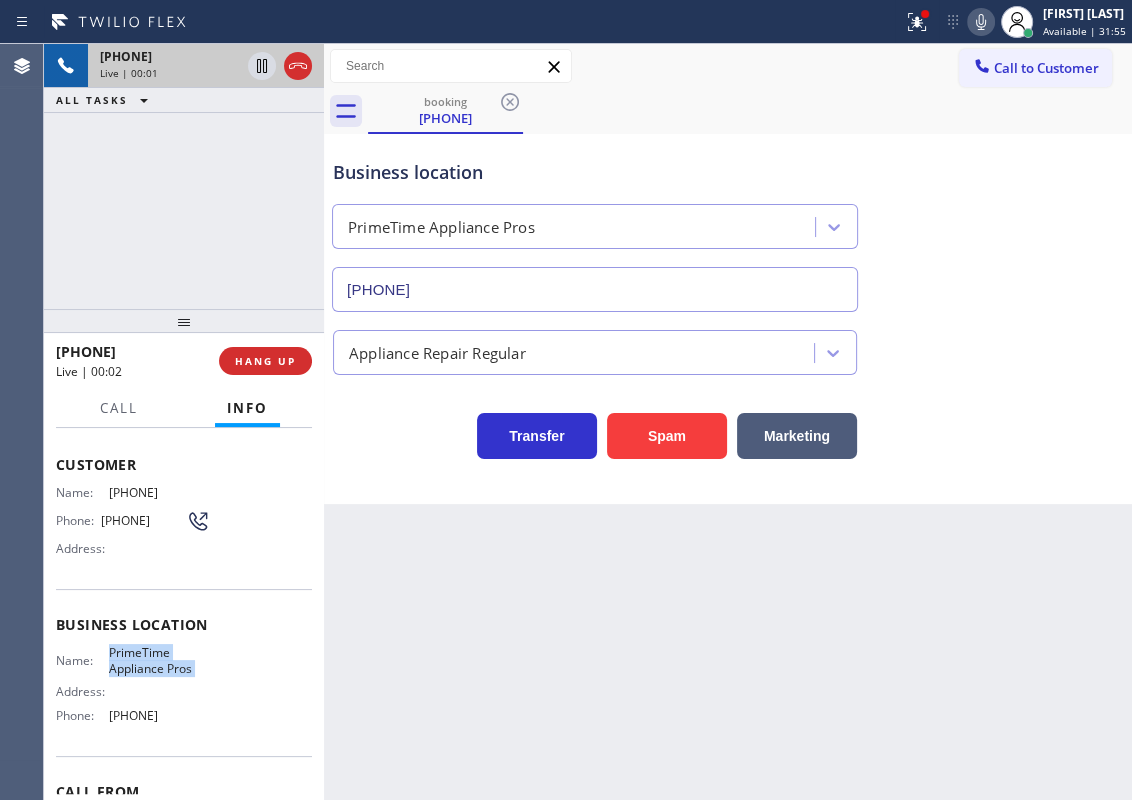 copy on "PrimeTime Appliance Pros" 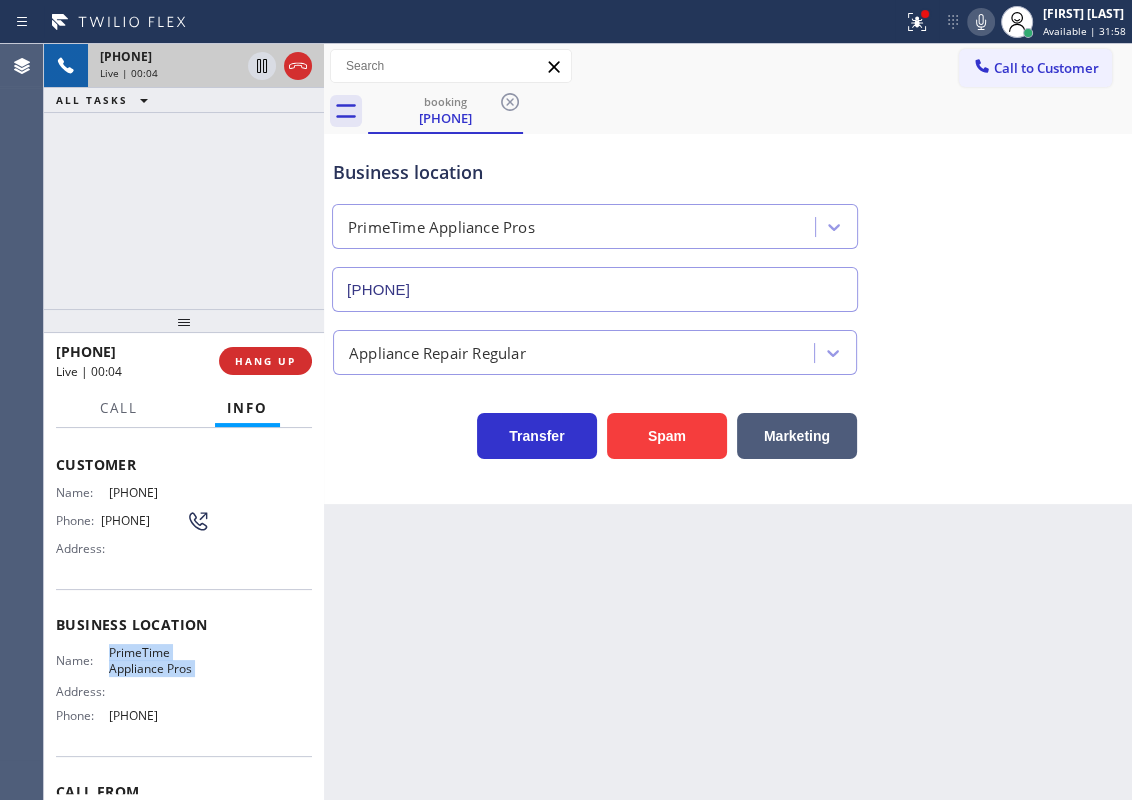 click on "[PHONE]" at bounding box center (595, 289) 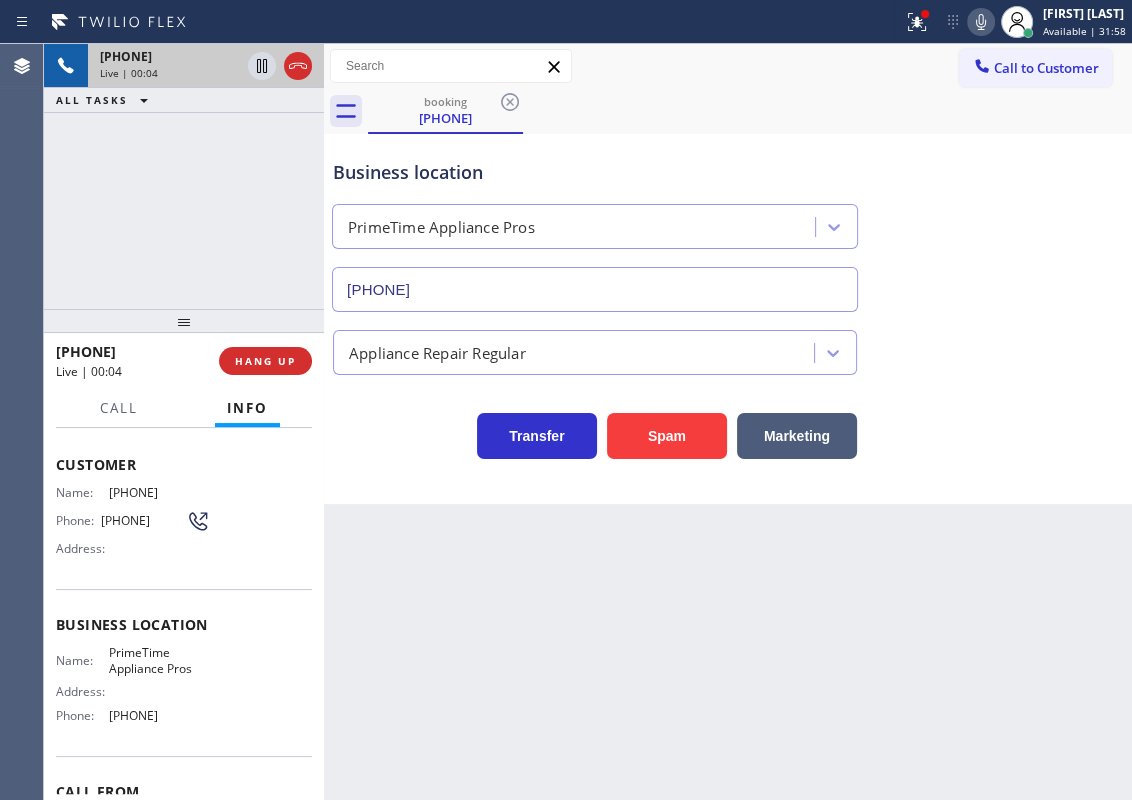 click on "[PHONE]" at bounding box center (595, 289) 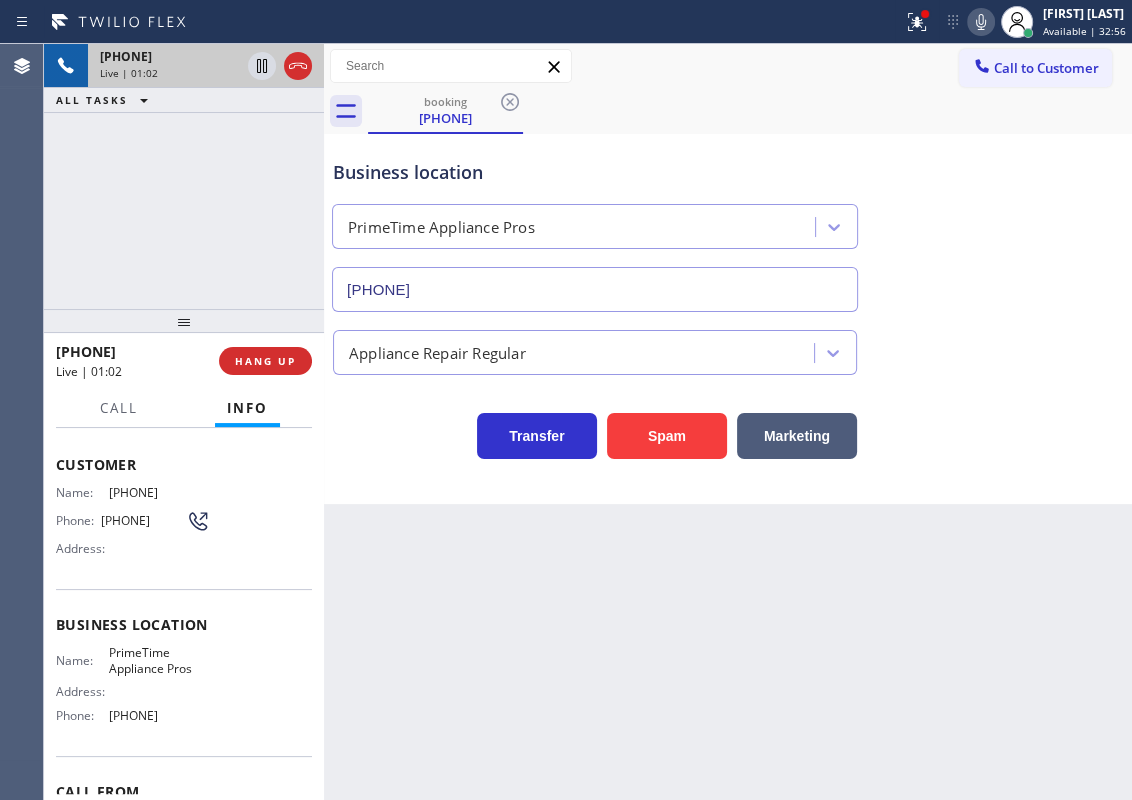 scroll, scrollTop: 0, scrollLeft: 0, axis: both 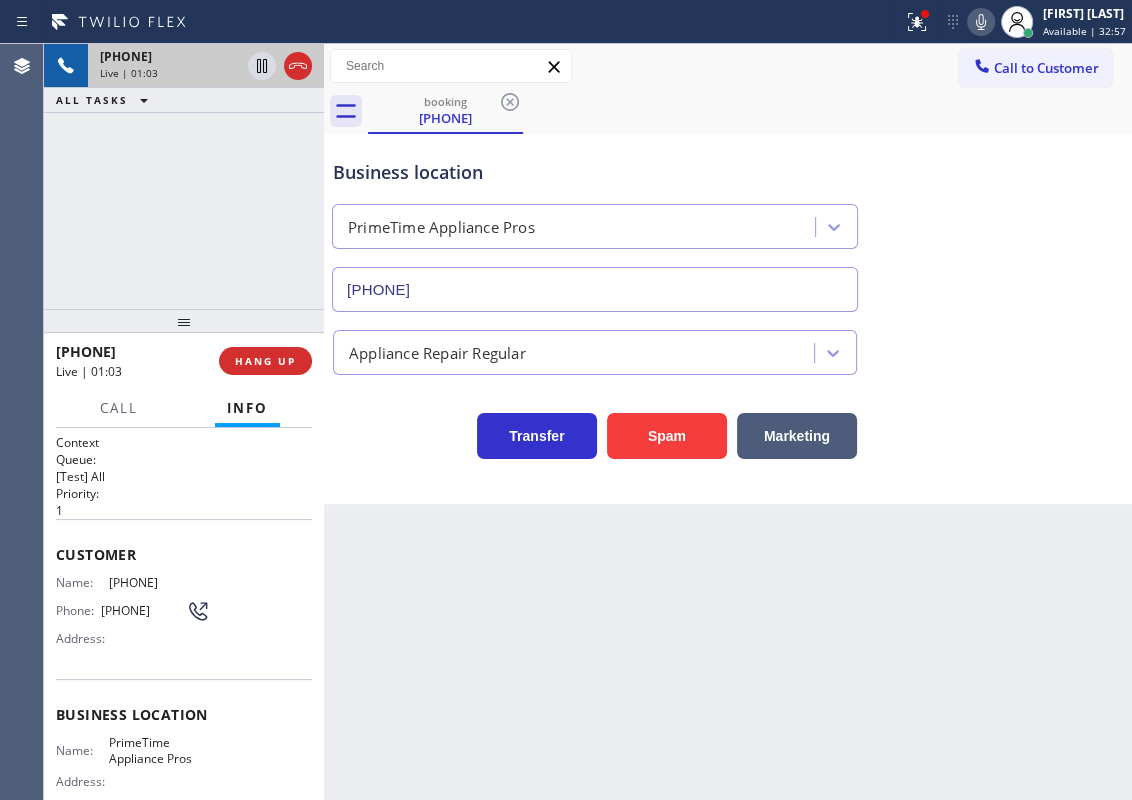 click on "[PHONE]" at bounding box center (159, 582) 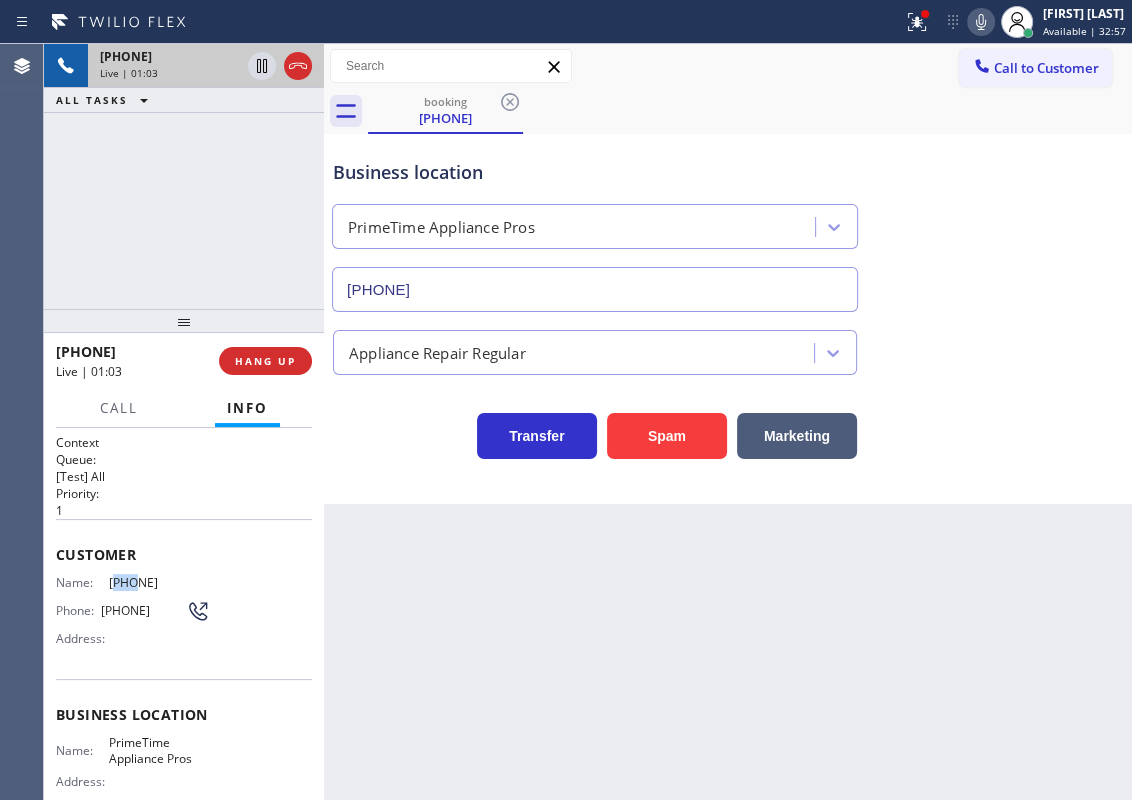 click on "[PHONE]" at bounding box center (159, 582) 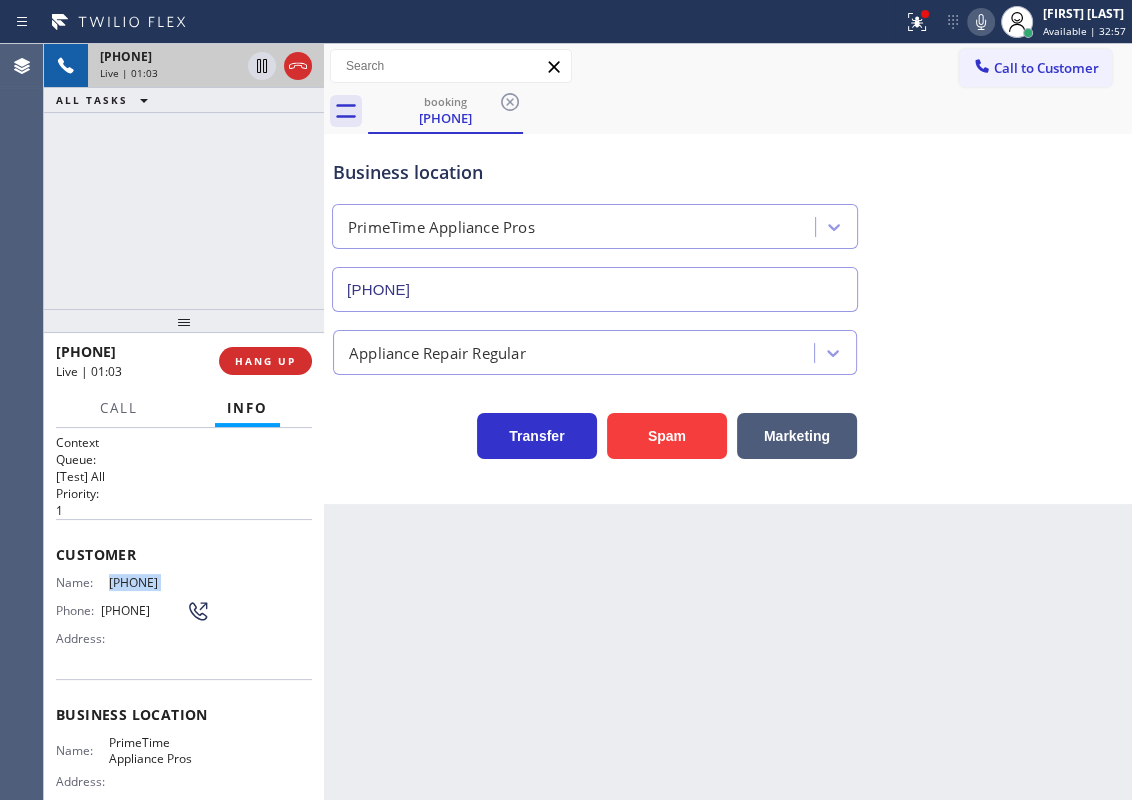 click on "[PHONE]" at bounding box center [159, 582] 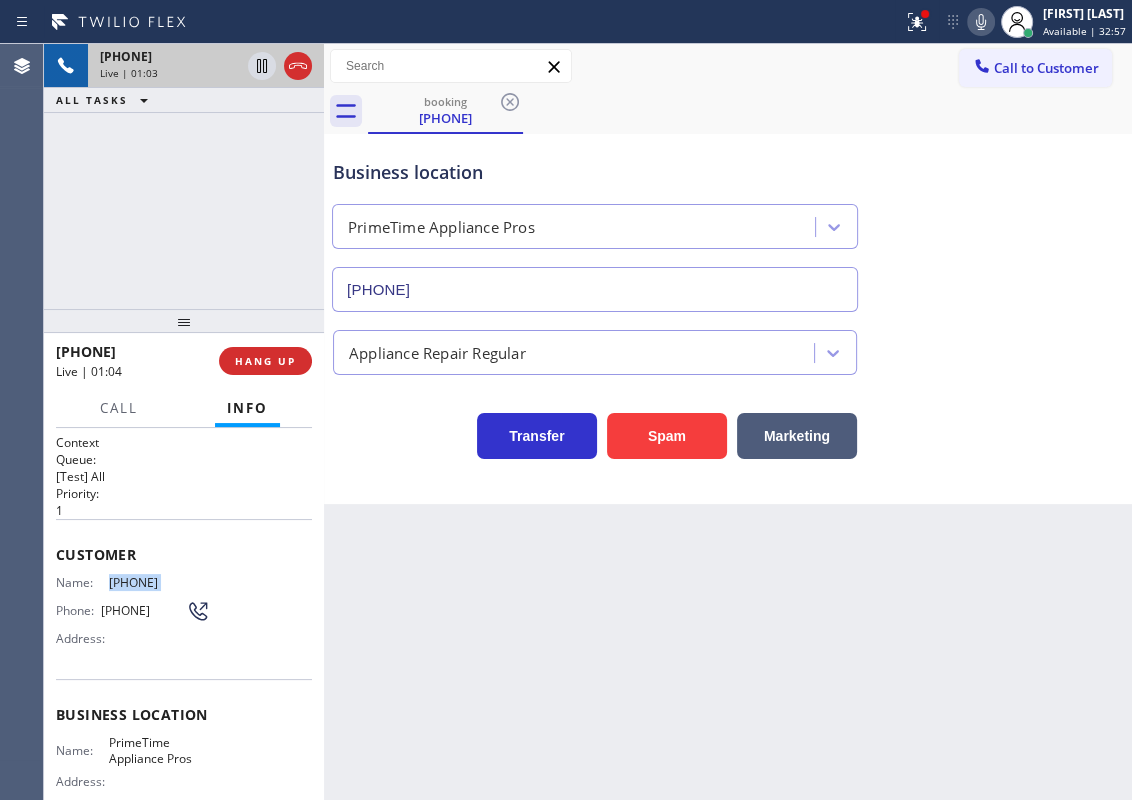 copy on "[PHONE]" 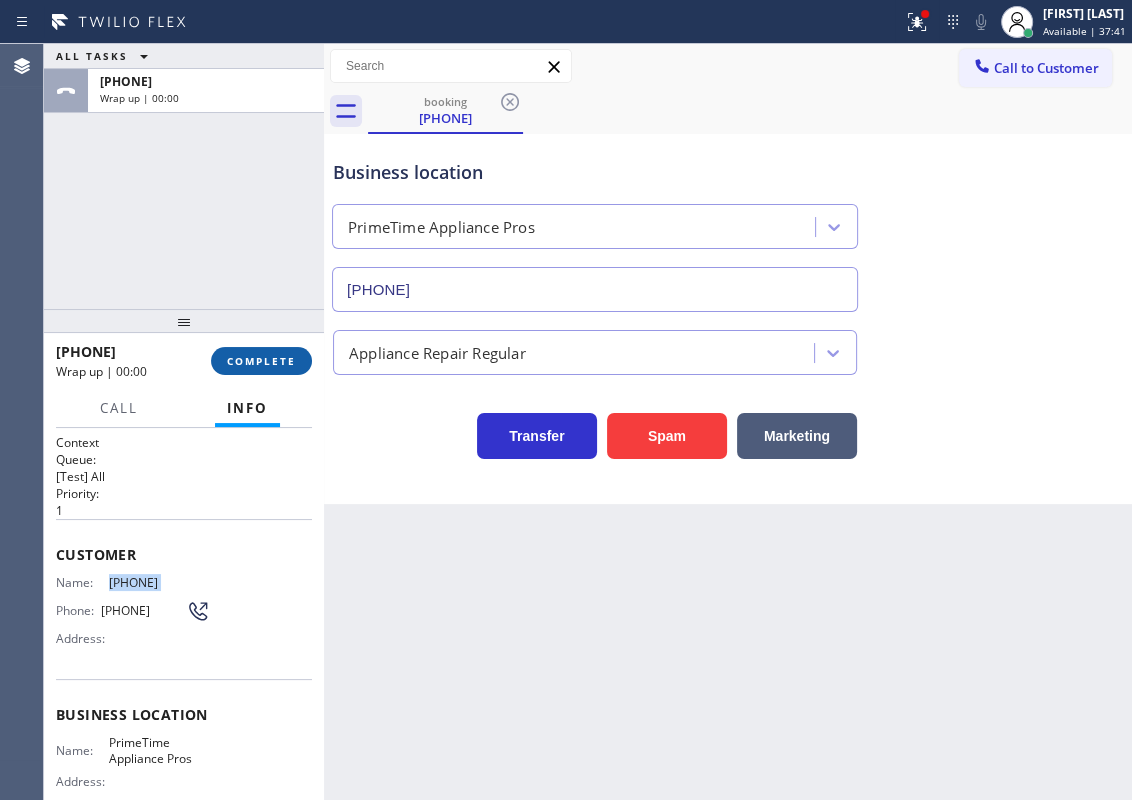 click on "COMPLETE" at bounding box center (261, 361) 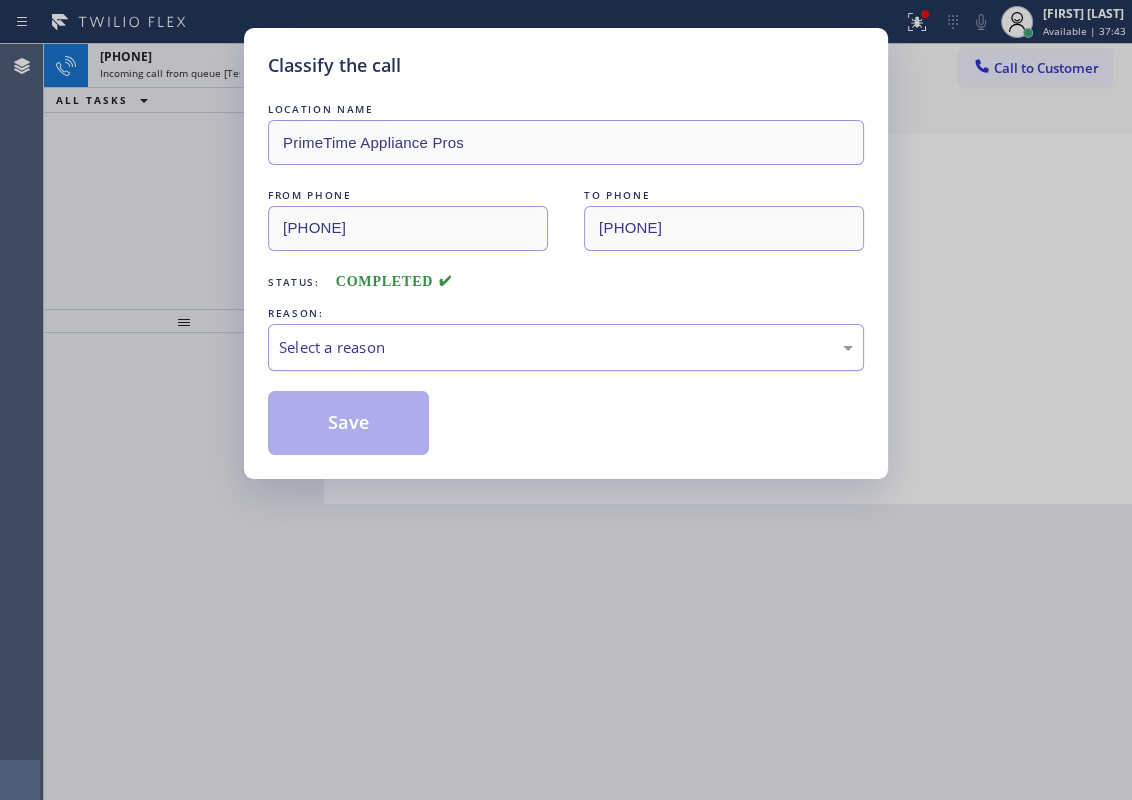 click on "Select a reason" at bounding box center [566, 347] 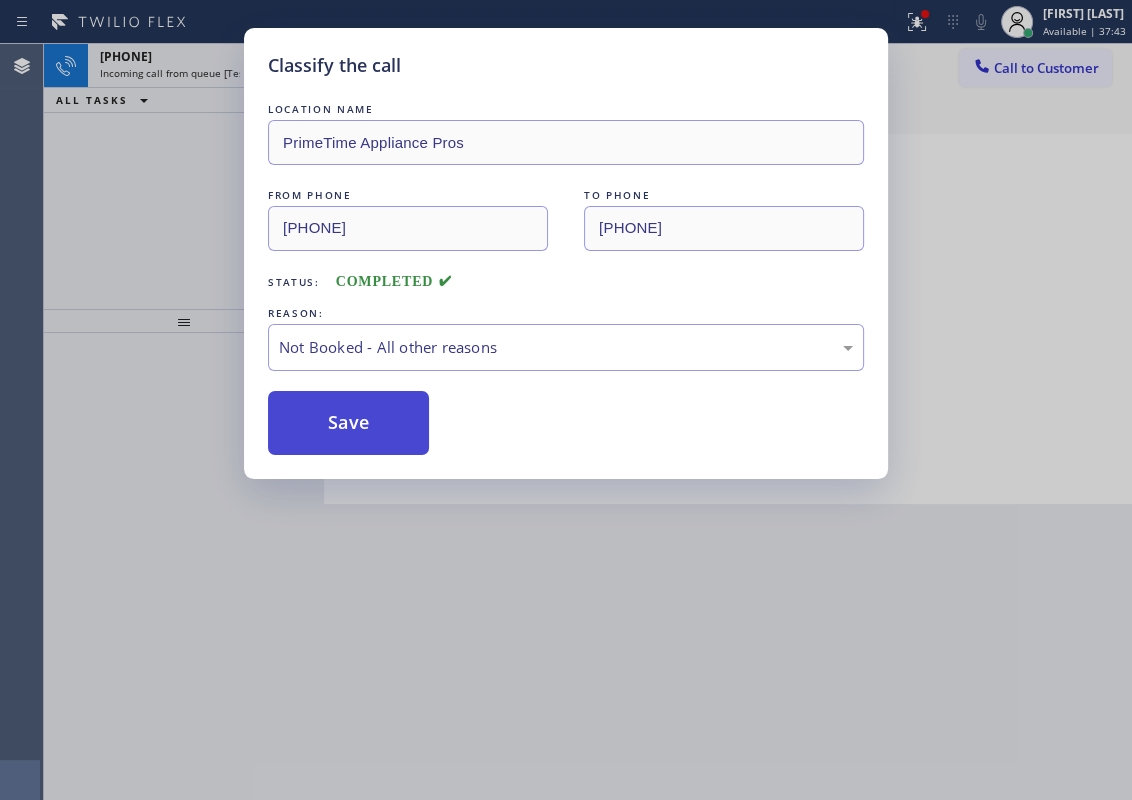 click on "Save" at bounding box center (348, 423) 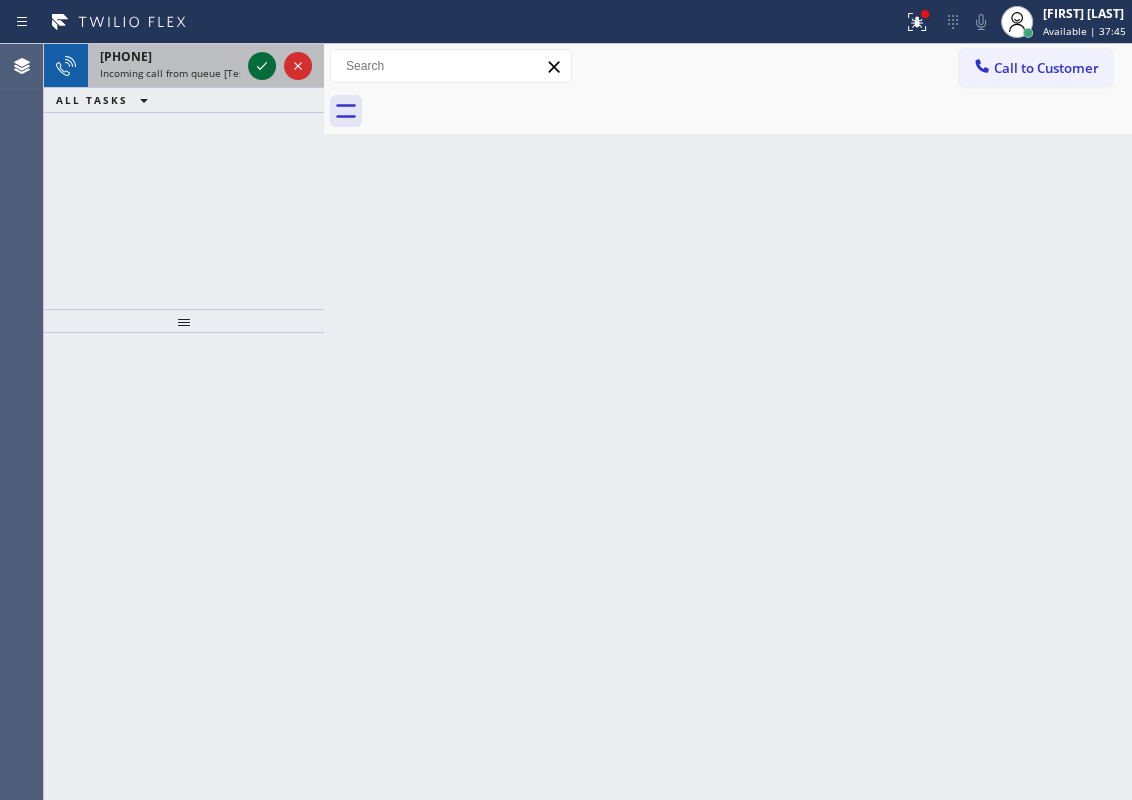 click 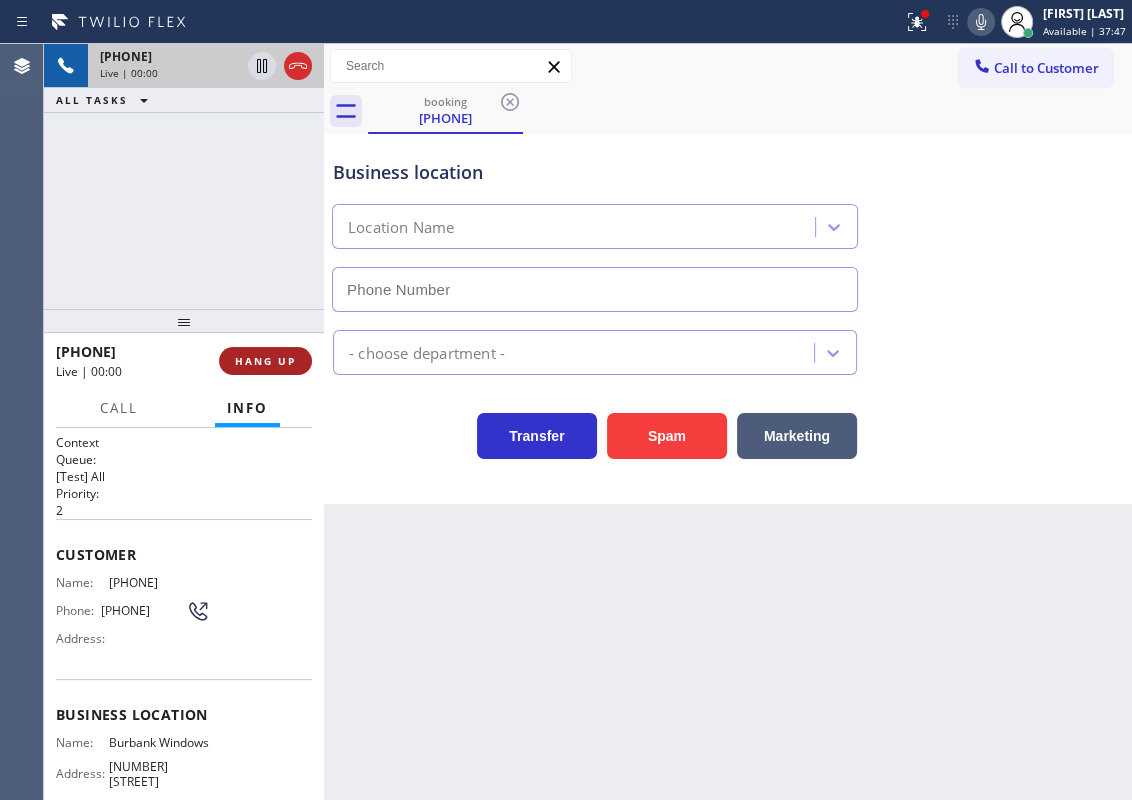 type on "[PHONE]" 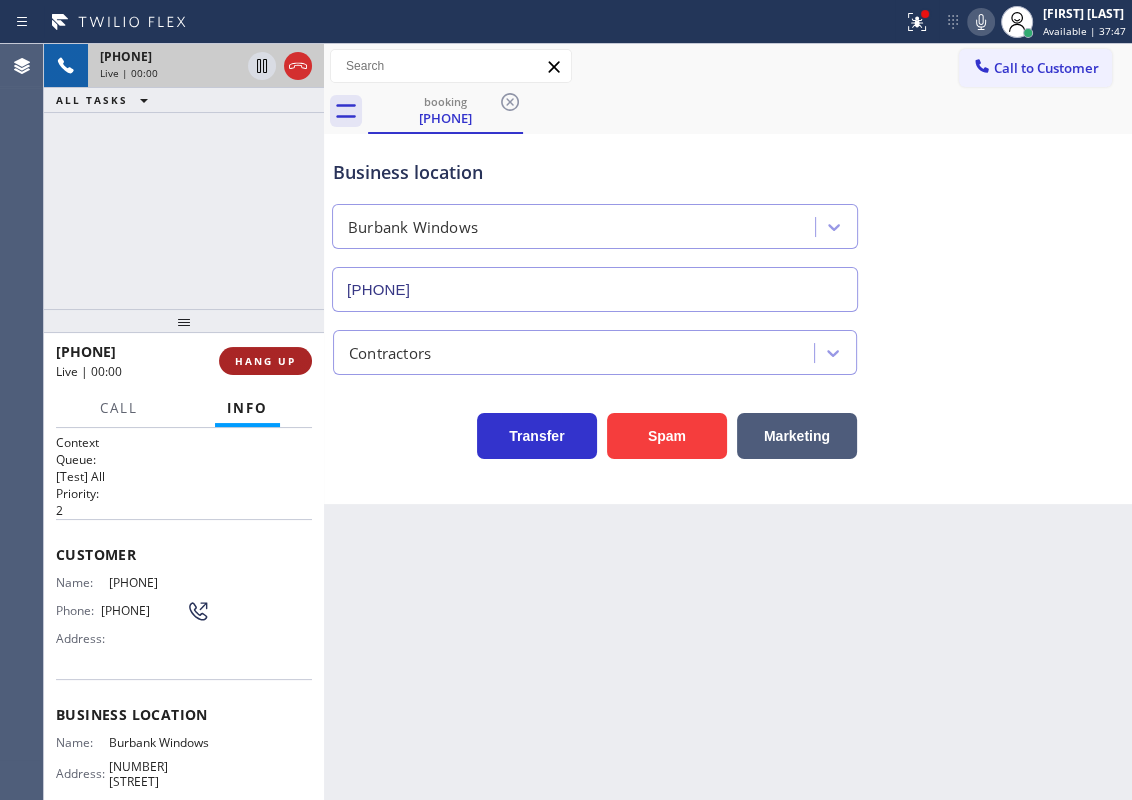 click on "HANG UP" at bounding box center (265, 361) 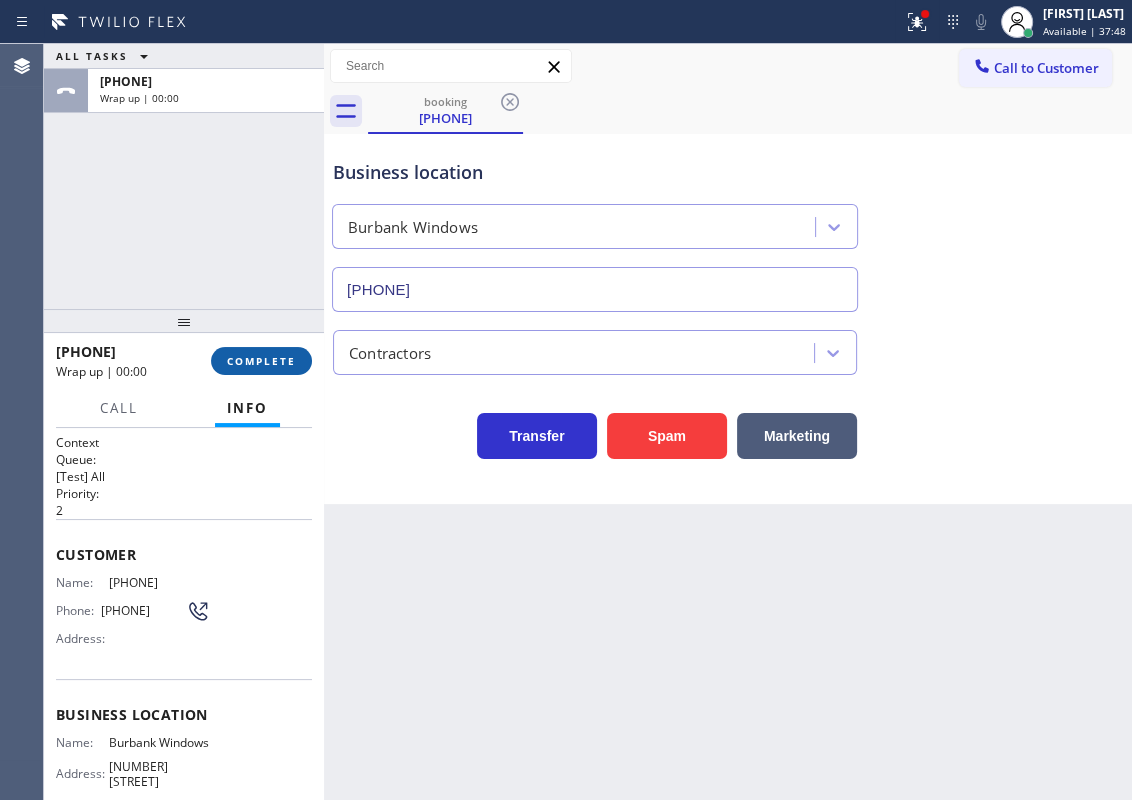 click on "COMPLETE" at bounding box center (261, 361) 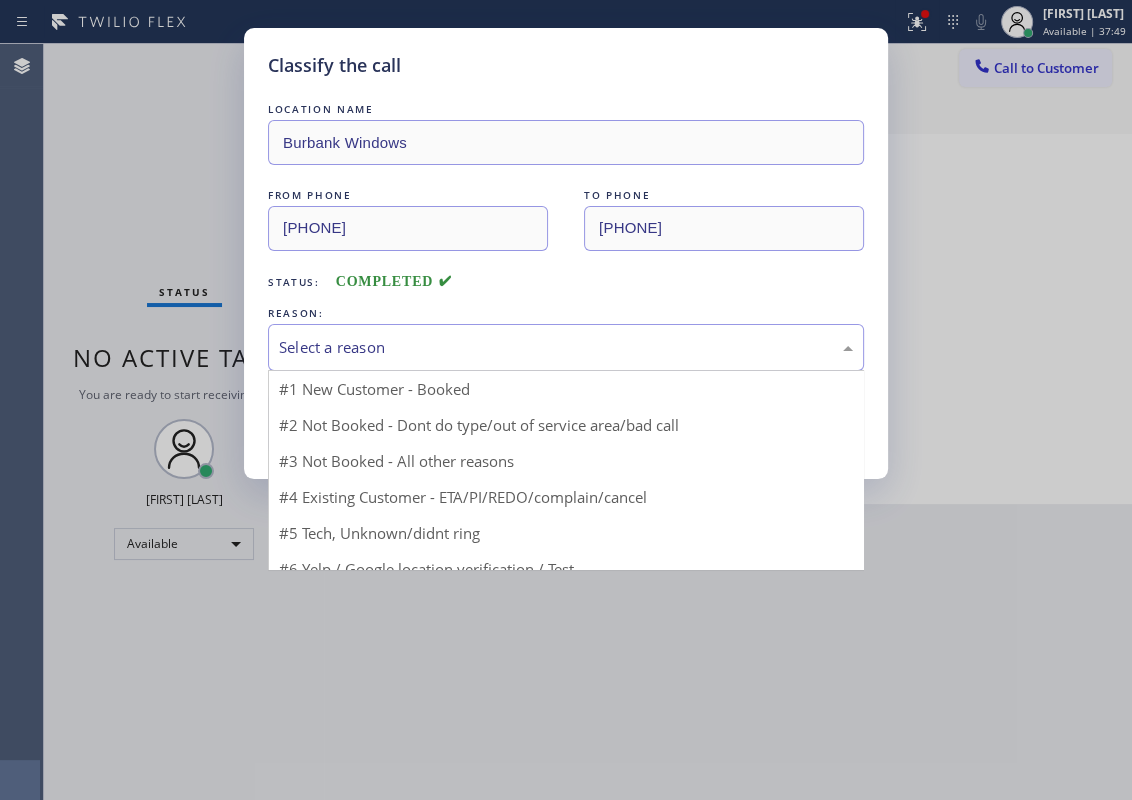 drag, startPoint x: 479, startPoint y: 351, endPoint x: 451, endPoint y: 503, distance: 154.55743 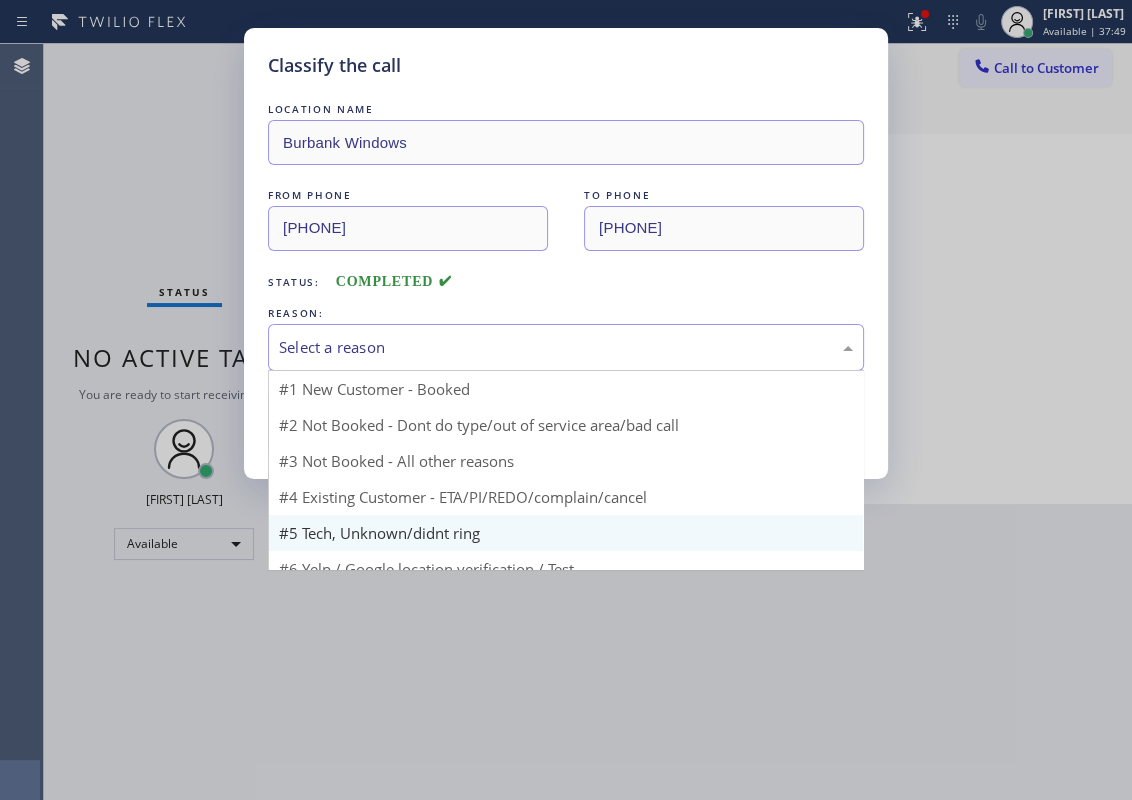 click on "Select a reason" at bounding box center [566, 347] 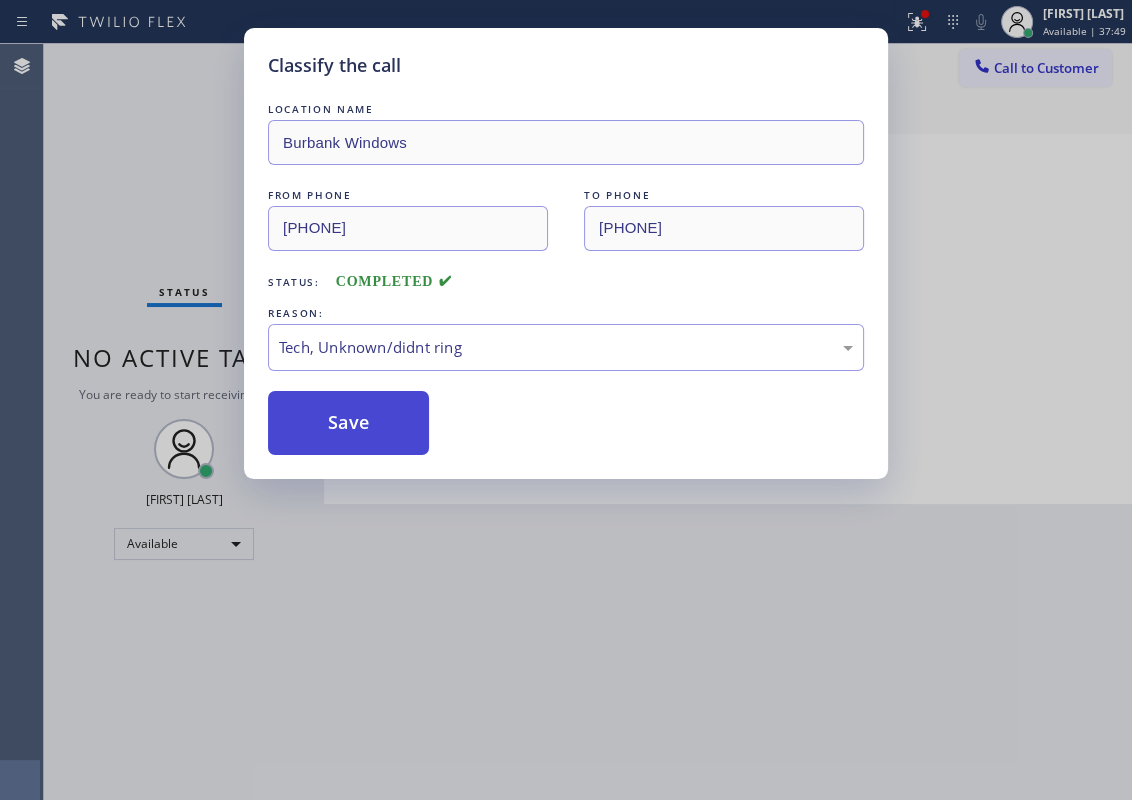 click on "Save" at bounding box center (348, 423) 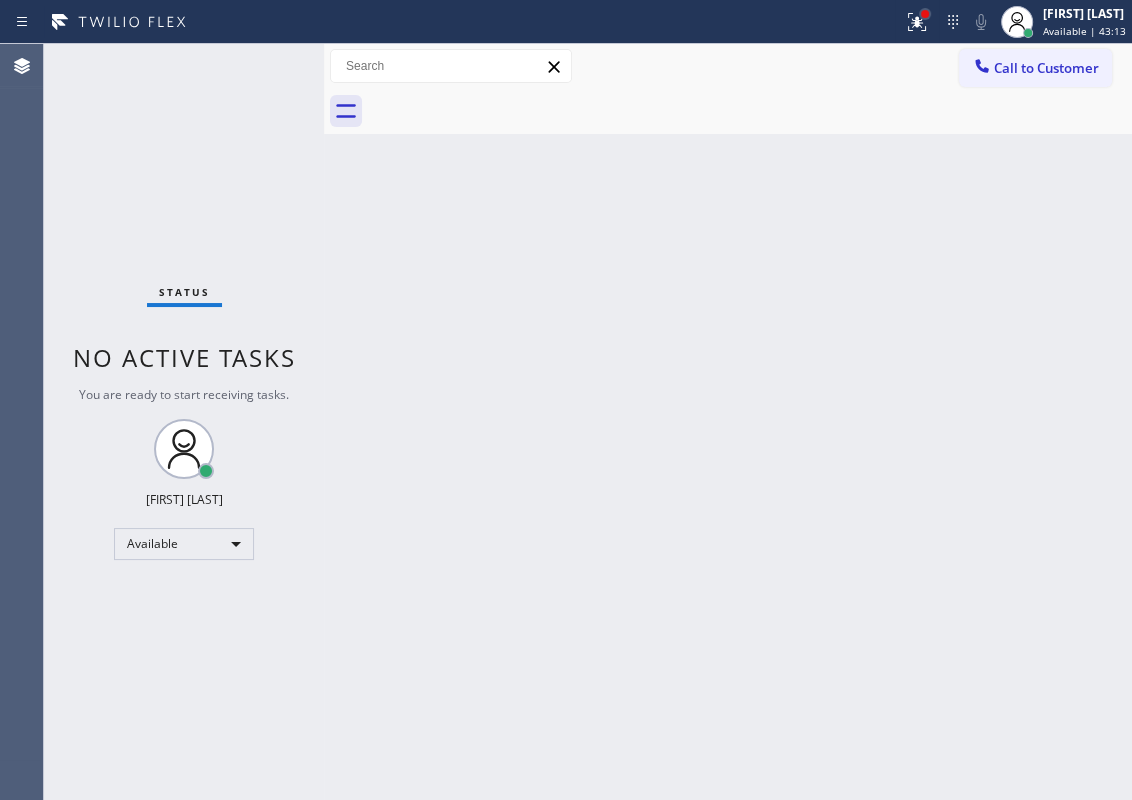 click at bounding box center (925, 14) 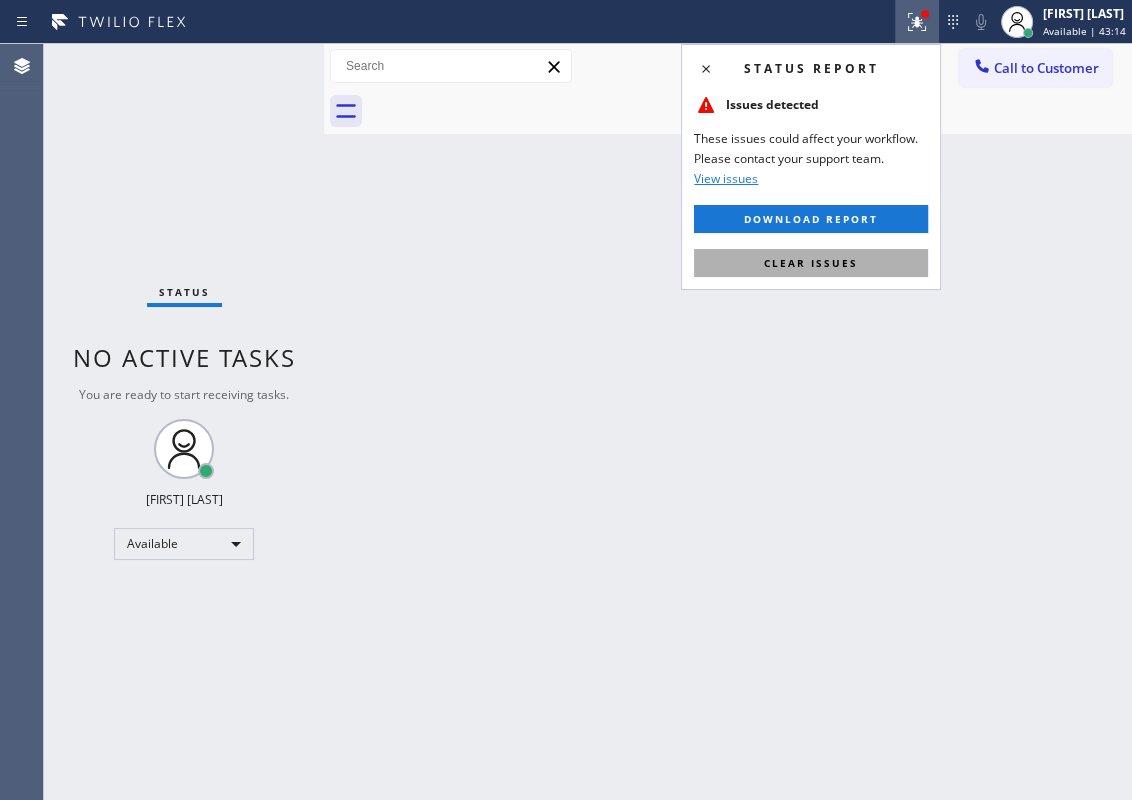 click on "Clear issues" at bounding box center [811, 263] 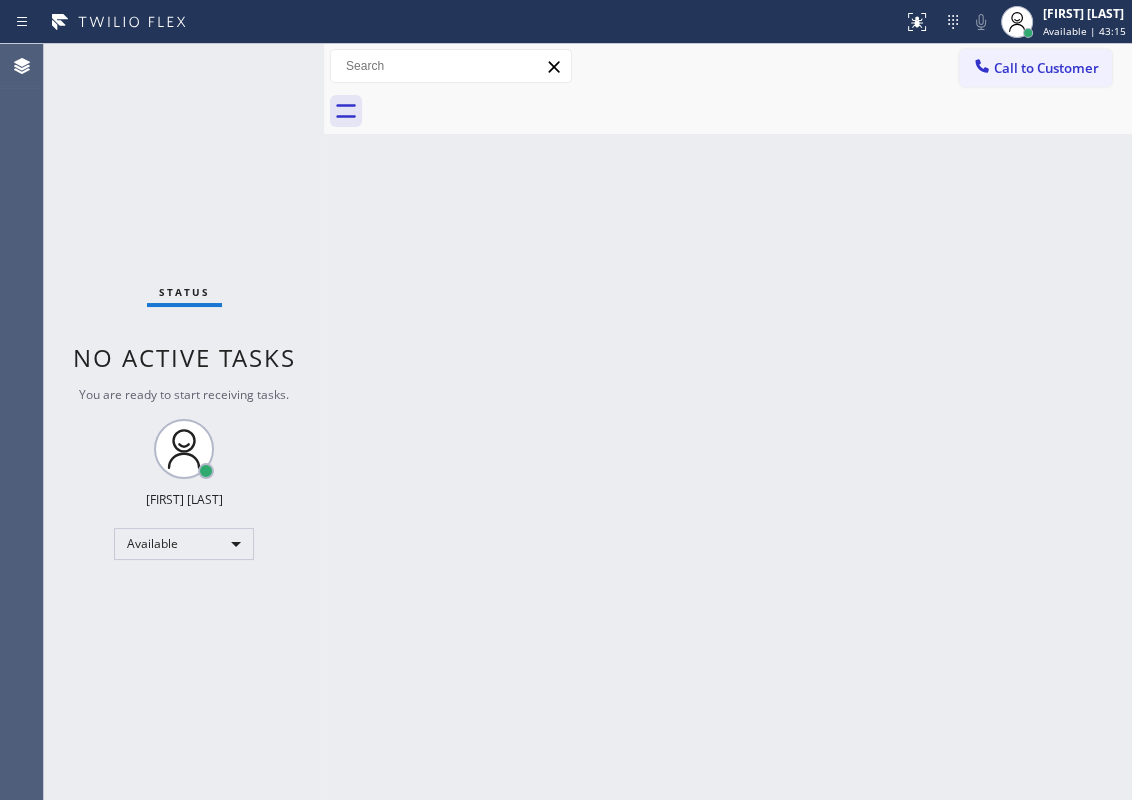 click on "Back to Dashboard Change Sender ID Customers Technicians Select a contact Outbound call Technician Search Technician Your caller id phone number Your caller id phone number Call Technician info Name   Phone none Address none Change Sender ID HVAC [PHONE] 5 Star Appliance [PHONE] Appliance Repair [PHONE] Plumbing [PHONE] Air Duct Cleaning [PHONE]  Electricians [PHONE] Cancel Change Check personal SMS Reset Change No tabs Call to Customer Outbound call Location [COMPANY] Repair  Service Your caller id phone number [PHONE] Customer number Call Outbound call Technician Search Technician Your caller id phone number Your caller id phone number Call" at bounding box center [728, 422] 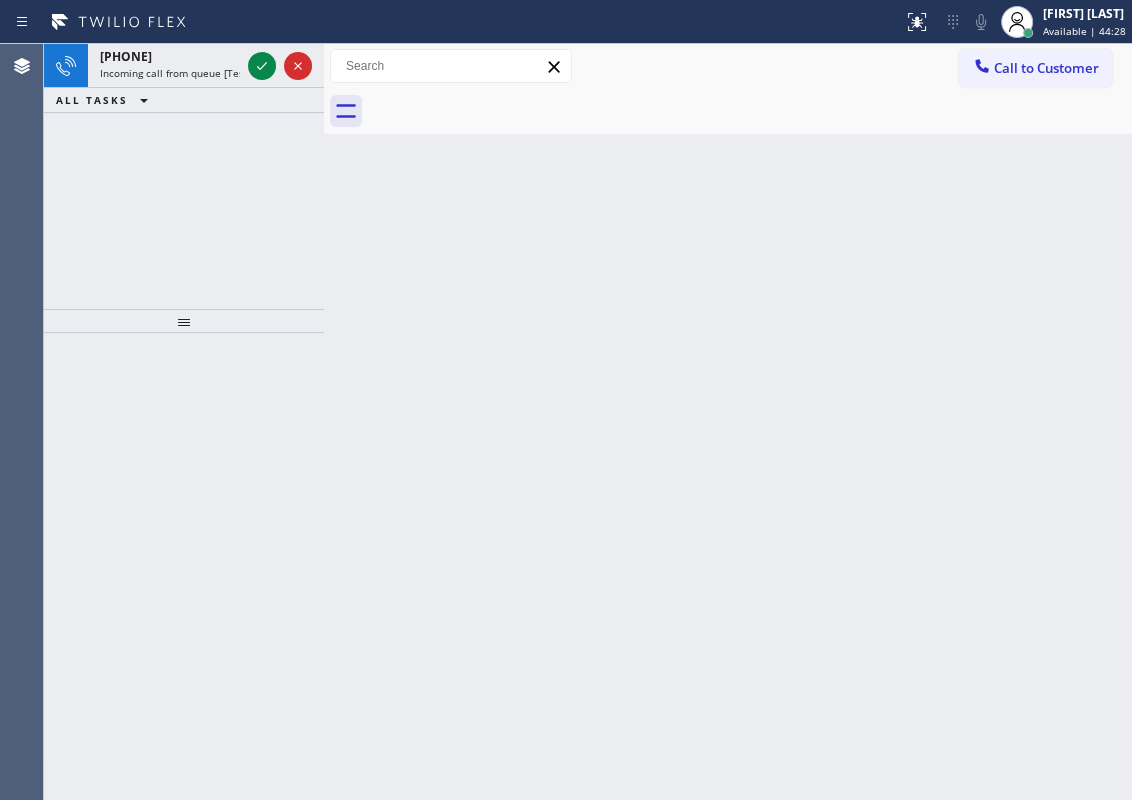 click on "Back to Dashboard Change Sender ID Customers Technicians Select a contact Outbound call Technician Search Technician Your caller id phone number Your caller id phone number Call Technician info Name   Phone none Address none Change Sender ID HVAC [PHONE] 5 Star Appliance [PHONE] Appliance Repair [PHONE] Plumbing [PHONE] Air Duct Cleaning [PHONE]  Electricians [PHONE] Cancel Change Check personal SMS Reset Change No tabs Call to Customer Outbound call Location [COMPANY] Repair  Service Your caller id phone number [PHONE] Customer number Call Outbound call Technician Search Technician Your caller id phone number Your caller id phone number Call" at bounding box center [728, 422] 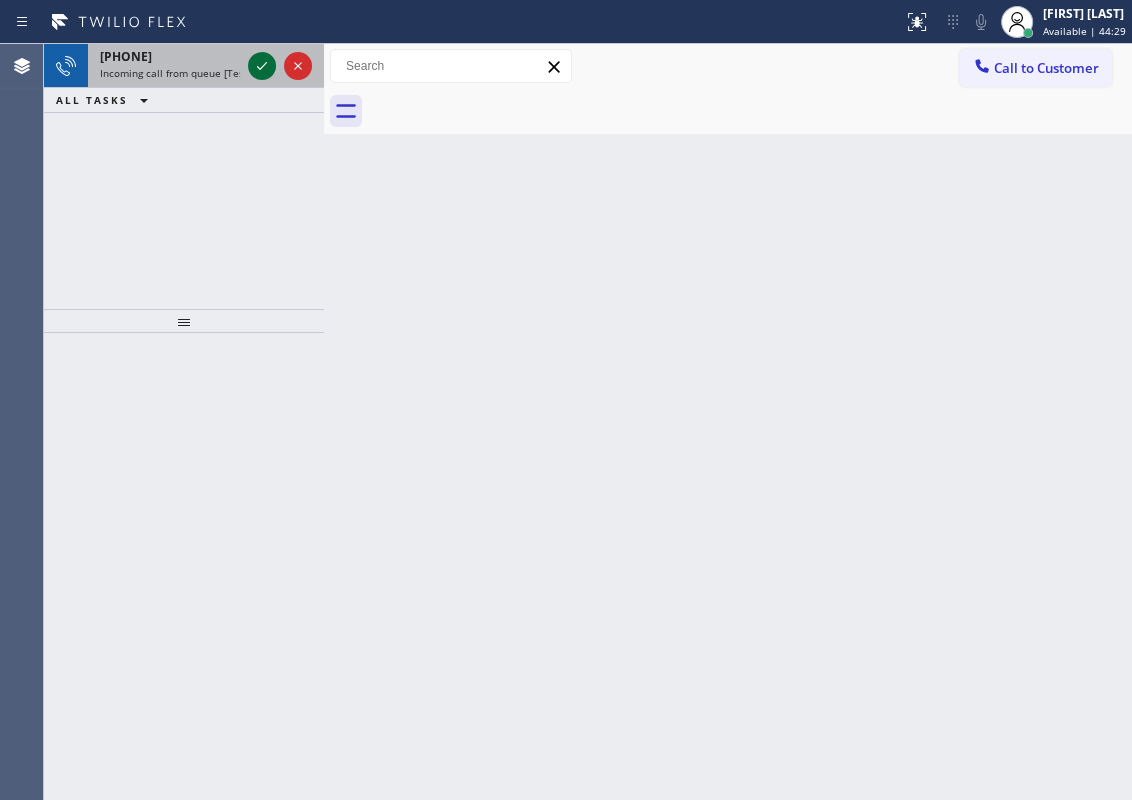 click 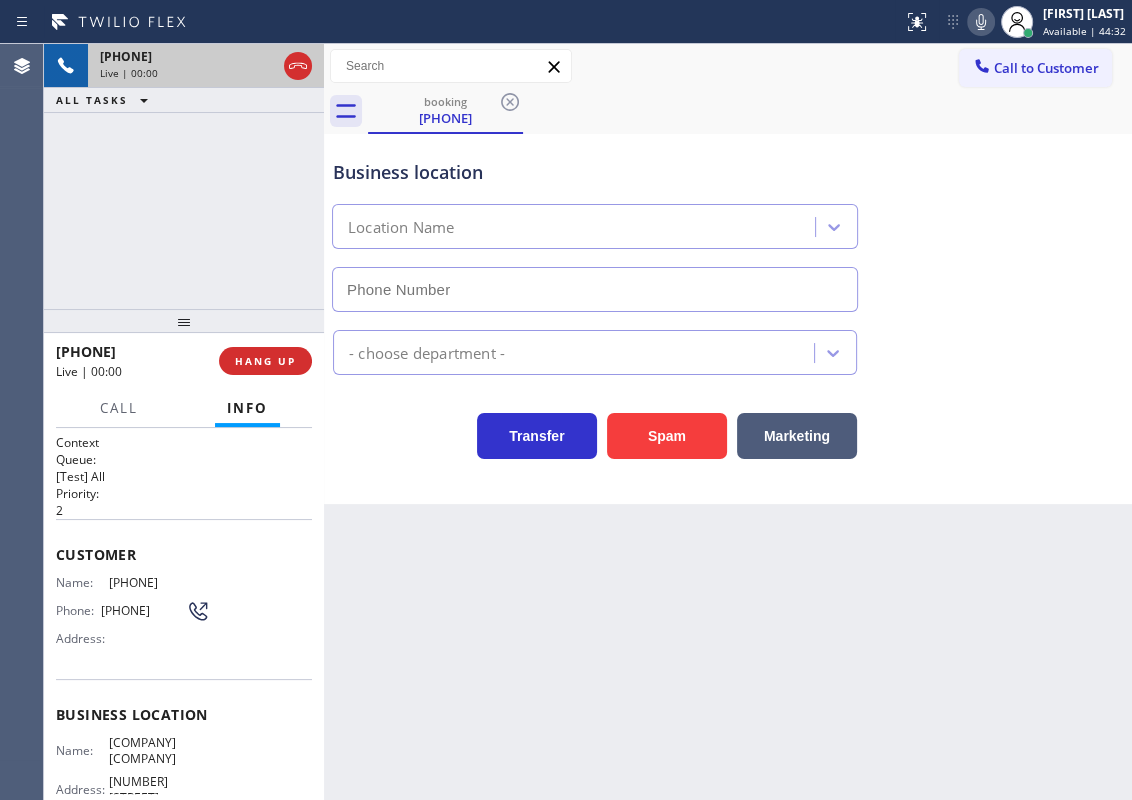type on "[PHONE]" 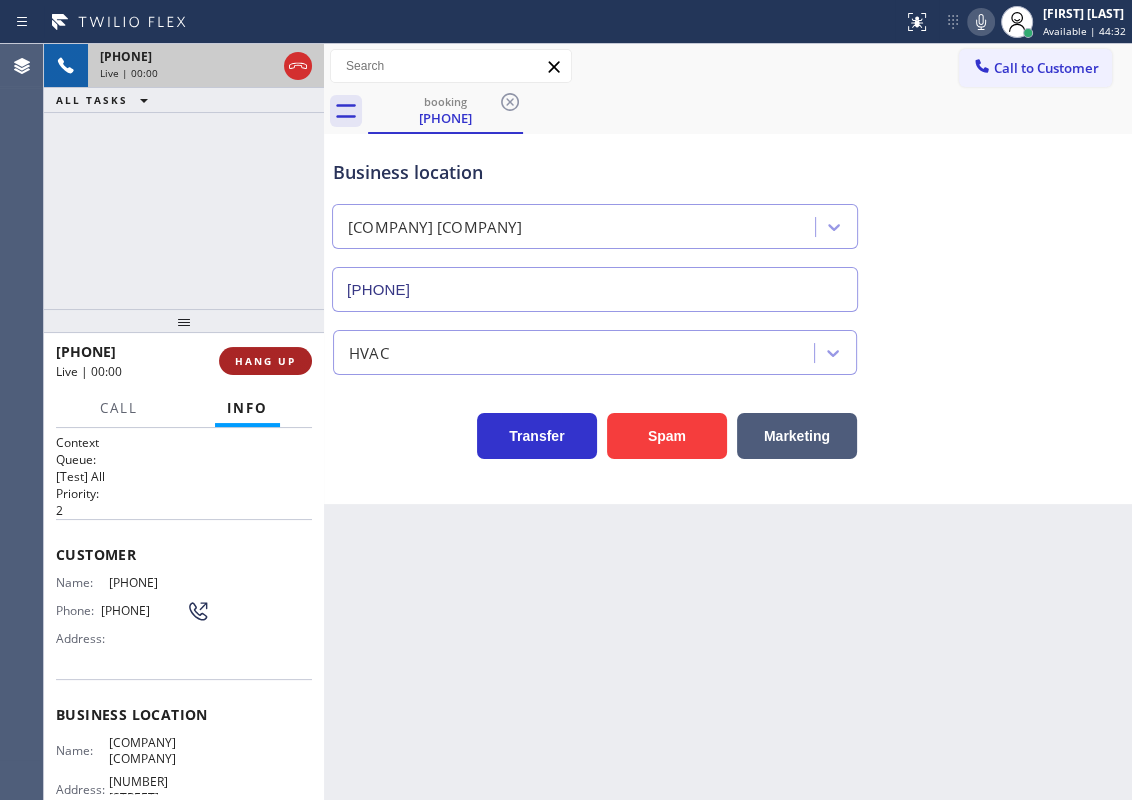 click on "HANG UP" at bounding box center (265, 361) 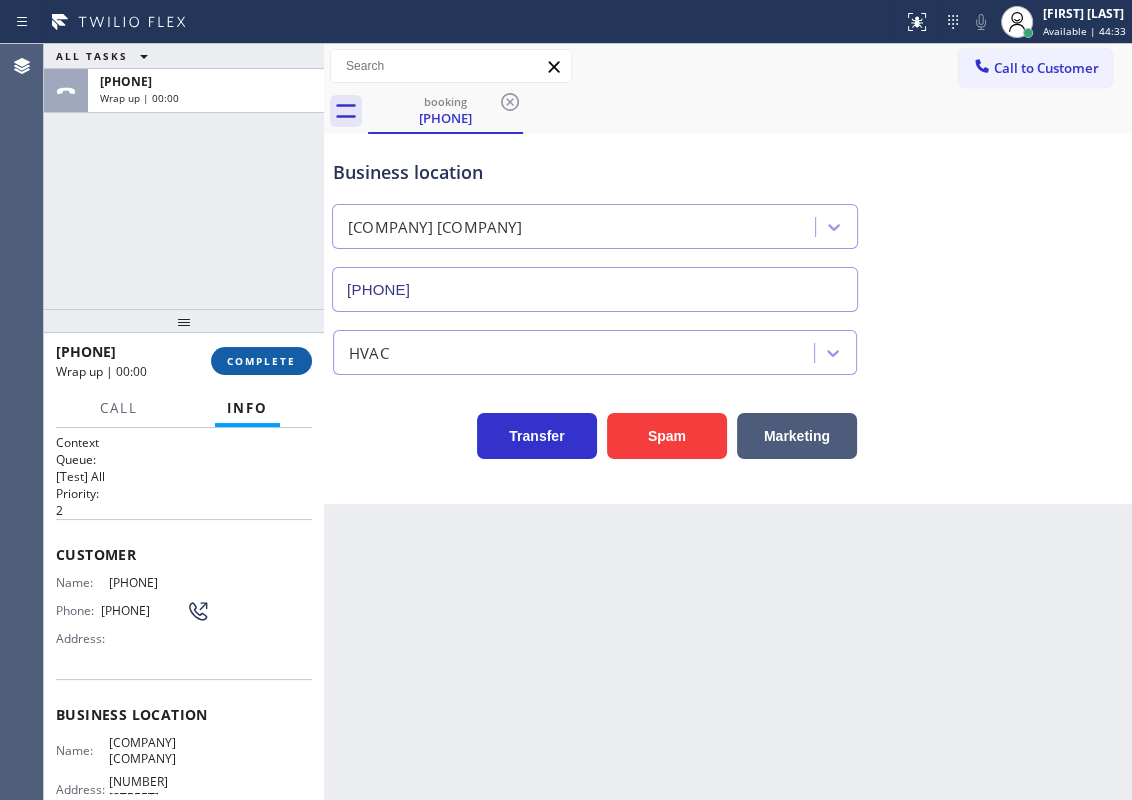 click on "COMPLETE" at bounding box center [261, 361] 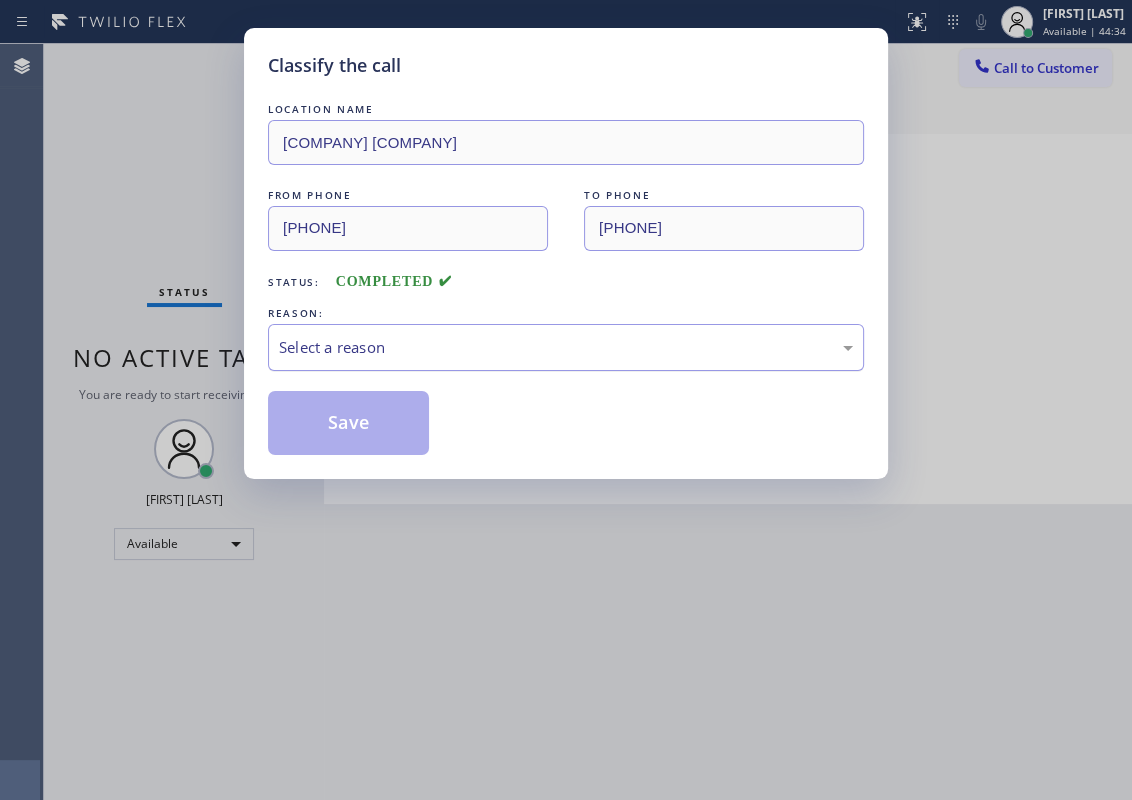 click on "Select a reason" at bounding box center [566, 347] 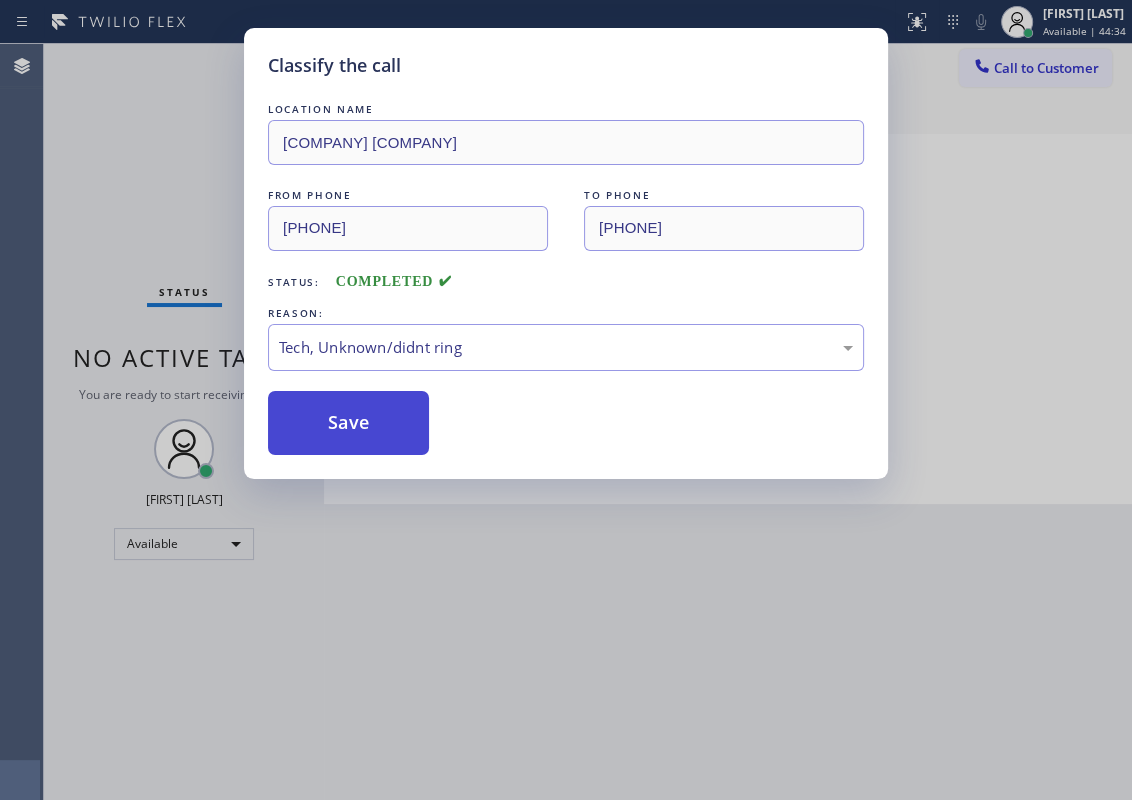 click on "Save" at bounding box center (348, 423) 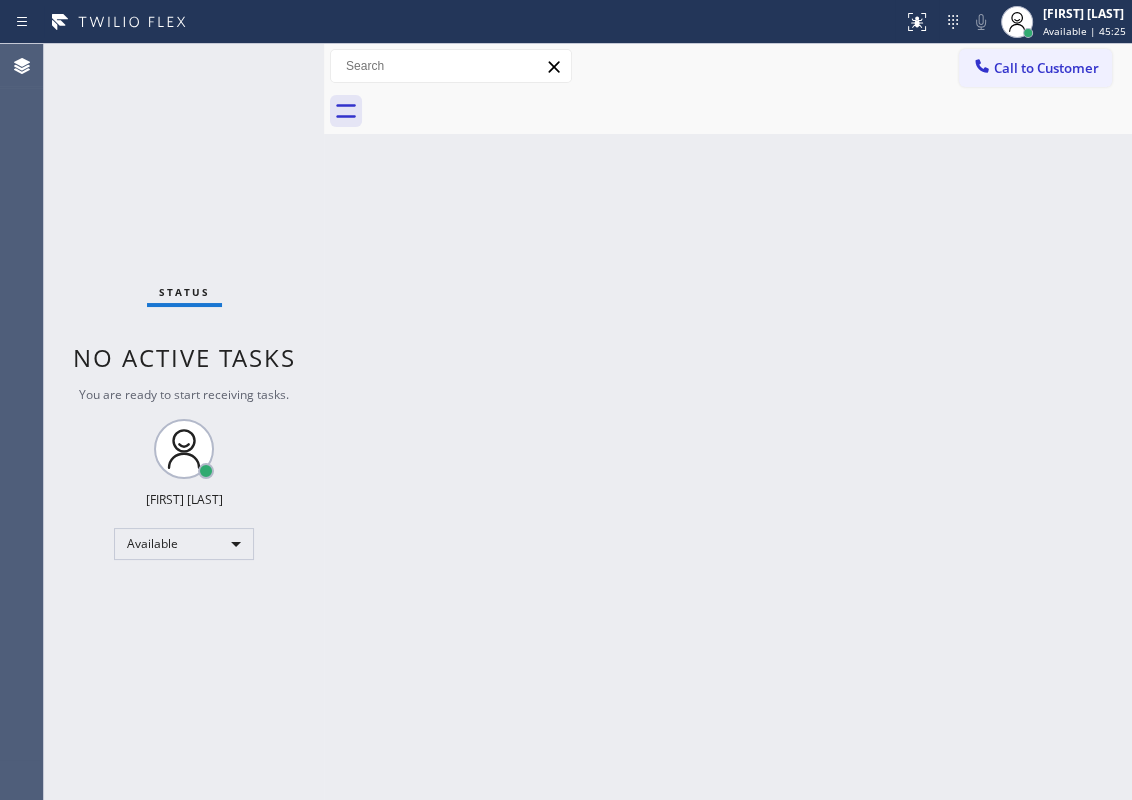 click on "Back to Dashboard Change Sender ID Customers Technicians Select a contact Outbound call Technician Search Technician Your caller id phone number Your caller id phone number Call Technician info Name   Phone none Address none Change Sender ID HVAC [PHONE] 5 Star Appliance [PHONE] Appliance Repair [PHONE] Plumbing [PHONE] Air Duct Cleaning [PHONE]  Electricians [PHONE] Cancel Change Check personal SMS Reset Change No tabs Call to Customer Outbound call Location [COMPANY] Repair  Service Your caller id phone number [PHONE] Customer number Call Outbound call Technician Search Technician Your caller id phone number Your caller id phone number Call" at bounding box center (728, 422) 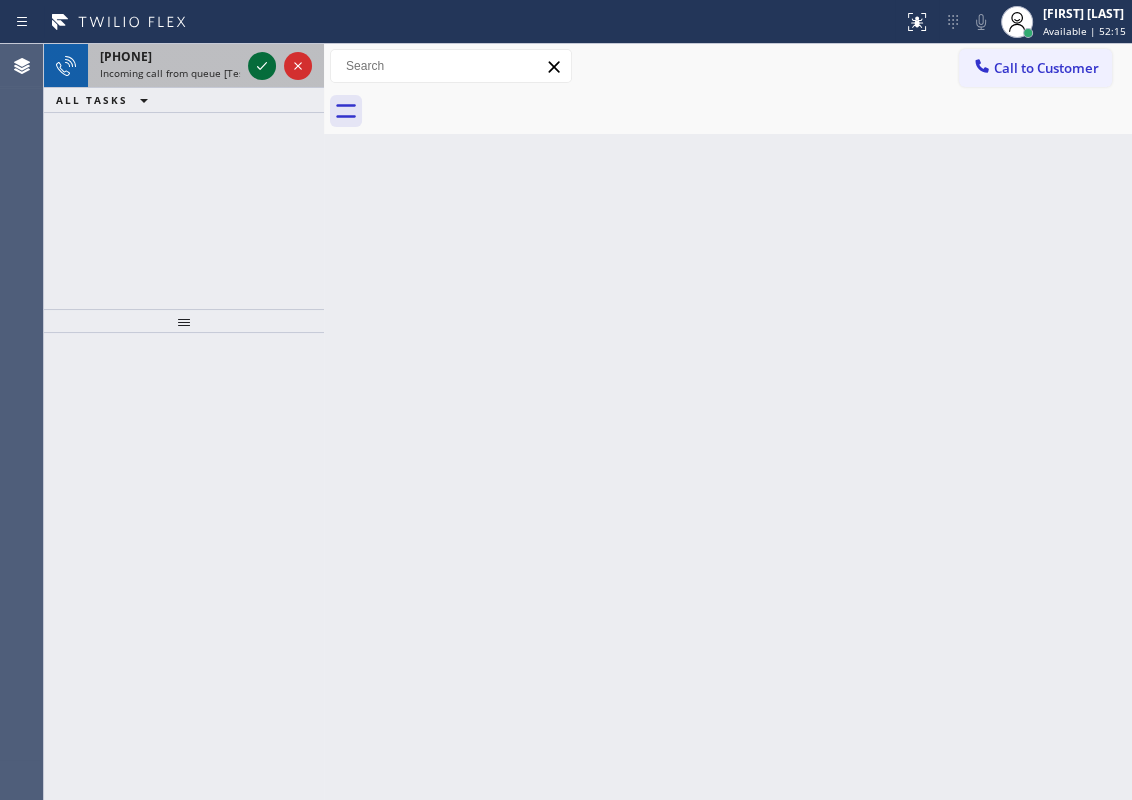 click 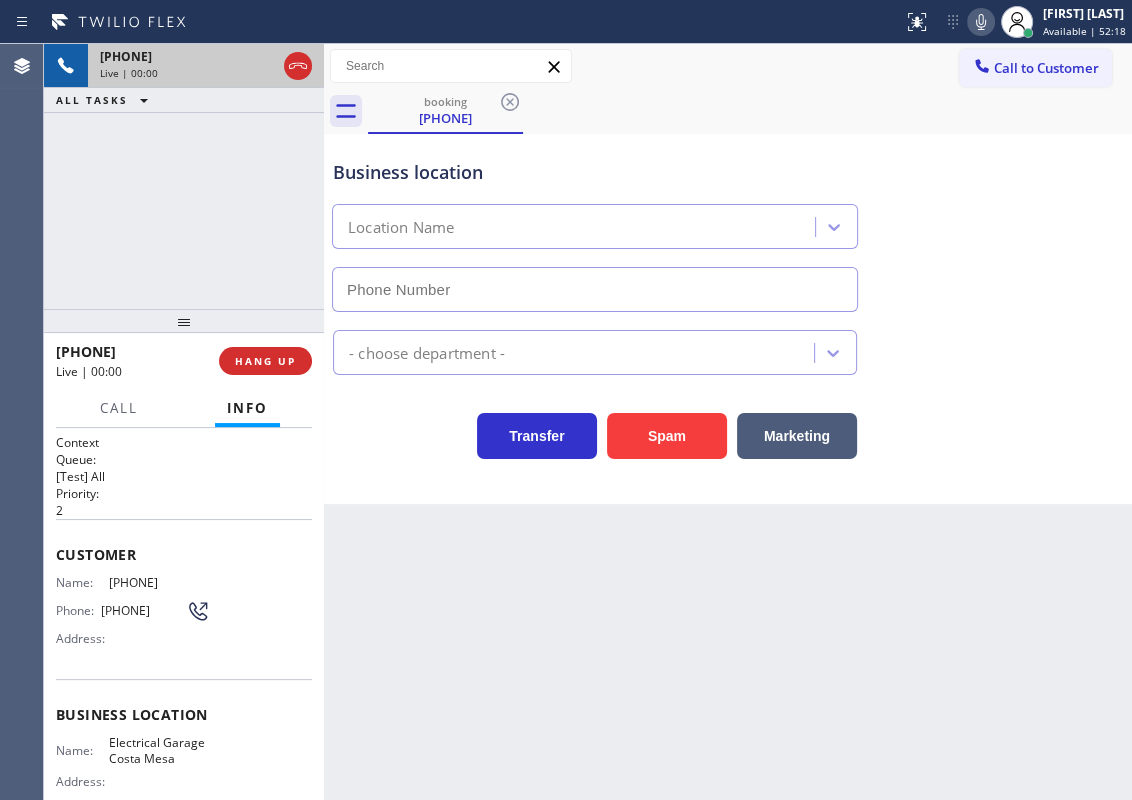 type on "[PHONE]" 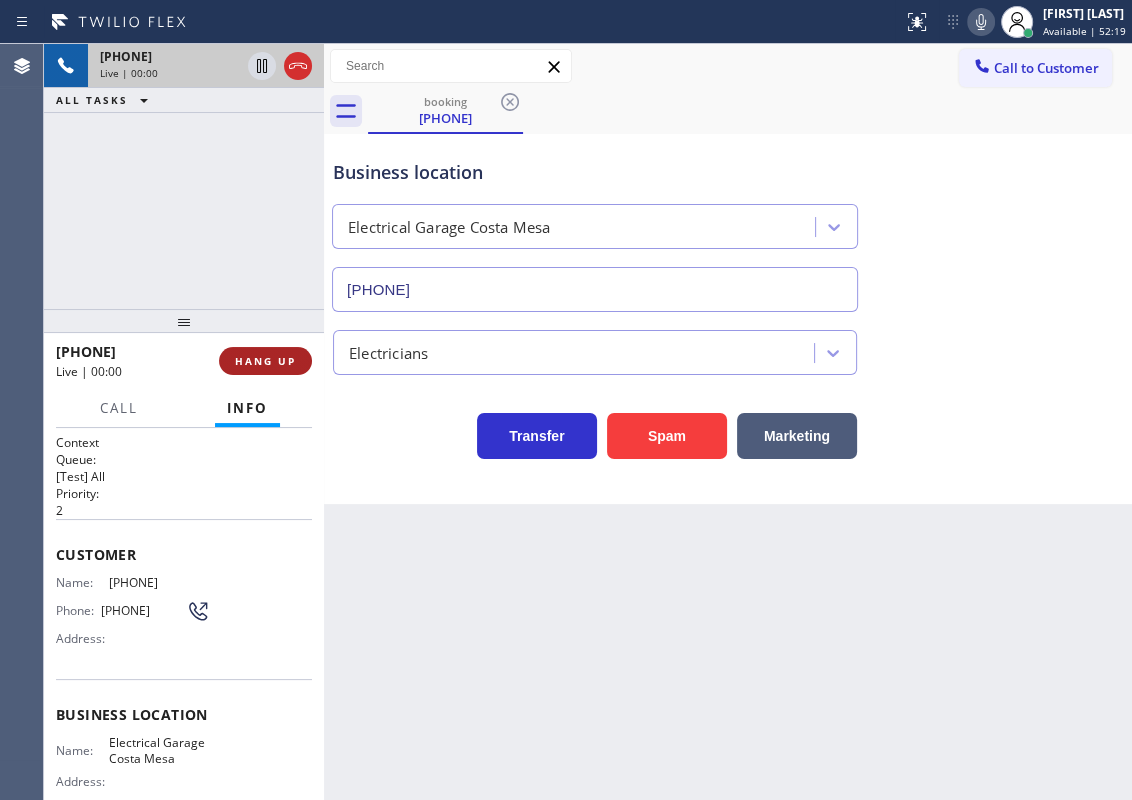 click on "HANG UP" at bounding box center [265, 361] 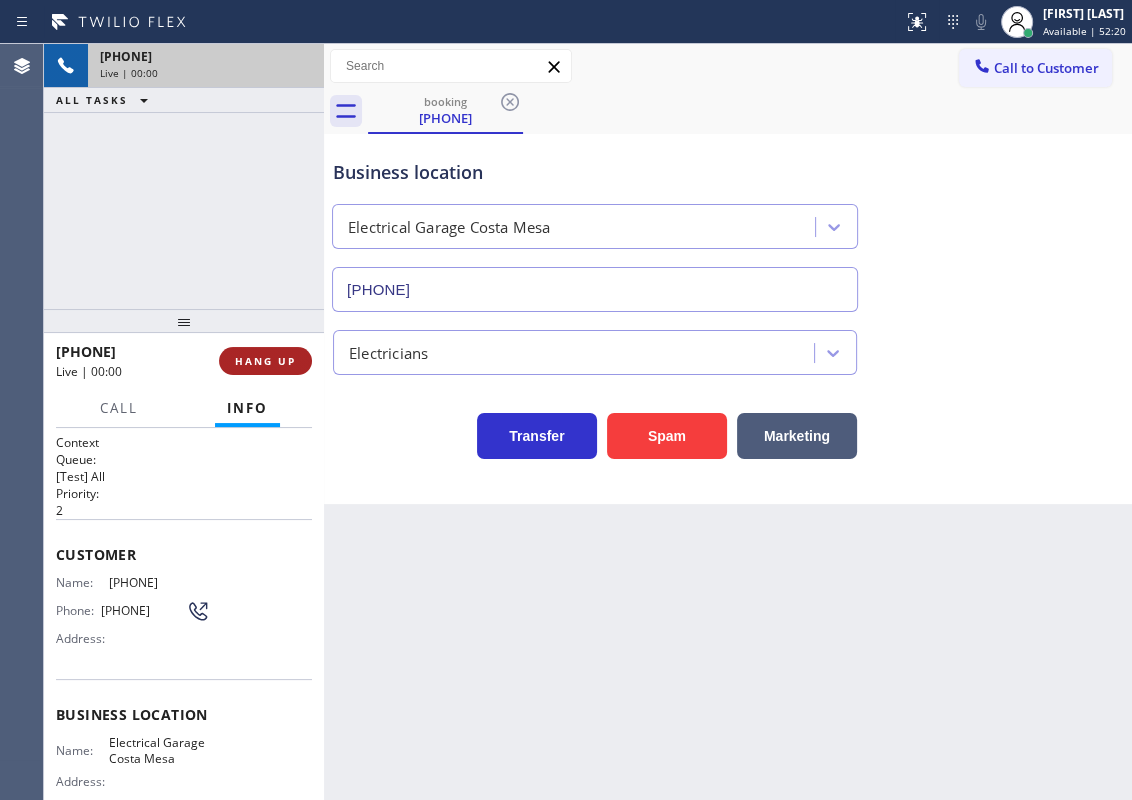 click on "HANG UP" at bounding box center [265, 361] 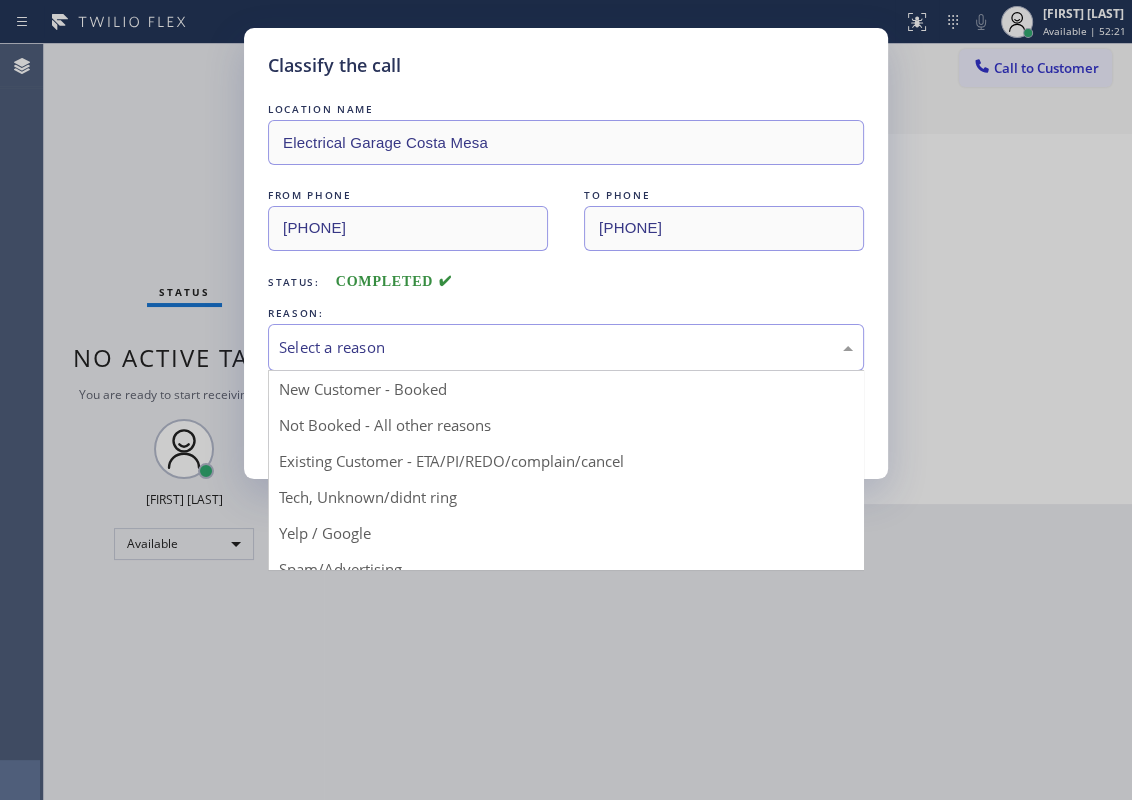click on "Select a reason" at bounding box center [566, 347] 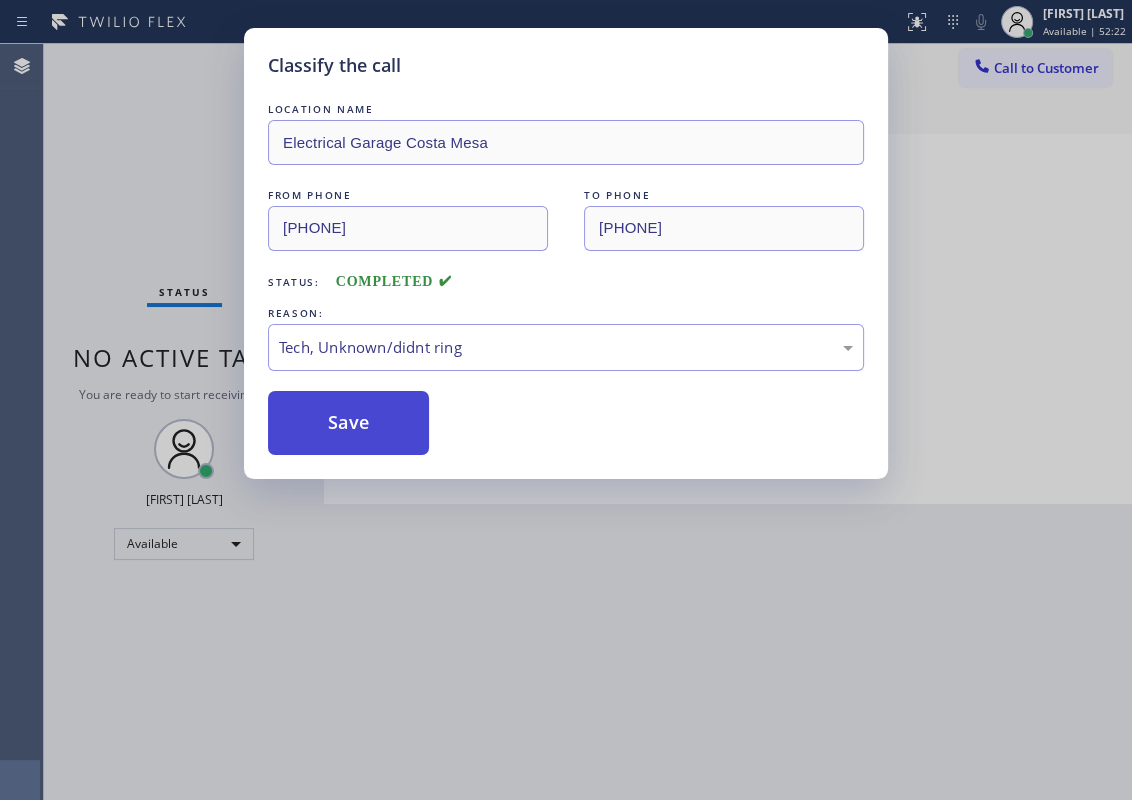 click on "Save" at bounding box center [348, 423] 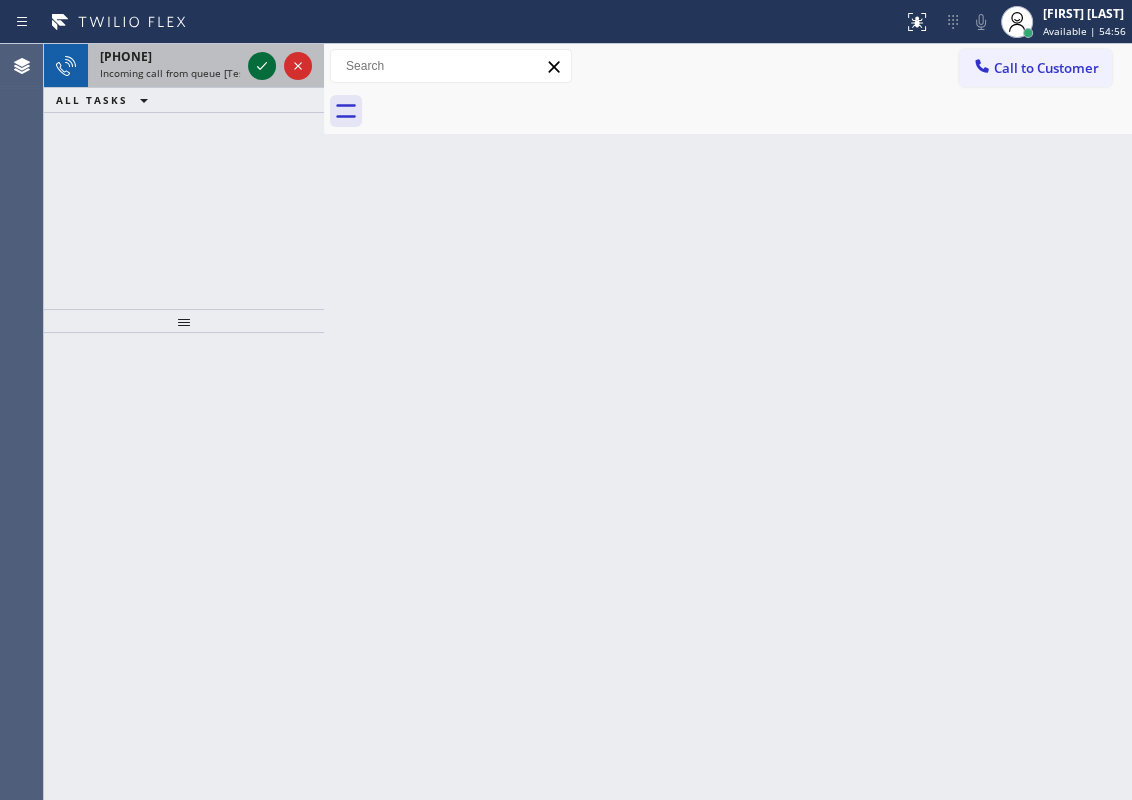 click 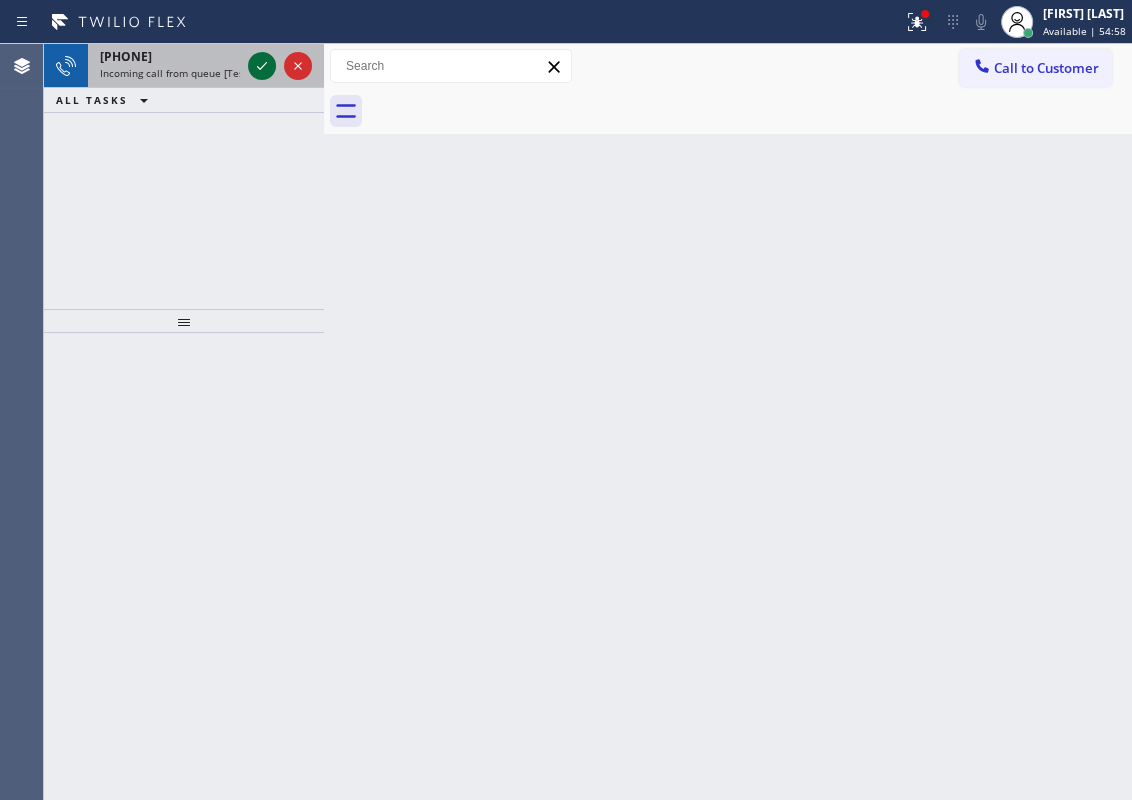 click 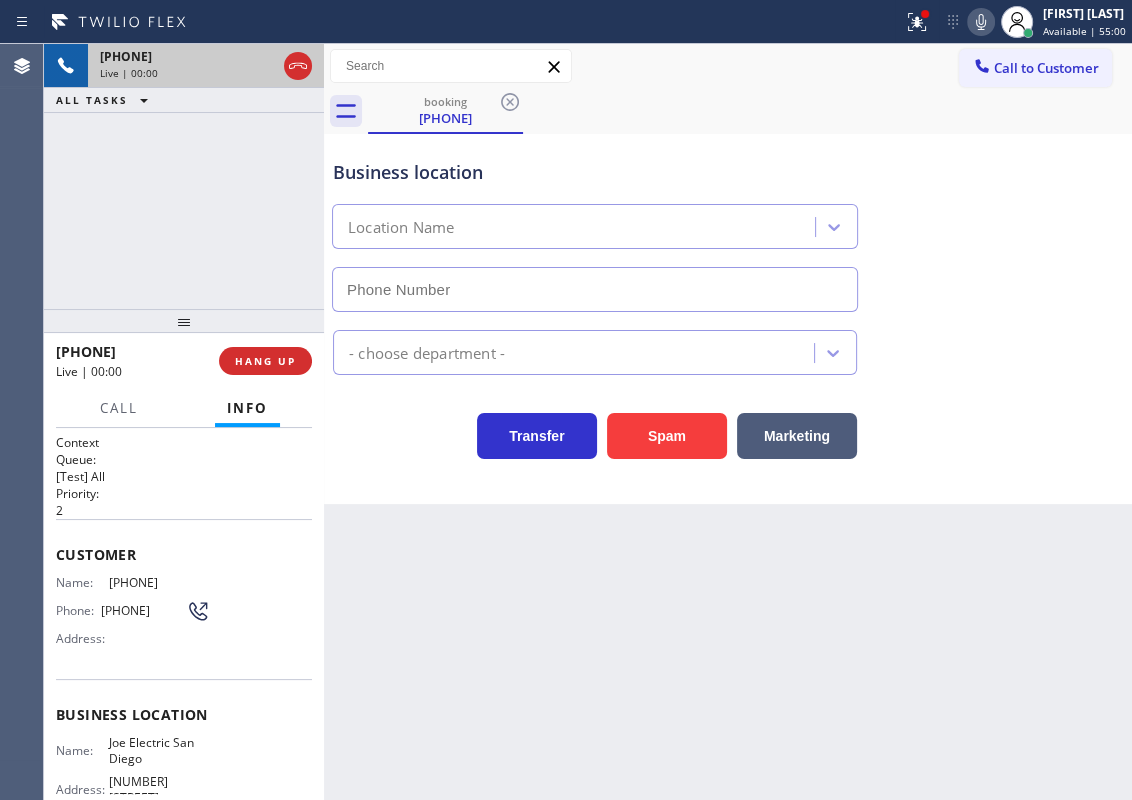 type on "[PHONE]" 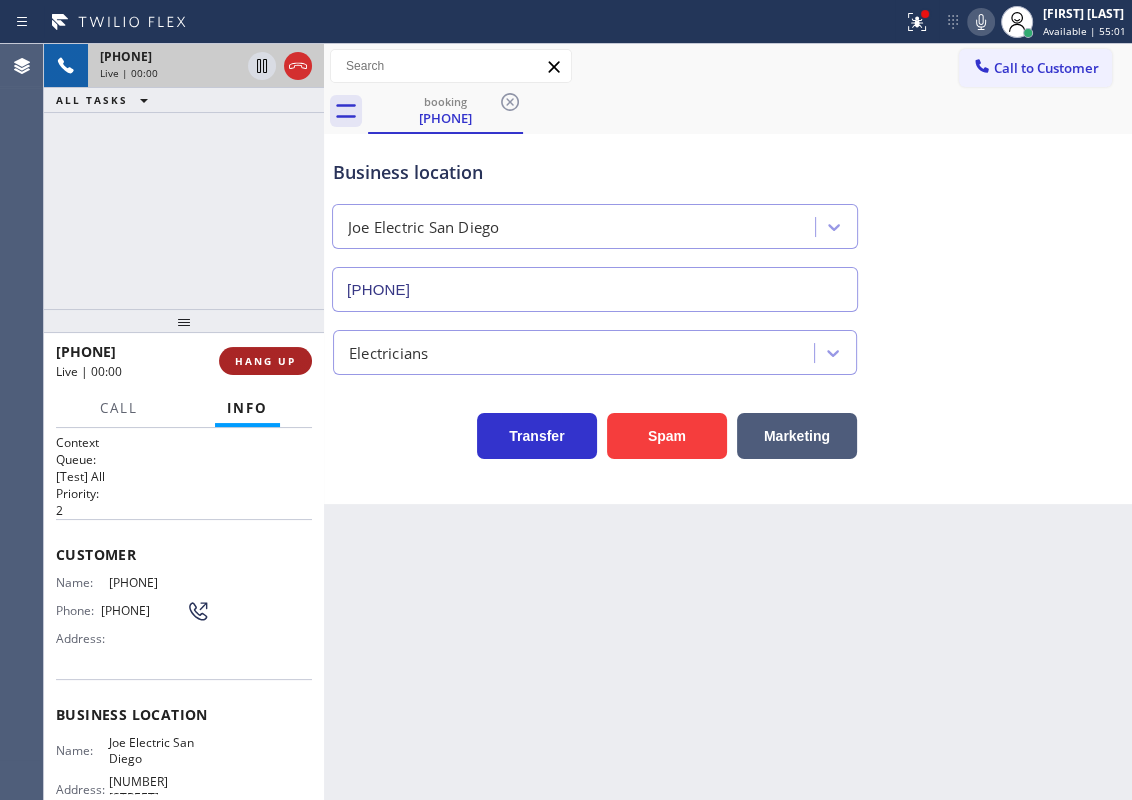 click on "HANG UP" at bounding box center (265, 361) 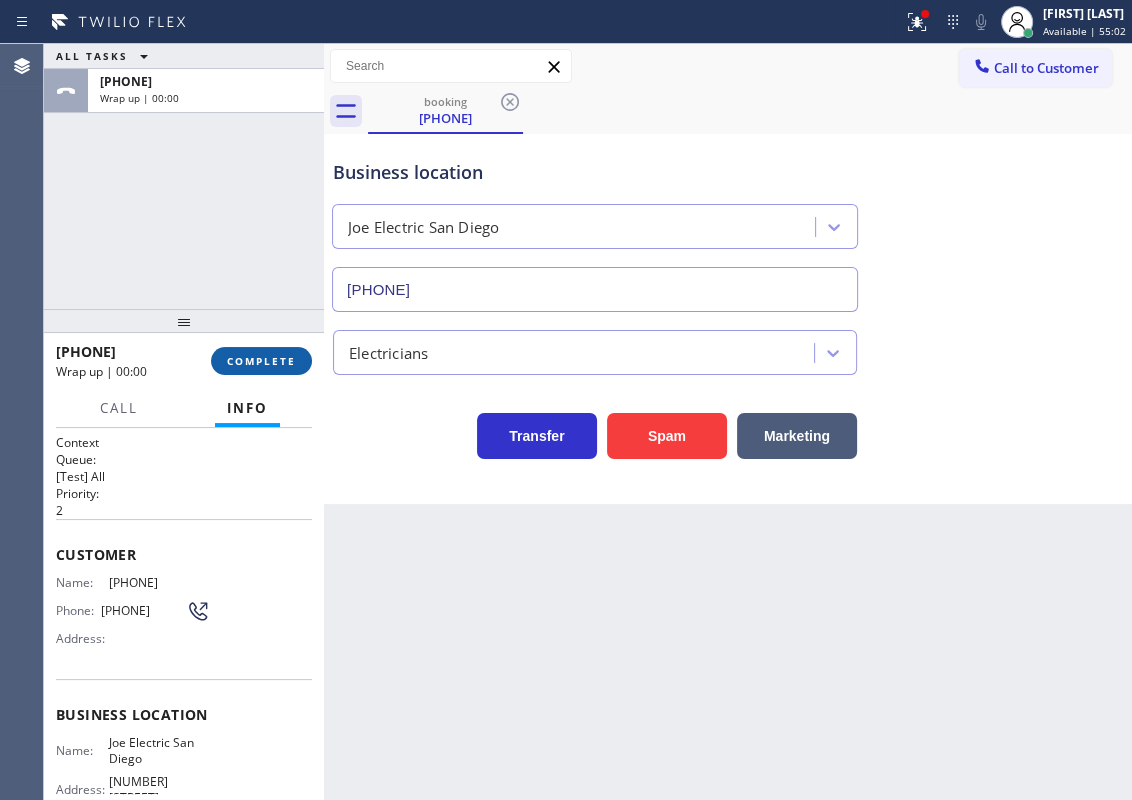 click on "COMPLETE" at bounding box center (261, 361) 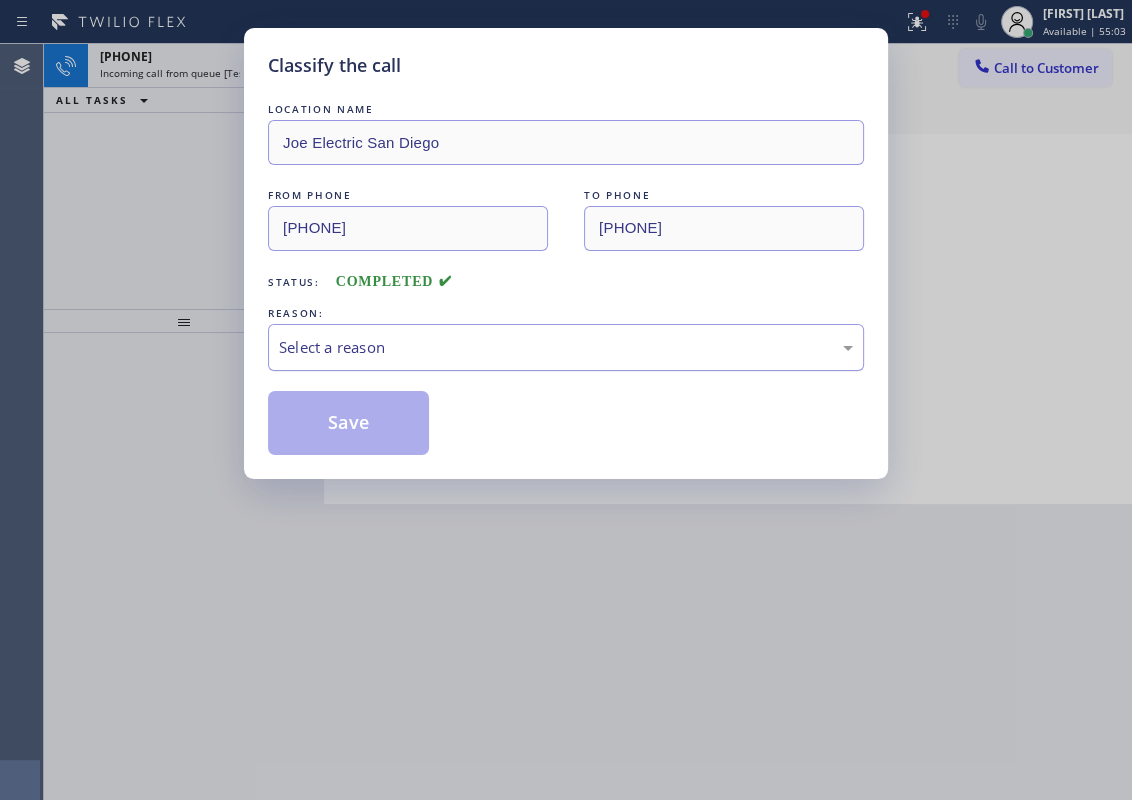 click on "Select a reason" at bounding box center (566, 347) 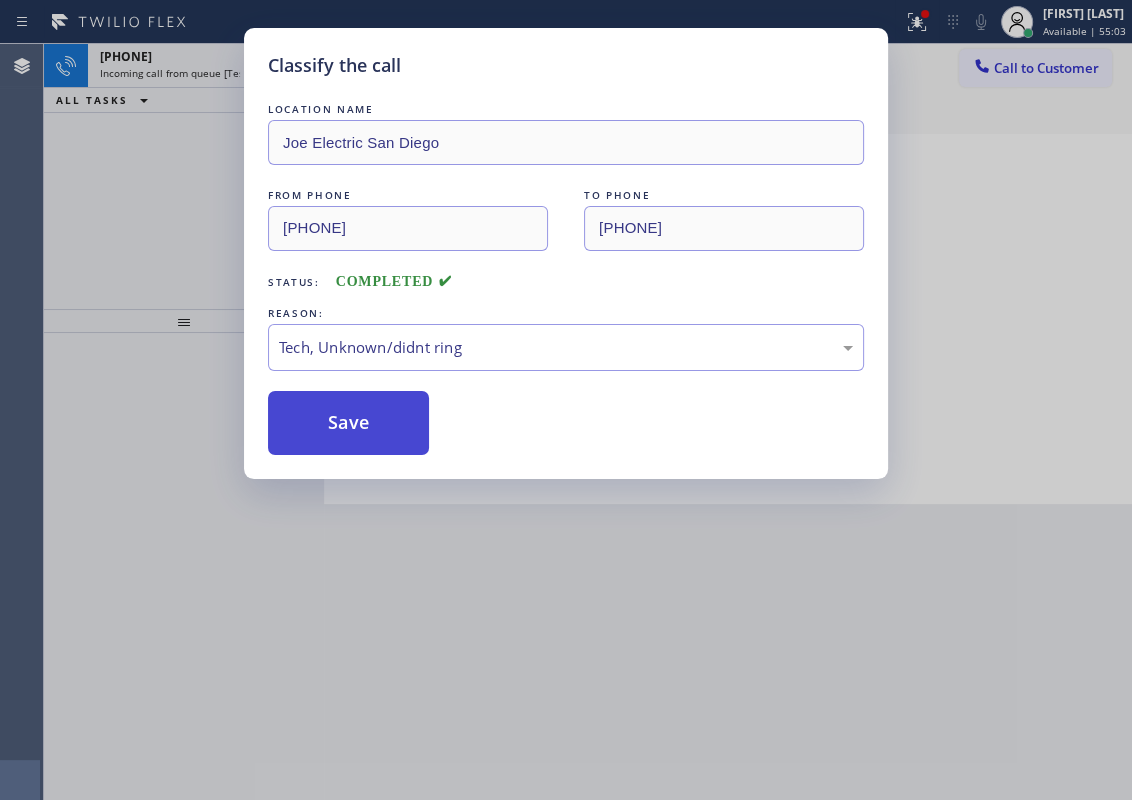 click on "Save" at bounding box center [348, 423] 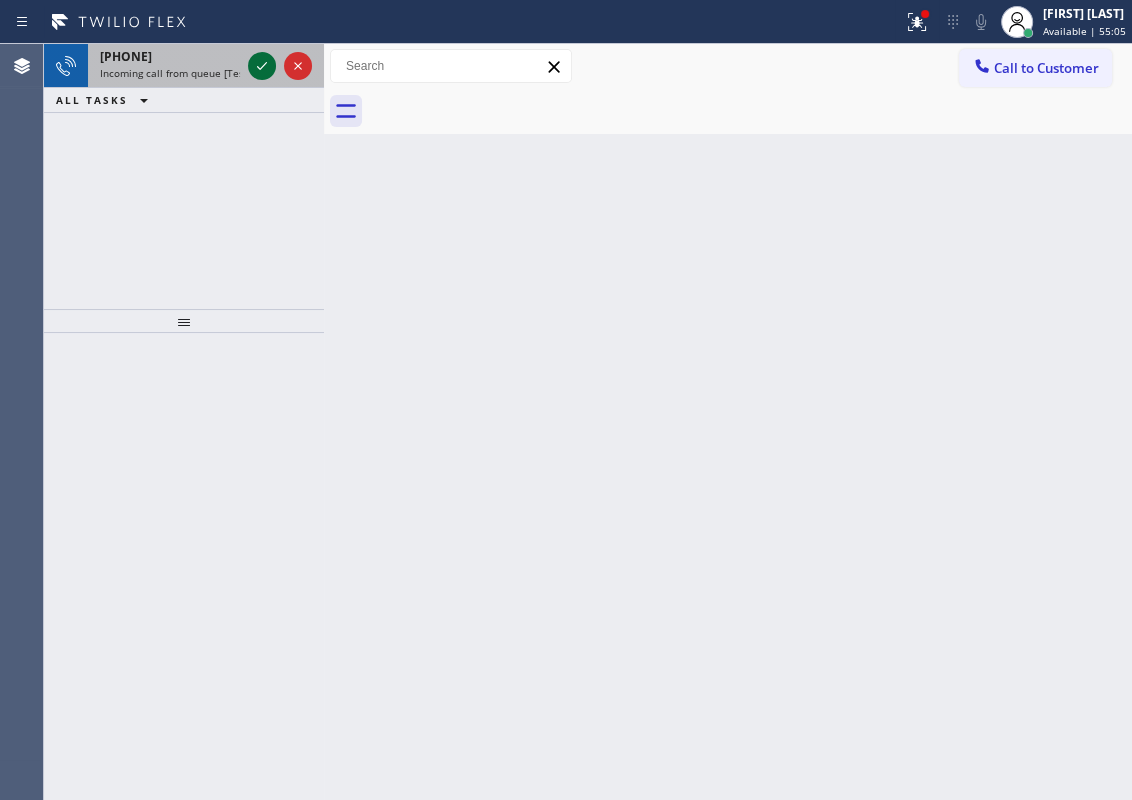 click 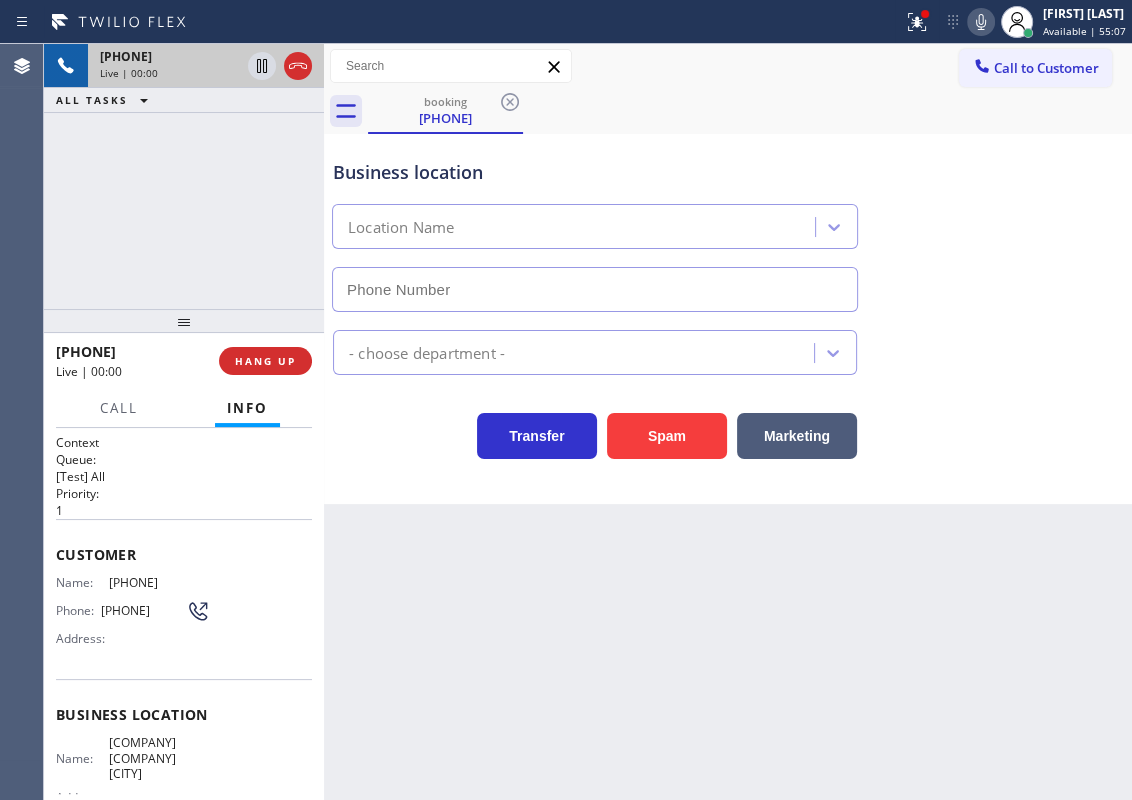 type on "[PHONE]" 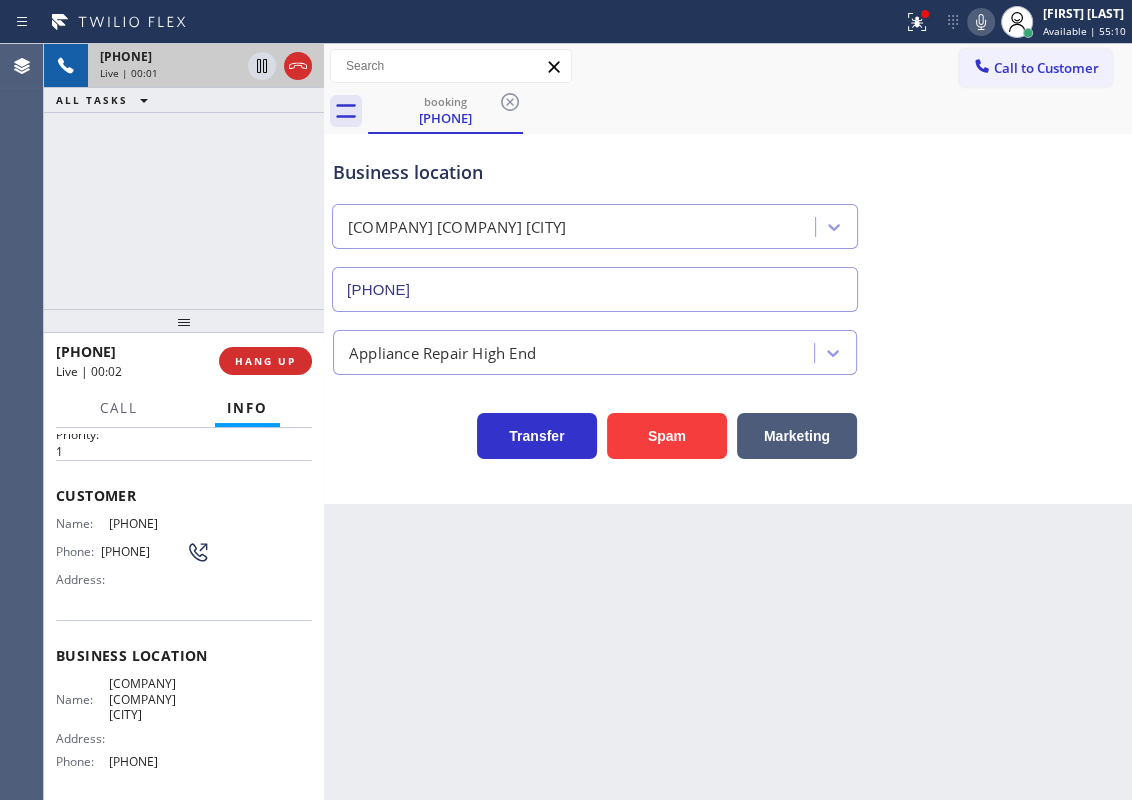 scroll, scrollTop: 90, scrollLeft: 0, axis: vertical 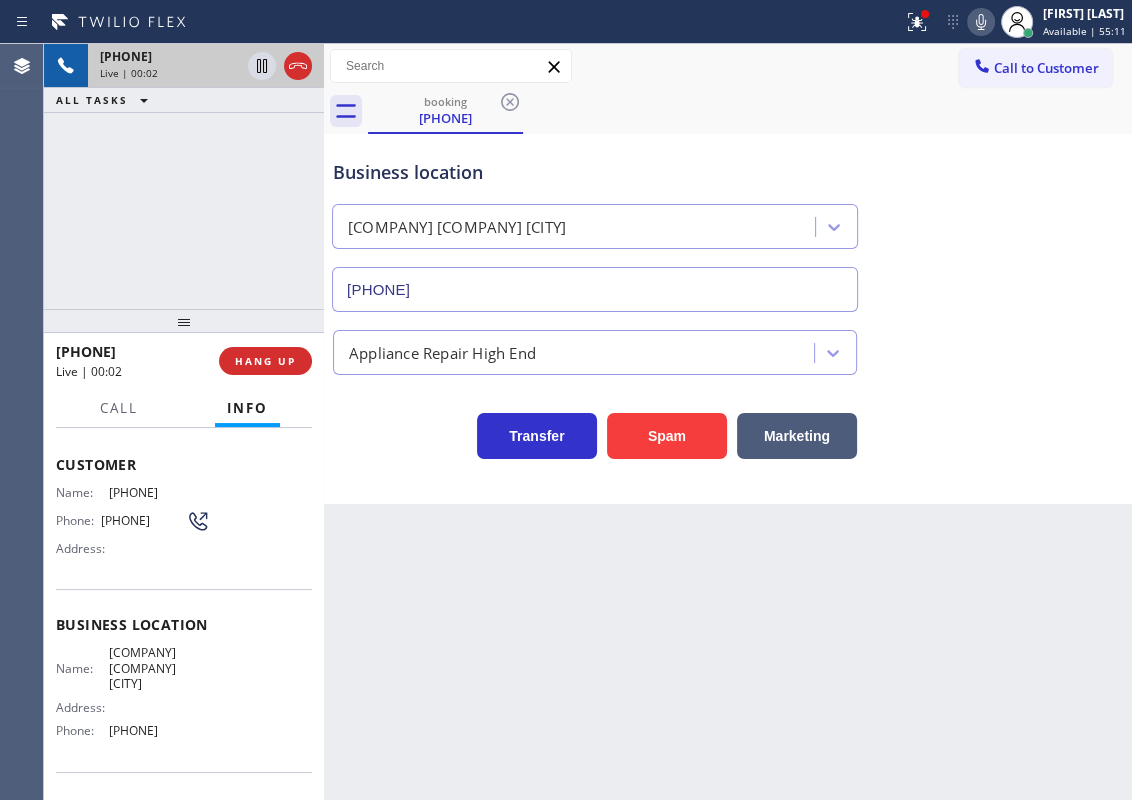 click on "[COMPANY] [COMPANY] [CITY]" at bounding box center (159, 668) 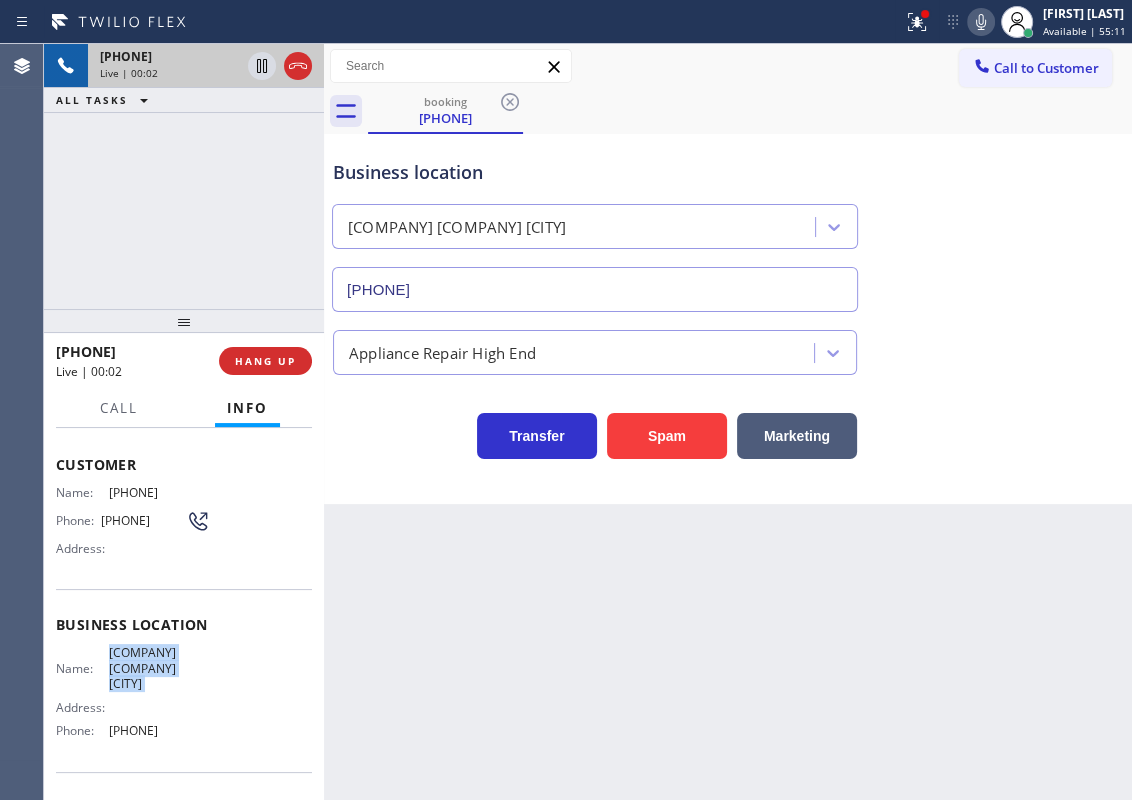 click on "[COMPANY] [COMPANY] [CITY]" at bounding box center (159, 668) 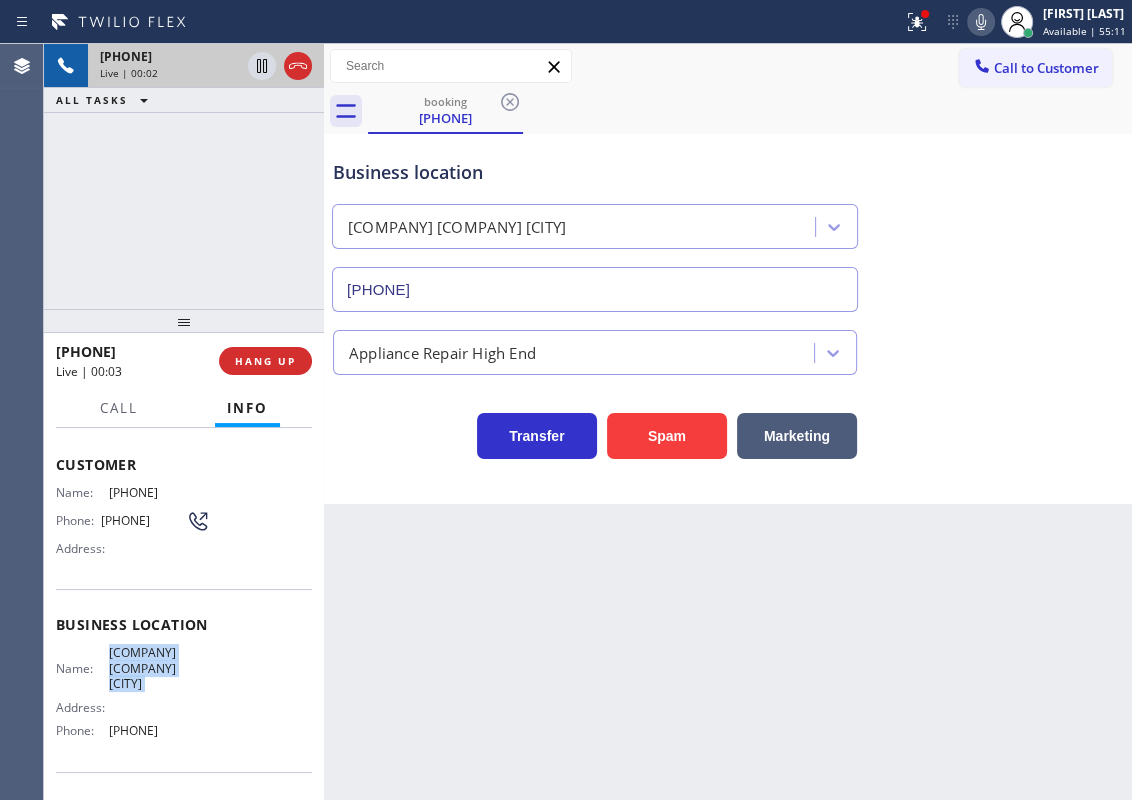 copy on "[COMPANY] [COMPANY] [CITY]" 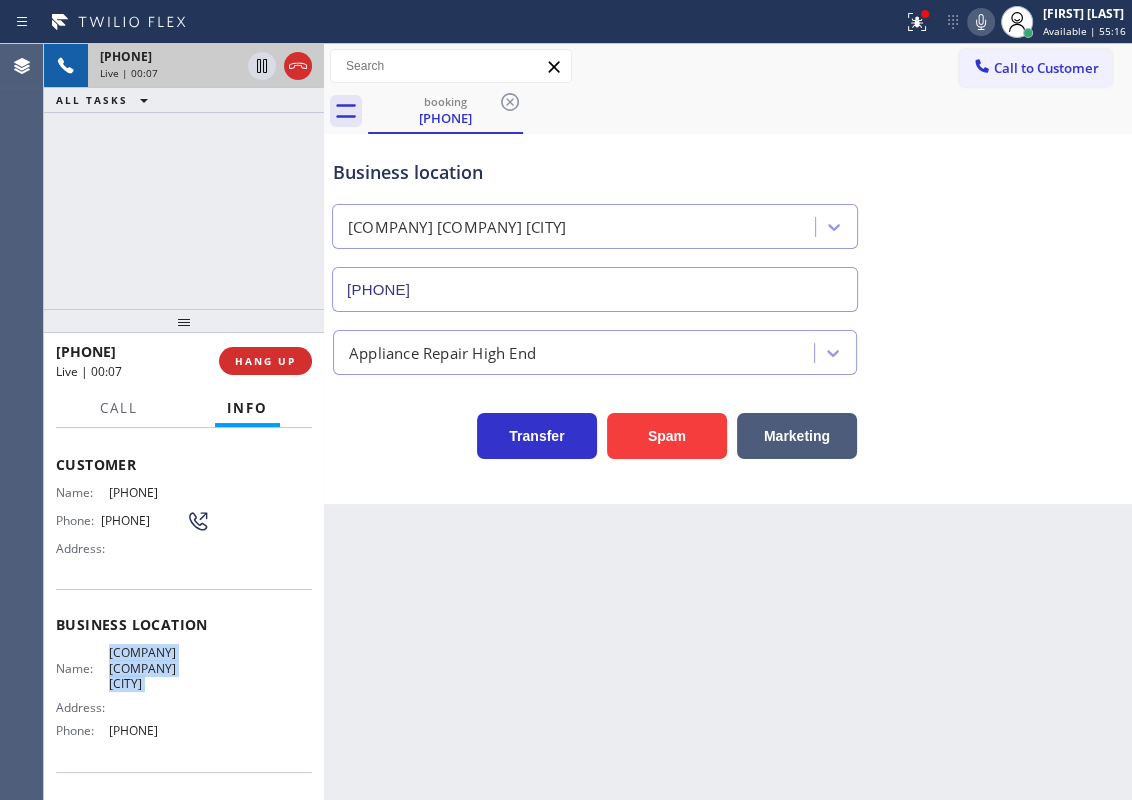 click on "[PHONE]" at bounding box center [595, 289] 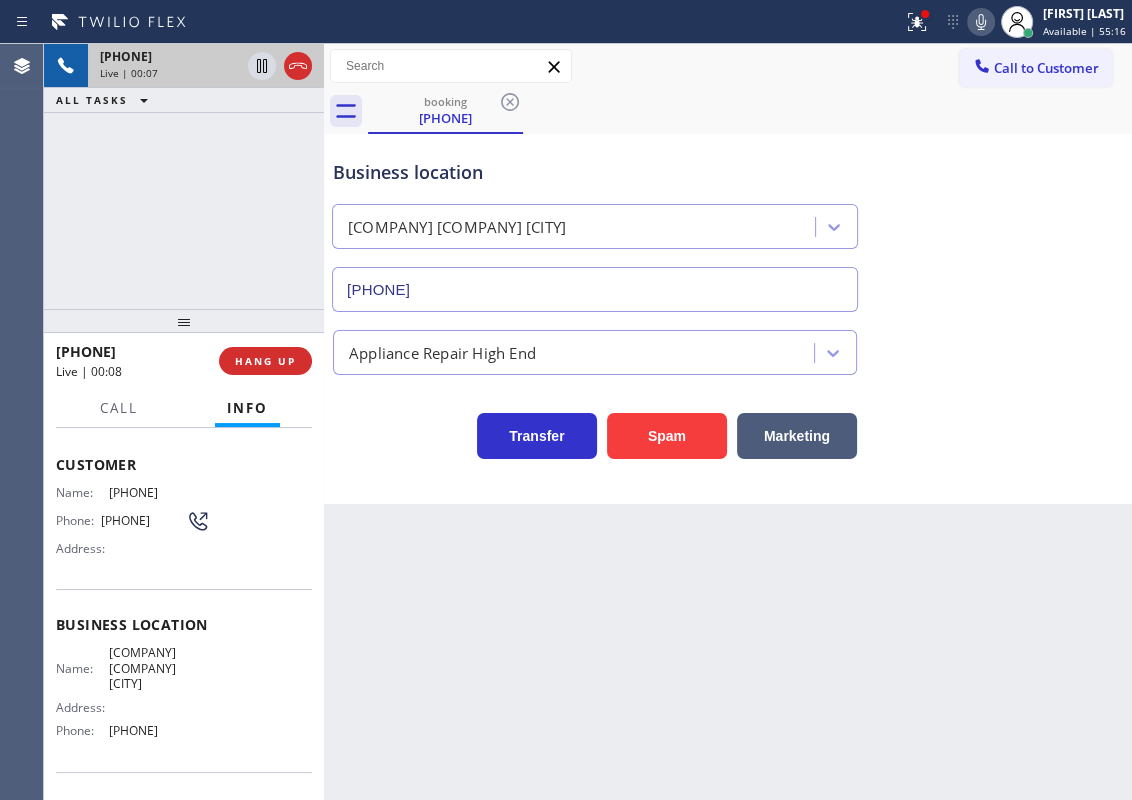 click on "[PHONE]" at bounding box center [595, 289] 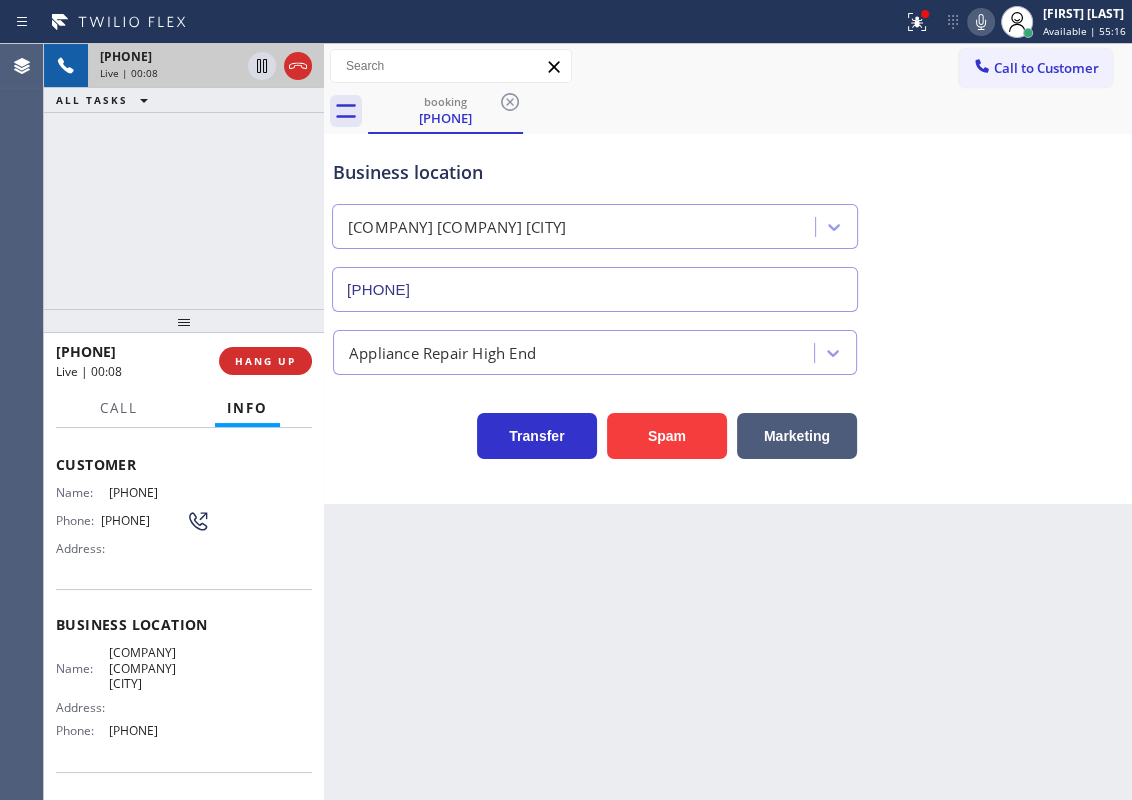 click on "[PHONE]" at bounding box center [595, 289] 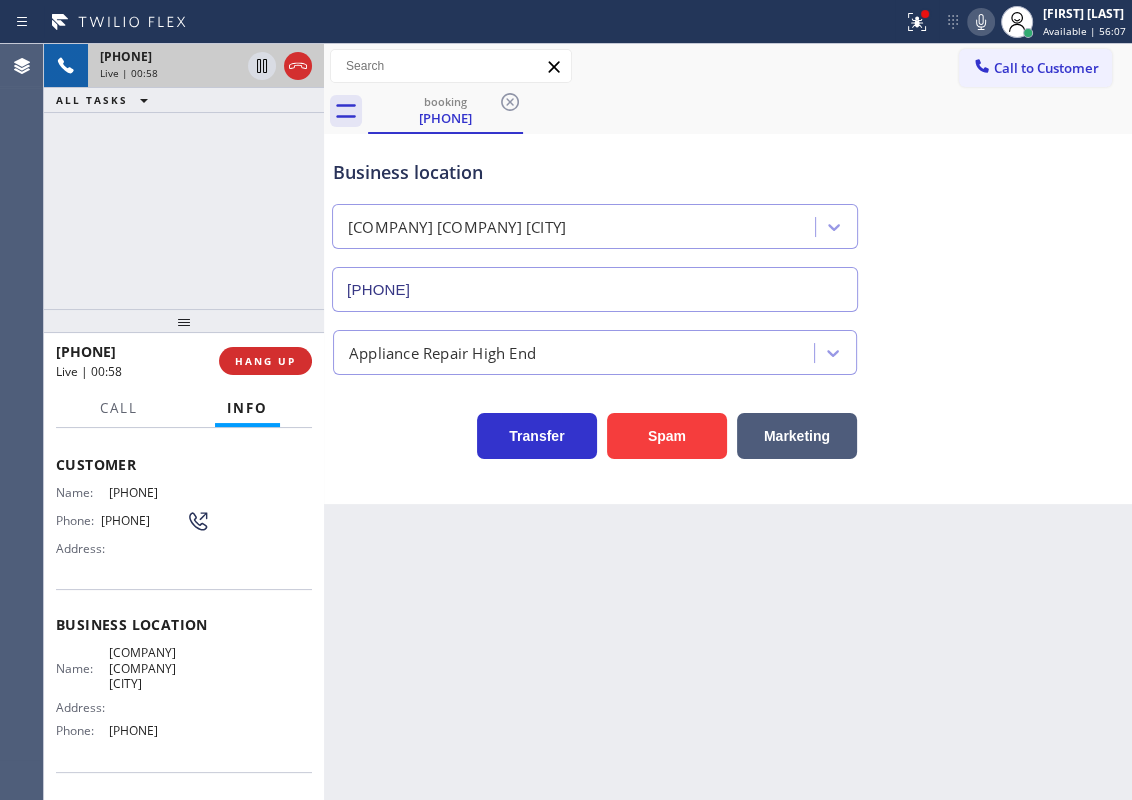 click on "[PHONE]" at bounding box center (159, 492) 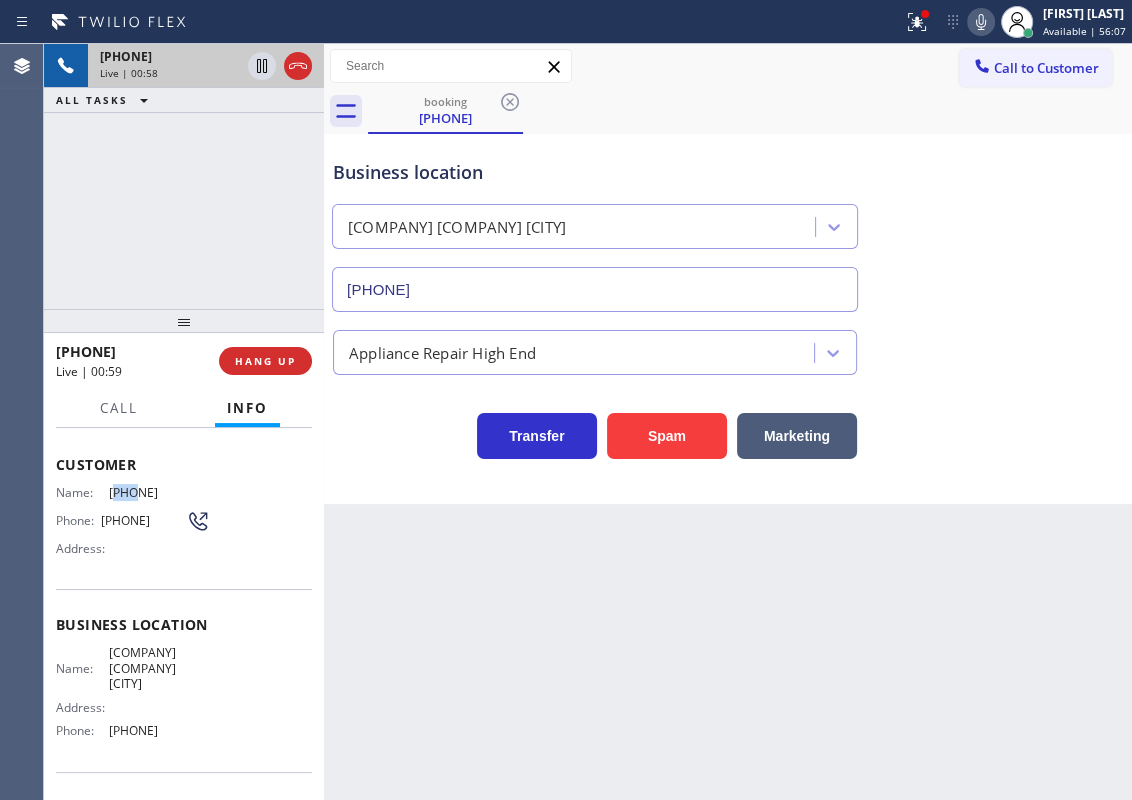 click on "[PHONE]" at bounding box center (159, 492) 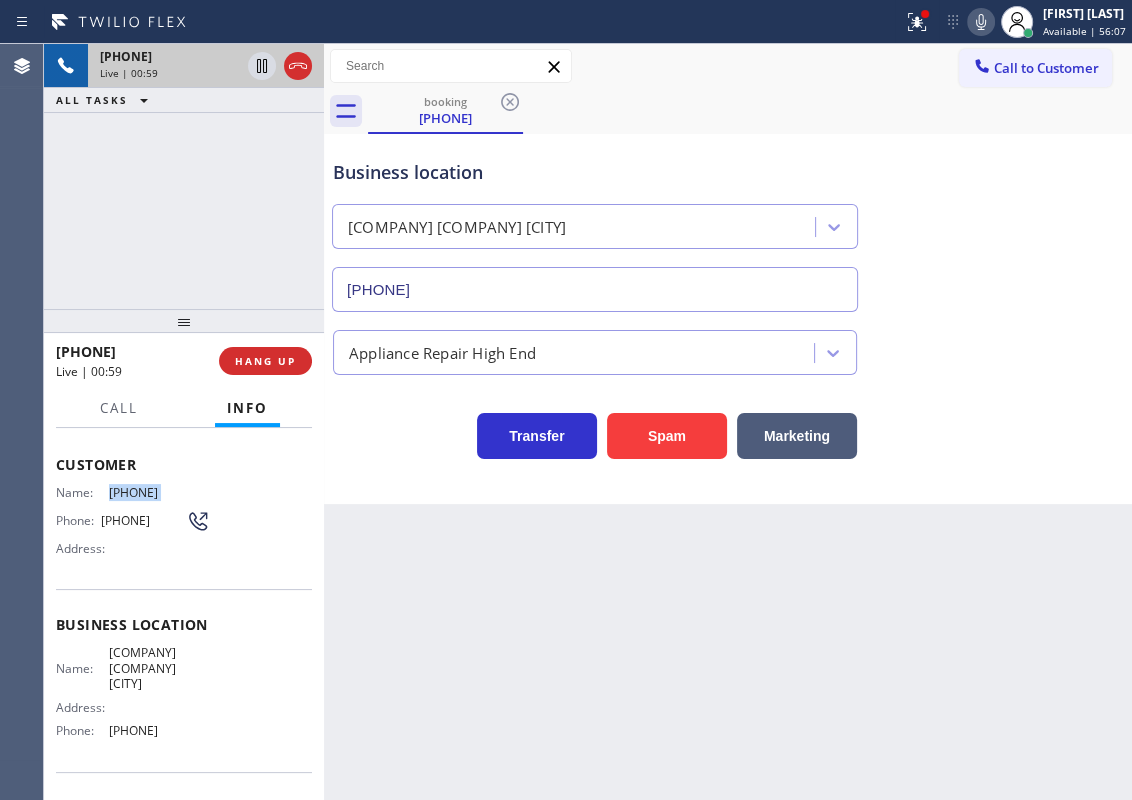 click on "[PHONE]" at bounding box center (159, 492) 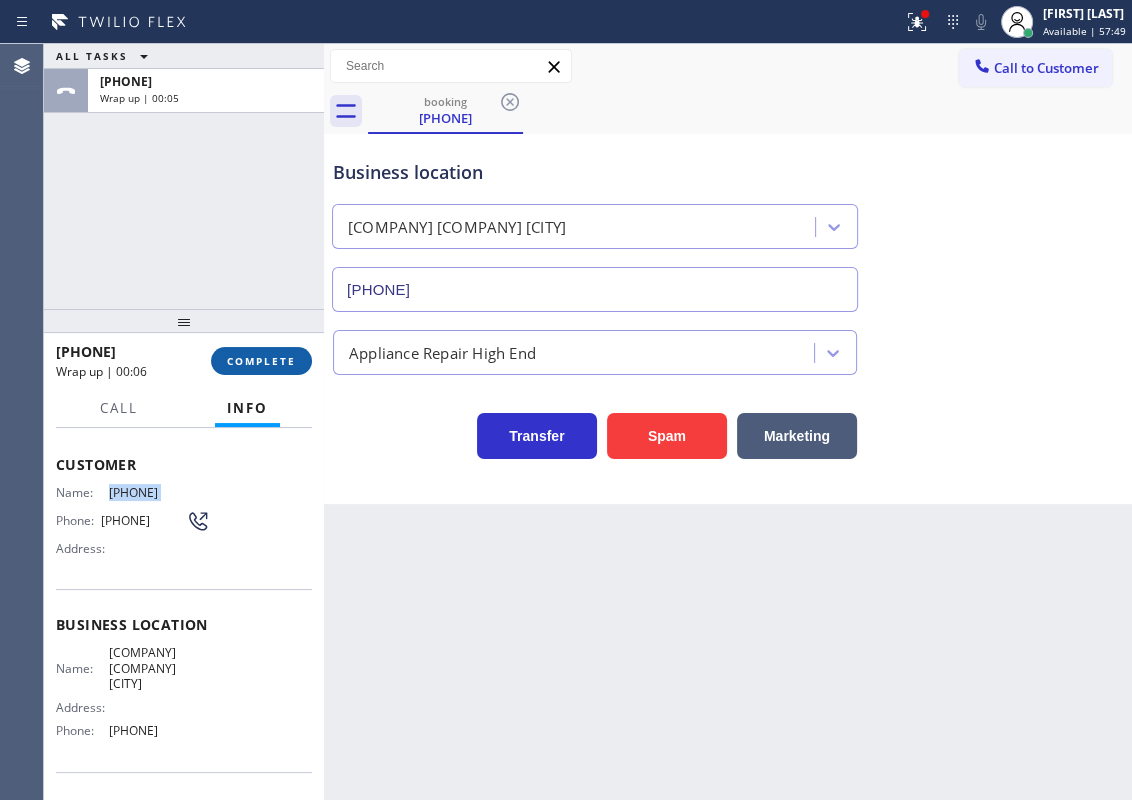 click on "COMPLETE" at bounding box center [261, 361] 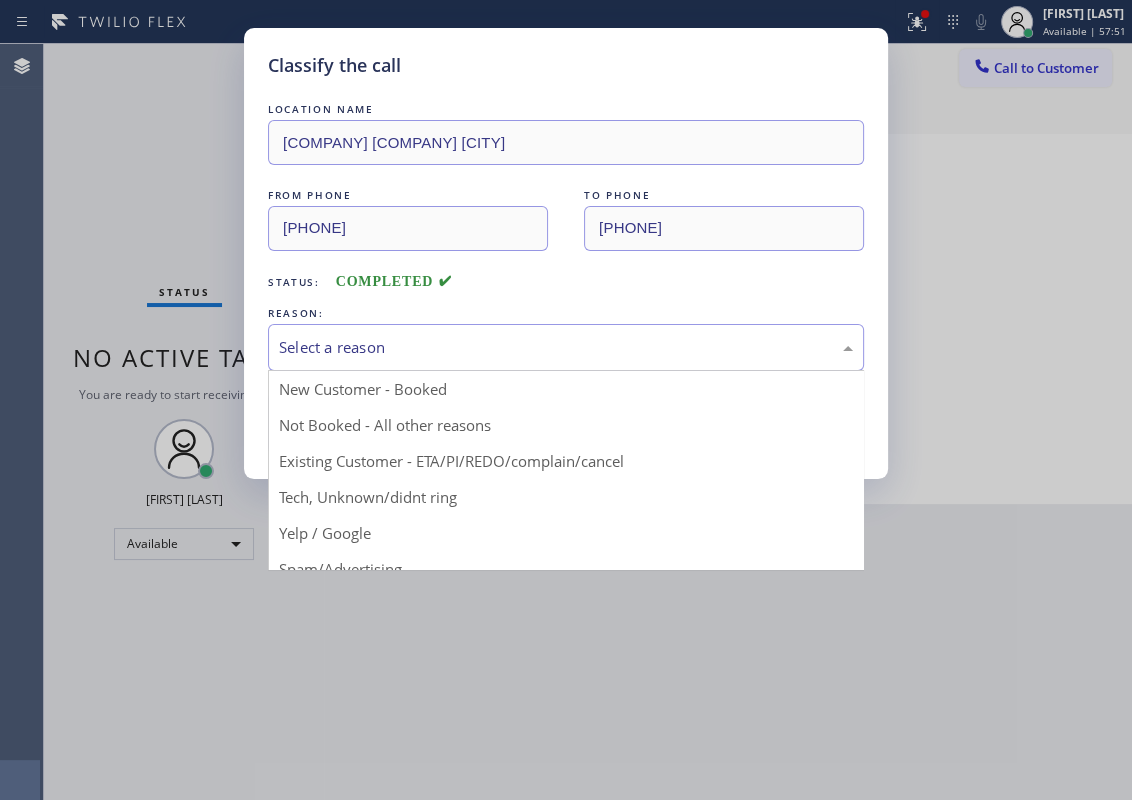 drag, startPoint x: 274, startPoint y: 349, endPoint x: 672, endPoint y: 335, distance: 398.24615 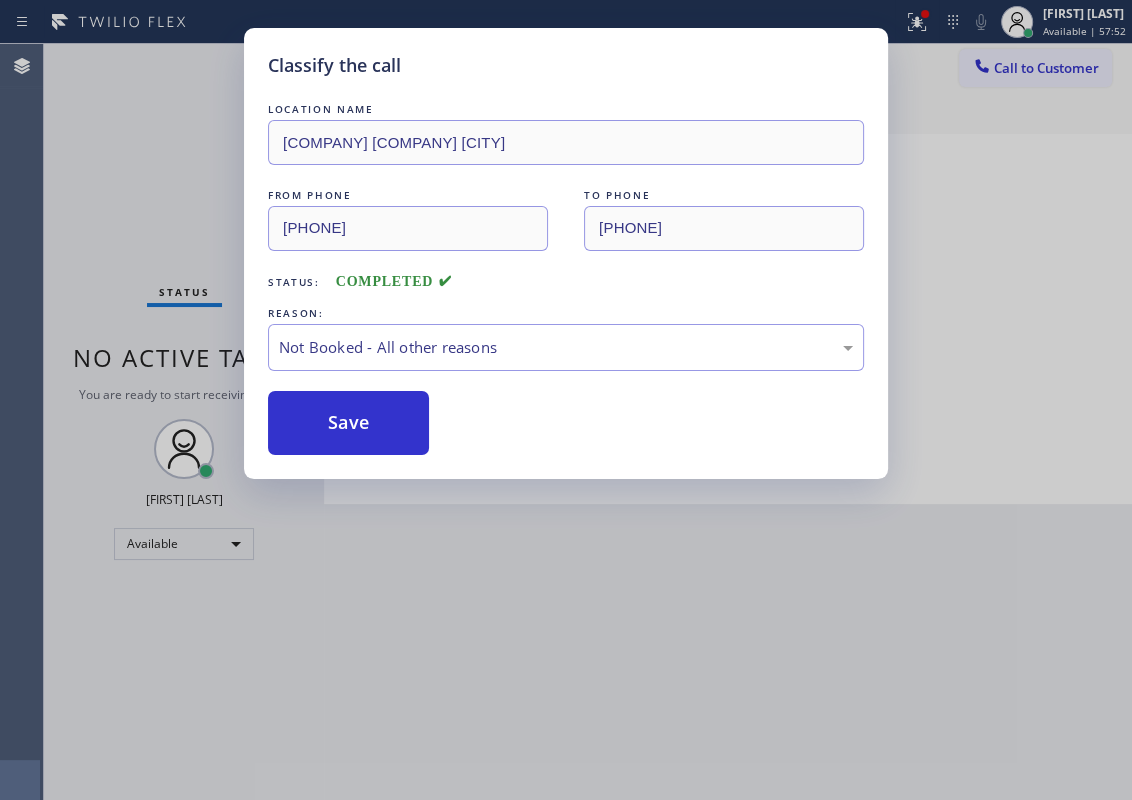 click on "Save" at bounding box center [348, 423] 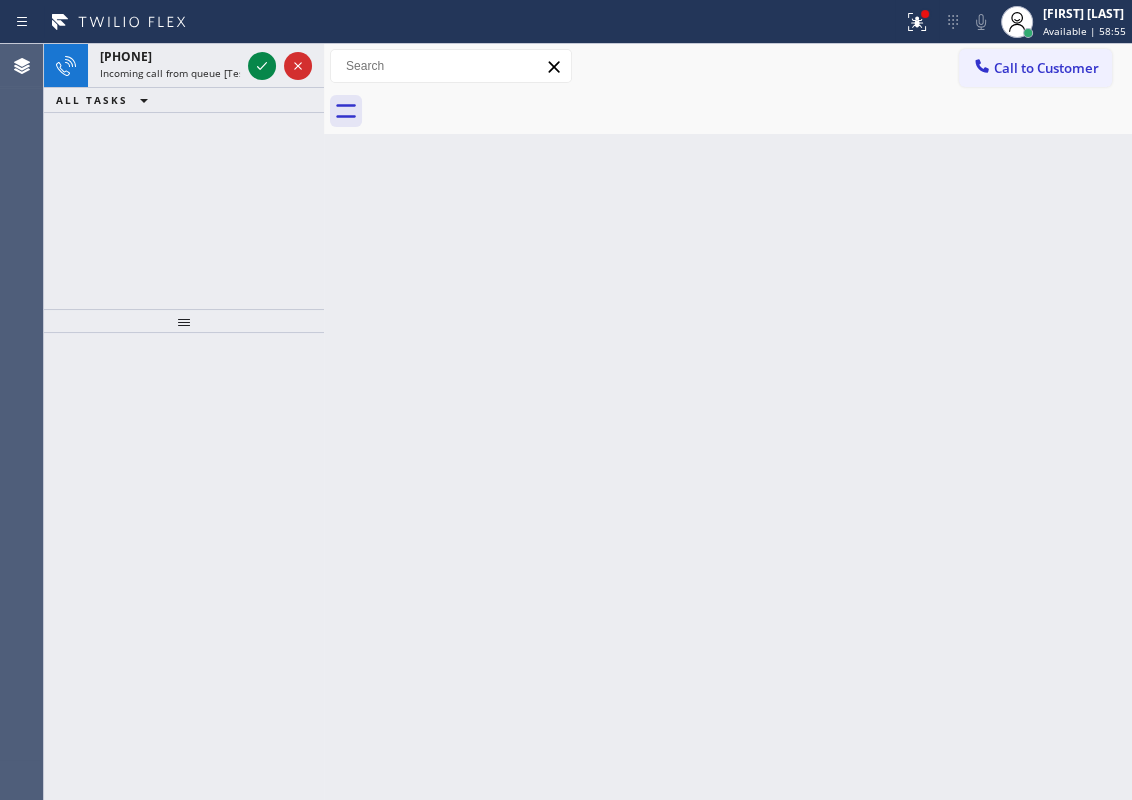 drag, startPoint x: 1033, startPoint y: 426, endPoint x: 510, endPoint y: 270, distance: 545.7701 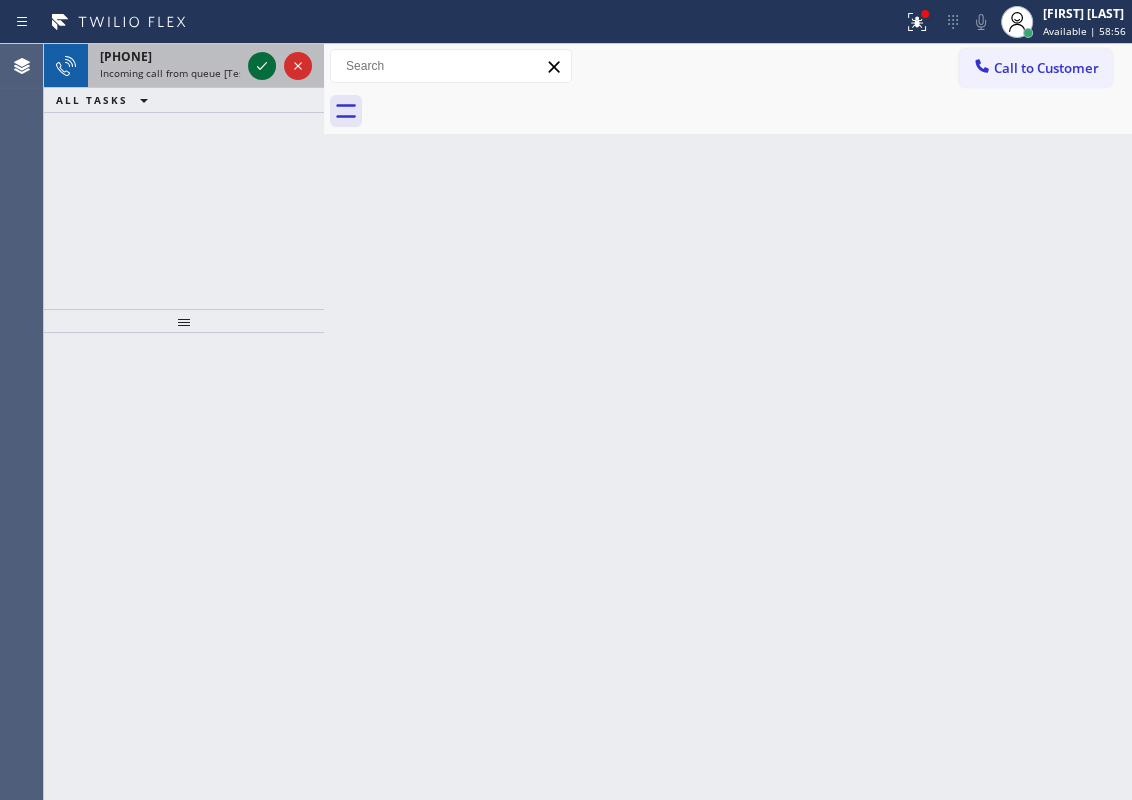 click 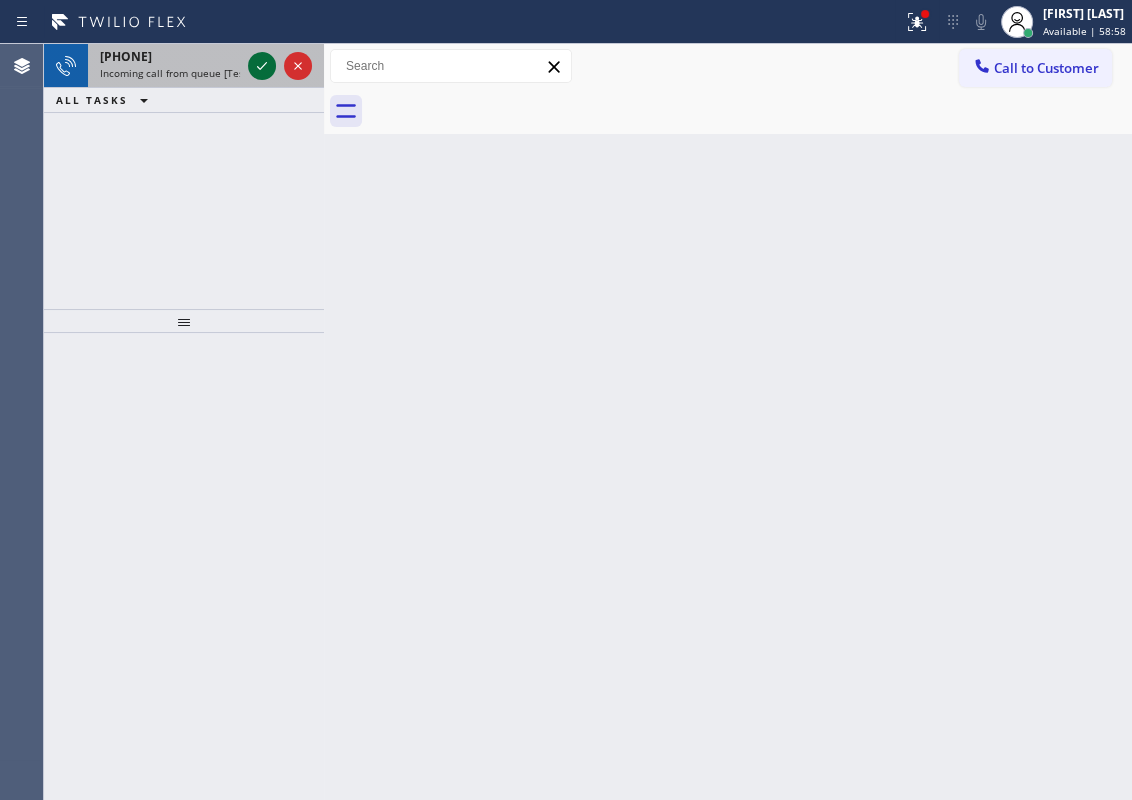 click 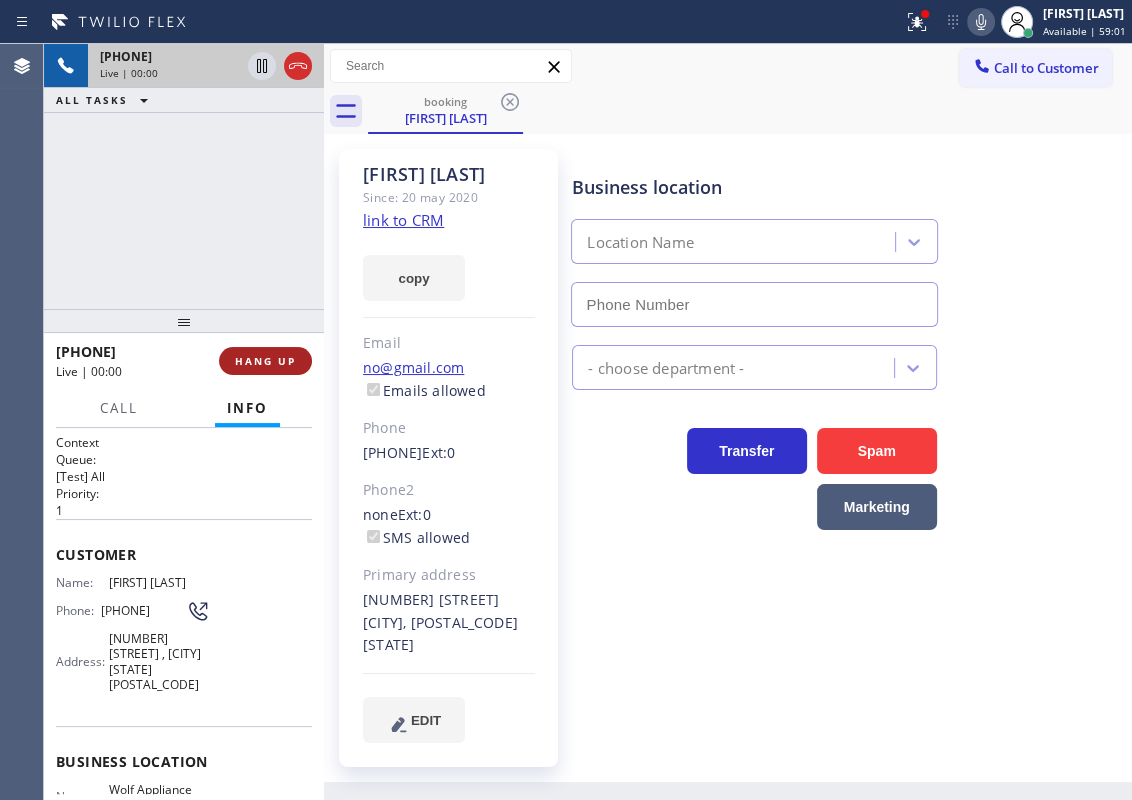 click on "HANG UP" at bounding box center (265, 361) 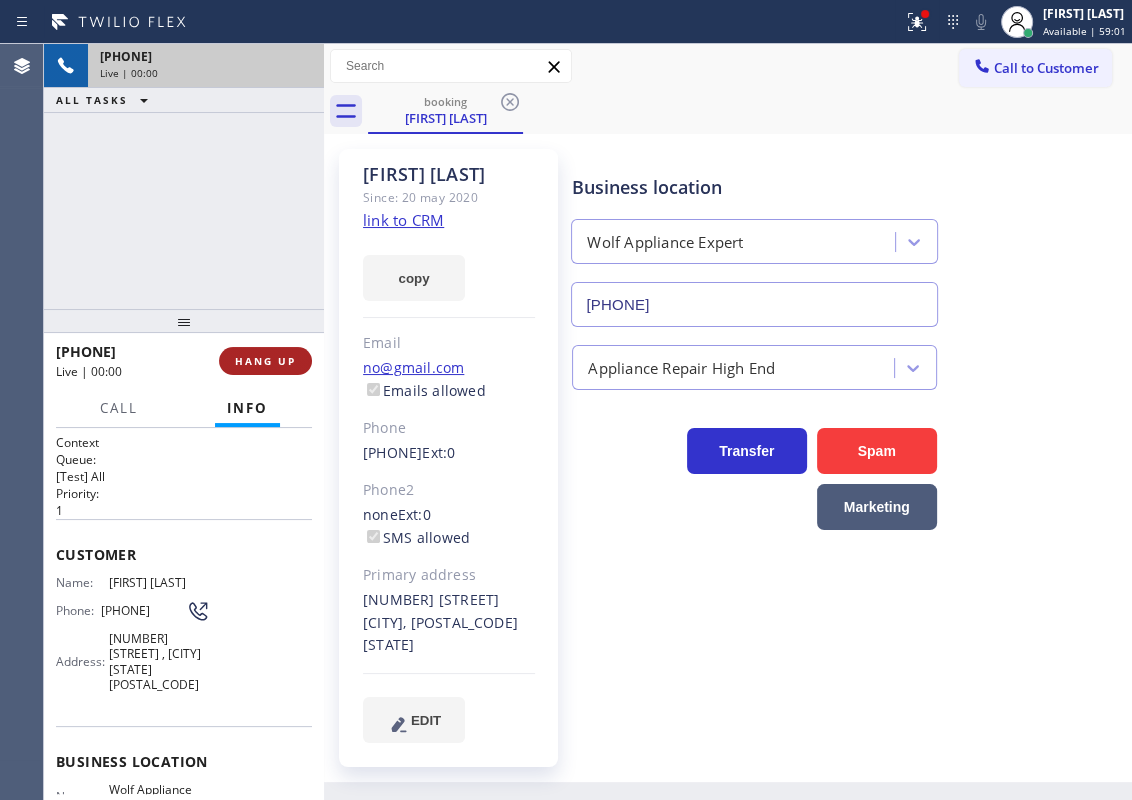 click on "HANG UP" at bounding box center [265, 361] 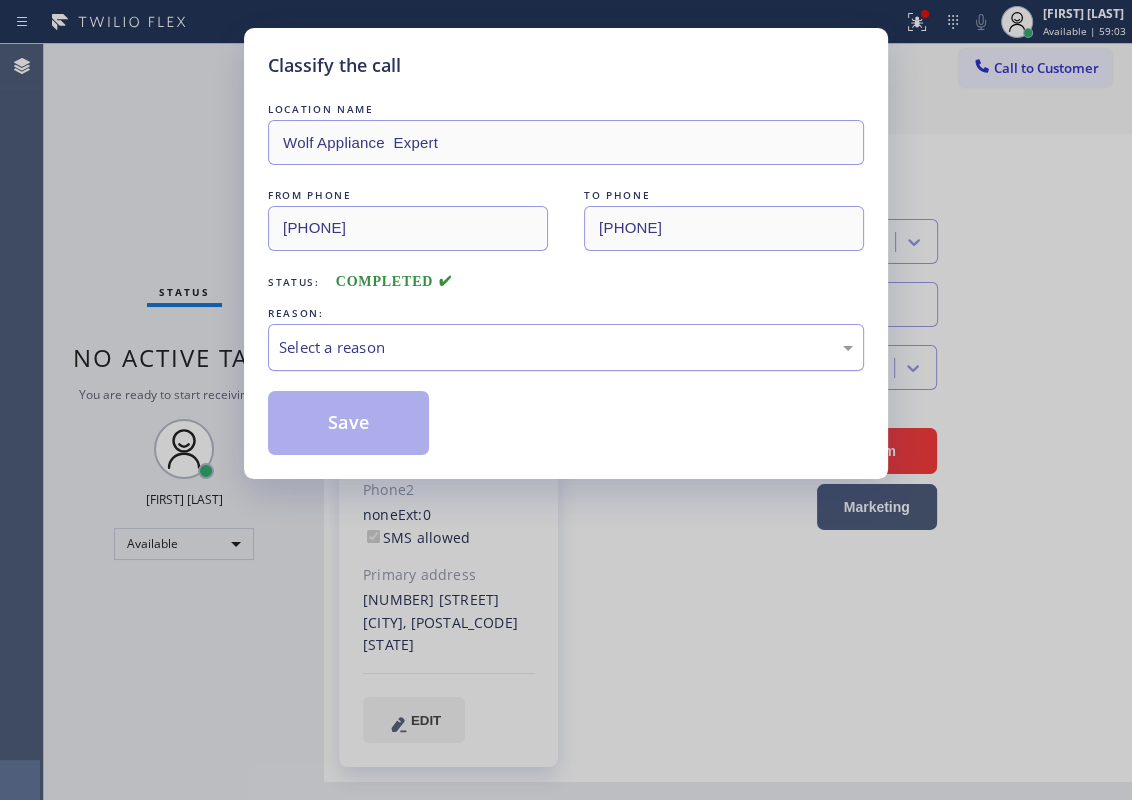 click on "Select a reason" at bounding box center (566, 347) 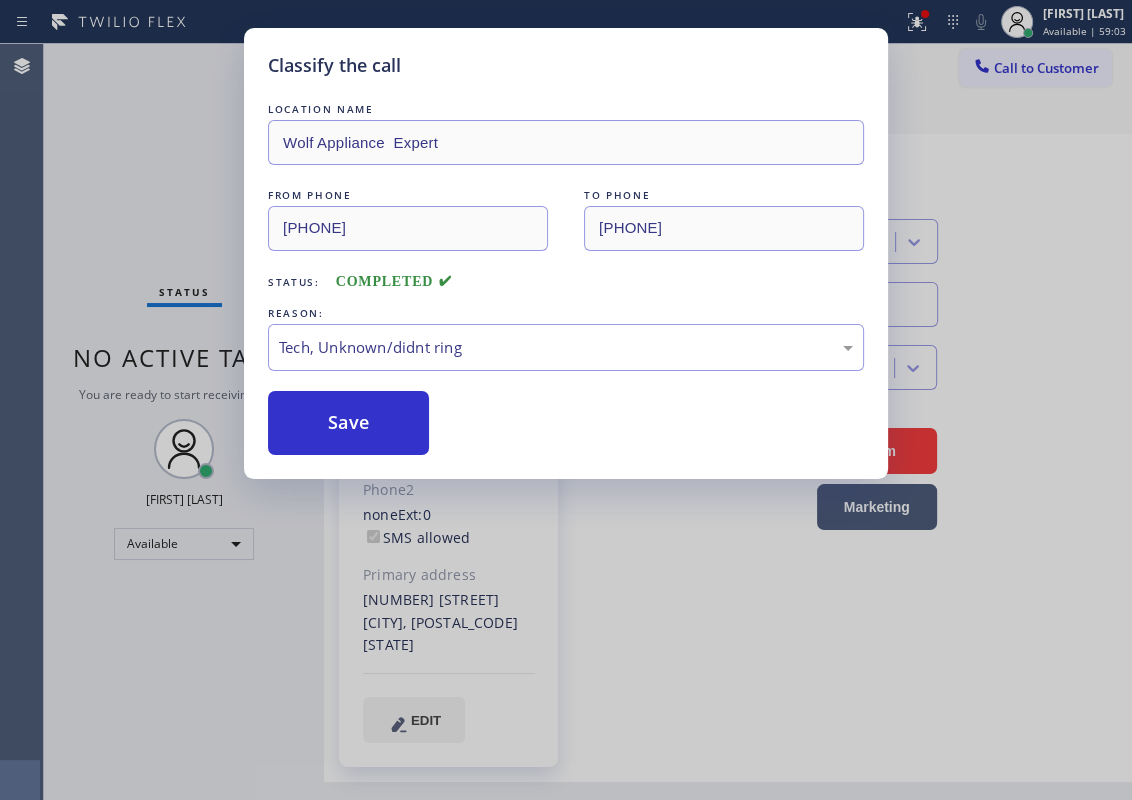 drag, startPoint x: 434, startPoint y: 497, endPoint x: 365, endPoint y: 441, distance: 88.86507 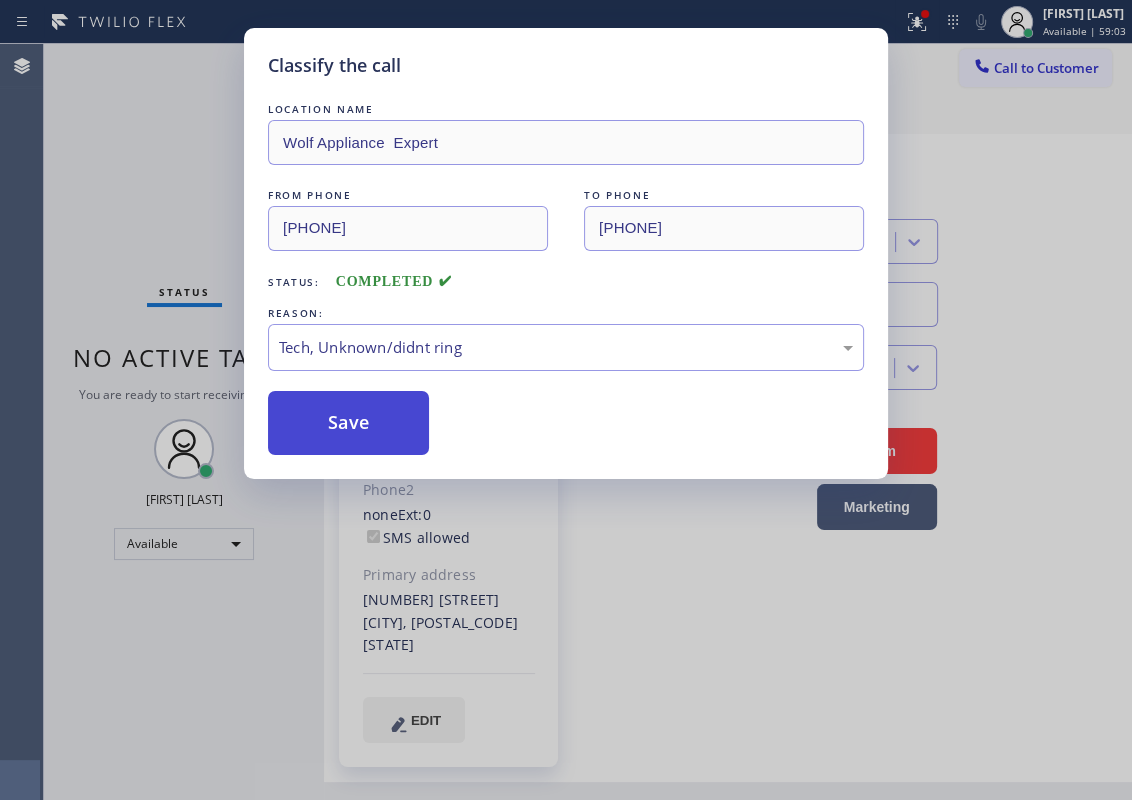 click on "Save" at bounding box center (348, 423) 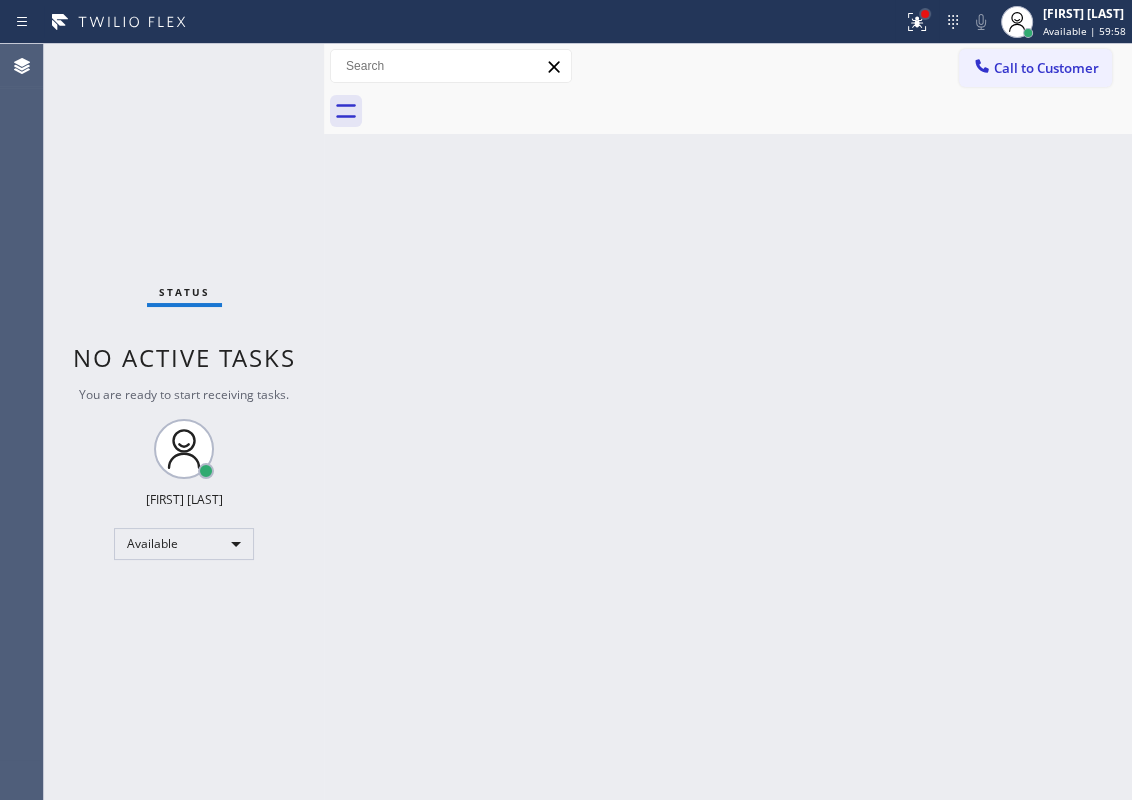 click at bounding box center (925, 14) 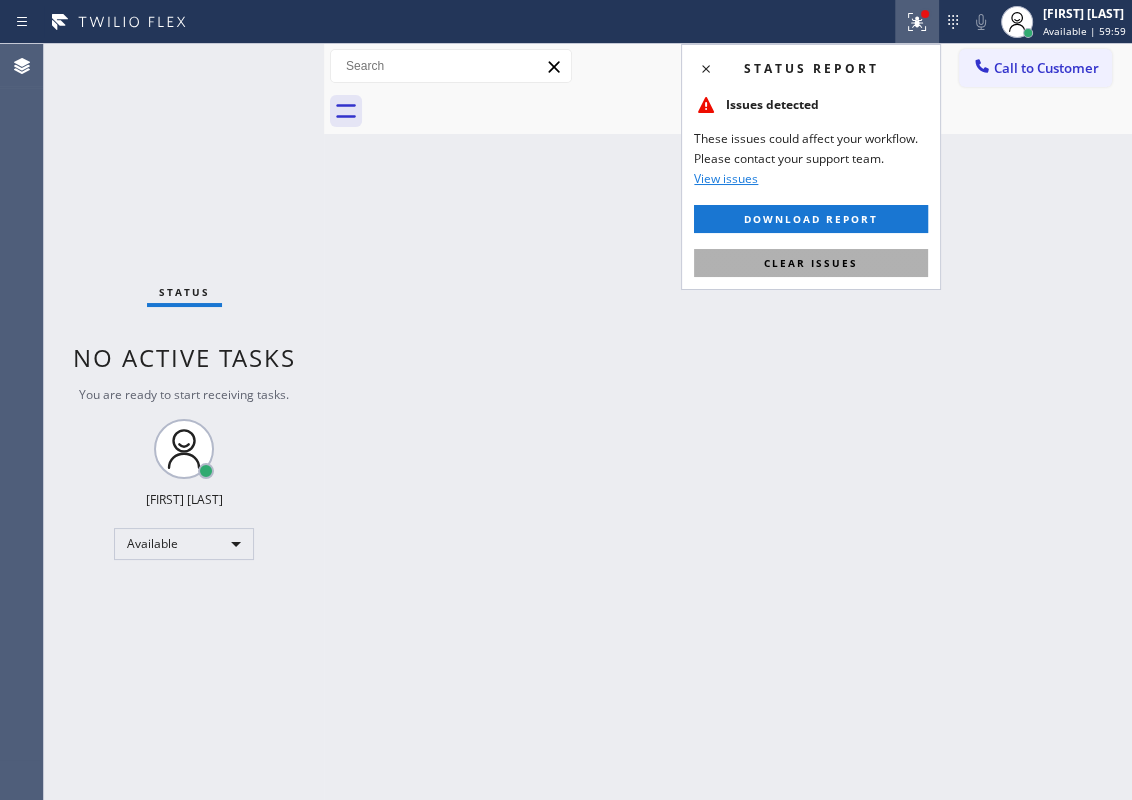click on "Clear issues" at bounding box center (811, 263) 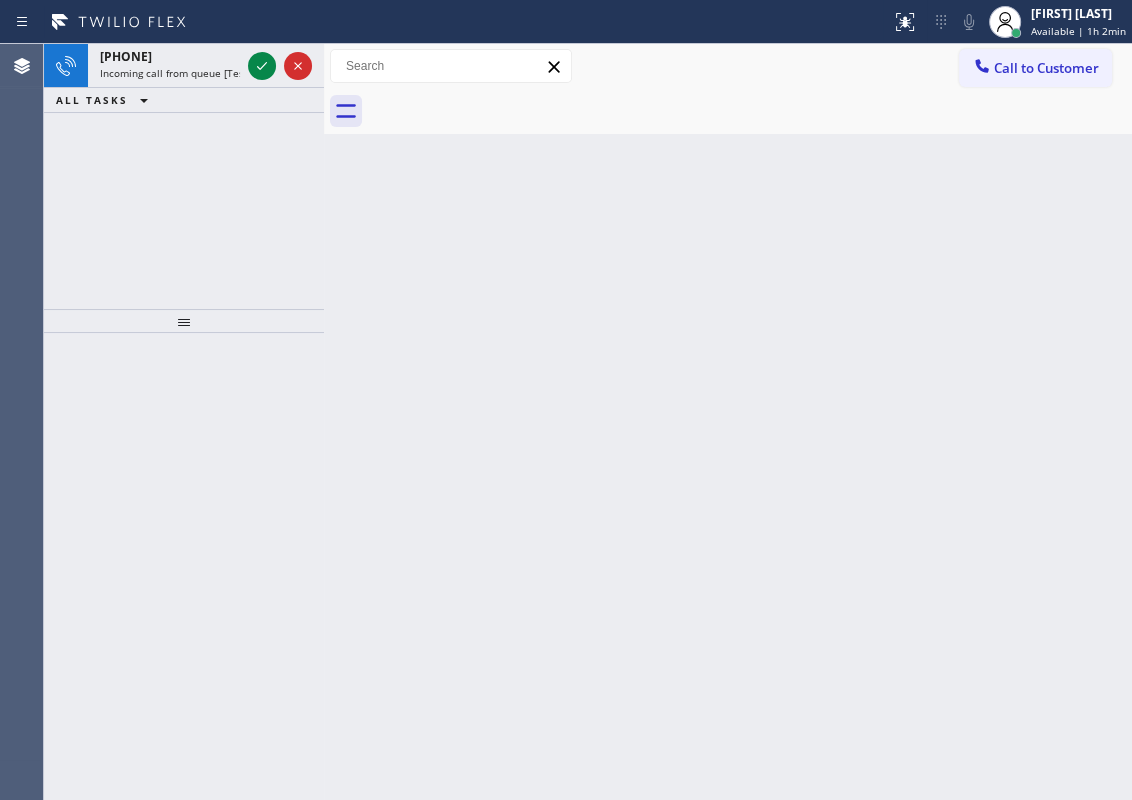 drag, startPoint x: 1061, startPoint y: 160, endPoint x: 441, endPoint y: 144, distance: 620.2064 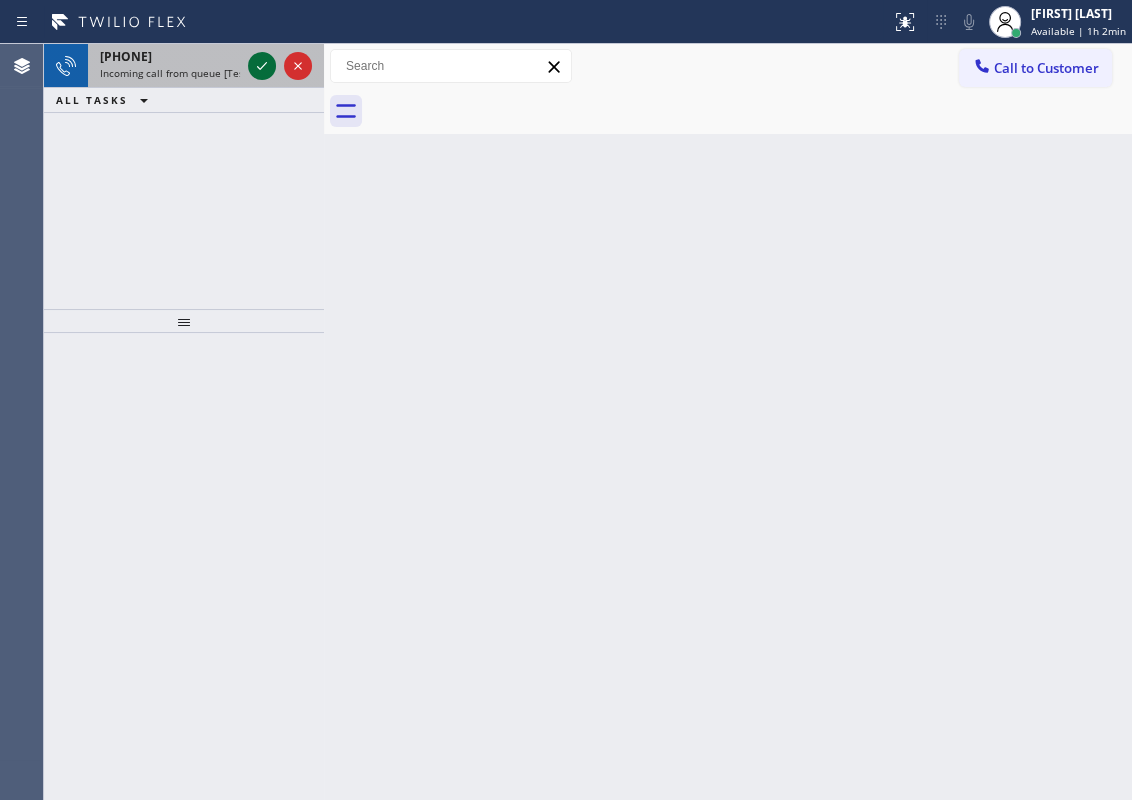 click 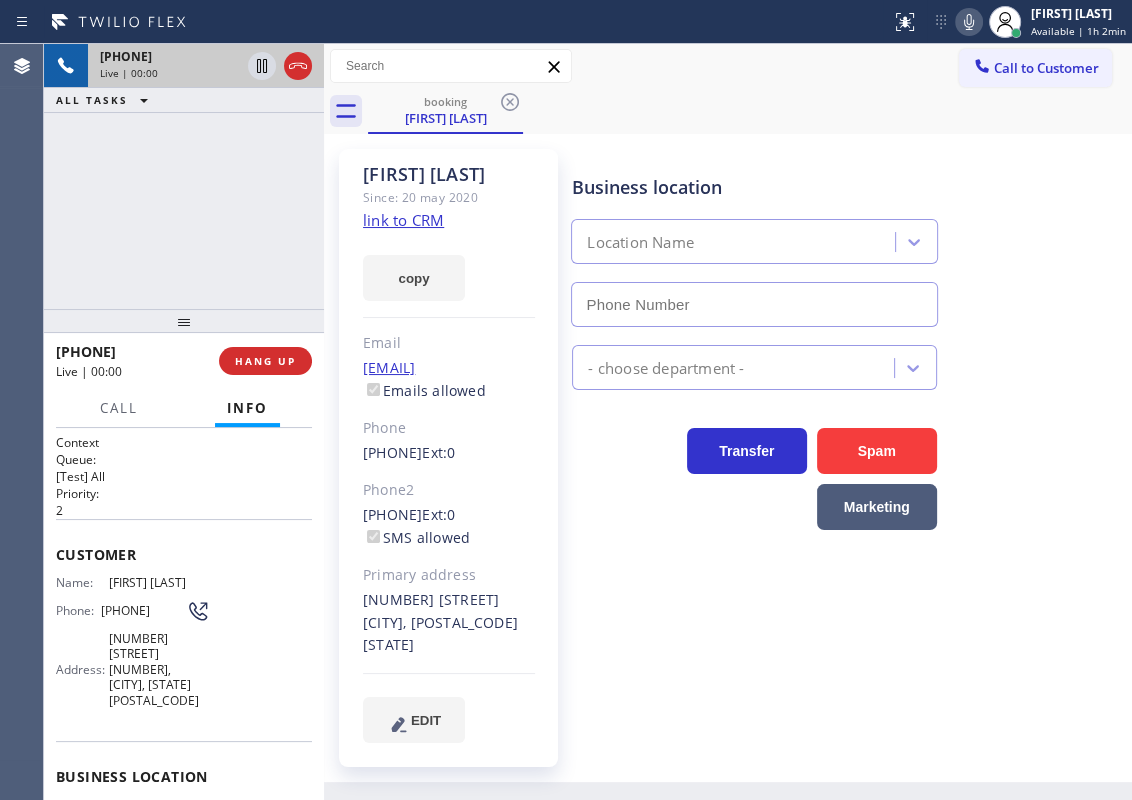type on "[PHONE]" 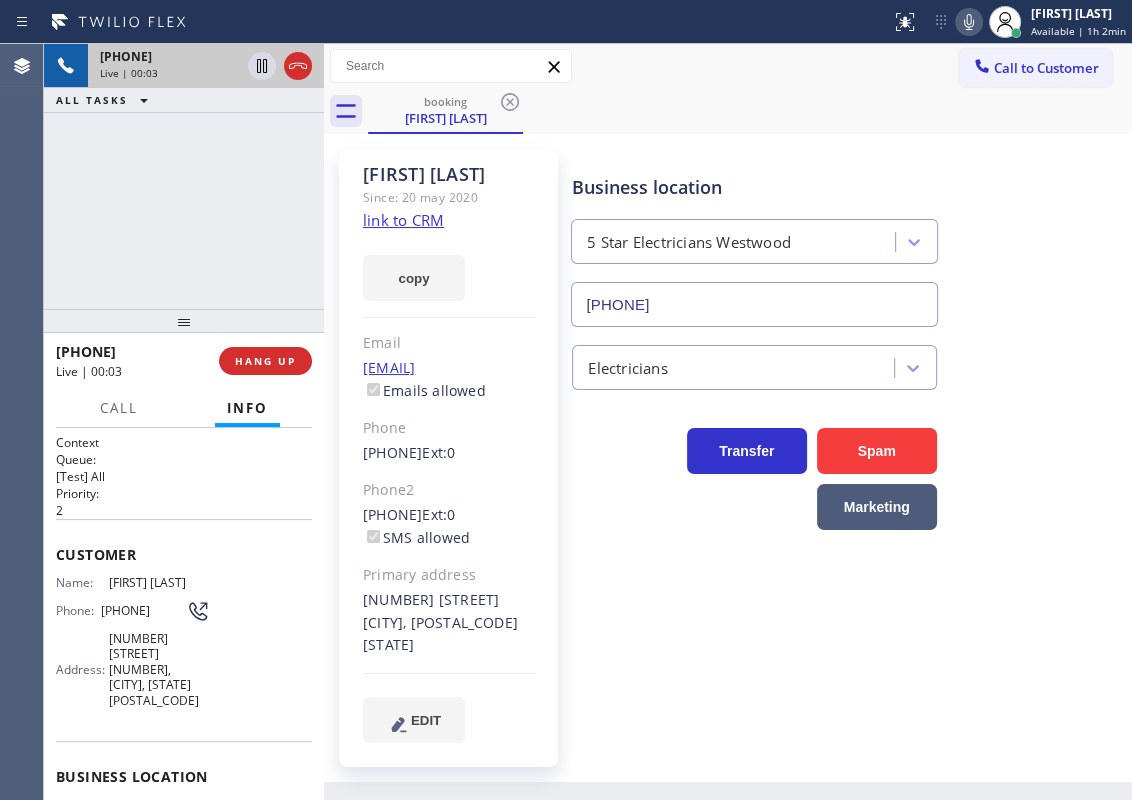 click on "link to CRM" 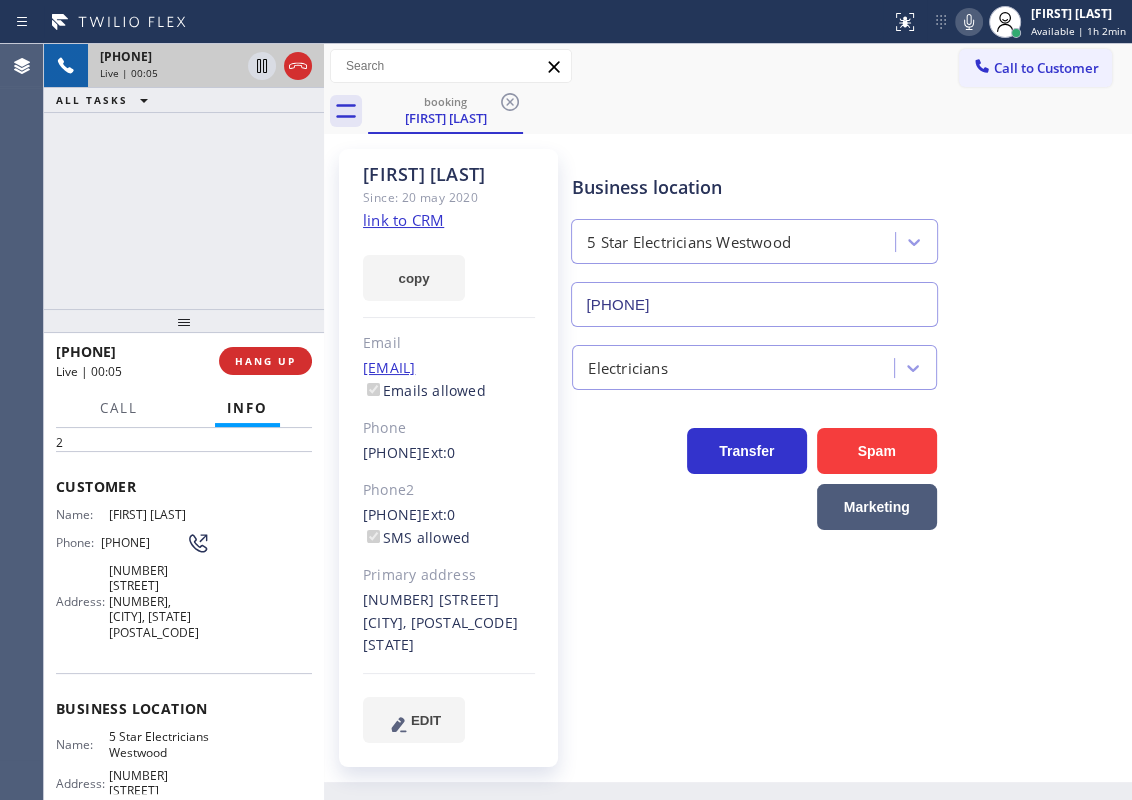 scroll, scrollTop: 181, scrollLeft: 0, axis: vertical 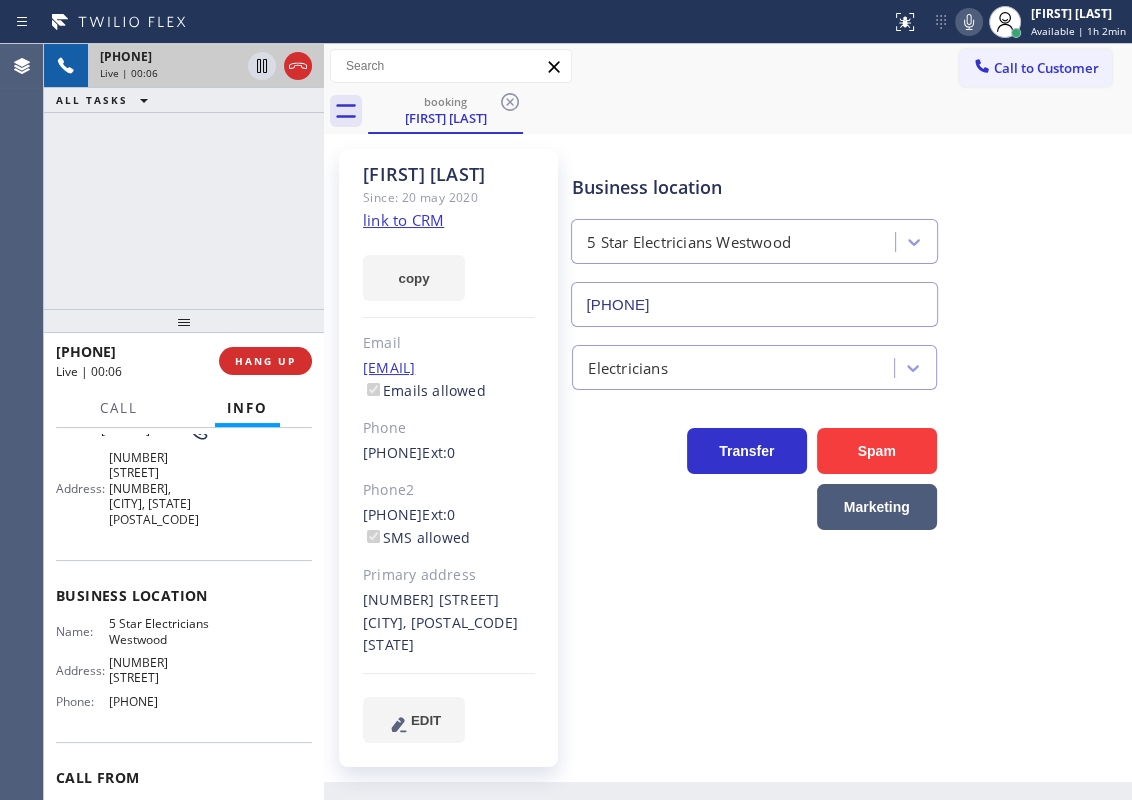 click on "5 Star Electricians Westwood" at bounding box center [159, 631] 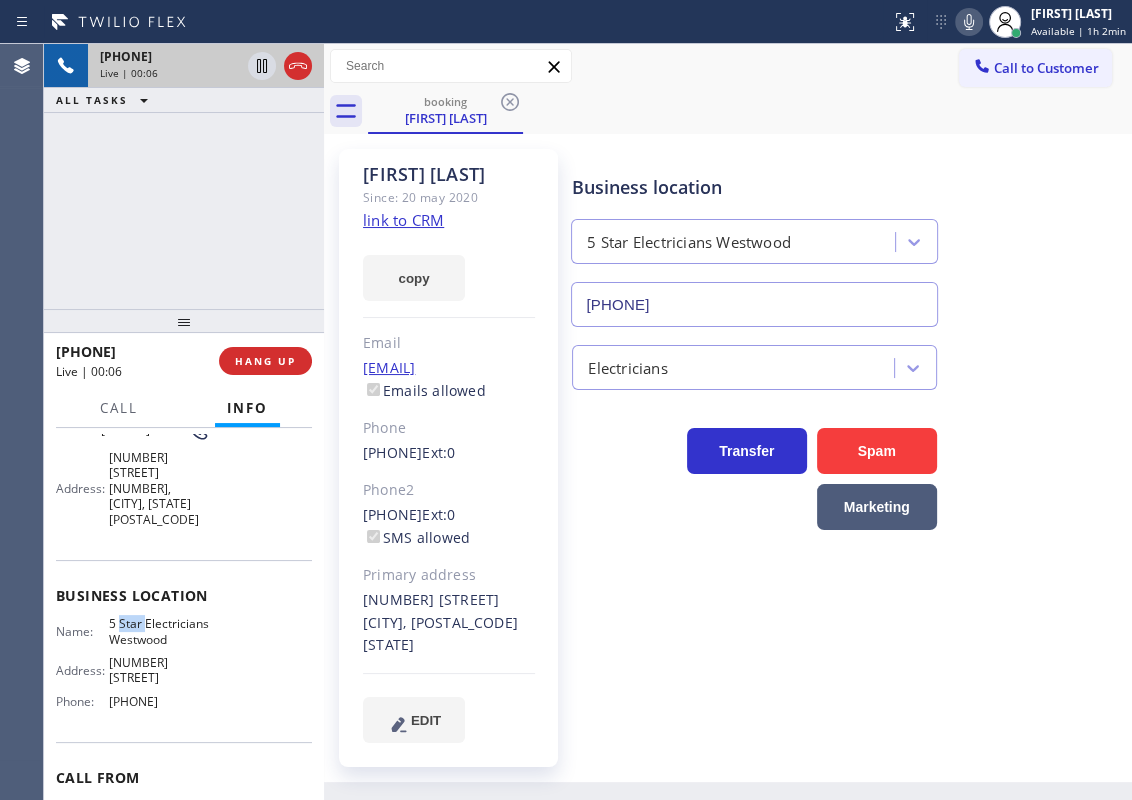 click on "5 Star Electricians Westwood" at bounding box center [159, 631] 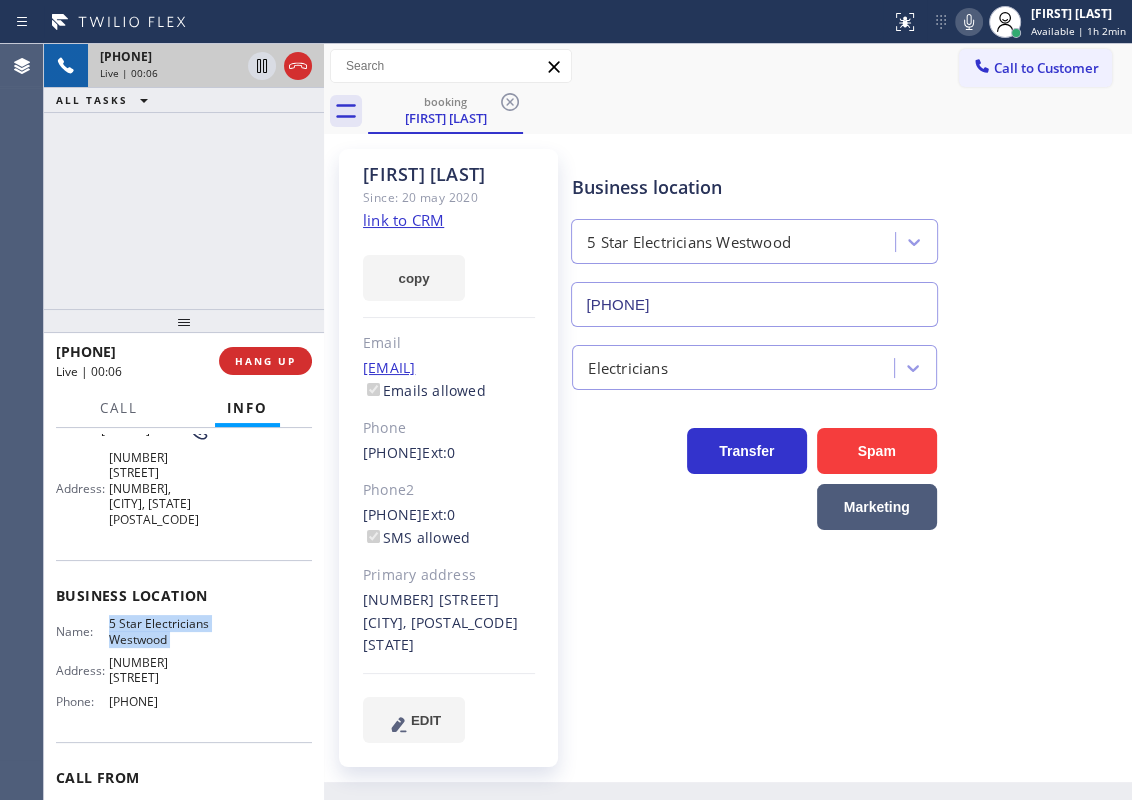 click on "5 Star Electricians Westwood" at bounding box center [159, 631] 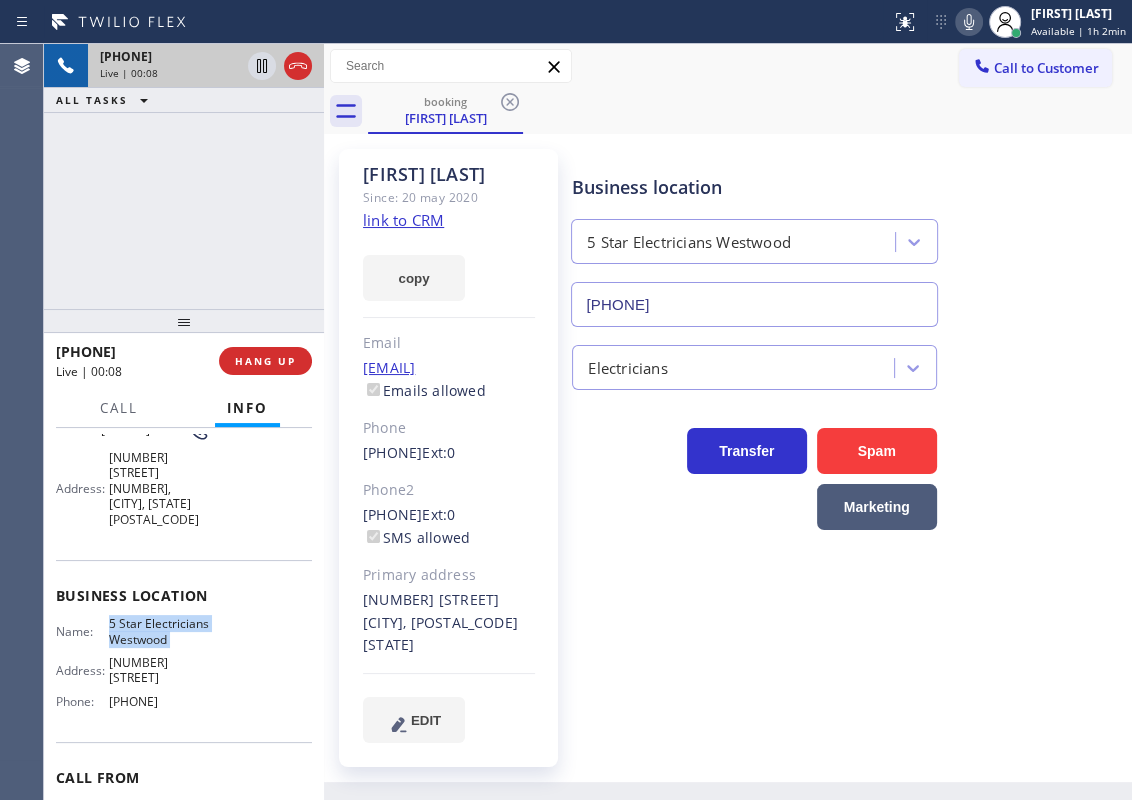 click on "[PHONE]" at bounding box center (754, 304) 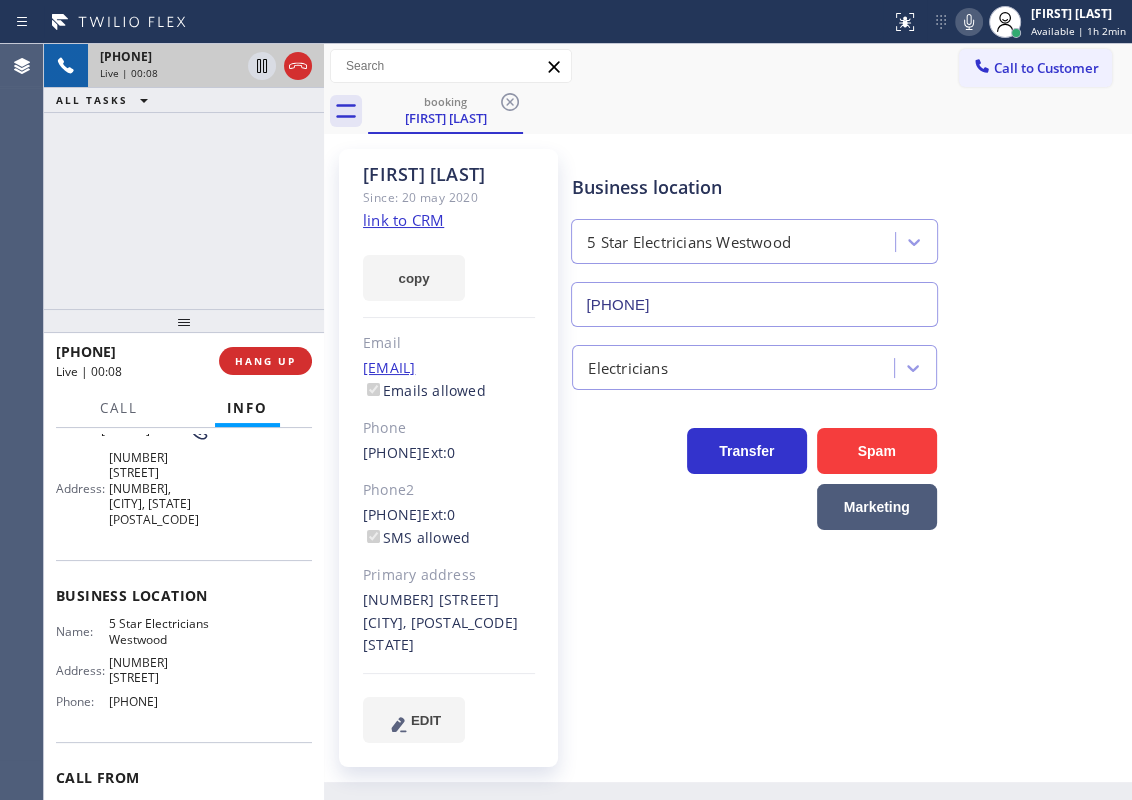 click on "[PHONE]" at bounding box center [754, 304] 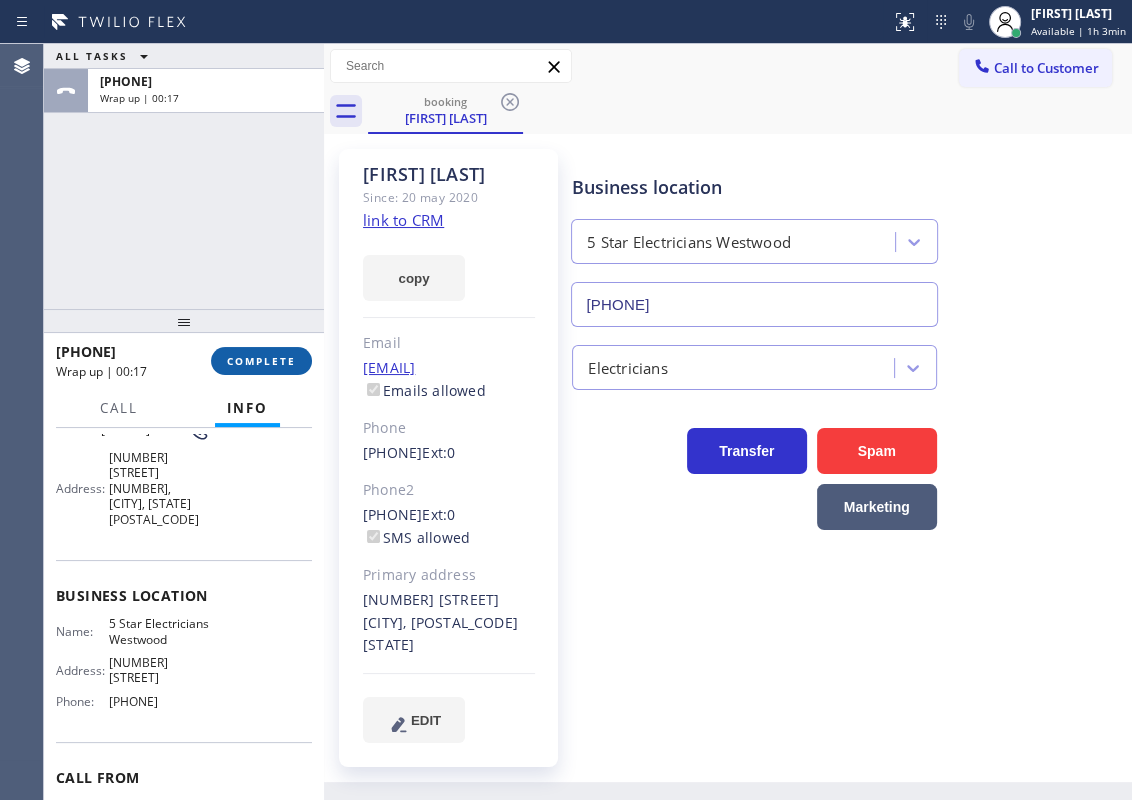 click on "COMPLETE" at bounding box center (261, 361) 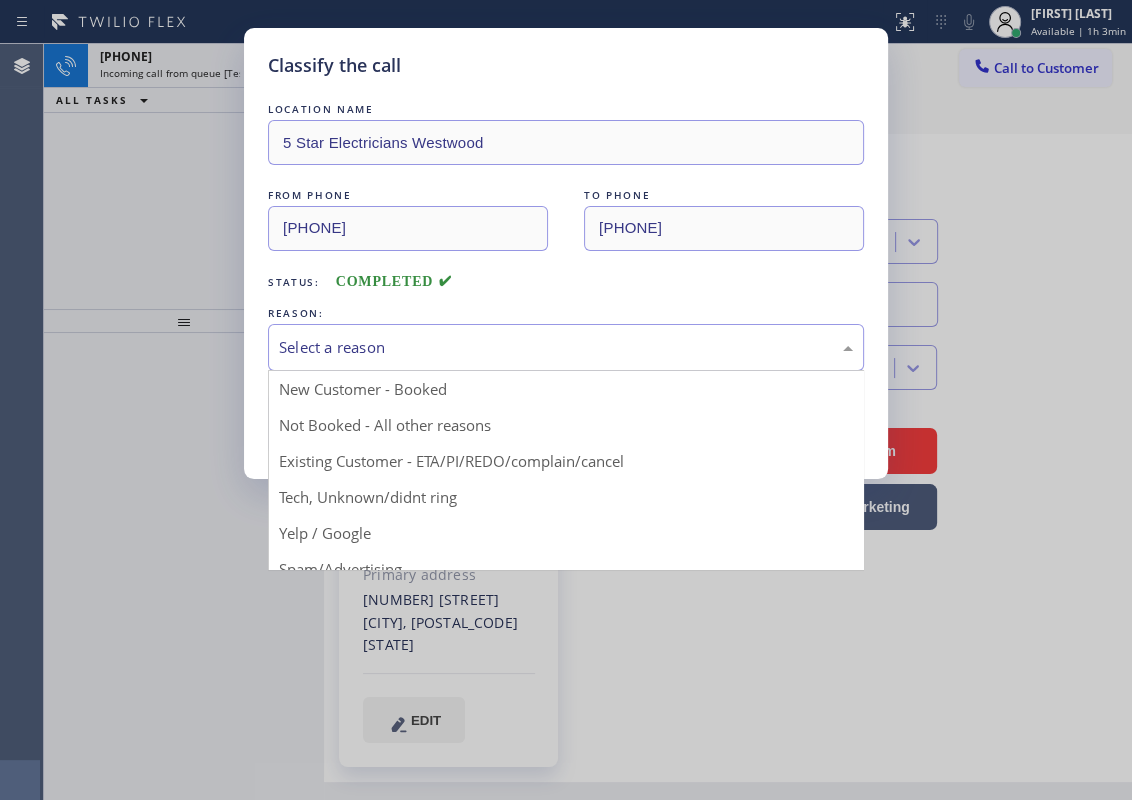 click on "Select a reason" at bounding box center (566, 347) 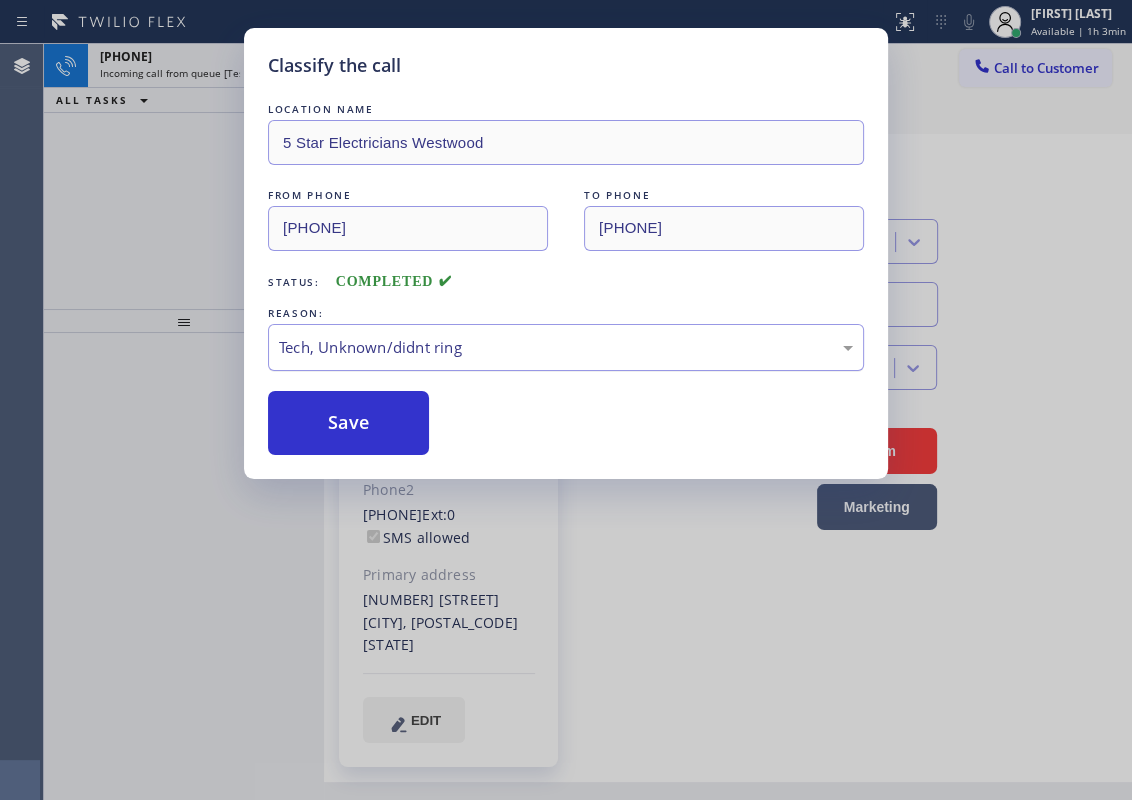 click on "Tech, Unknown/didnt ring" at bounding box center [566, 347] 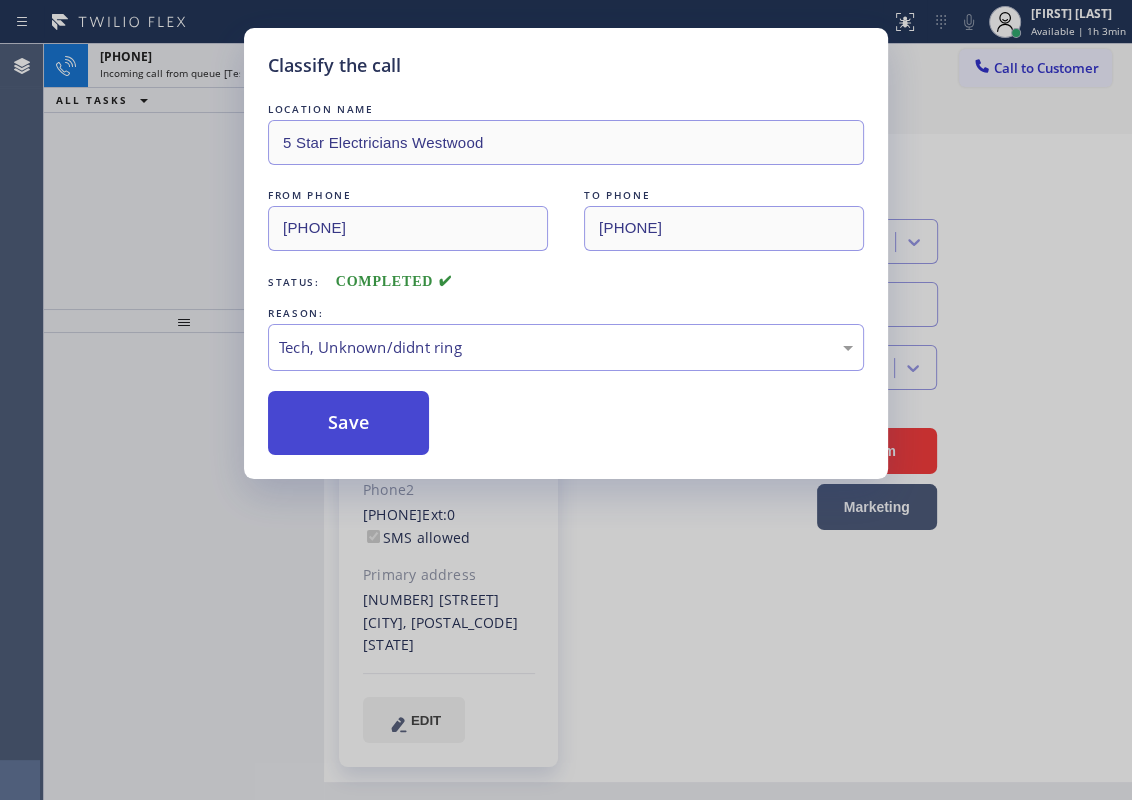 click on "Save" at bounding box center (348, 423) 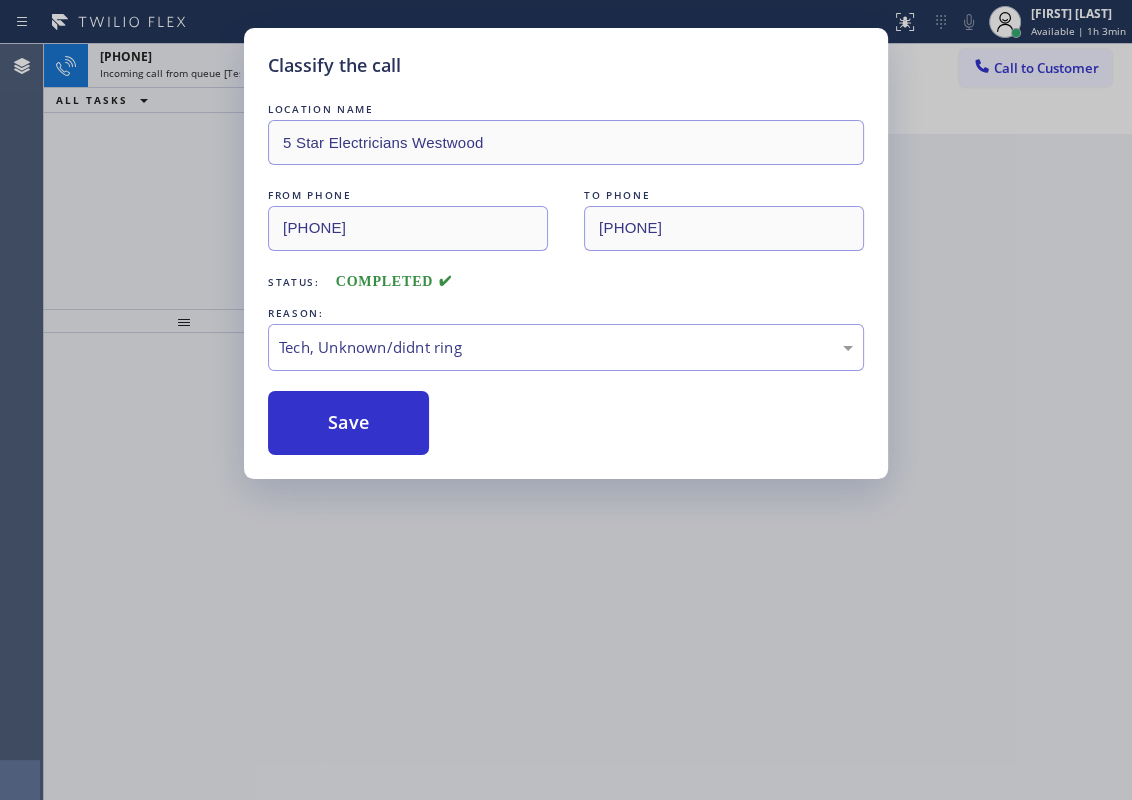 click on "Classify the call LOCATION NAME 5 Star Electricians [CITY] FROM PHONE [PHONE] TO PHONE [PHONE] Status: COMPLETED REASON: Tech, Unknown/didnt ring Save" at bounding box center (566, 400) 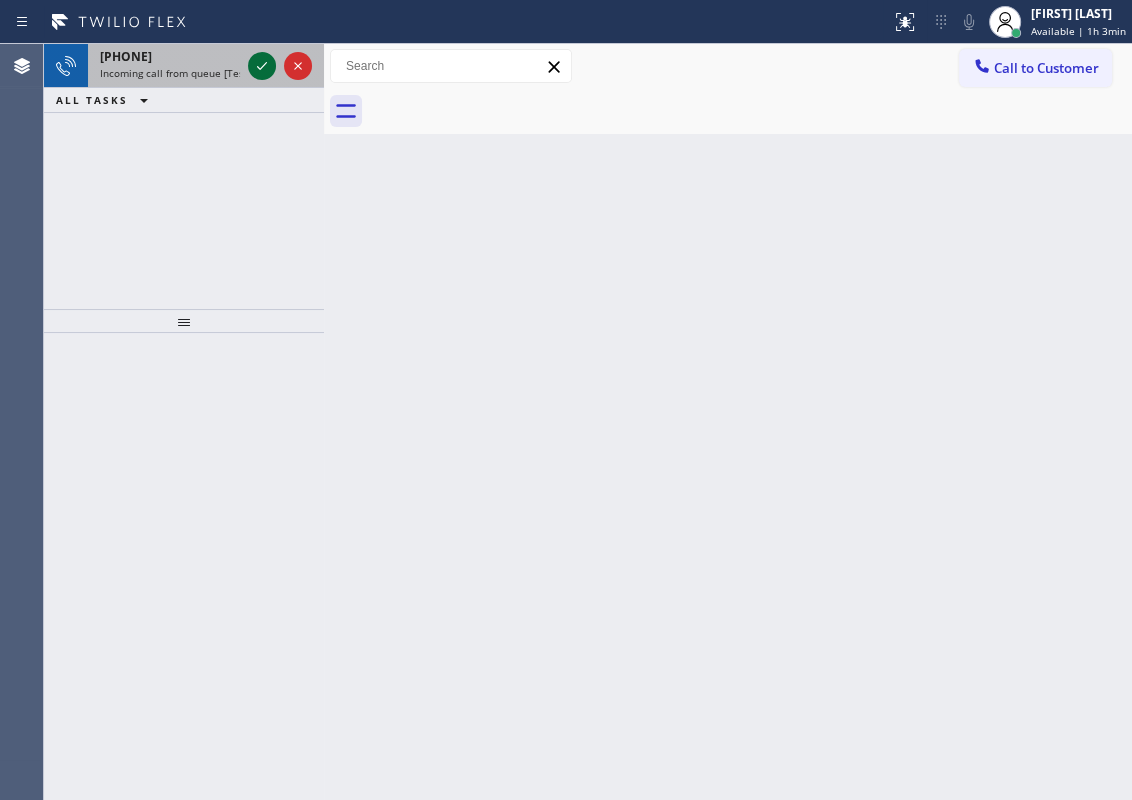 click 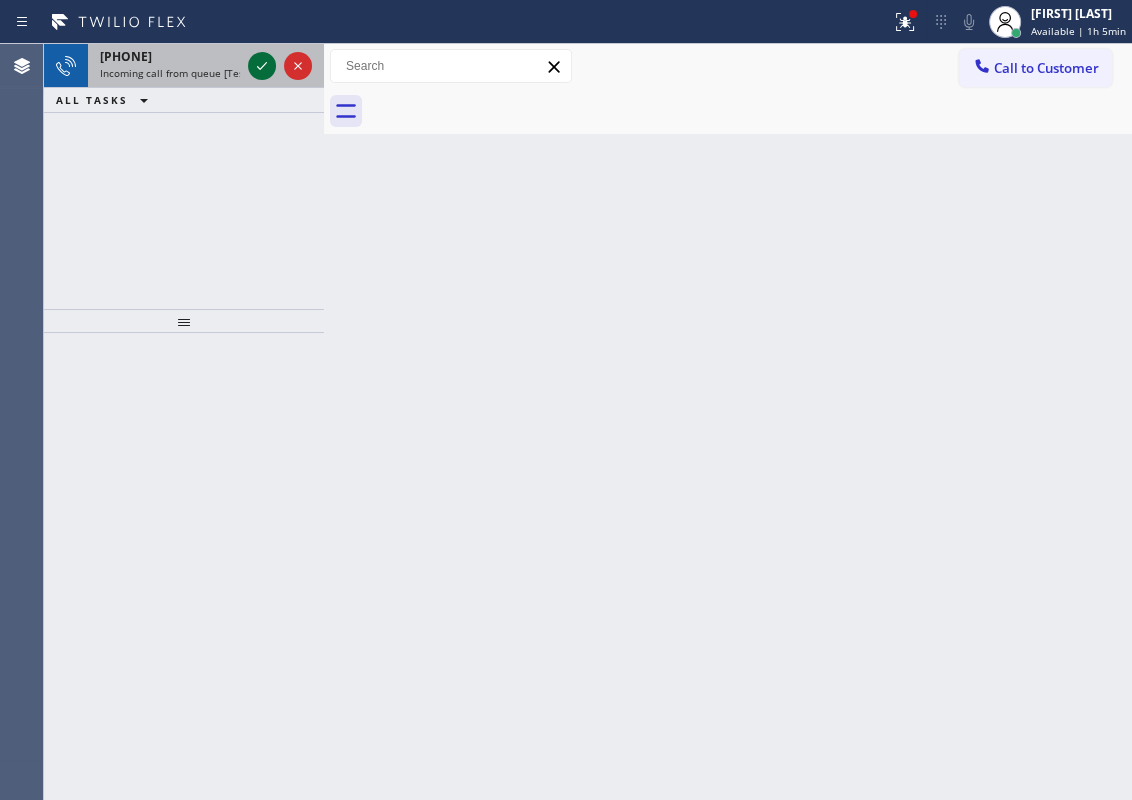 click 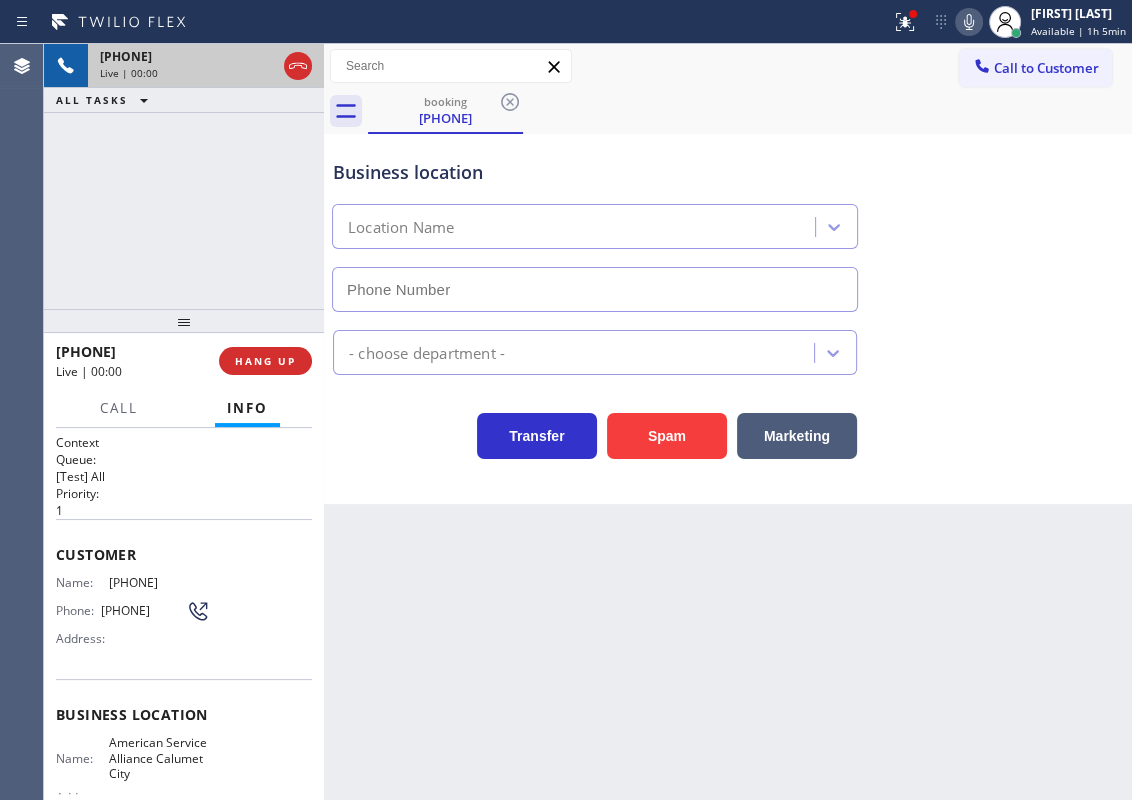 type on "[PHONE]" 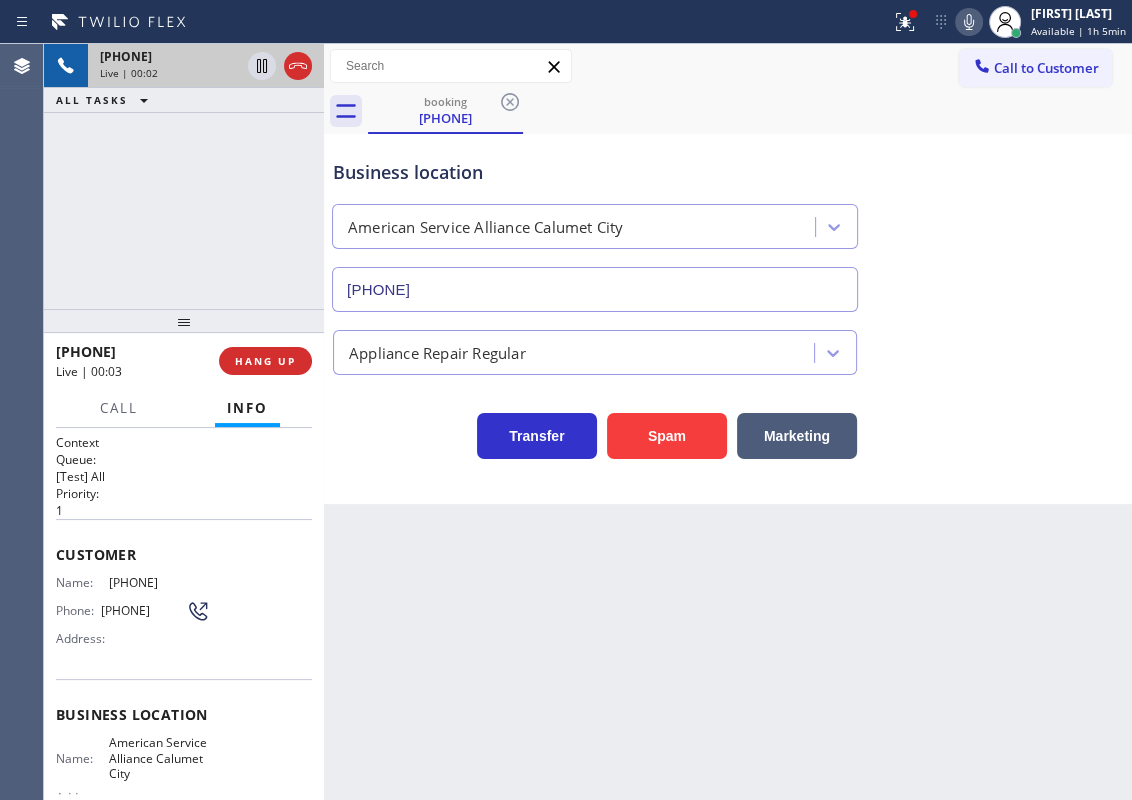 click on "American Service Alliance Calumet City" at bounding box center [159, 758] 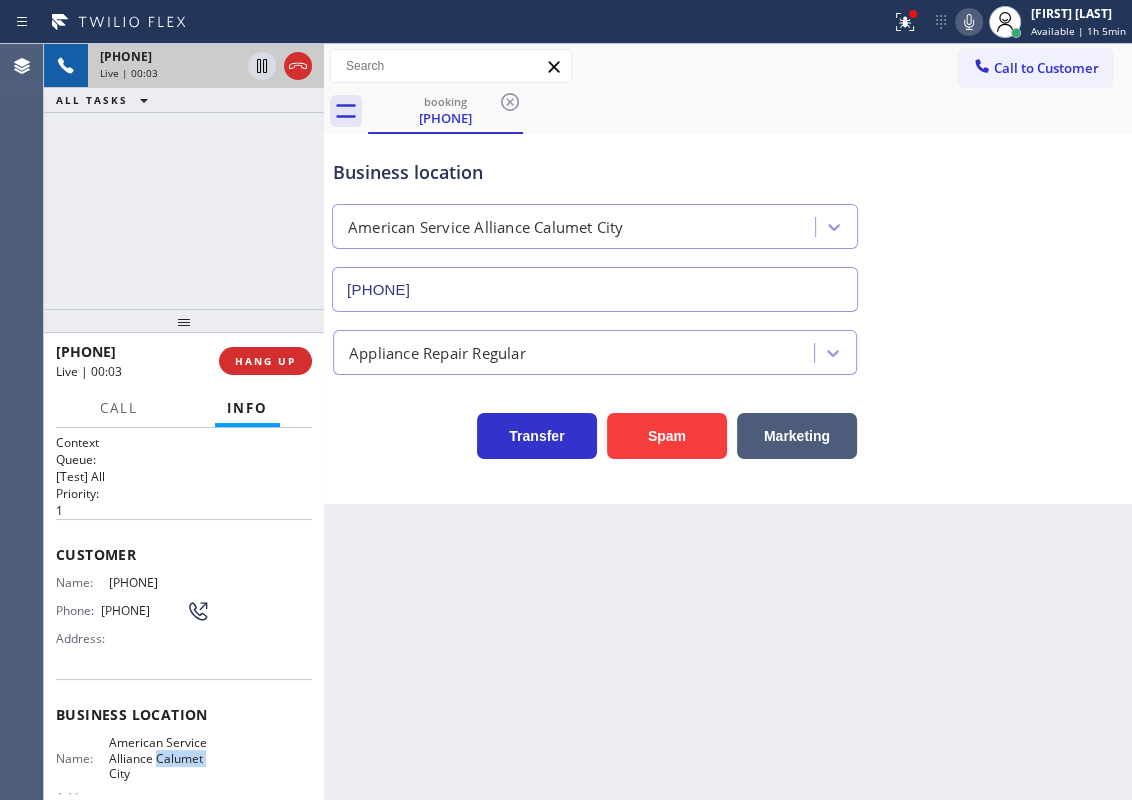 click on "American Service Alliance Calumet City" at bounding box center (159, 758) 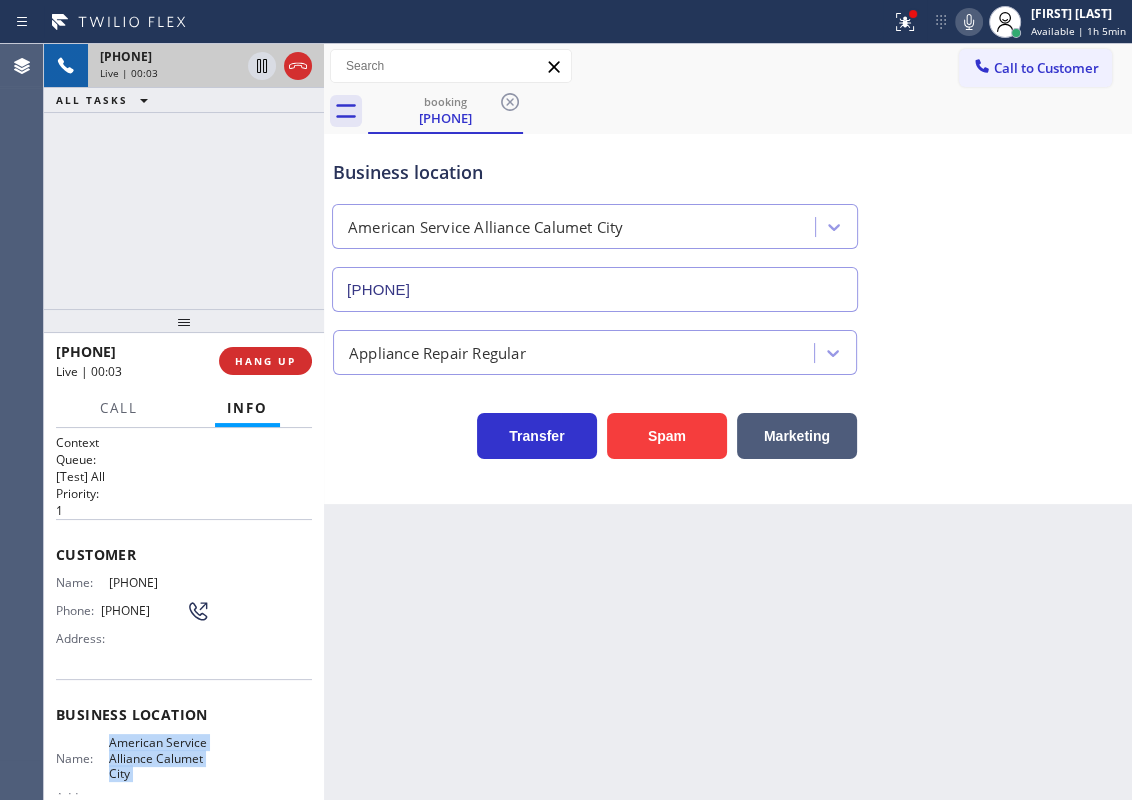 click on "American Service Alliance Calumet City" at bounding box center [159, 758] 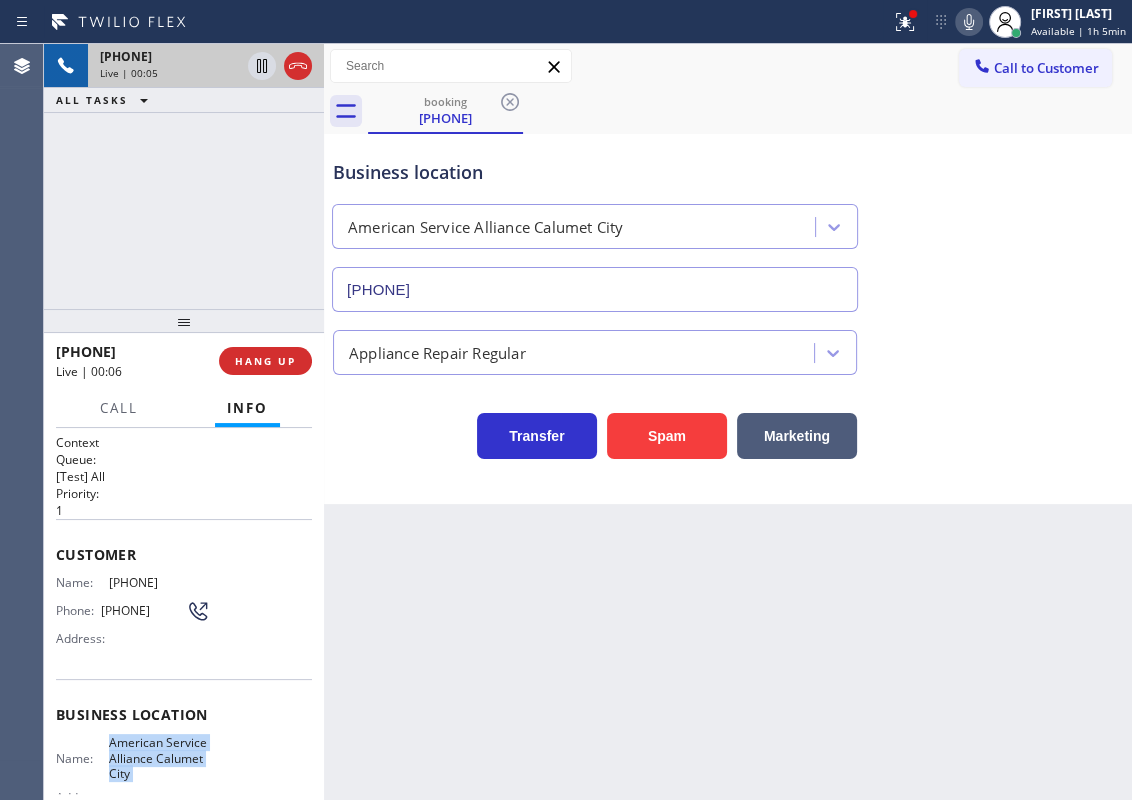 click on "[PHONE]" at bounding box center (595, 289) 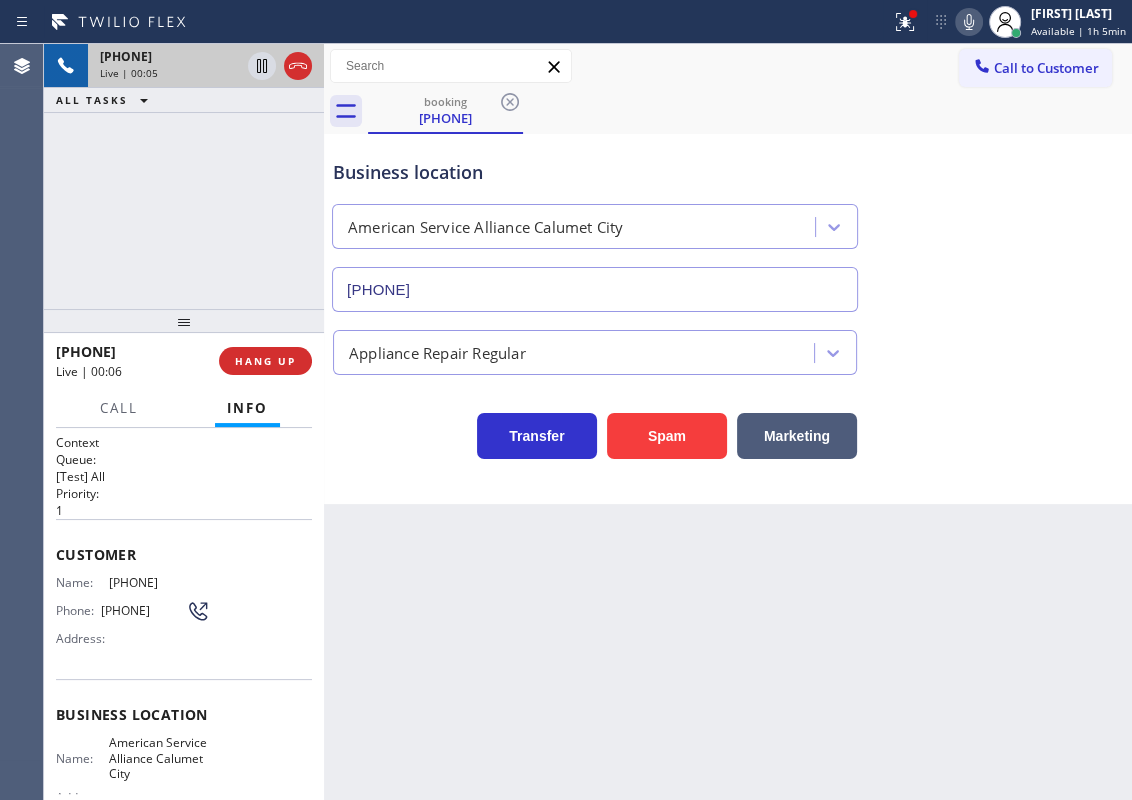 click on "[PHONE]" at bounding box center (595, 289) 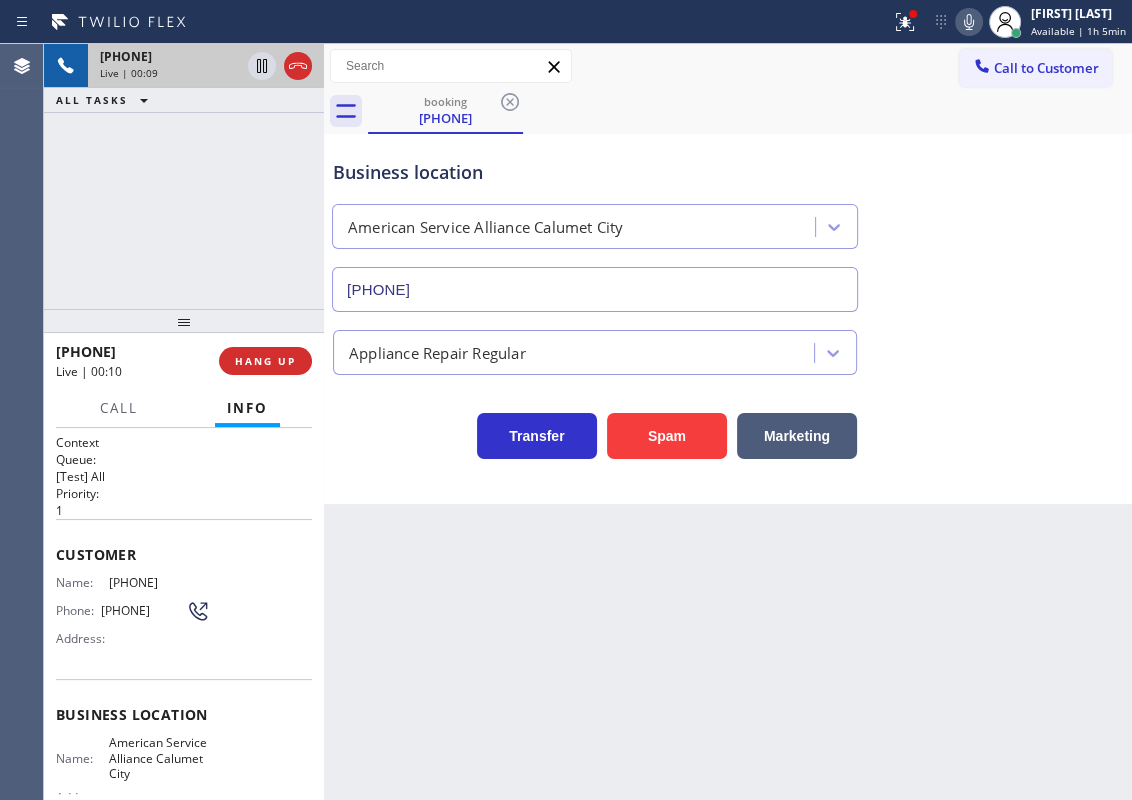 click 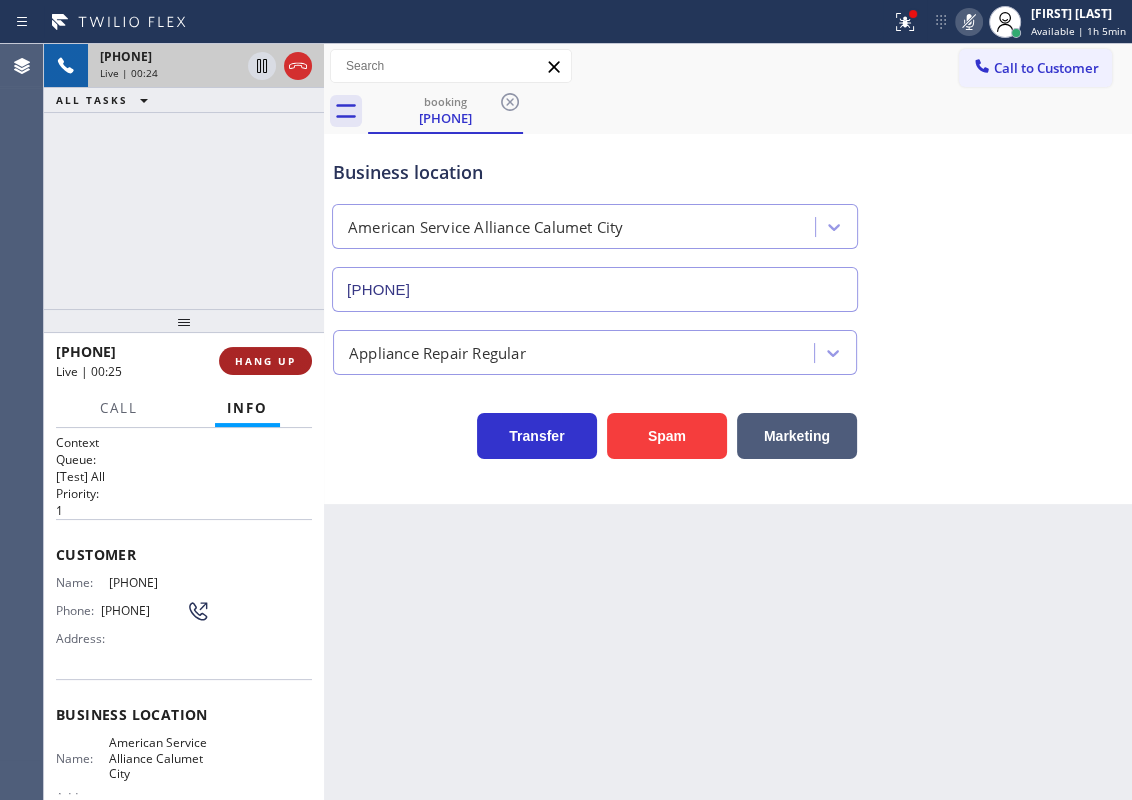click on "HANG UP" at bounding box center [265, 361] 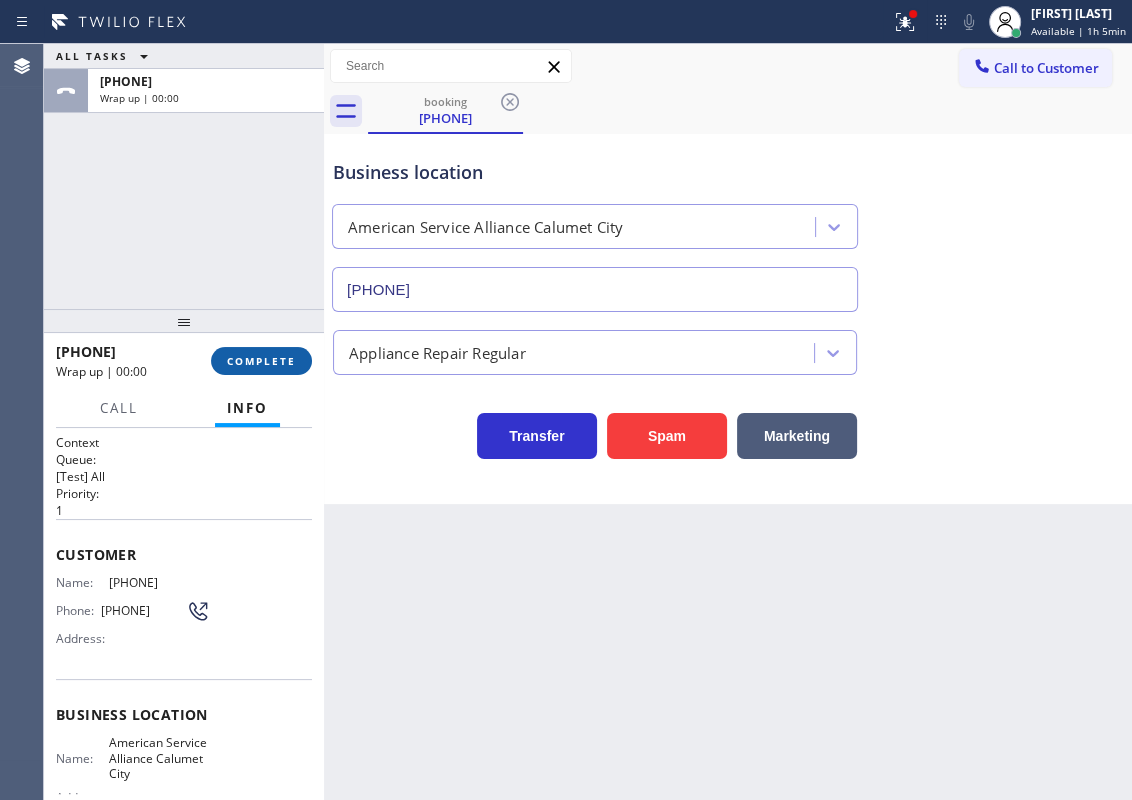 click on "COMPLETE" at bounding box center [261, 361] 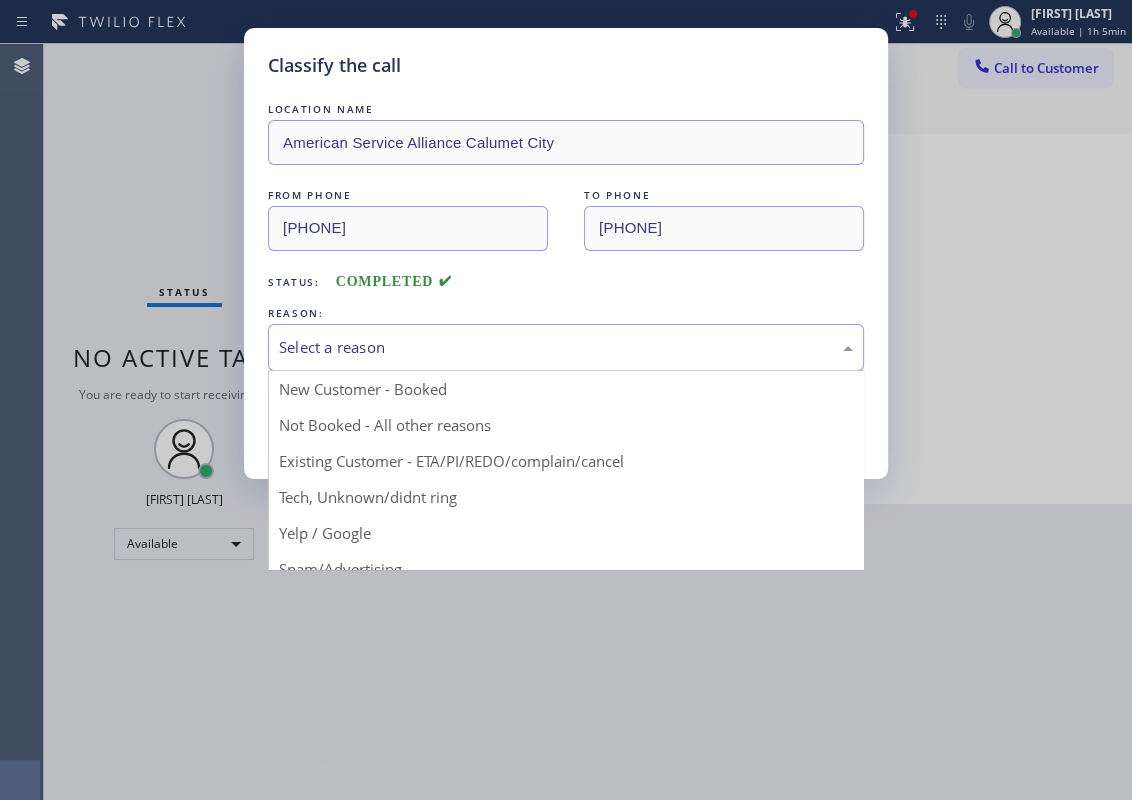 click on "Select a reason" at bounding box center [566, 347] 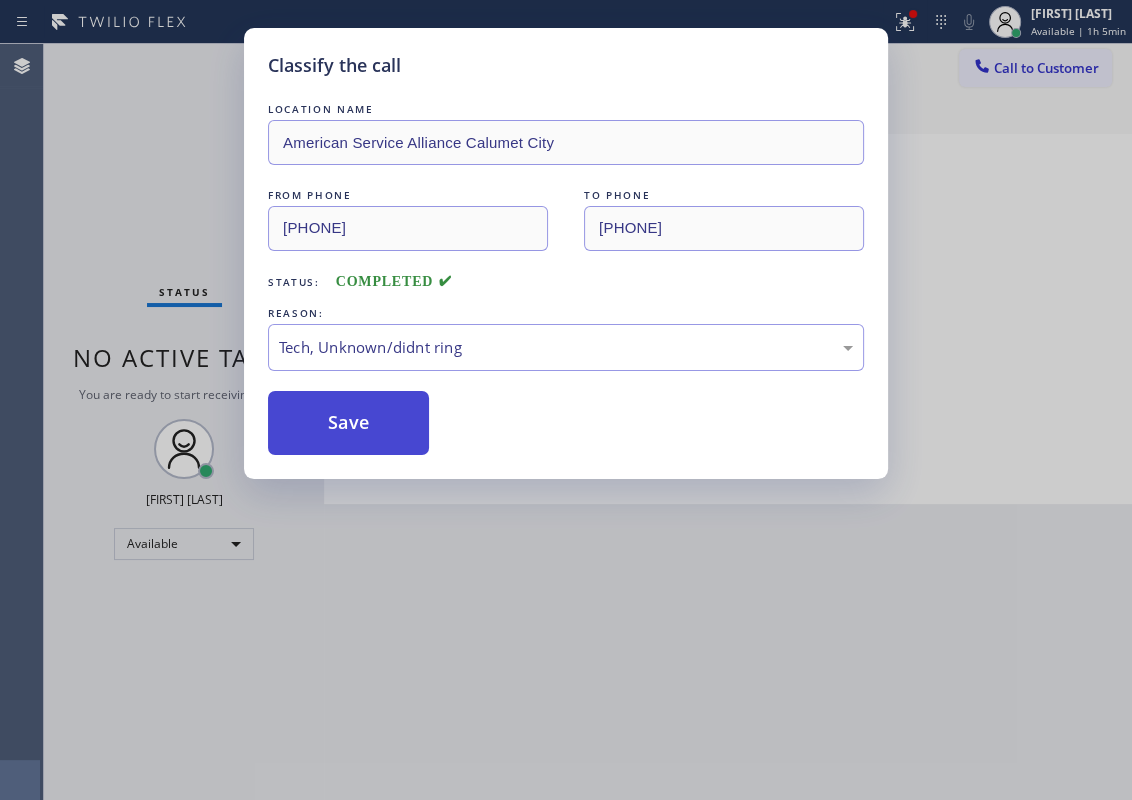 click on "Save" at bounding box center [348, 423] 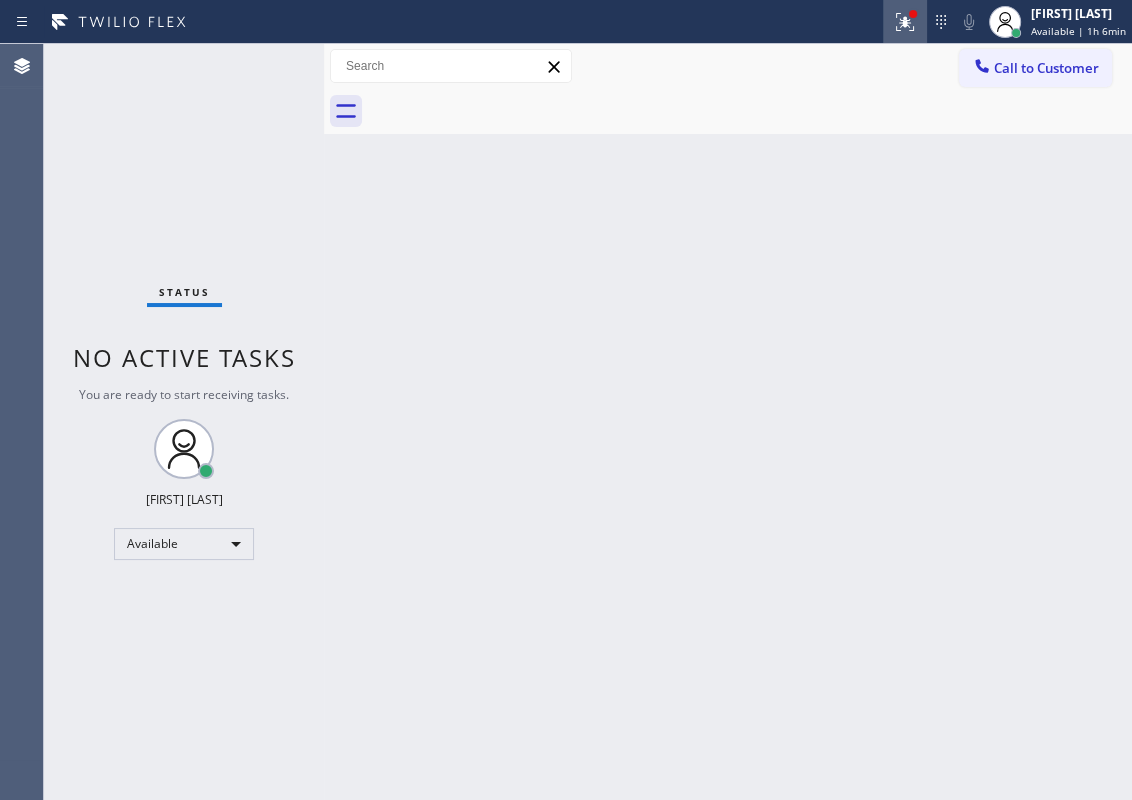 click at bounding box center [905, 22] 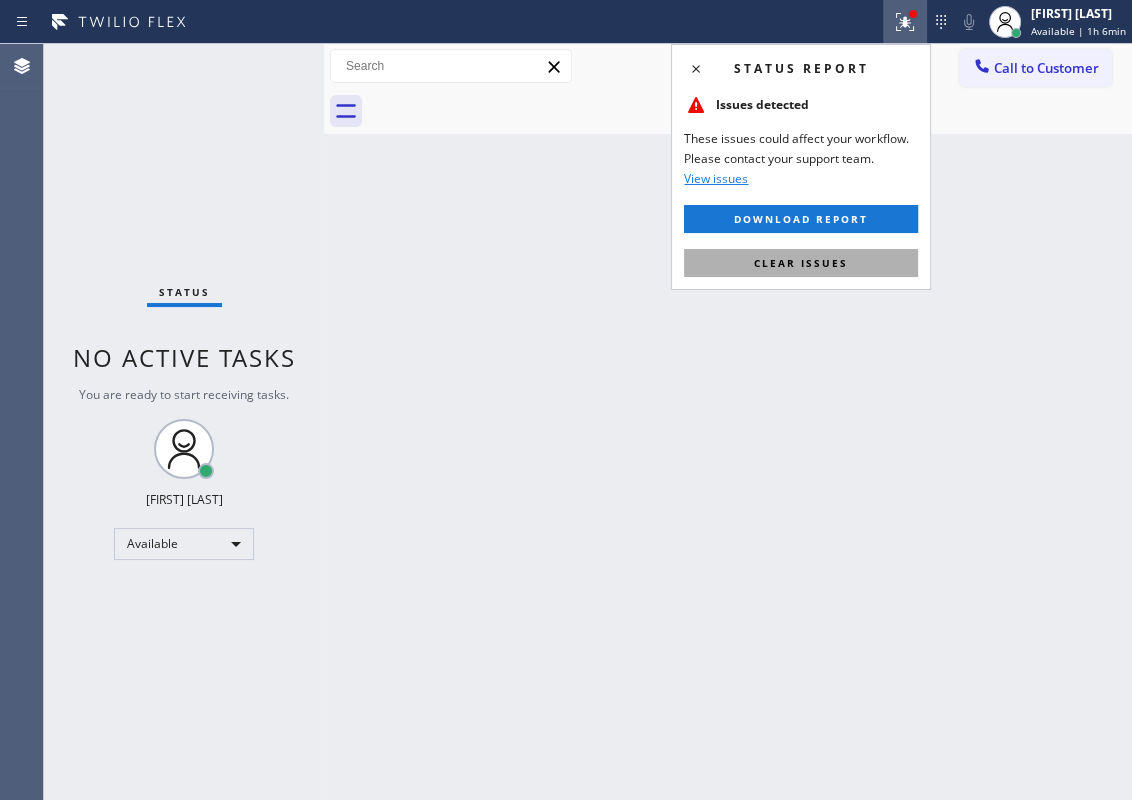 click on "Clear issues" at bounding box center (801, 263) 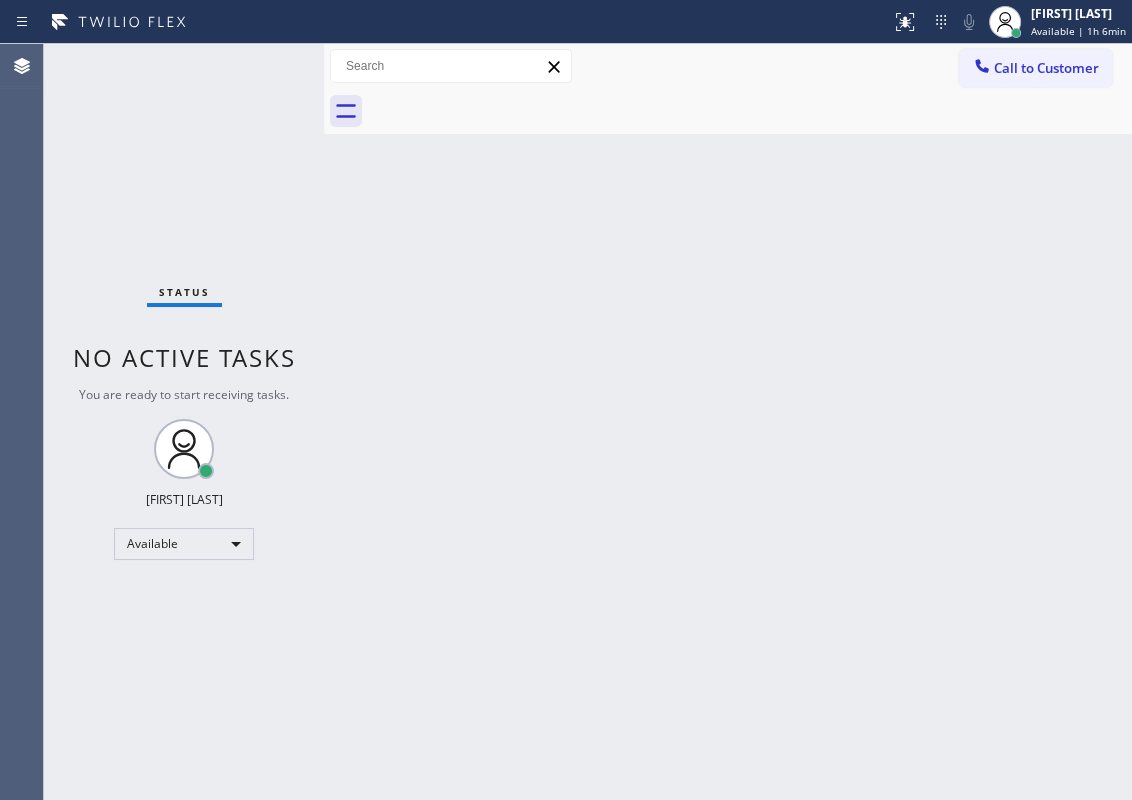 click on "Back to Dashboard Change Sender ID Customers Technicians Select a contact Outbound call Technician Search Technician Your caller id phone number Your caller id phone number Call Technician info Name   Phone none Address none Change Sender ID HVAC [PHONE] 5 Star Appliance [PHONE] Appliance Repair [PHONE] Plumbing [PHONE] Air Duct Cleaning [PHONE]  Electricians [PHONE] Cancel Change Check personal SMS Reset Change No tabs Call to Customer Outbound call Location [COMPANY] Repair  Service Your caller id phone number [PHONE] Customer number Call Outbound call Technician Search Technician Your caller id phone number Your caller id phone number Call" at bounding box center [728, 422] 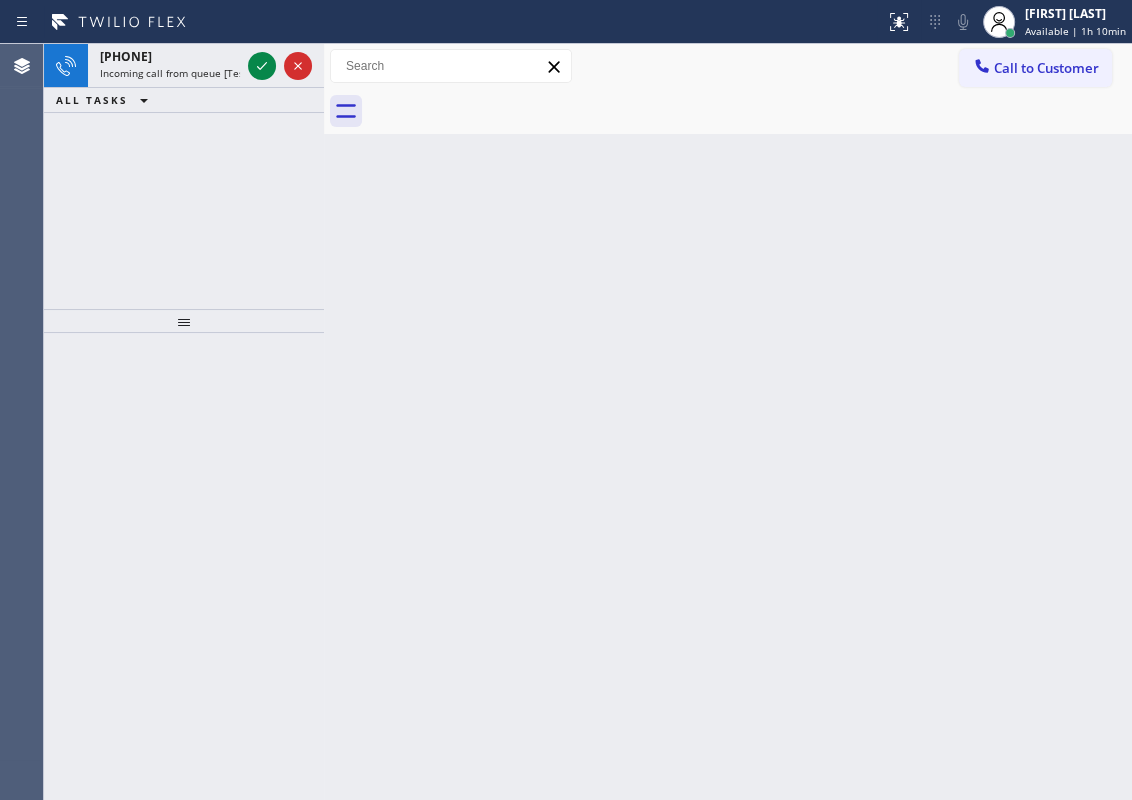 click on "Back to Dashboard Change Sender ID Customers Technicians Select a contact Outbound call Technician Search Technician Your caller id phone number Your caller id phone number Call Technician info Name   Phone none Address none Change Sender ID HVAC [PHONE] 5 Star Appliance [PHONE] Appliance Repair [PHONE] Plumbing [PHONE] Air Duct Cleaning [PHONE]  Electricians [PHONE] Cancel Change Check personal SMS Reset Change No tabs Call to Customer Outbound call Location [COMPANY] Repair  Service Your caller id phone number [PHONE] Customer number Call Outbound call Technician Search Technician Your caller id phone number Your caller id phone number Call" at bounding box center [728, 422] 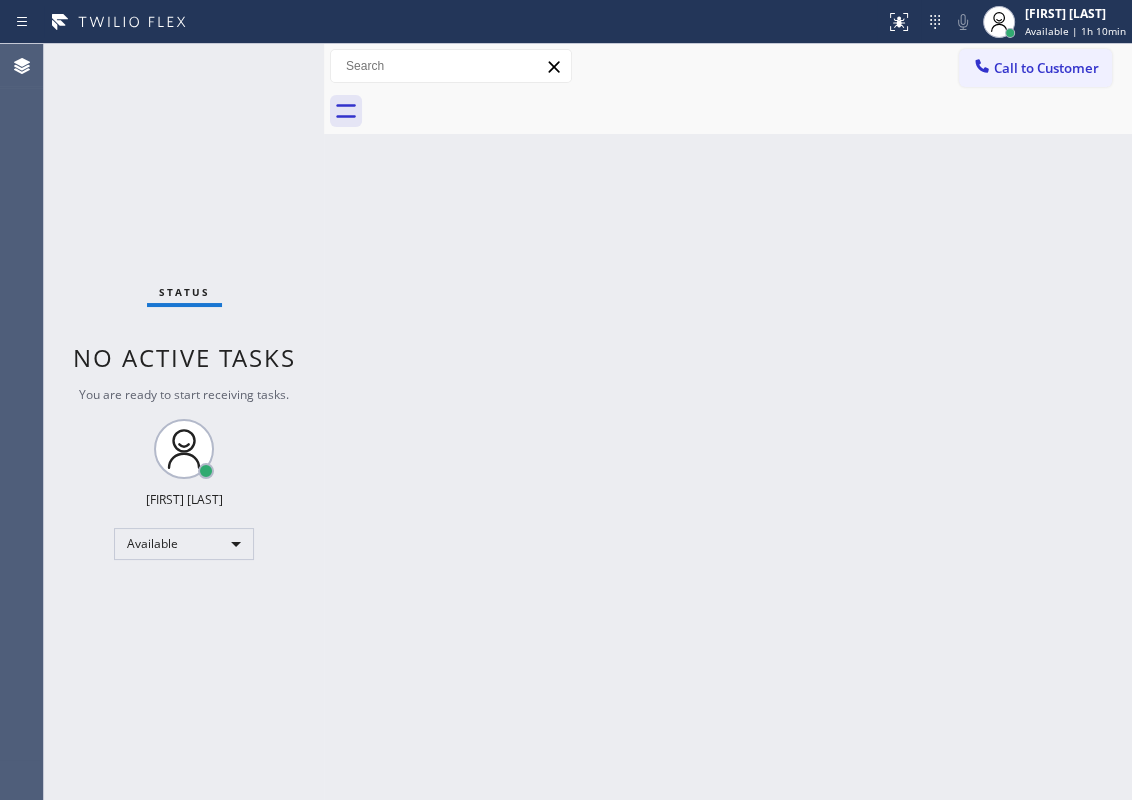 click on "Back to Dashboard Change Sender ID Customers Technicians Select a contact Outbound call Technician Search Technician Your caller id phone number Your caller id phone number Call Technician info Name   Phone none Address none Change Sender ID HVAC [PHONE] 5 Star Appliance [PHONE] Appliance Repair [PHONE] Plumbing [PHONE] Air Duct Cleaning [PHONE]  Electricians [PHONE] Cancel Change Check personal SMS Reset Change No tabs Call to Customer Outbound call Location [COMPANY] Repair  Service Your caller id phone number [PHONE] Customer number Call Outbound call Technician Search Technician Your caller id phone number Your caller id phone number Call" at bounding box center (728, 422) 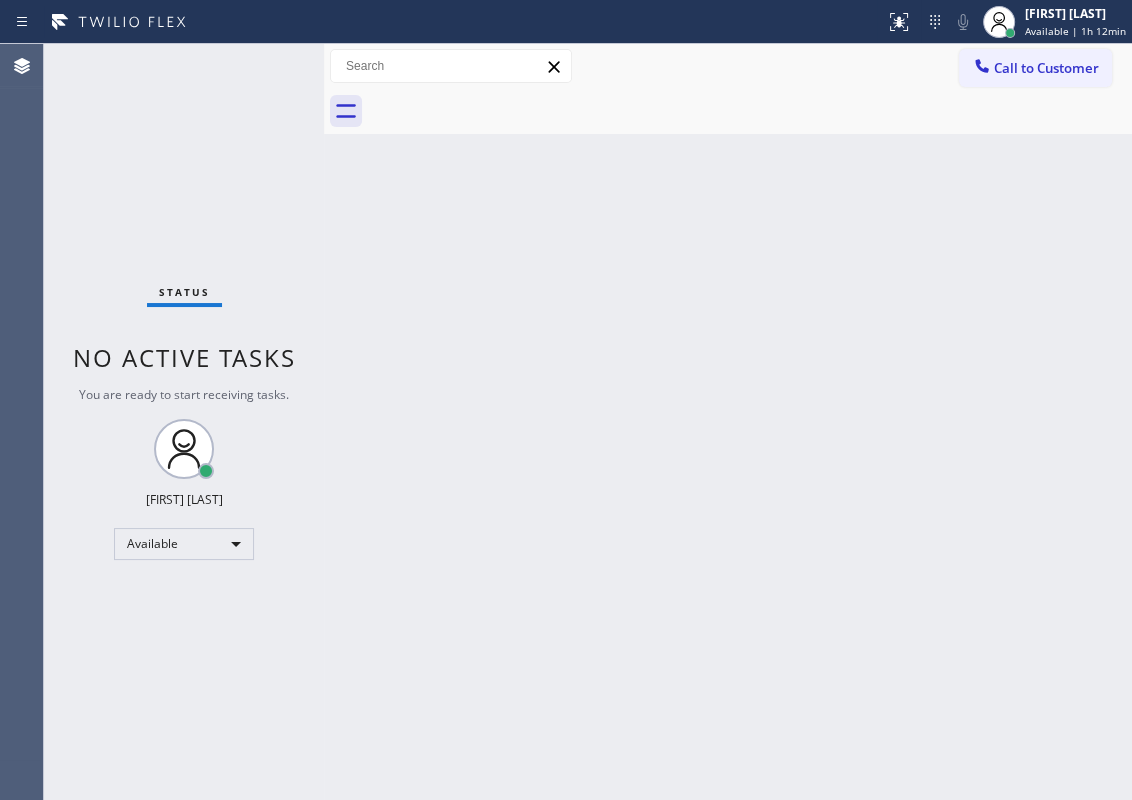 click on "Back to Dashboard Change Sender ID Customers Technicians Select a contact Outbound call Technician Search Technician Your caller id phone number Your caller id phone number Call Technician info Name   Phone none Address none Change Sender ID HVAC [PHONE] 5 Star Appliance [PHONE] Appliance Repair [PHONE] Plumbing [PHONE] Air Duct Cleaning [PHONE]  Electricians [PHONE] Cancel Change Check personal SMS Reset Change No tabs Call to Customer Outbound call Location [COMPANY] Repair  Service Your caller id phone number [PHONE] Customer number Call Outbound call Technician Search Technician Your caller id phone number Your caller id phone number Call" at bounding box center (728, 422) 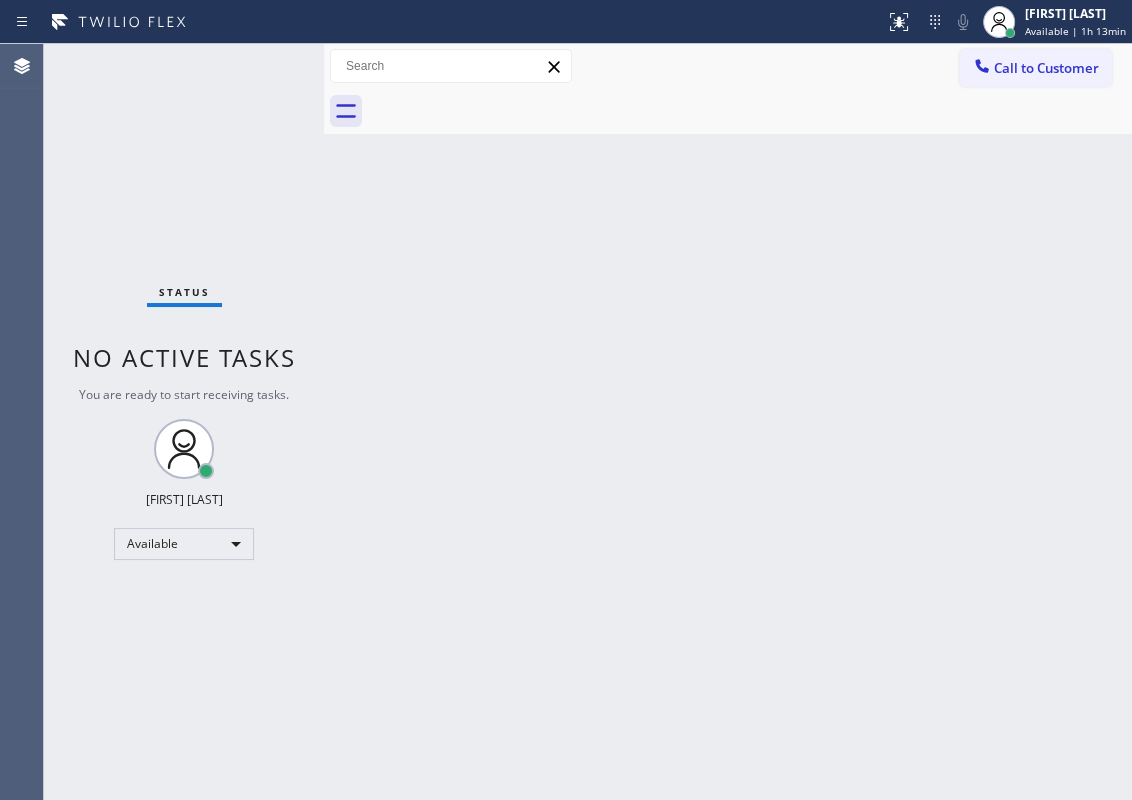 click on "Back to Dashboard Change Sender ID Customers Technicians Select a contact Outbound call Technician Search Technician Your caller id phone number Your caller id phone number Call Technician info Name   Phone none Address none Change Sender ID HVAC [PHONE] 5 Star Appliance [PHONE] Appliance Repair [PHONE] Plumbing [PHONE] Air Duct Cleaning [PHONE]  Electricians [PHONE] Cancel Change Check personal SMS Reset Change No tabs Call to Customer Outbound call Location [COMPANY] Repair  Service Your caller id phone number [PHONE] Customer number Call Outbound call Technician Search Technician Your caller id phone number Your caller id phone number Call" at bounding box center (728, 422) 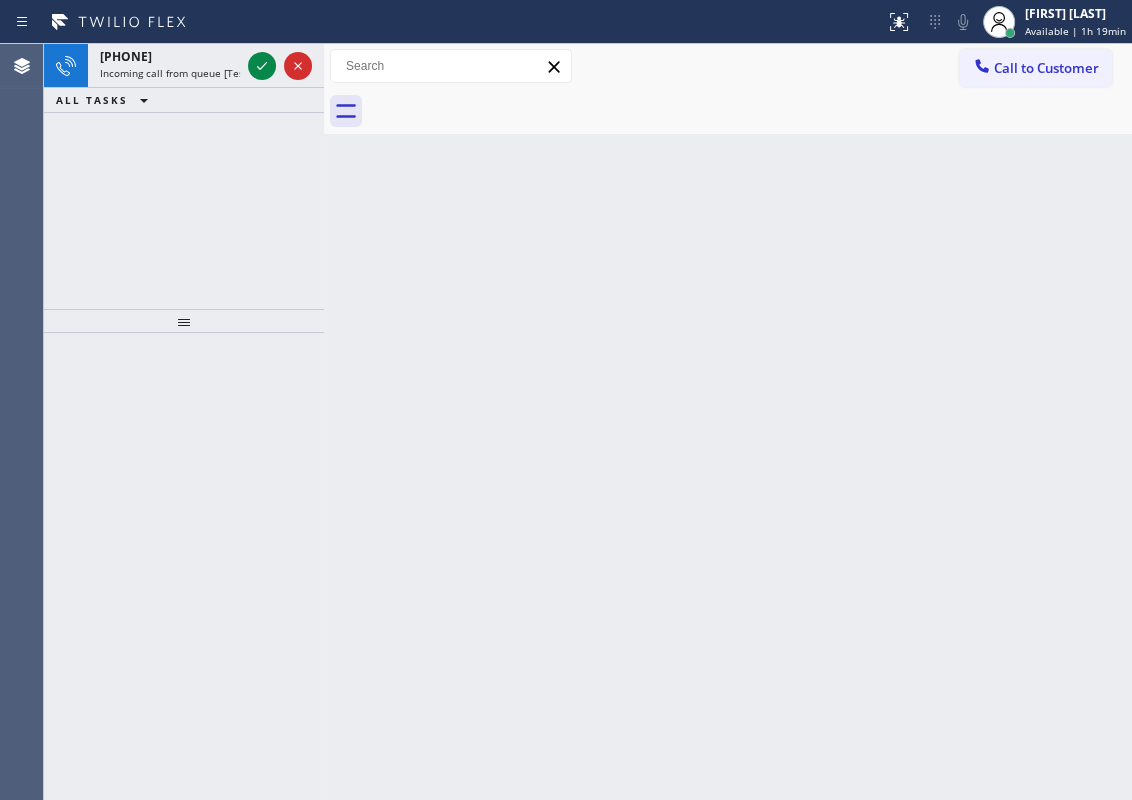 click on "Back to Dashboard Change Sender ID Customers Technicians Select a contact Outbound call Technician Search Technician Your caller id phone number Your caller id phone number Call Technician info Name   Phone none Address none Change Sender ID HVAC [PHONE] 5 Star Appliance [PHONE] Appliance Repair [PHONE] Plumbing [PHONE] Air Duct Cleaning [PHONE]  Electricians [PHONE] Cancel Change Check personal SMS Reset Change No tabs Call to Customer Outbound call Location [COMPANY] Repair  Service Your caller id phone number [PHONE] Customer number Call Outbound call Technician Search Technician Your caller id phone number Your caller id phone number Call" at bounding box center [728, 422] 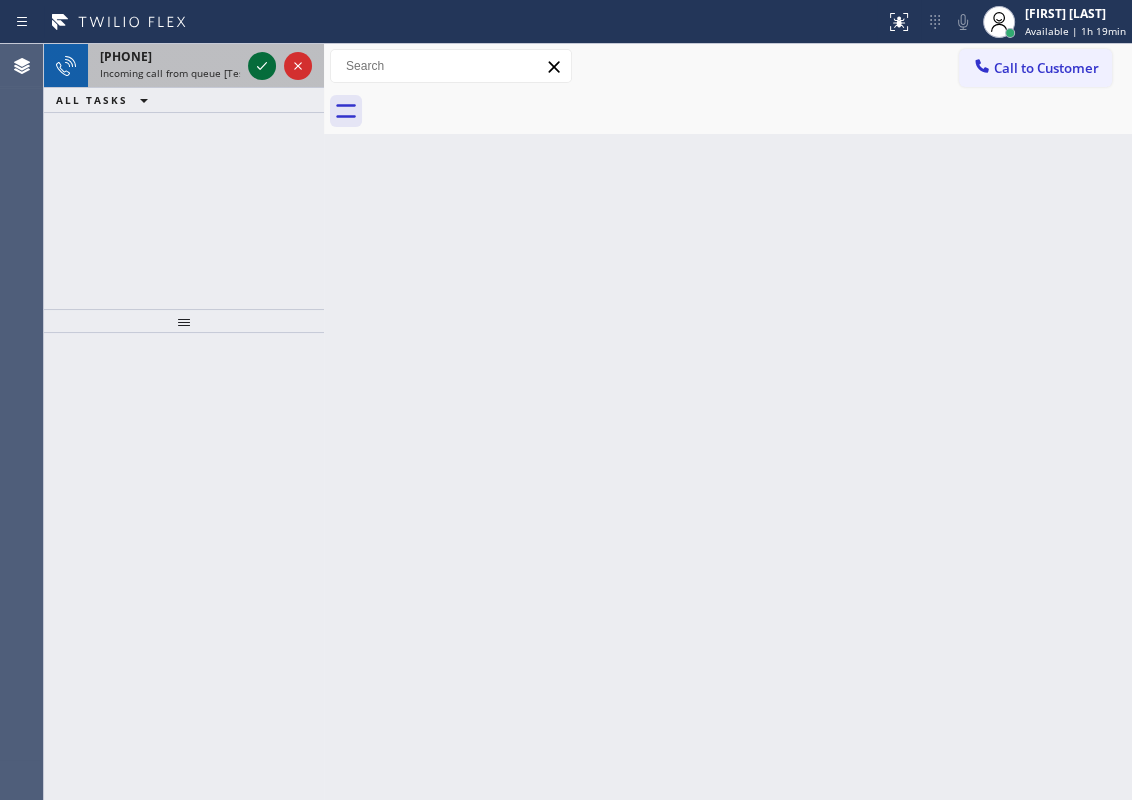 click 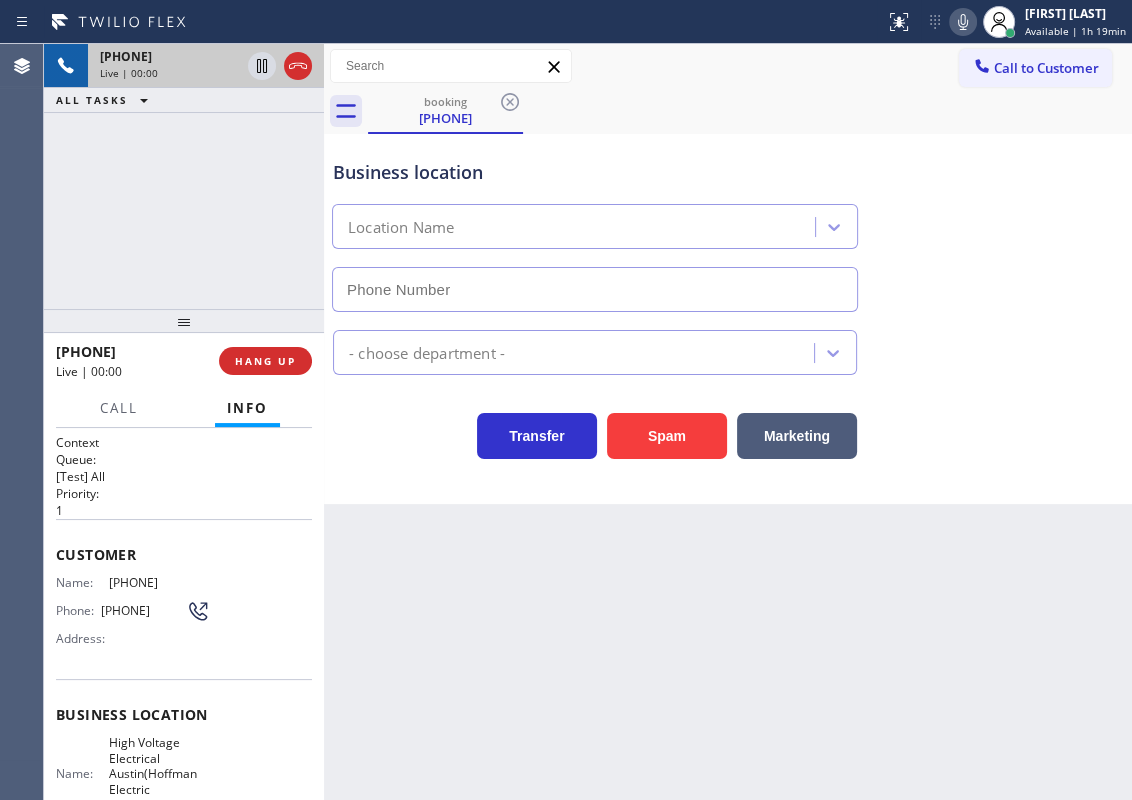 type on "[PHONE]" 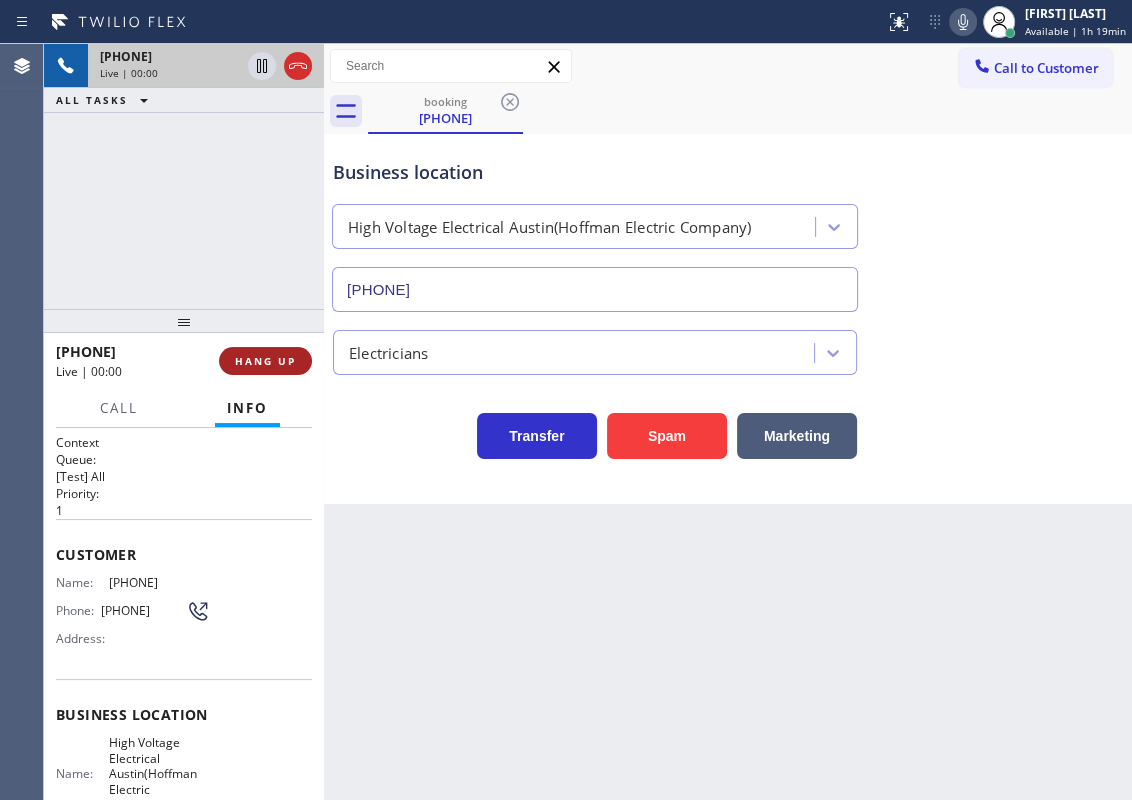 click on "HANG UP" at bounding box center (265, 361) 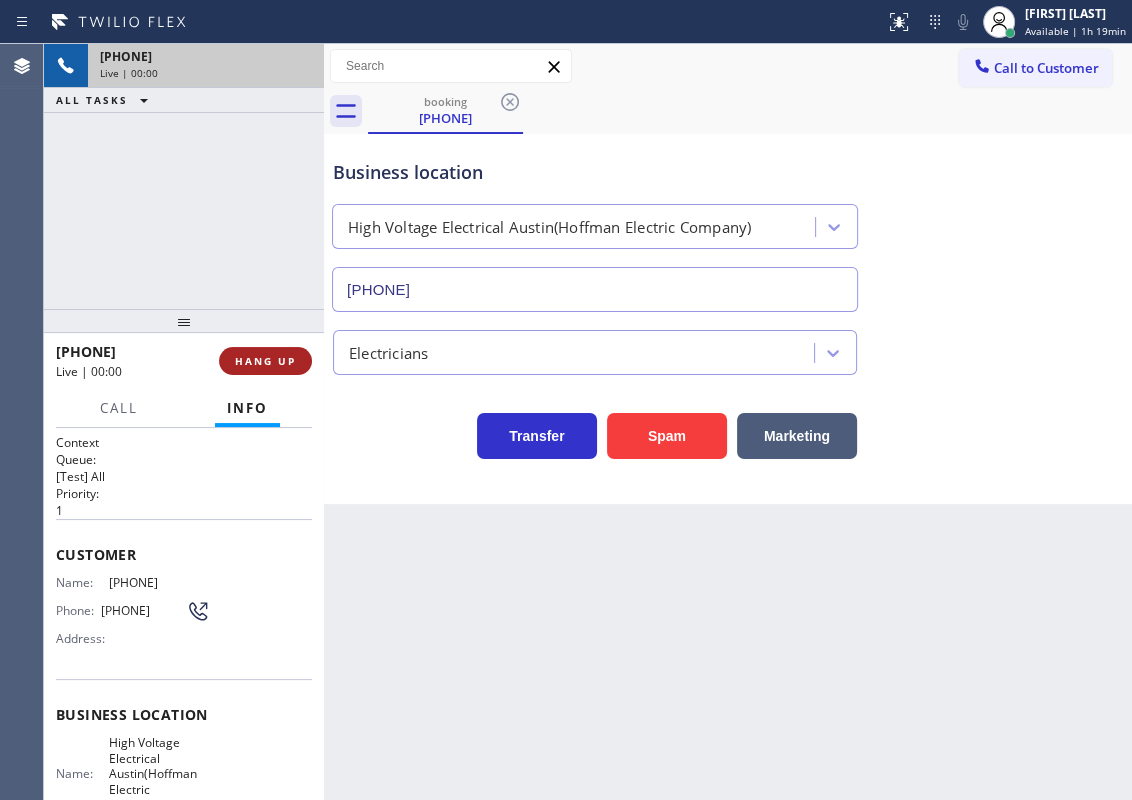 click on "HANG UP" at bounding box center [265, 361] 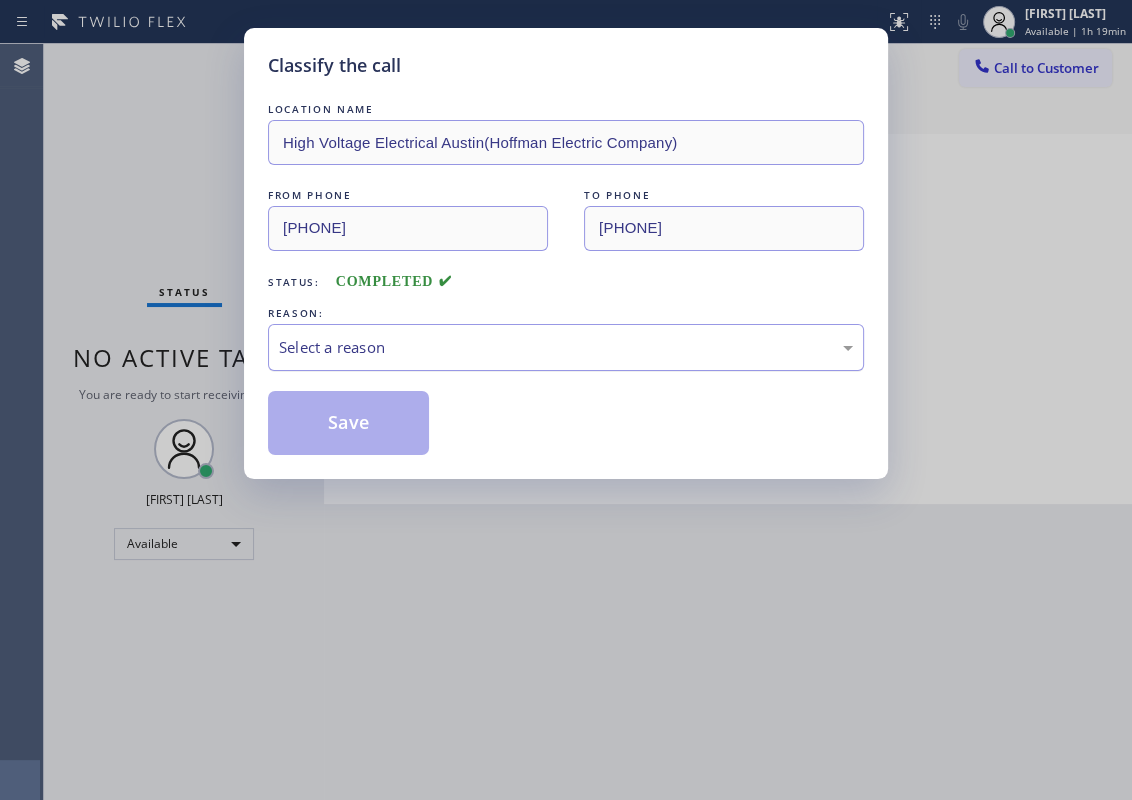 click on "Select a reason" at bounding box center [566, 347] 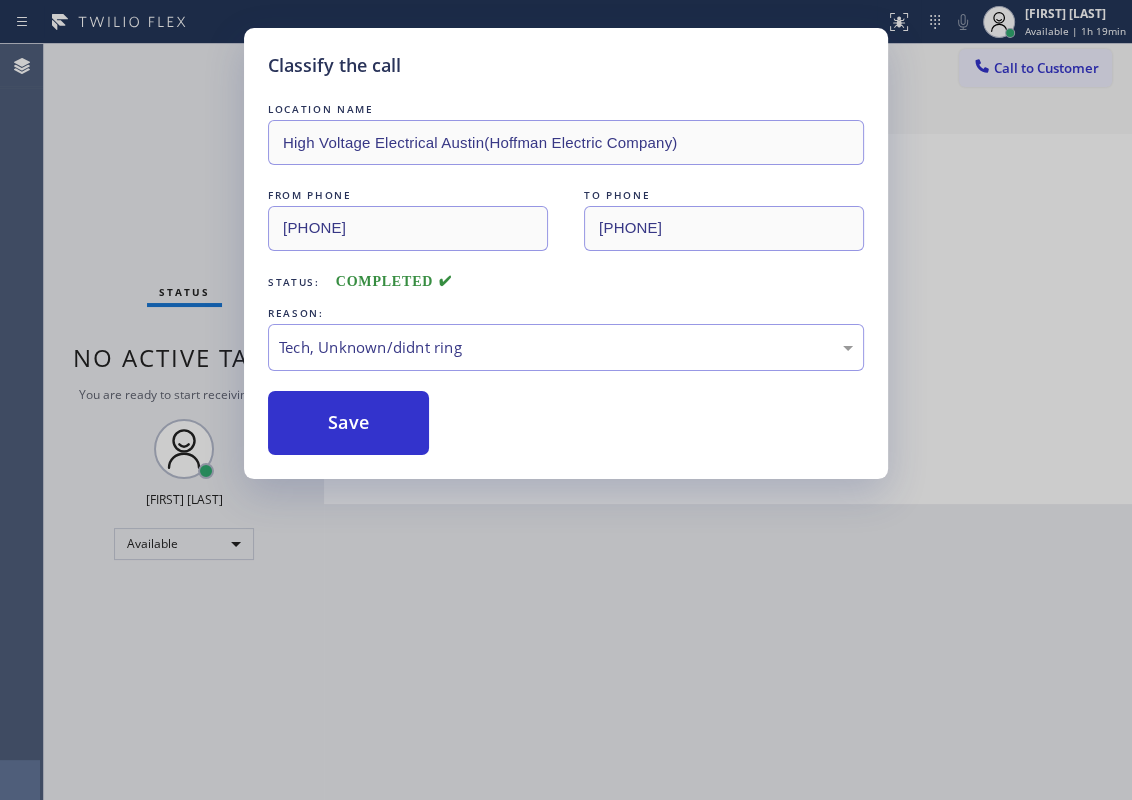 click on "Save" at bounding box center (348, 423) 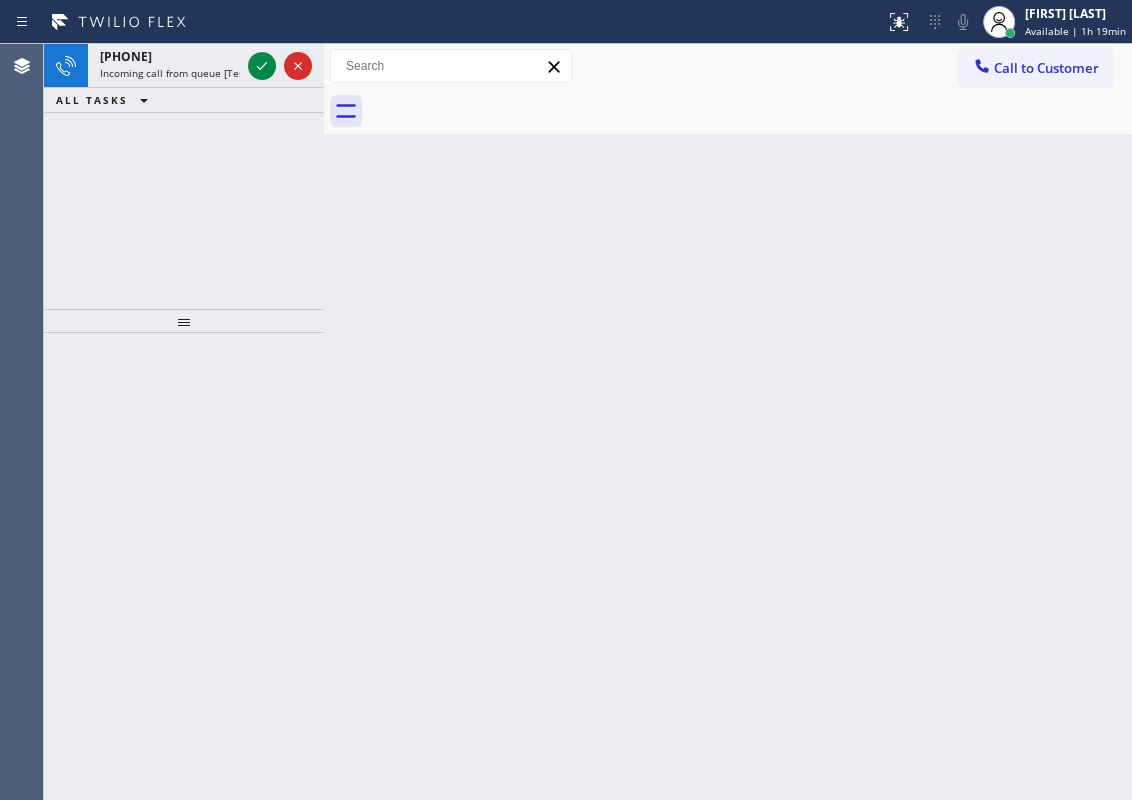 click on "Back to Dashboard Change Sender ID Customers Technicians Select a contact Outbound call Technician Search Technician Your caller id phone number Your caller id phone number Call Technician info Name   Phone none Address none Change Sender ID HVAC [PHONE] 5 Star Appliance [PHONE] Appliance Repair [PHONE] Plumbing [PHONE] Air Duct Cleaning [PHONE]  Electricians [PHONE] Cancel Change Check personal SMS Reset Change No tabs Call to Customer Outbound call Location [COMPANY] Repair  Service Your caller id phone number [PHONE] Customer number Call Outbound call Technician Search Technician Your caller id phone number Your caller id phone number Call" at bounding box center [728, 422] 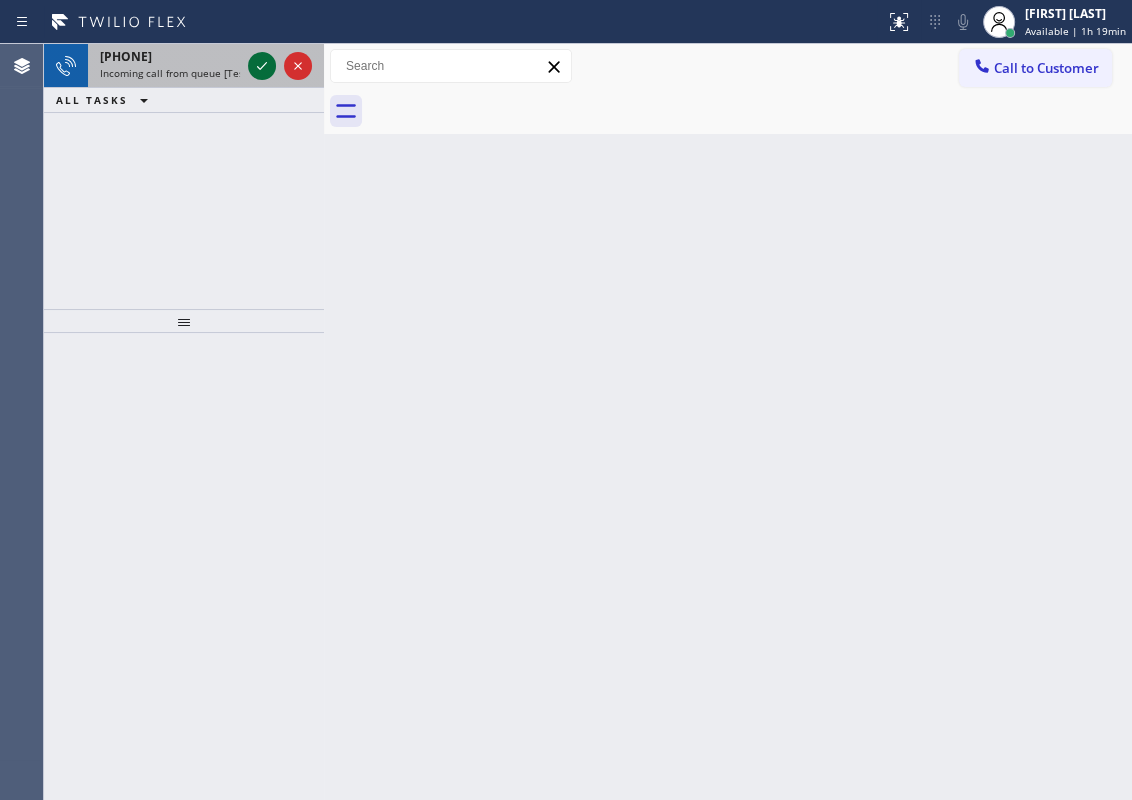 click 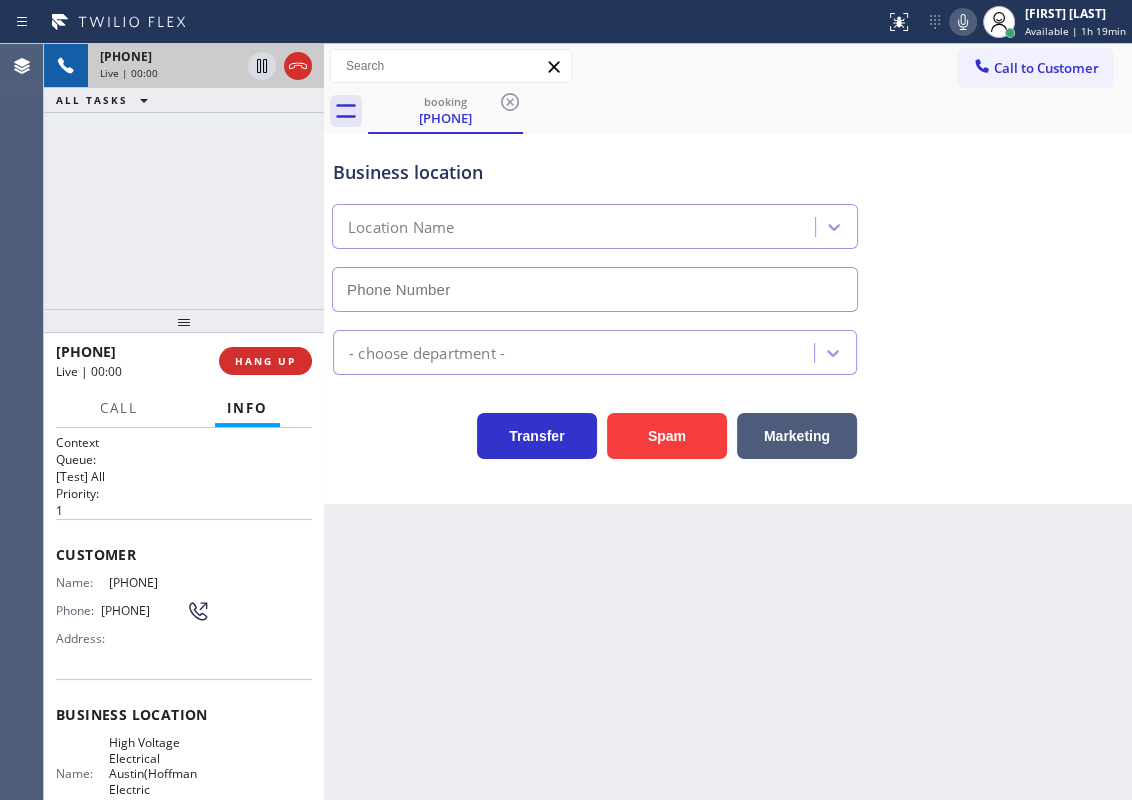 type on "[PHONE]" 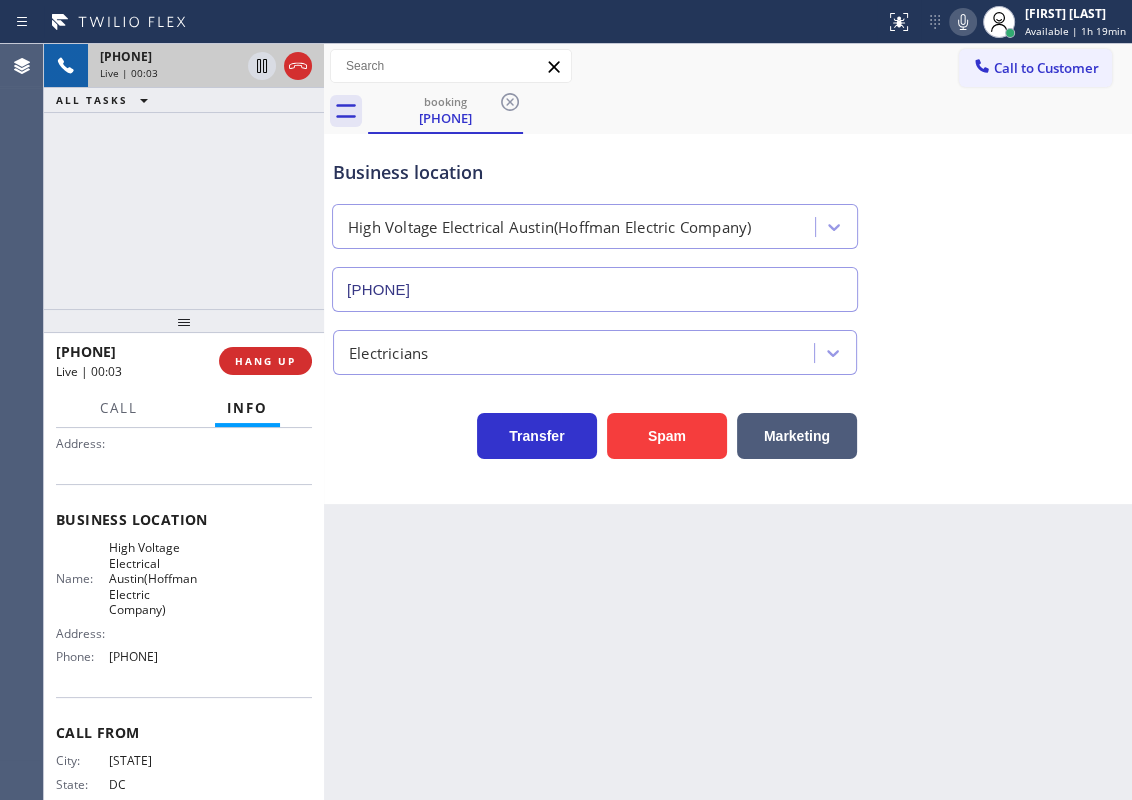 scroll, scrollTop: 162, scrollLeft: 0, axis: vertical 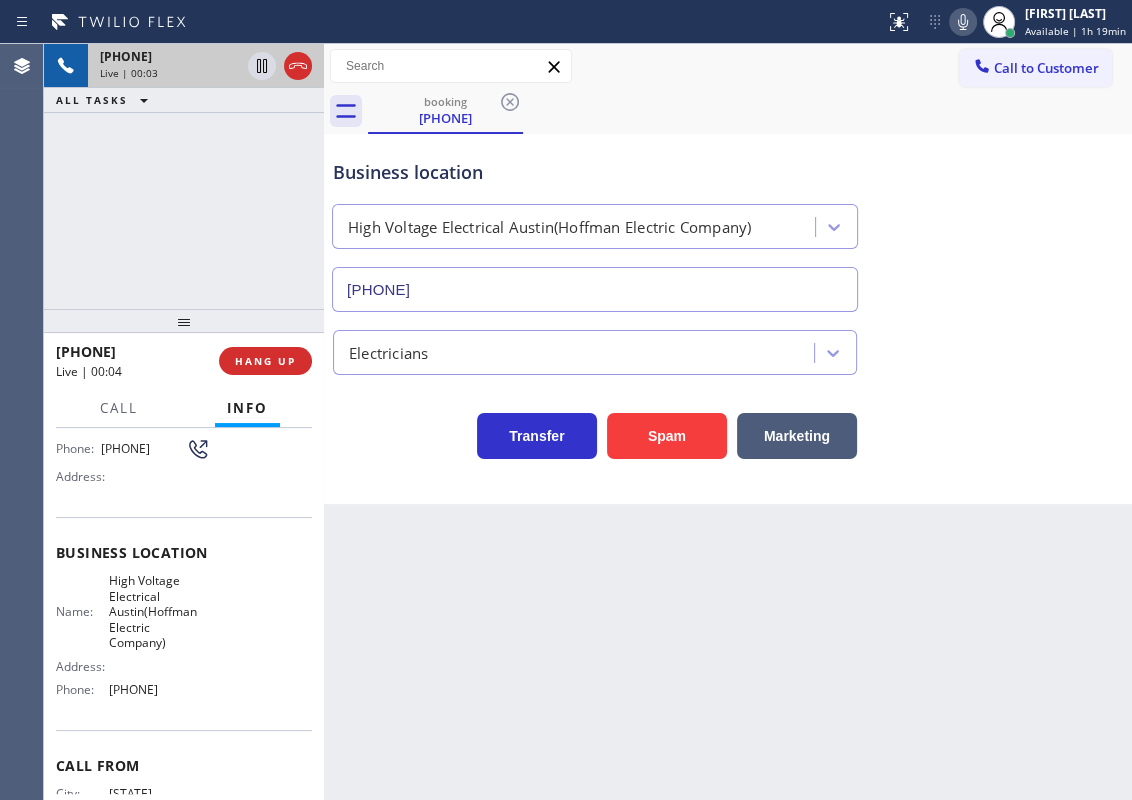 click on "High Voltage Electrical Austin(Hoffman Electric Company)" at bounding box center (159, 611) 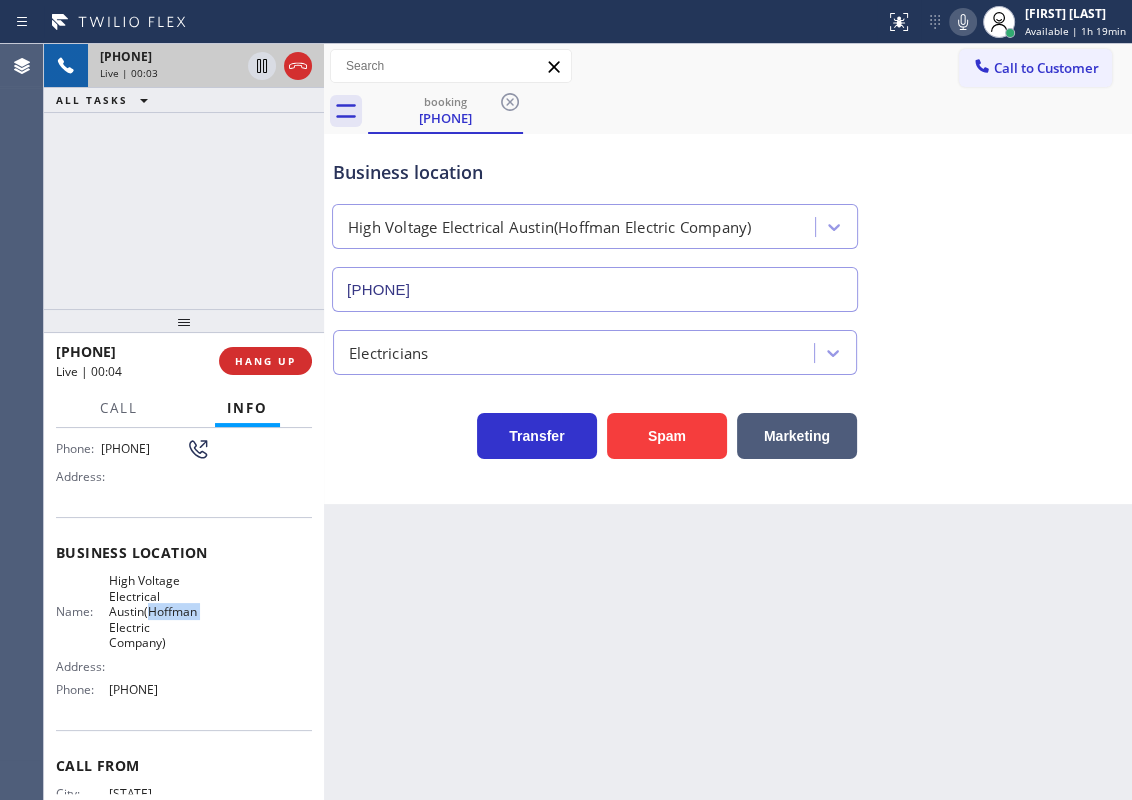 click on "High Voltage Electrical Austin(Hoffman Electric Company)" at bounding box center [159, 611] 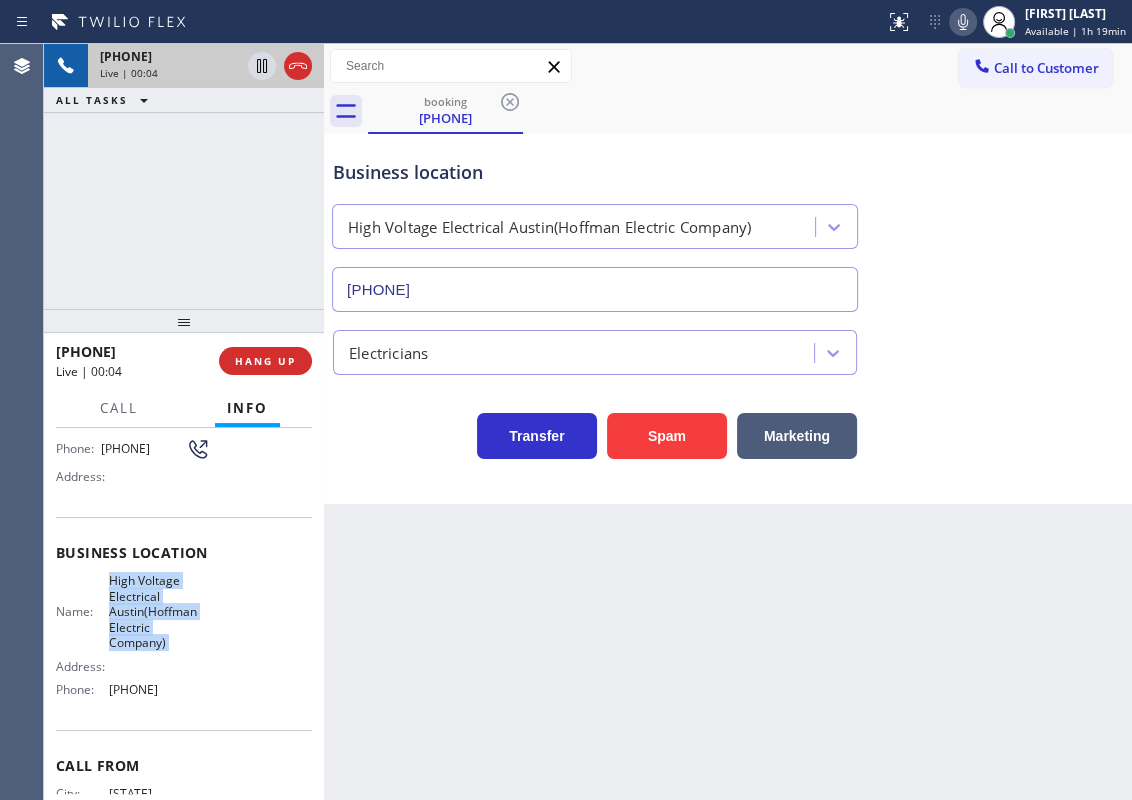 click on "High Voltage Electrical Austin(Hoffman Electric Company)" at bounding box center [159, 611] 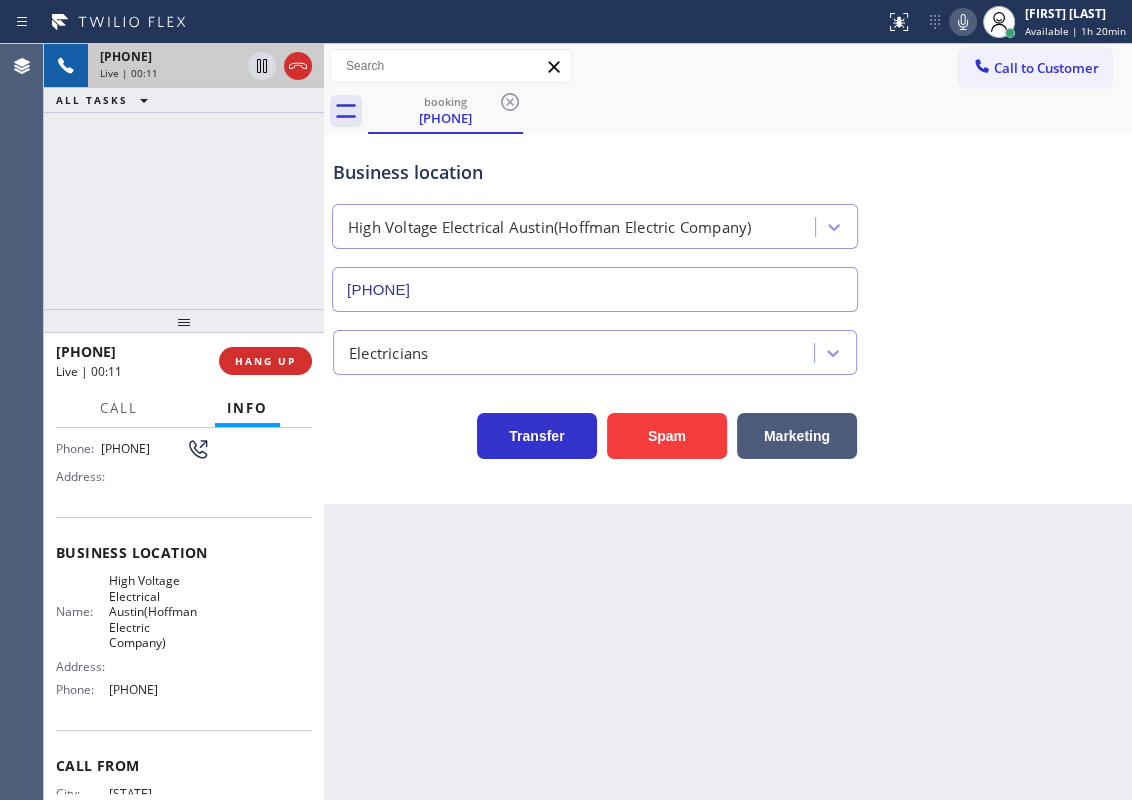 click on "[PHONE]" at bounding box center (595, 289) 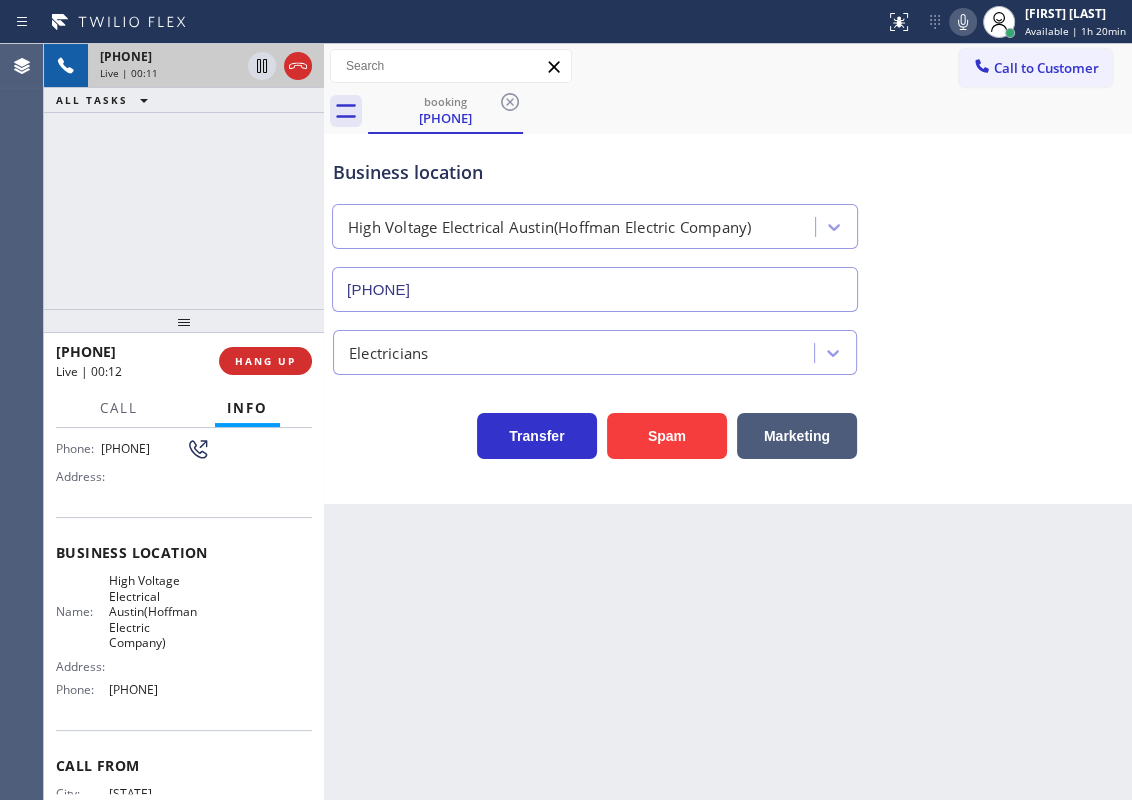 click on "[PHONE]" at bounding box center [595, 289] 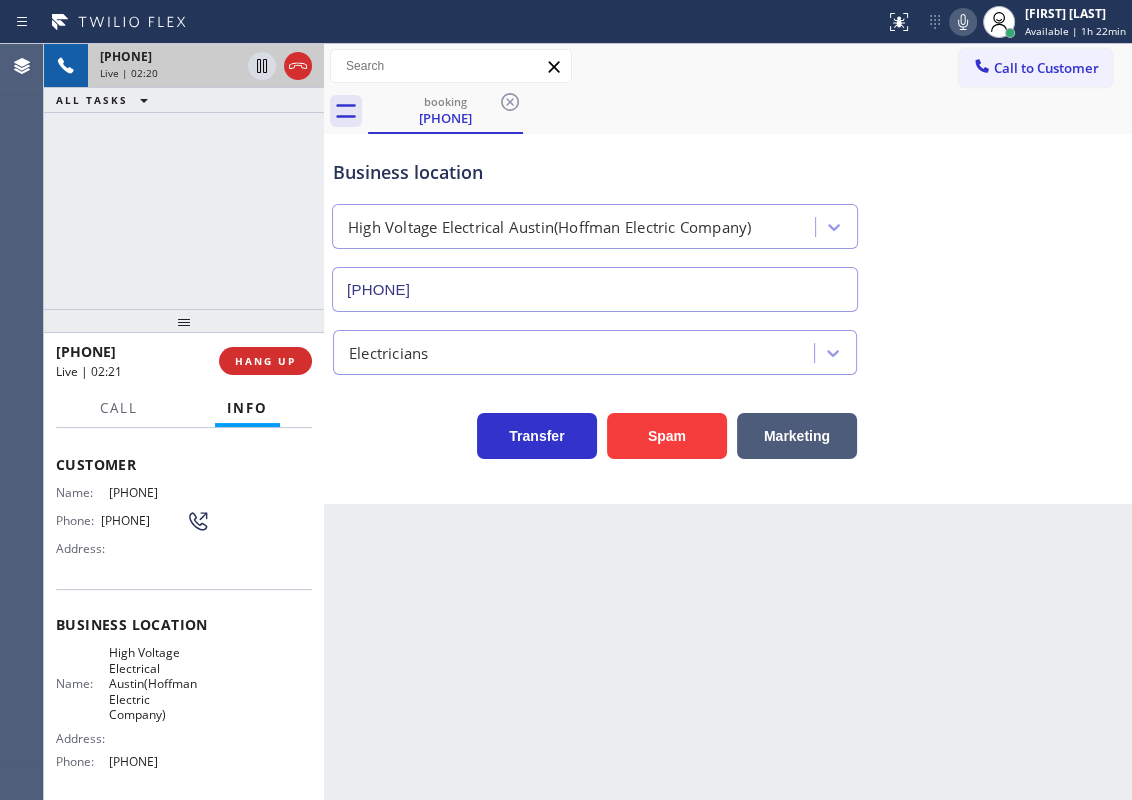scroll, scrollTop: 0, scrollLeft: 0, axis: both 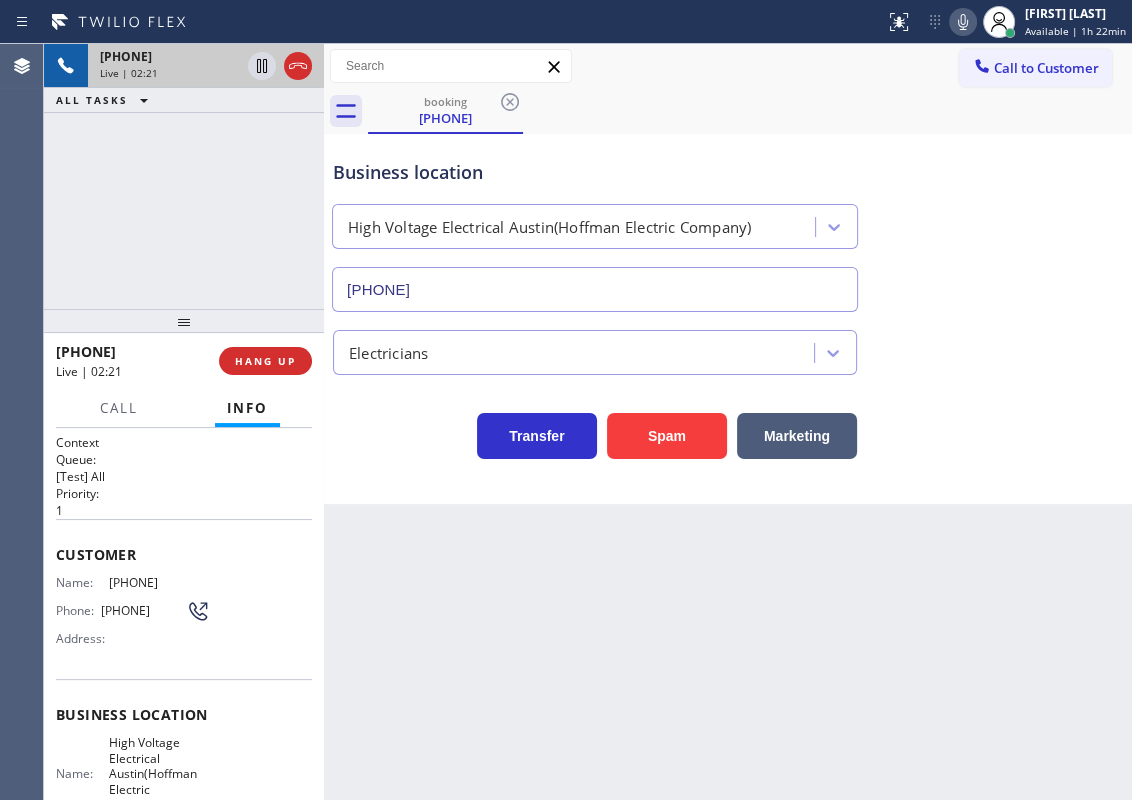 click on "Name: [PHONE] Phone: [PHONE] Address:" at bounding box center [133, 614] 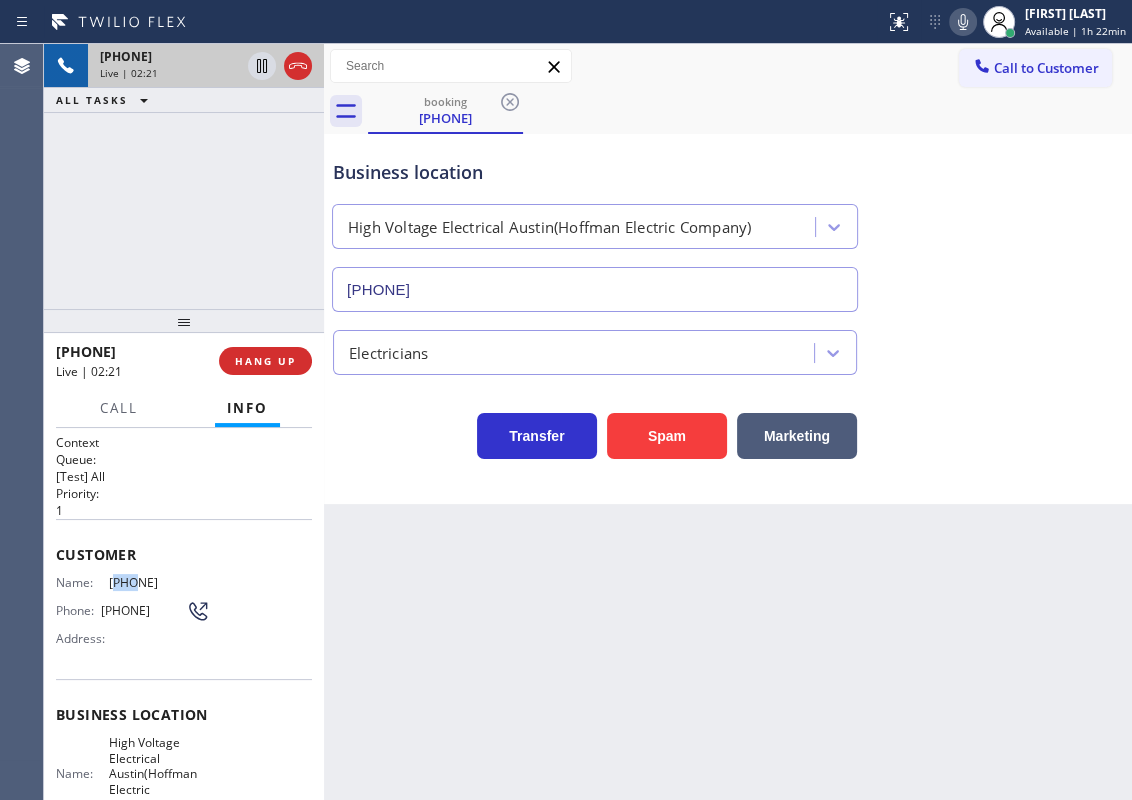 click on "Name: [PHONE] Phone: [PHONE] Address:" at bounding box center (133, 614) 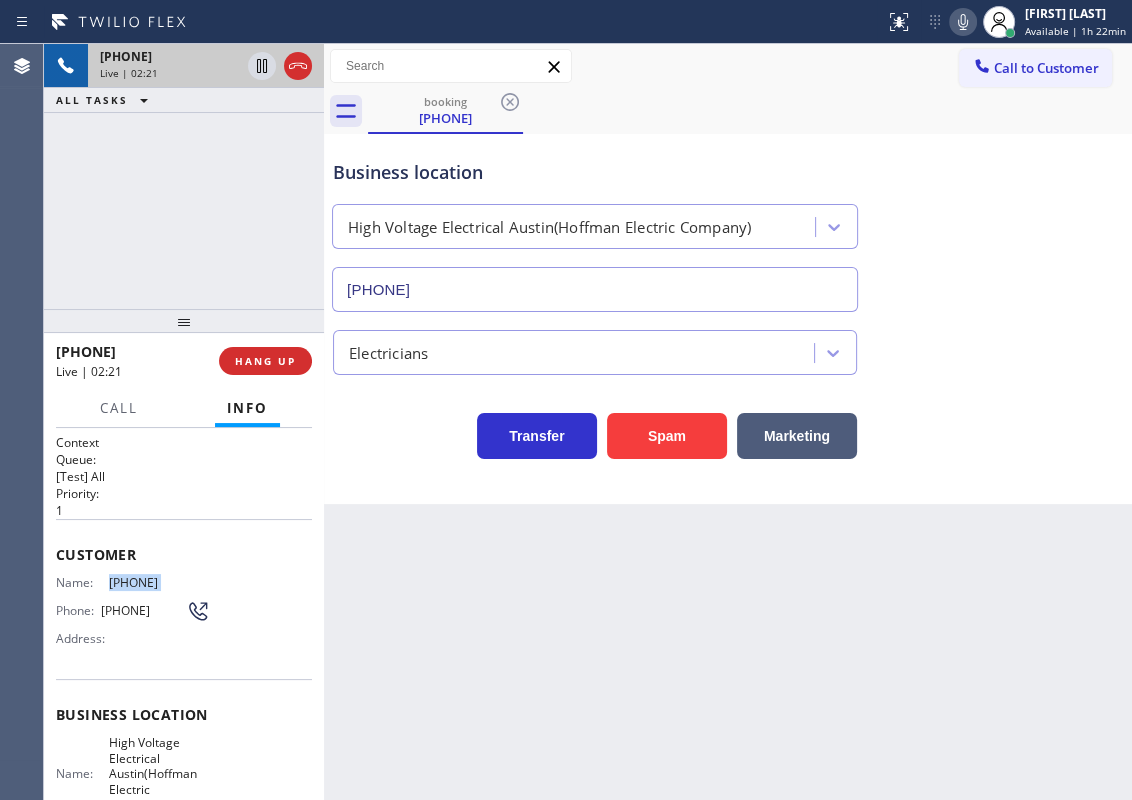 click on "Name: [PHONE] Phone: [PHONE] Address:" at bounding box center (133, 614) 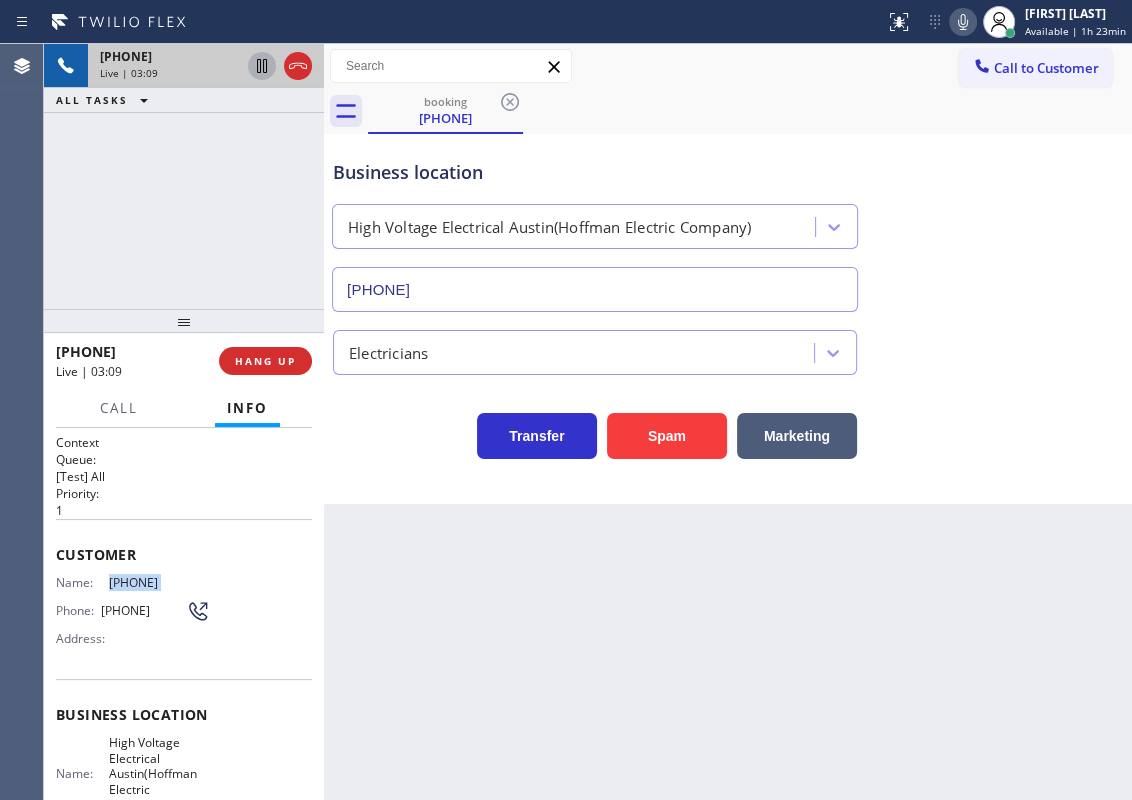 click 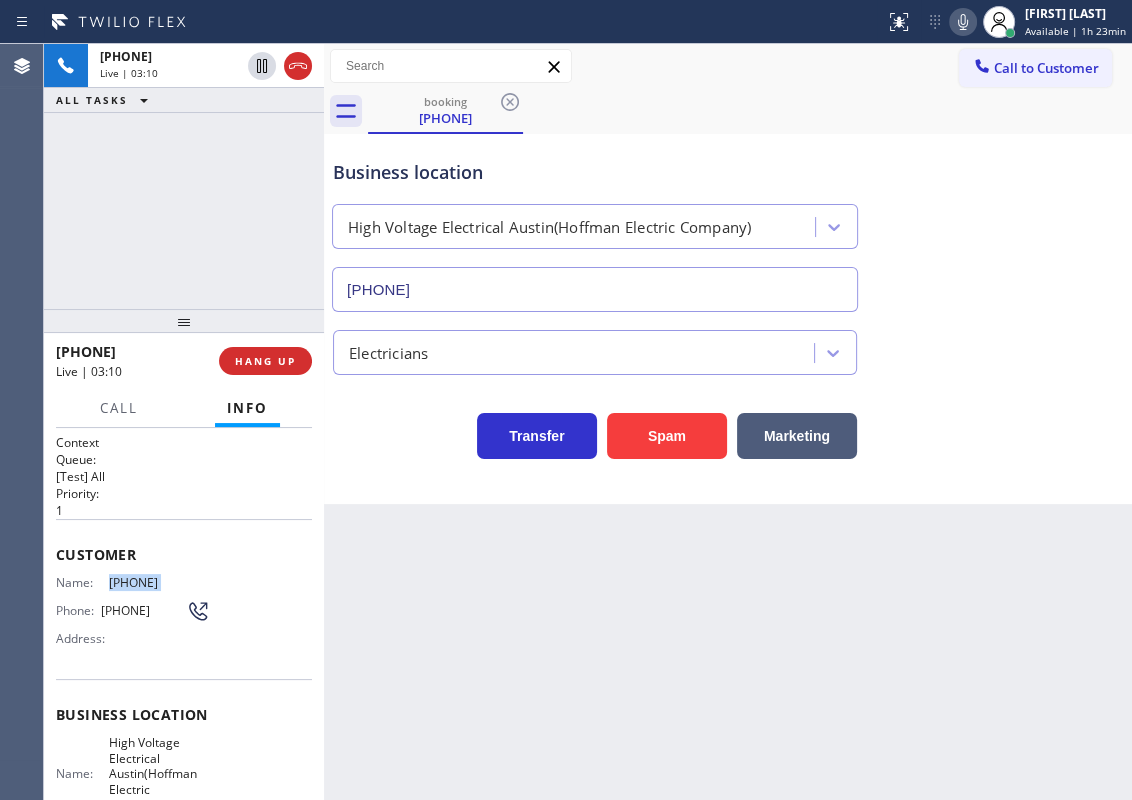 click 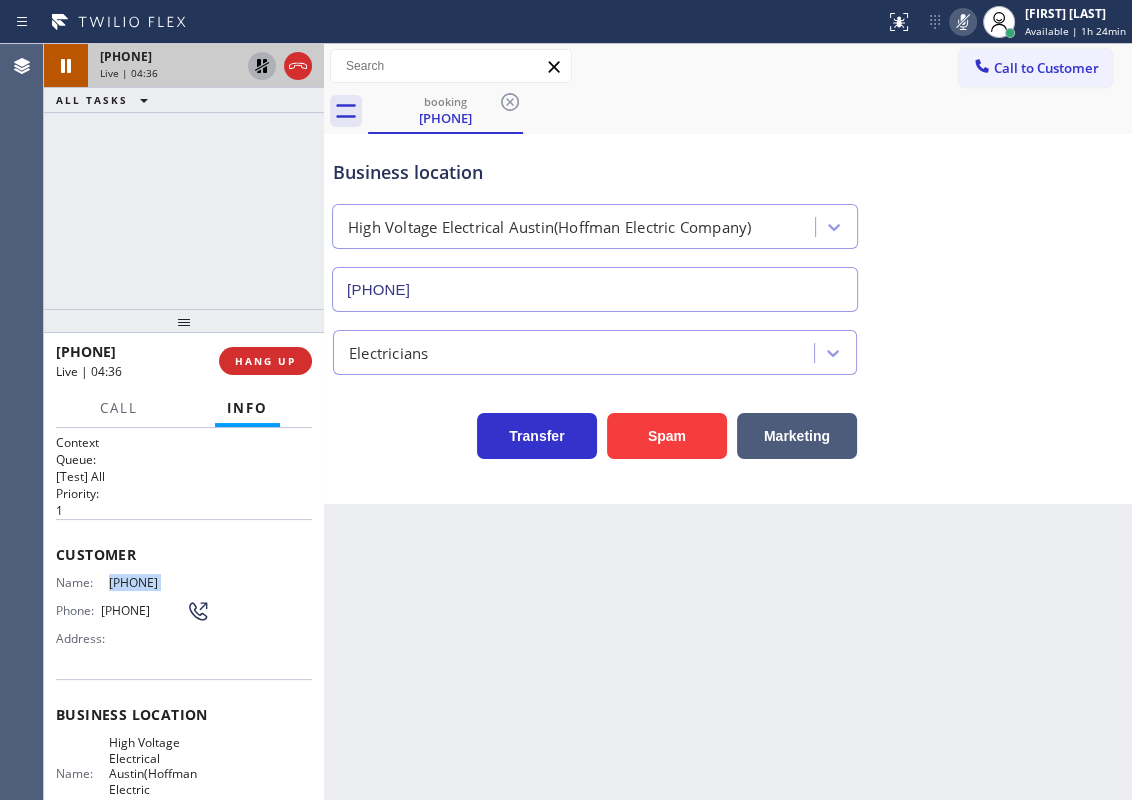 click 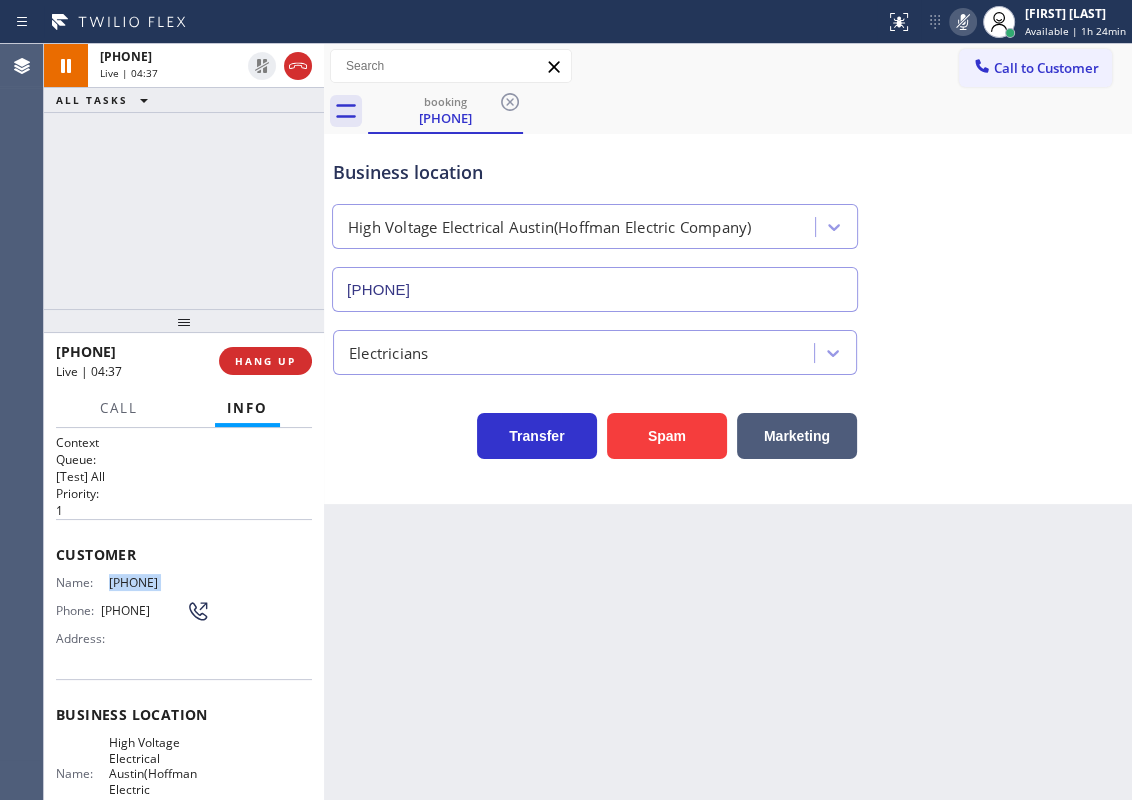 click 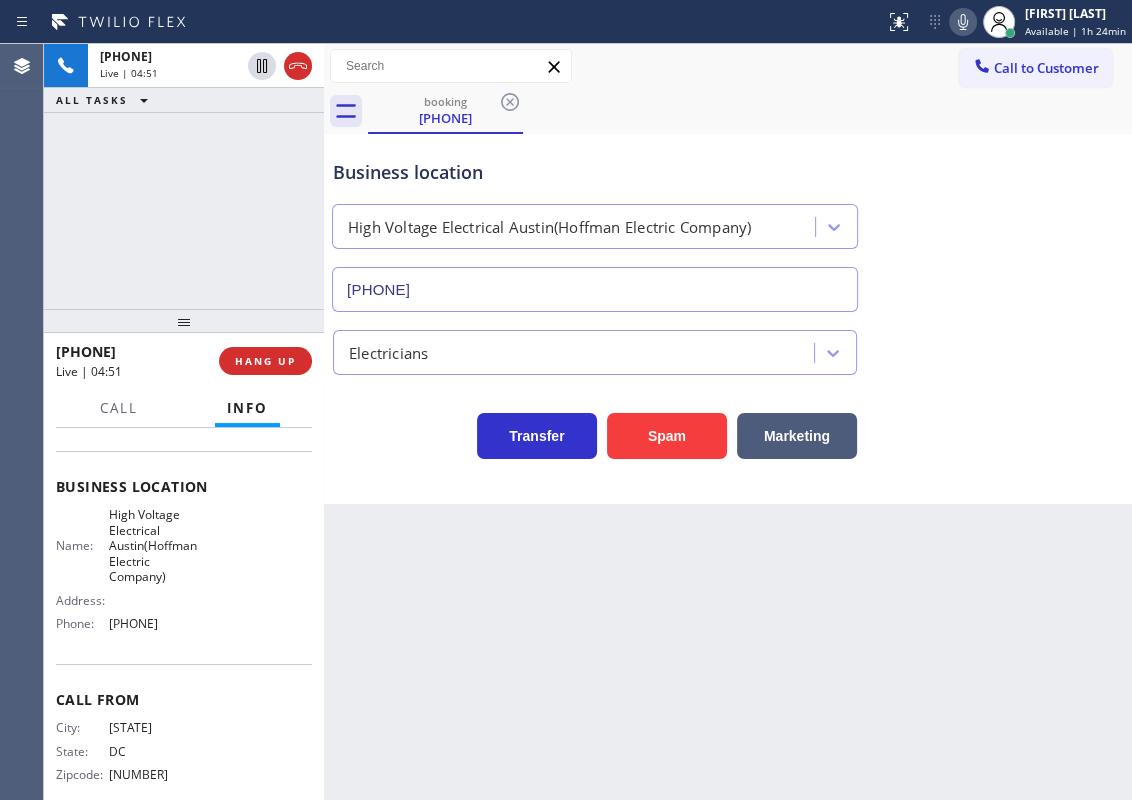 scroll, scrollTop: 253, scrollLeft: 0, axis: vertical 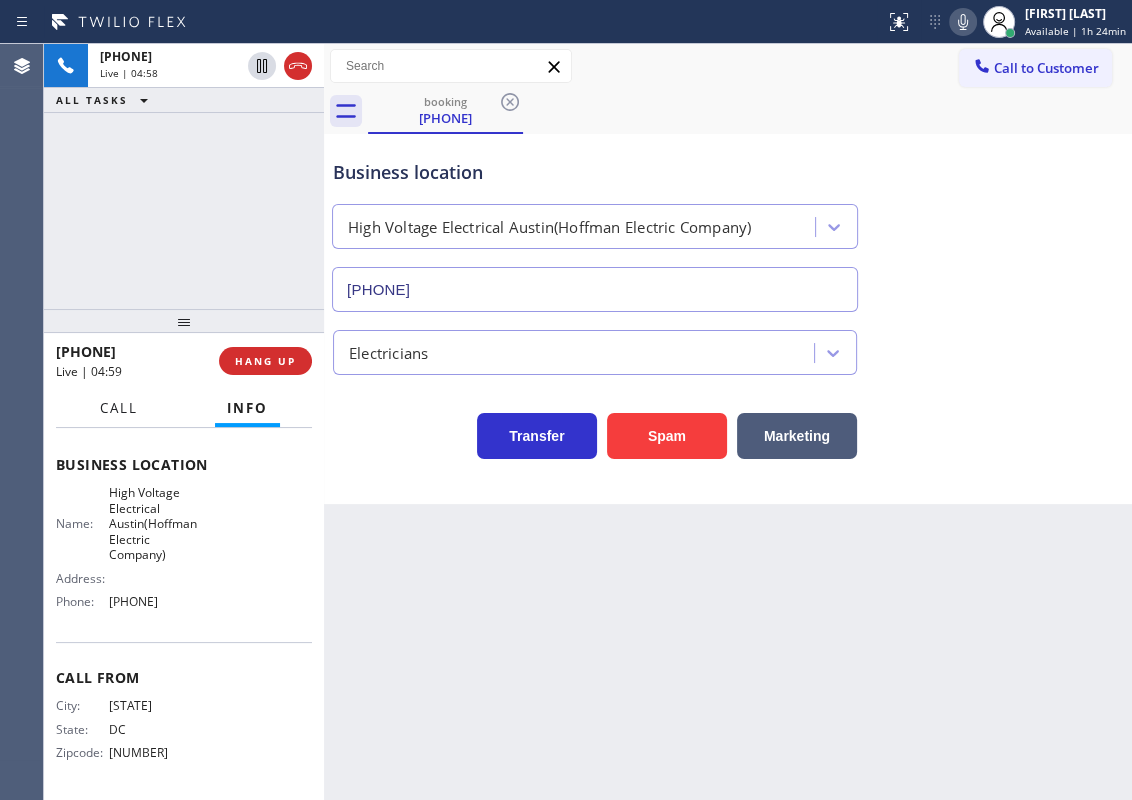 drag, startPoint x: 130, startPoint y: 409, endPoint x: 150, endPoint y: 404, distance: 20.615528 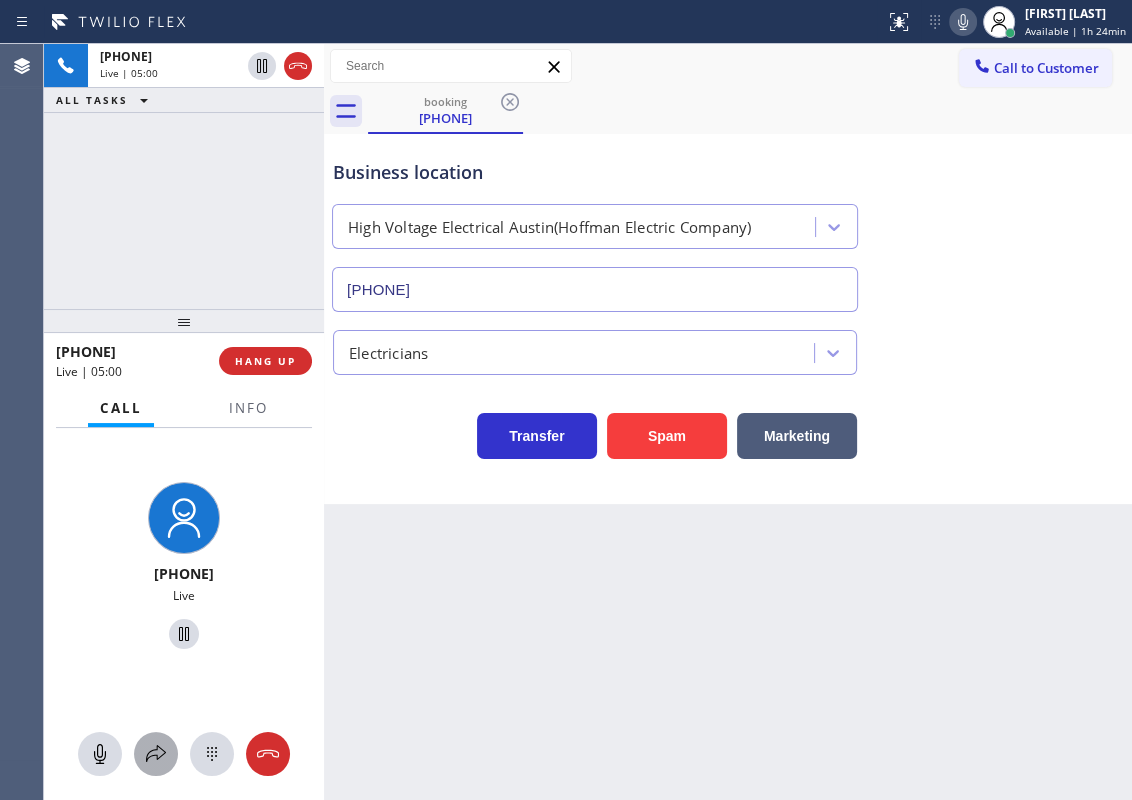 click at bounding box center [156, 754] 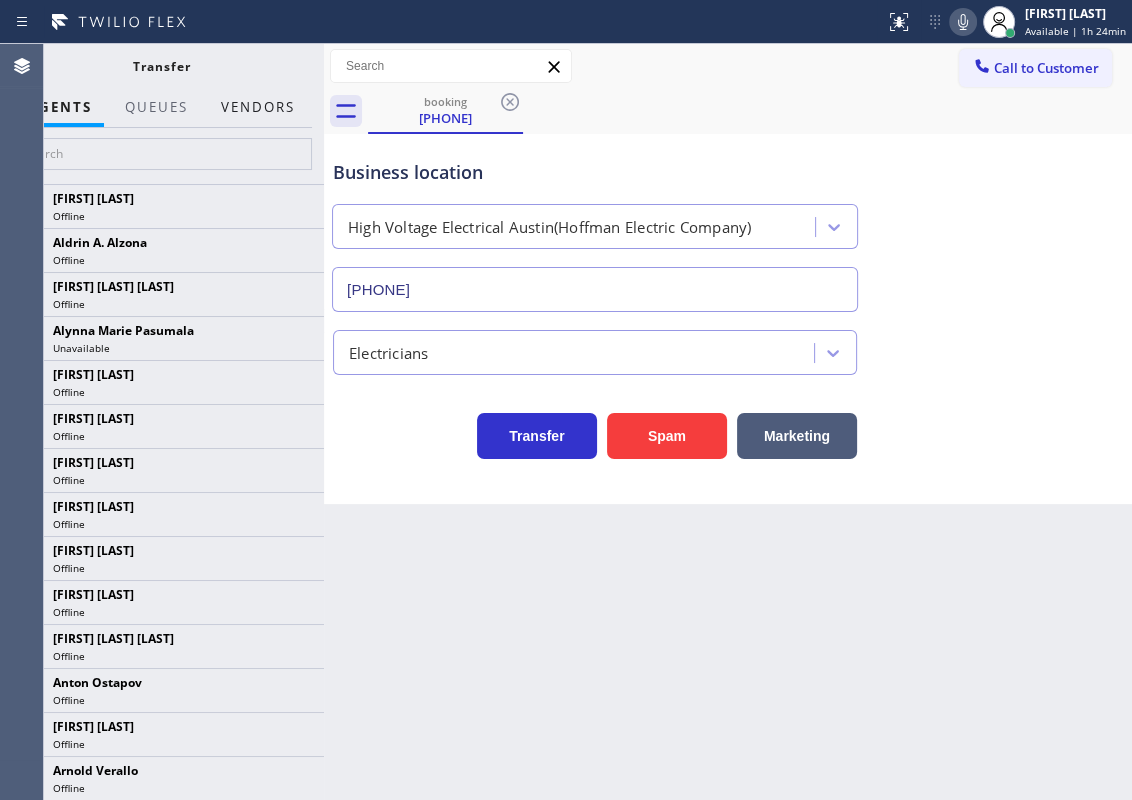 click on "Vendors" at bounding box center (258, 107) 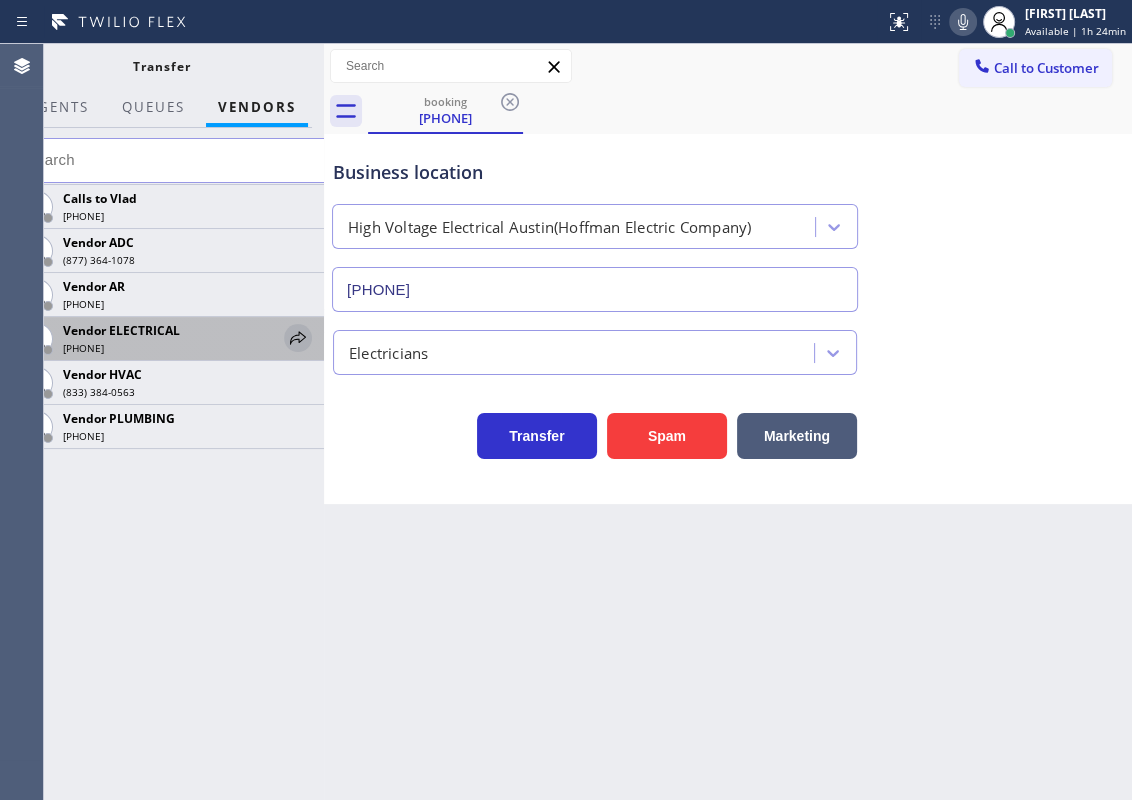 click 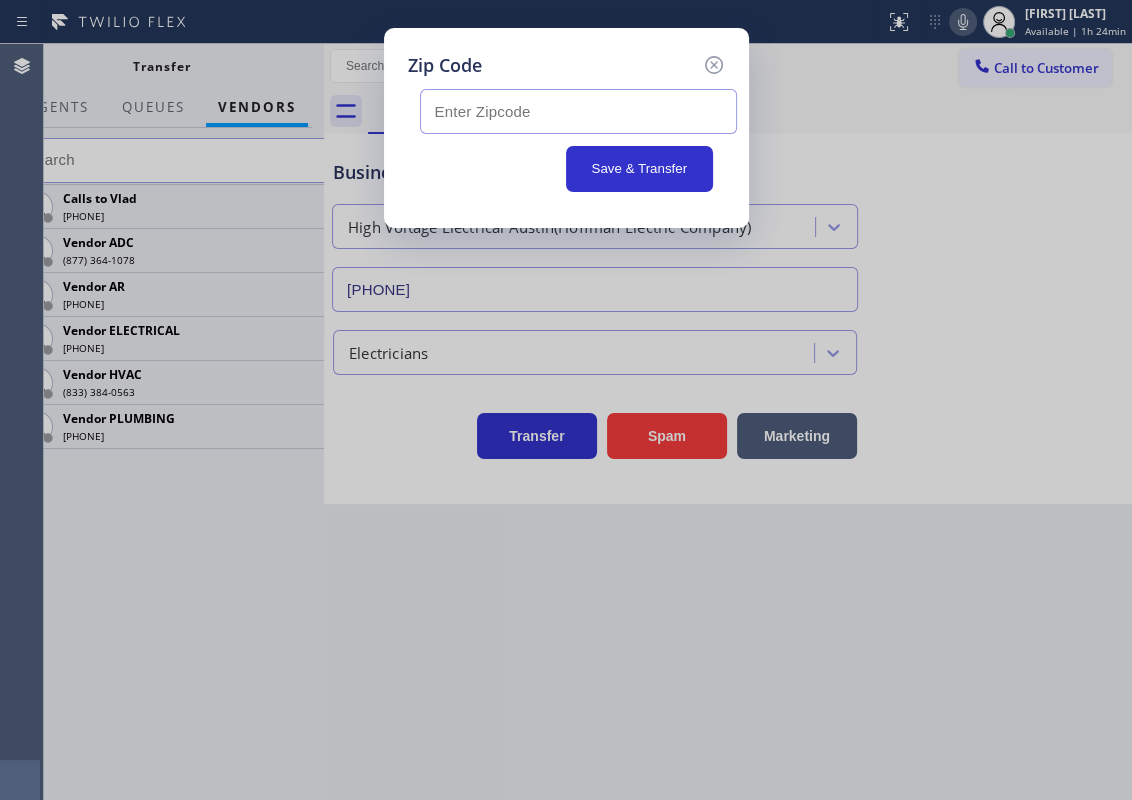 click at bounding box center [578, 111] 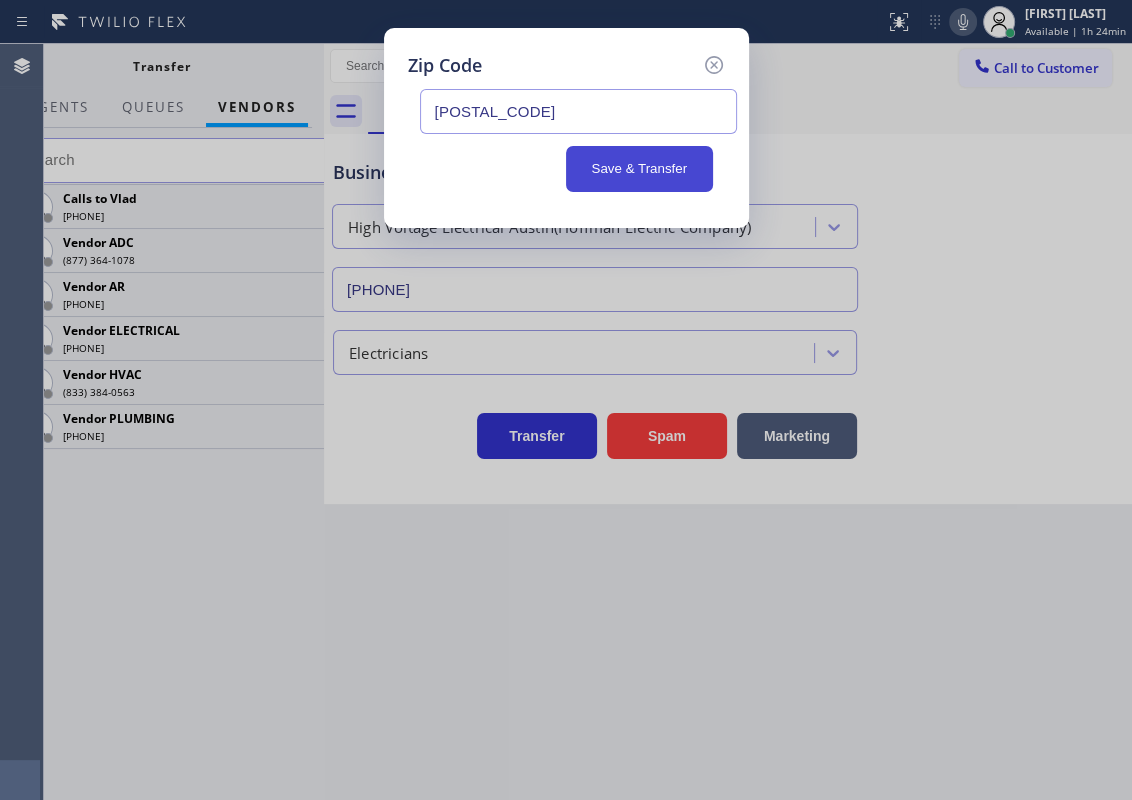 type on "[POSTAL_CODE]" 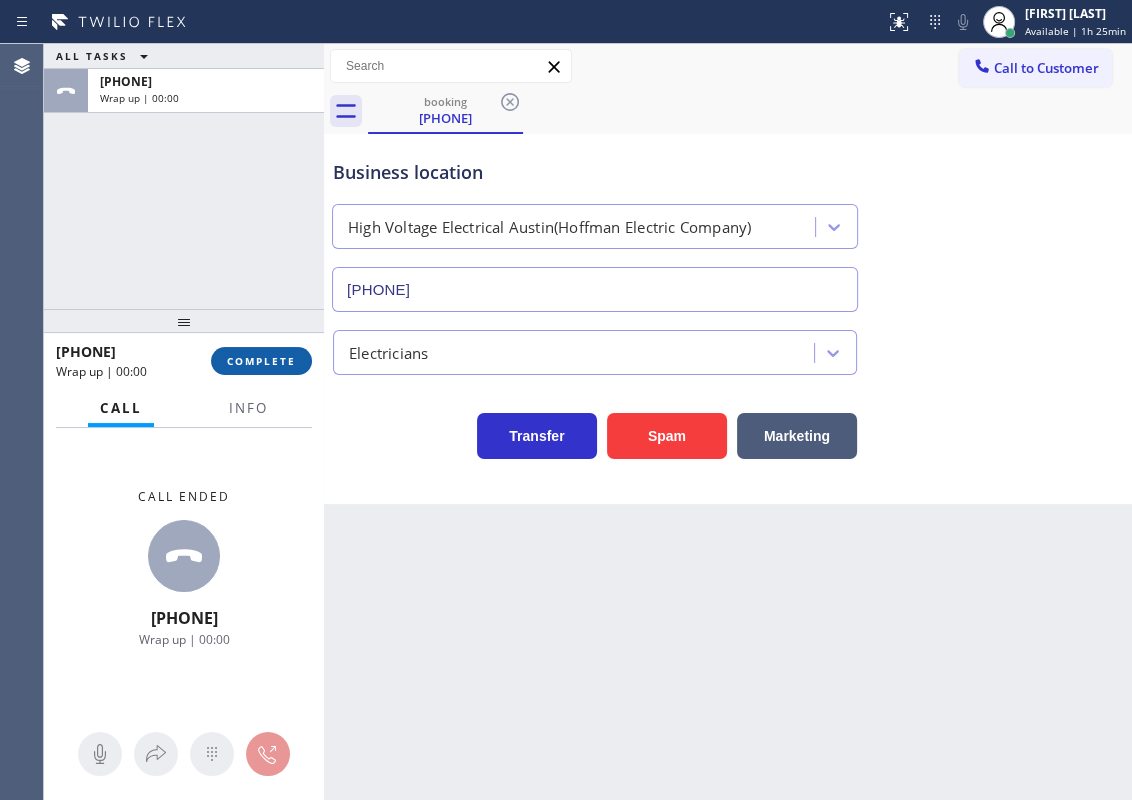 click on "COMPLETE" at bounding box center [261, 361] 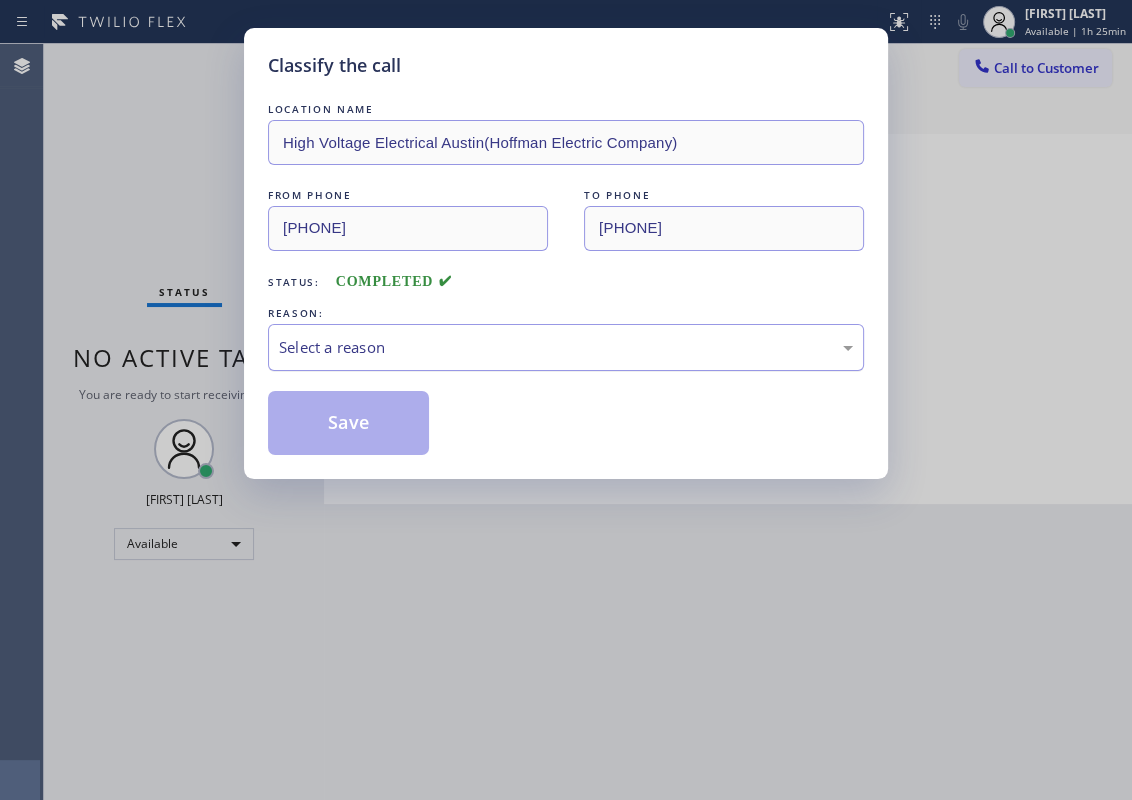 click on "Select a reason" at bounding box center (566, 347) 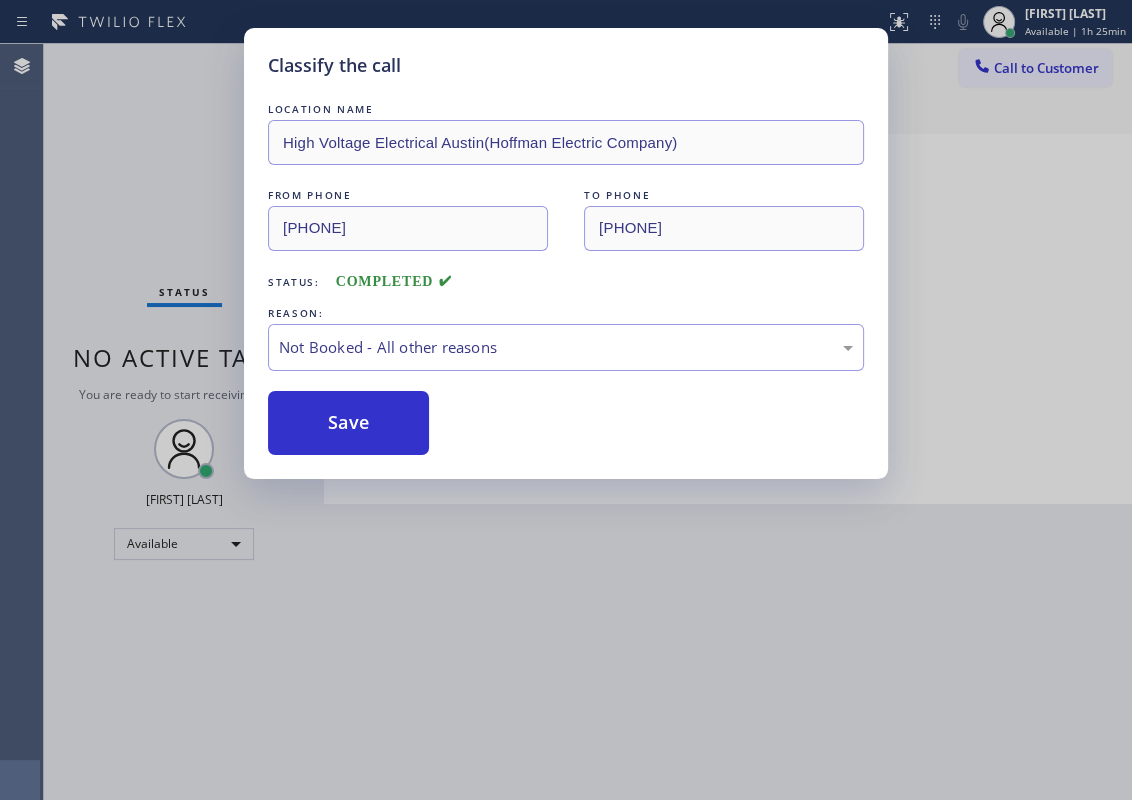 click on "Classify the call LOCATION NAME High Voltage Electrical [CITY]([COMPANY]) FROM PHONE [PHONE] TO PHONE [PHONE] Status: COMPLETED REASON: Not Booked - All other reasons Save" at bounding box center (566, 253) 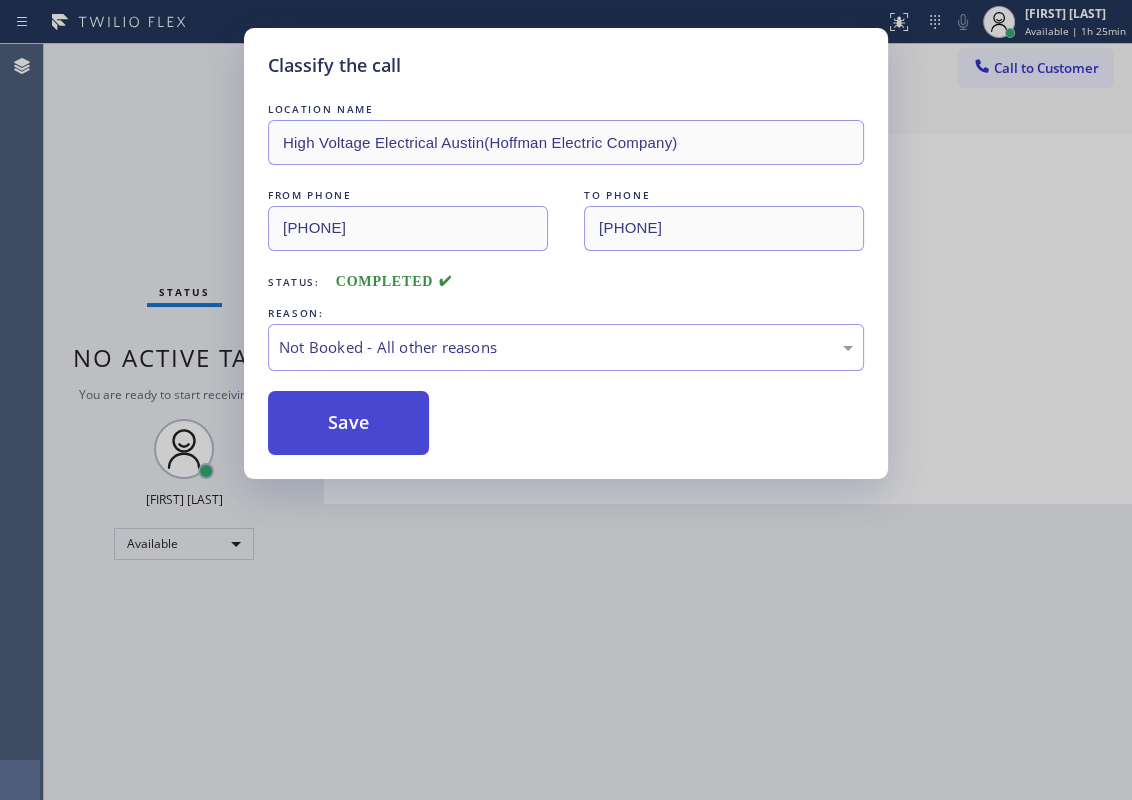 click on "Save" at bounding box center (348, 423) 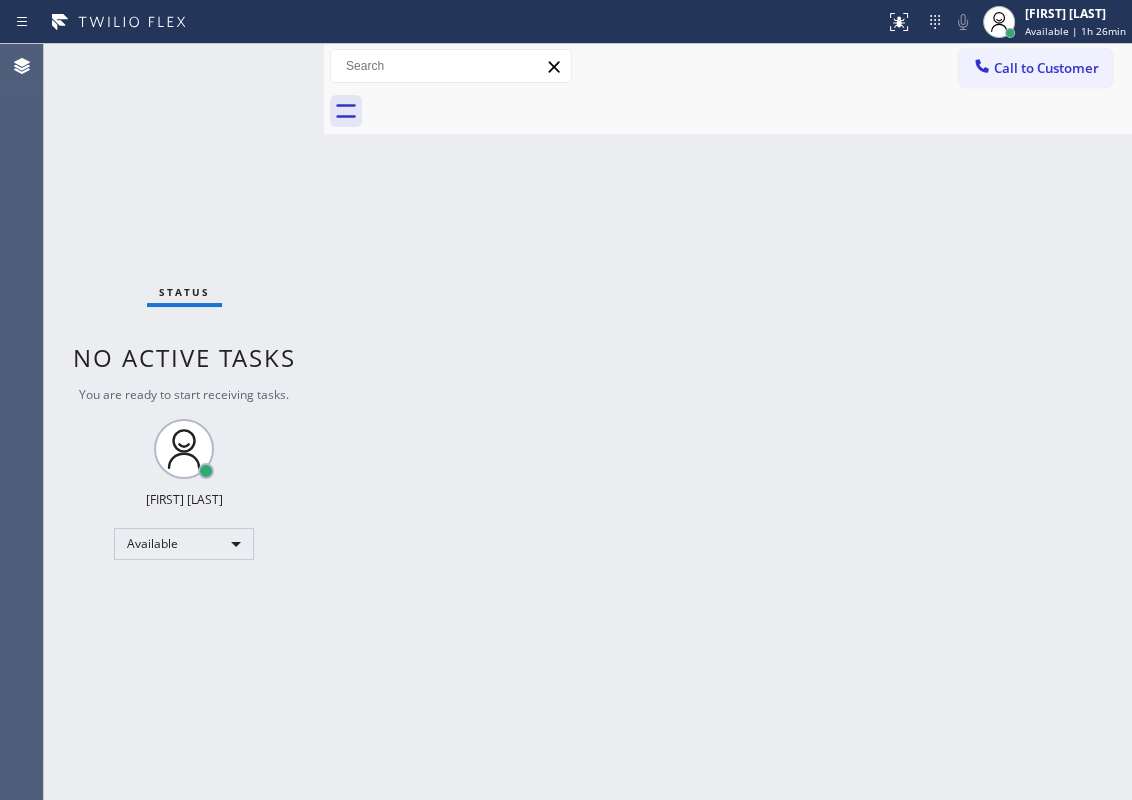 click on "Back to Dashboard Change Sender ID Customers Technicians Select a contact Outbound call Technician Search Technician Your caller id phone number Your caller id phone number Call Technician info Name   Phone none Address none Change Sender ID HVAC [PHONE] 5 Star Appliance [PHONE] Appliance Repair [PHONE] Plumbing [PHONE] Air Duct Cleaning [PHONE]  Electricians [PHONE] Cancel Change Check personal SMS Reset Change No tabs Call to Customer Outbound call Location [COMPANY] Repair  Service Your caller id phone number [PHONE] Customer number Call Outbound call Technician Search Technician Your caller id phone number Your caller id phone number Call" at bounding box center [728, 422] 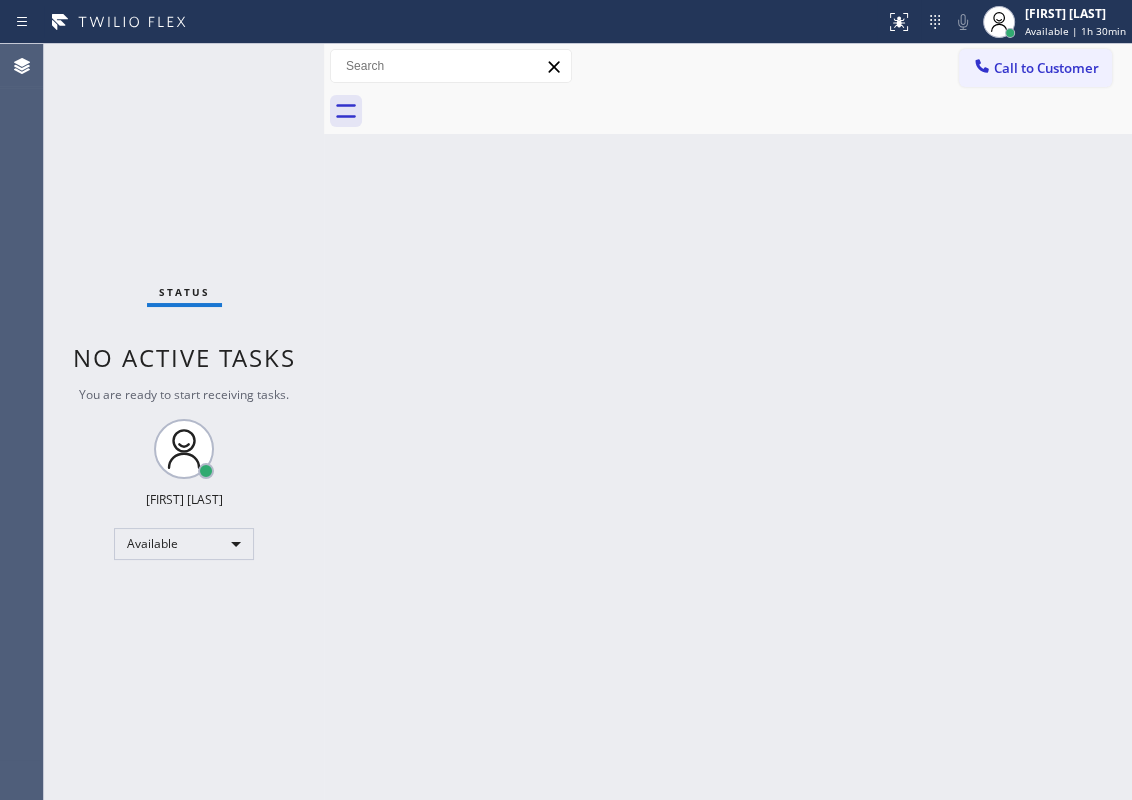 click on "Back to Dashboard Change Sender ID Customers Technicians Select a contact Outbound call Technician Search Technician Your caller id phone number Your caller id phone number Call Technician info Name   Phone none Address none Change Sender ID HVAC [PHONE] 5 Star Appliance [PHONE] Appliance Repair [PHONE] Plumbing [PHONE] Air Duct Cleaning [PHONE]  Electricians [PHONE] Cancel Change Check personal SMS Reset Change No tabs Call to Customer Outbound call Location [COMPANY] Repair  Service Your caller id phone number [PHONE] Customer number Call Outbound call Technician Search Technician Your caller id phone number Your caller id phone number Call" at bounding box center (728, 422) 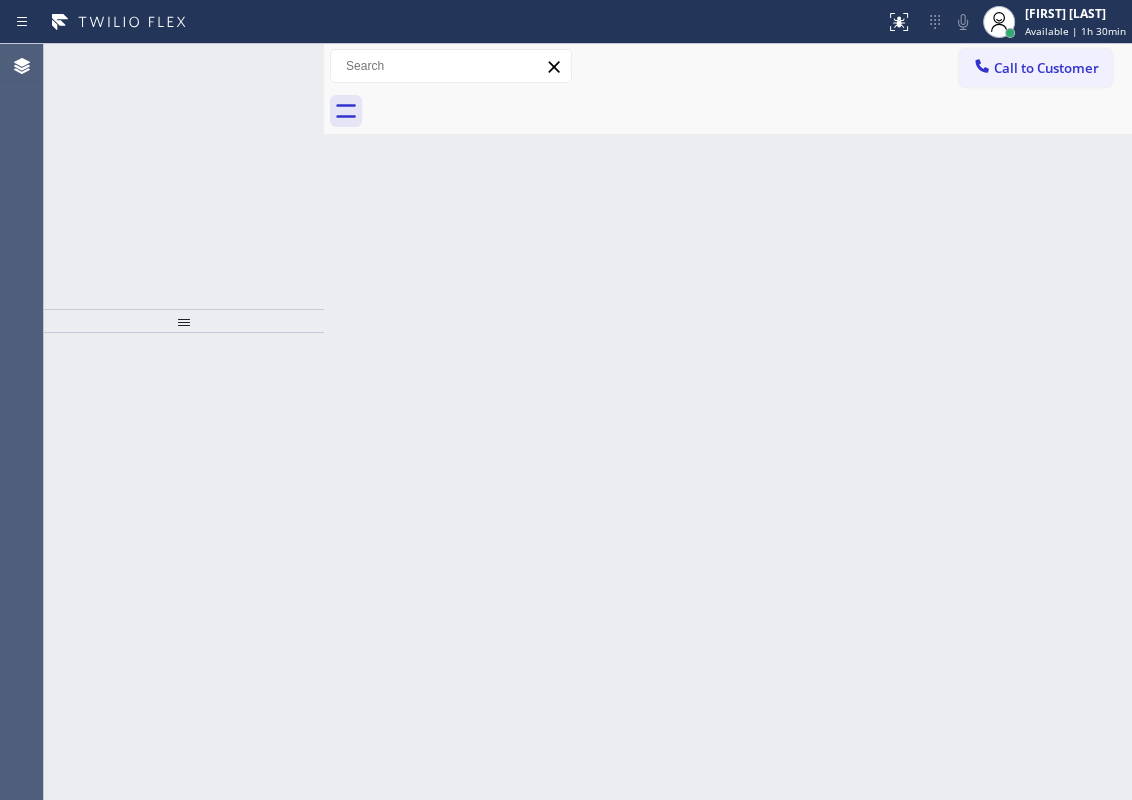 click 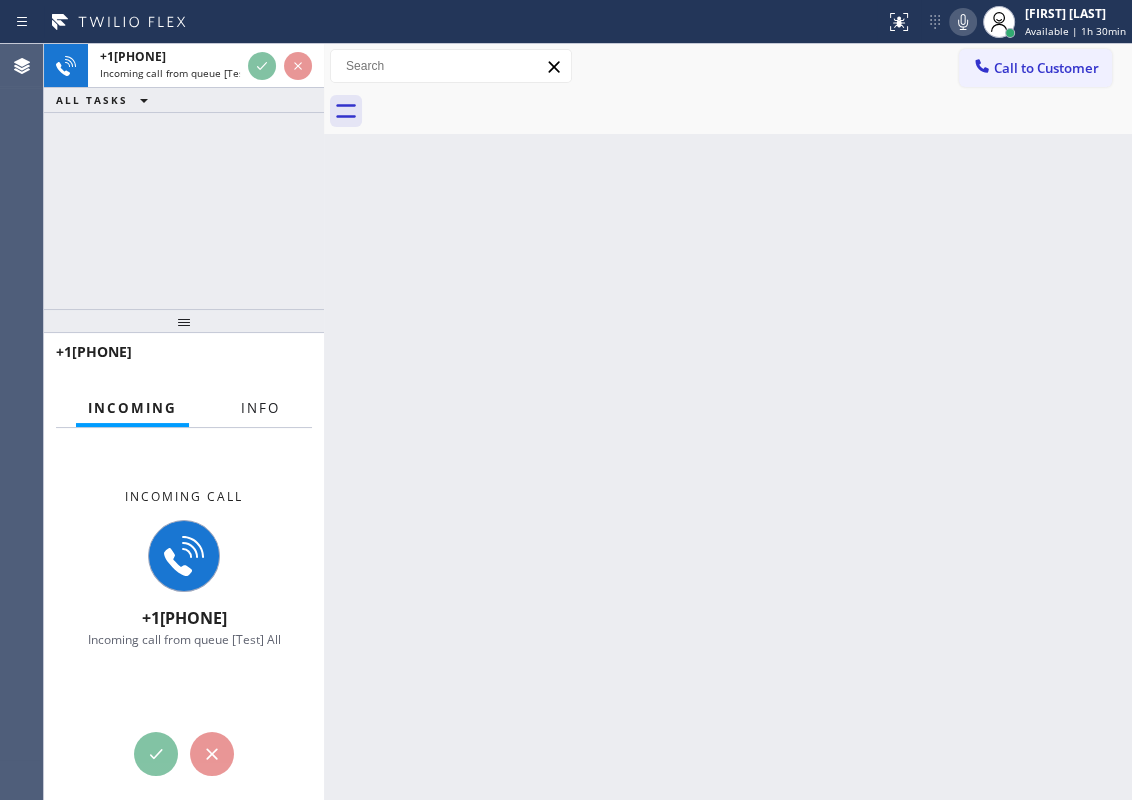 click on "Info" at bounding box center (260, 408) 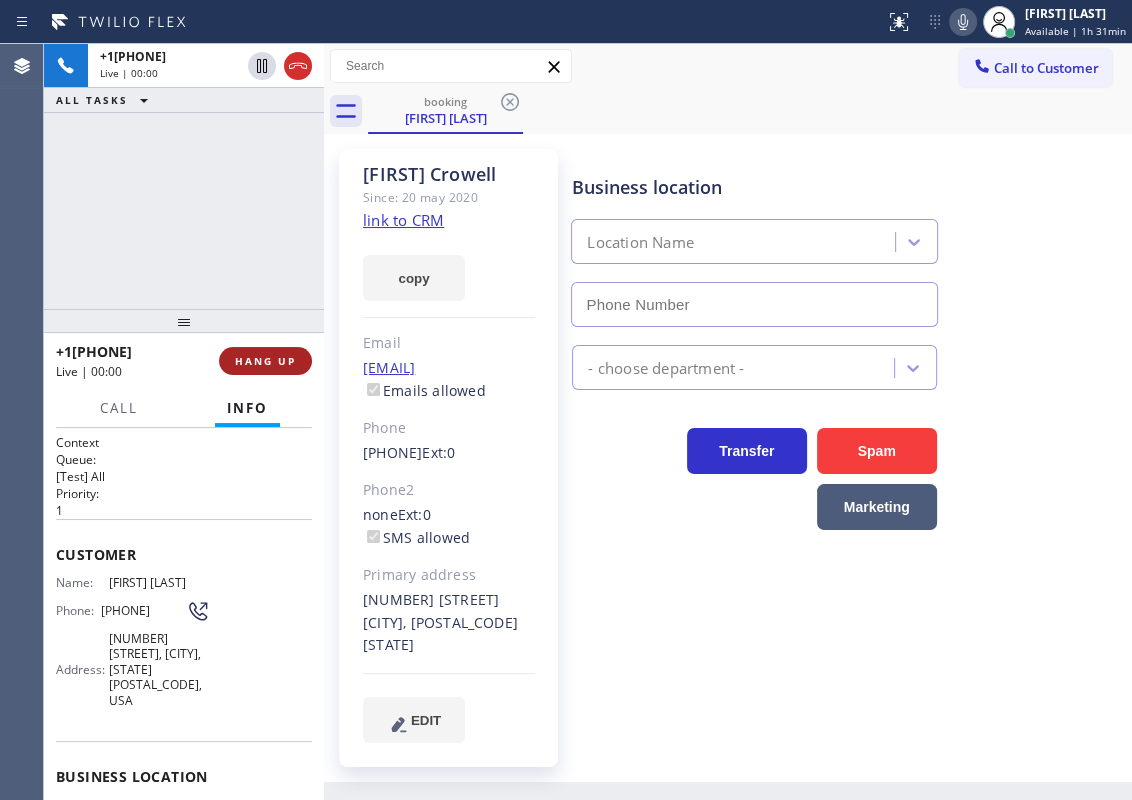 type on "[PHONE]" 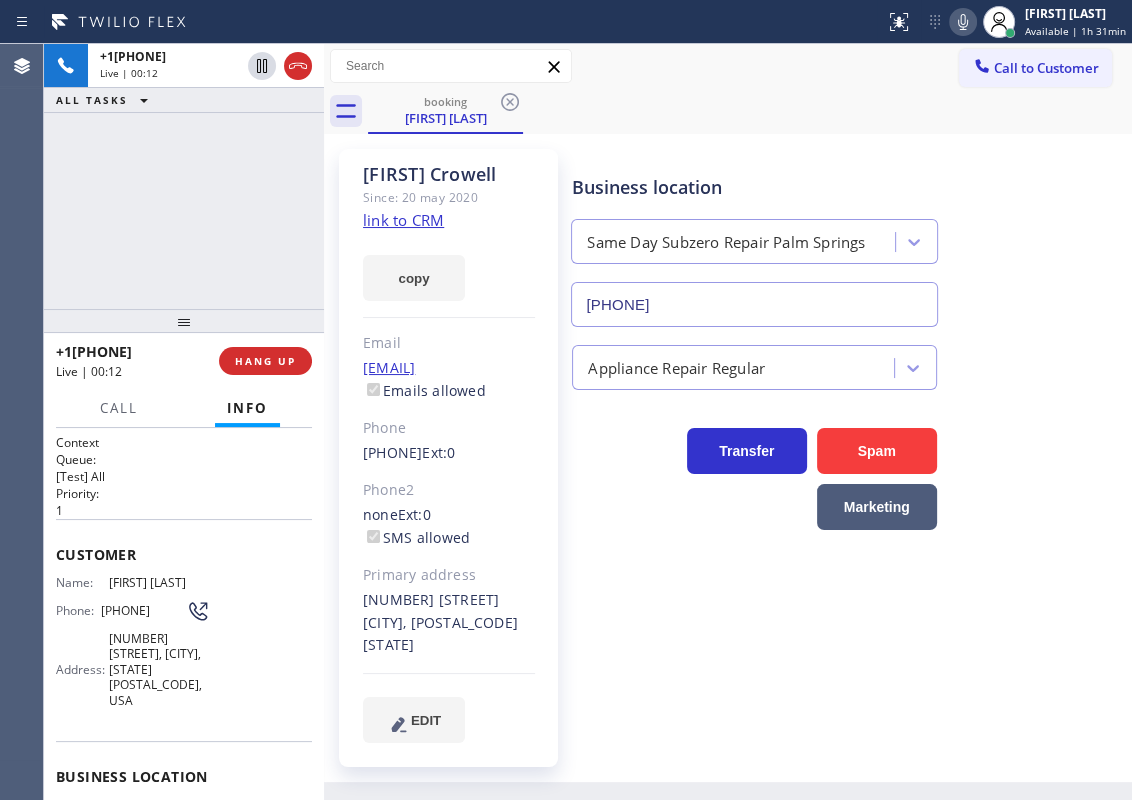 click on "link to CRM" 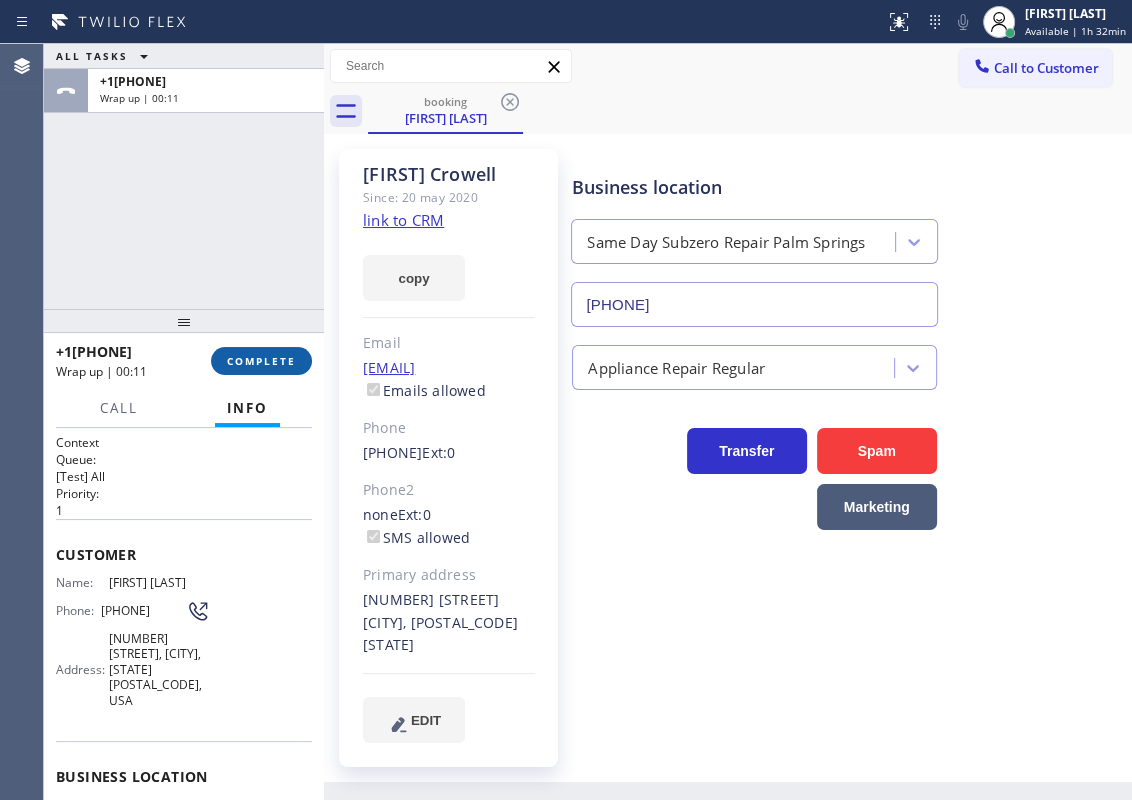 click on "COMPLETE" at bounding box center [261, 361] 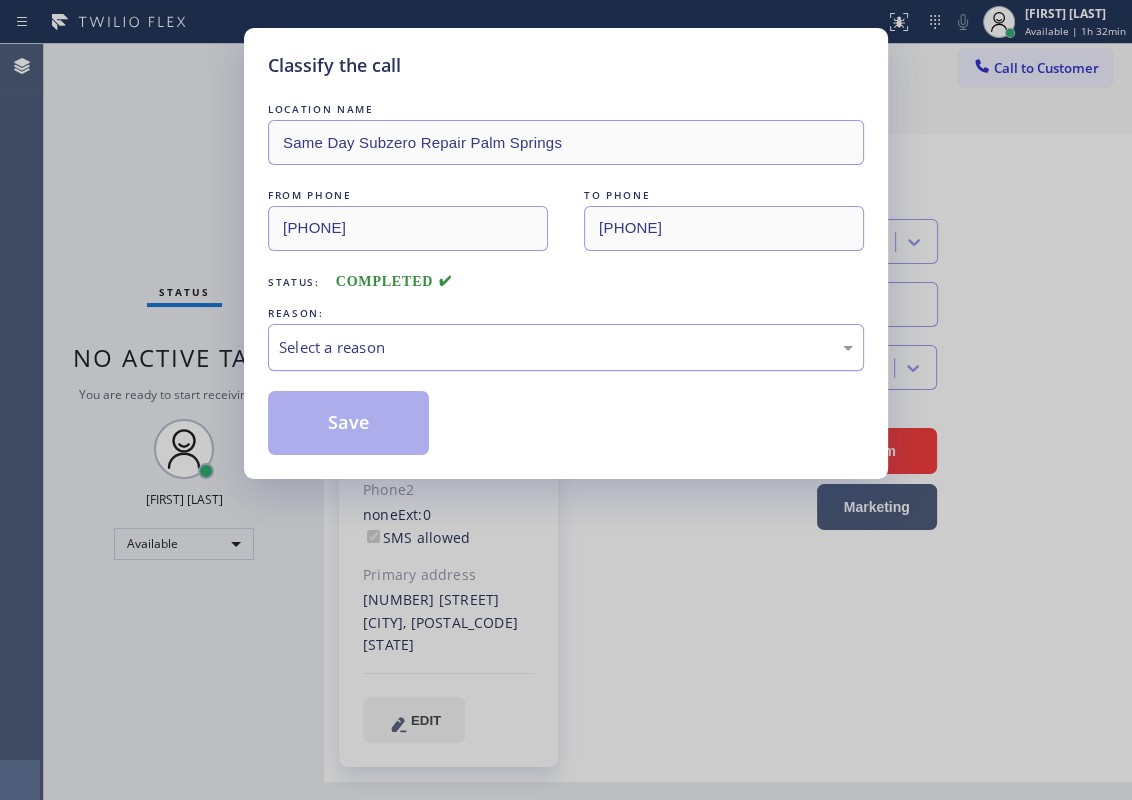 drag, startPoint x: 290, startPoint y: 347, endPoint x: 691, endPoint y: 343, distance: 401.01996 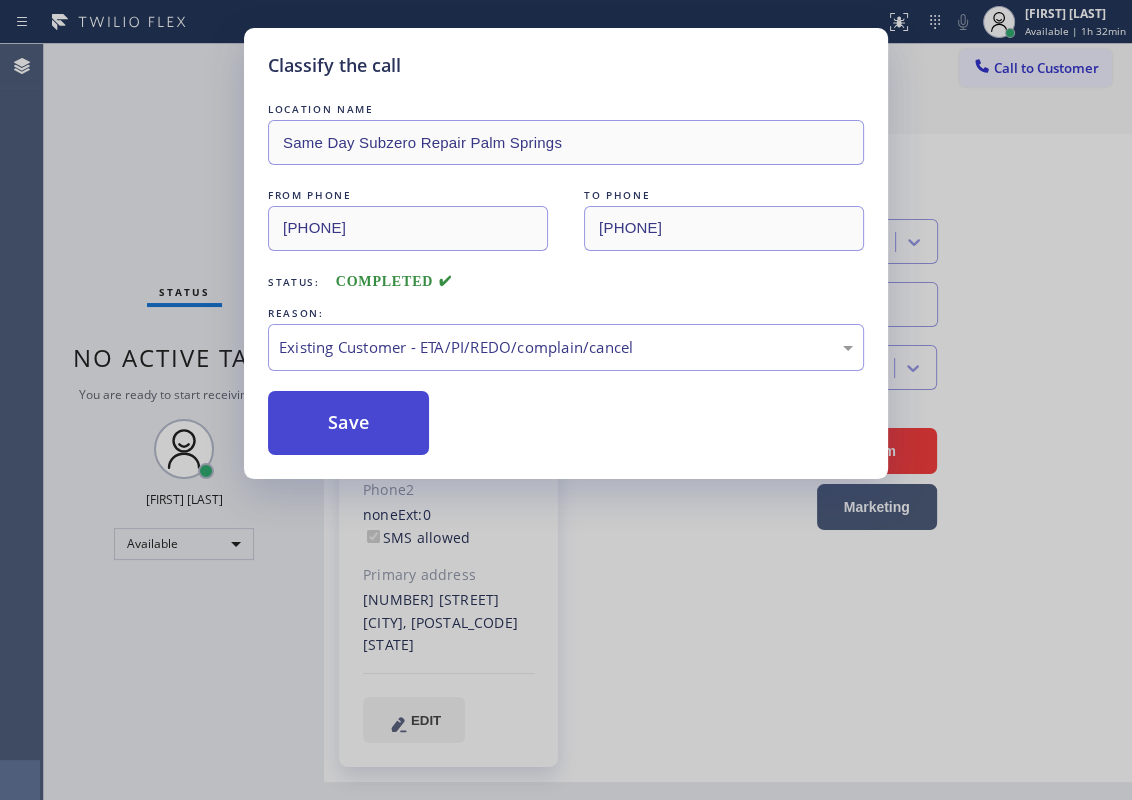 click on "Save" at bounding box center (348, 423) 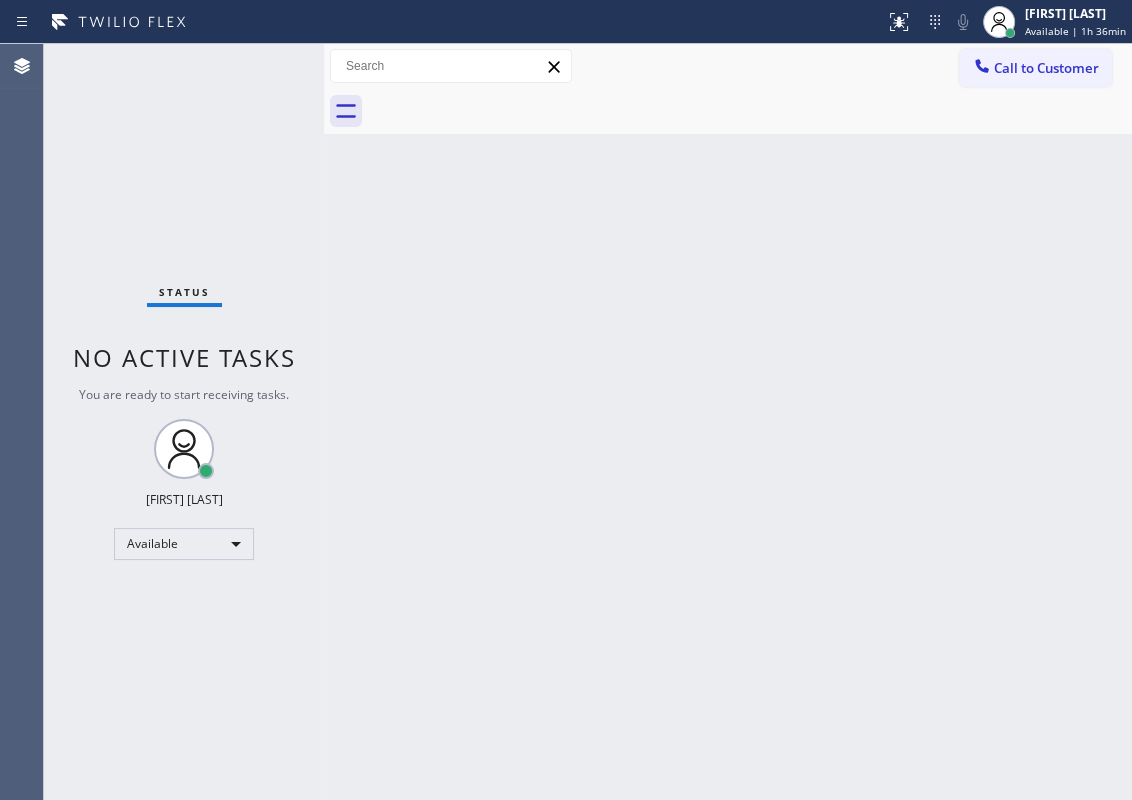 click on "Back to Dashboard Change Sender ID Customers Technicians Select a contact Outbound call Technician Search Technician Your caller id phone number Your caller id phone number Call Technician info Name   Phone none Address none Change Sender ID HVAC [PHONE] 5 Star Appliance [PHONE] Appliance Repair [PHONE] Plumbing [PHONE] Air Duct Cleaning [PHONE]  Electricians [PHONE] Cancel Change Check personal SMS Reset Change No tabs Call to Customer Outbound call Location [COMPANY] Repair  Service Your caller id phone number [PHONE] Customer number Call Outbound call Technician Search Technician Your caller id phone number Your caller id phone number Call" at bounding box center (728, 422) 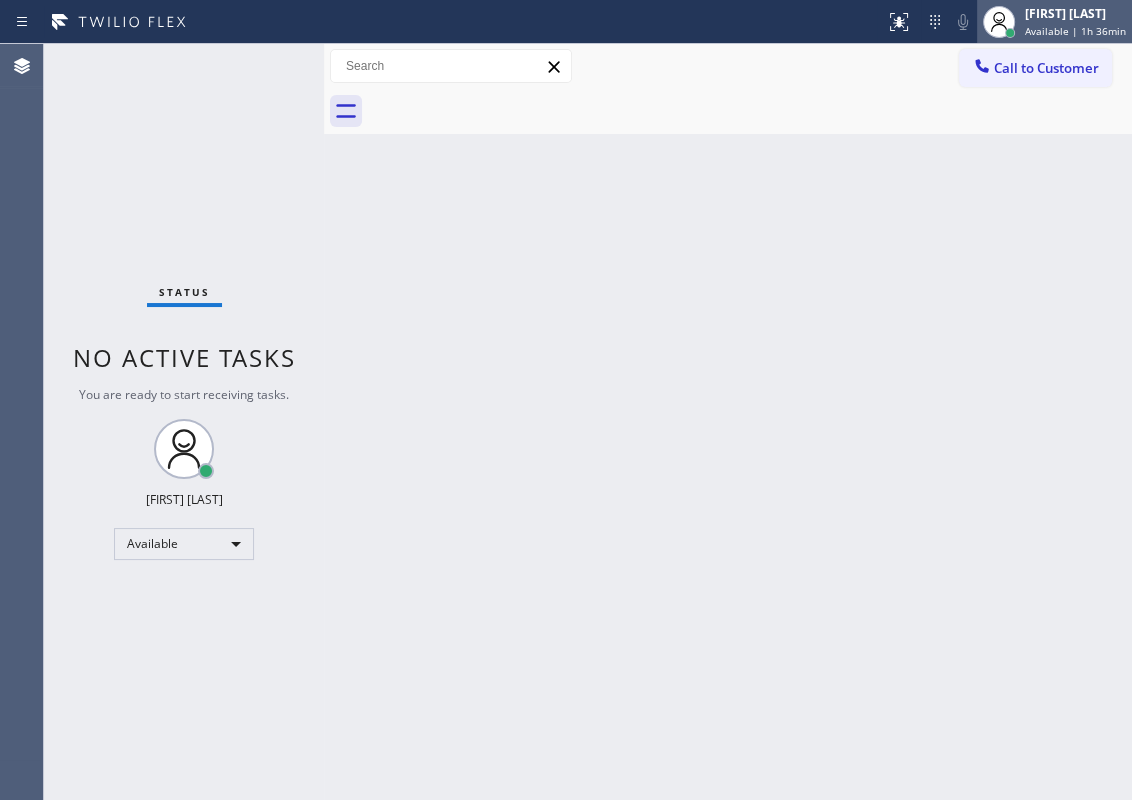 click on "Available | 1h 36min" at bounding box center [1075, 31] 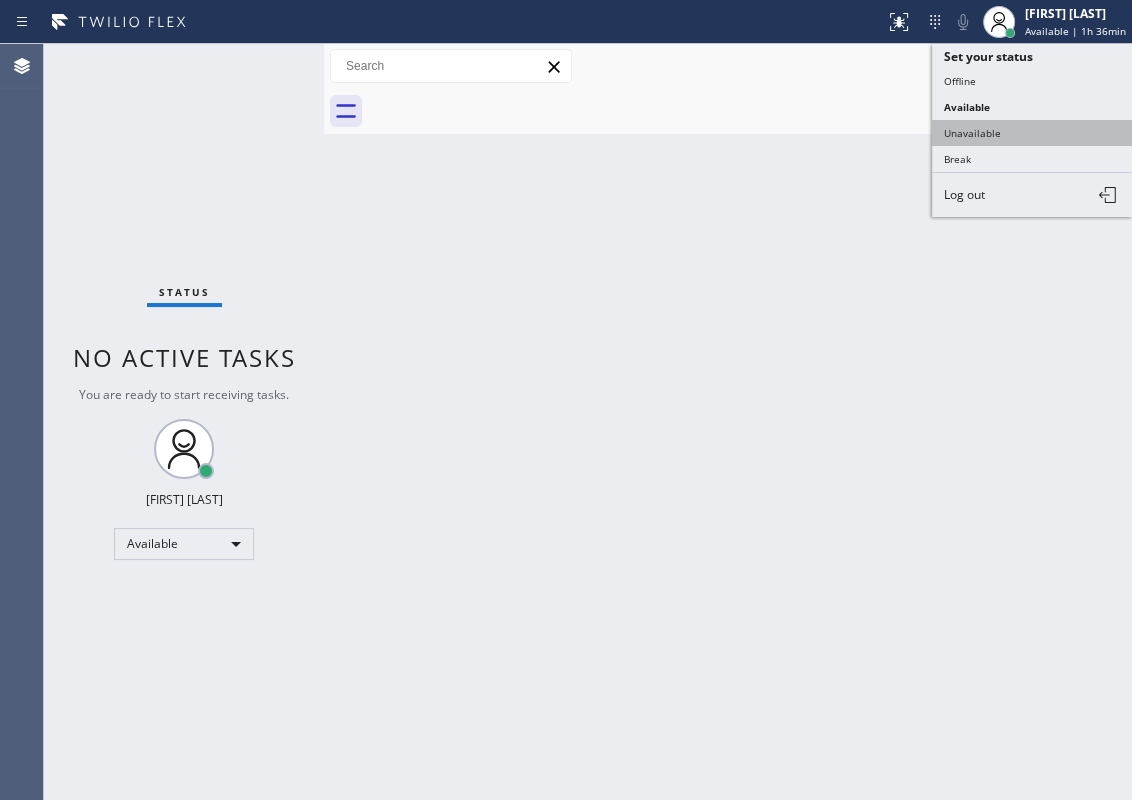 click on "Unavailable" at bounding box center (1032, 133) 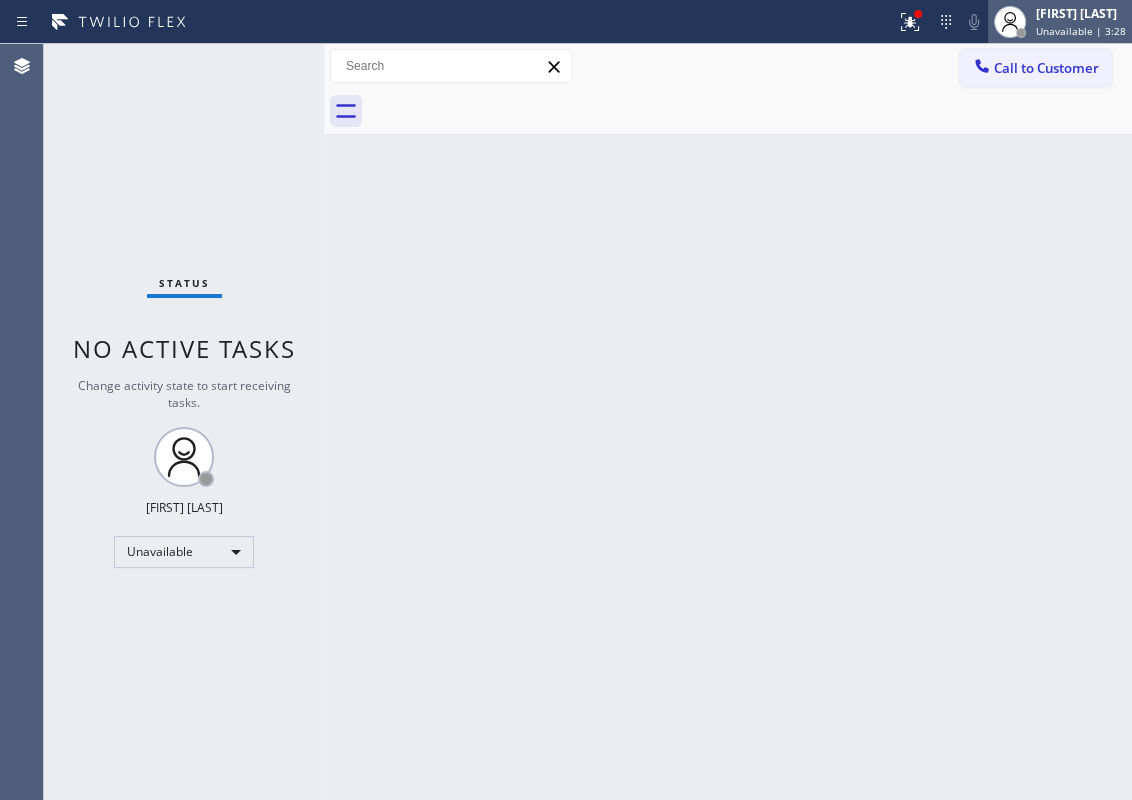 click on "Unavailable | 3:28" at bounding box center (1081, 31) 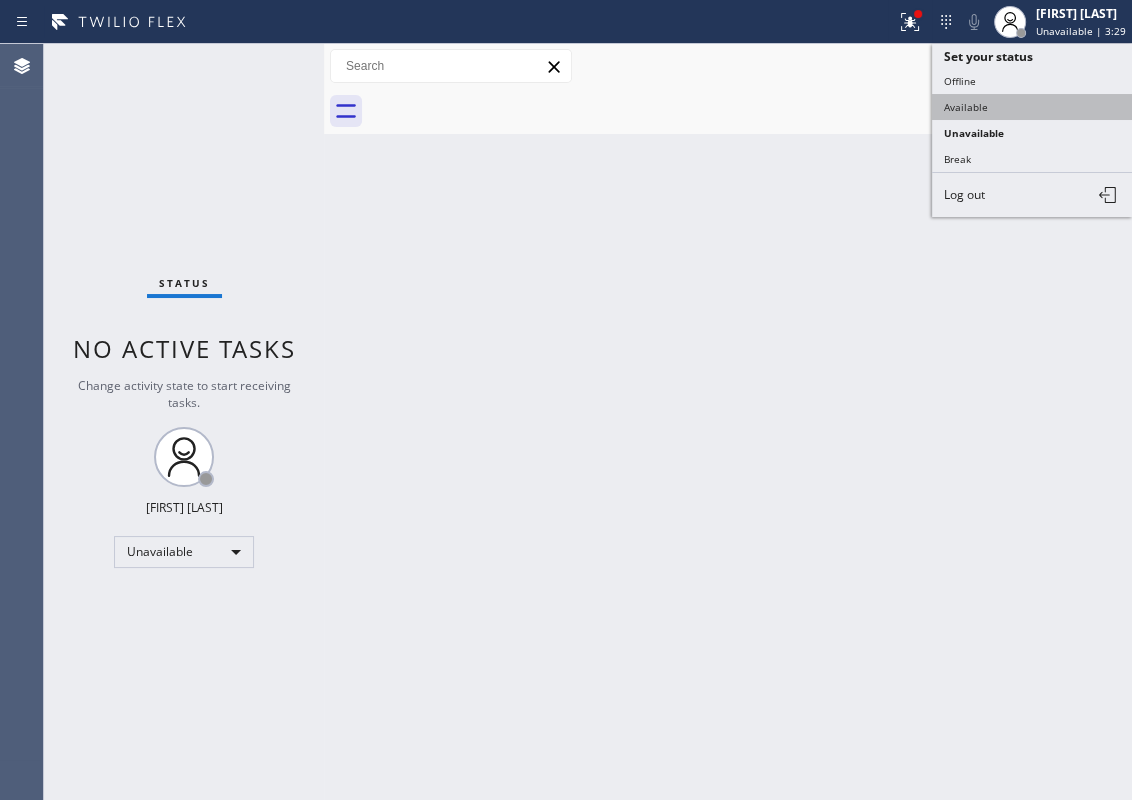 click on "Available" at bounding box center [1032, 107] 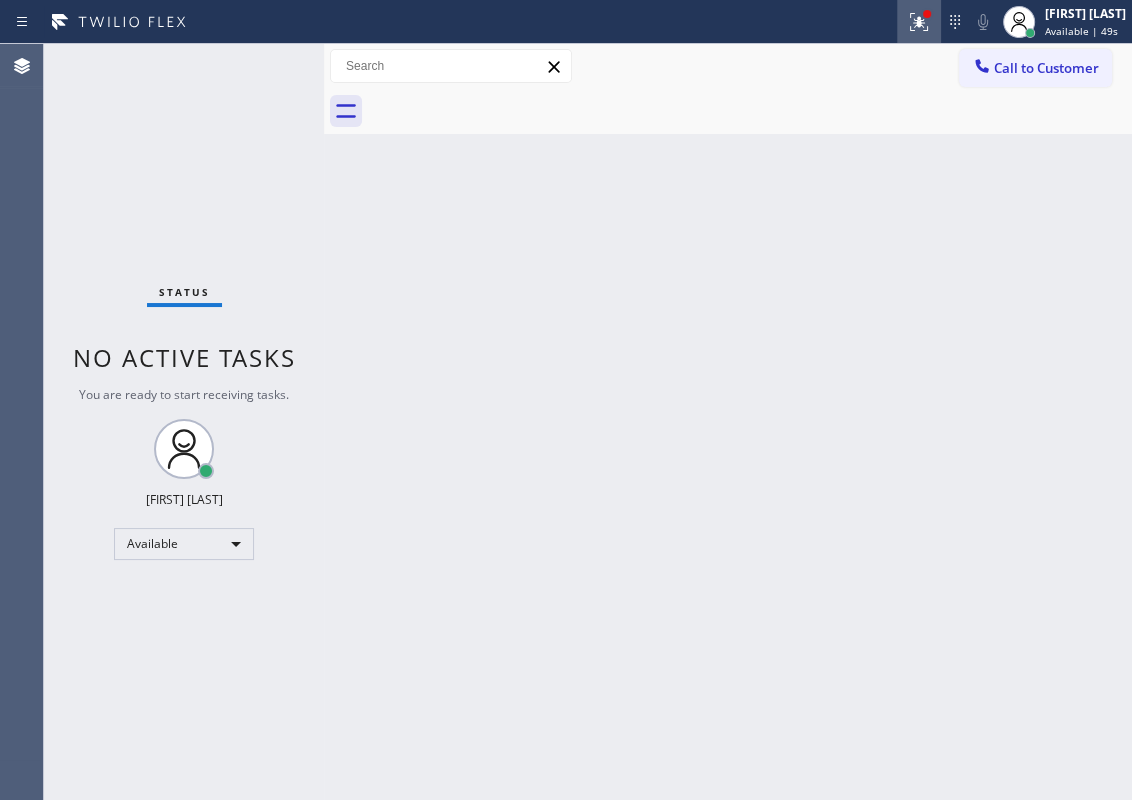 click 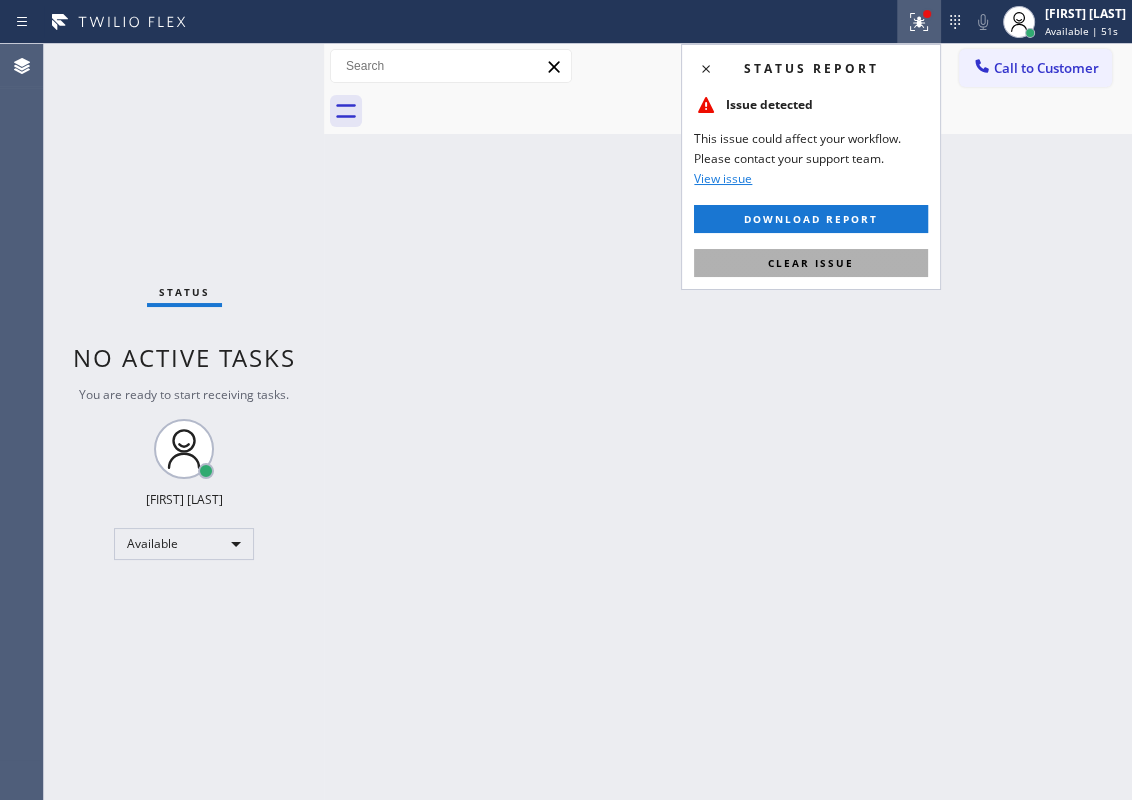 click on "Clear issue" at bounding box center (811, 263) 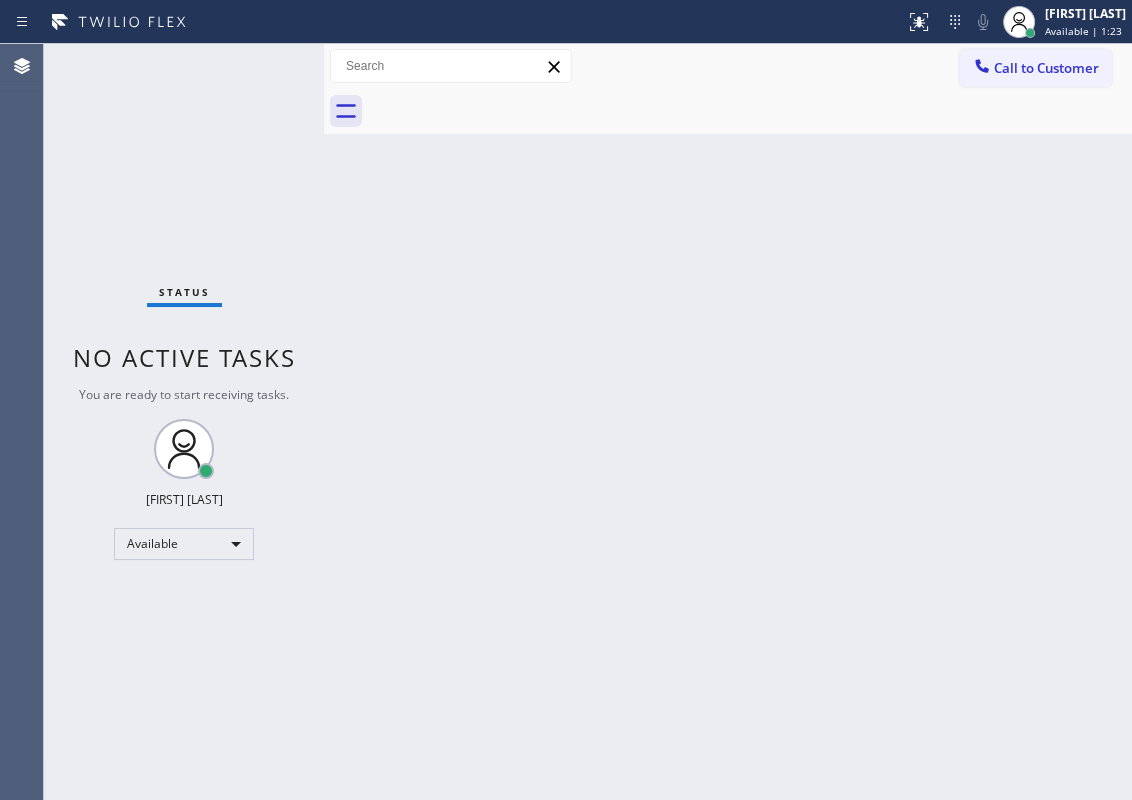 click on "Status   No active tasks     You are ready to start receiving tasks.   [FIRST] [LAST] Available" at bounding box center (184, 422) 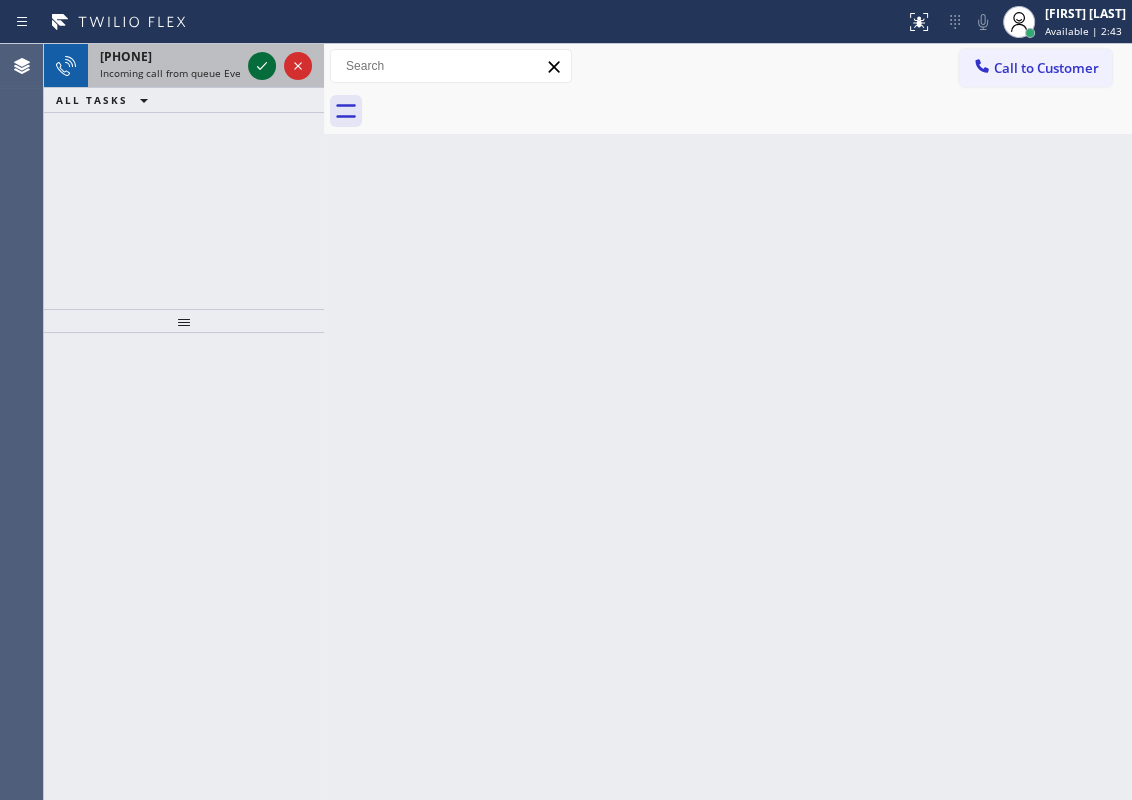 click 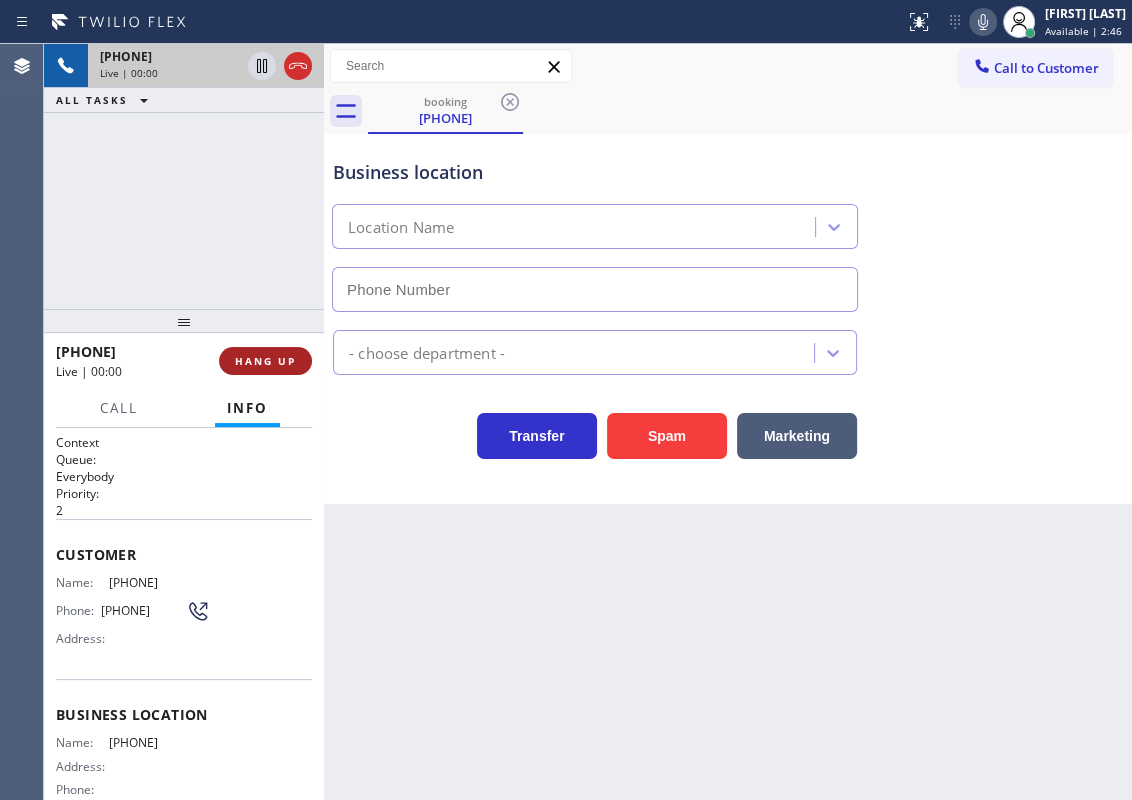 click on "HANG UP" at bounding box center (265, 361) 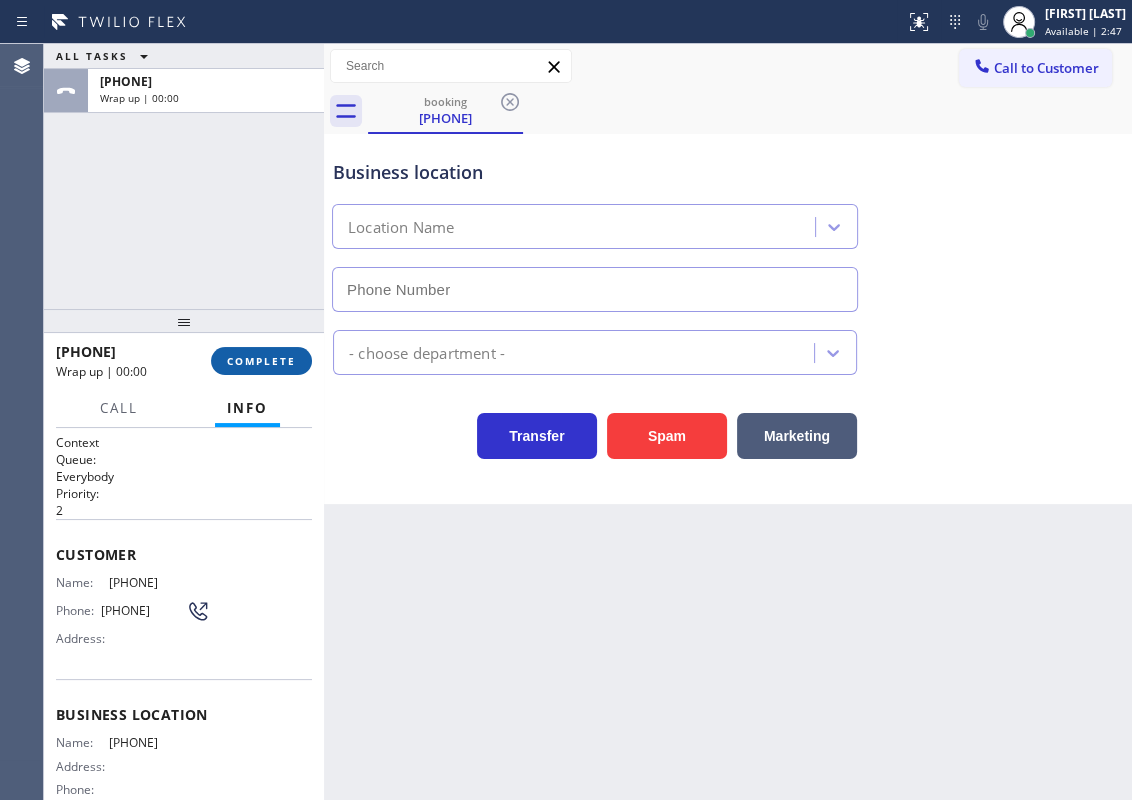 click on "COMPLETE" at bounding box center (261, 361) 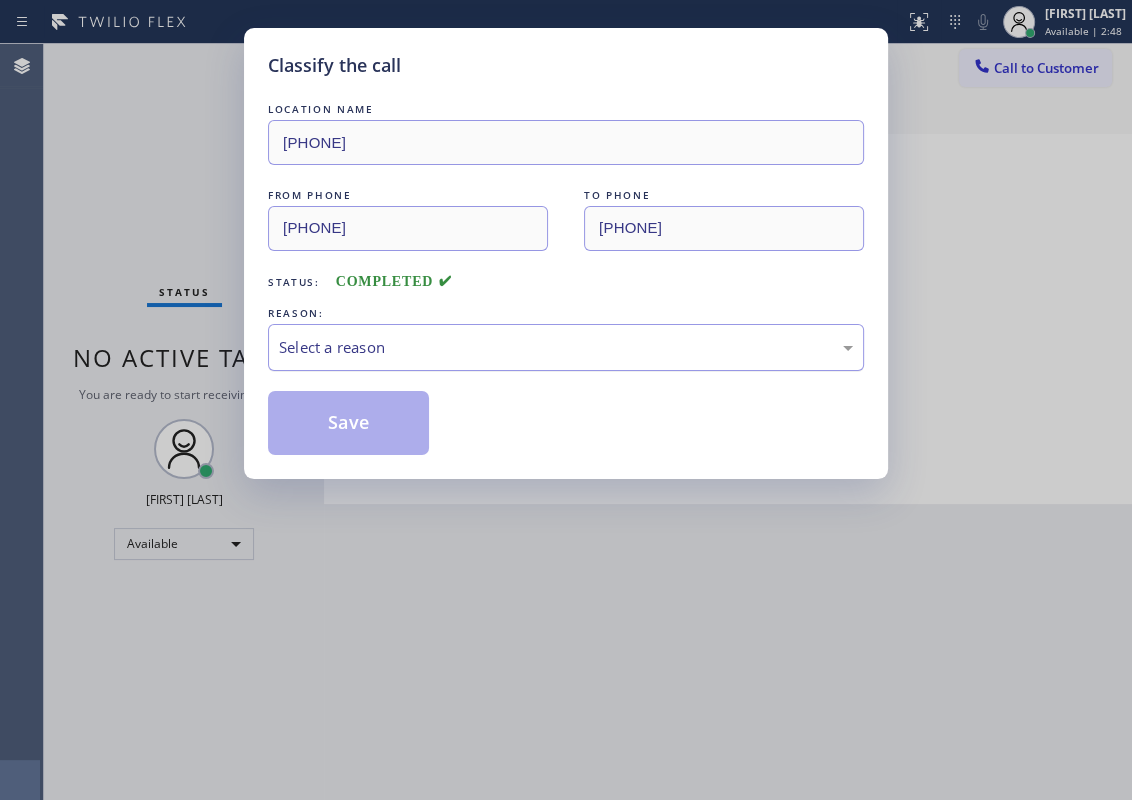 click on "Select a reason" at bounding box center [566, 347] 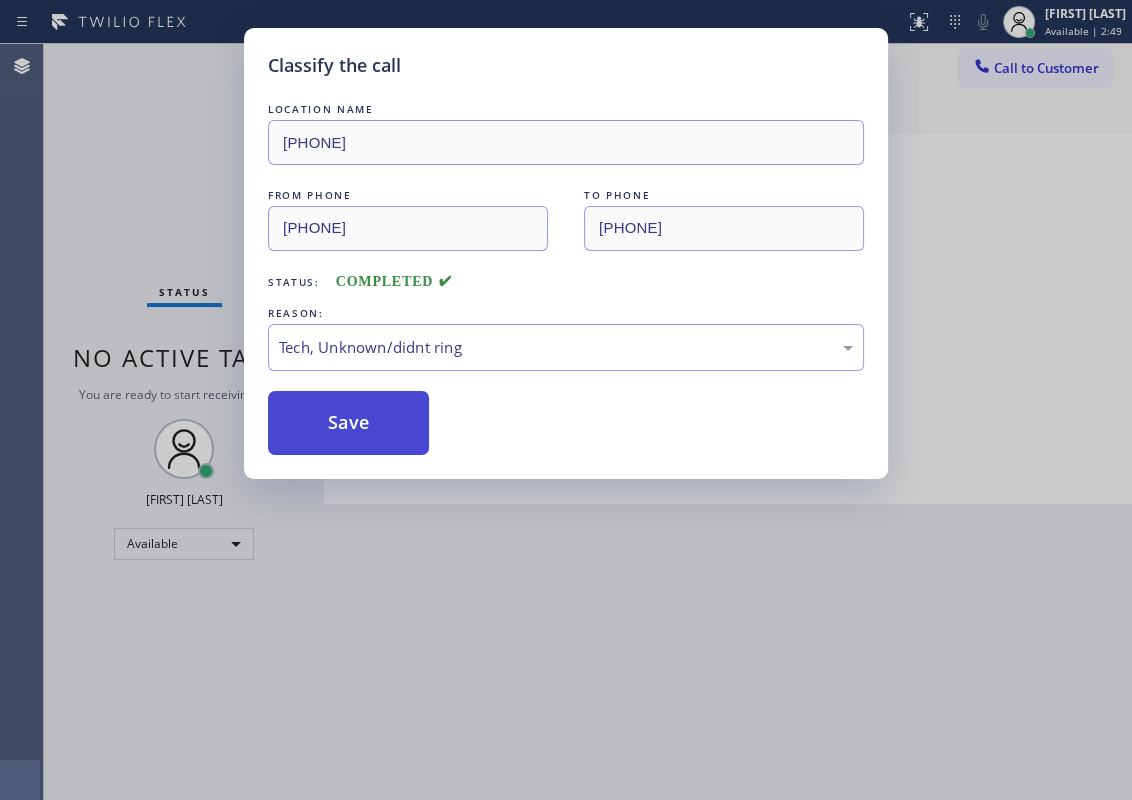 click on "Save" at bounding box center (348, 423) 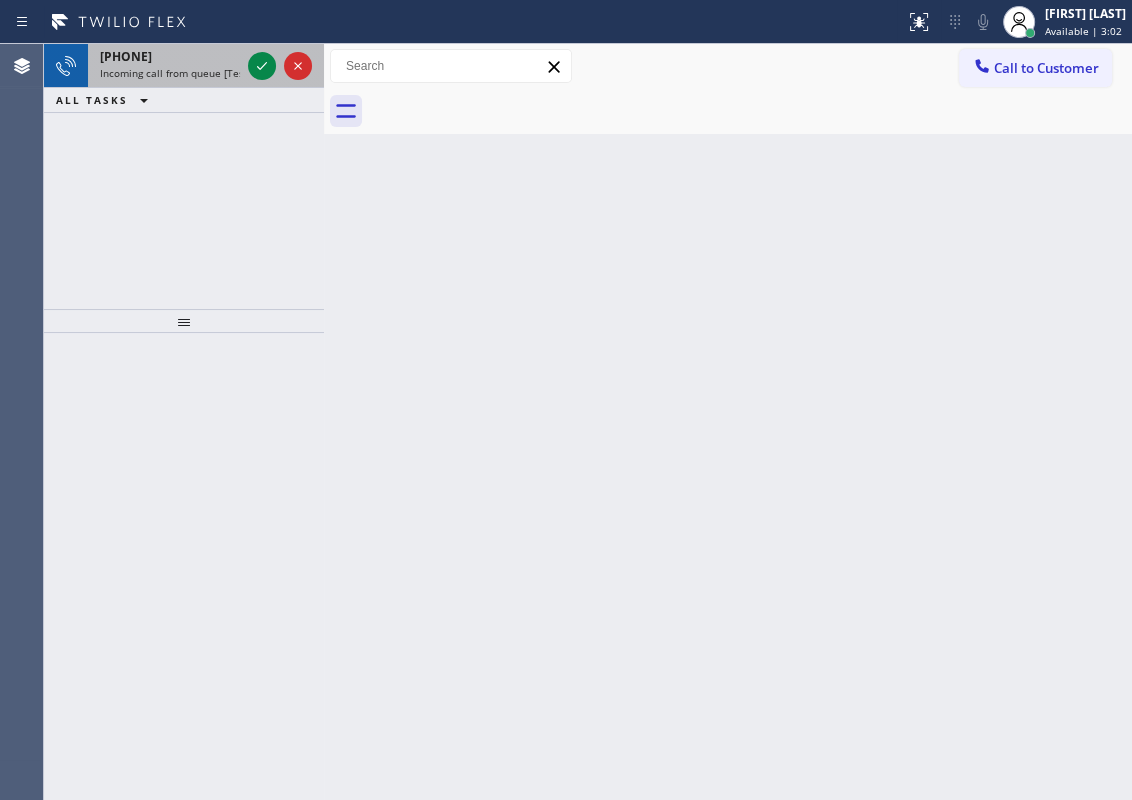 click on "Incoming call from queue [Test] All" at bounding box center (183, 73) 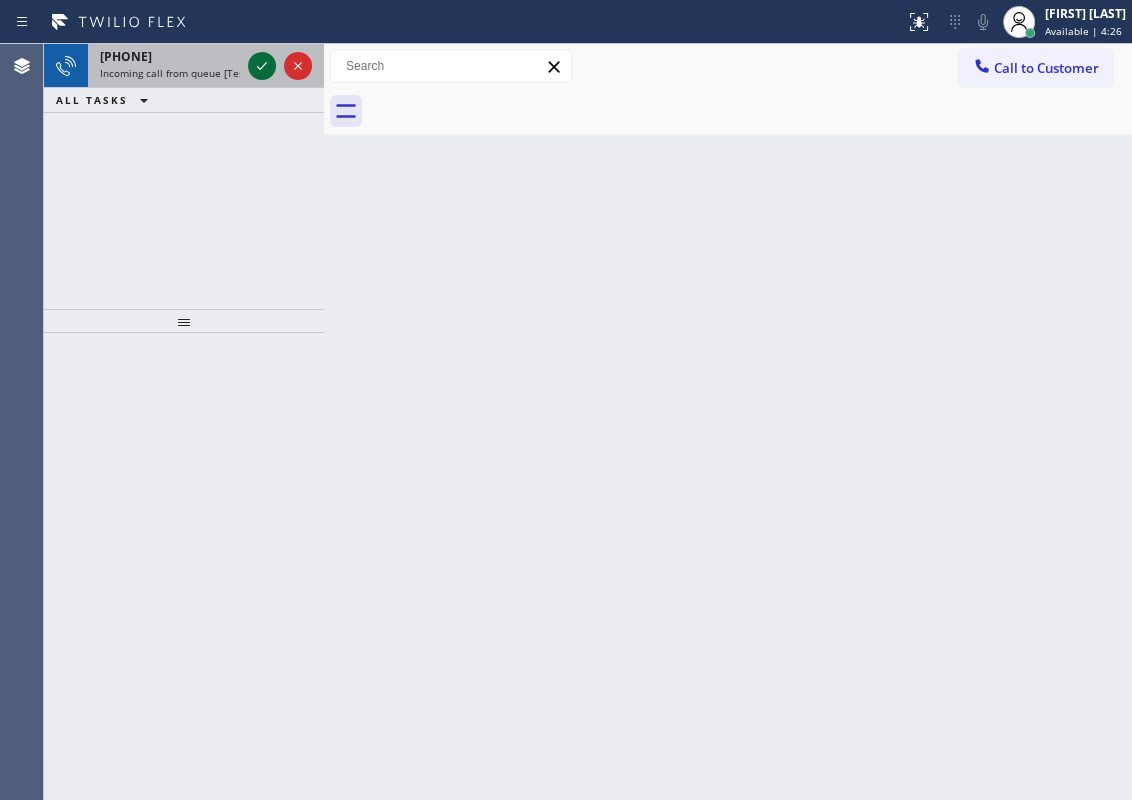 click 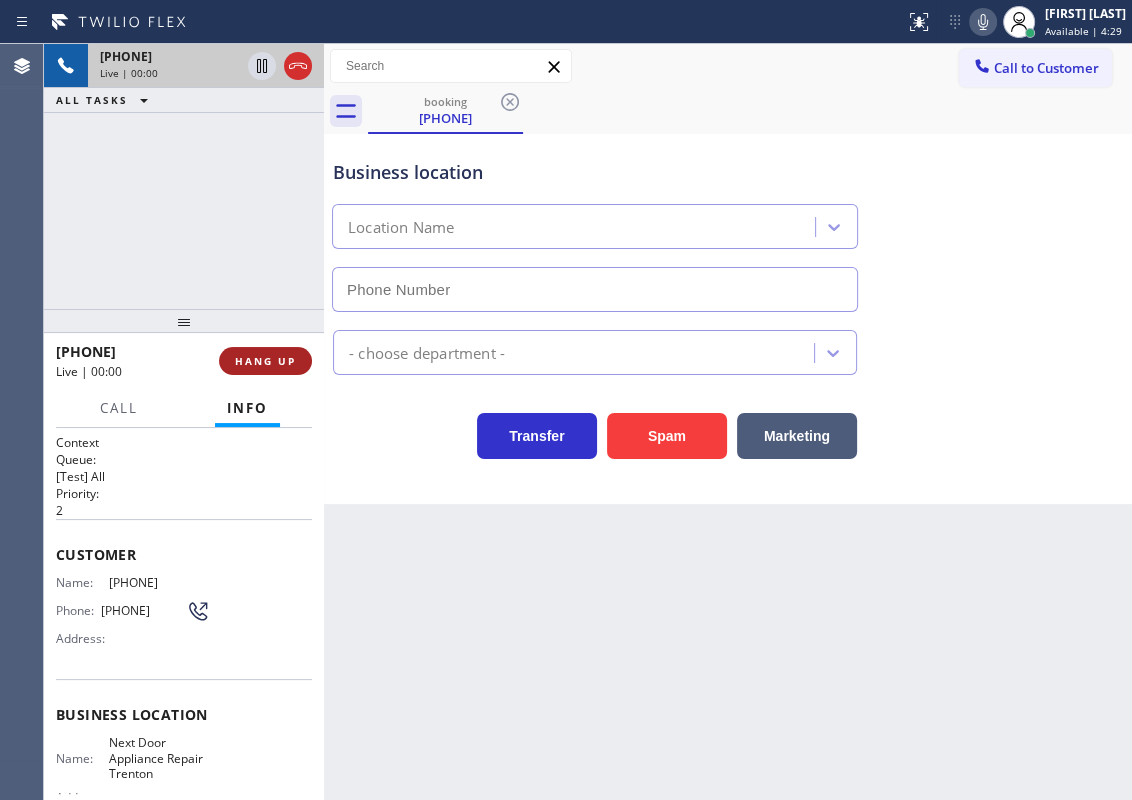 type on "[PHONE]" 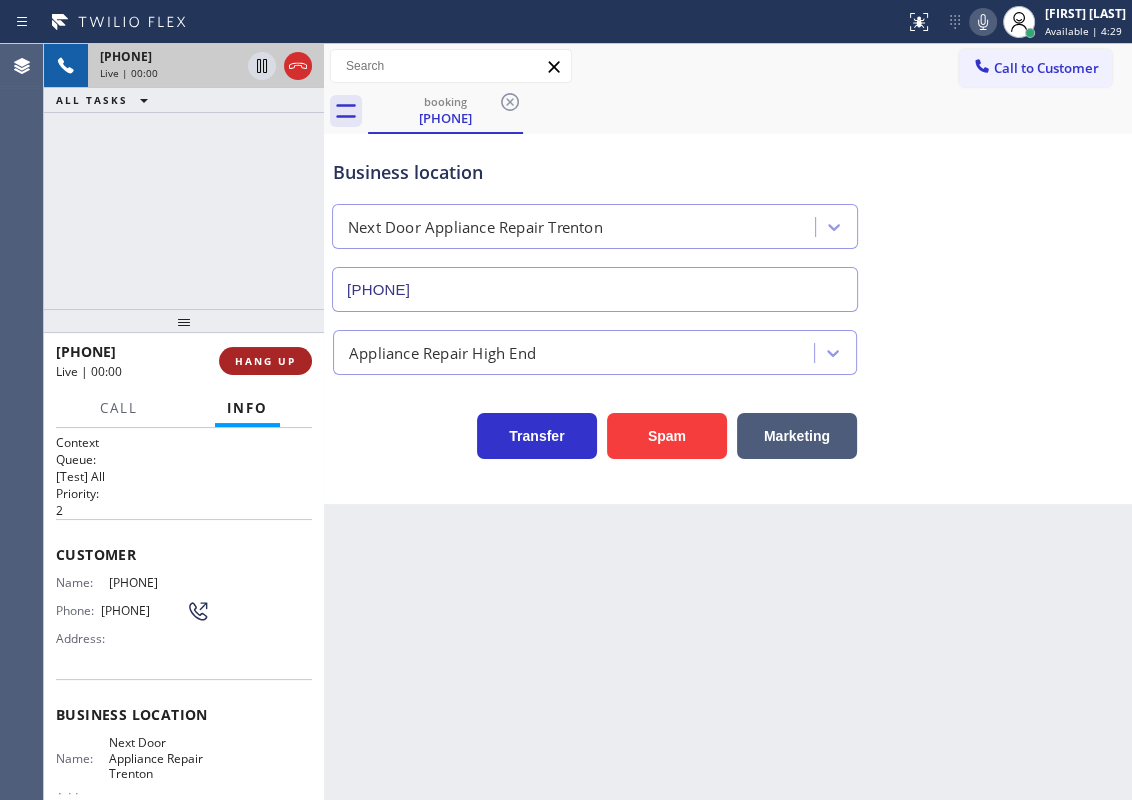 click on "HANG UP" at bounding box center (265, 361) 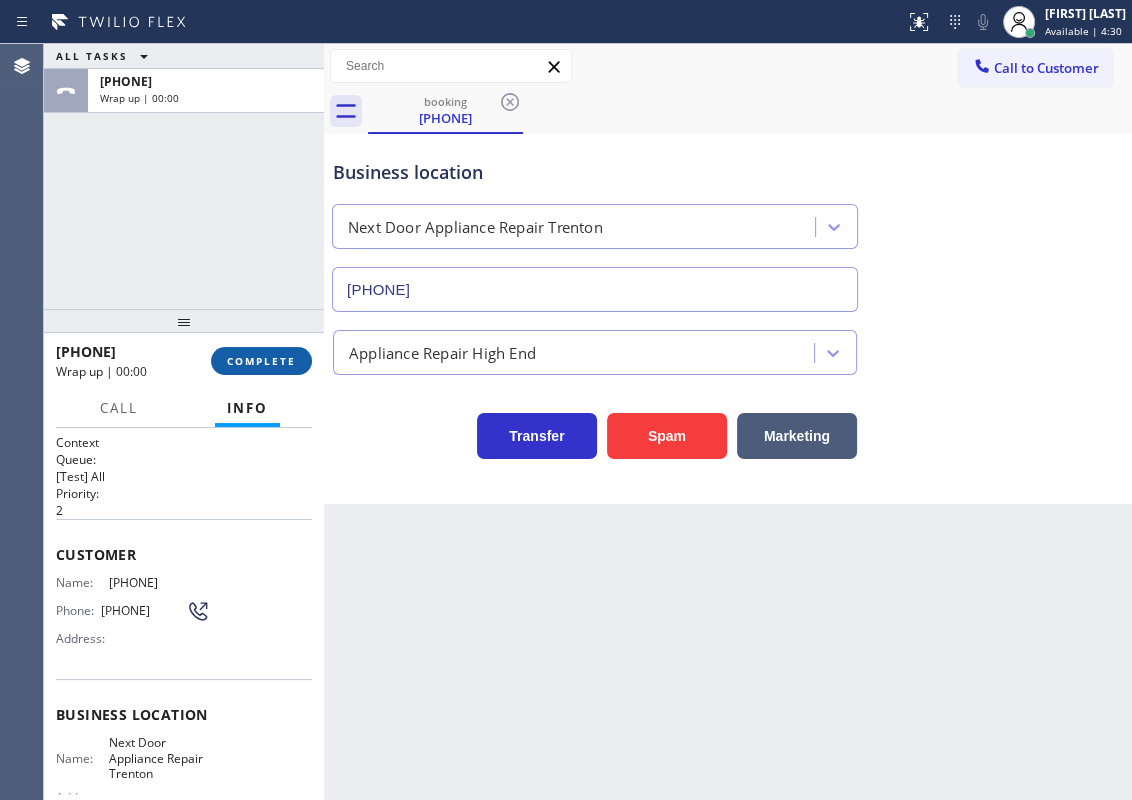 click on "COMPLETE" at bounding box center [261, 361] 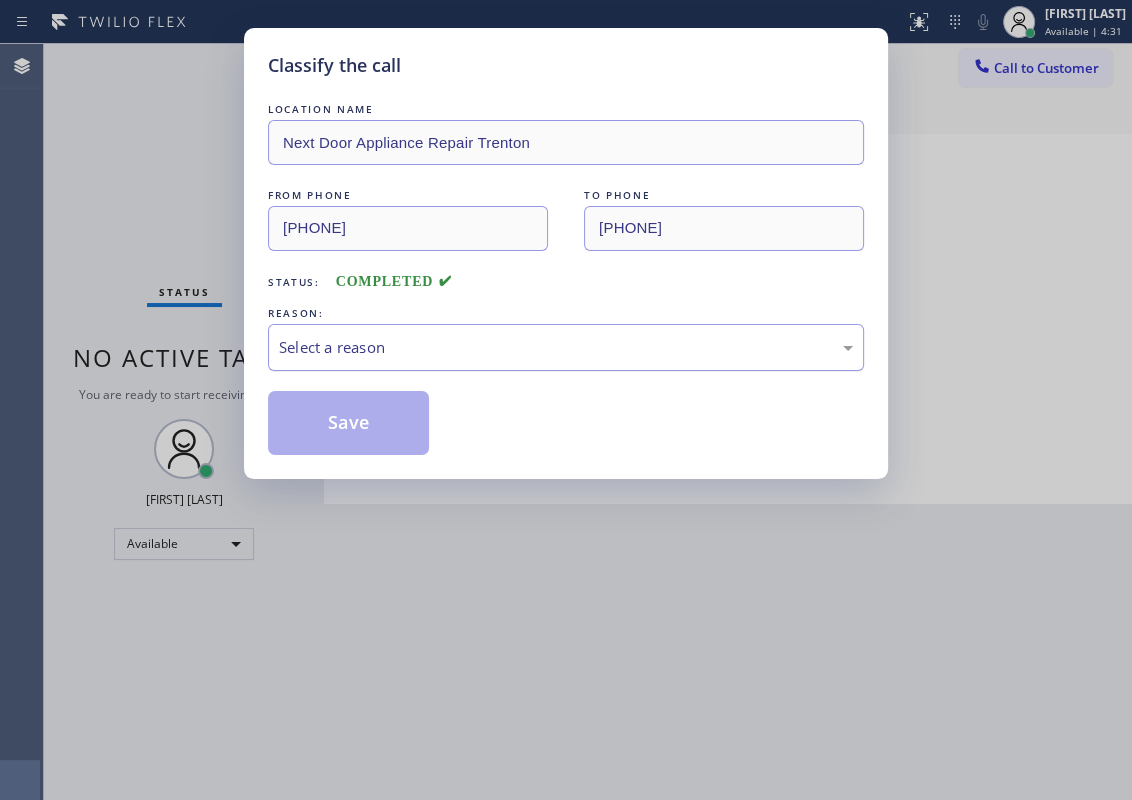 click on "Select a reason" at bounding box center (566, 347) 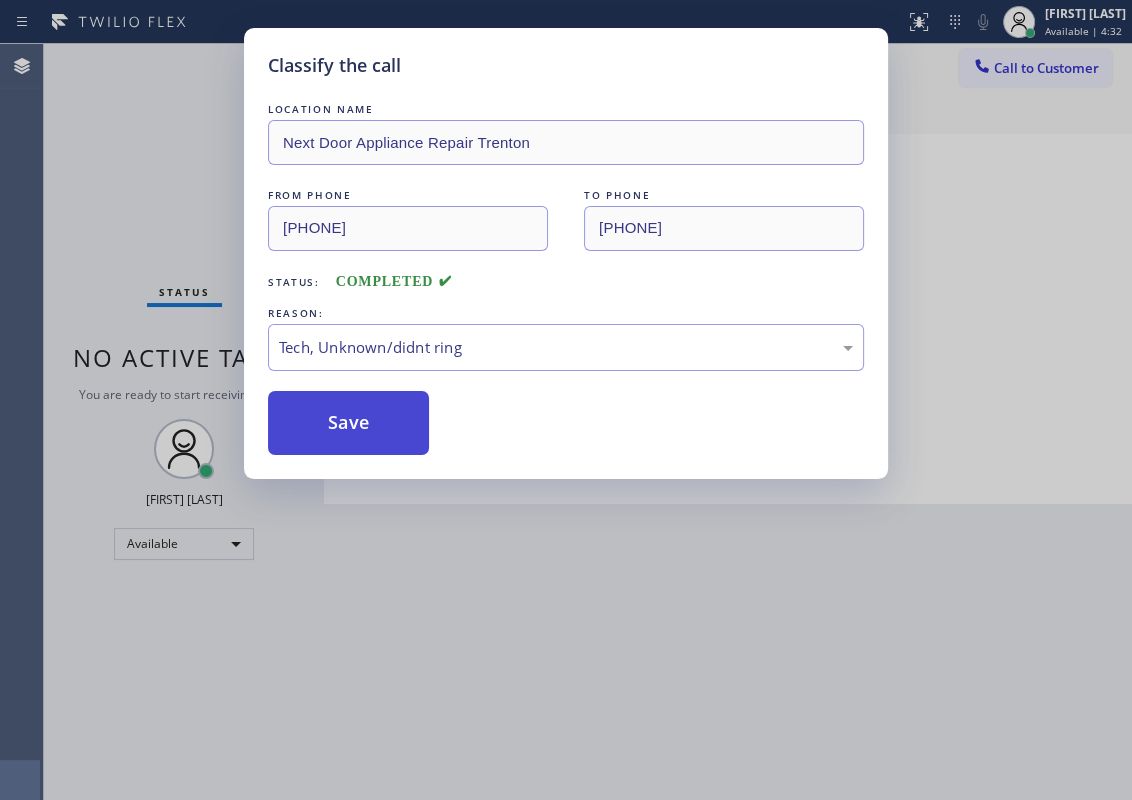 click on "Save" at bounding box center [348, 423] 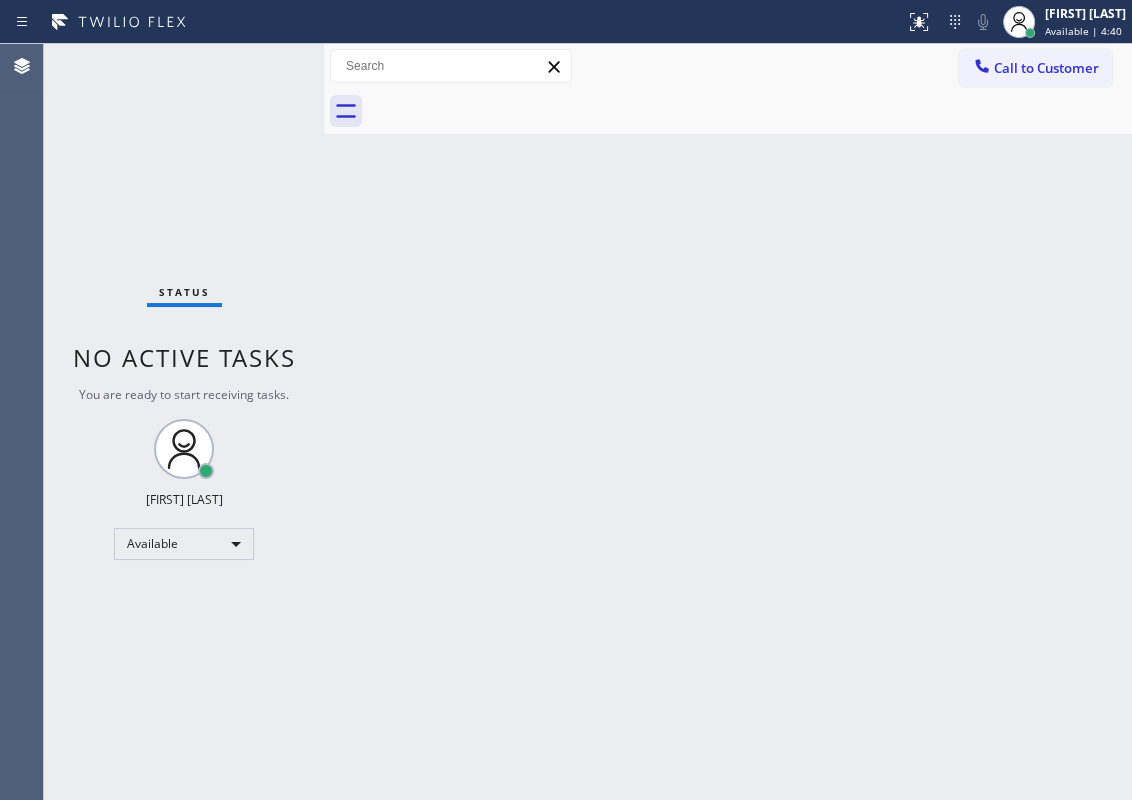 click on "Back to Dashboard Change Sender ID Customers Technicians Select a contact Outbound call Technician Search Technician Your caller id phone number Your caller id phone number Call Technician info Name   Phone none Address none Change Sender ID HVAC [PHONE] 5 Star Appliance [PHONE] Appliance Repair [PHONE] Plumbing [PHONE] Air Duct Cleaning [PHONE]  Electricians [PHONE] Cancel Change Check personal SMS Reset Change No tabs Call to Customer Outbound call Location [COMPANY] Repair  Service Your caller id phone number [PHONE] Customer number Call Outbound call Technician Search Technician Your caller id phone number Your caller id phone number Call" at bounding box center (728, 422) 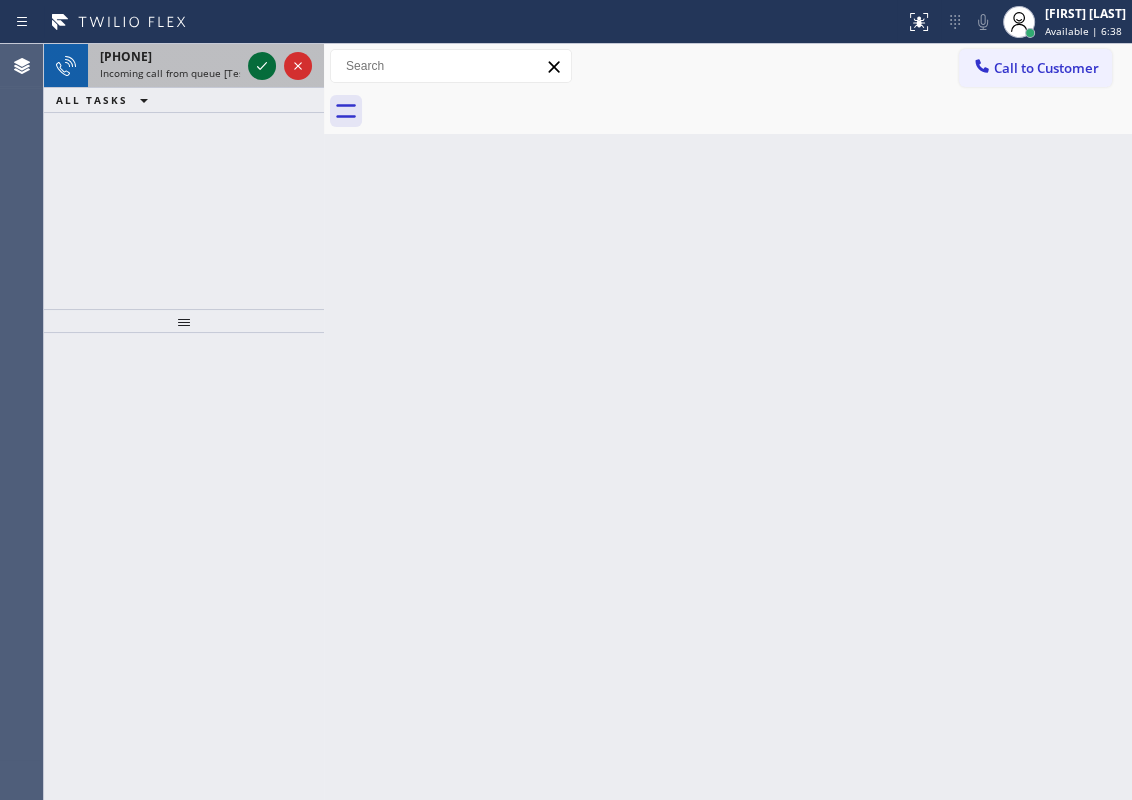 click 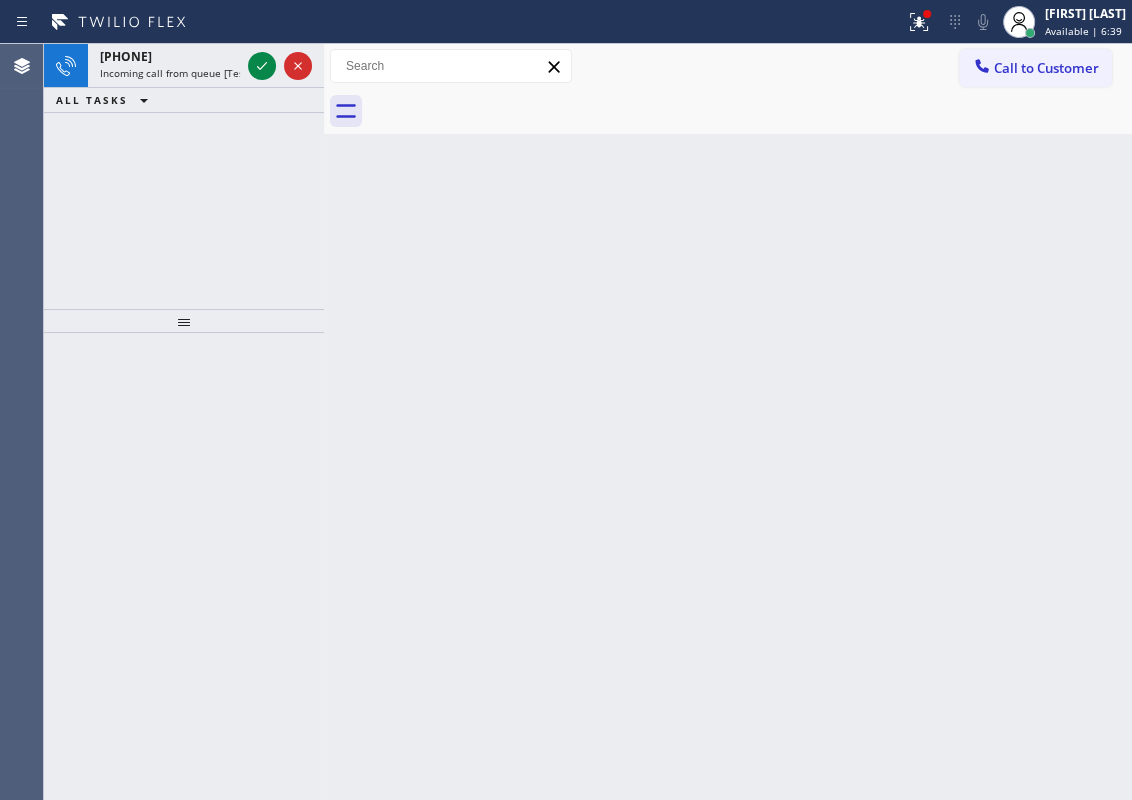 click 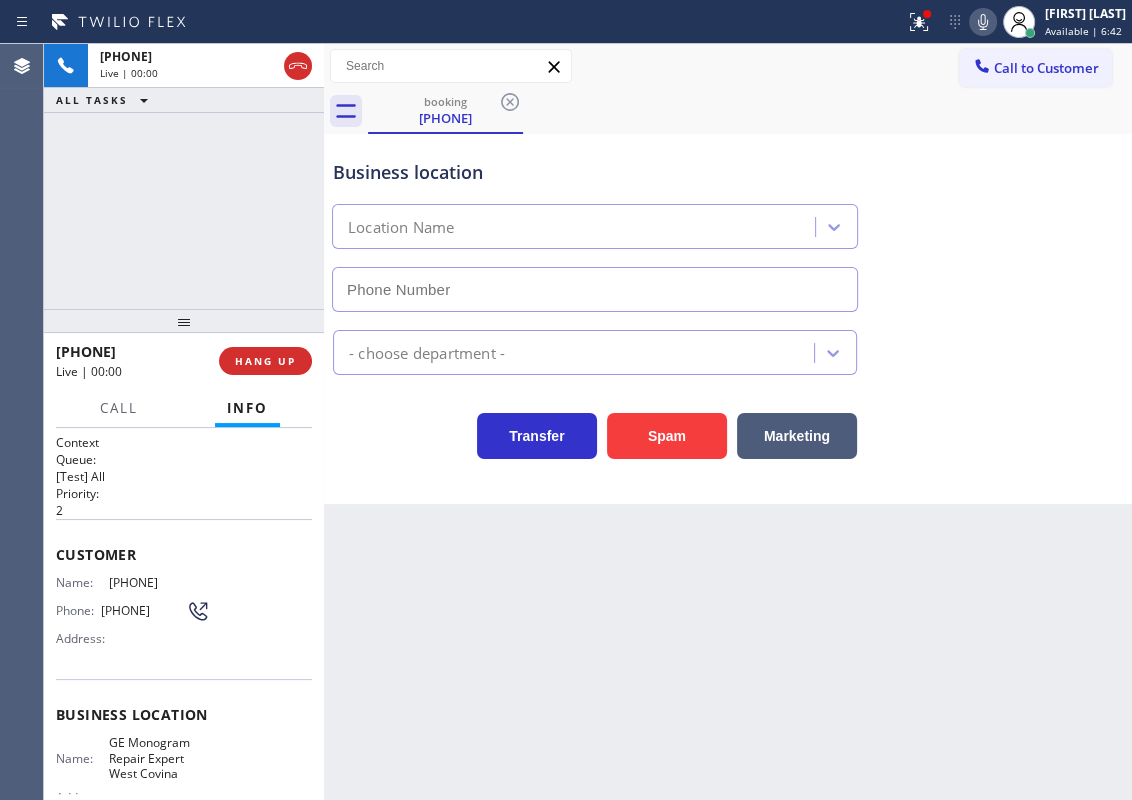 type on "[PHONE]" 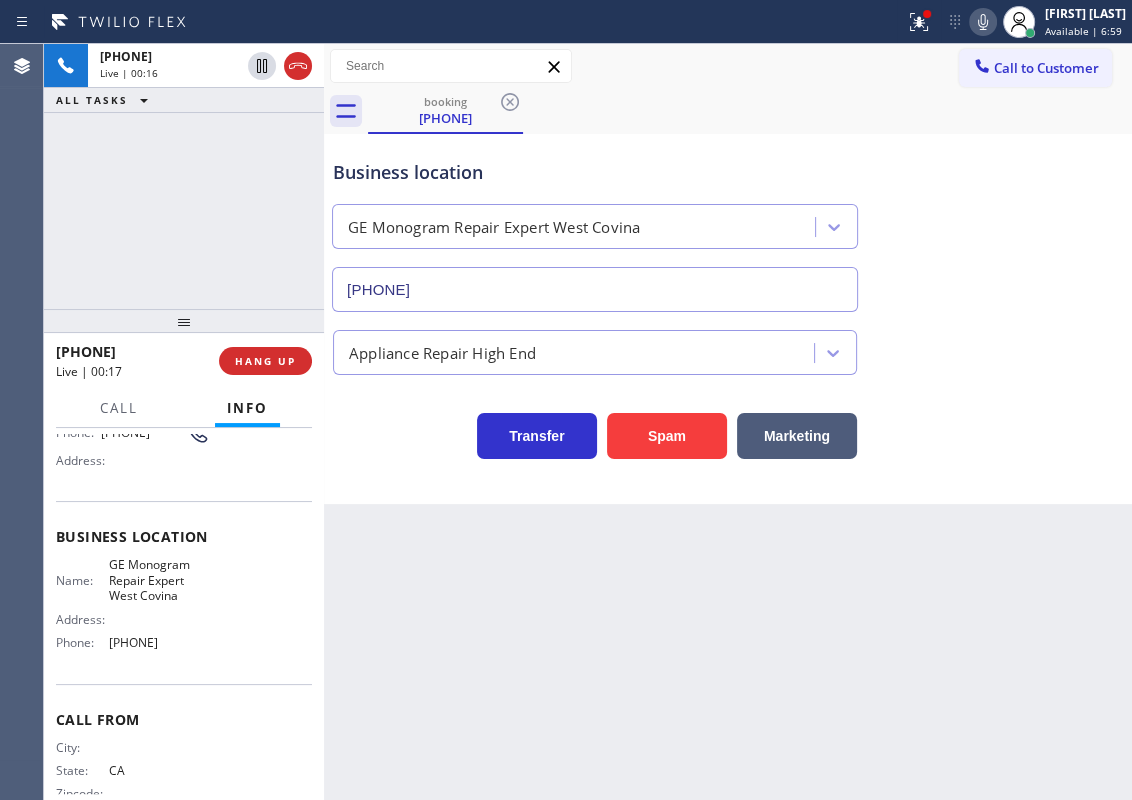 scroll, scrollTop: 181, scrollLeft: 0, axis: vertical 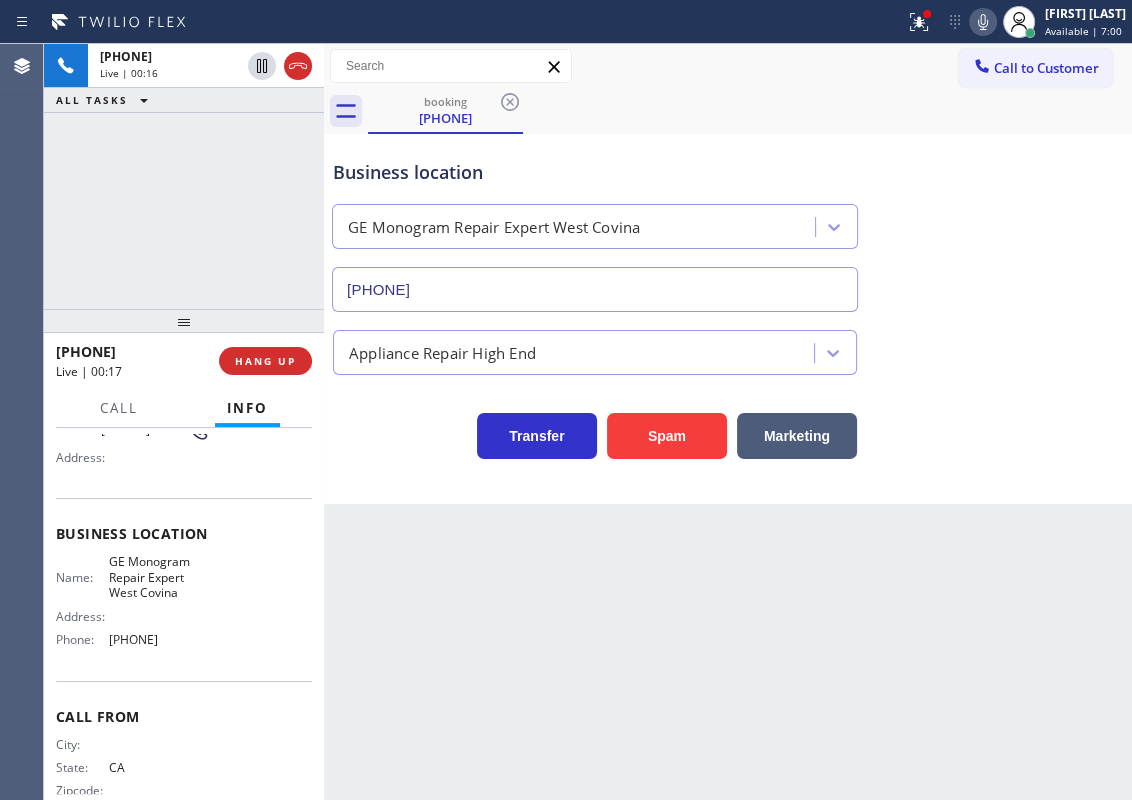click on "Name: GE Monogram Repair Expert West Covina Address:   Phone: [PHONE]" at bounding box center (133, 604) 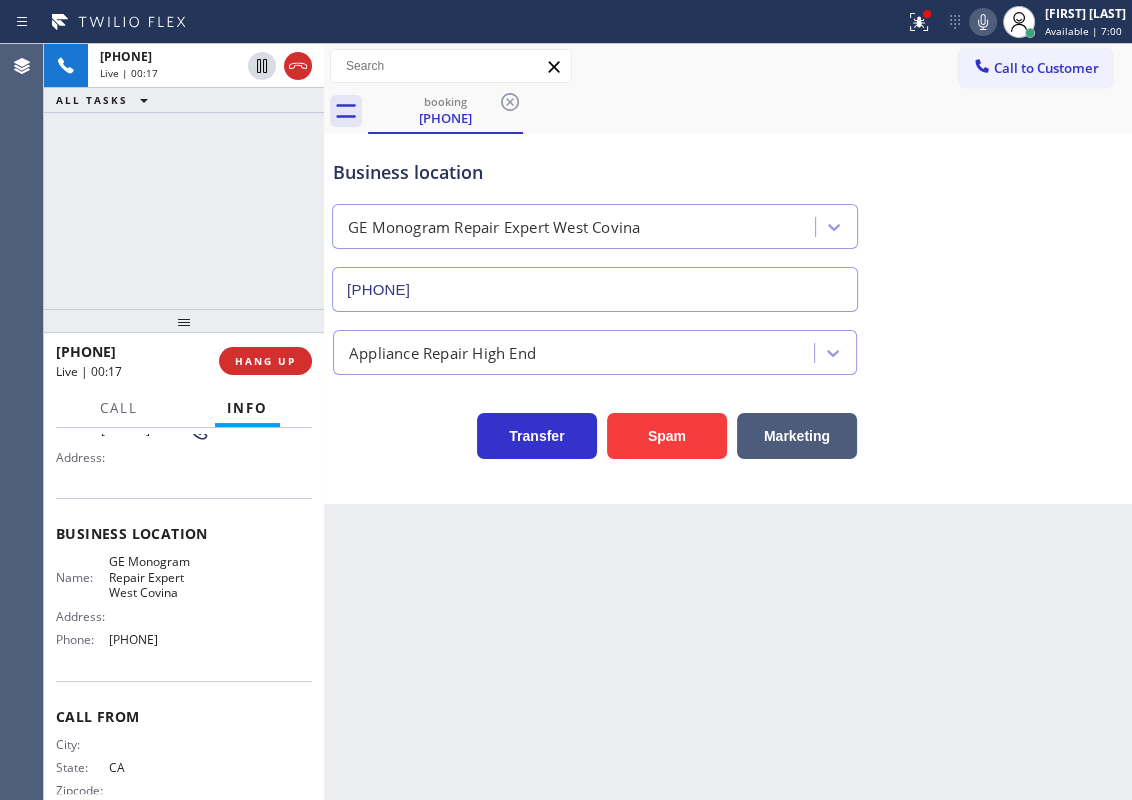 click on "Name: GE Monogram Repair Expert West Covina Address:   Phone: [PHONE]" at bounding box center [133, 604] 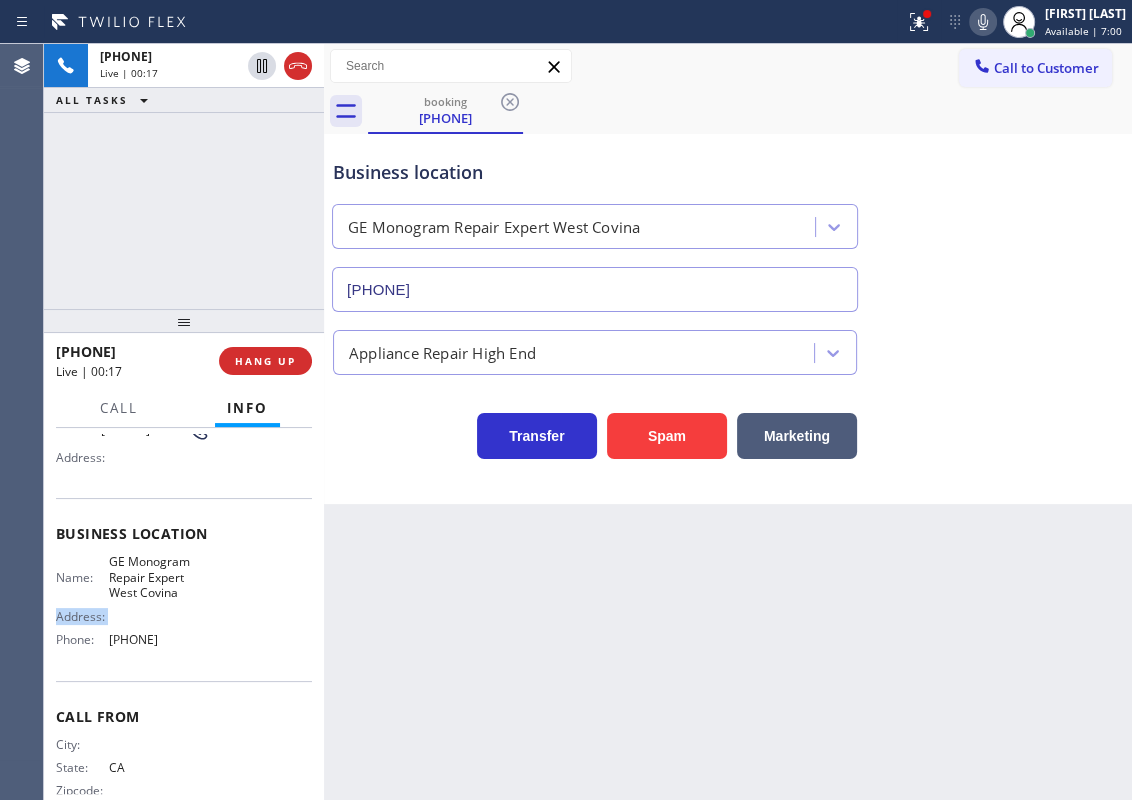 click on "Name: GE Monogram Repair Expert West Covina Address:   Phone: [PHONE]" at bounding box center [133, 604] 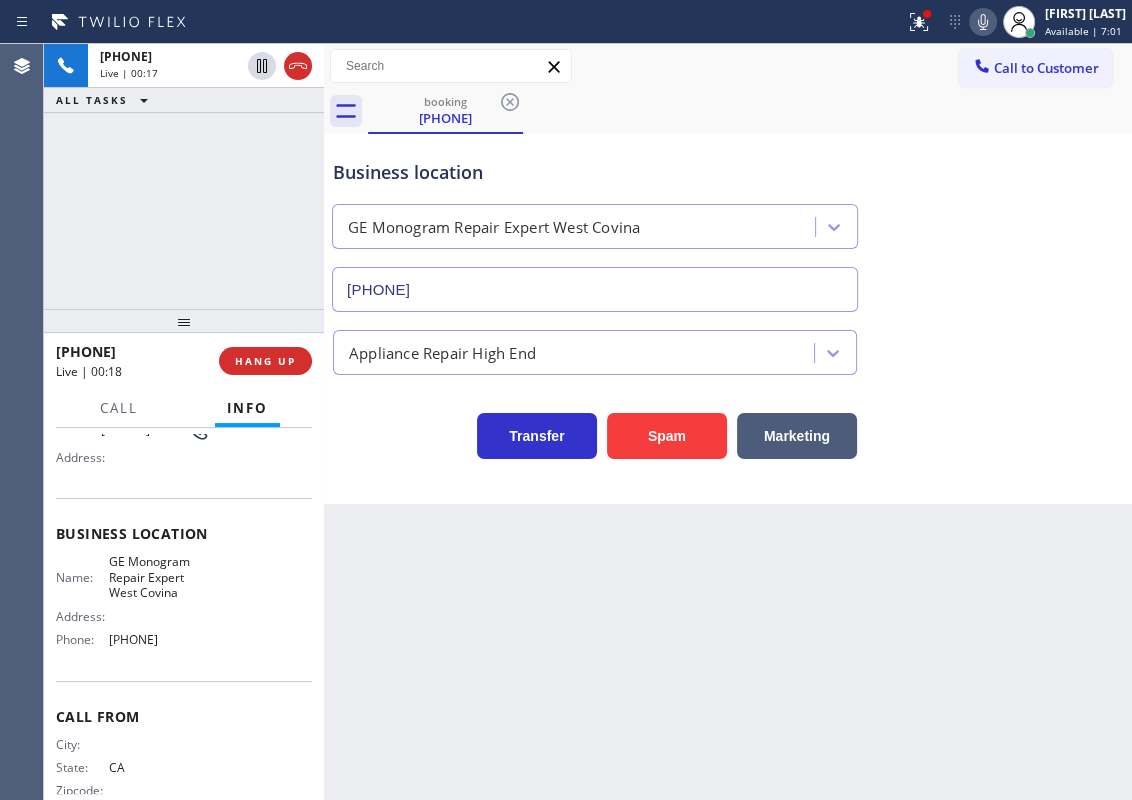 click on "GE Monogram Repair Expert West Covina" at bounding box center (159, 577) 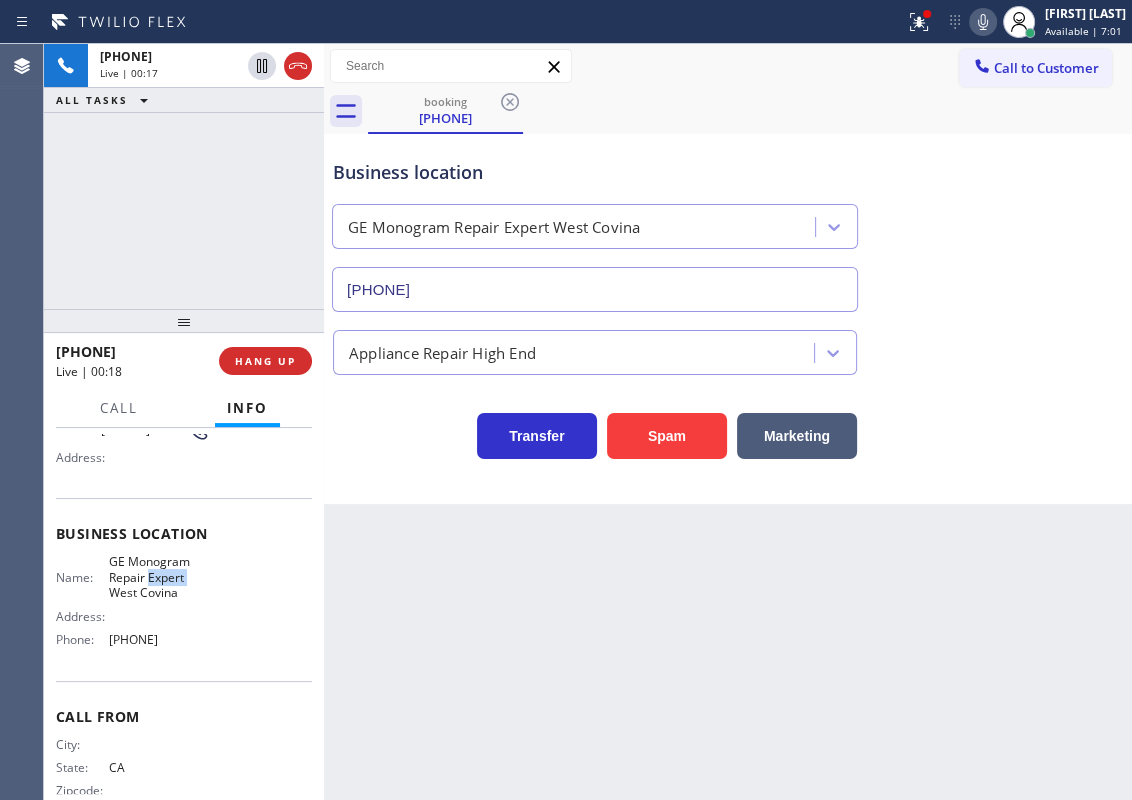 click on "GE Monogram Repair Expert West Covina" at bounding box center [159, 577] 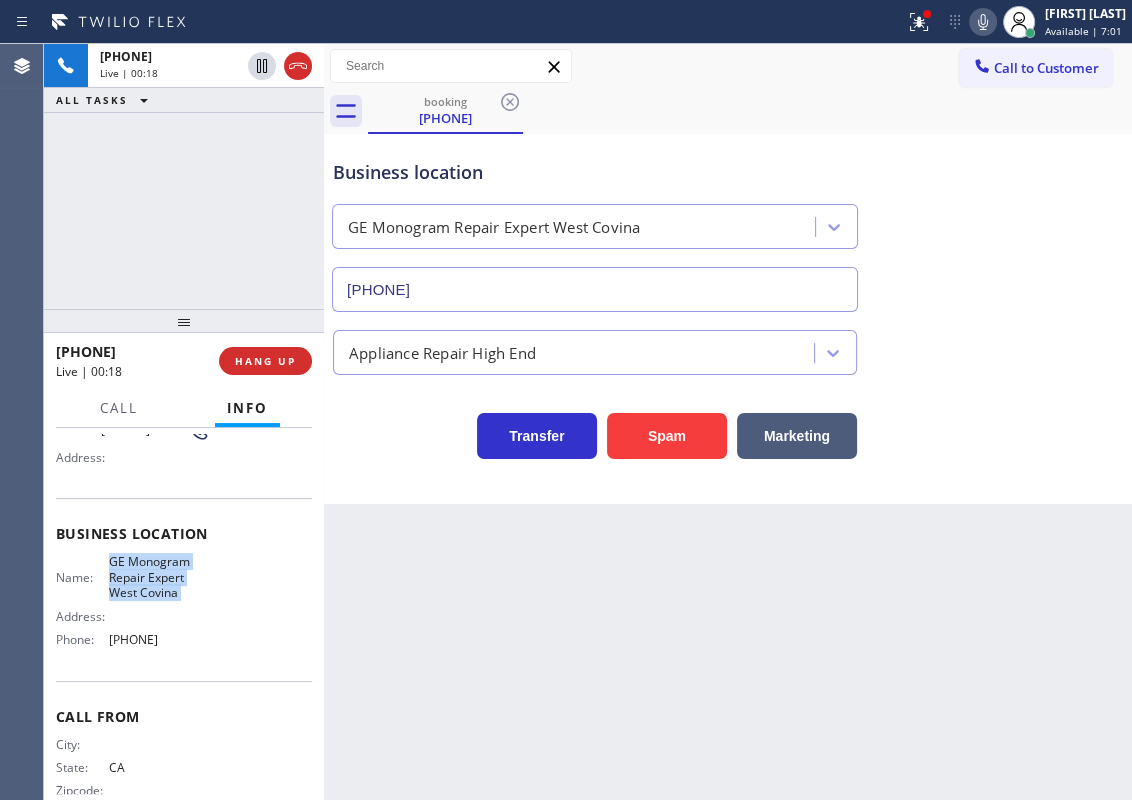 click on "GE Monogram Repair Expert West Covina" at bounding box center (159, 577) 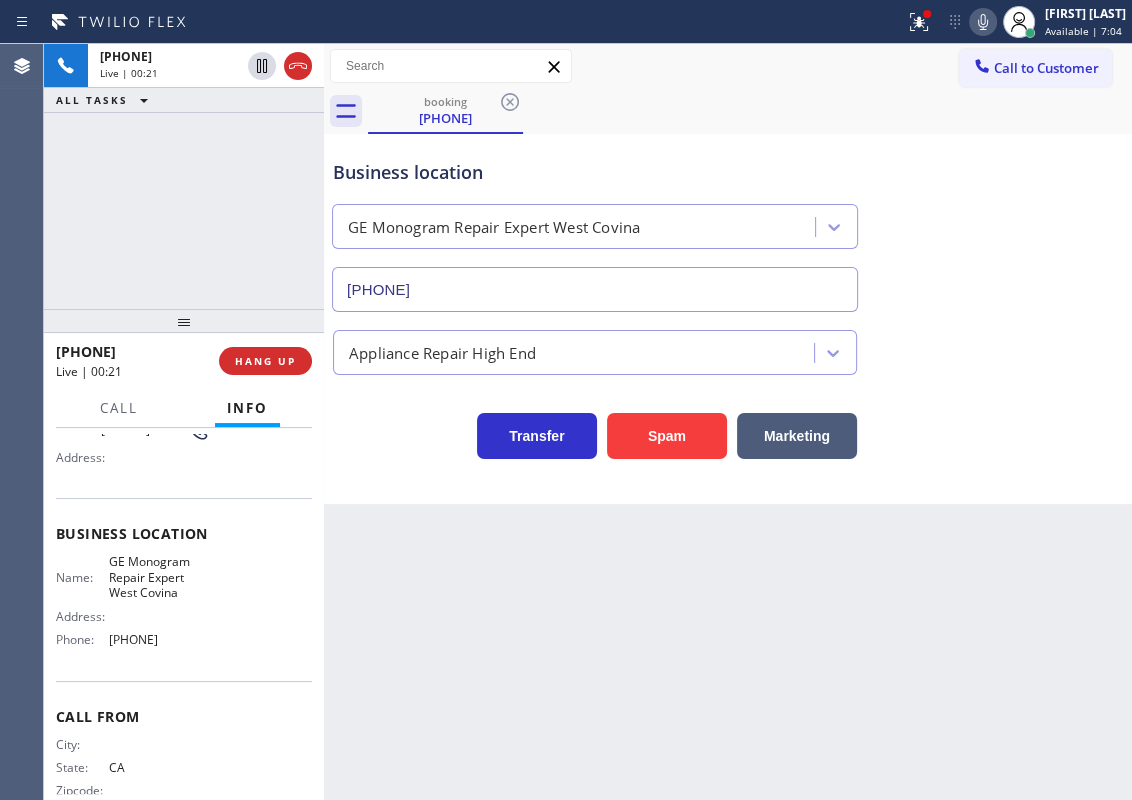 click on "[PHONE]" at bounding box center (595, 289) 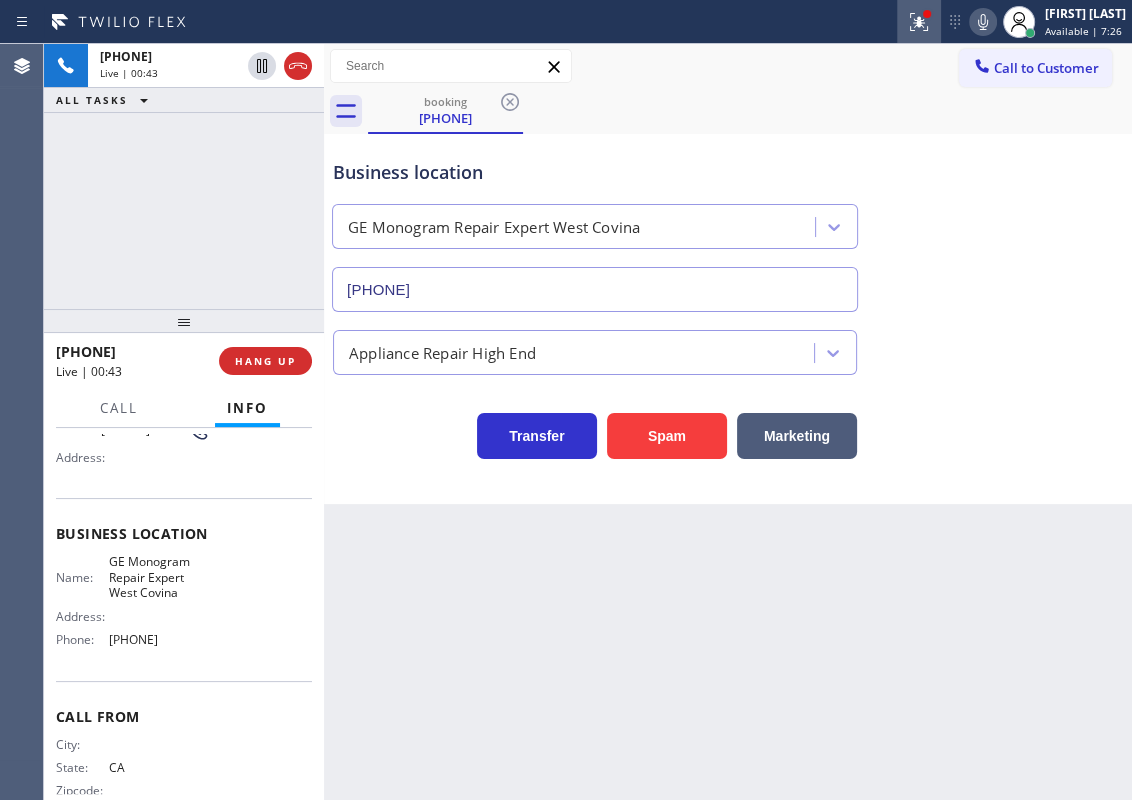 drag, startPoint x: 932, startPoint y: 9, endPoint x: 932, endPoint y: 29, distance: 20 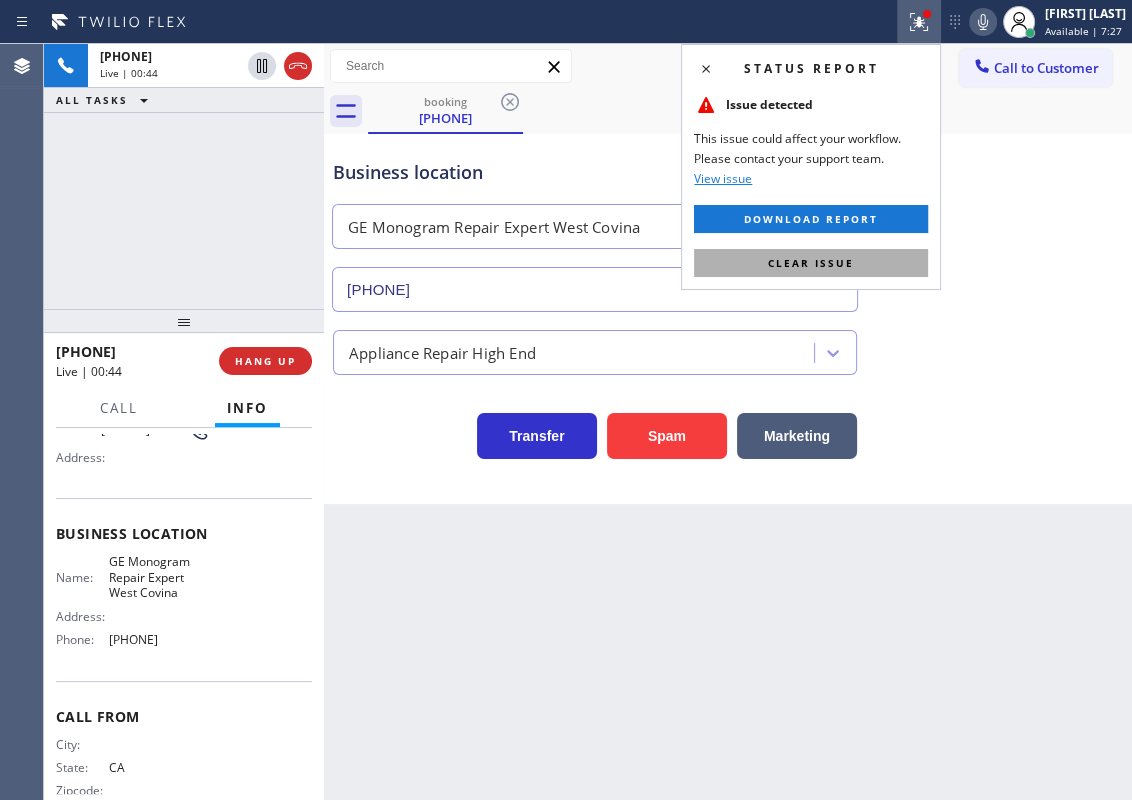 click on "Clear issue" at bounding box center (811, 263) 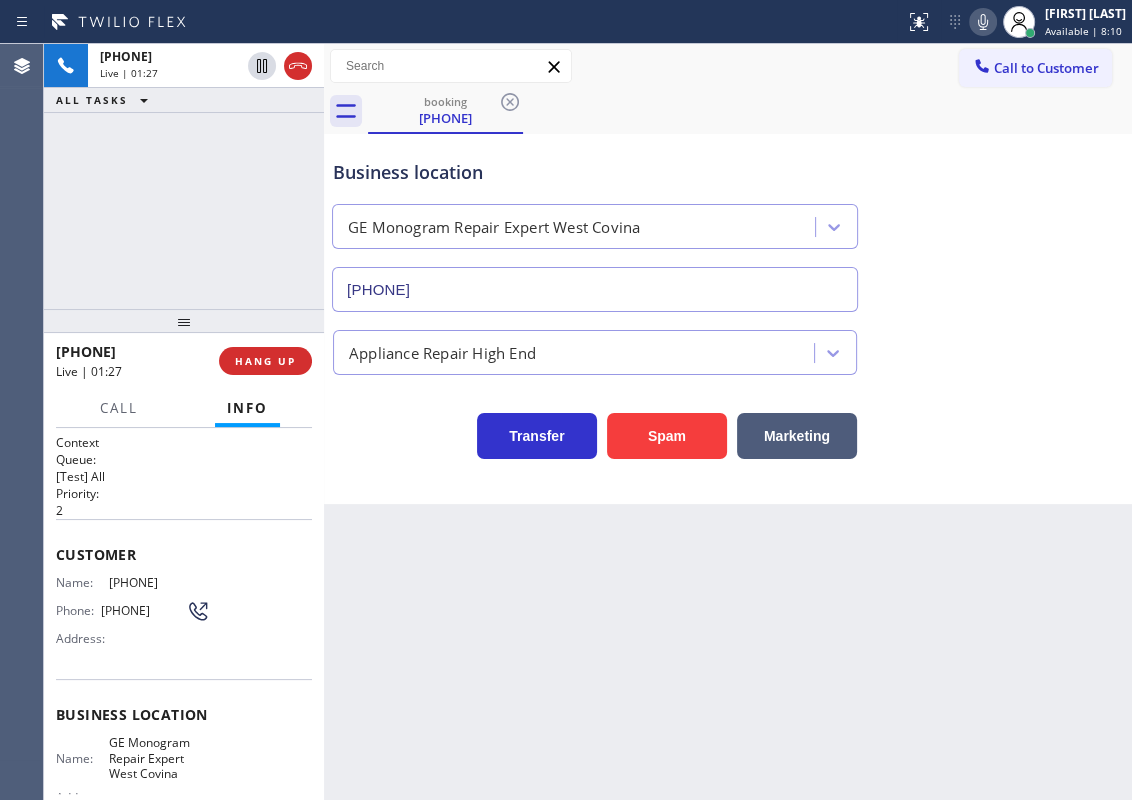 scroll, scrollTop: 0, scrollLeft: 0, axis: both 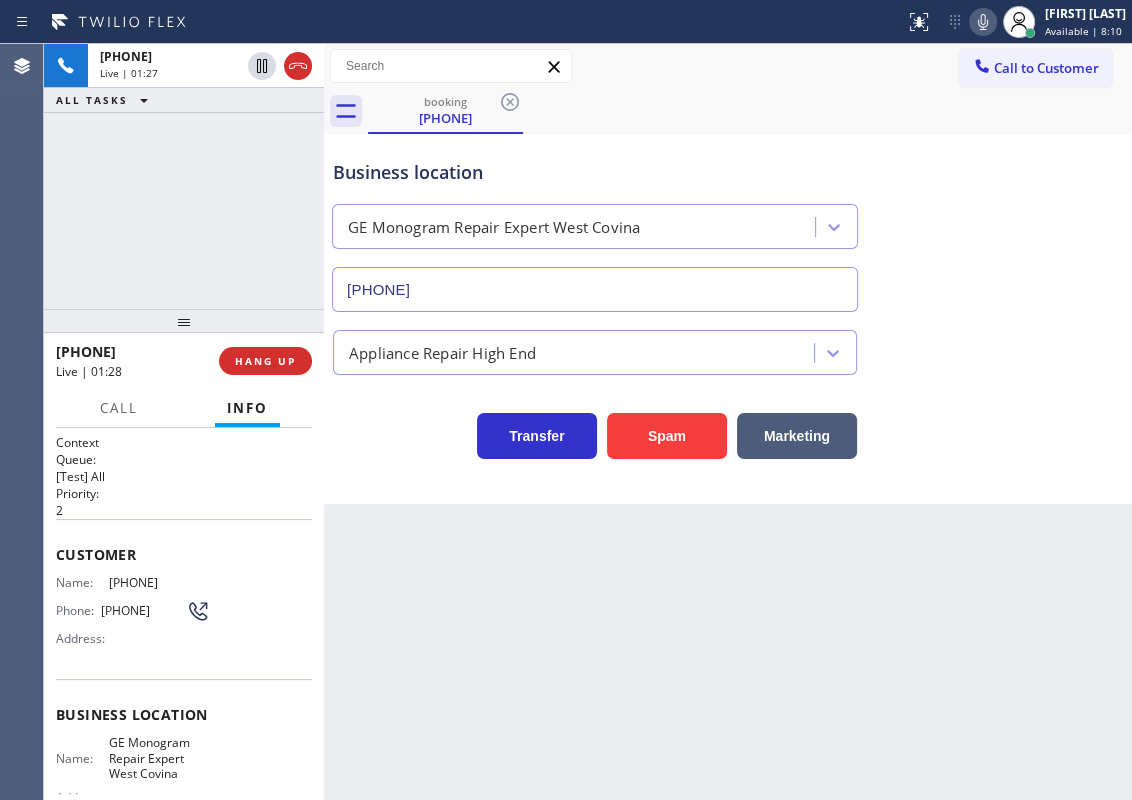 click on "Name: [PHONE] Phone: [PHONE] Address:" at bounding box center [133, 614] 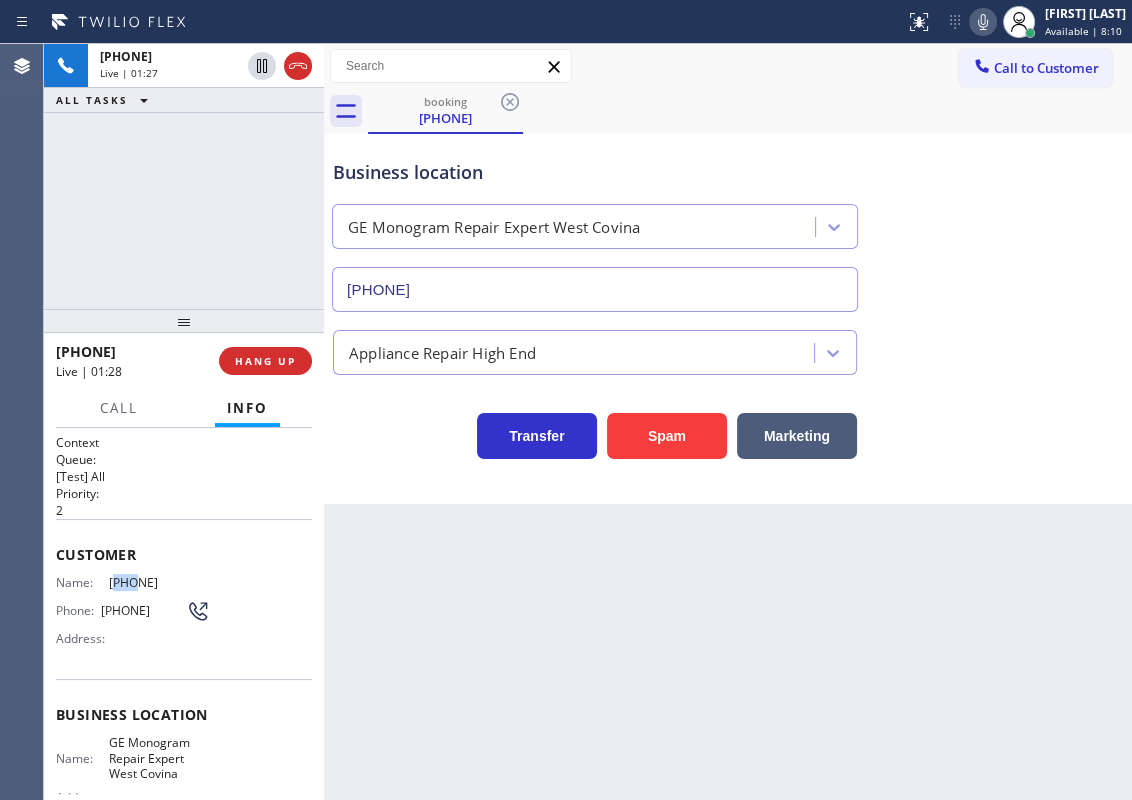 click on "Name: [PHONE] Phone: [PHONE] Address:" at bounding box center (133, 614) 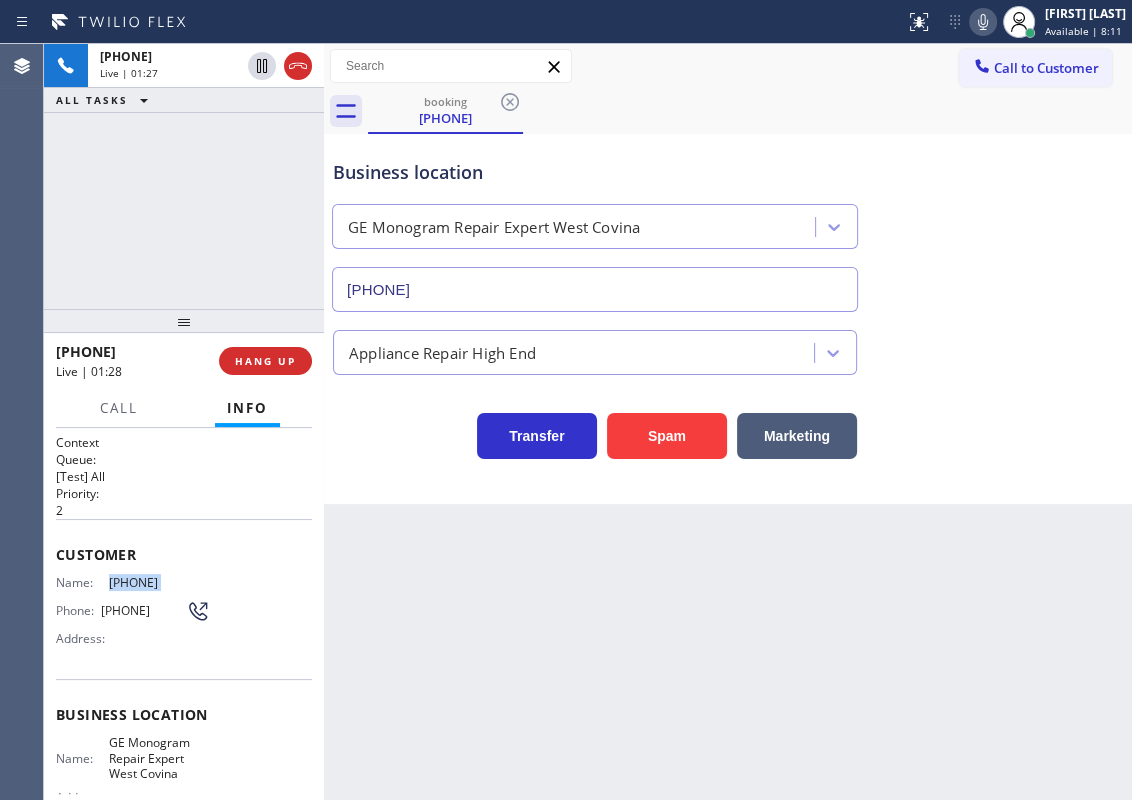click on "Name: [PHONE] Phone: [PHONE] Address:" at bounding box center [133, 614] 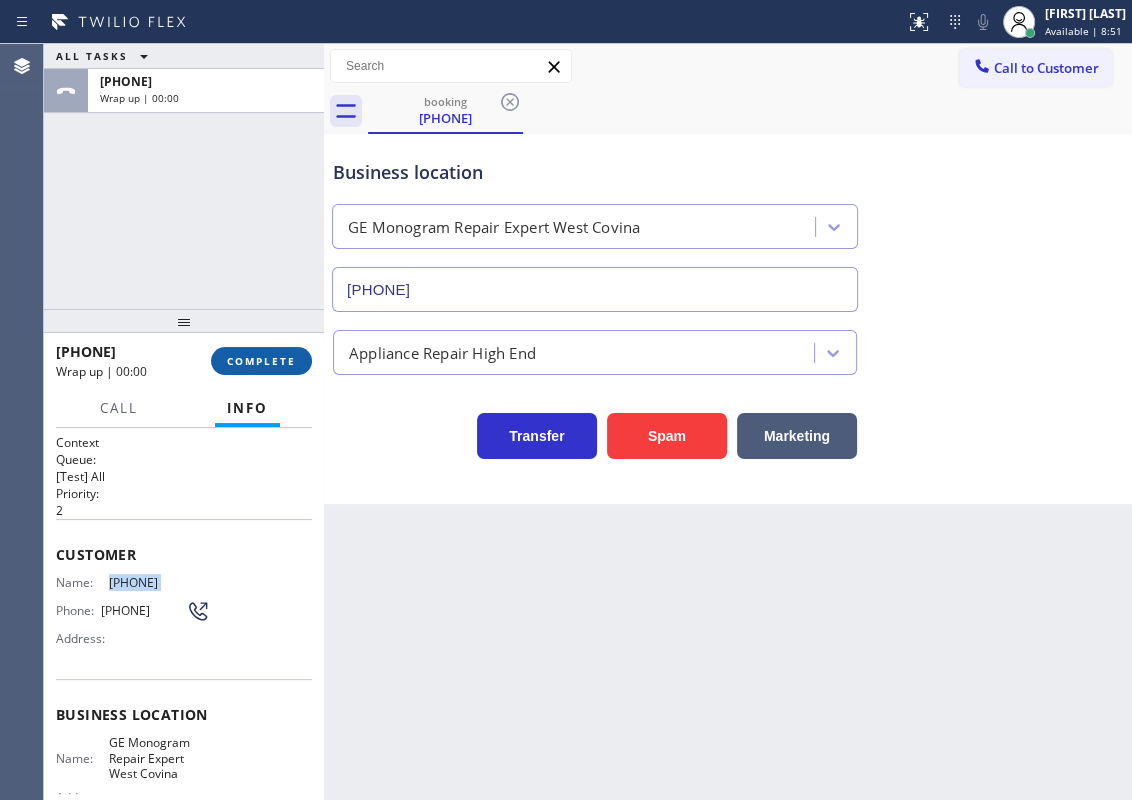 click on "COMPLETE" at bounding box center (261, 361) 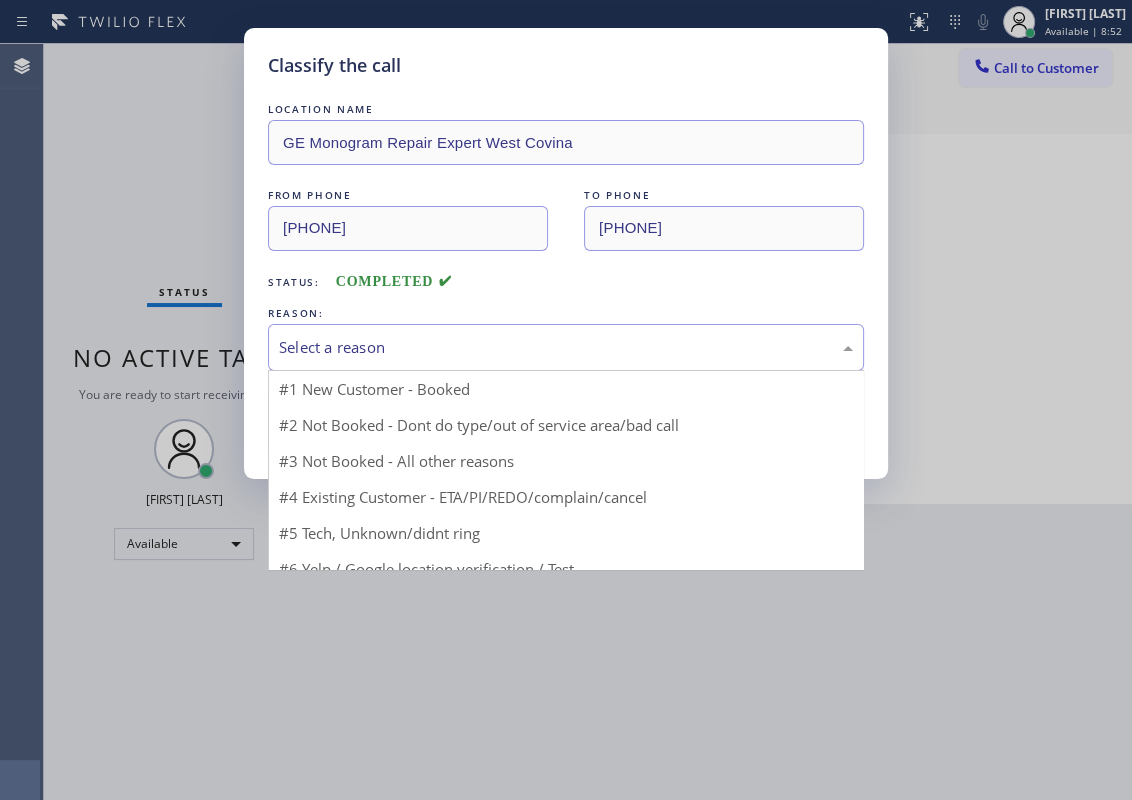 click on "Select a reason" at bounding box center (566, 347) 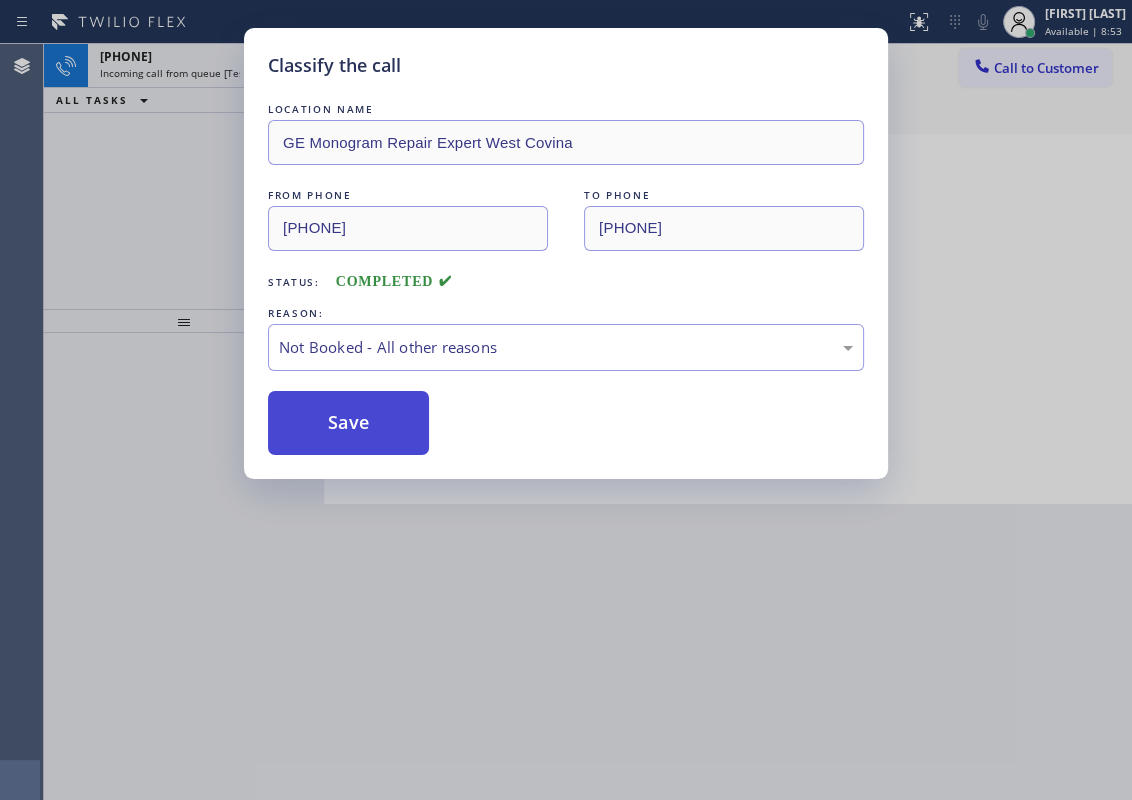 click on "Save" at bounding box center (348, 423) 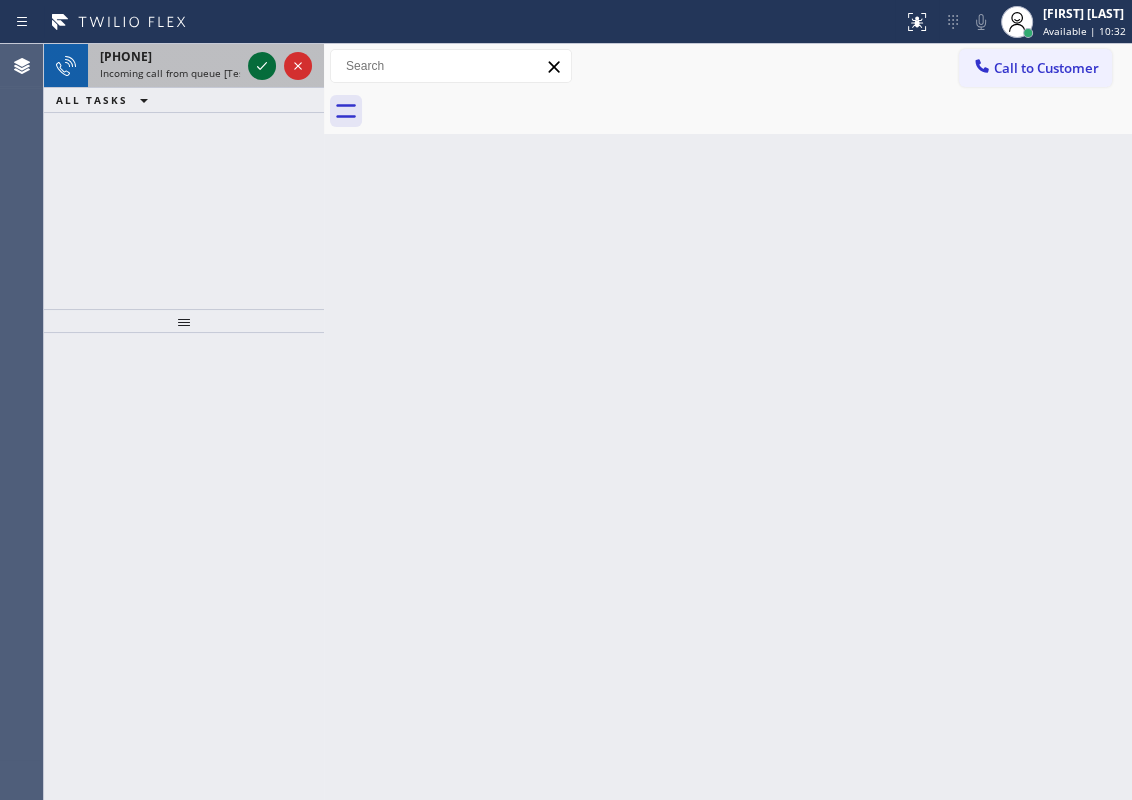 click 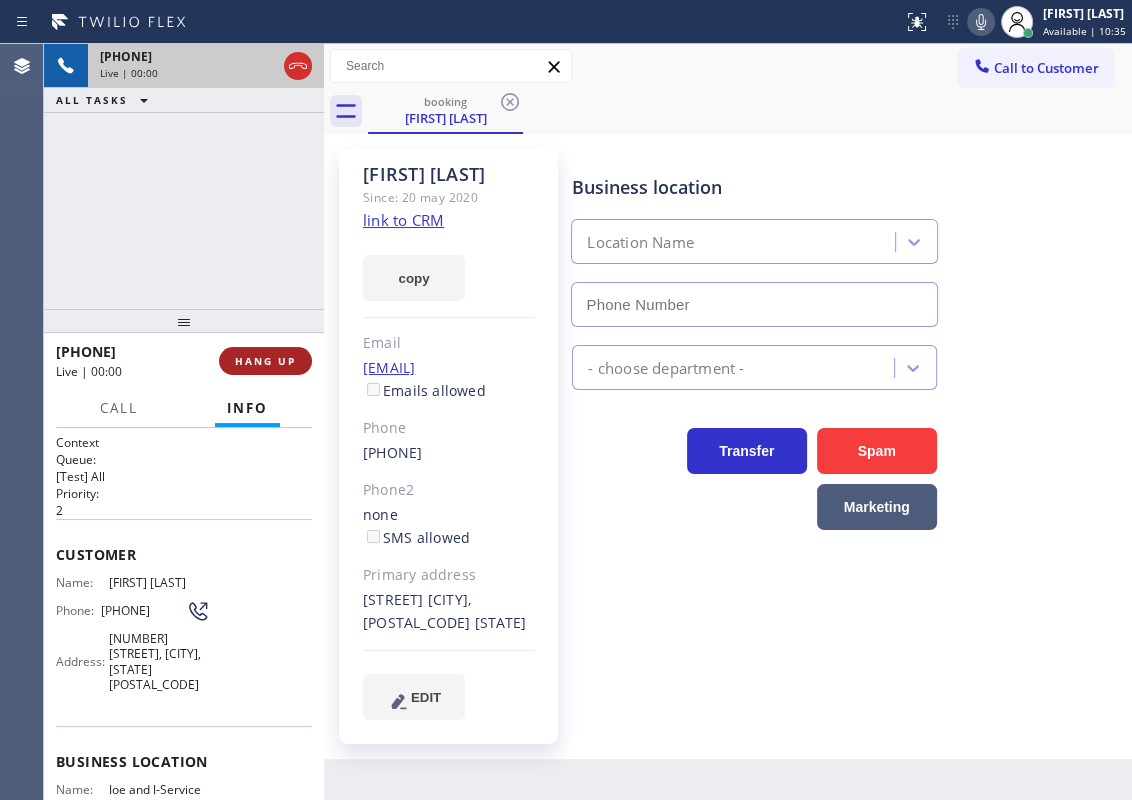 click on "HANG UP" at bounding box center [265, 361] 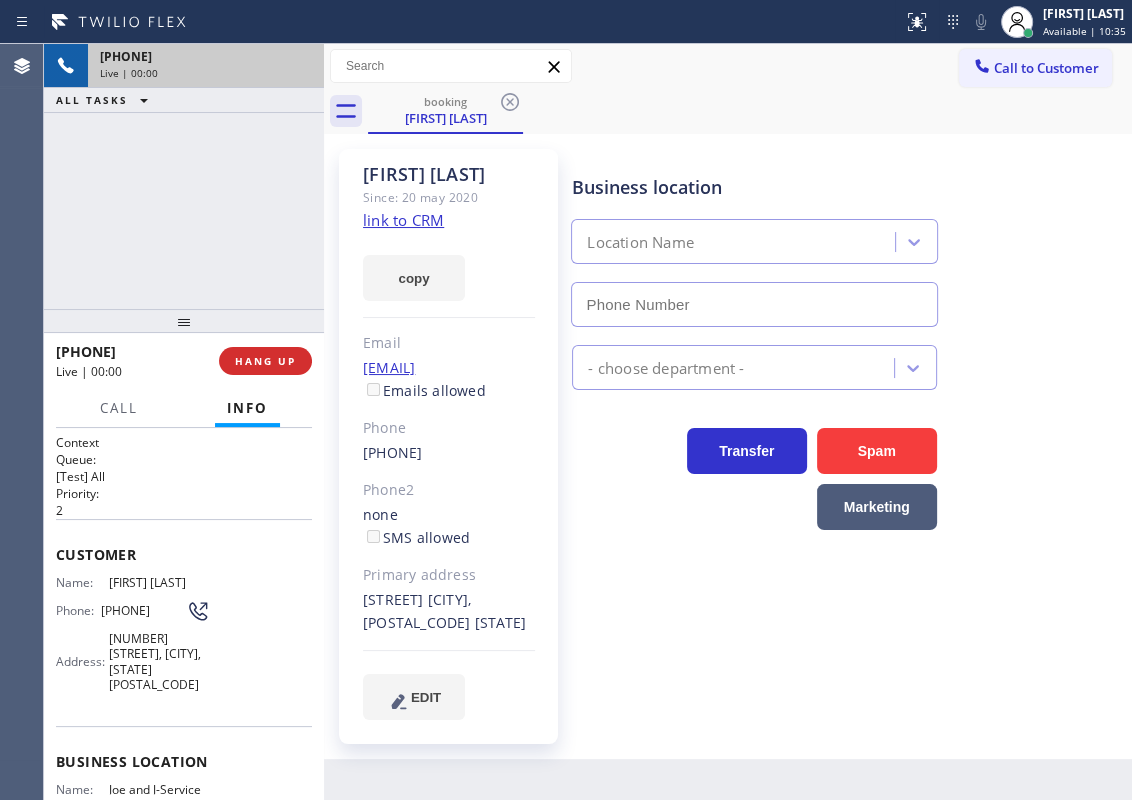 type on "[PHONE]" 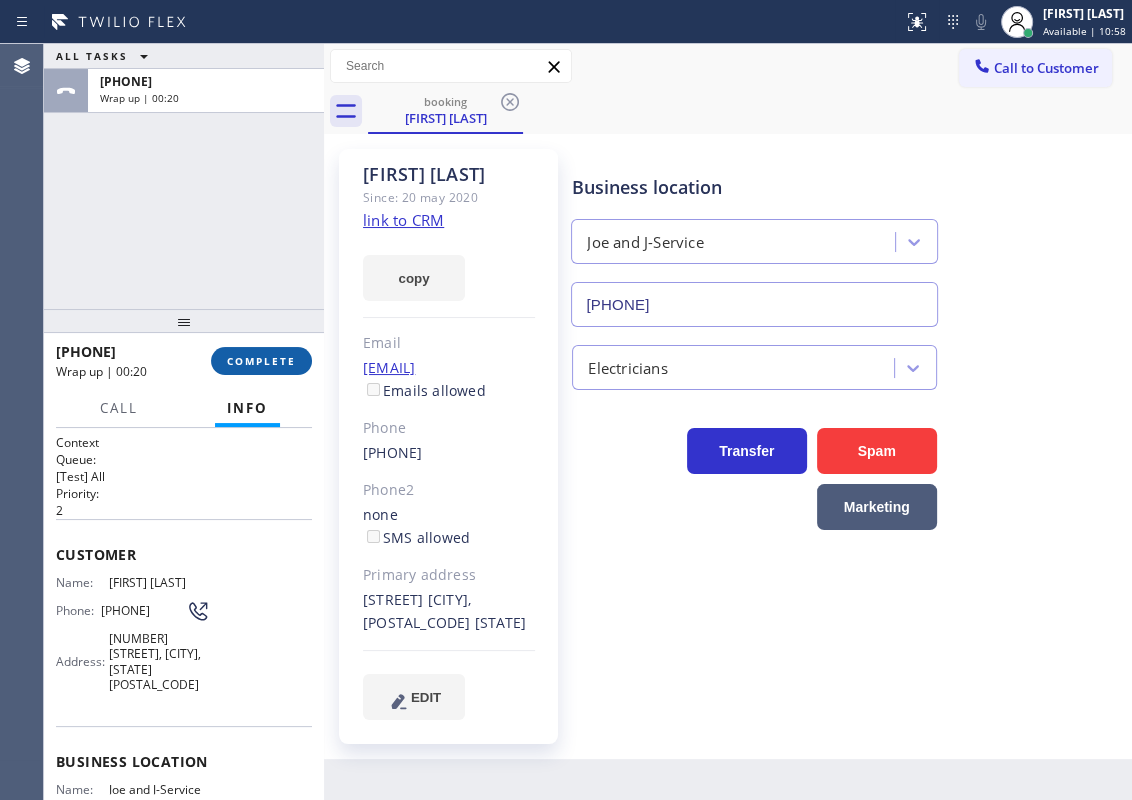 click on "COMPLETE" at bounding box center [261, 361] 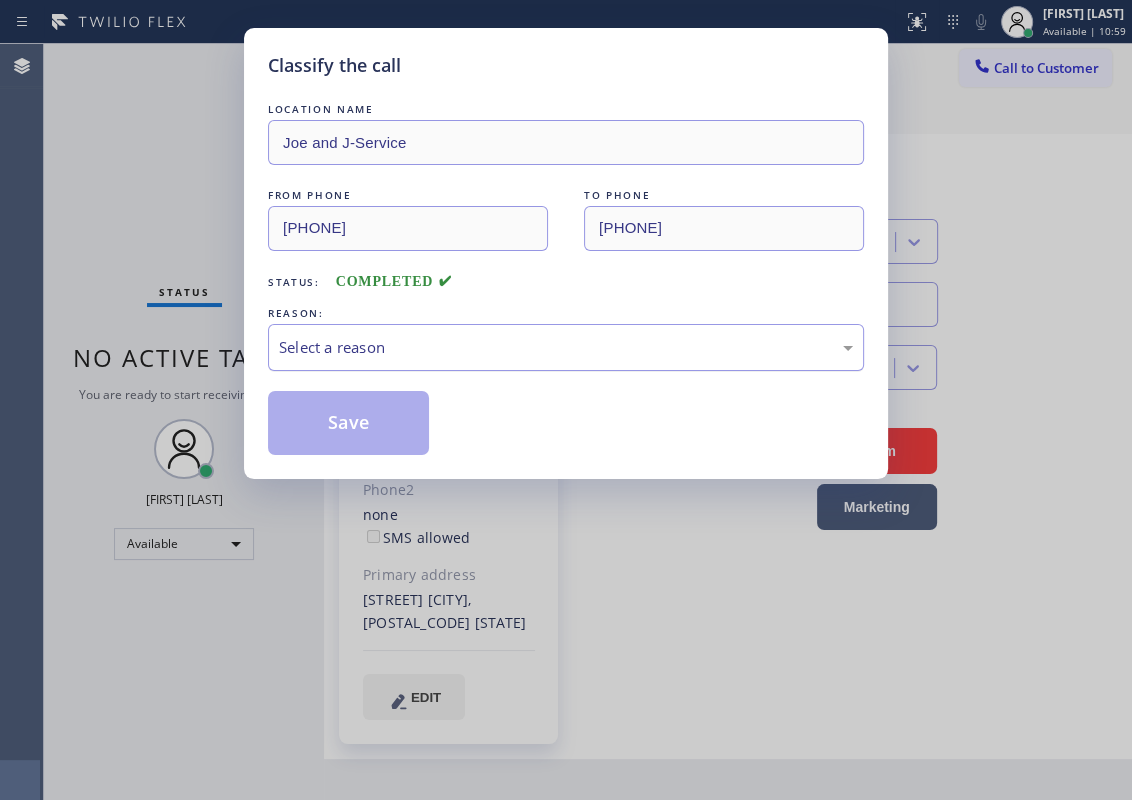 click on "Select a reason" at bounding box center [566, 347] 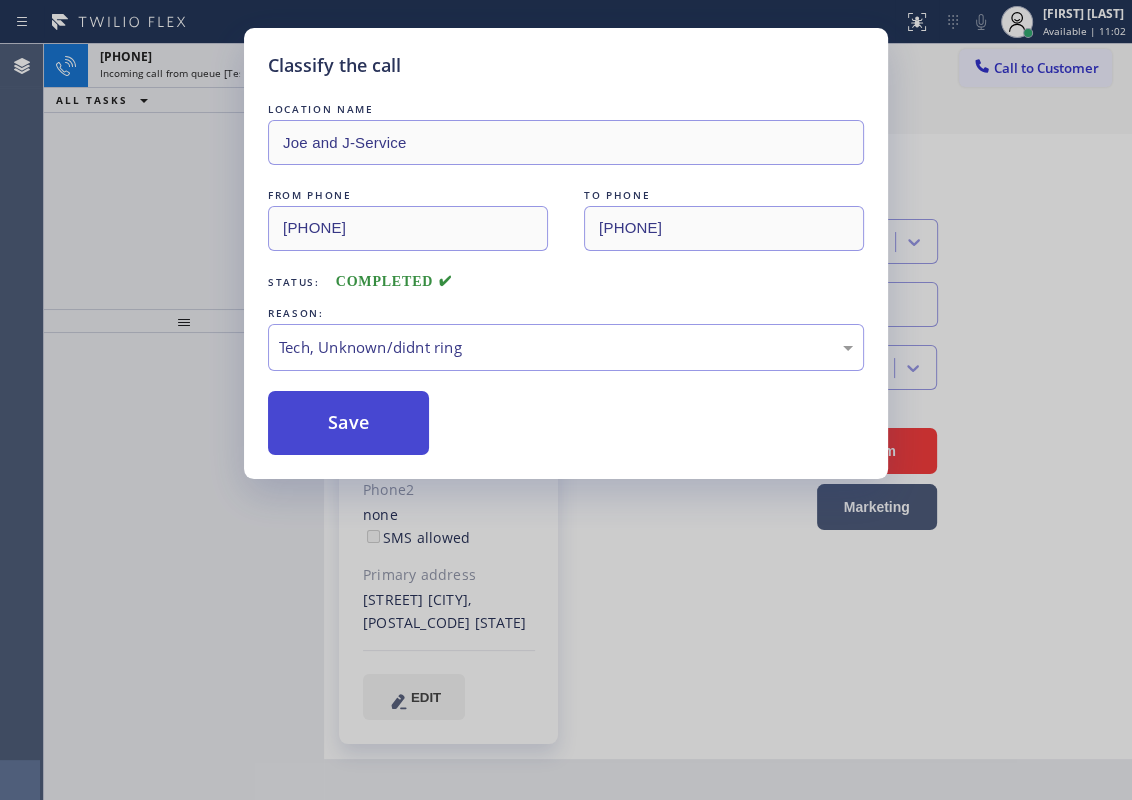 click on "Save" at bounding box center [348, 423] 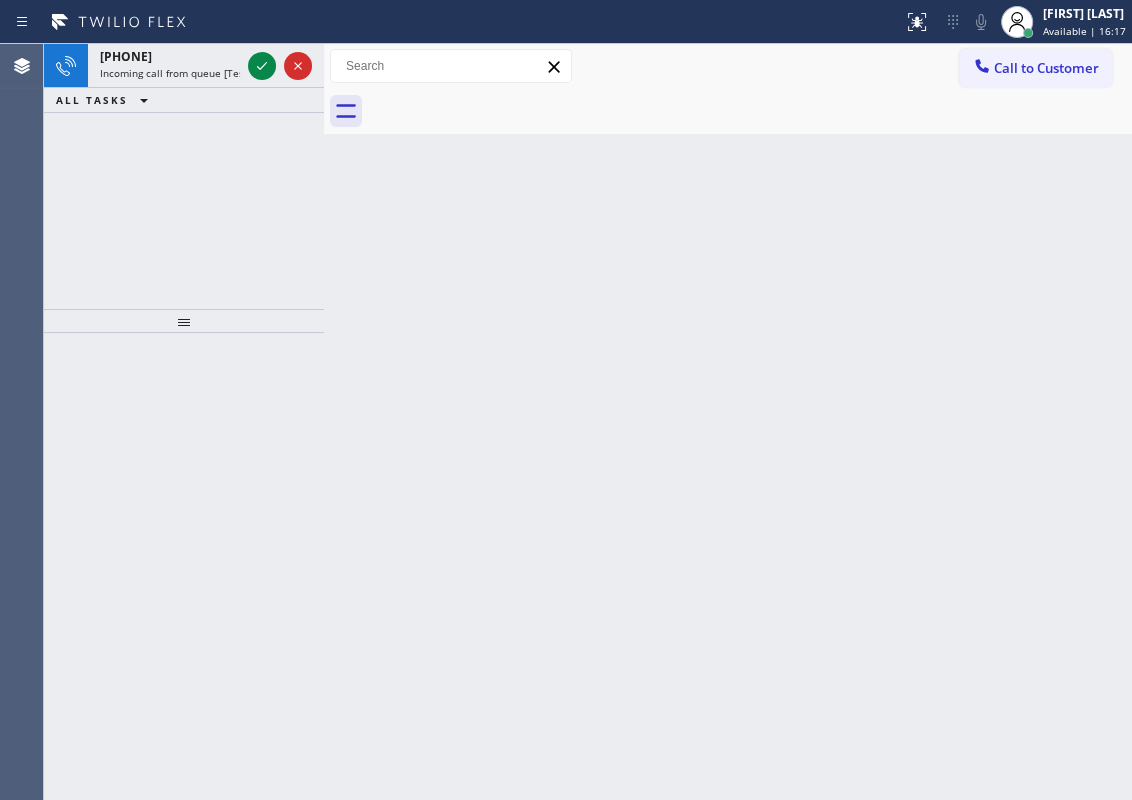 click on "Back to Dashboard Change Sender ID Customers Technicians Select a contact Outbound call Technician Search Technician Your caller id phone number Your caller id phone number Call Technician info Name   Phone none Address none Change Sender ID HVAC [PHONE] 5 Star Appliance [PHONE] Appliance Repair [PHONE] Plumbing [PHONE] Air Duct Cleaning [PHONE]  Electricians [PHONE] Cancel Change Check personal SMS Reset Change No tabs Call to Customer Outbound call Location [COMPANY] Repair  Service Your caller id phone number [PHONE] Customer number Call Outbound call Technician Search Technician Your caller id phone number Your caller id phone number Call" at bounding box center (728, 422) 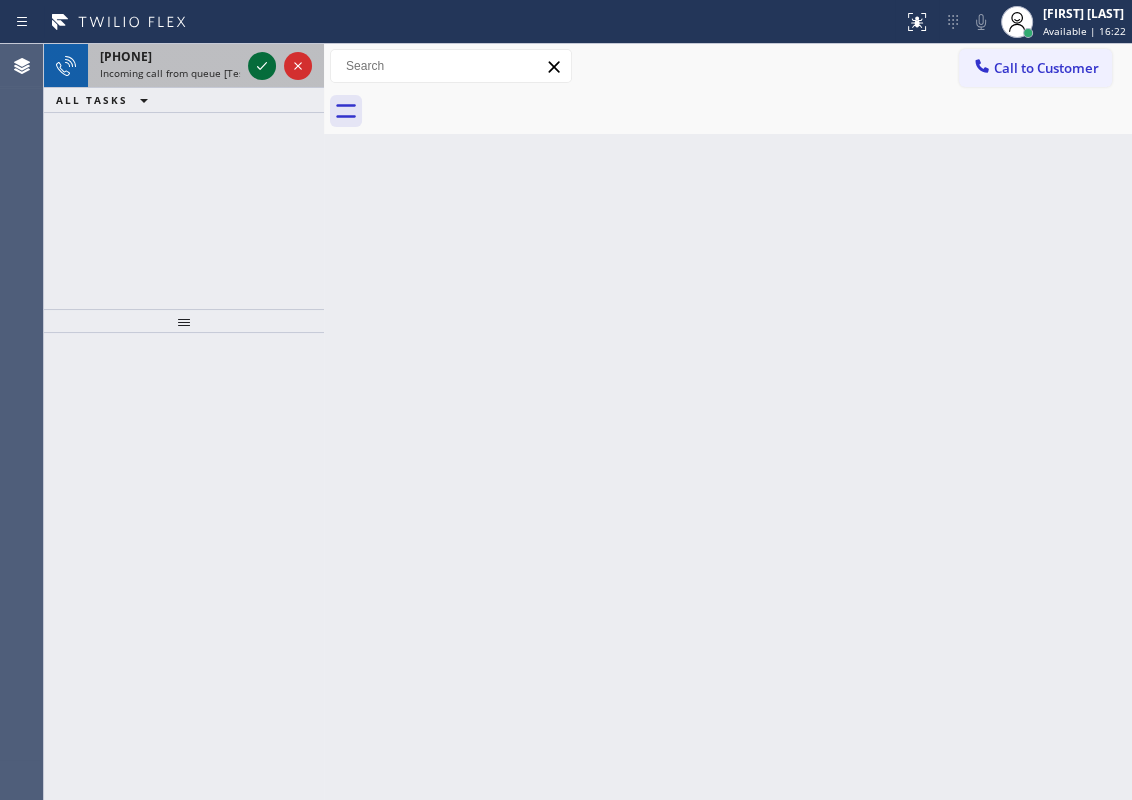 click 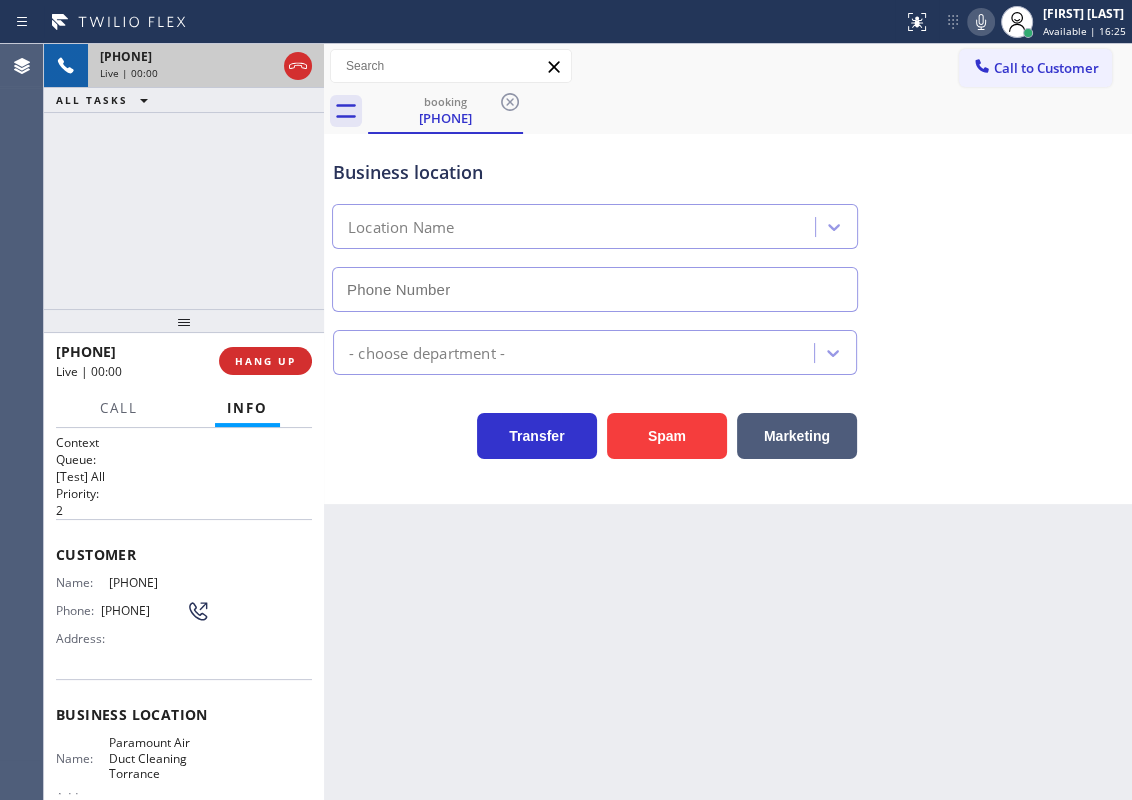 type on "[PHONE]" 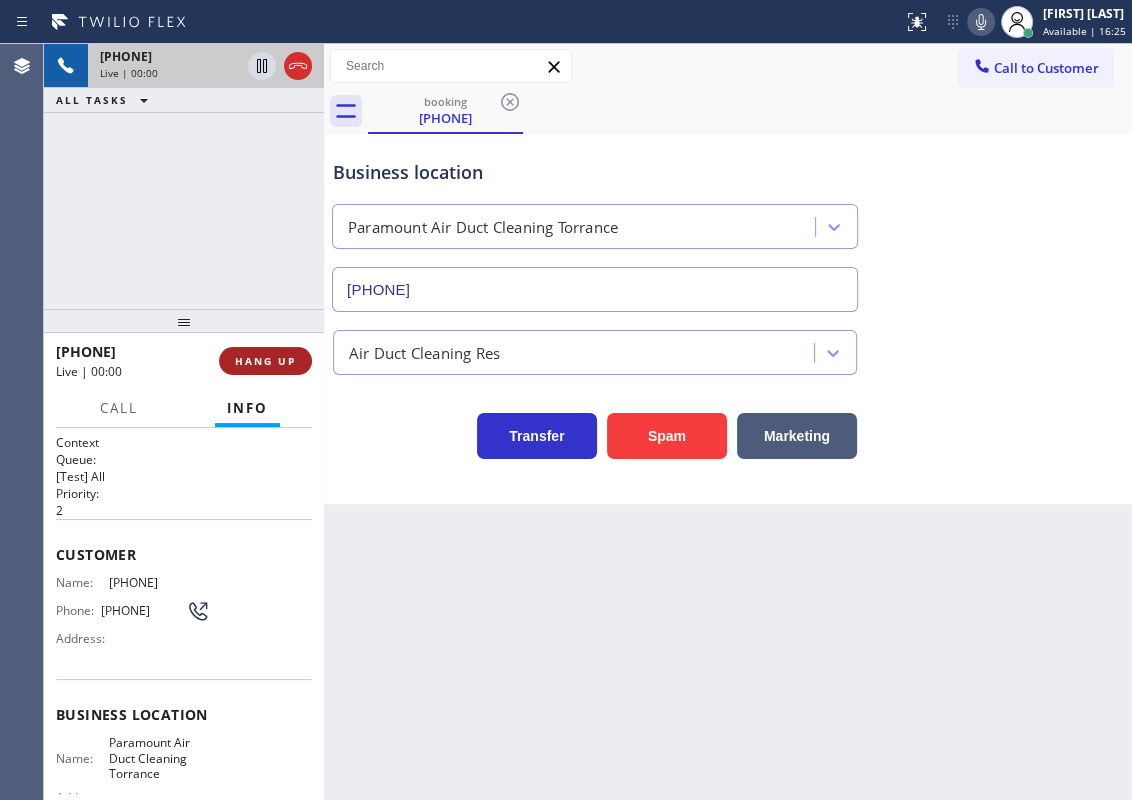 click on "HANG UP" at bounding box center [265, 361] 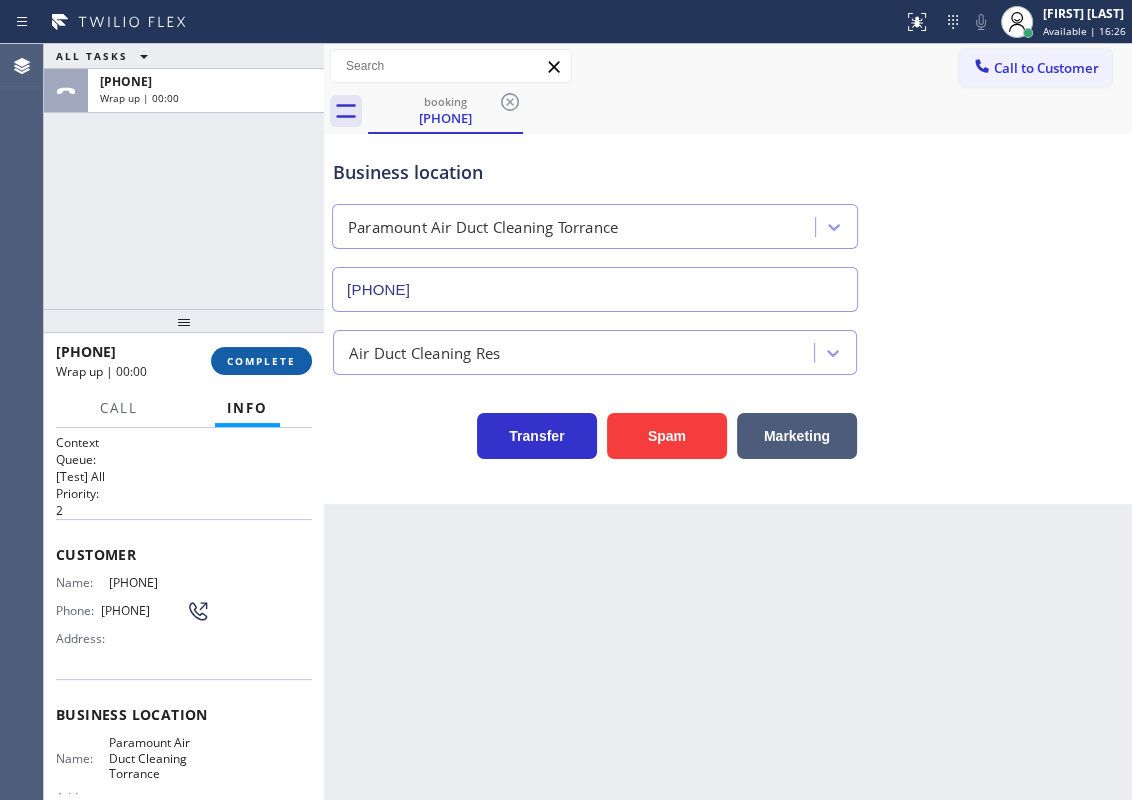 click on "COMPLETE" at bounding box center (261, 361) 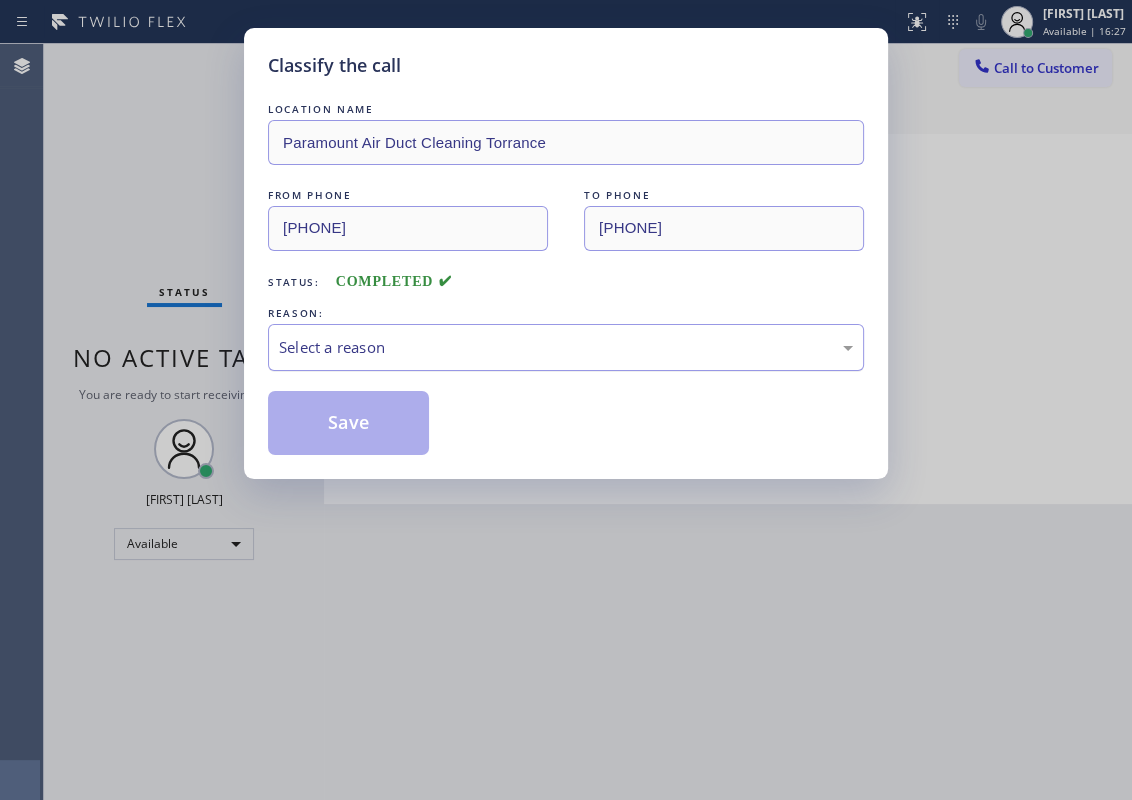 click on "Select a reason" at bounding box center (566, 347) 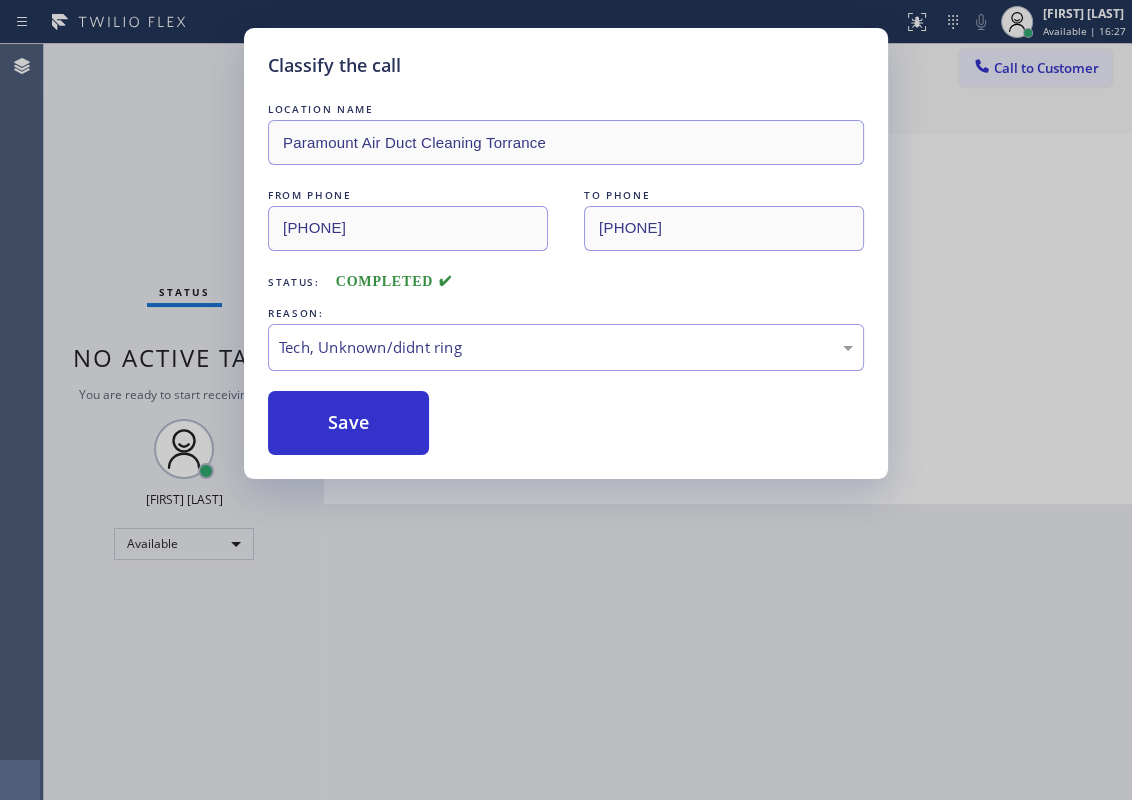 click on "Save" at bounding box center [348, 423] 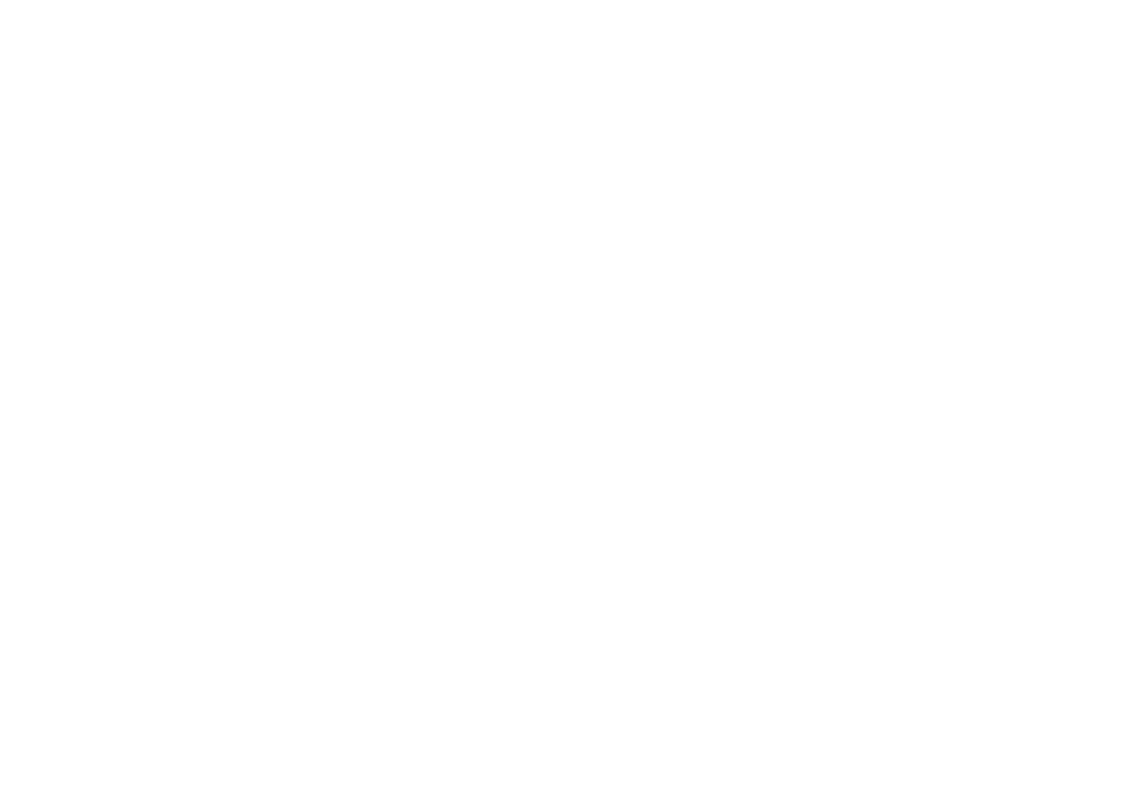 scroll, scrollTop: 0, scrollLeft: 0, axis: both 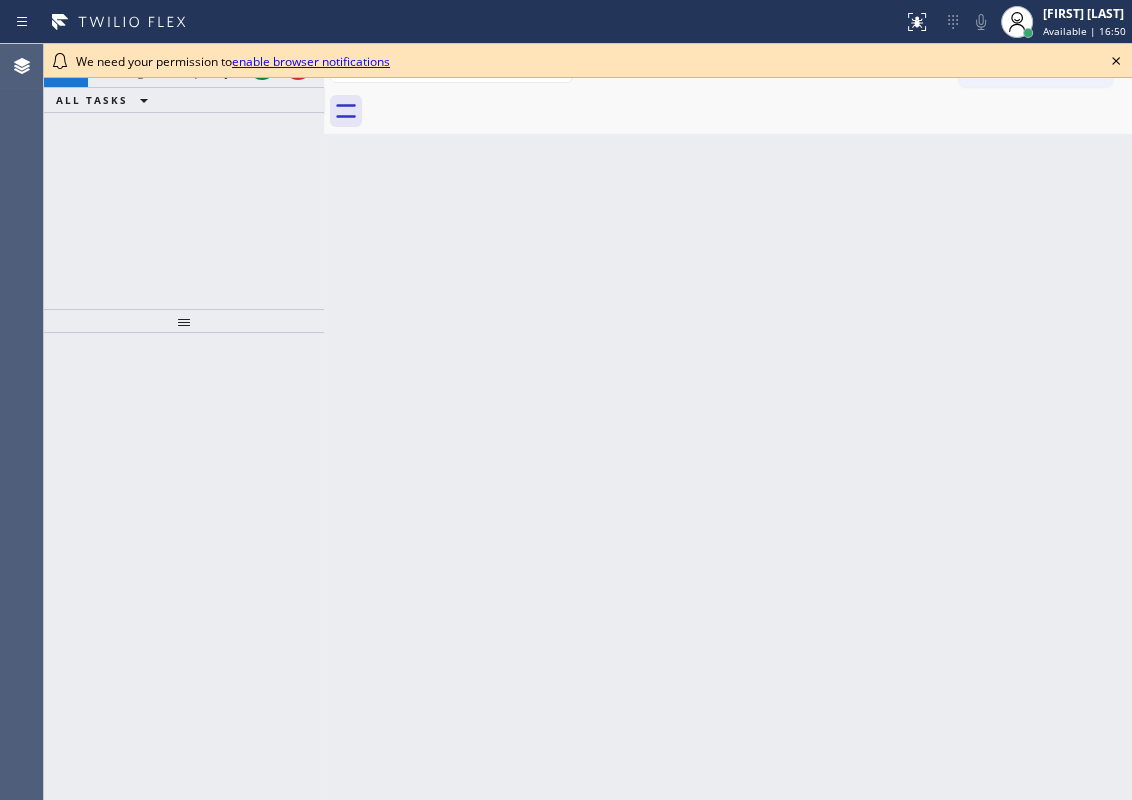 click on "Back to Dashboard Change Sender ID Customers Technicians Select a contact Outbound call Technician Search Technician Your caller id phone number Your caller id phone number Call Technician info Name   Phone none Address none Change Sender ID HVAC +18559994417 5 Star Appliance +18557314952 Appliance Repair +18554611149 Plumbing +18889090120 Air Duct Cleaning +18006865038  Electricians +18005688664 Cancel Change Check personal SMS Reset Change No tabs Call to Customer Outbound call Location Search location Your caller id phone number Customer number Call Outbound call Technician Search Technician Your caller id phone number Your caller id phone number Call" at bounding box center [728, 422] 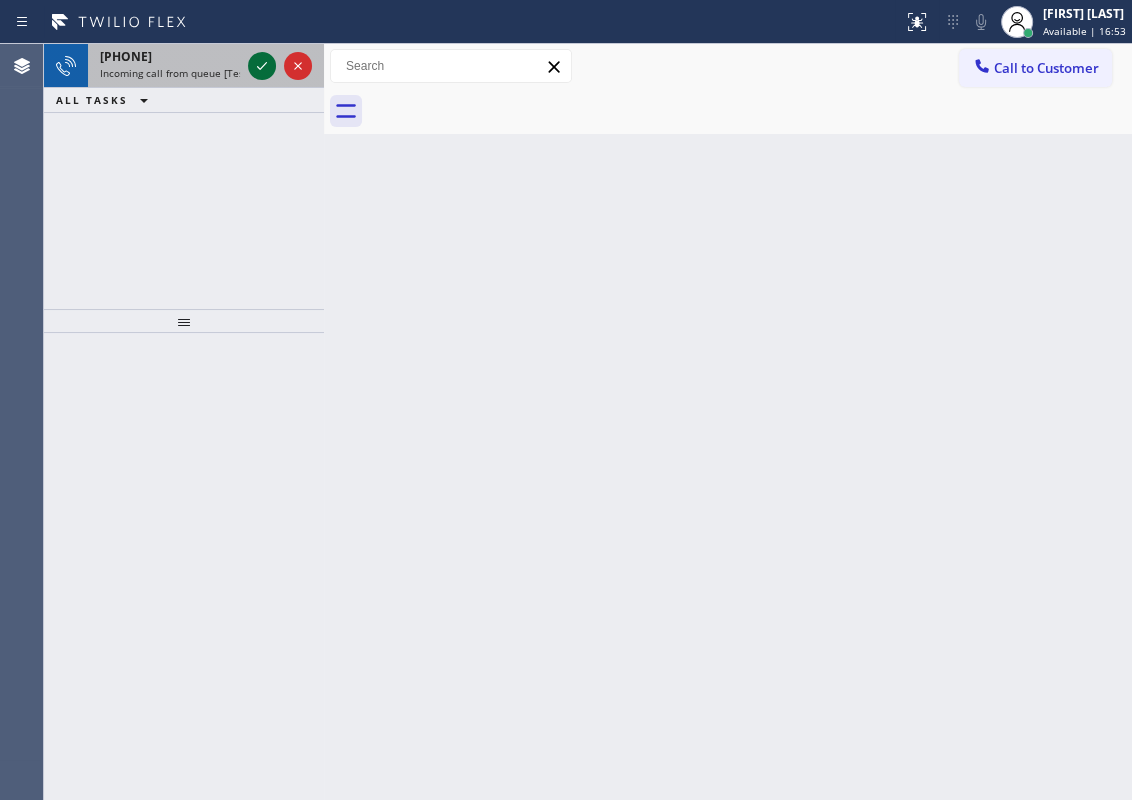 click 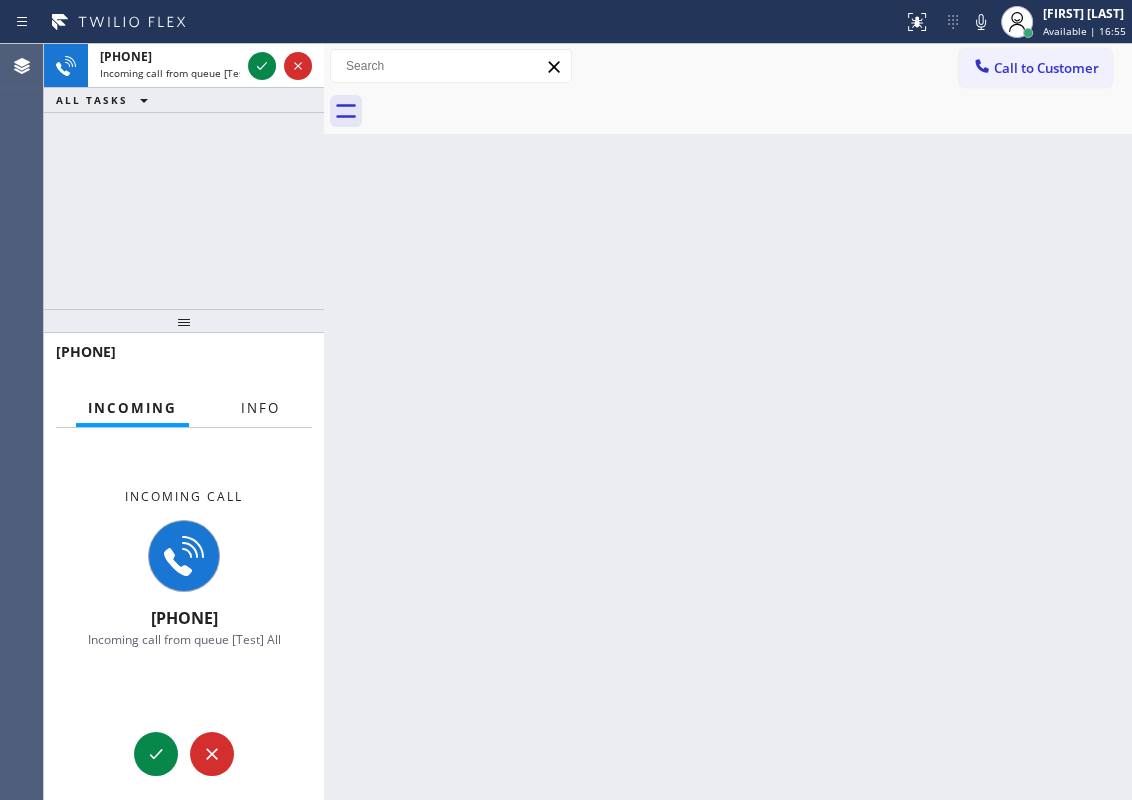 click on "Info" at bounding box center (260, 408) 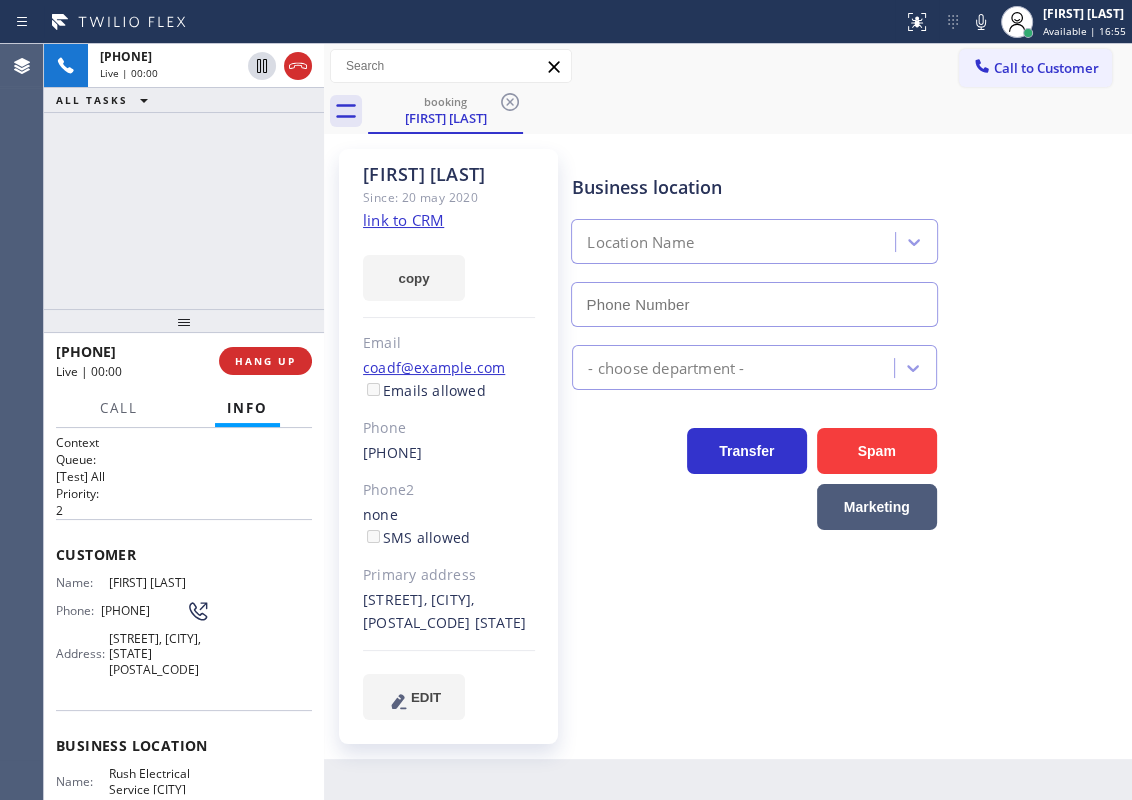 type on "(310) 388-3982" 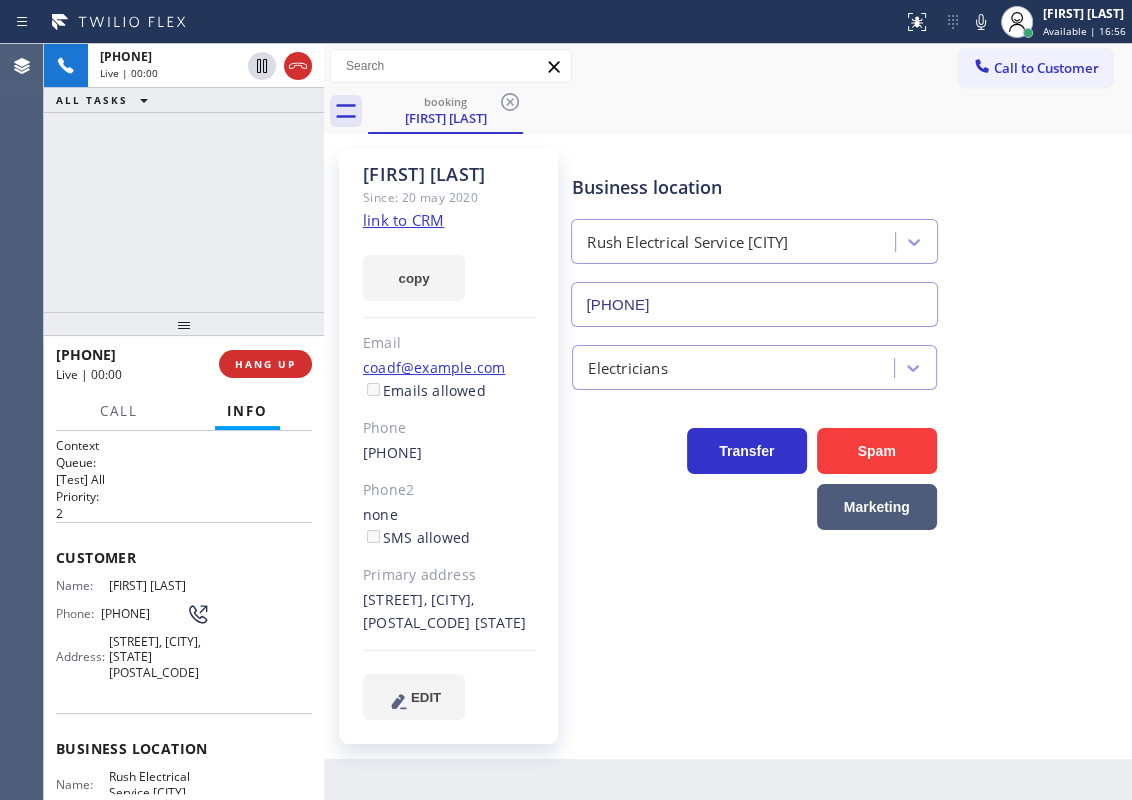 click at bounding box center (184, 324) 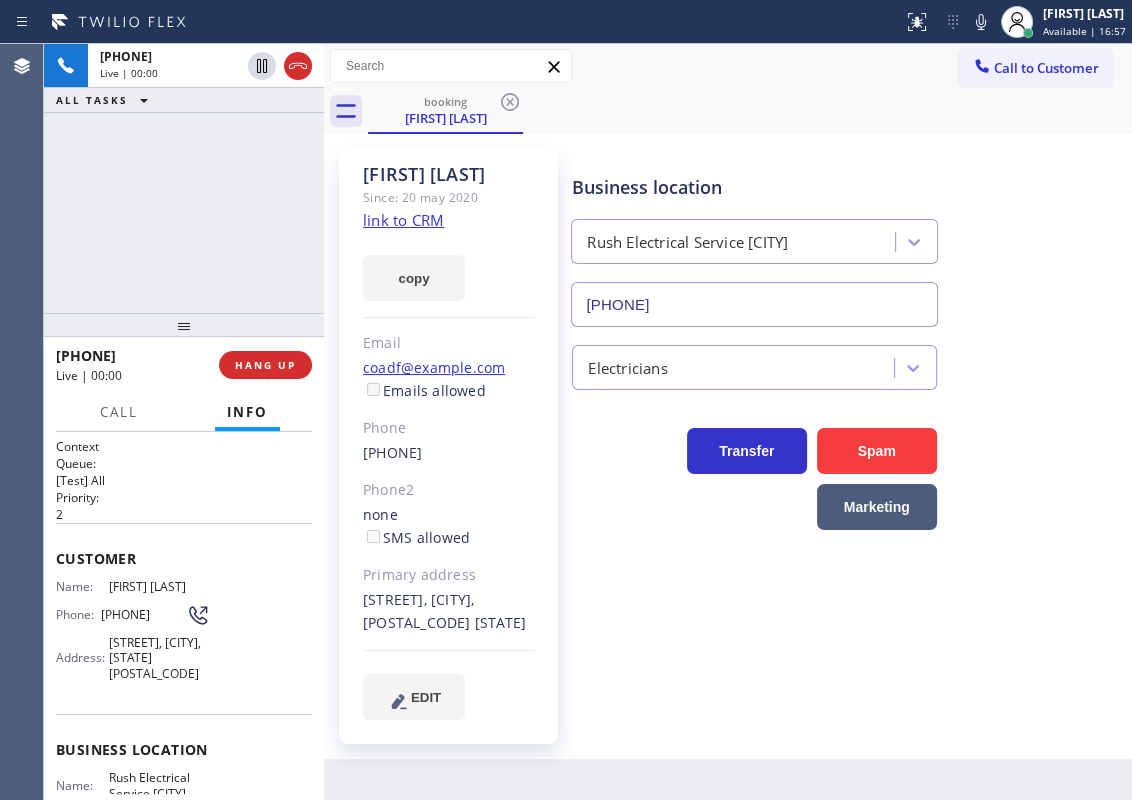 click on "+13104302984 Live | 00:00 HANG UP" at bounding box center [184, 365] 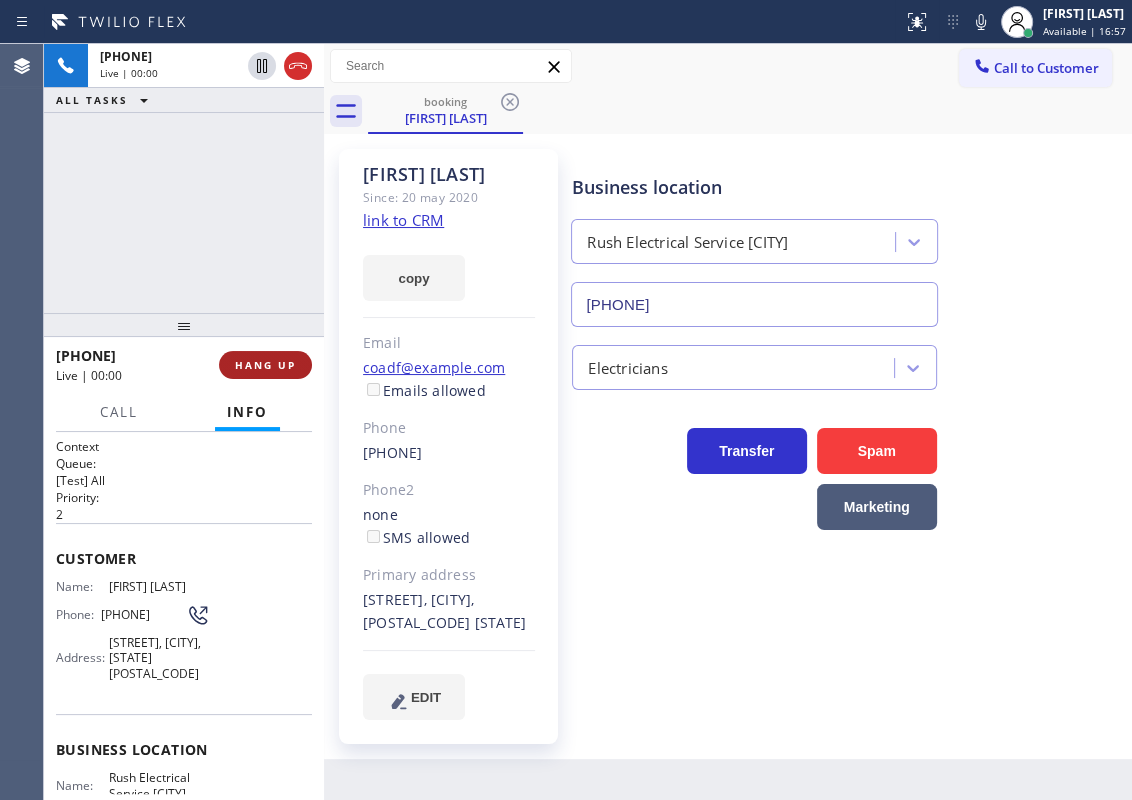 click on "HANG UP" at bounding box center (265, 365) 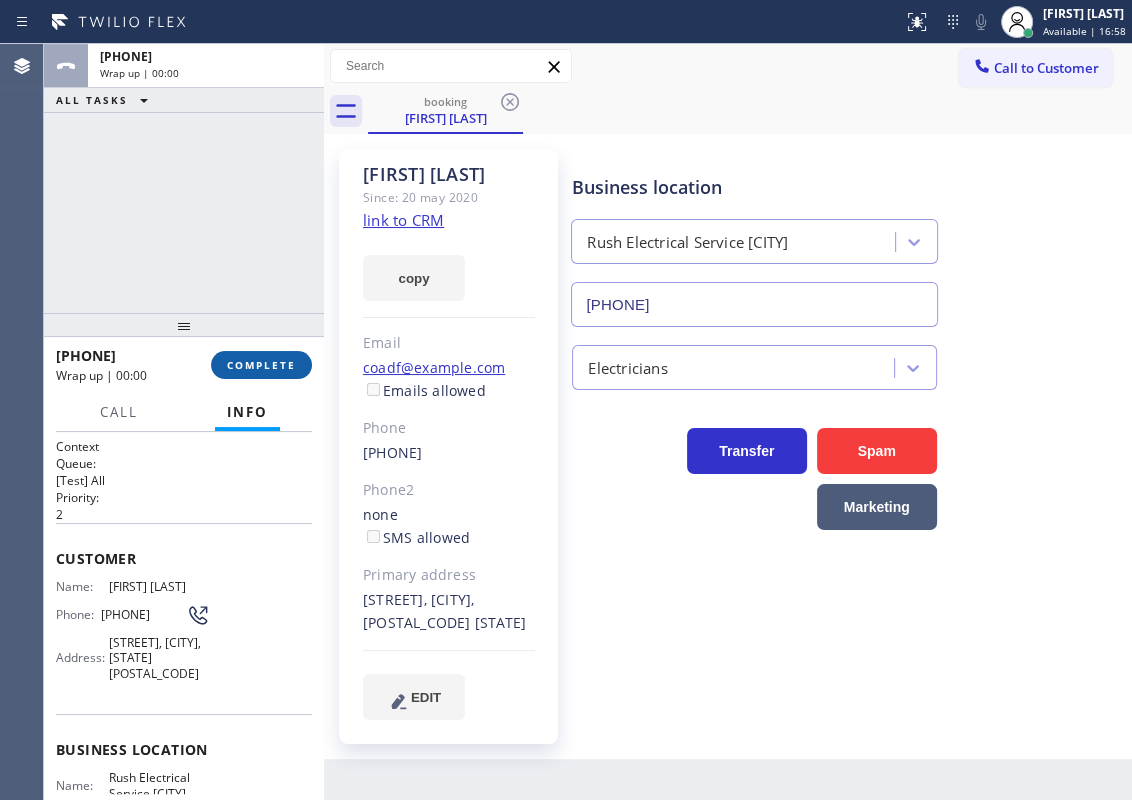 click on "COMPLETE" at bounding box center [261, 365] 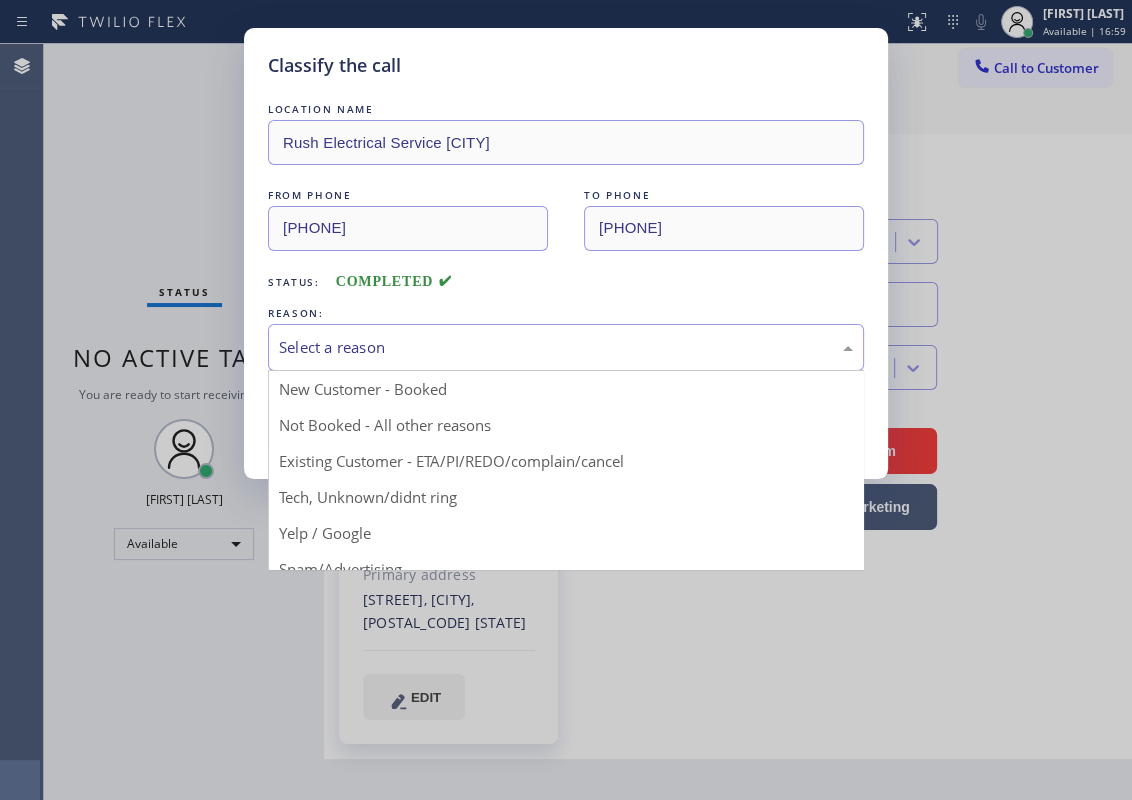 click on "Select a reason" at bounding box center [566, 347] 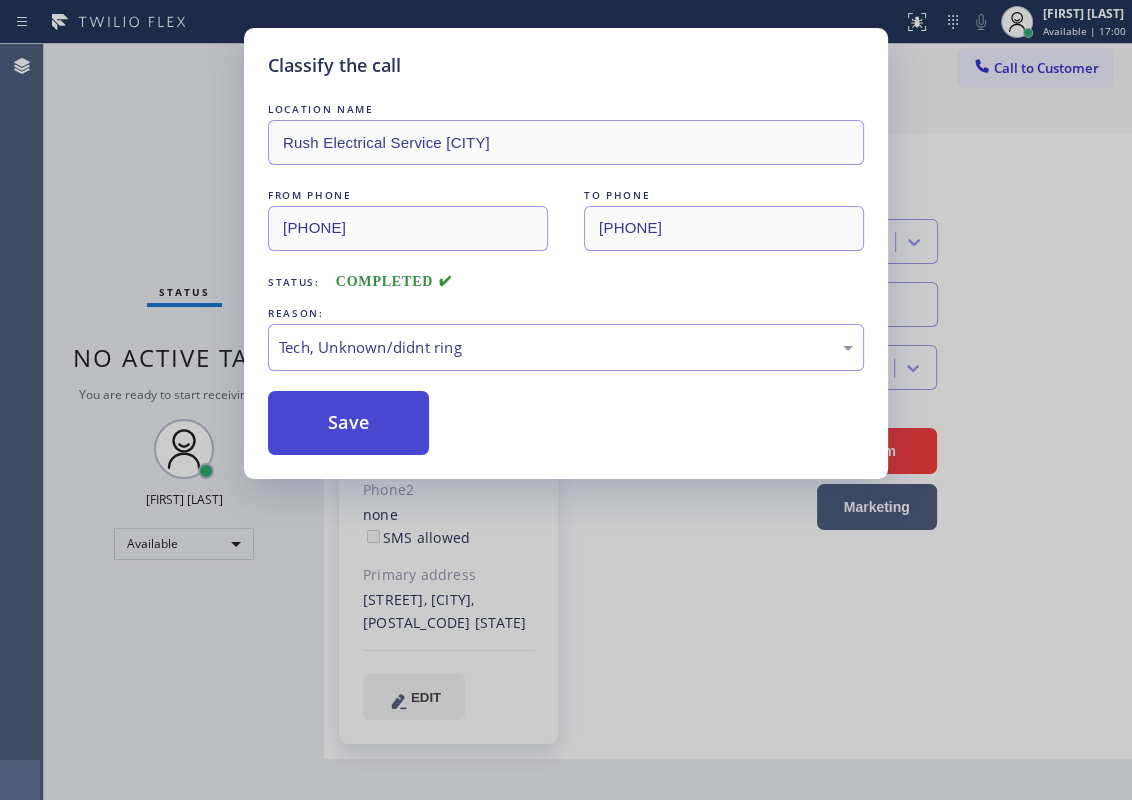 click on "Save" at bounding box center (348, 423) 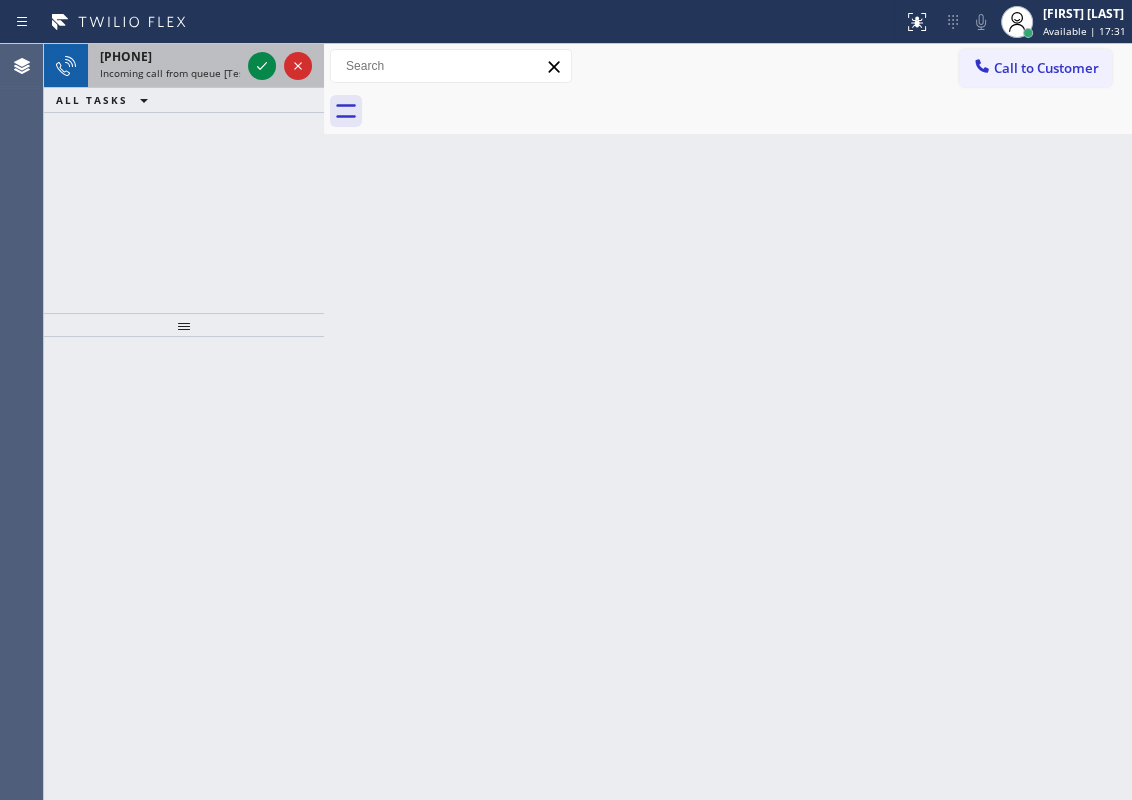 click on "Incoming call from queue [Test] All" at bounding box center (183, 73) 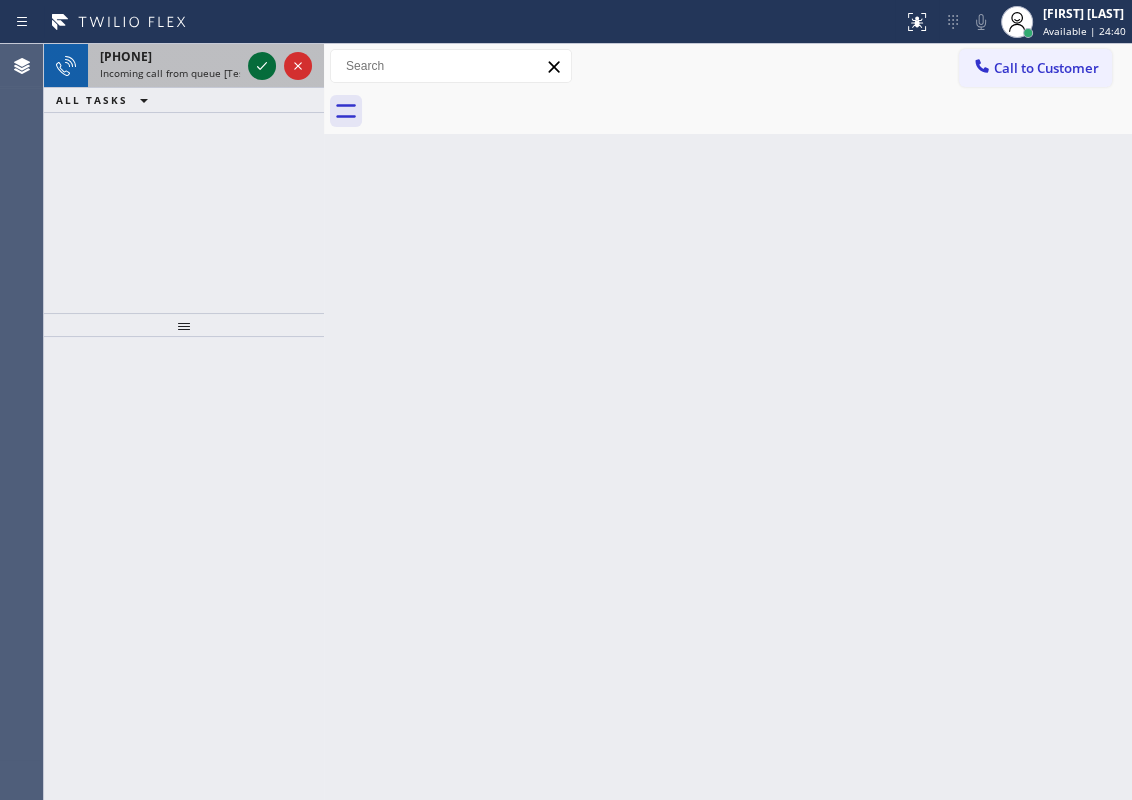 click 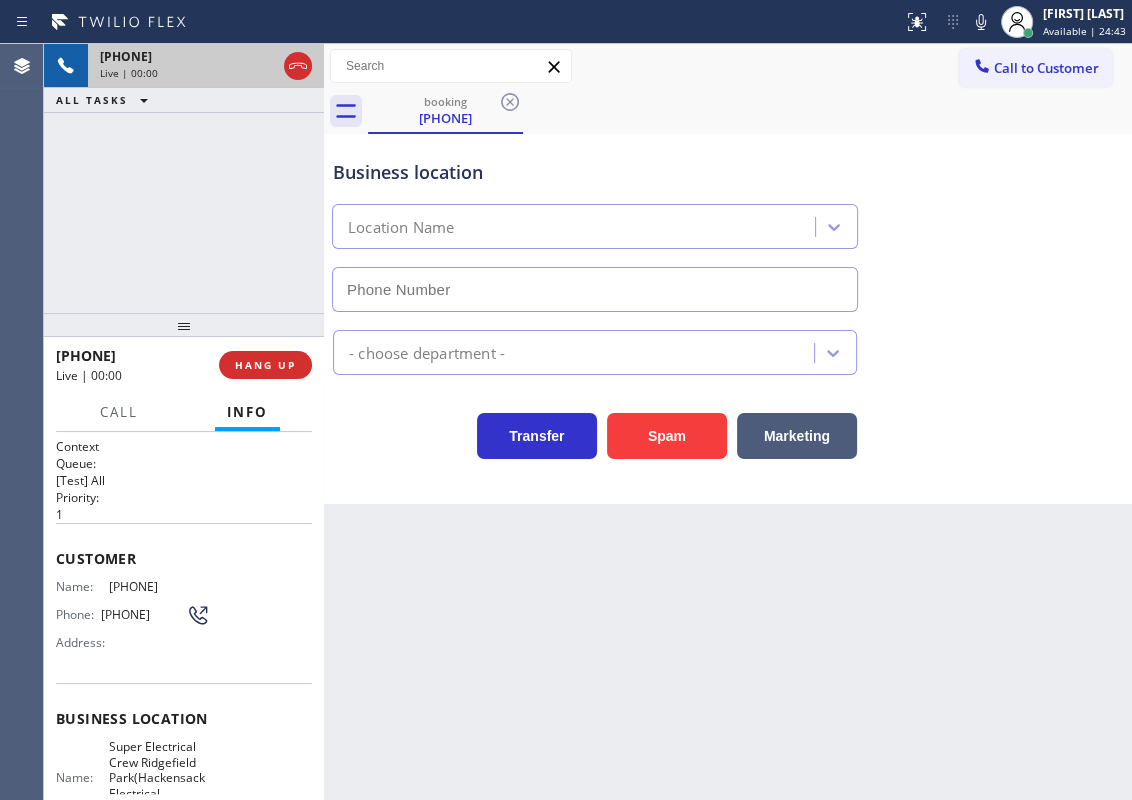 type on "(640) 356-2700" 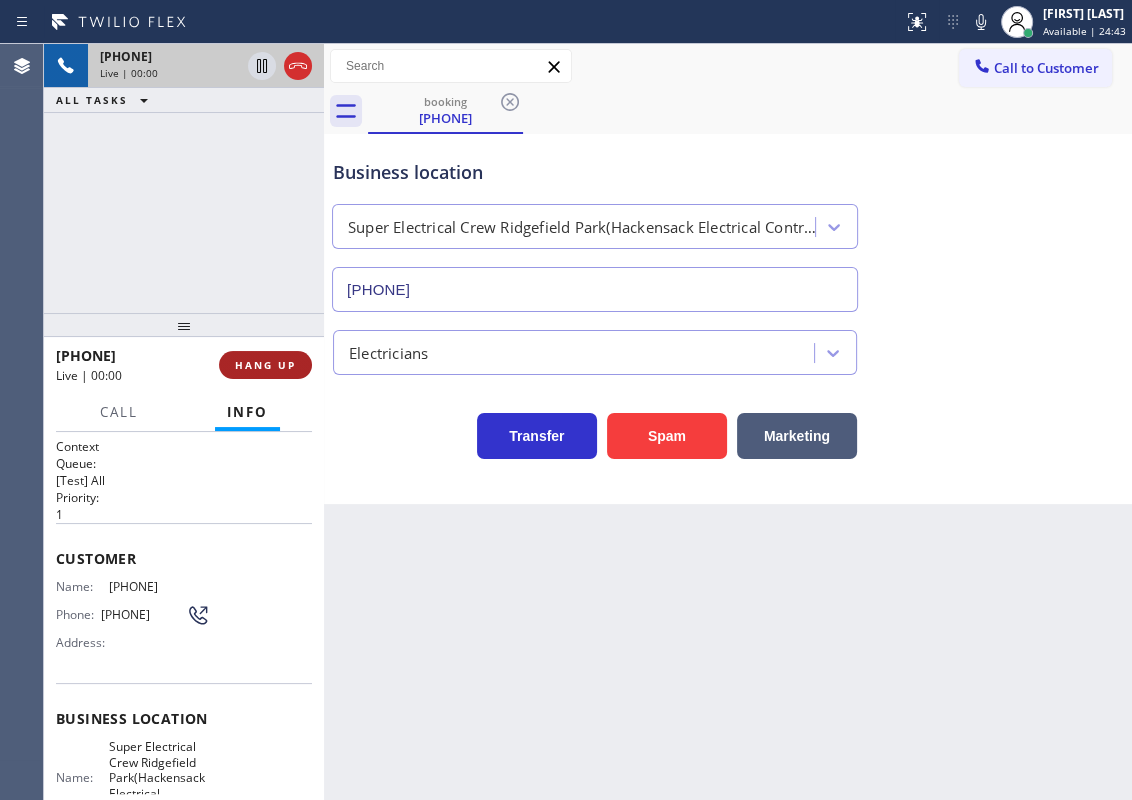click on "HANG UP" at bounding box center [265, 365] 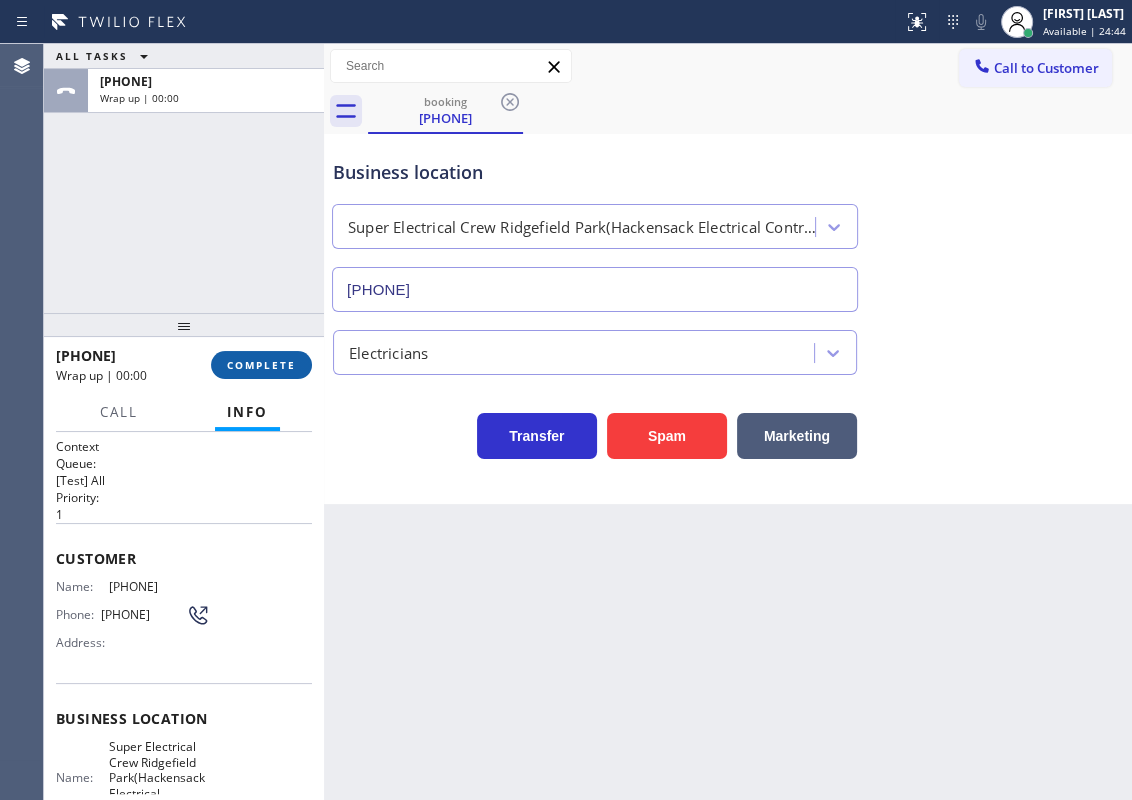 click on "COMPLETE" at bounding box center (261, 365) 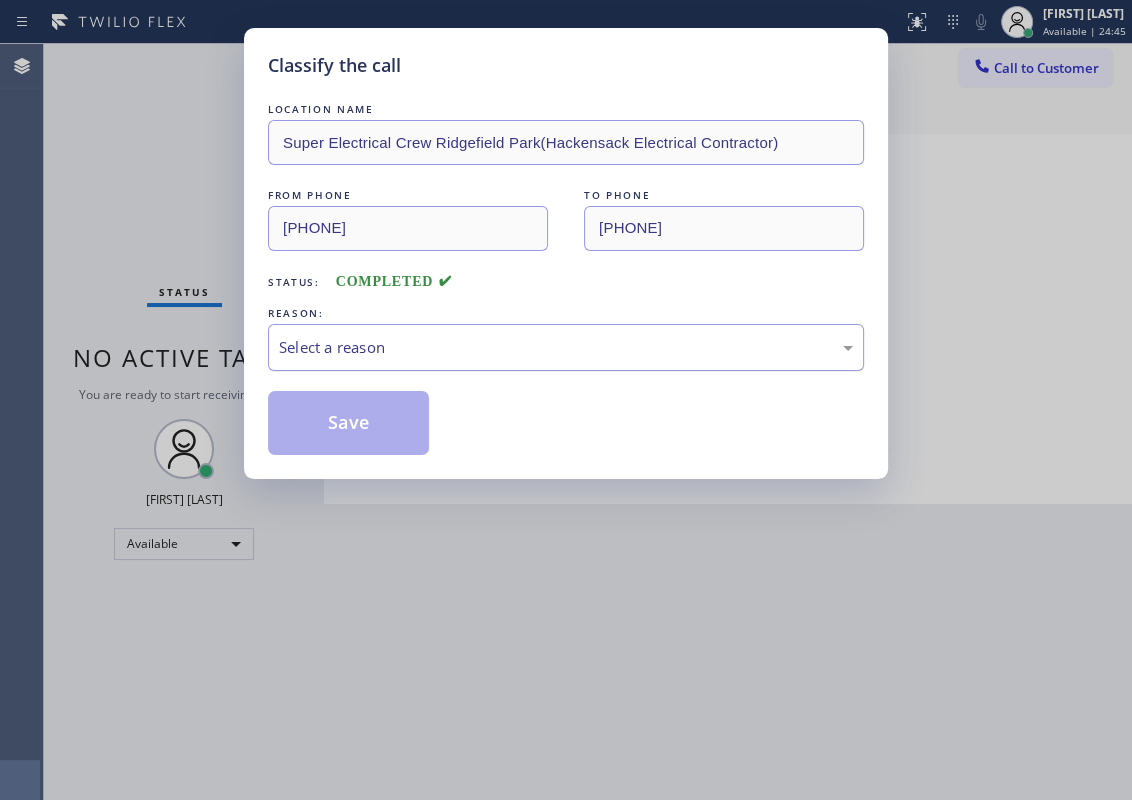 click on "Select a reason" at bounding box center [566, 347] 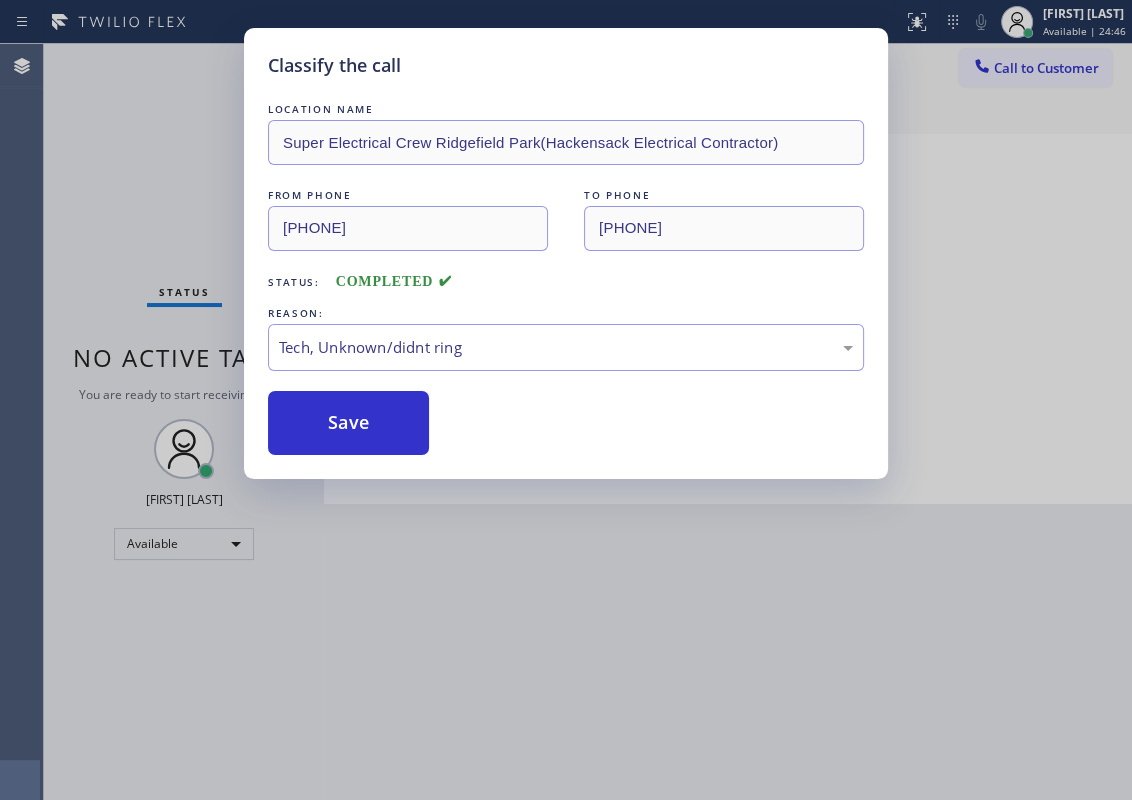 click on "Save" at bounding box center [348, 423] 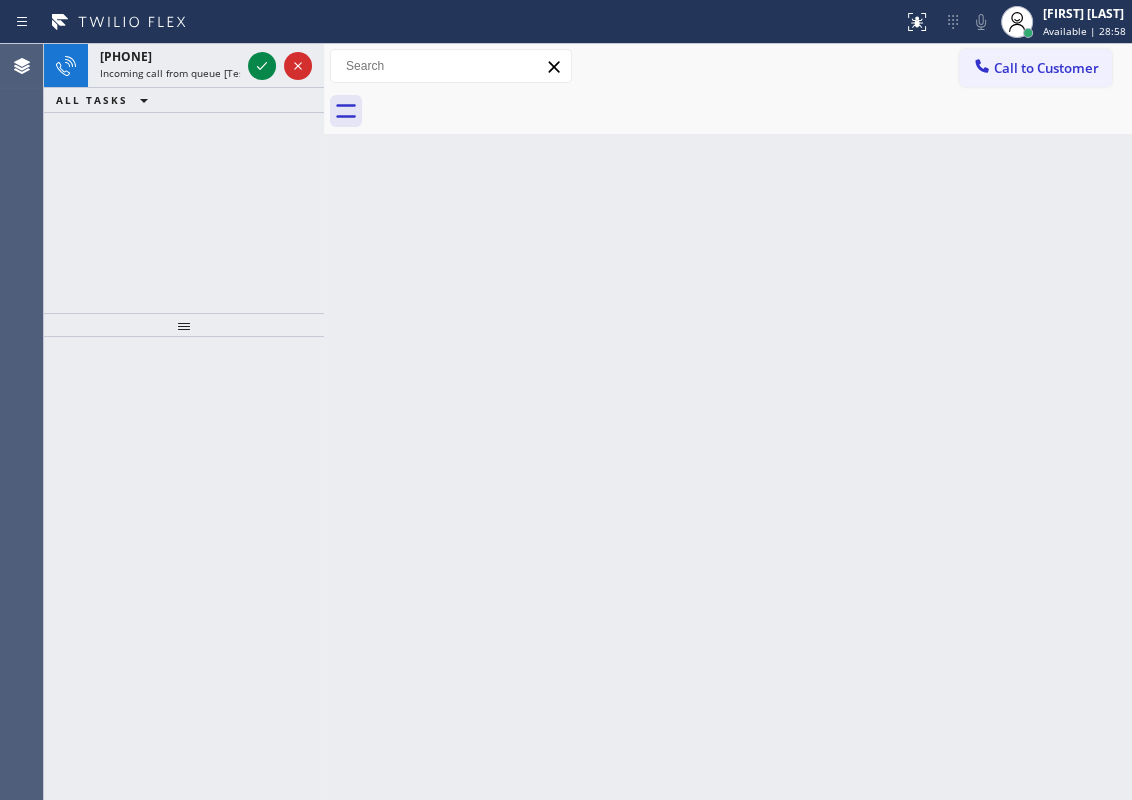 drag, startPoint x: 1007, startPoint y: 285, endPoint x: 977, endPoint y: 273, distance: 32.31099 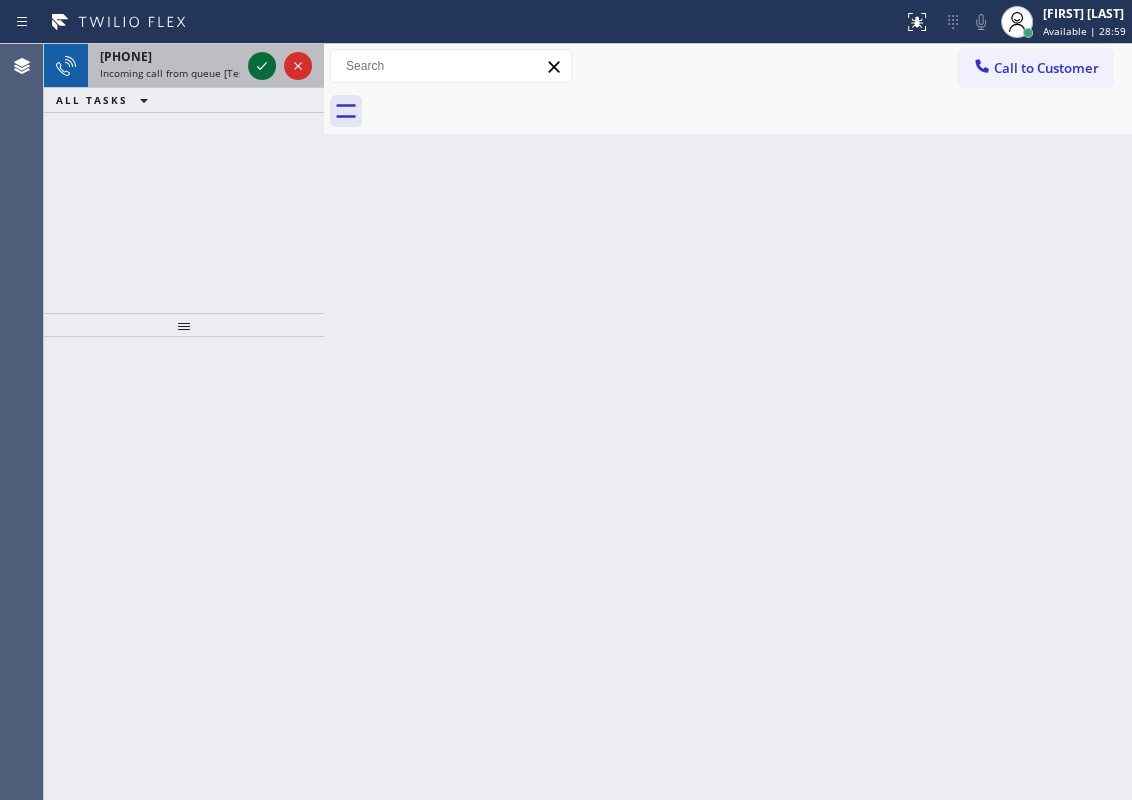 click 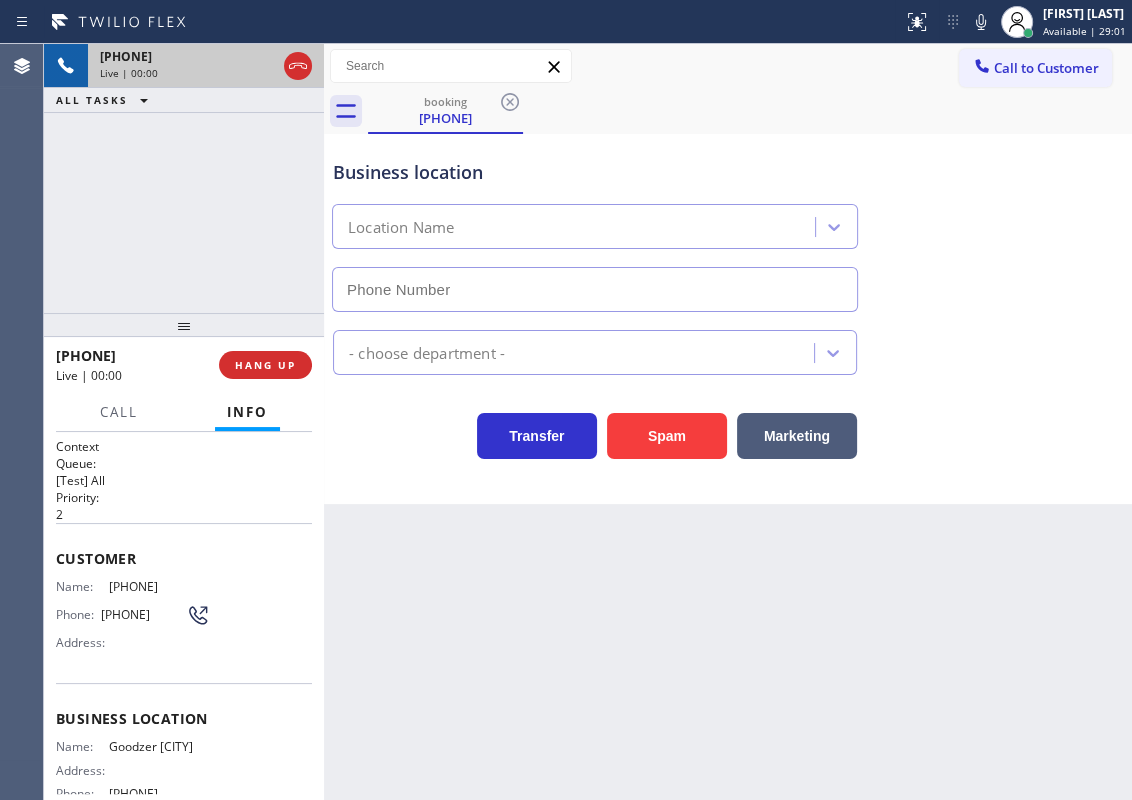 type on "(805) 946-0050" 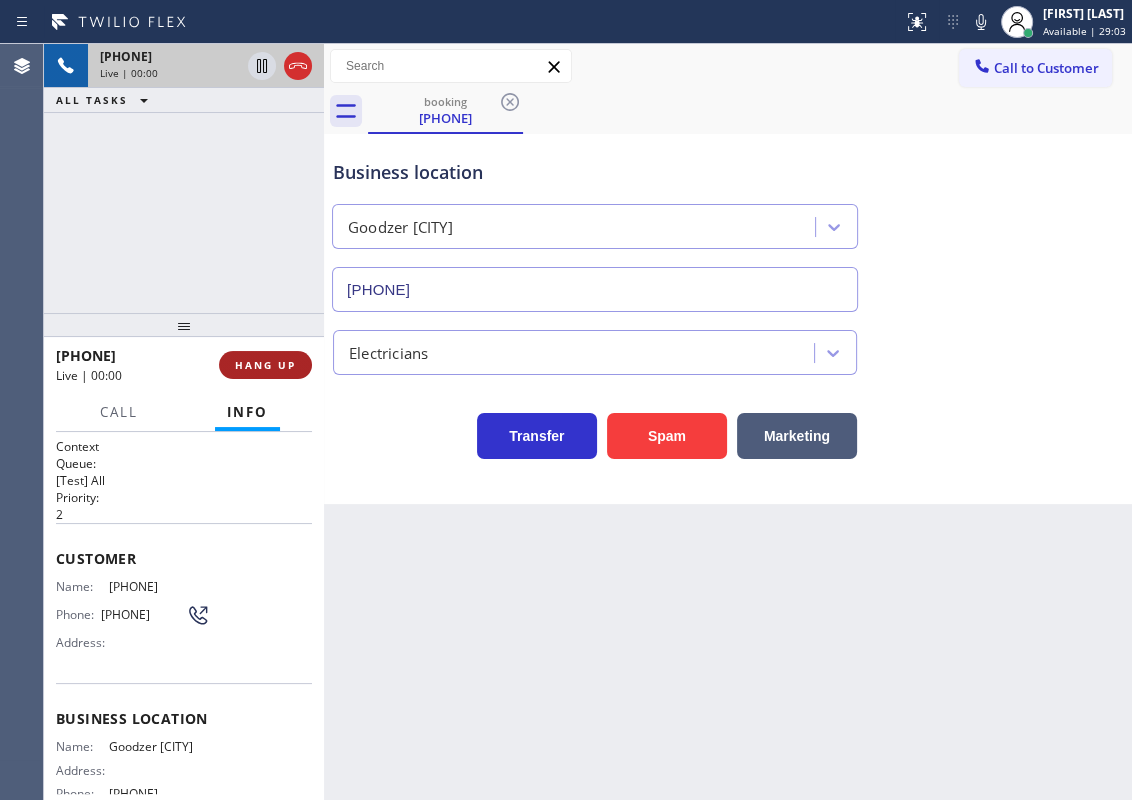 click on "HANG UP" at bounding box center (265, 365) 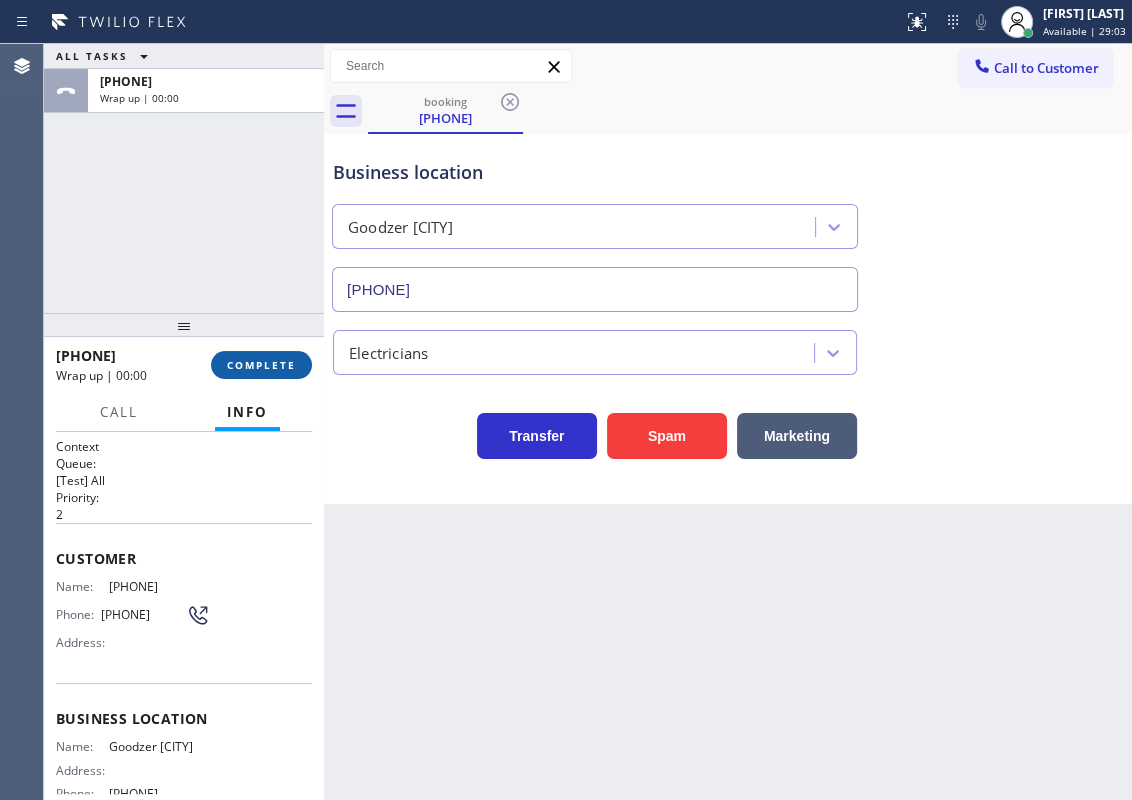 click on "COMPLETE" at bounding box center (261, 365) 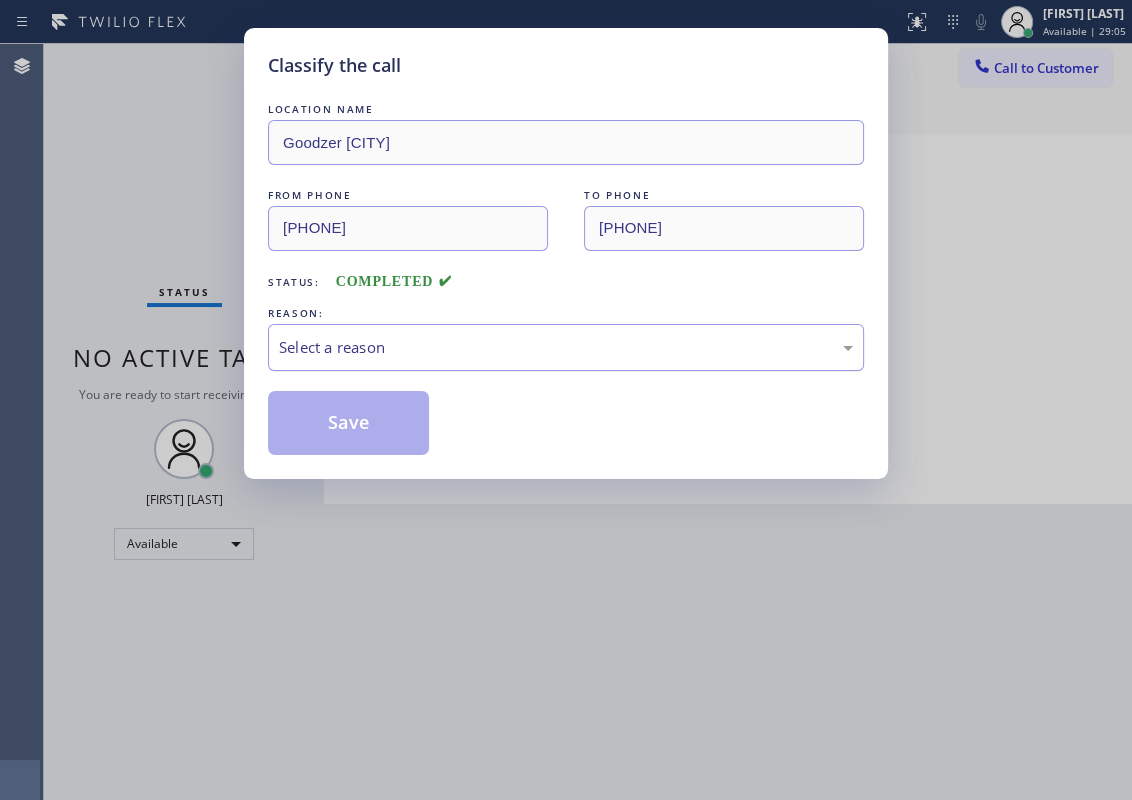 click on "Select a reason" at bounding box center [566, 347] 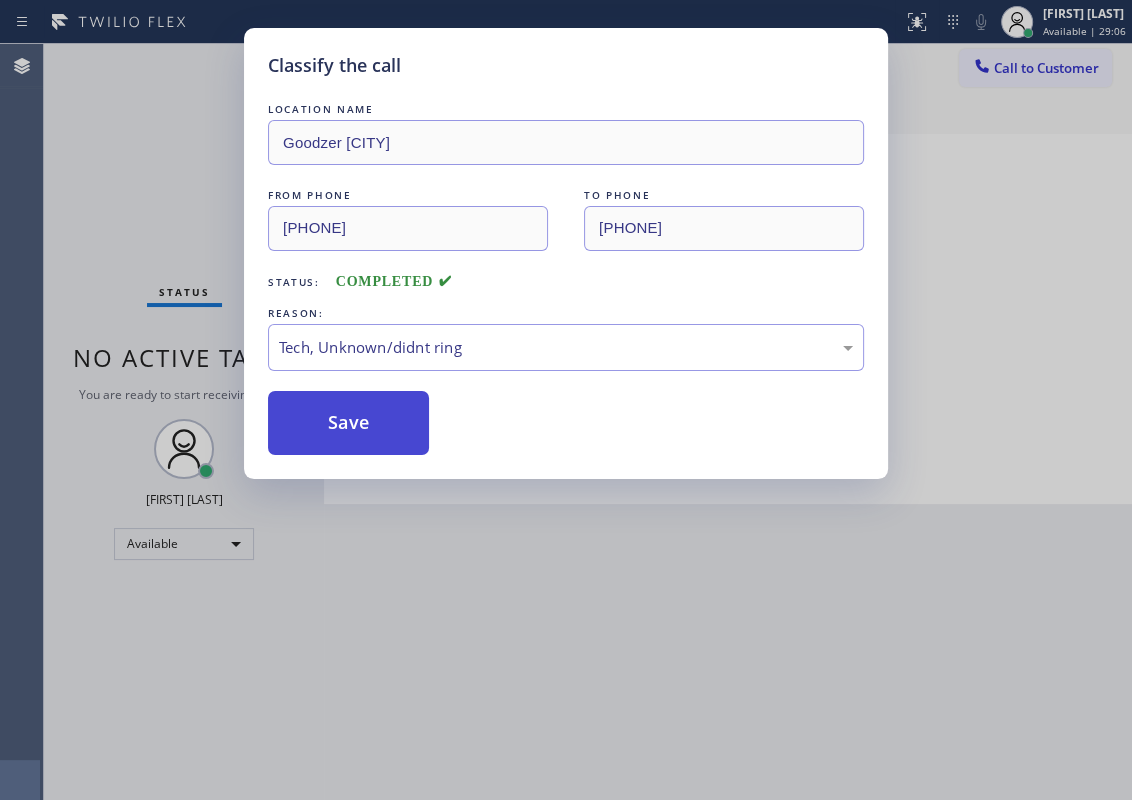 click on "Save" at bounding box center [348, 423] 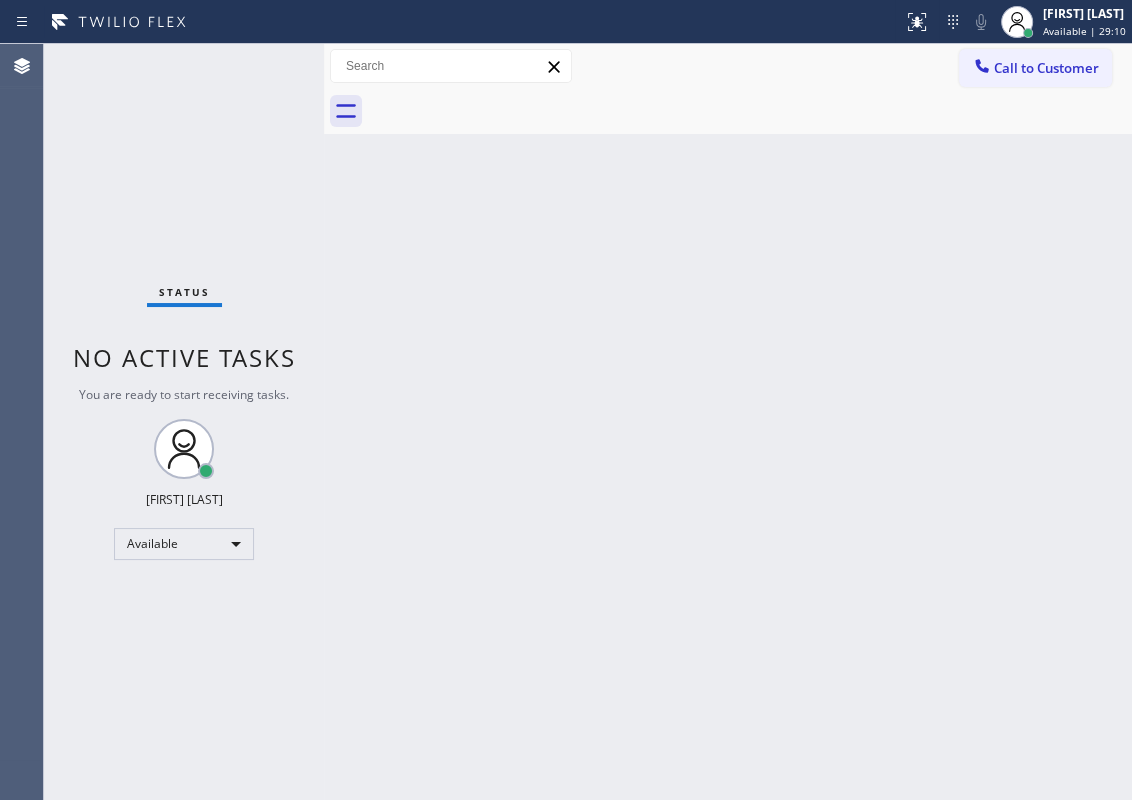 click on "Back to Dashboard Change Sender ID Customers Technicians Select a contact Outbound call Technician Search Technician Your caller id phone number Your caller id phone number Call Technician info Name   Phone none Address none Change Sender ID HVAC +18559994417 5 Star Appliance +18557314952 Appliance Repair +18554611149 Plumbing +18889090120 Air Duct Cleaning +18006865038  Electricians +18005688664 Cancel Change Check personal SMS Reset Change No tabs Call to Customer Outbound call Location Search location Your caller id phone number Customer number Call Outbound call Technician Search Technician Your caller id phone number Your caller id phone number Call" at bounding box center (728, 422) 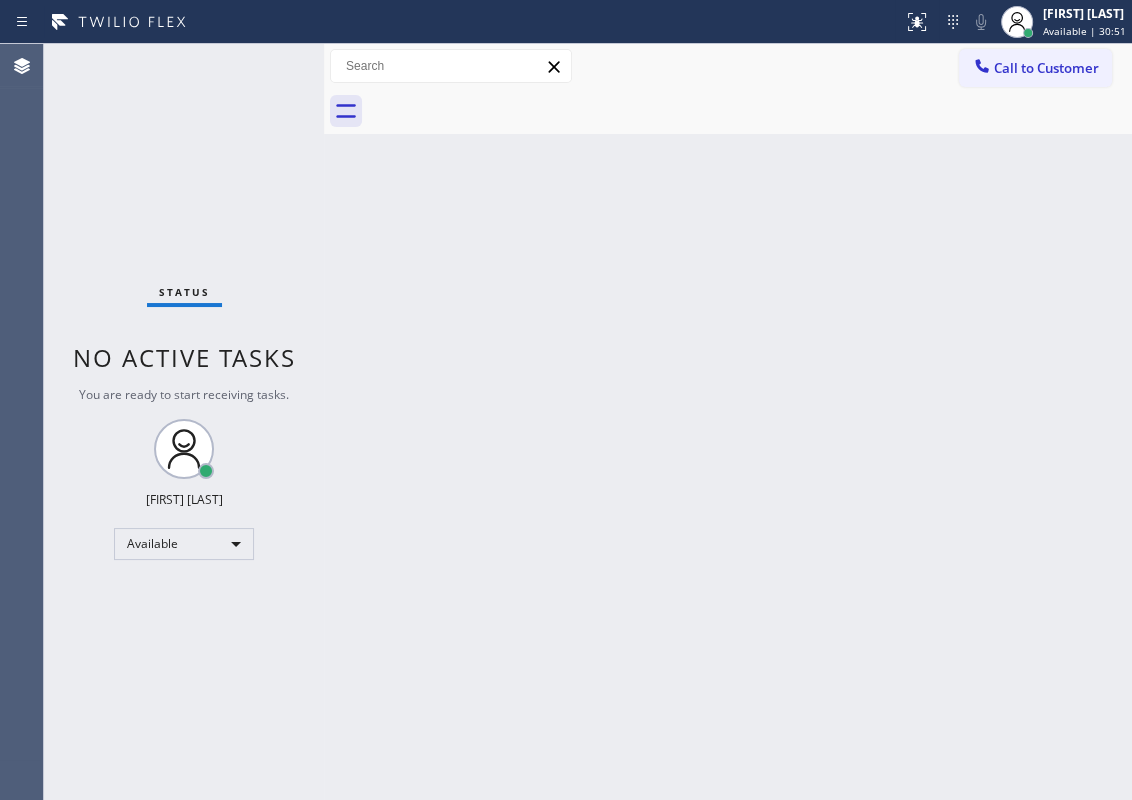click on "Back to Dashboard Change Sender ID Customers Technicians Select a contact Outbound call Technician Search Technician Your caller id phone number Your caller id phone number Call Technician info Name   Phone none Address none Change Sender ID HVAC +18559994417 5 Star Appliance +18557314952 Appliance Repair +18554611149 Plumbing +18889090120 Air Duct Cleaning +18006865038  Electricians +18005688664 Cancel Change Check personal SMS Reset Change No tabs Call to Customer Outbound call Location Search location Your caller id phone number Customer number Call Outbound call Technician Search Technician Your caller id phone number Your caller id phone number Call" at bounding box center (728, 422) 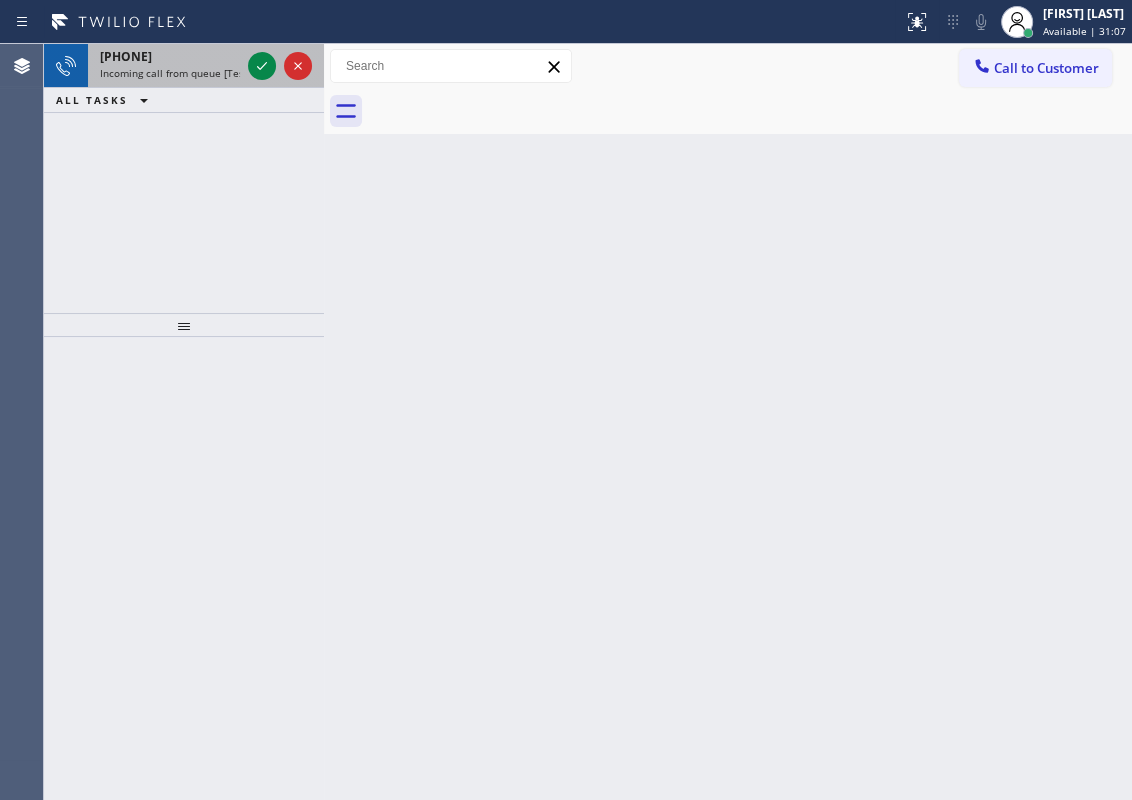 click on "+15154028503" at bounding box center (126, 56) 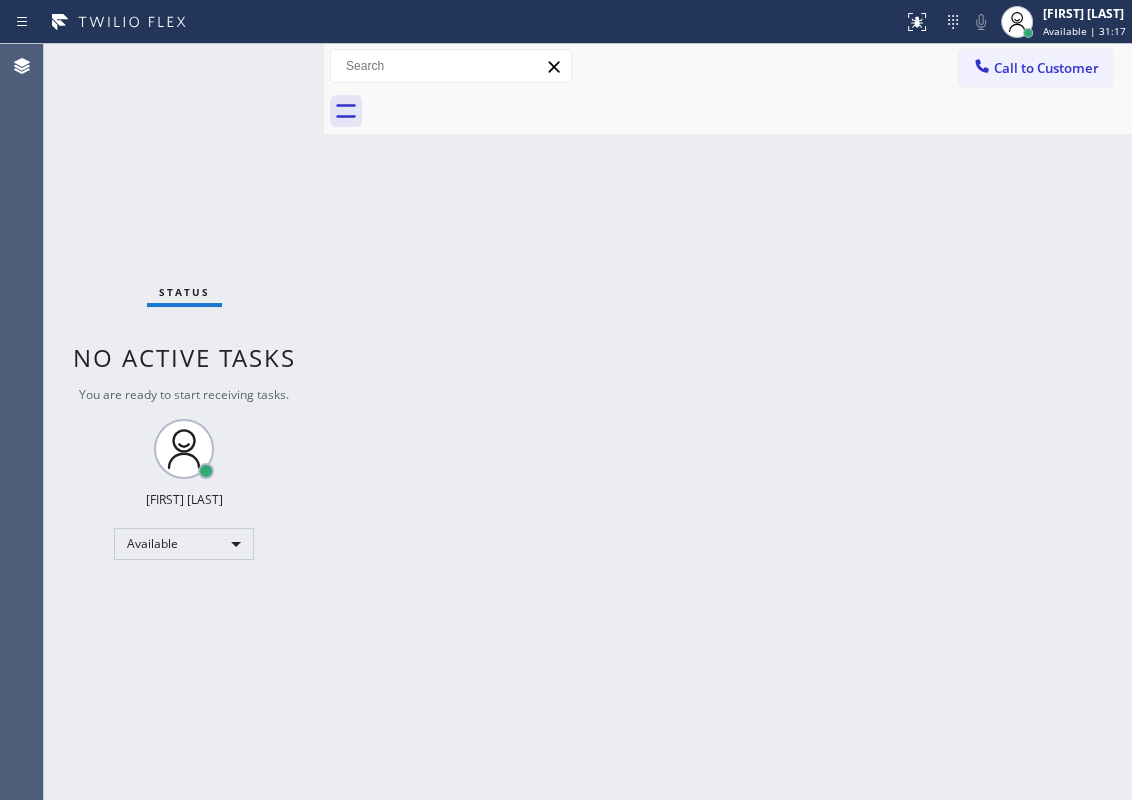 click on "Back to Dashboard Change Sender ID Customers Technicians Select a contact Outbound call Technician Search Technician Your caller id phone number Your caller id phone number Call Technician info Name   Phone none Address none Change Sender ID HVAC +18559994417 5 Star Appliance +18557314952 Appliance Repair +18554611149 Plumbing +18889090120 Air Duct Cleaning +18006865038  Electricians +18005688664 Cancel Change Check personal SMS Reset Change No tabs Call to Customer Outbound call Location Search location Your caller id phone number Customer number Call Outbound call Technician Search Technician Your caller id phone number Your caller id phone number Call" at bounding box center [728, 422] 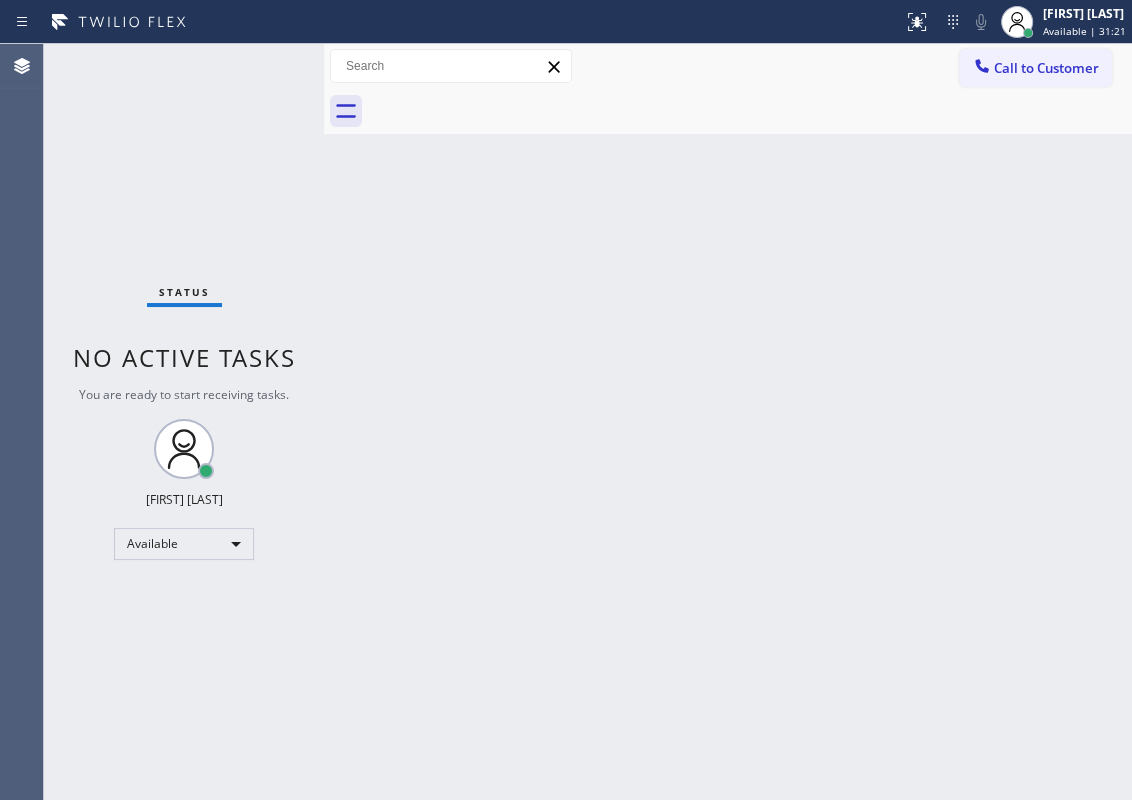 click on "Back to Dashboard Change Sender ID Customers Technicians Select a contact Outbound call Technician Search Technician Your caller id phone number Your caller id phone number Call Technician info Name   Phone none Address none Change Sender ID HVAC +18559994417 5 Star Appliance +18557314952 Appliance Repair +18554611149 Plumbing +18889090120 Air Duct Cleaning +18006865038  Electricians +18005688664 Cancel Change Check personal SMS Reset Change No tabs Call to Customer Outbound call Location Search location Your caller id phone number Customer number Call Outbound call Technician Search Technician Your caller id phone number Your caller id phone number Call" at bounding box center (728, 422) 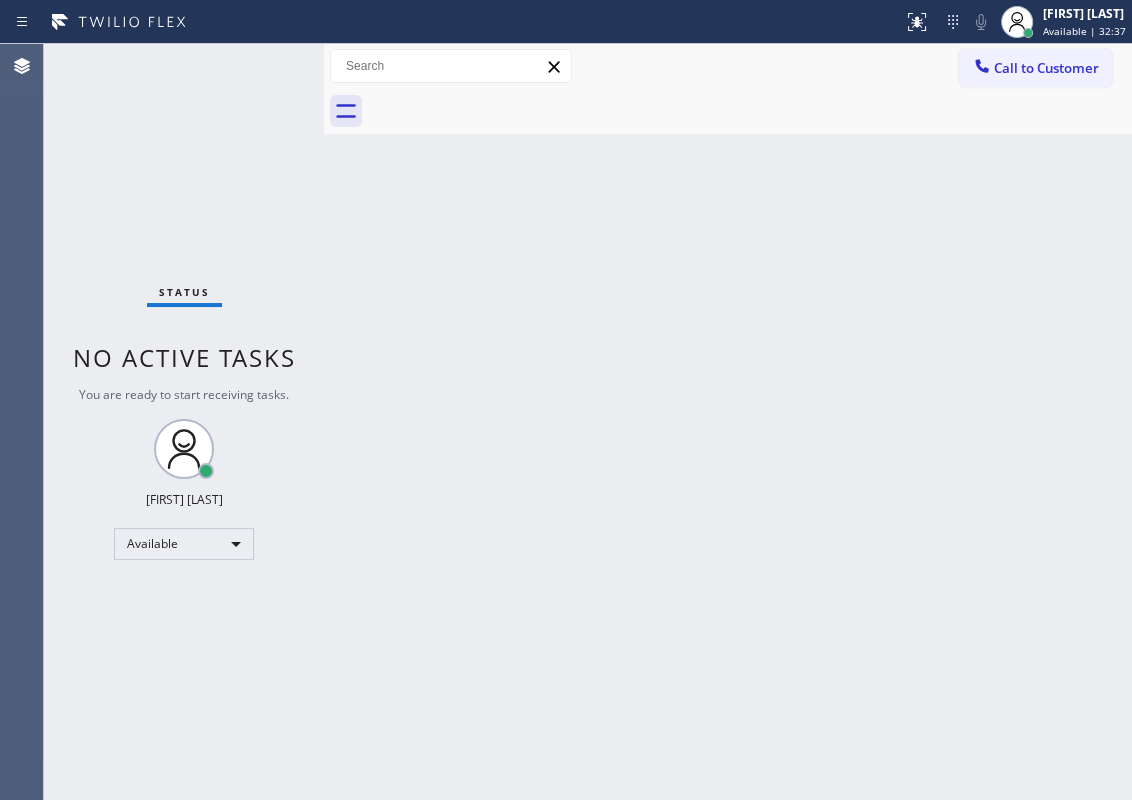 click on "Back to Dashboard Change Sender ID Customers Technicians Select a contact Outbound call Technician Search Technician Your caller id phone number Your caller id phone number Call Technician info Name   Phone none Address none Change Sender ID HVAC +18559994417 5 Star Appliance +18557314952 Appliance Repair +18554611149 Plumbing +18889090120 Air Duct Cleaning +18006865038  Electricians +18005688664 Cancel Change Check personal SMS Reset Change No tabs Call to Customer Outbound call Location Search location Your caller id phone number Customer number Call Outbound call Technician Search Technician Your caller id phone number Your caller id phone number Call" at bounding box center [728, 422] 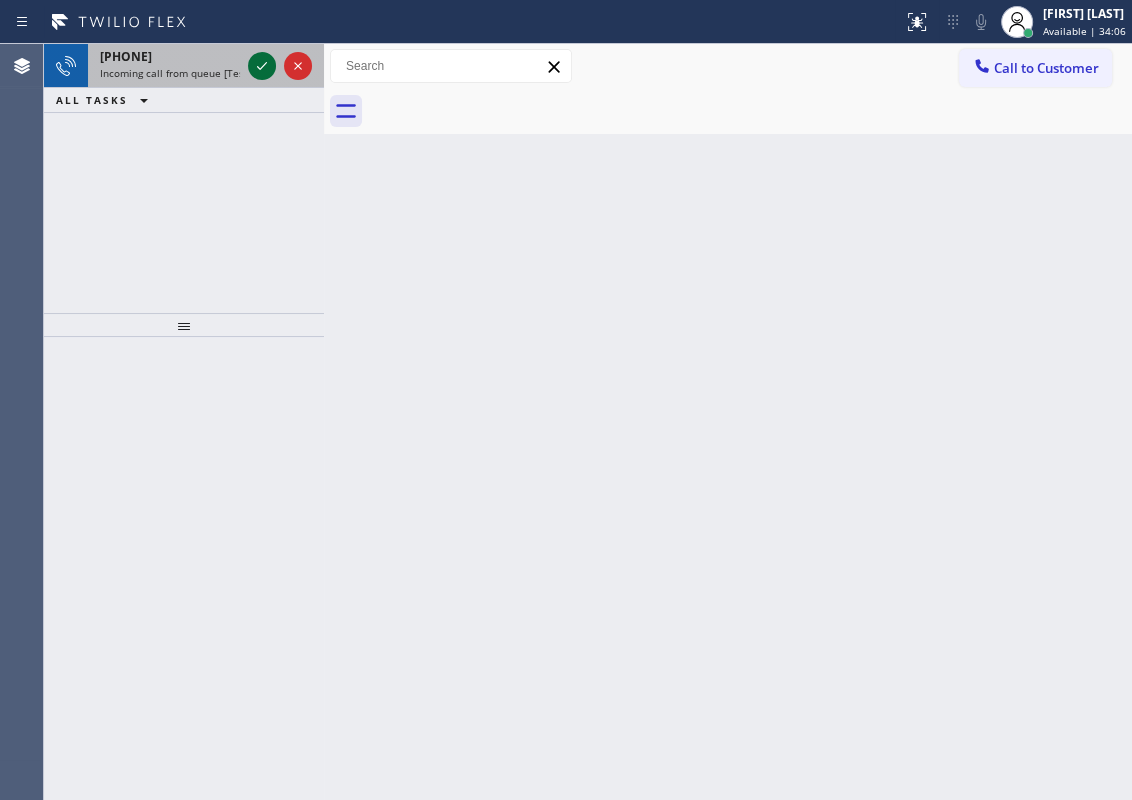 click 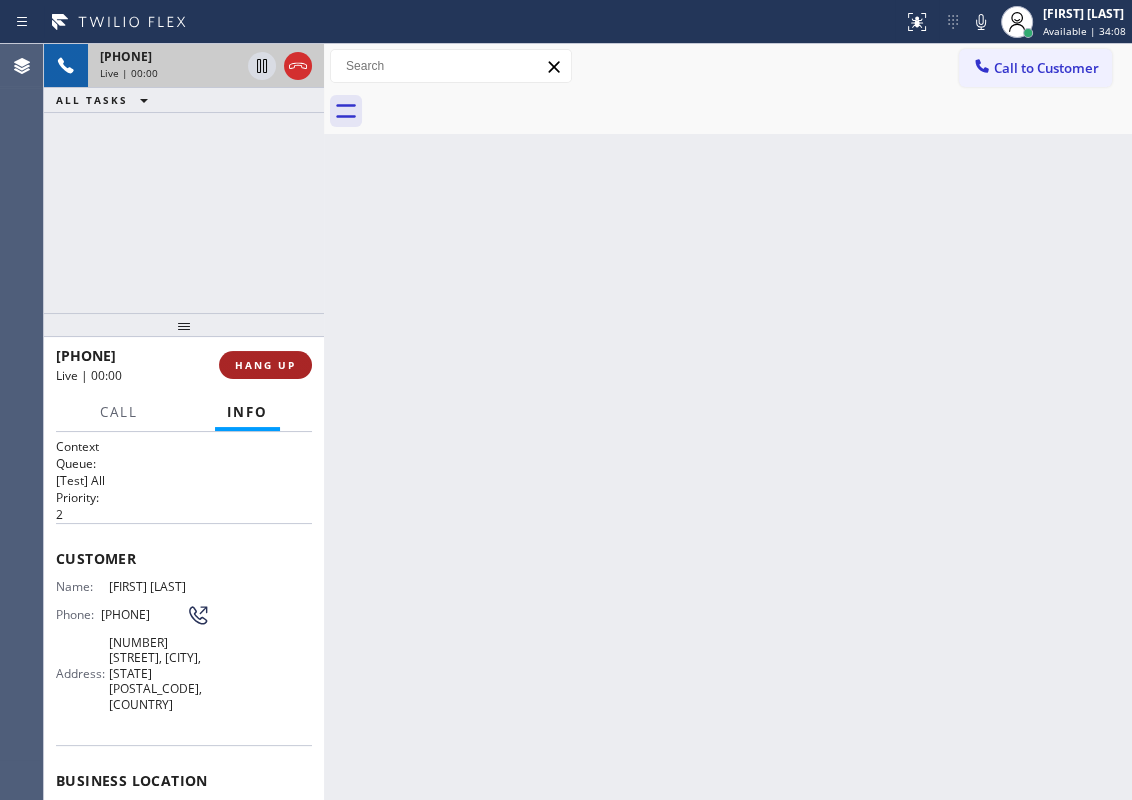 click on "HANG UP" at bounding box center [265, 365] 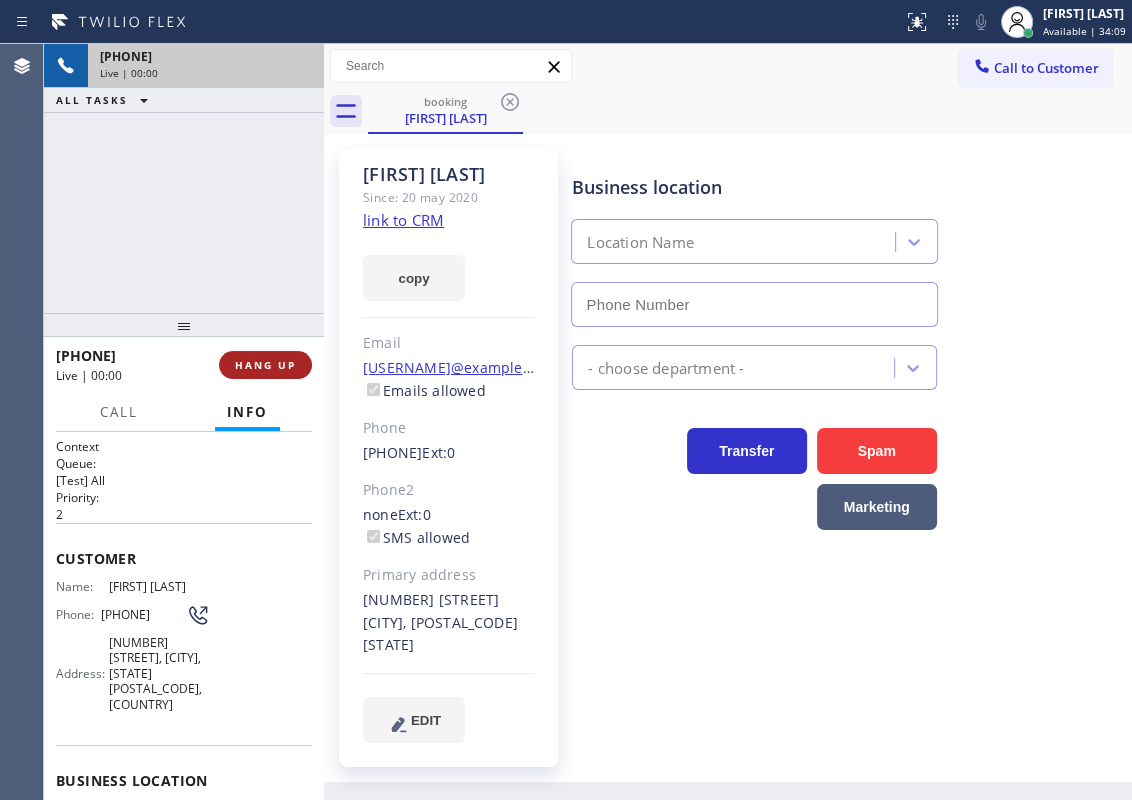 type on "(805) 978-8648" 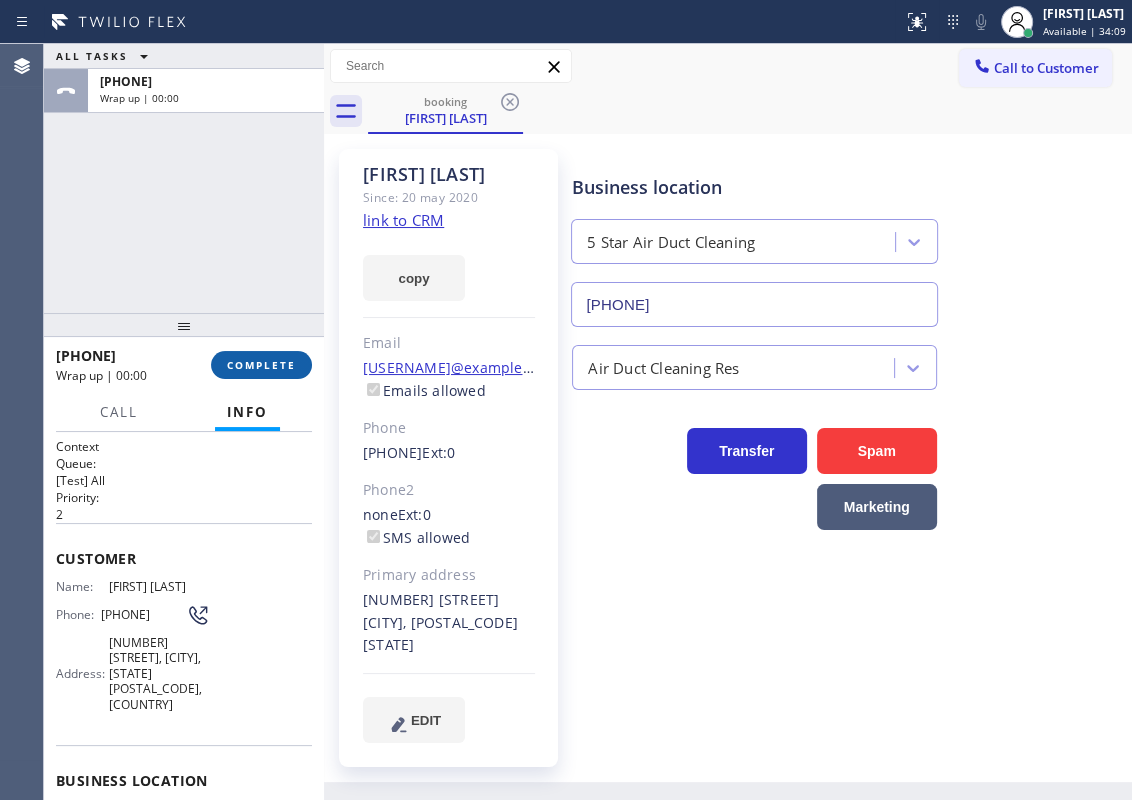 click on "COMPLETE" at bounding box center (261, 365) 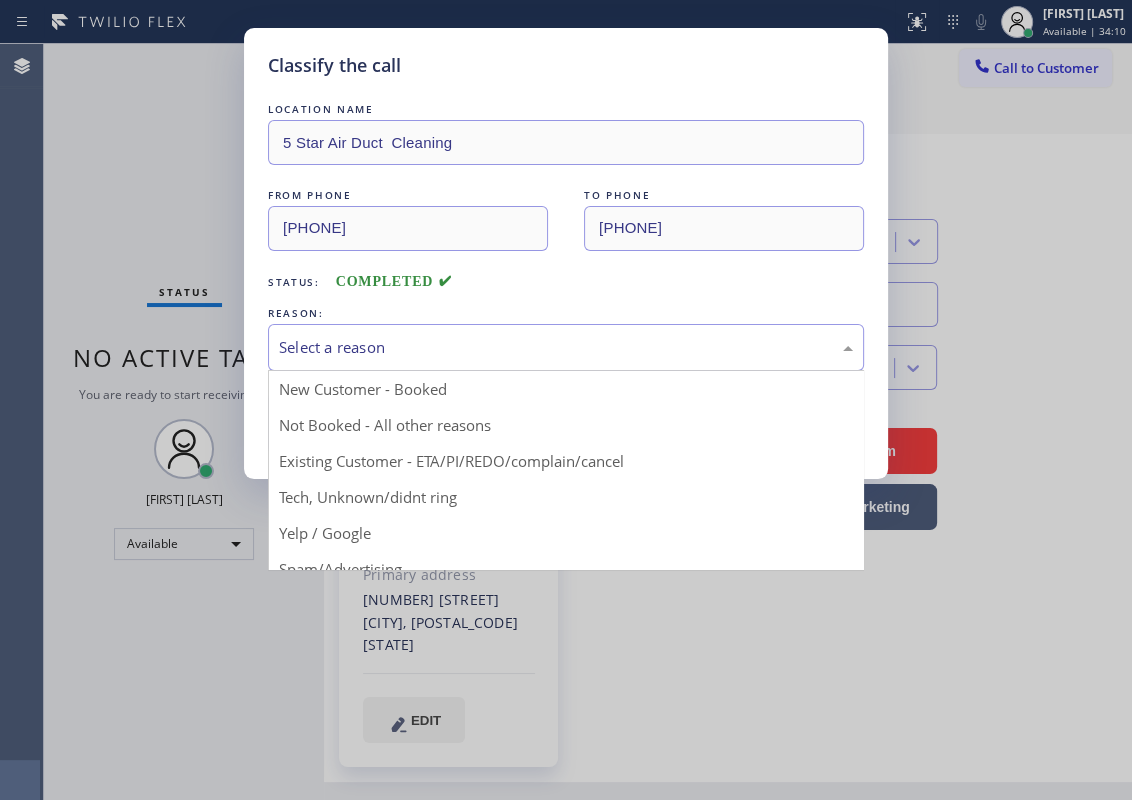 click on "Select a reason" at bounding box center (566, 347) 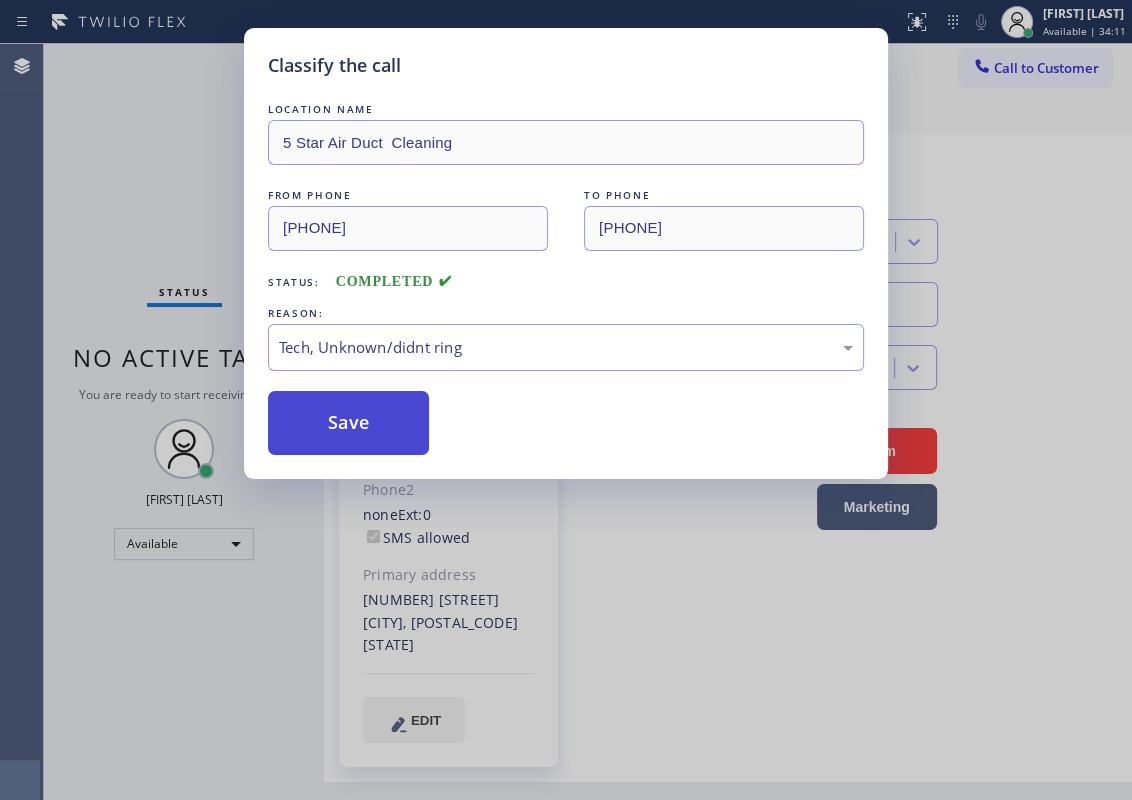 click on "Save" at bounding box center [348, 423] 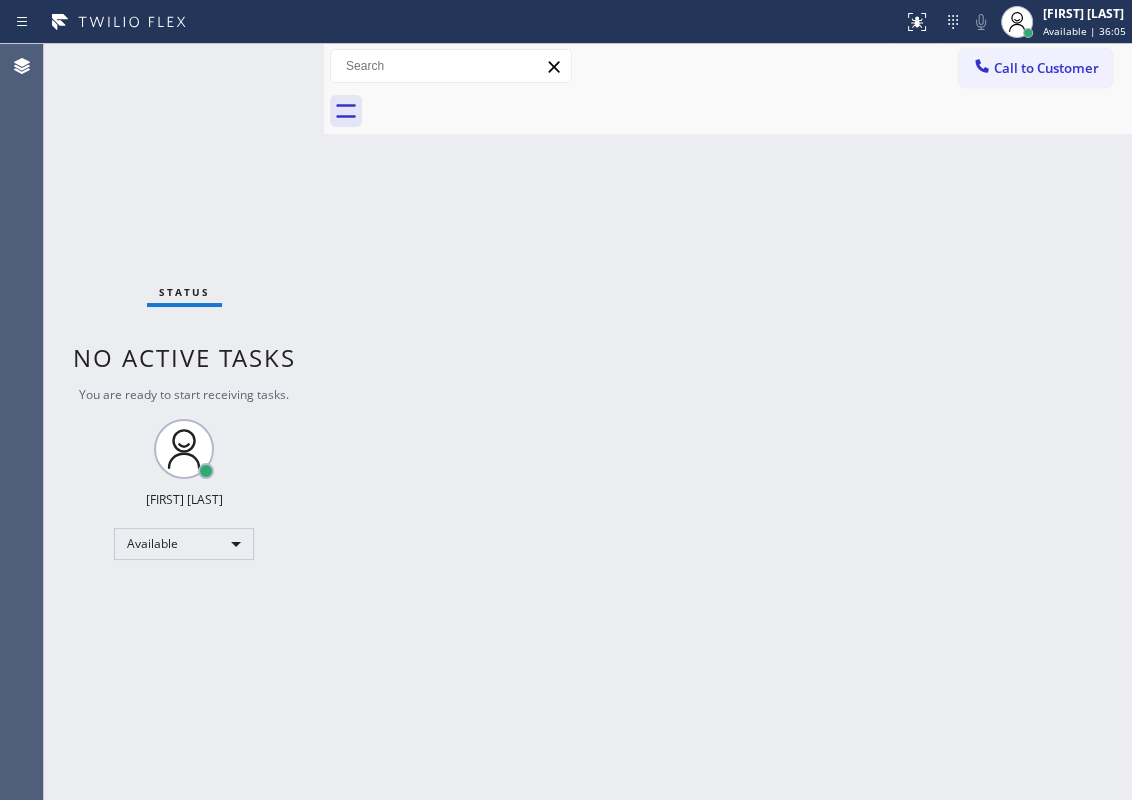 click on "Back to Dashboard Change Sender ID Customers Technicians Select a contact Outbound call Technician Search Technician Your caller id phone number Your caller id phone number Call Technician info Name   Phone none Address none Change Sender ID HVAC +18559994417 5 Star Appliance +18557314952 Appliance Repair +18554611149 Plumbing +18889090120 Air Duct Cleaning +18006865038  Electricians +18005688664 Cancel Change Check personal SMS Reset Change No tabs Call to Customer Outbound call Location Search location Your caller id phone number Customer number Call Outbound call Technician Search Technician Your caller id phone number Your caller id phone number Call" at bounding box center (728, 422) 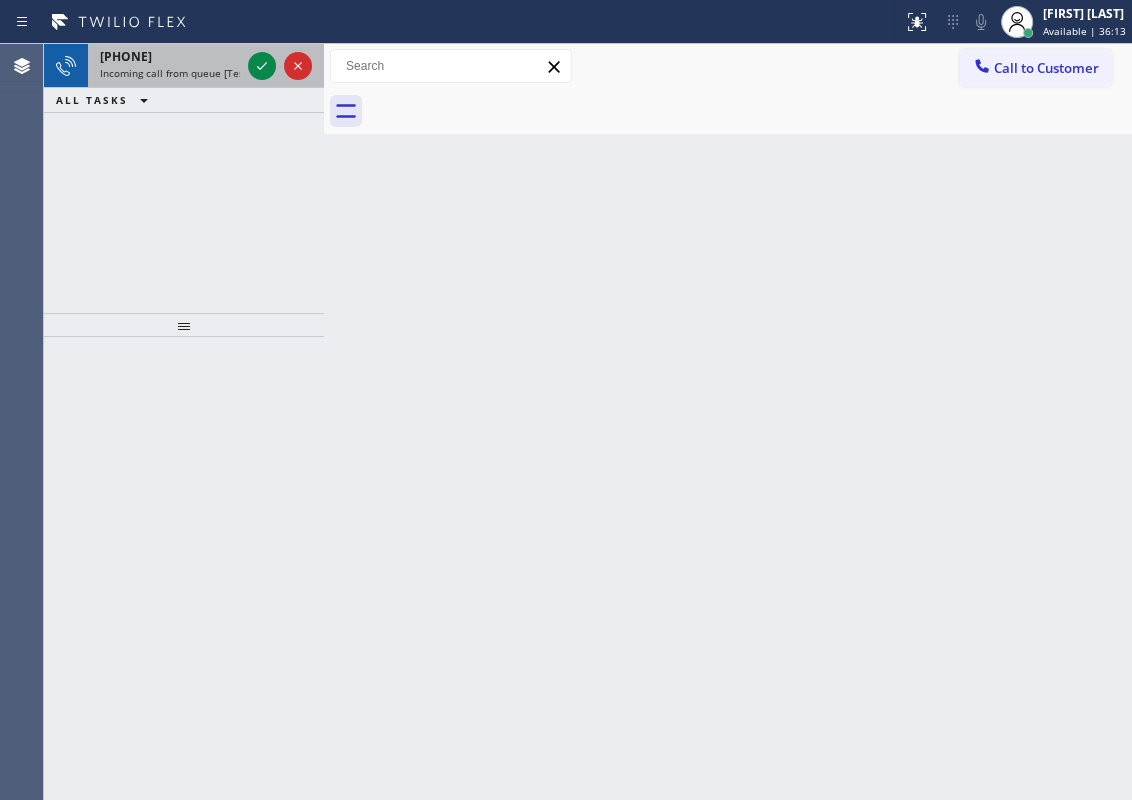 click on "Incoming call from queue [Test] All" at bounding box center [183, 73] 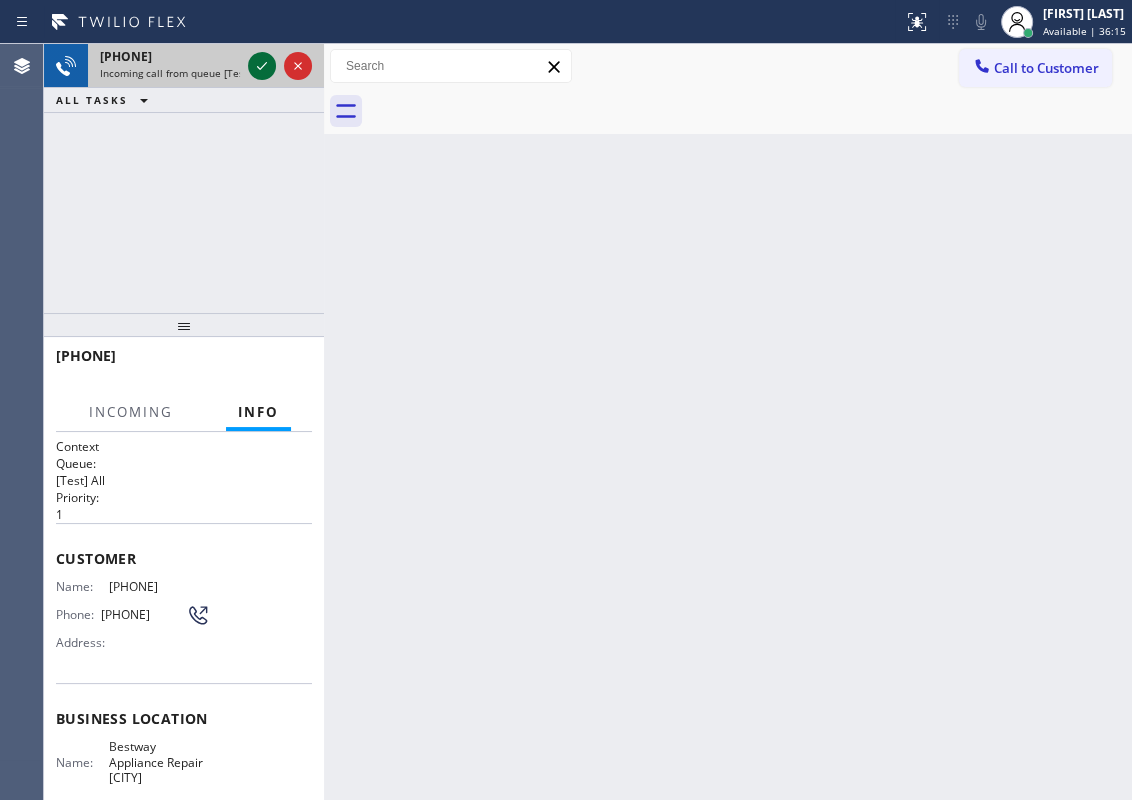 click 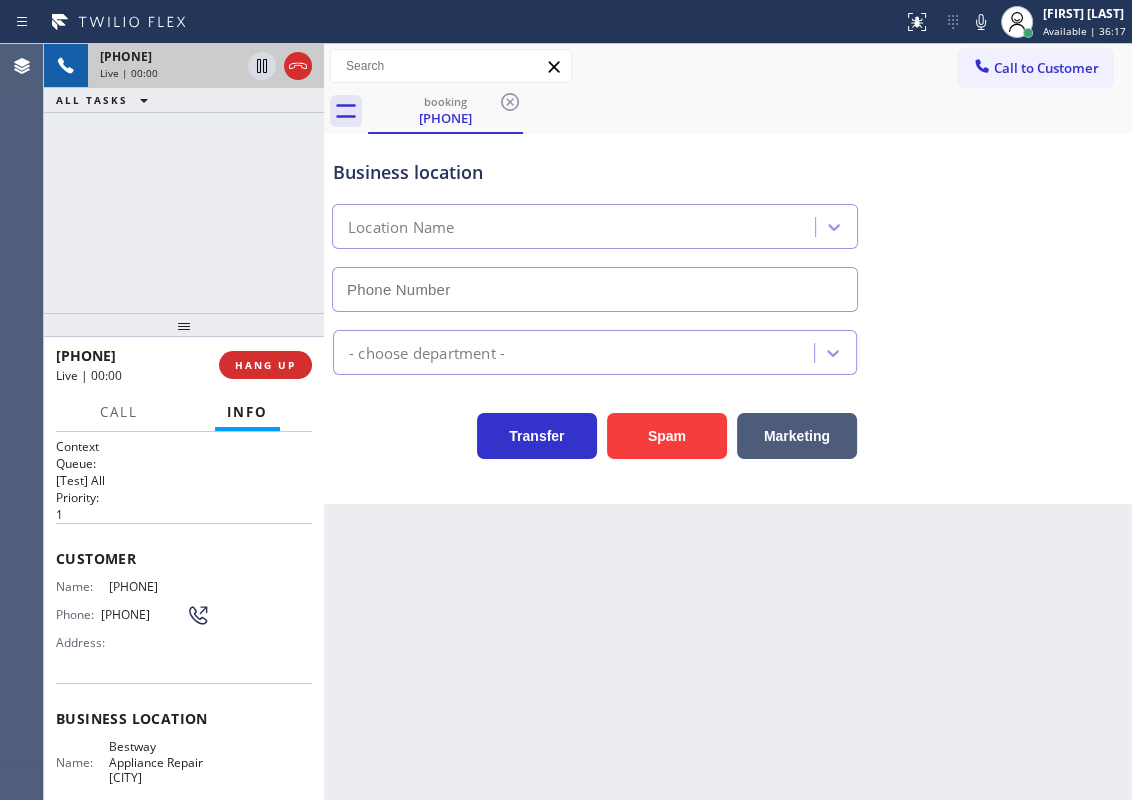 type on "[PHONE]" 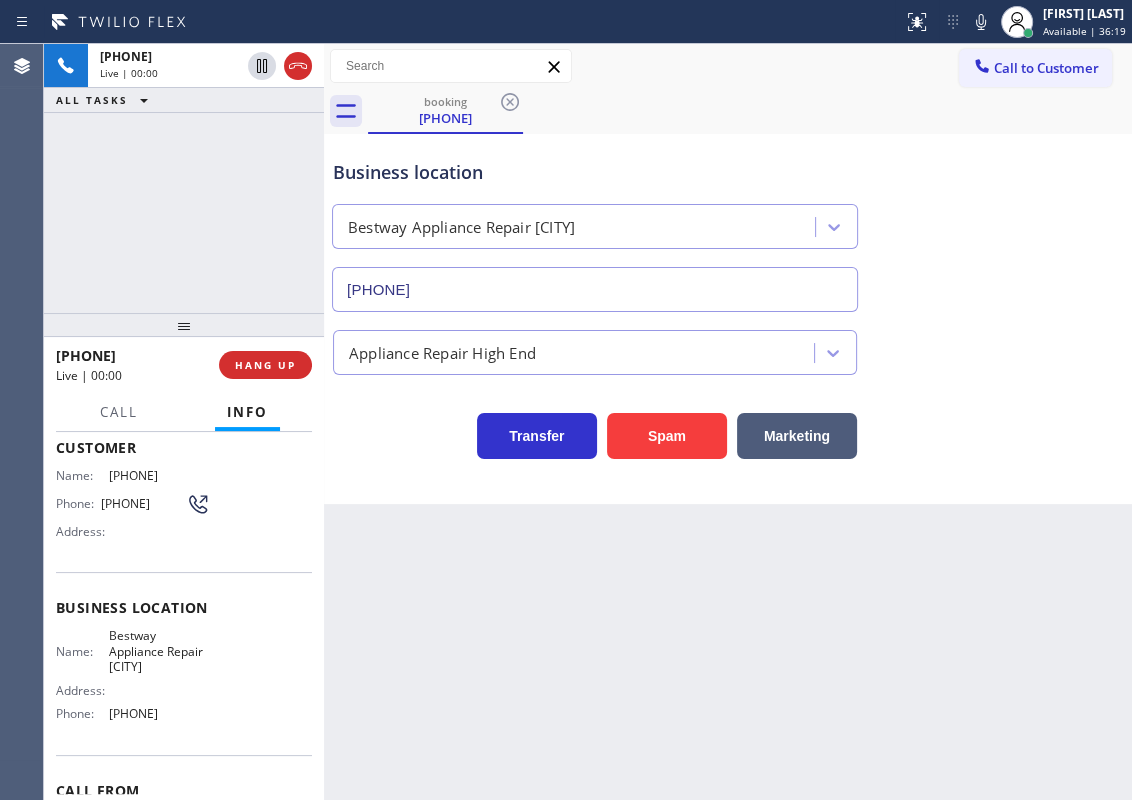 scroll, scrollTop: 227, scrollLeft: 0, axis: vertical 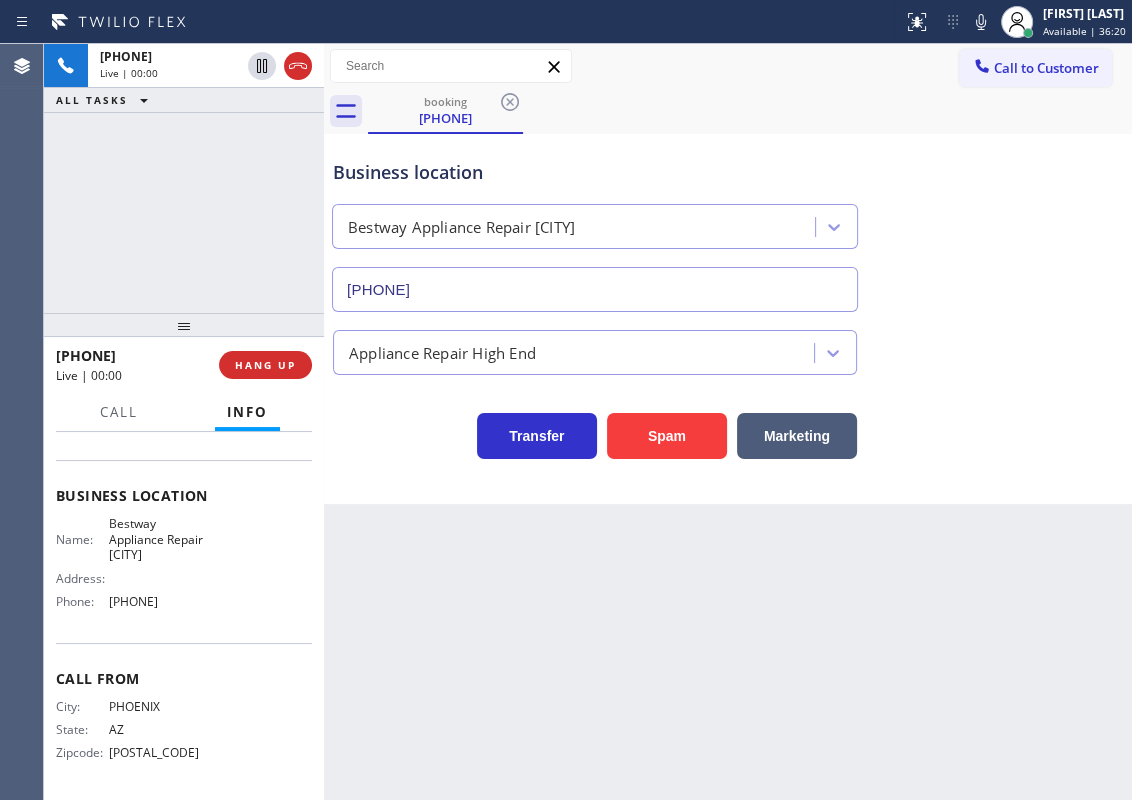 click on "[COMPANY] [COMPANY] [CITY]" at bounding box center [159, 539] 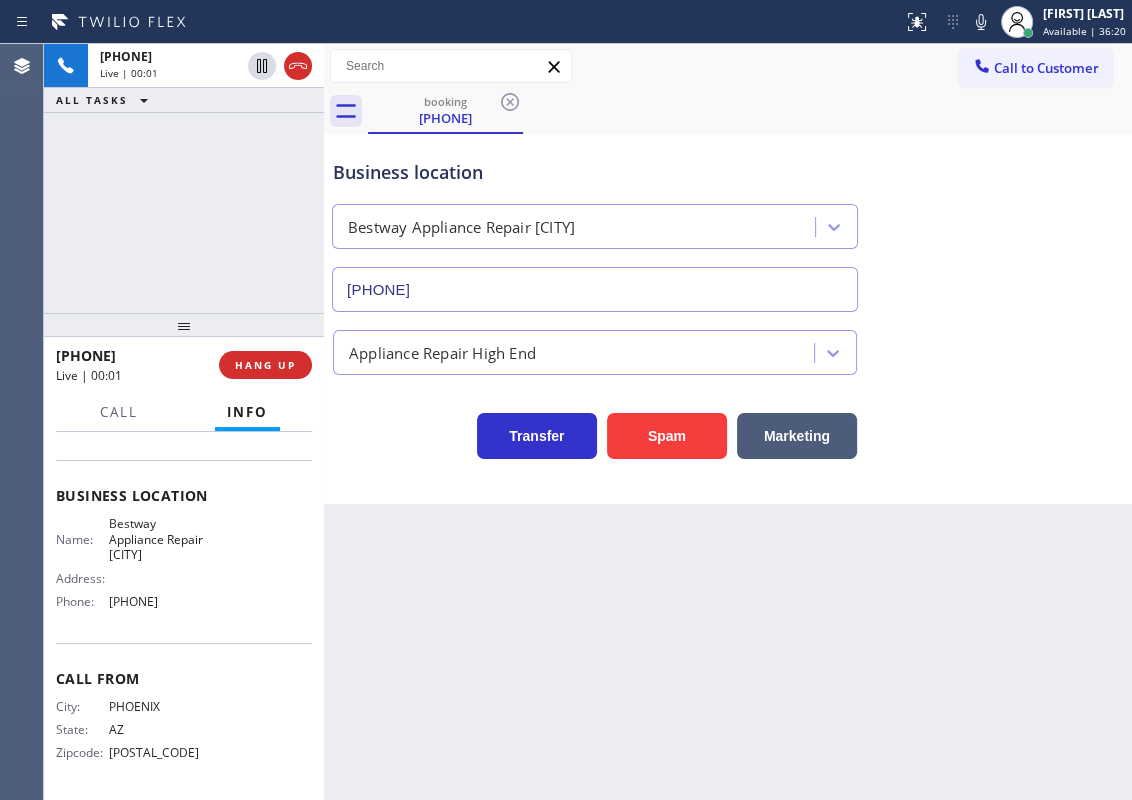 click on "[COMPANY] [COMPANY] [CITY]" at bounding box center [159, 539] 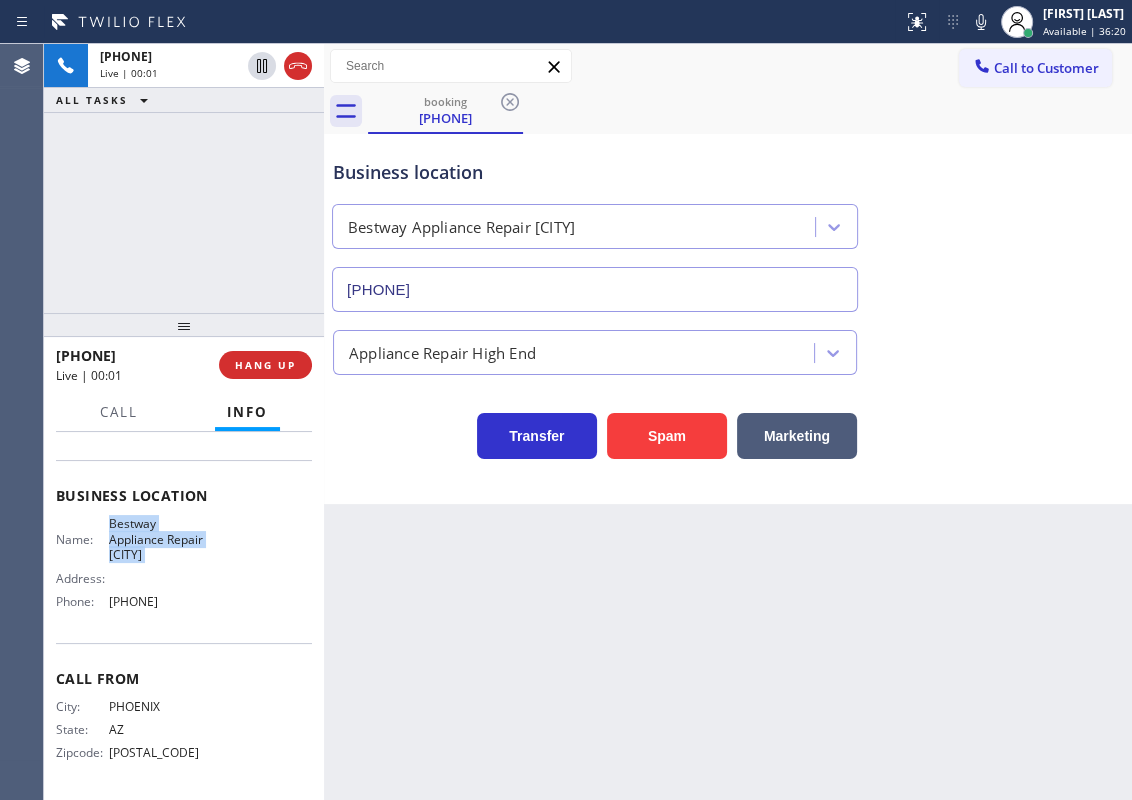 click on "[COMPANY] [COMPANY] [CITY]" at bounding box center (159, 539) 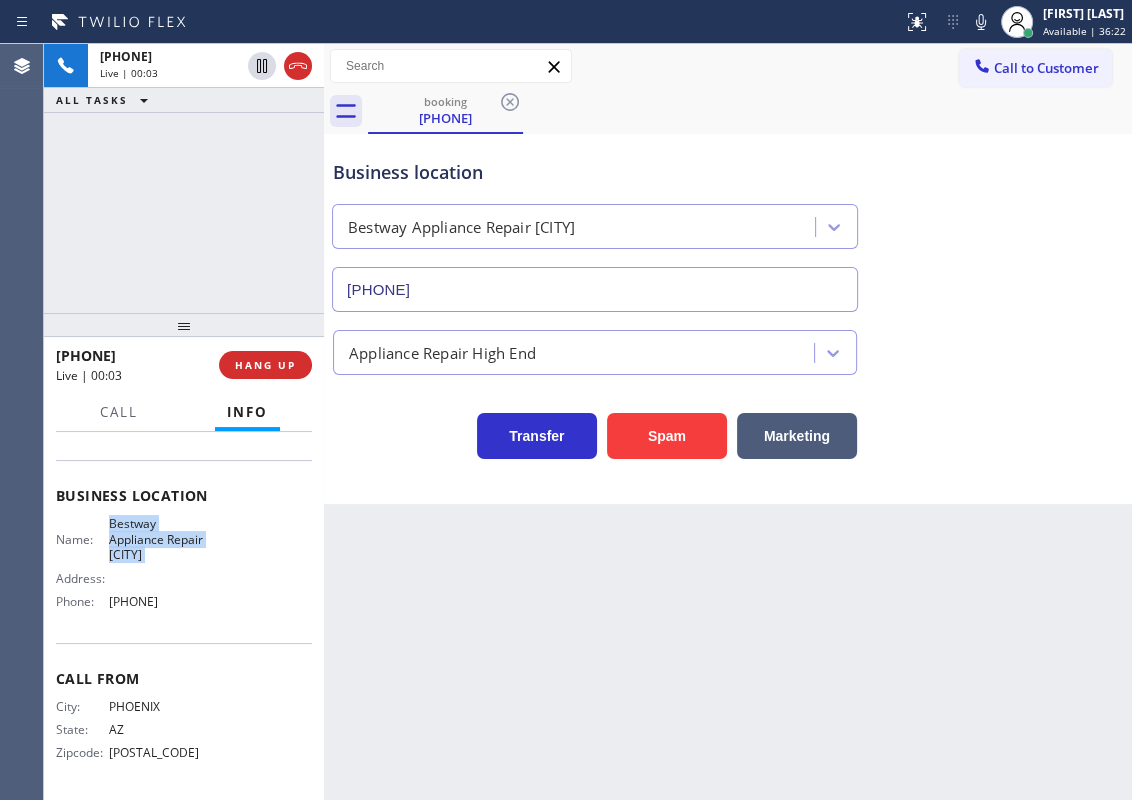 click on "[PHONE]" at bounding box center (595, 289) 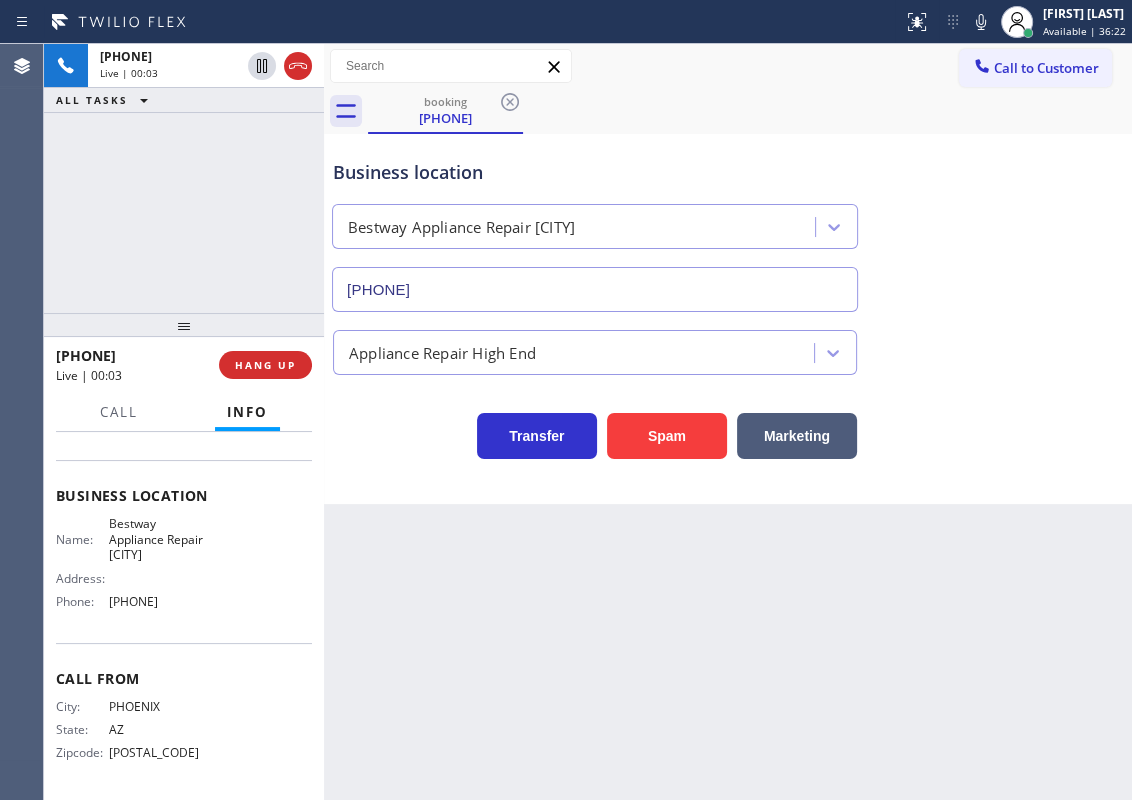 click on "[PHONE]" at bounding box center (595, 289) 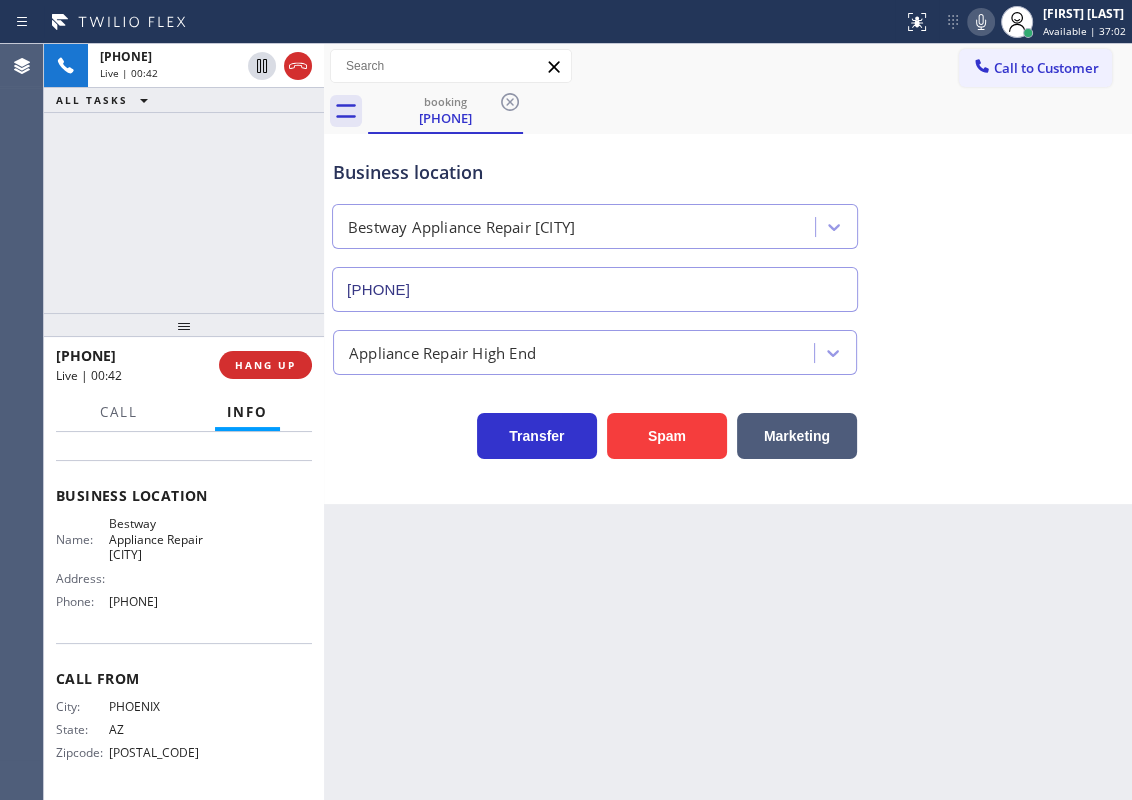 click 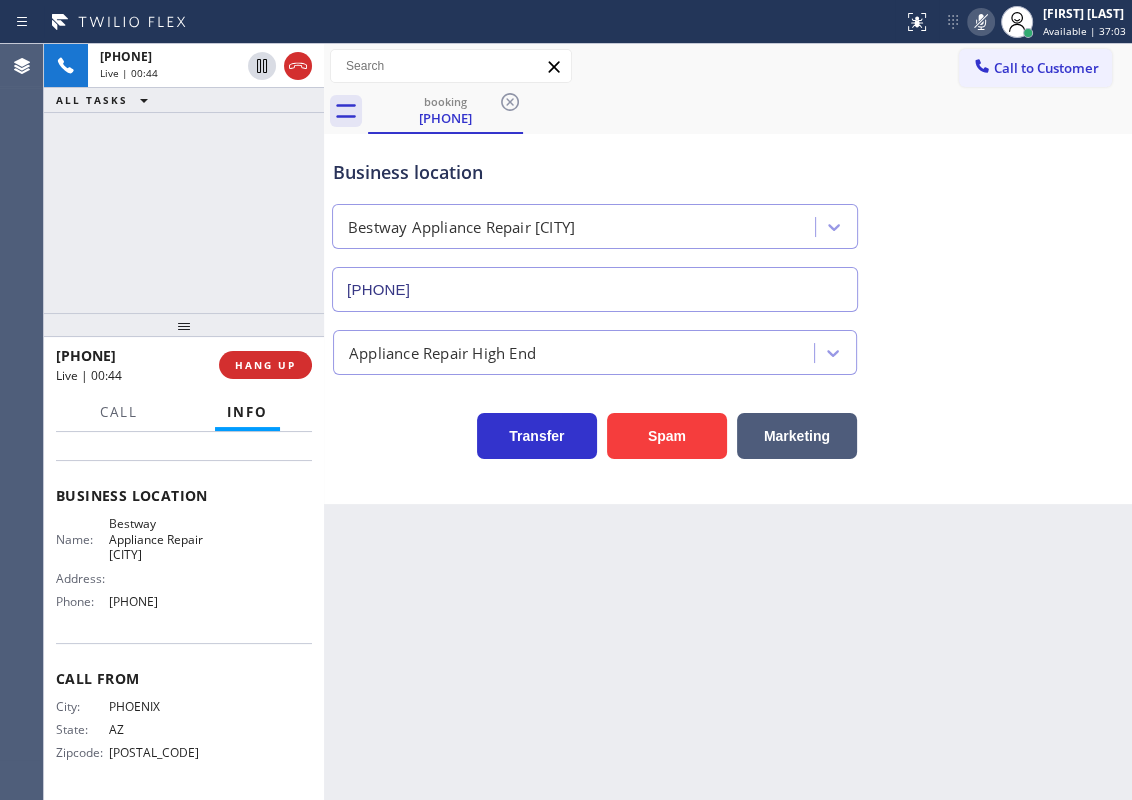 click 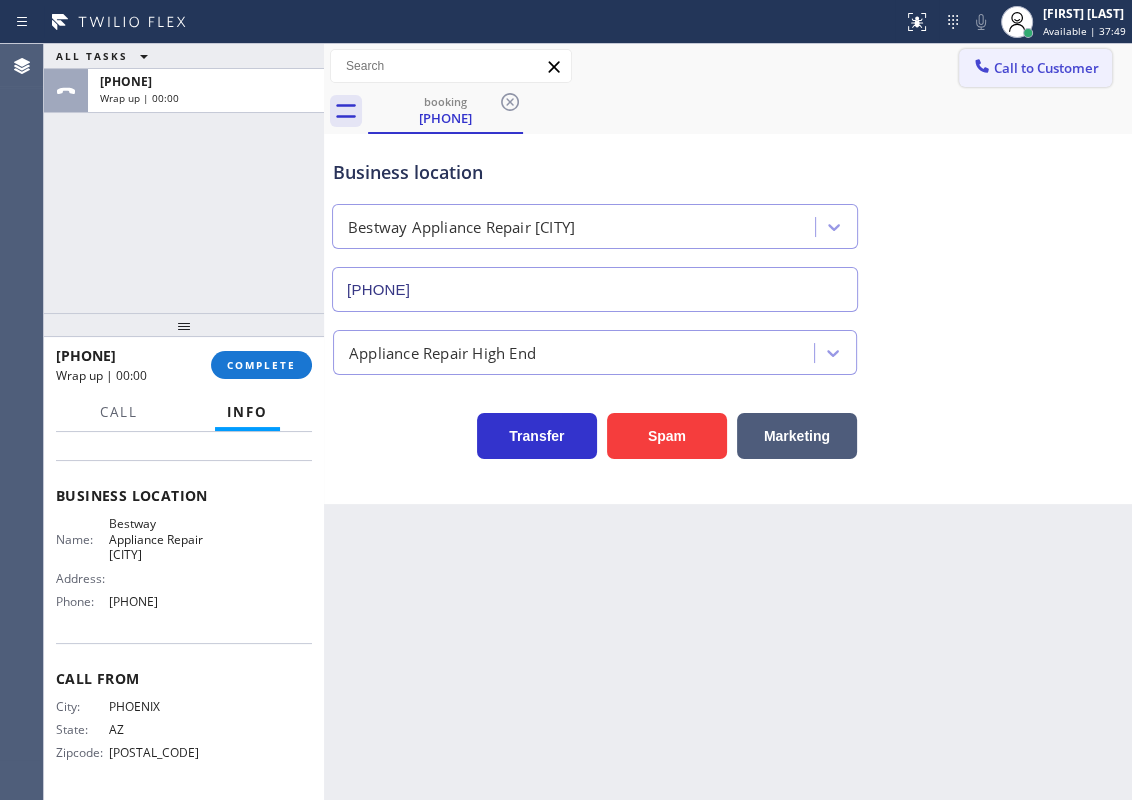 click on "Call to Customer" at bounding box center [1046, 68] 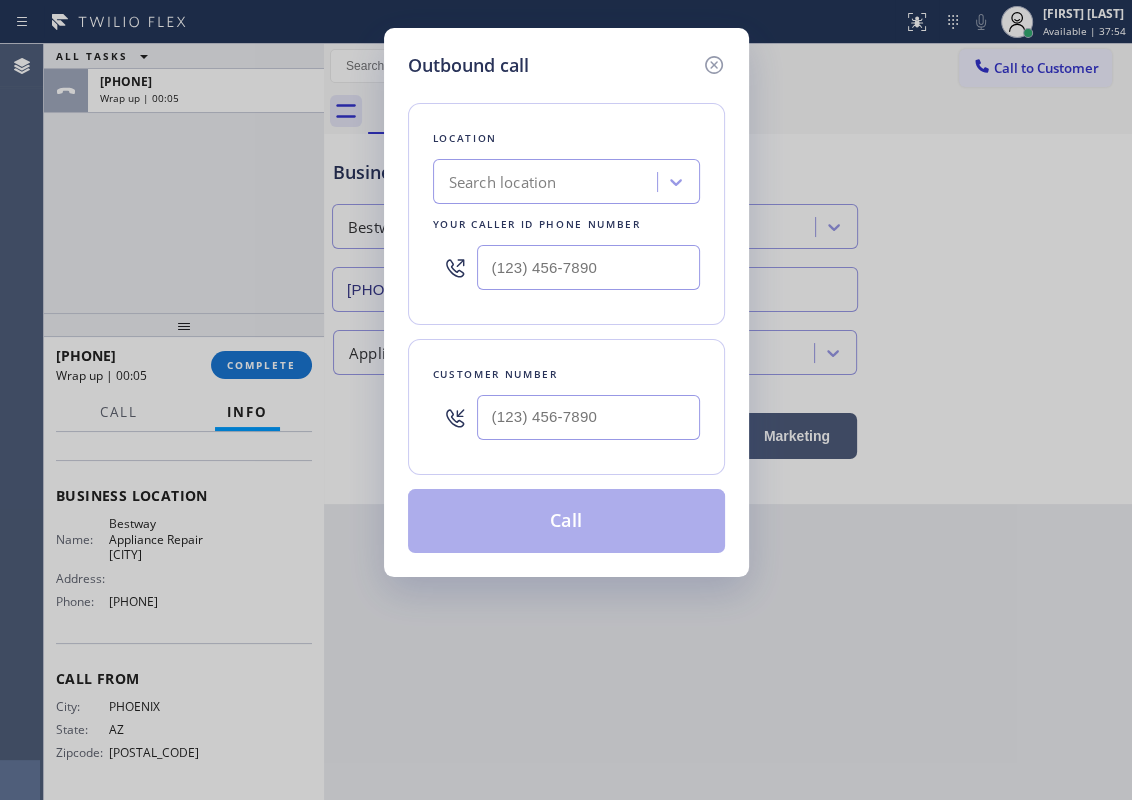 click 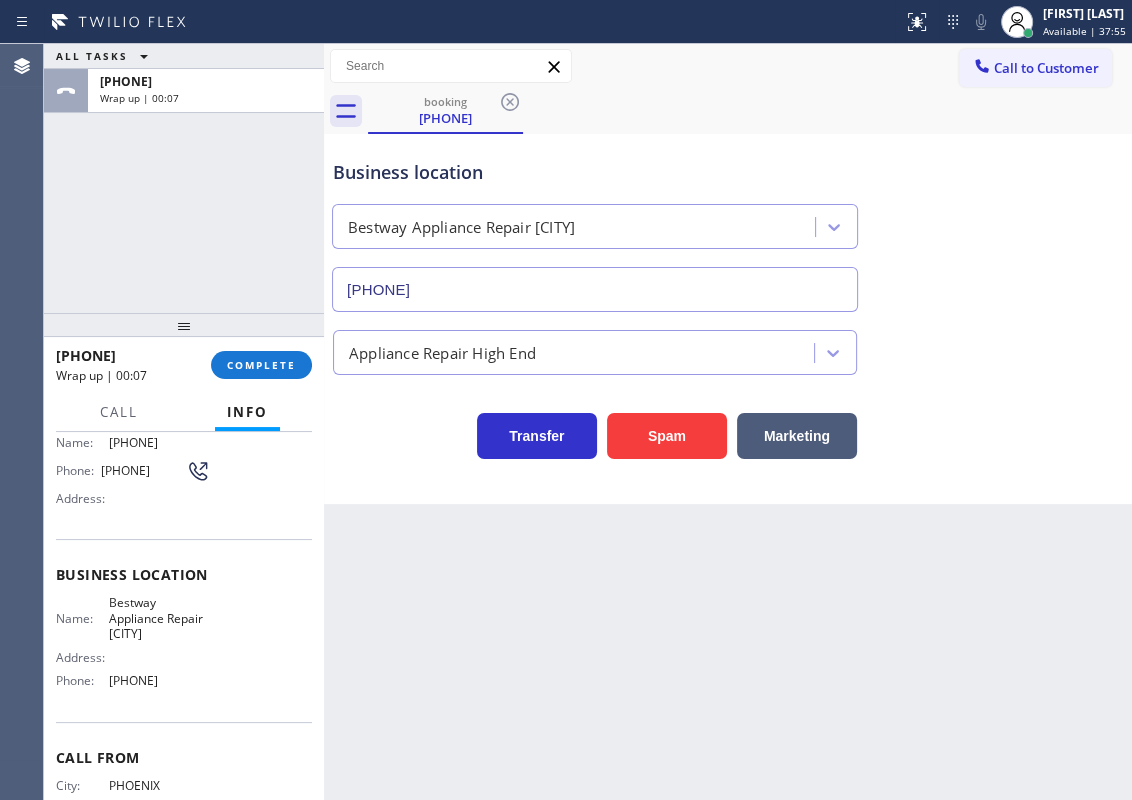 scroll, scrollTop: 45, scrollLeft: 0, axis: vertical 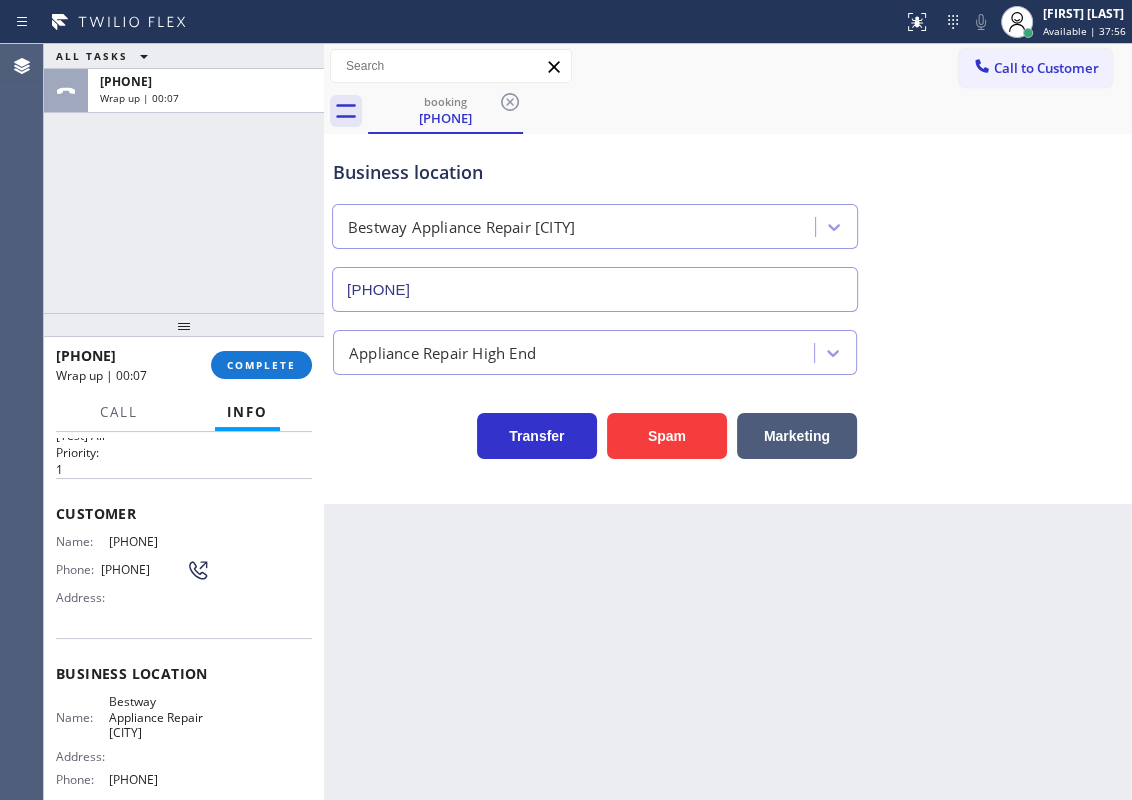 click on "(480) 436-0212" at bounding box center (143, 569) 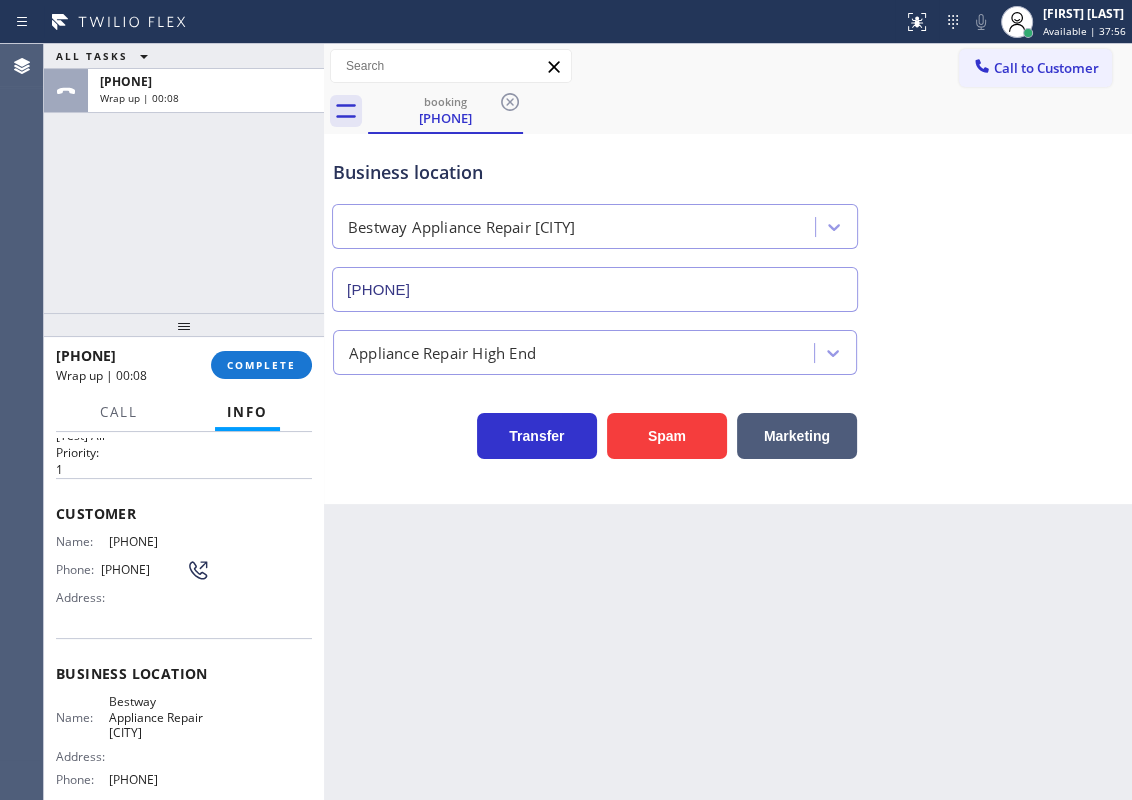 click on "(480) 436-0212" at bounding box center [143, 569] 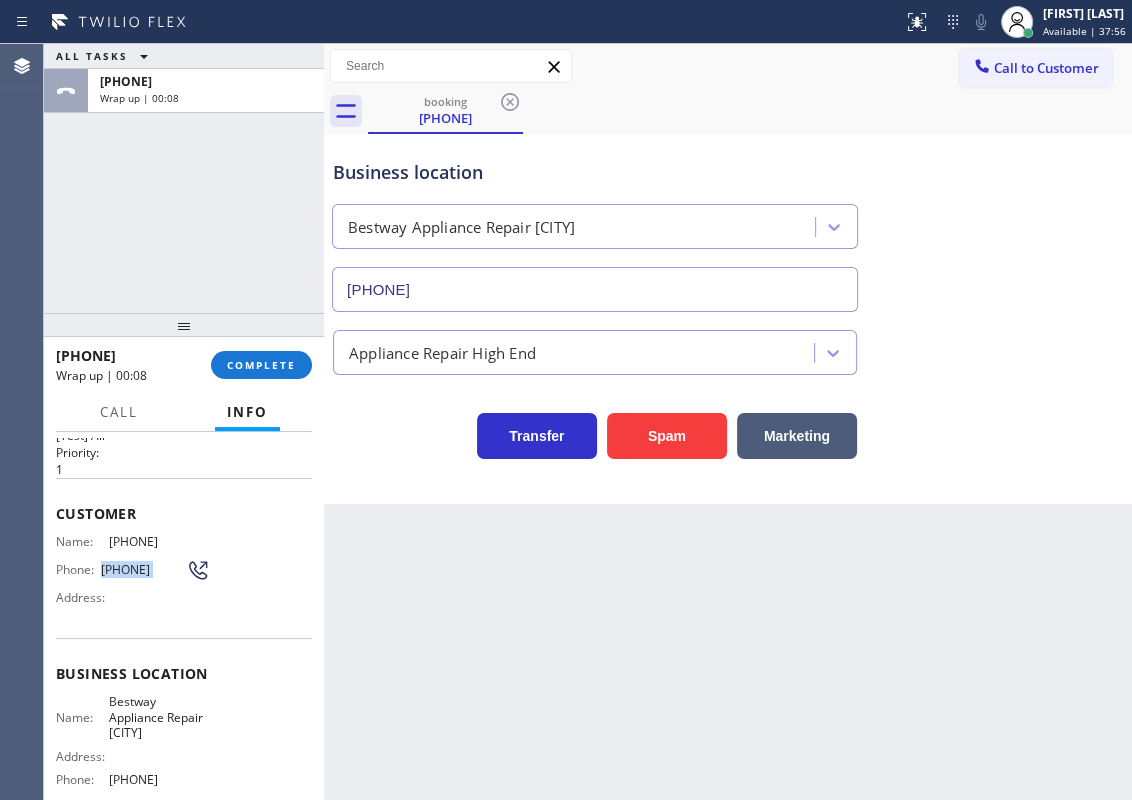 click on "(480) 436-0212" at bounding box center [143, 569] 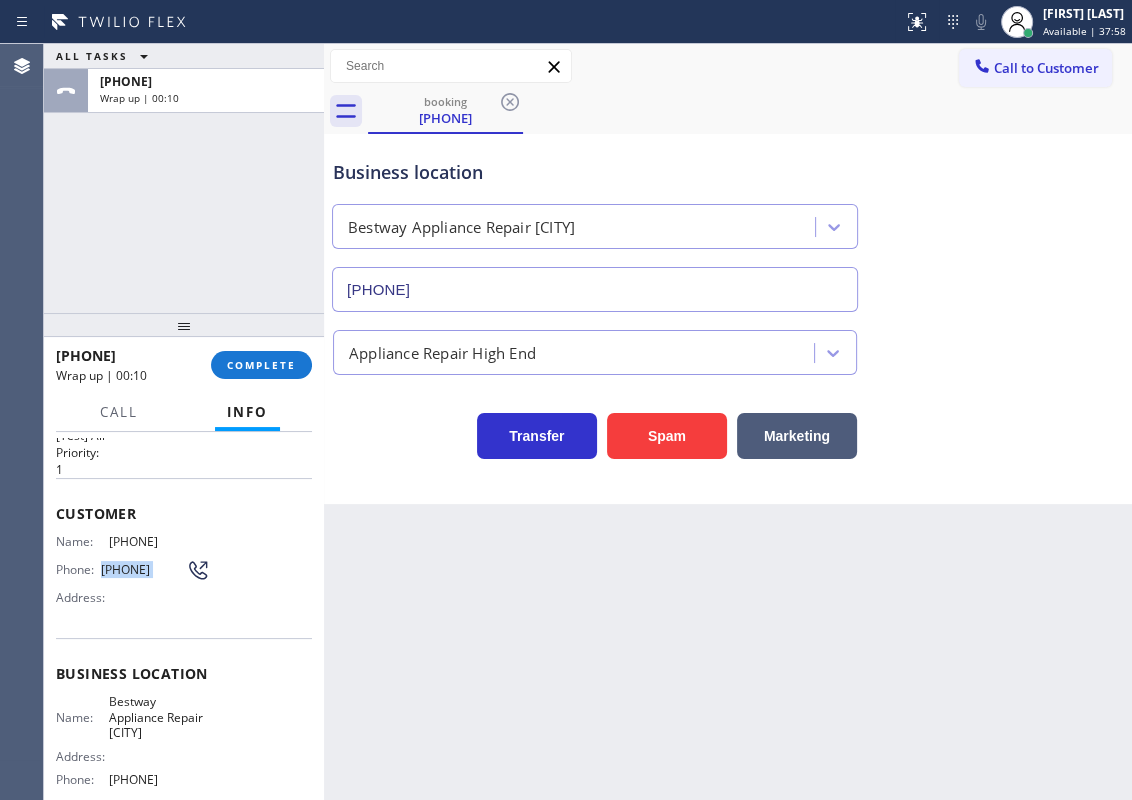 drag, startPoint x: 1018, startPoint y: 56, endPoint x: 1030, endPoint y: 130, distance: 74.96666 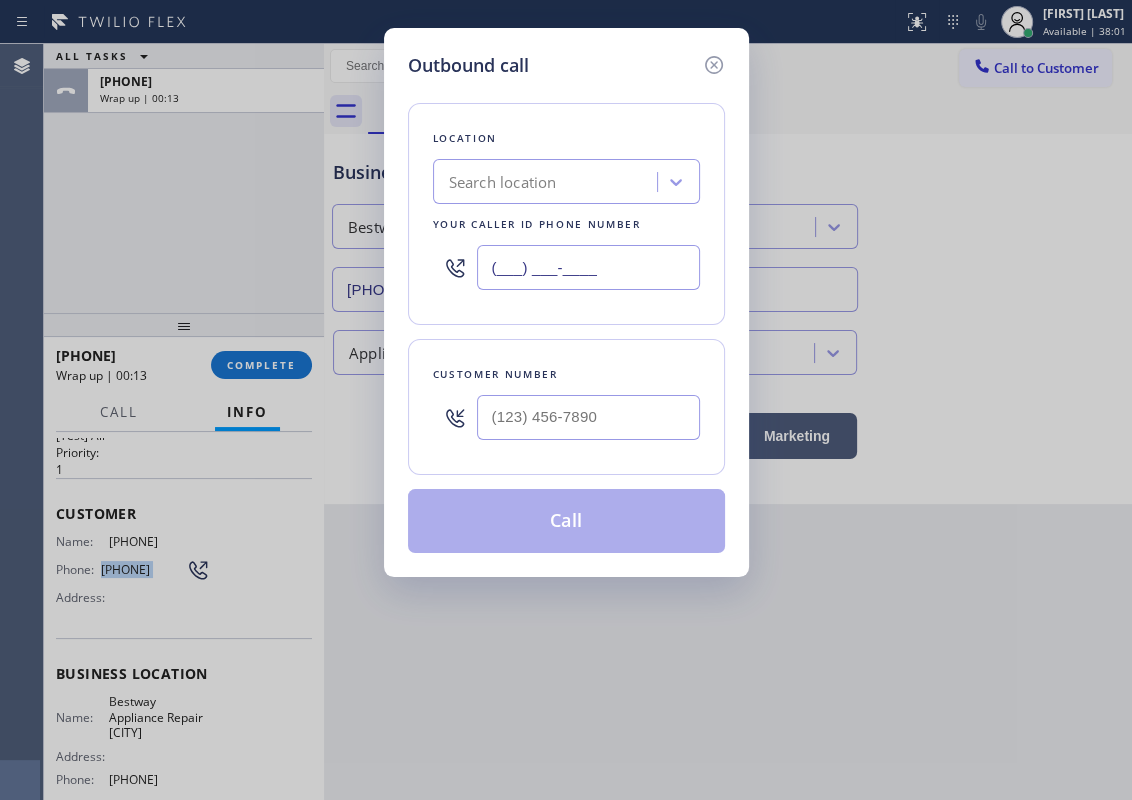 click on "(___) ___-____" at bounding box center [588, 267] 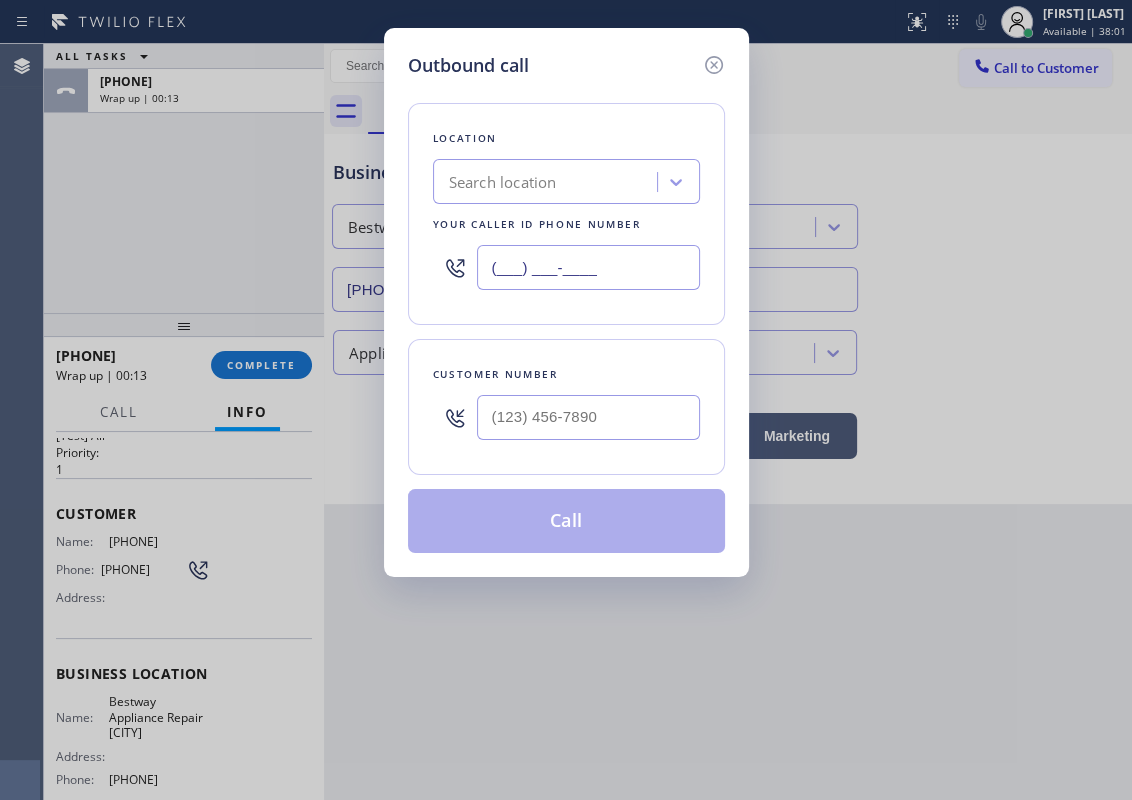 paste on "602) 975-4672" 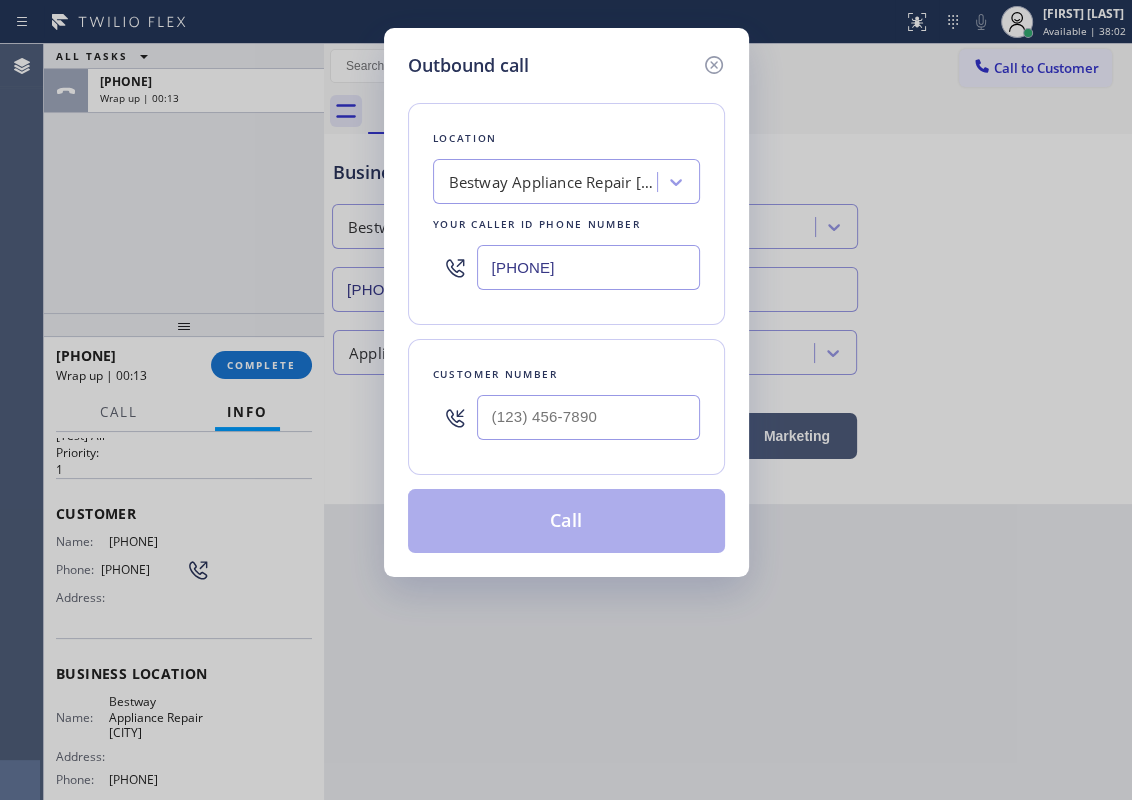 type on "[PHONE]" 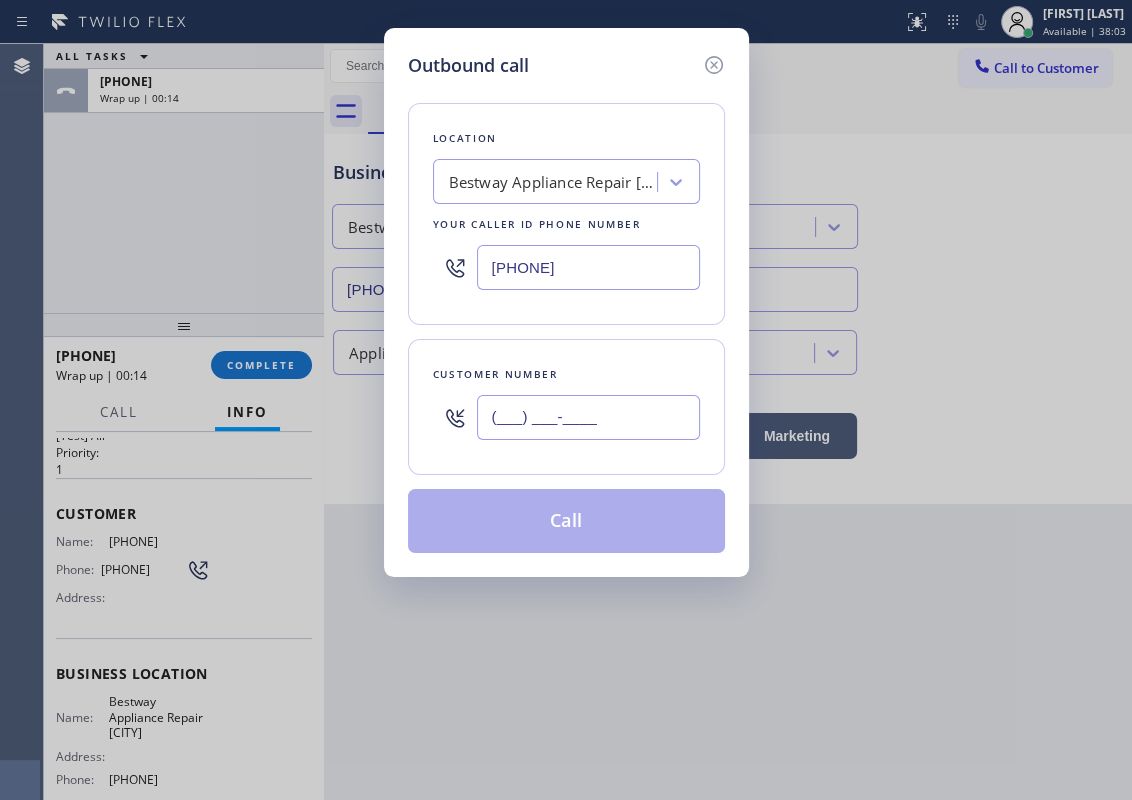 click on "(___) ___-____" at bounding box center [588, 417] 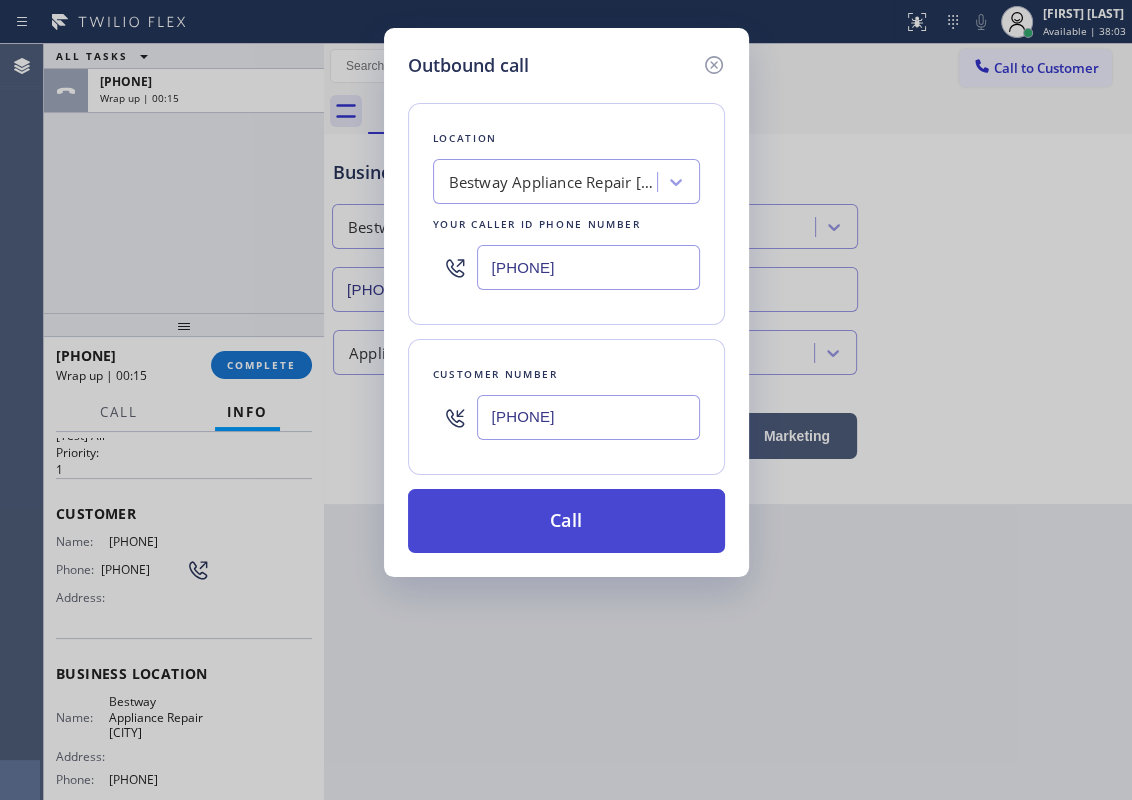 type on "(480) 436-0212" 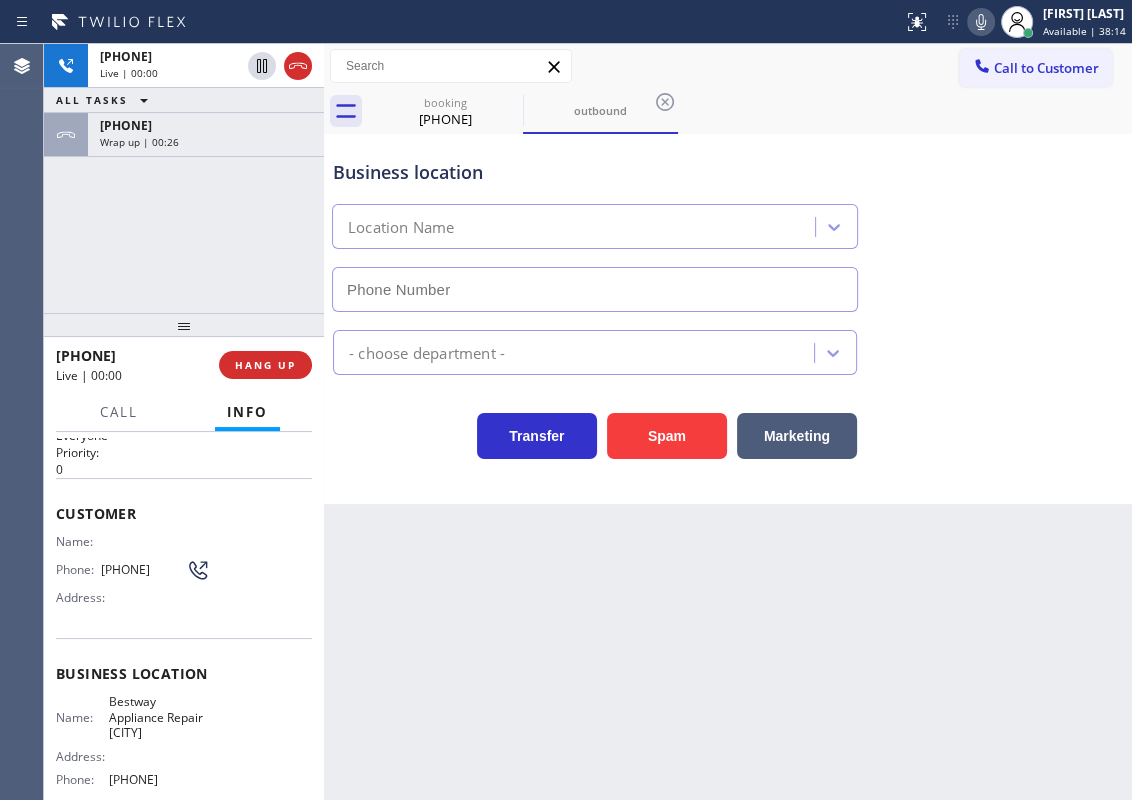 type on "[PHONE]" 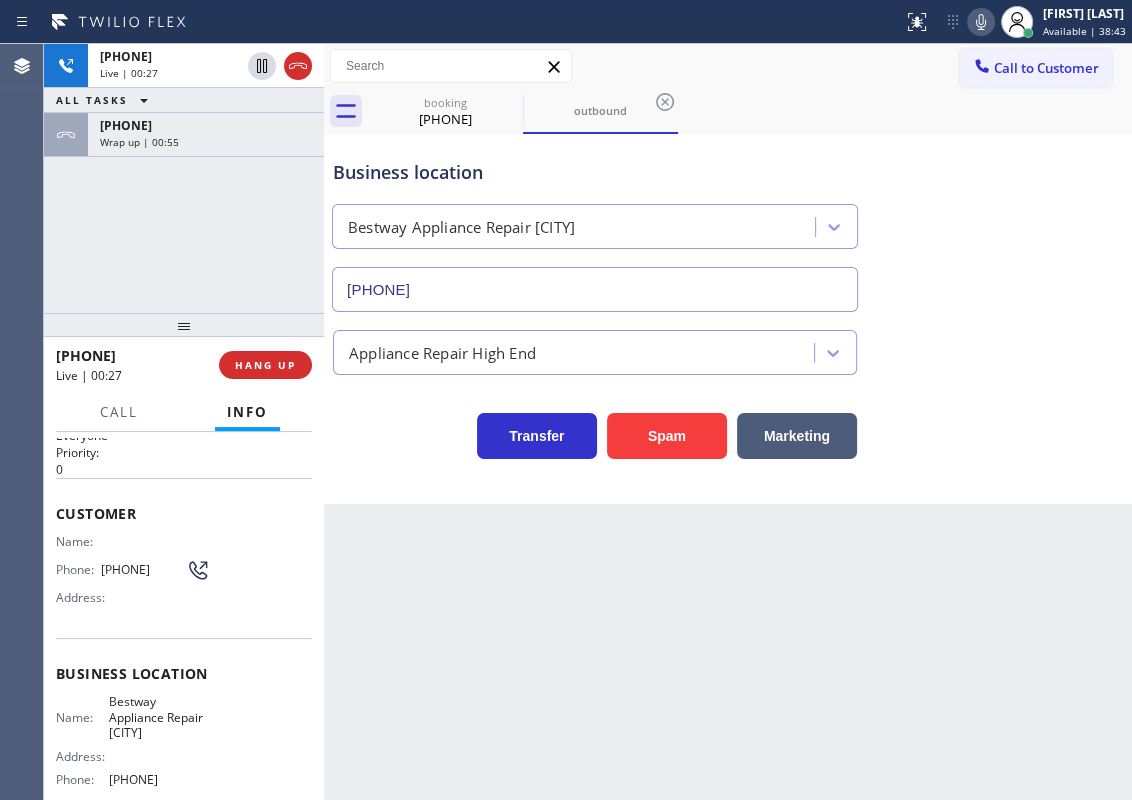 click on "Business location Bestway Appliance Repair Phoenix (602) 975-4672" at bounding box center [728, 221] 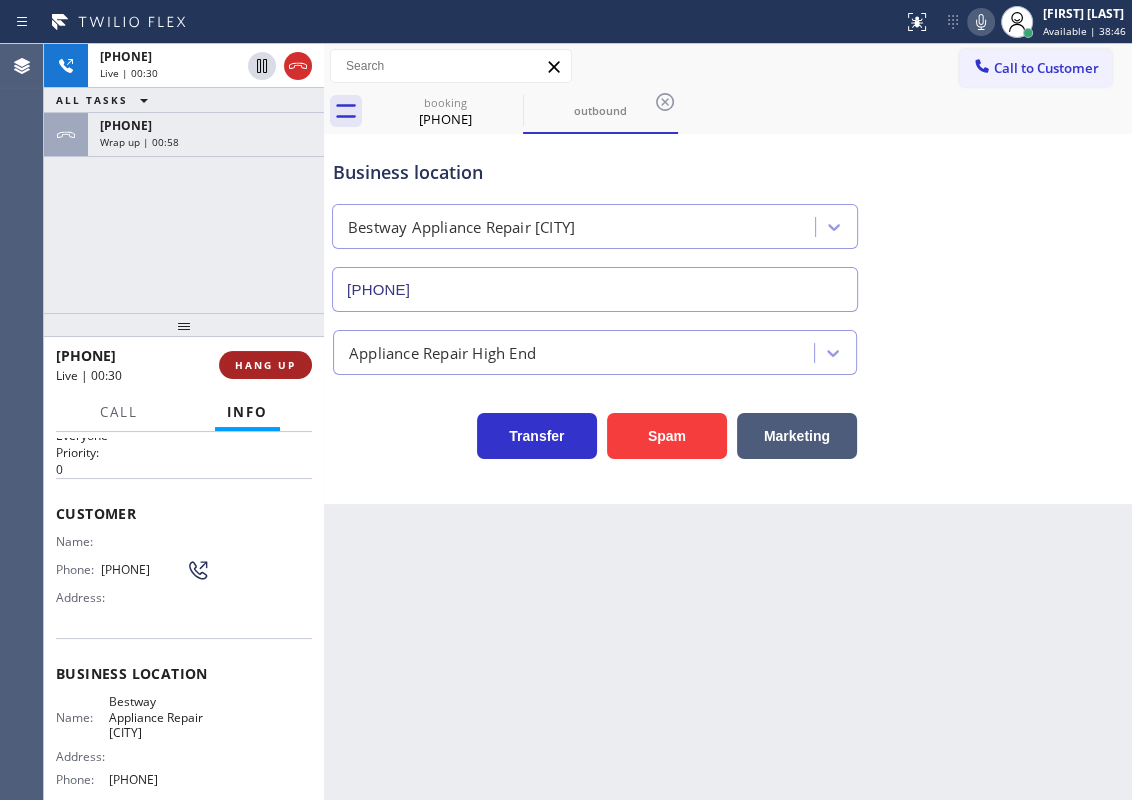 click on "HANG UP" at bounding box center [265, 365] 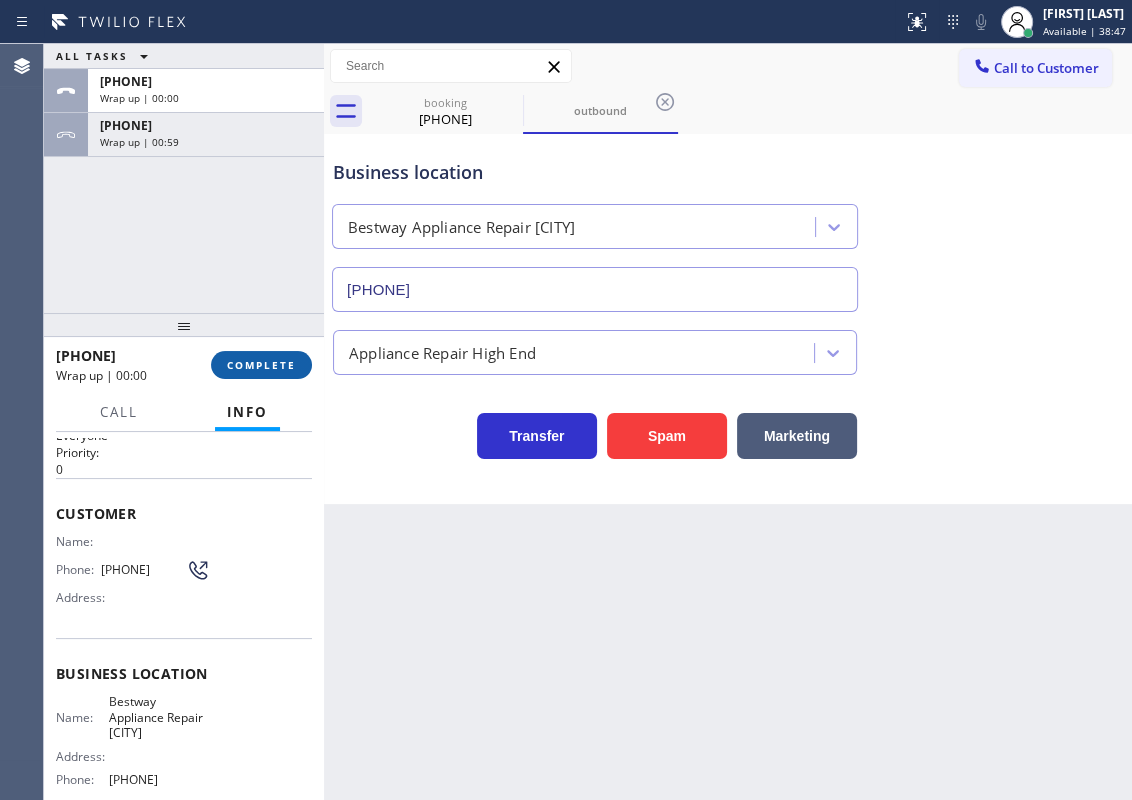 click on "COMPLETE" at bounding box center (261, 365) 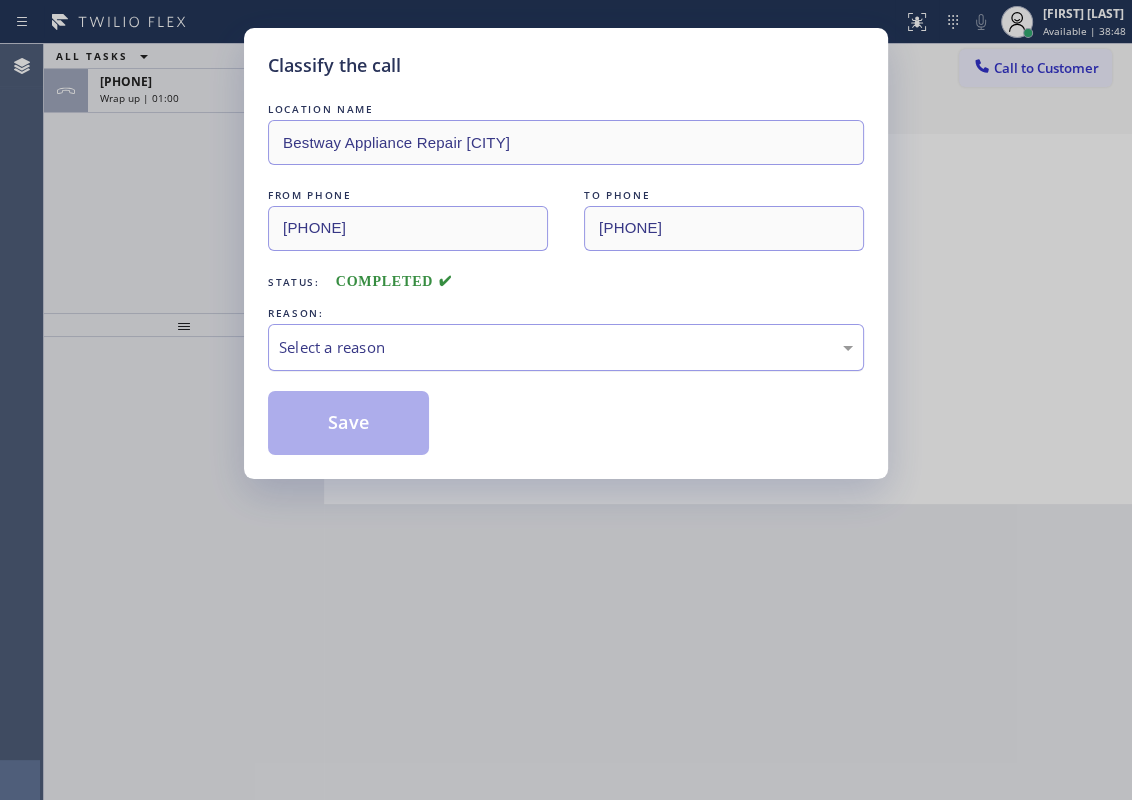 click on "Select a reason" at bounding box center [566, 347] 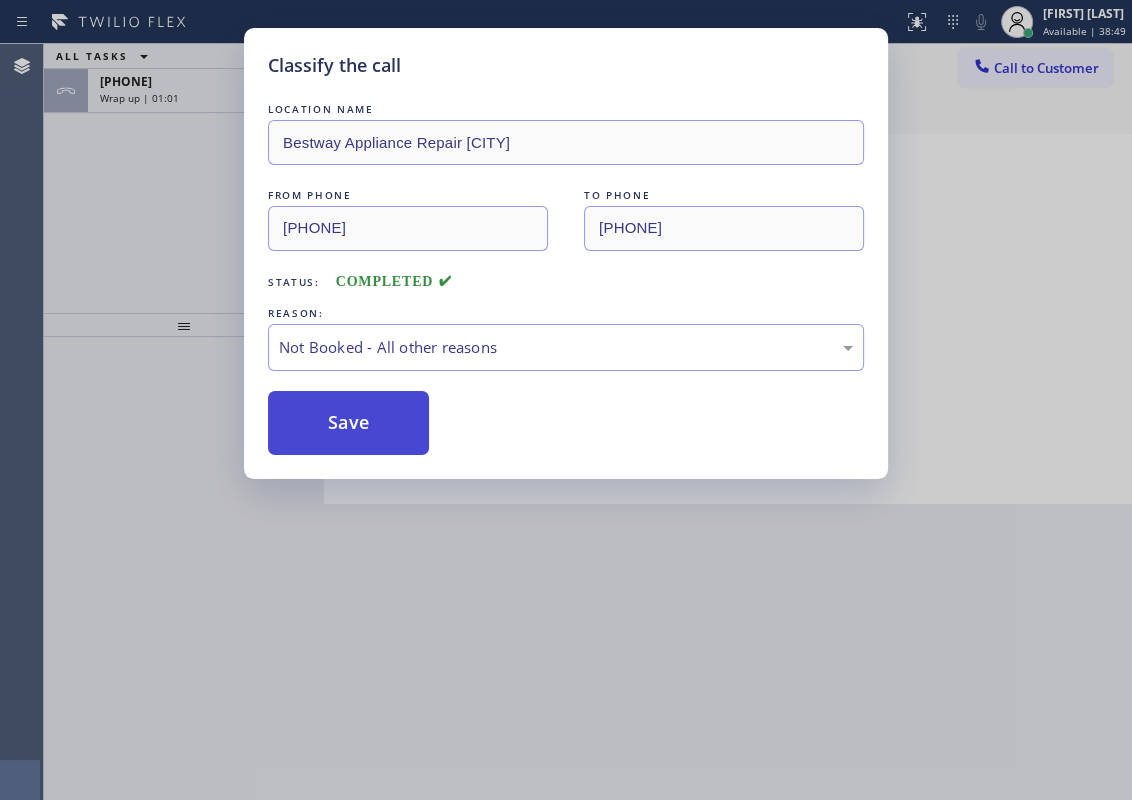 click on "Save" at bounding box center [348, 423] 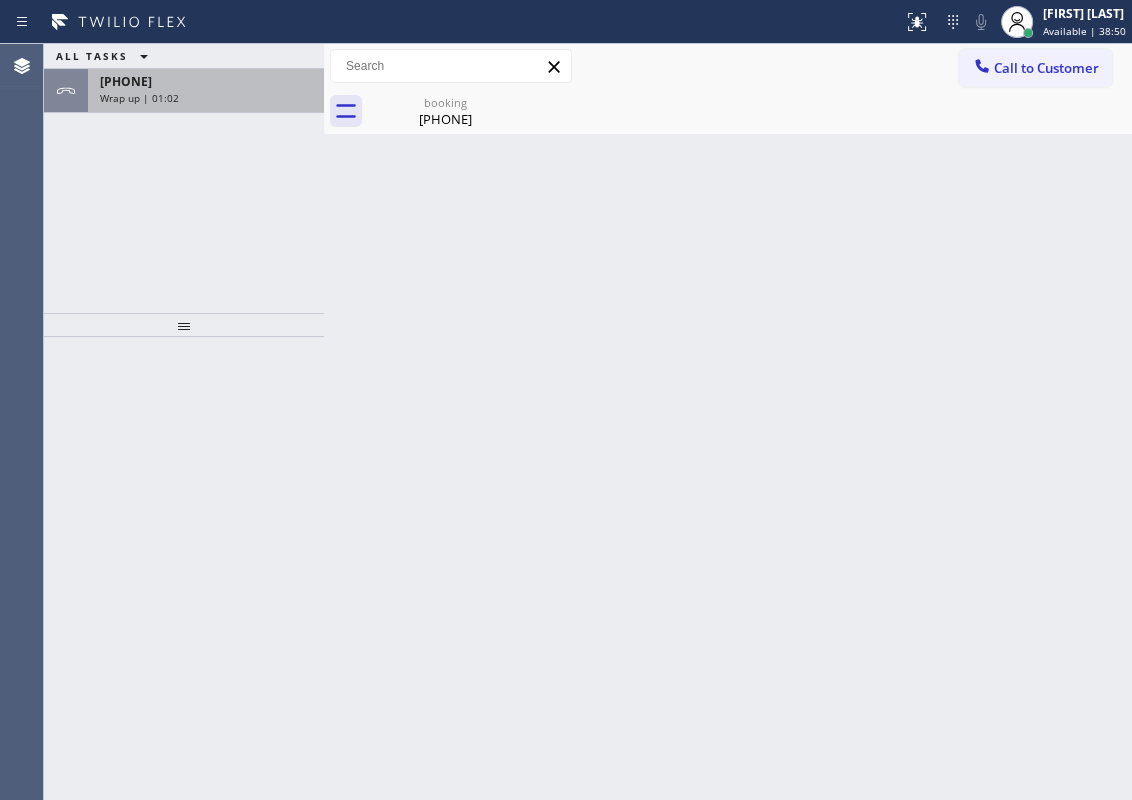 click on "Wrap up | 01:02" at bounding box center [206, 98] 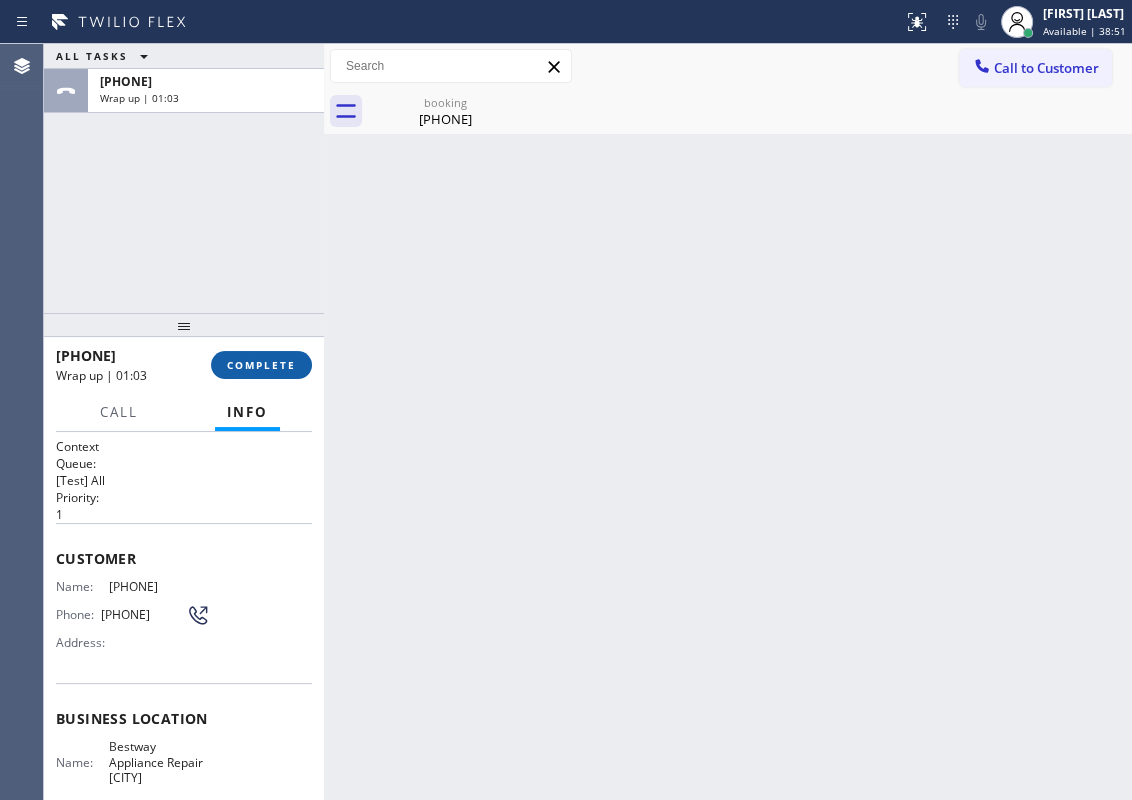 click on "COMPLETE" at bounding box center [261, 365] 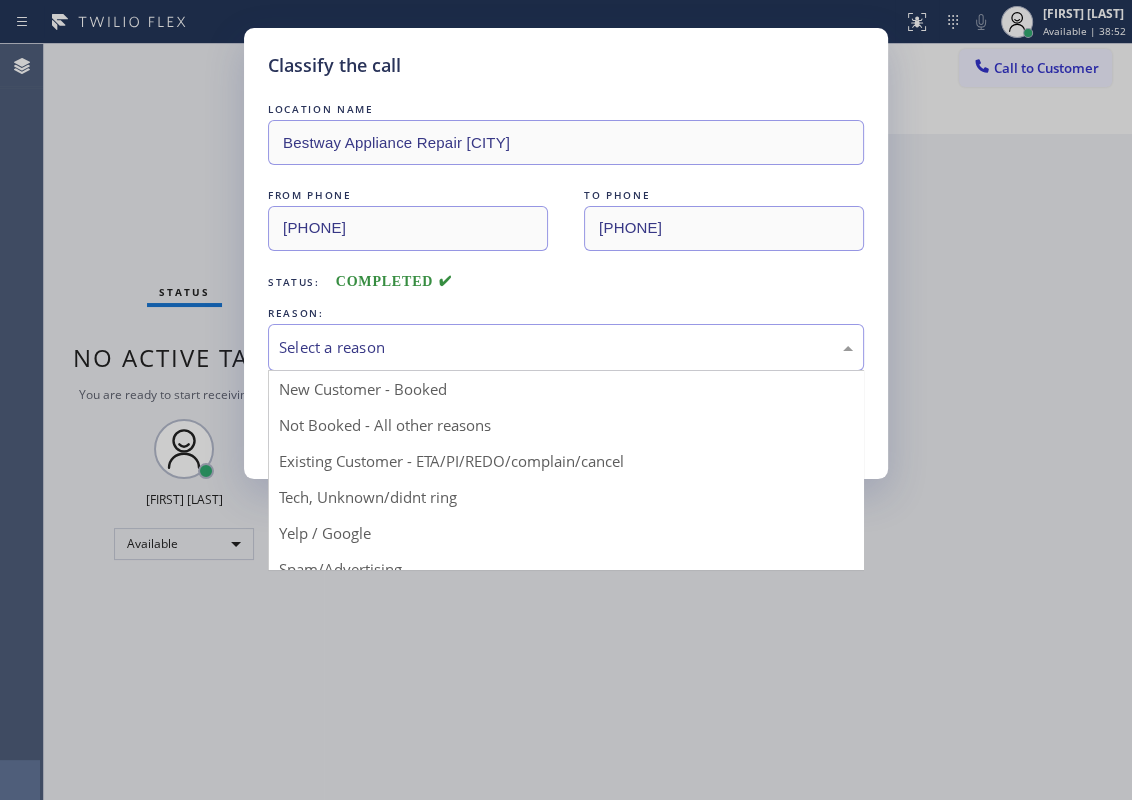 click on "Select a reason" at bounding box center (566, 347) 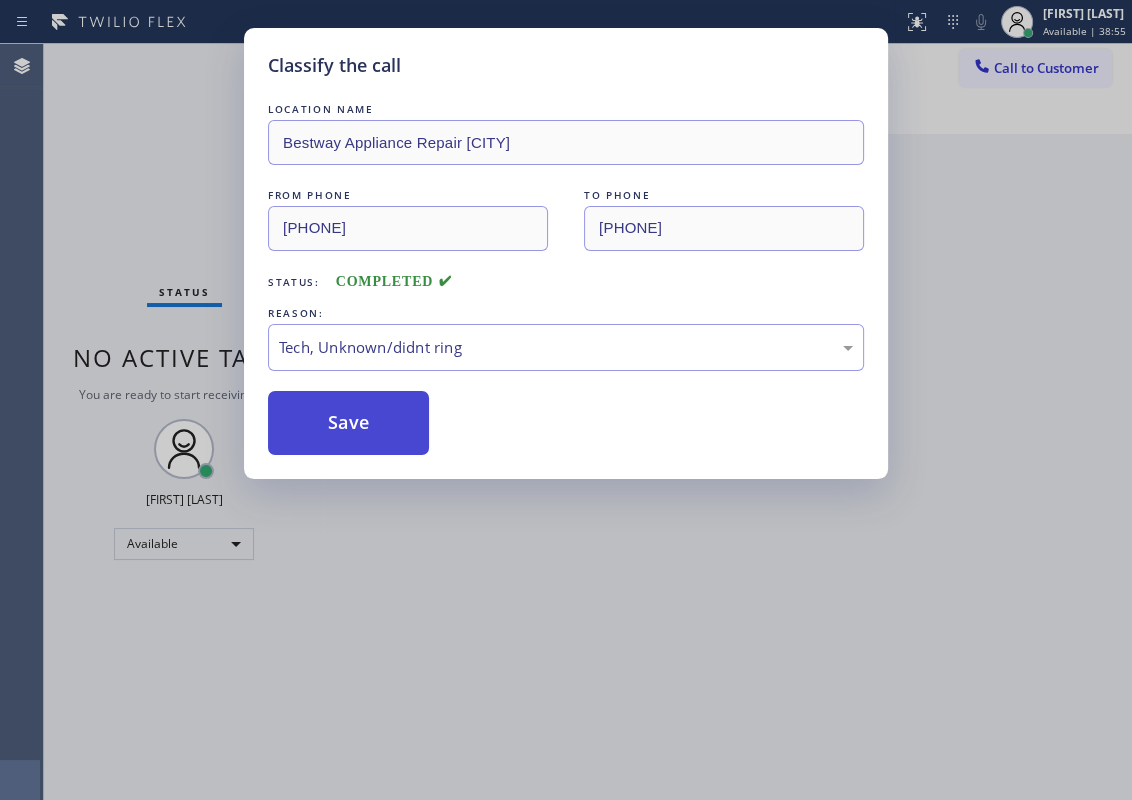 click on "Save" at bounding box center [348, 423] 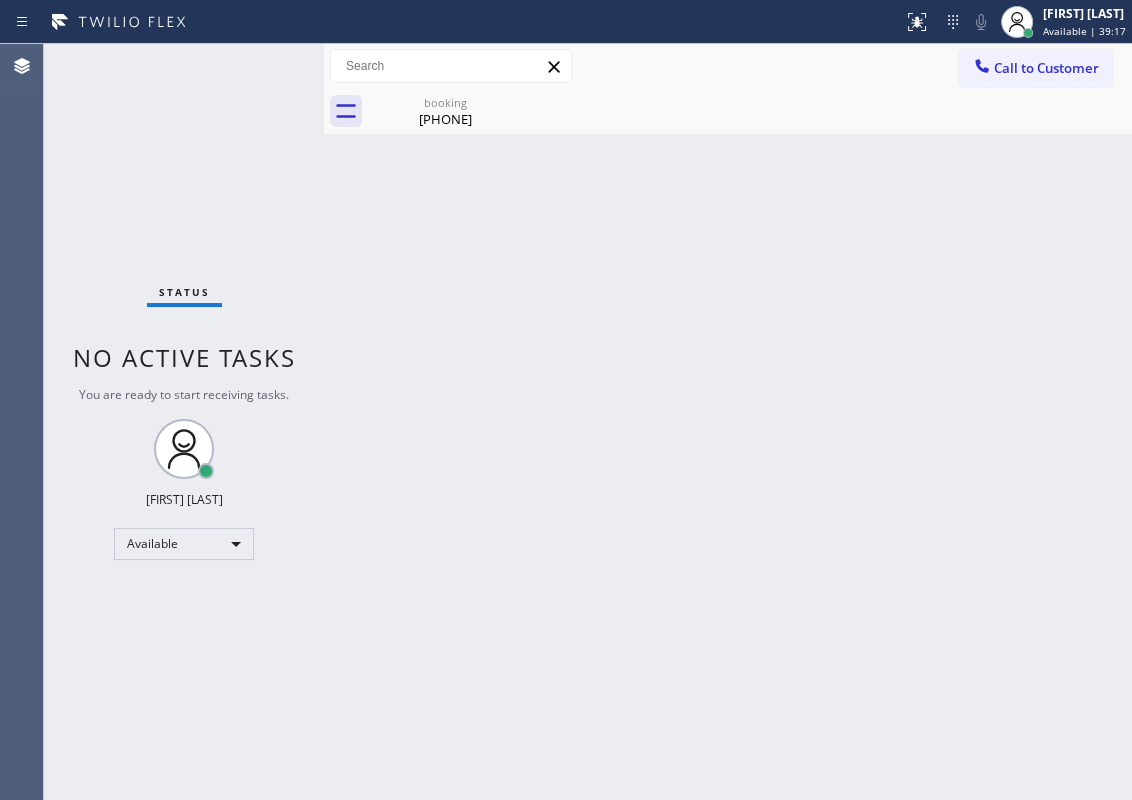 click on "Back to Dashboard Change Sender ID Customers Technicians Select a contact Outbound call Technician Search Technician Your caller id phone number Your caller id phone number Call Technician info Name   Phone none Address none Change Sender ID HVAC +18559994417 5 Star Appliance +18557314952 Appliance Repair +18554611149 Plumbing +18889090120 Air Duct Cleaning +18006865038  Electricians +18005688664 Cancel Change Check personal SMS Reset Change booking (480) 436-0212 Call to Customer Outbound call Location Bestway Appliance Repair Phoenix Your caller id phone number (602) 975-4672 Customer number Call Outbound call Technician Search Technician Your caller id phone number Your caller id phone number Call booking (480) 436-0212" at bounding box center (728, 422) 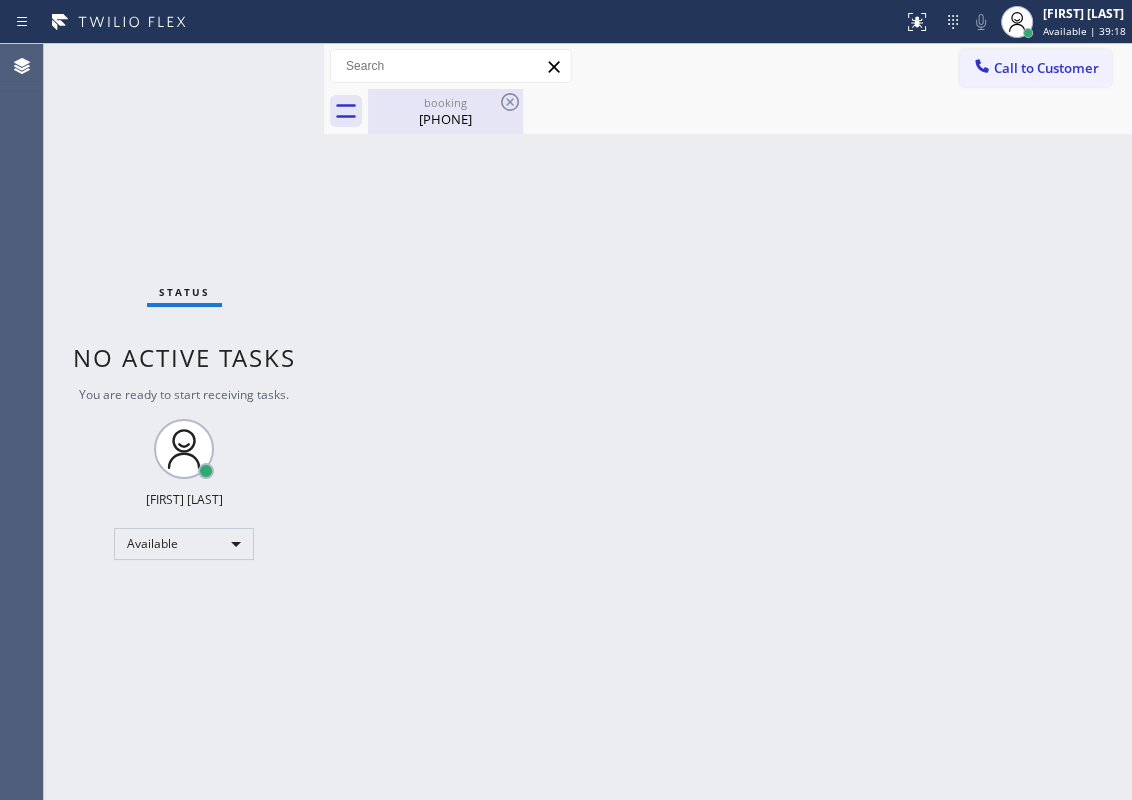 click on "(480) 436-0212" at bounding box center [445, 119] 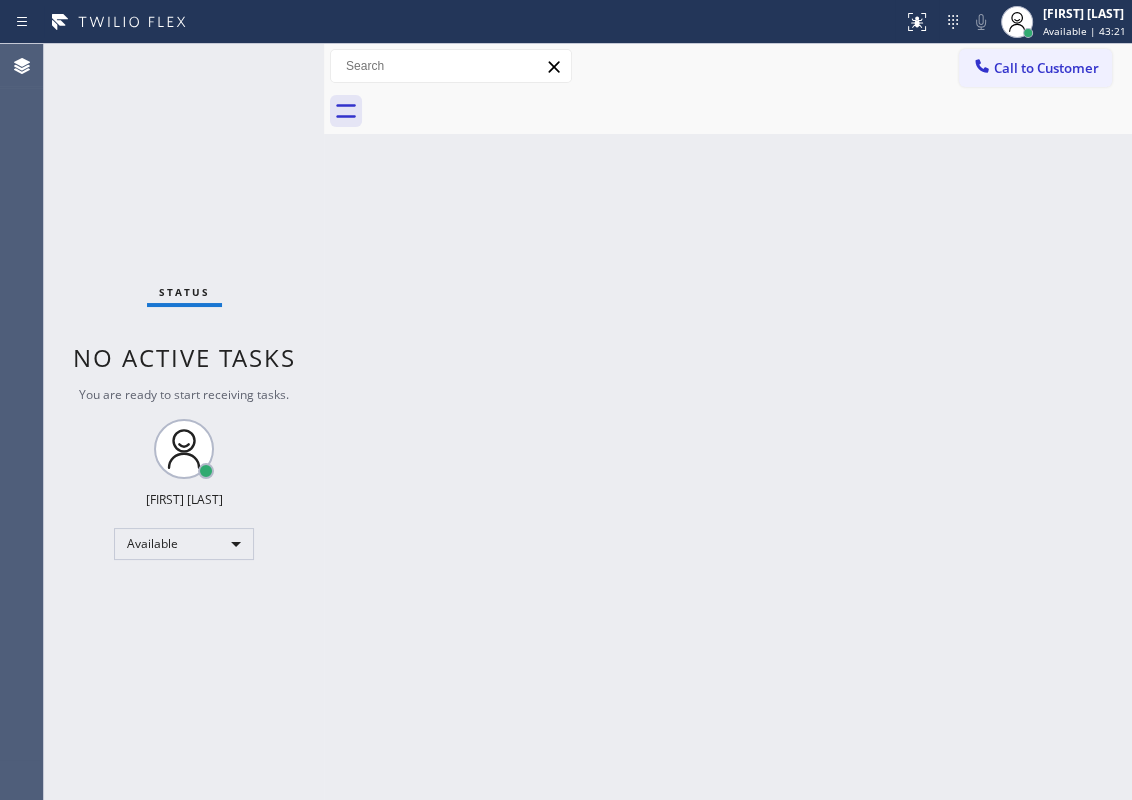 drag, startPoint x: 1104, startPoint y: 26, endPoint x: 959, endPoint y: 99, distance: 162.33916 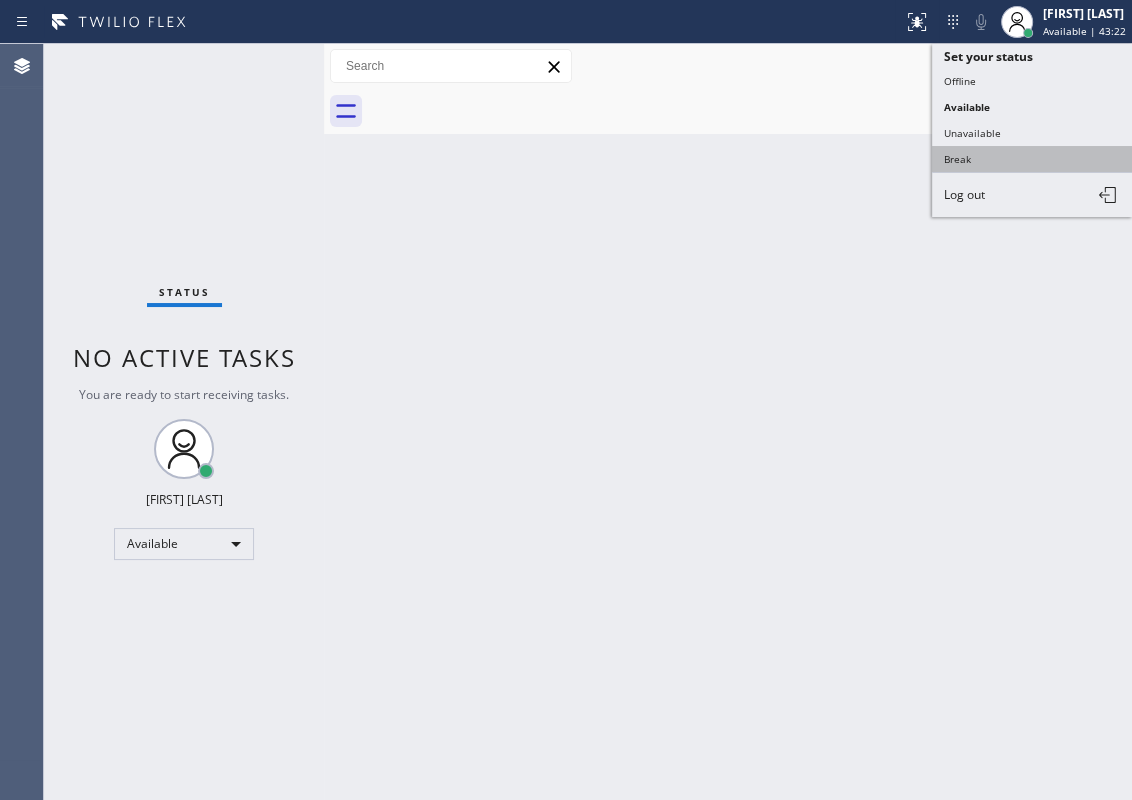 click on "Break" at bounding box center (1032, 159) 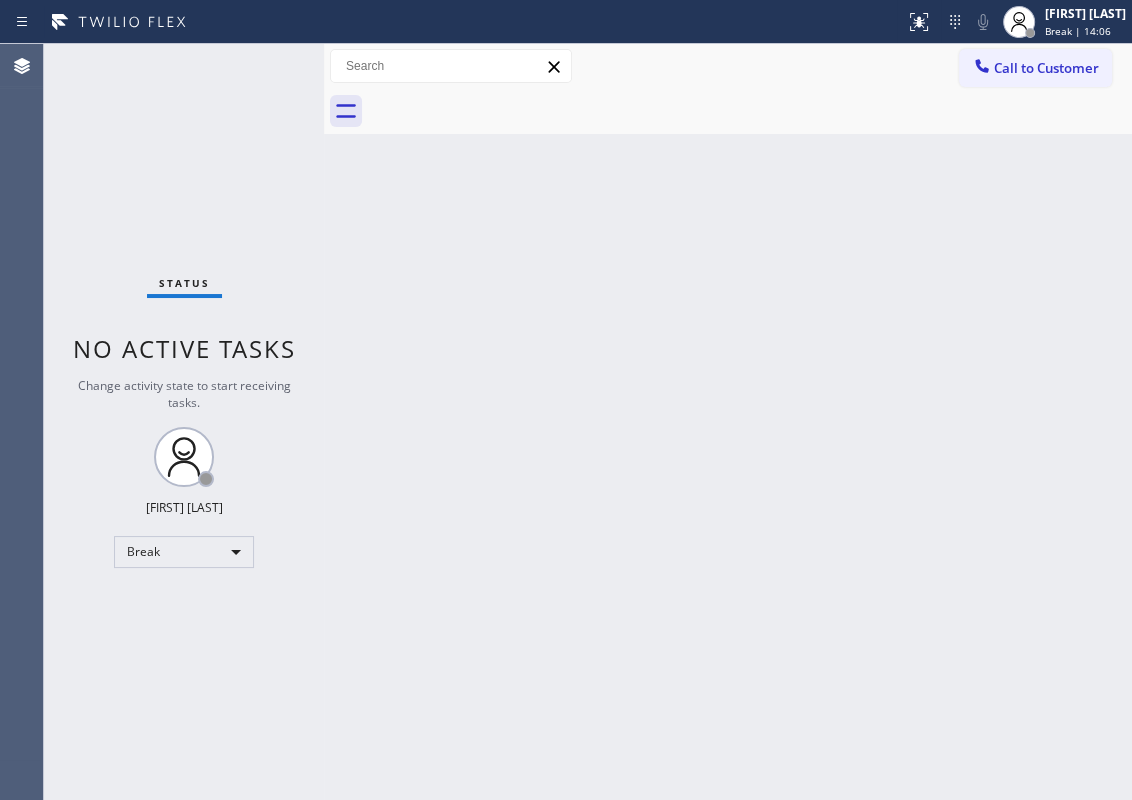 drag, startPoint x: 1103, startPoint y: 18, endPoint x: 1040, endPoint y: 70, distance: 81.68843 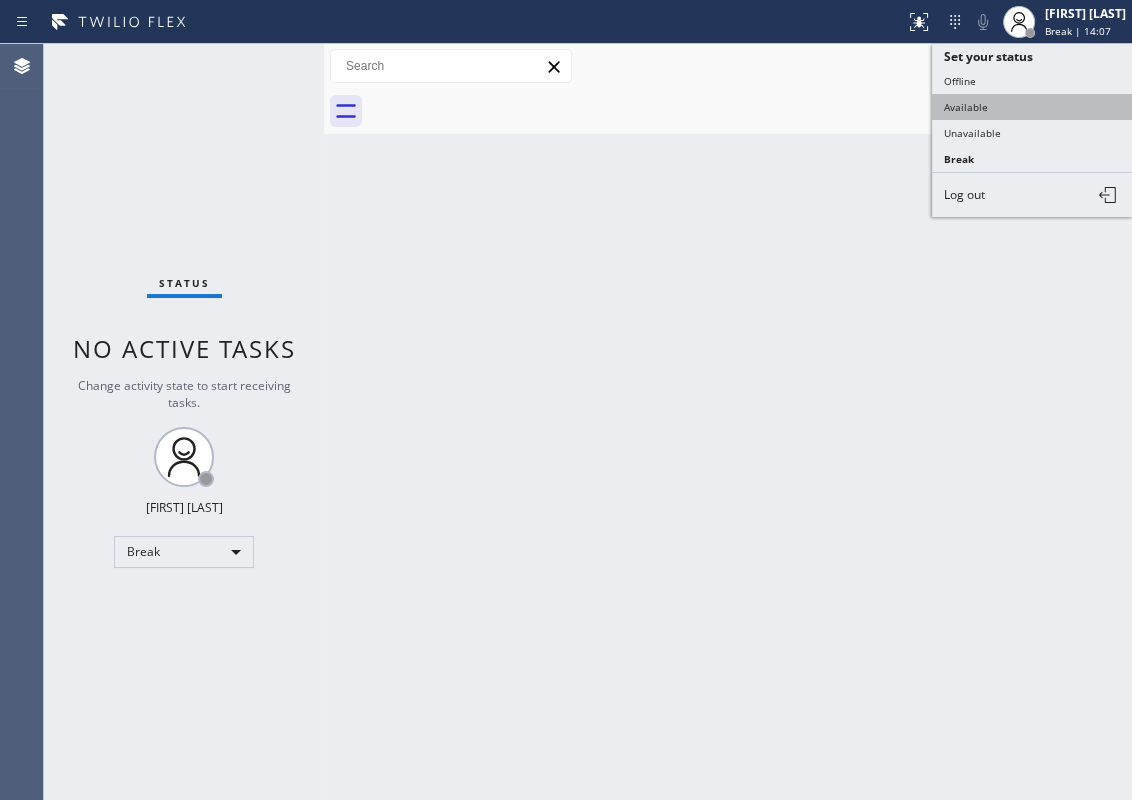 click on "Available" at bounding box center (1032, 107) 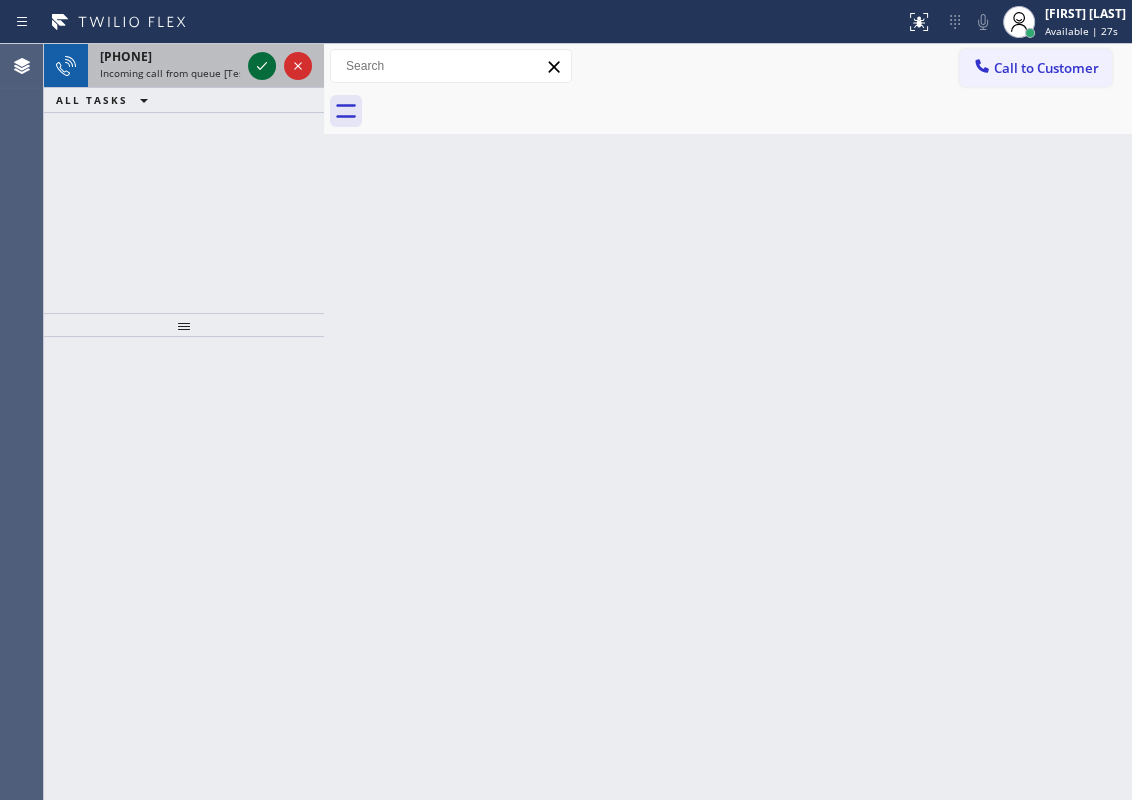 click 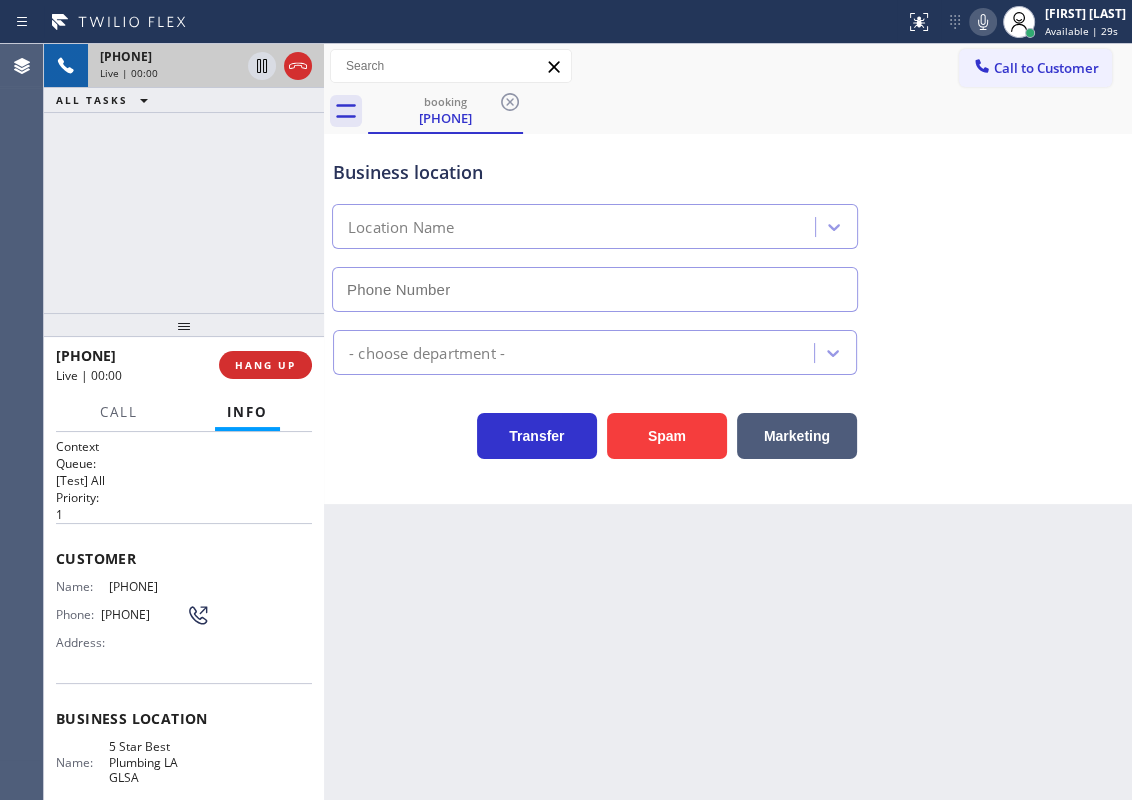 type on "[PHONE]" 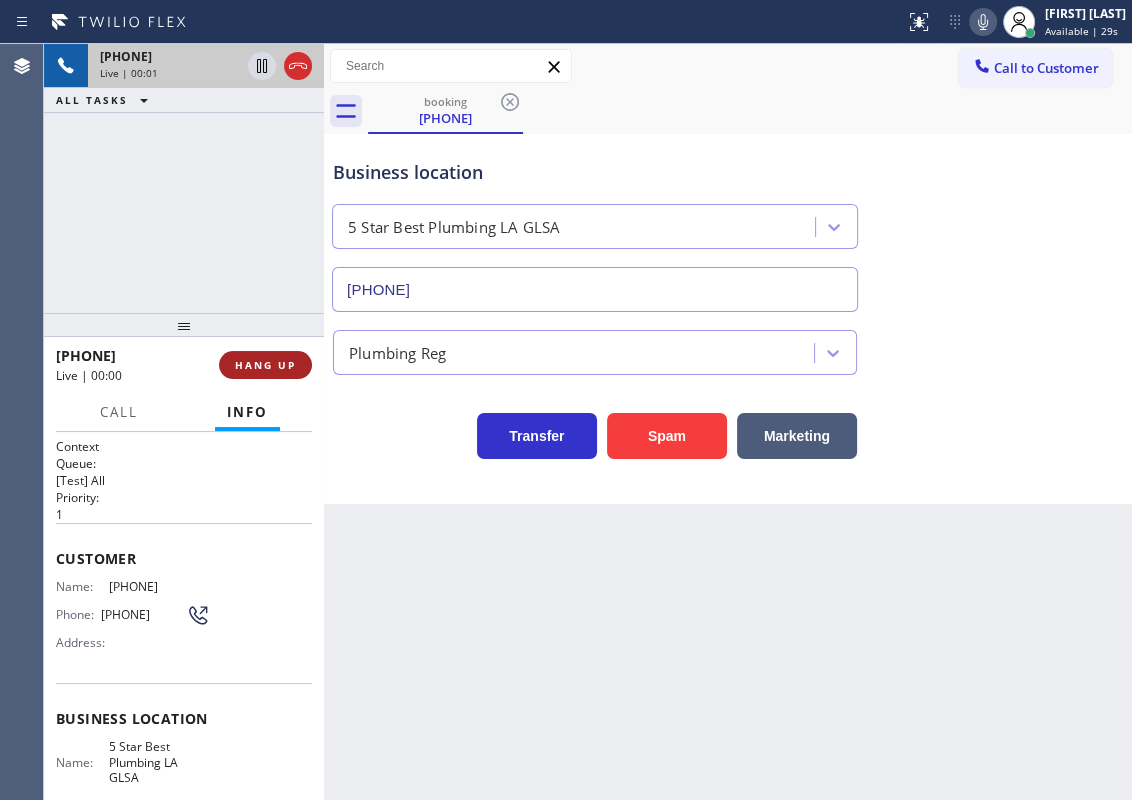 click on "HANG UP" at bounding box center [265, 365] 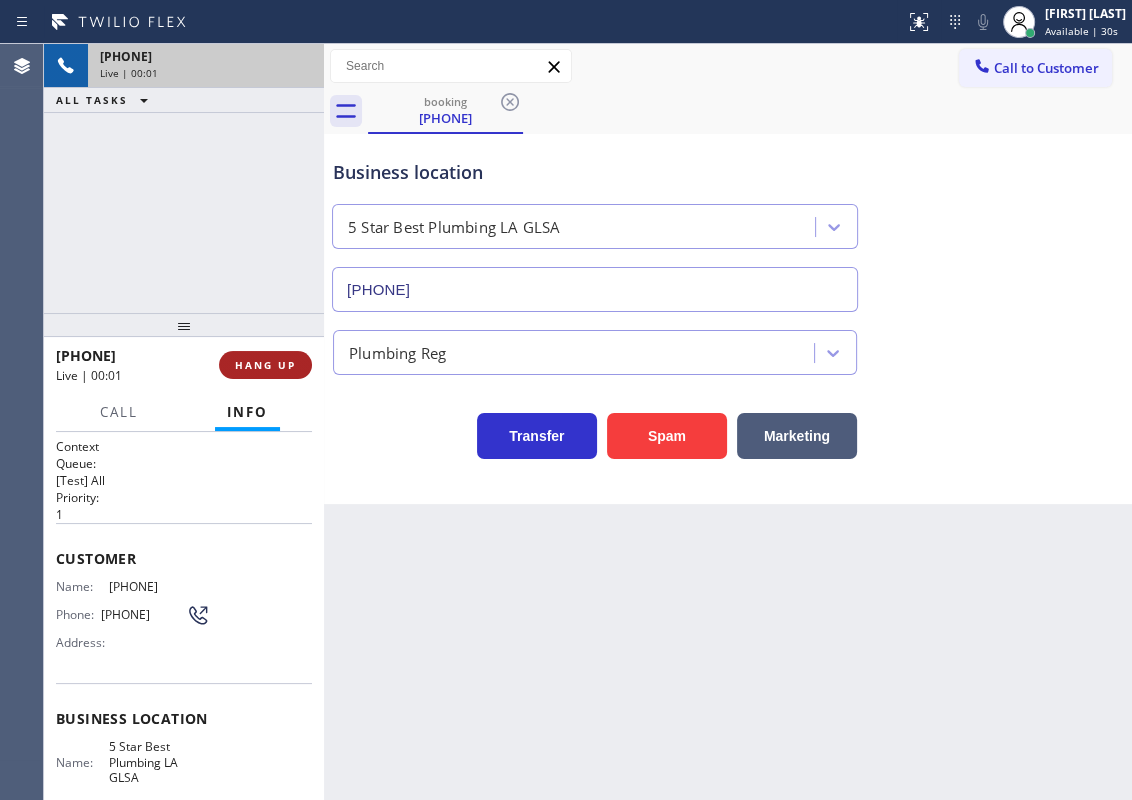 click on "HANG UP" at bounding box center (265, 365) 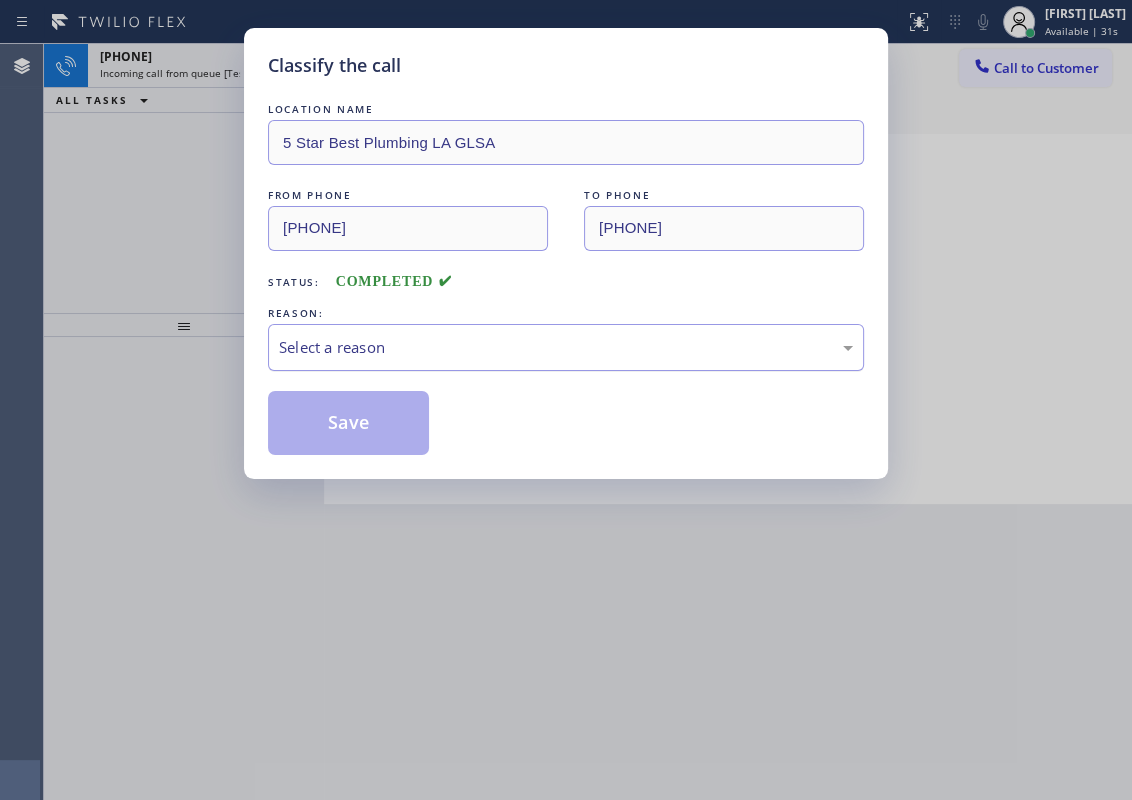 click on "Select a reason" at bounding box center [566, 347] 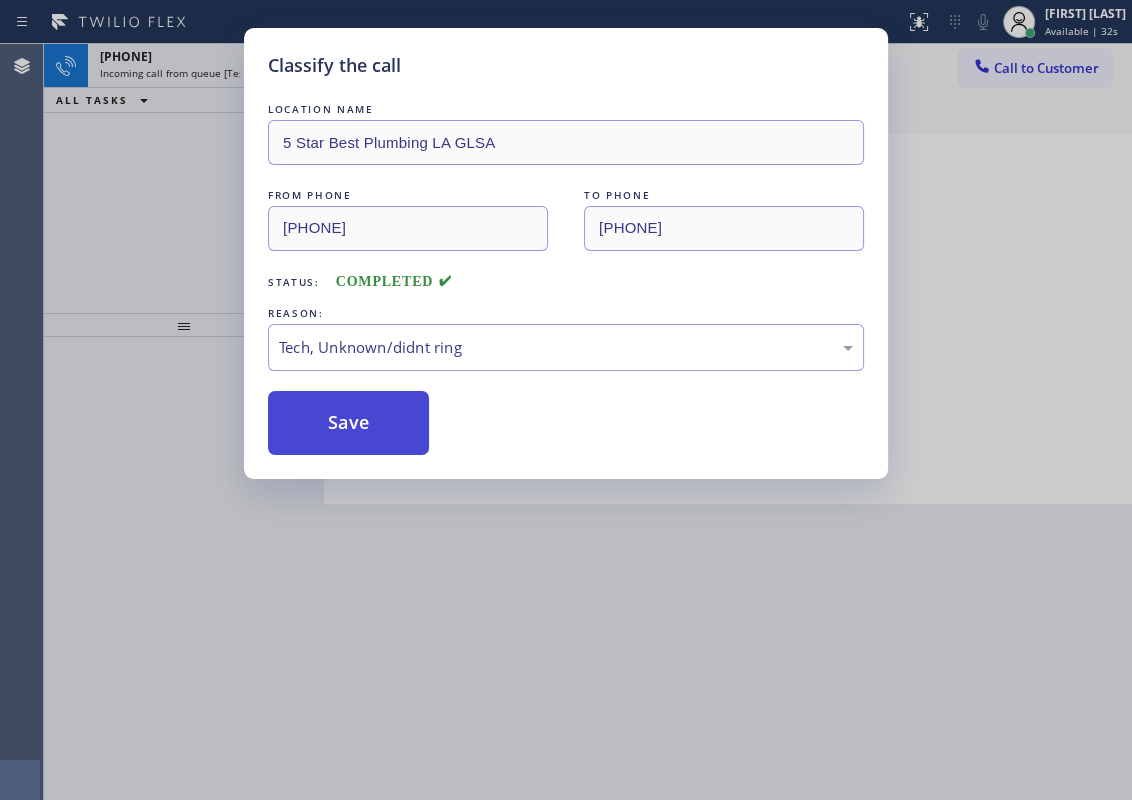 click on "Save" at bounding box center (348, 423) 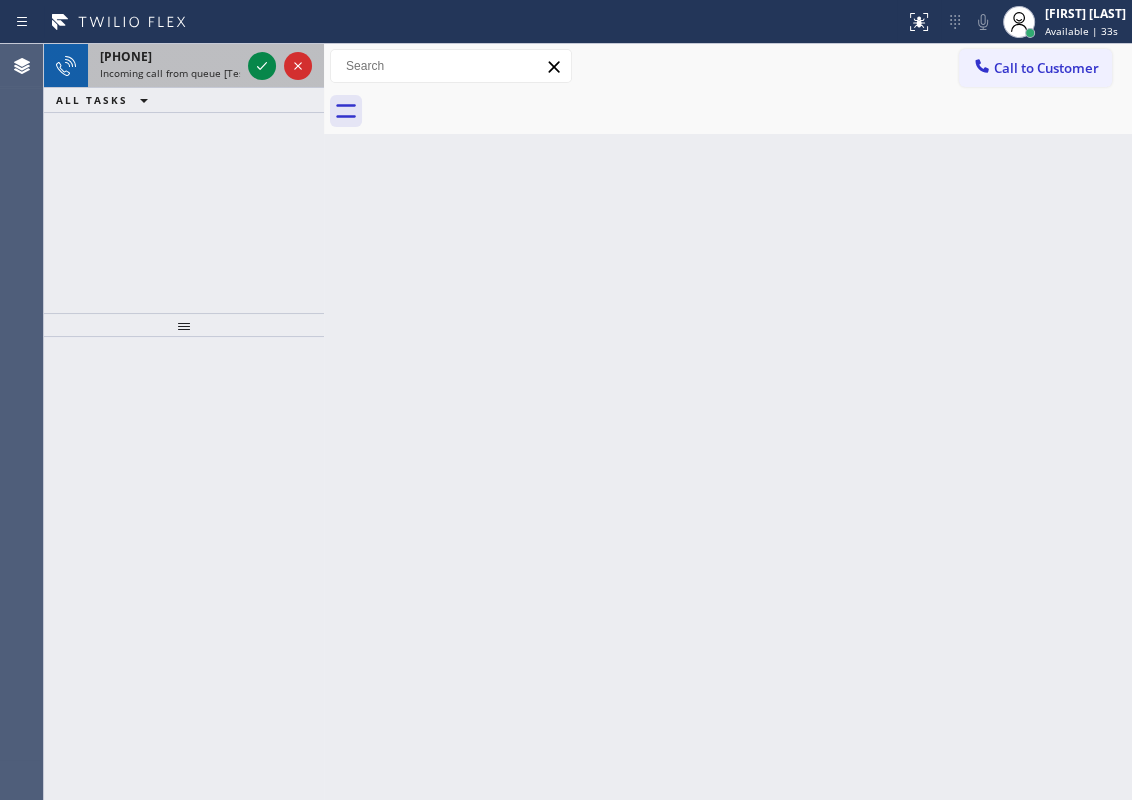 click on "Incoming call from queue [Test] All" at bounding box center (183, 73) 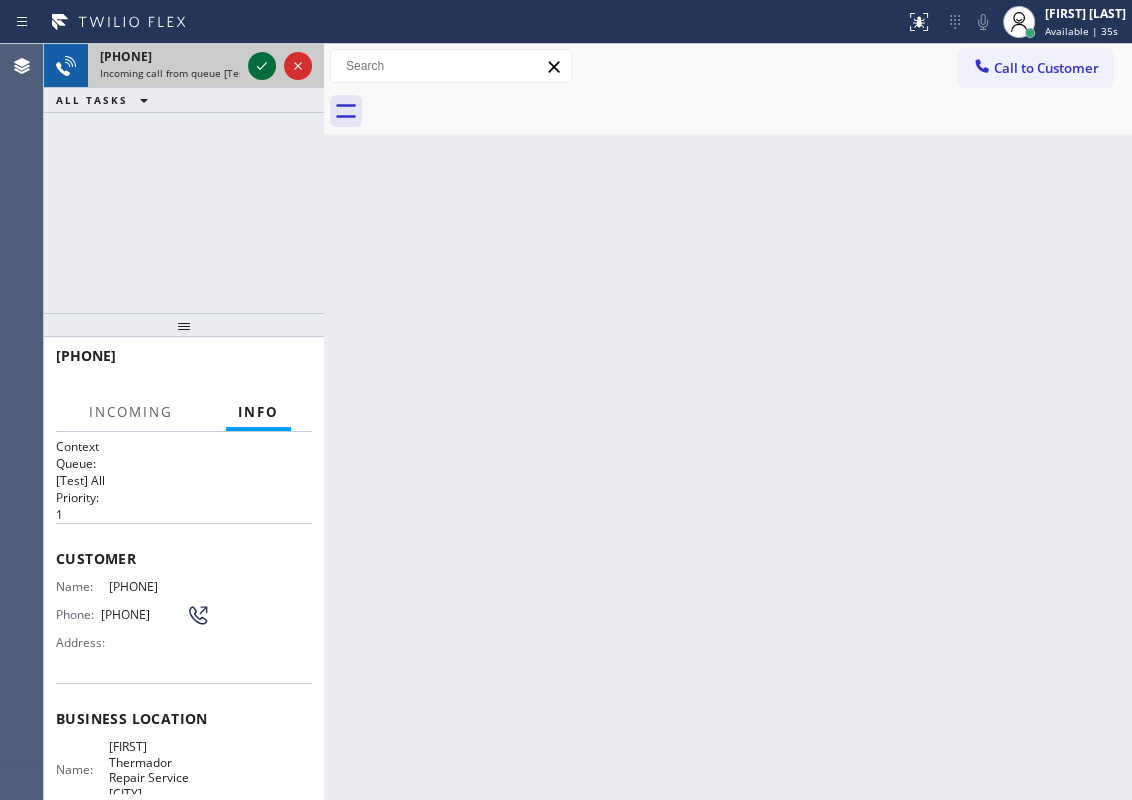 click 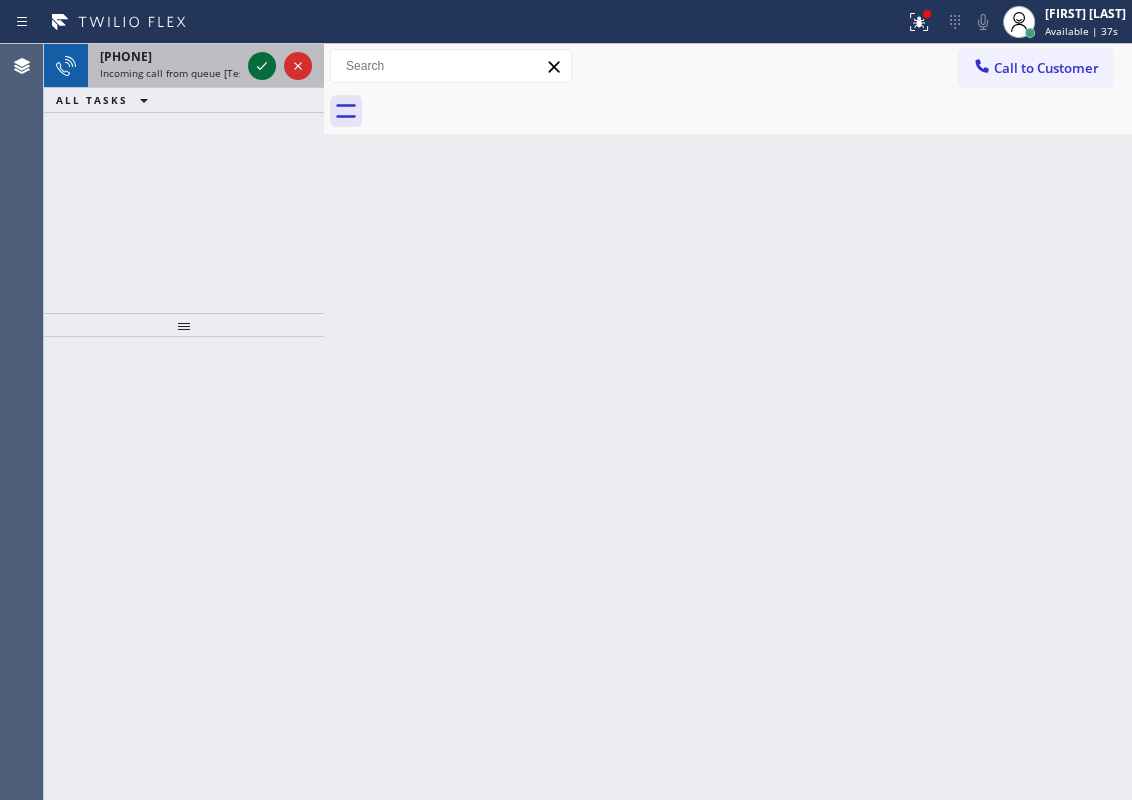 click 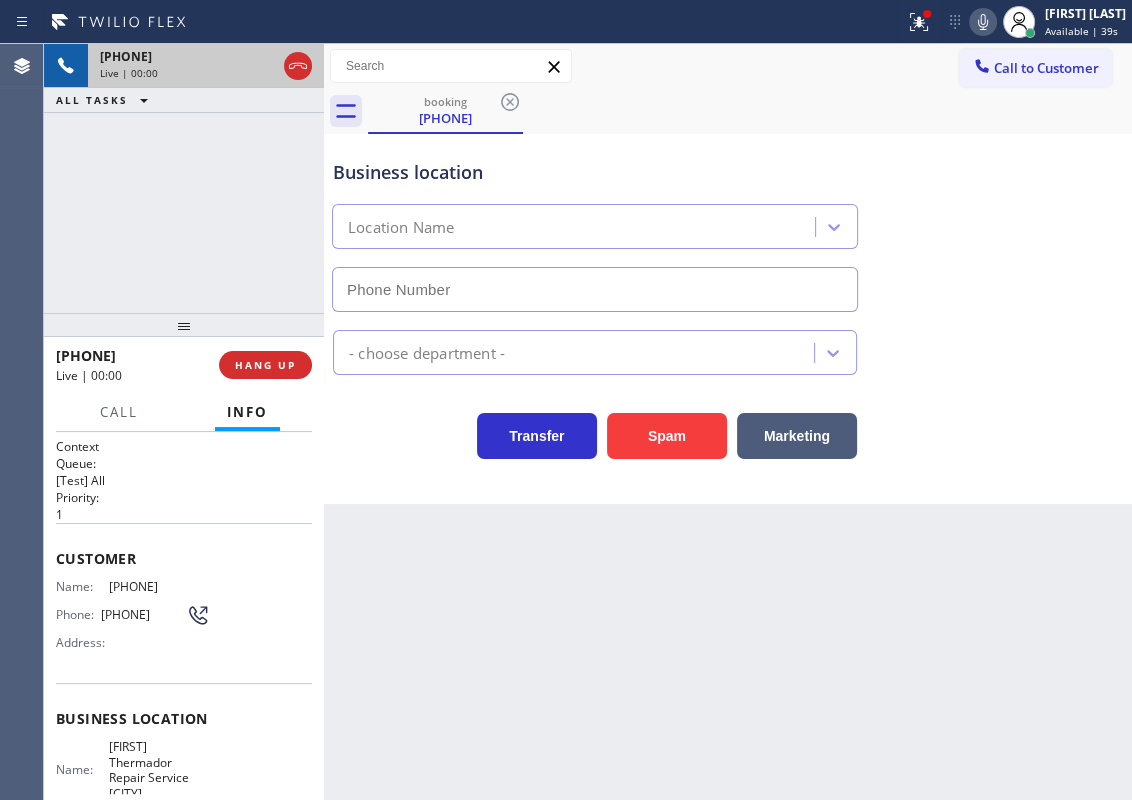 type on "(631) 201-5239" 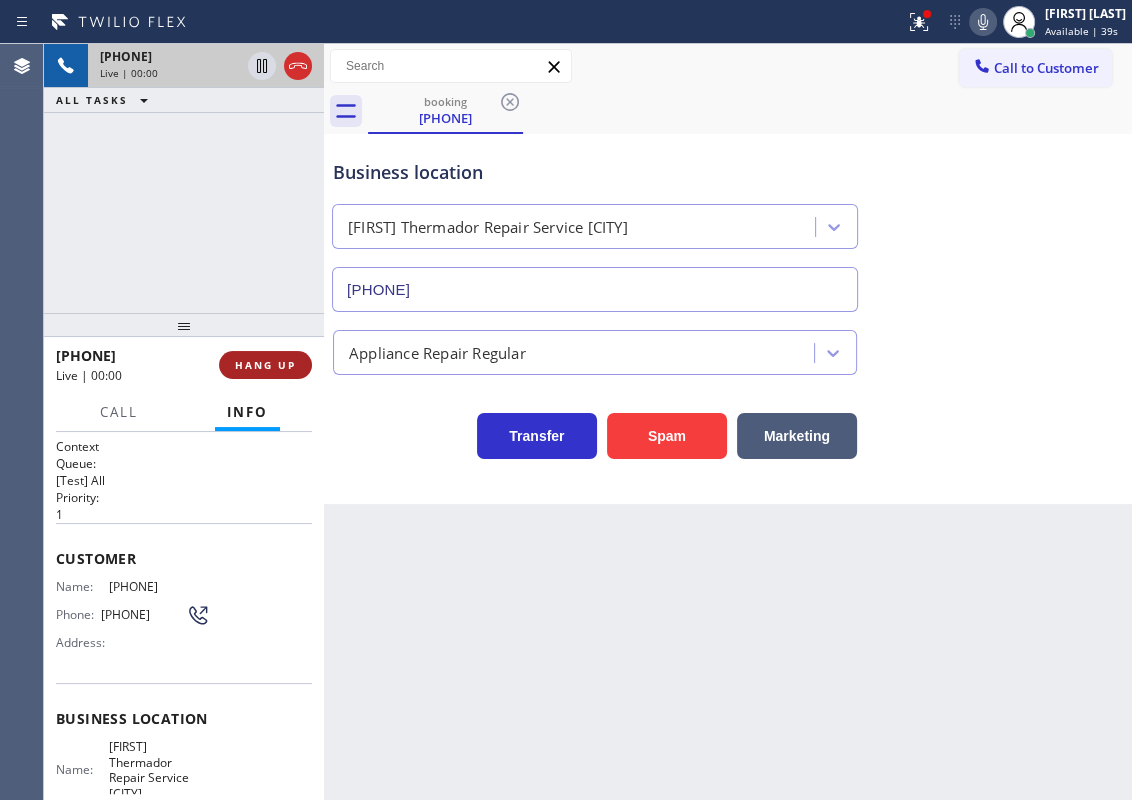 click on "+13479689895 Live | 00:00 HANG UP" at bounding box center [184, 365] 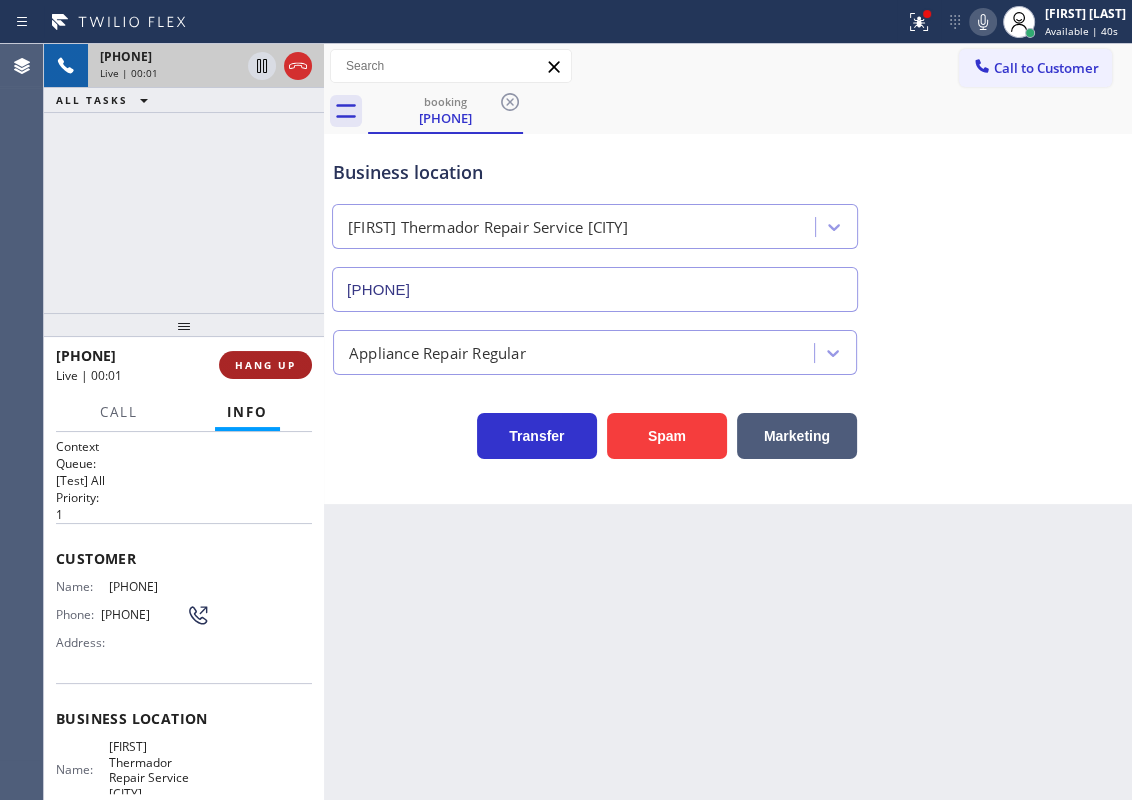 click on "HANG UP" at bounding box center [265, 365] 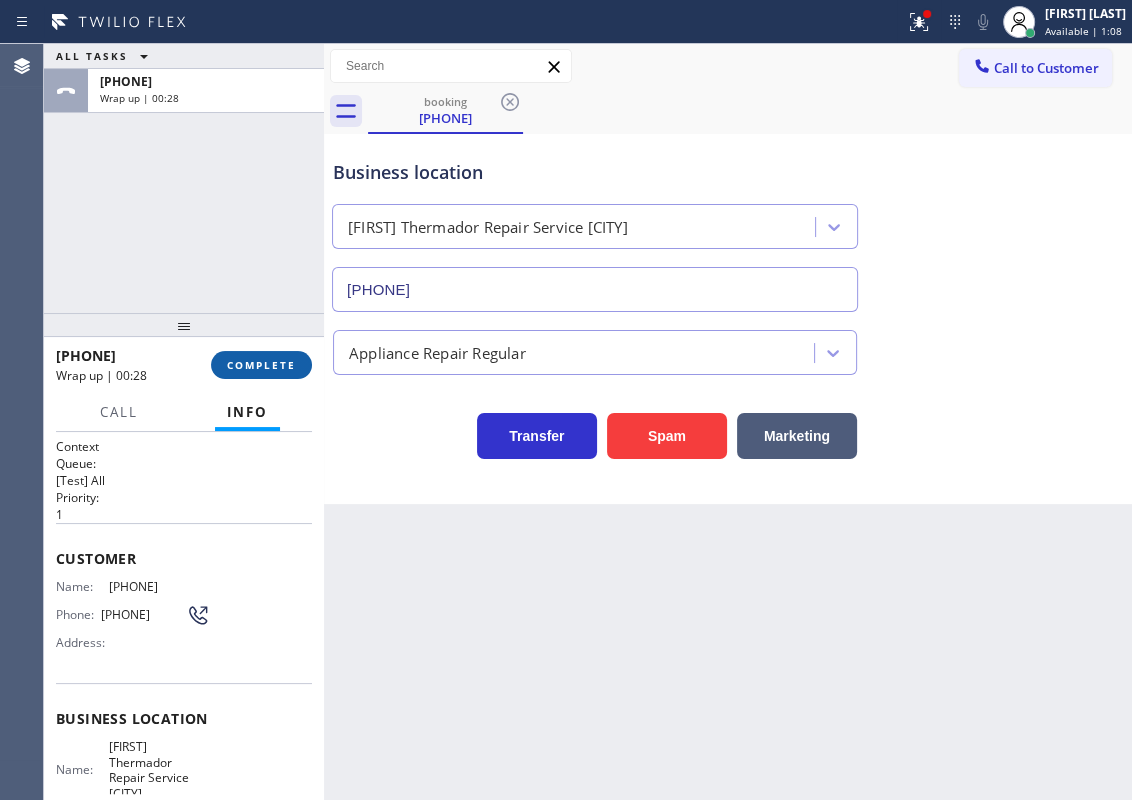 click on "COMPLETE" at bounding box center (261, 365) 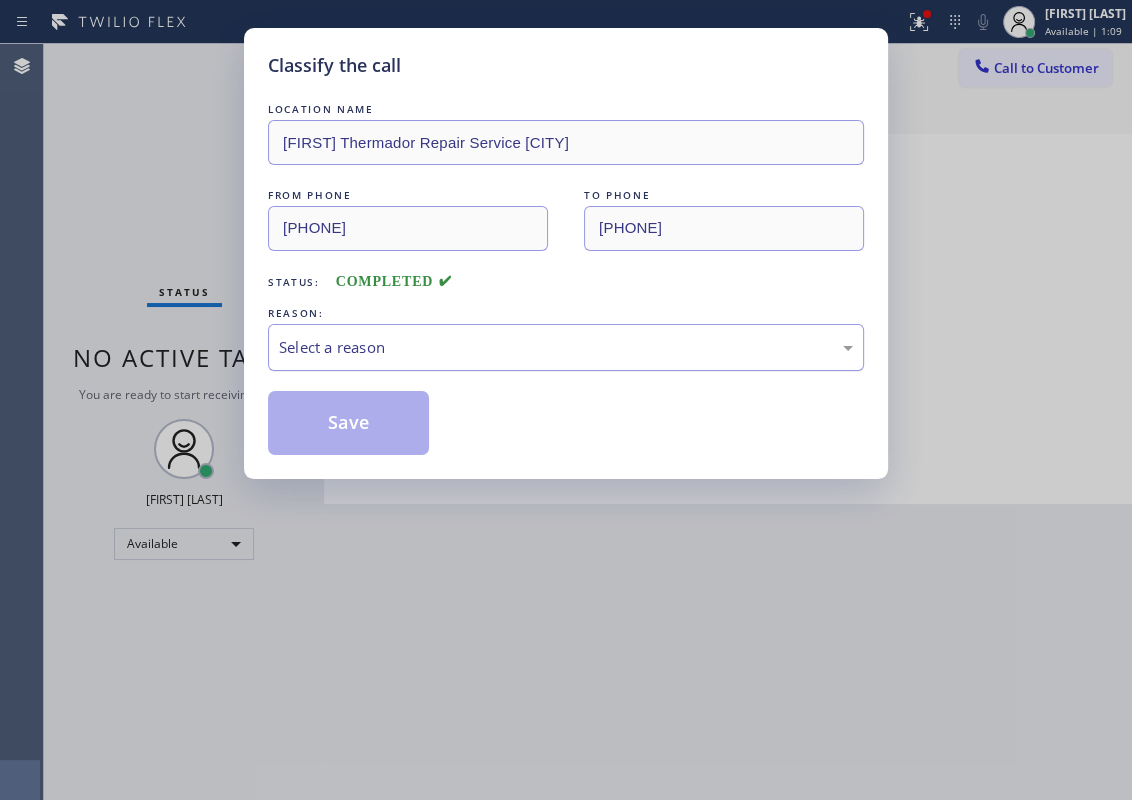 click on "Select a reason" at bounding box center [566, 347] 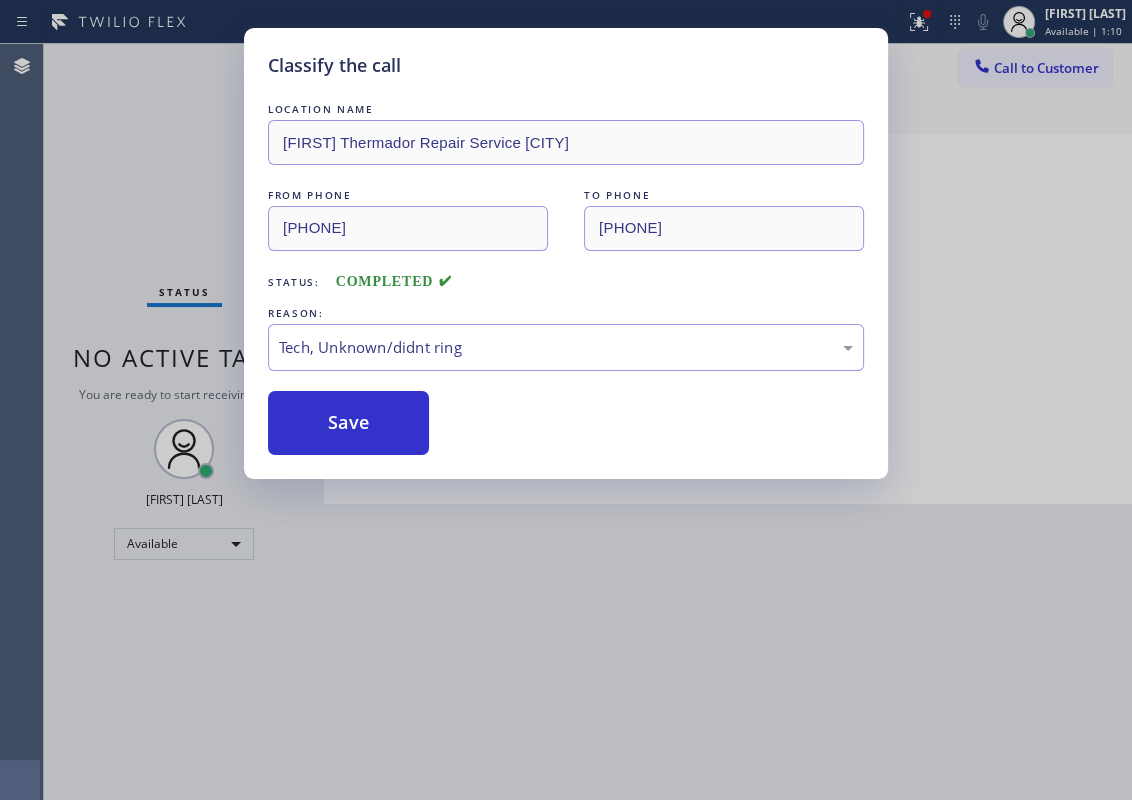 drag, startPoint x: 346, startPoint y: 413, endPoint x: 555, endPoint y: 711, distance: 363.9849 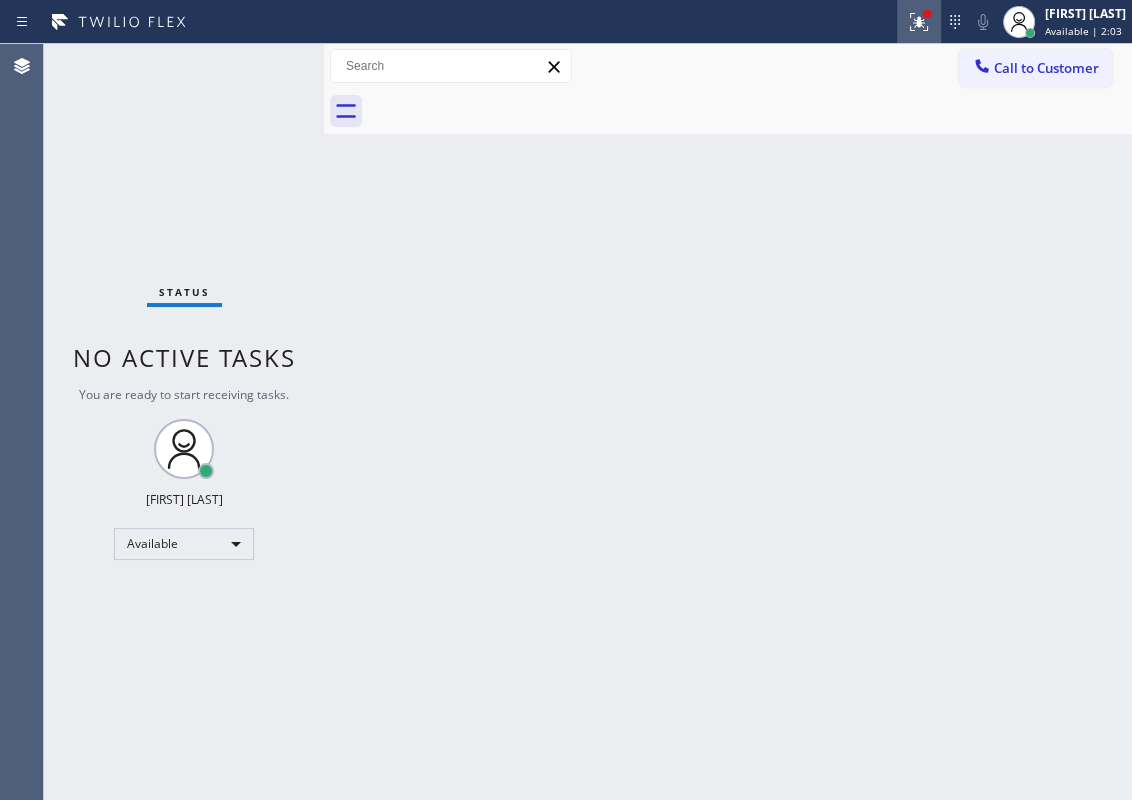 click 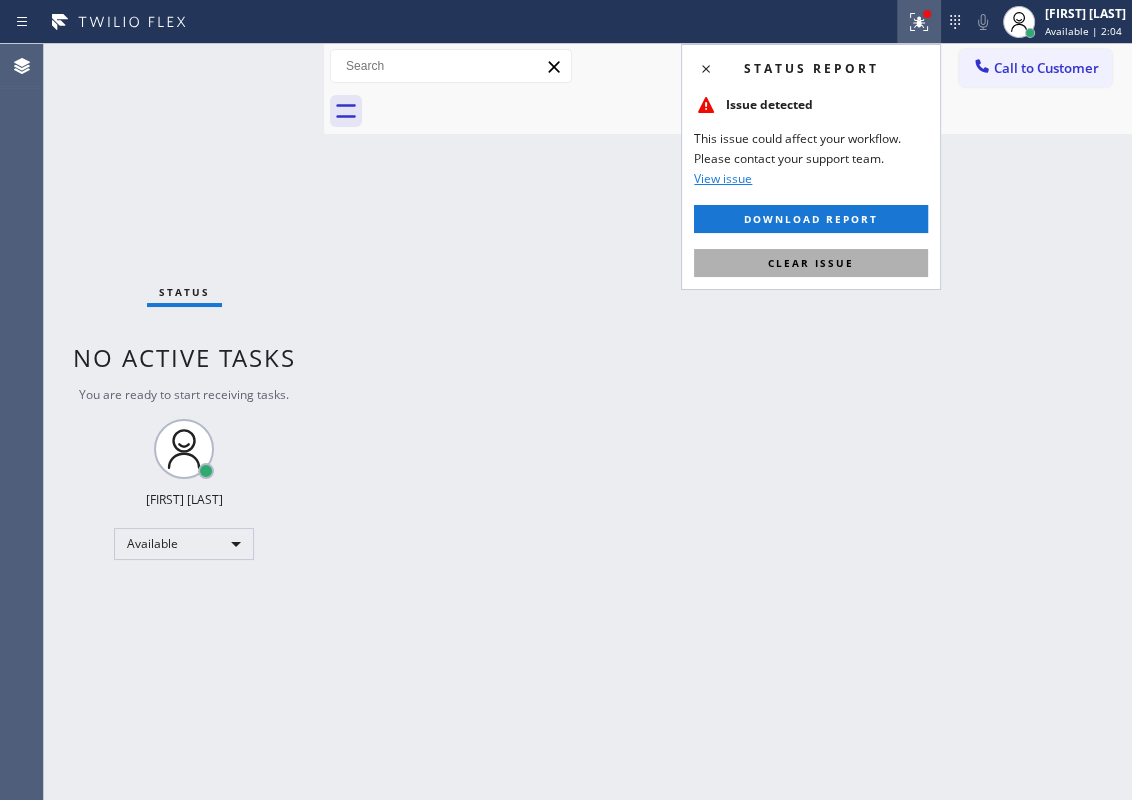 click on "Clear issue" at bounding box center (811, 263) 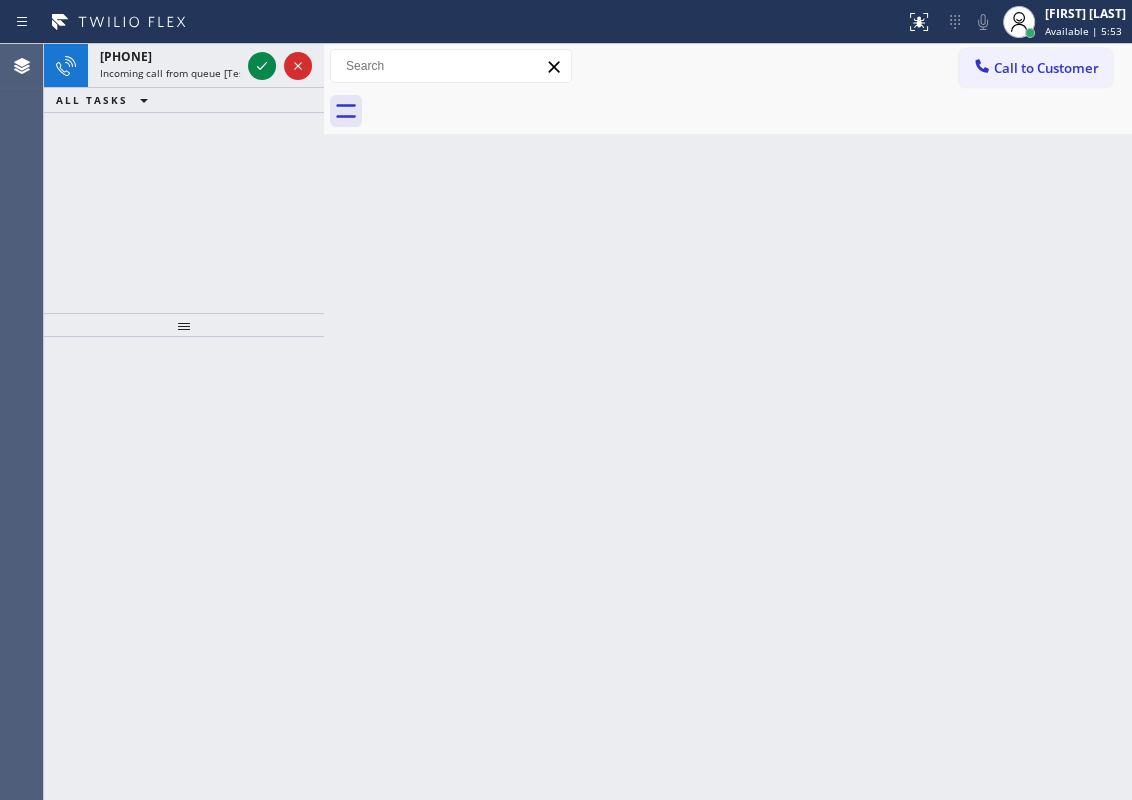 click on "Back to Dashboard Change Sender ID Customers Technicians Select a contact Outbound call Technician Search Technician Your caller id phone number Your caller id phone number Call Technician info Name   Phone none Address none Change Sender ID HVAC +18559994417 5 Star Appliance +18557314952 Appliance Repair +18554611149 Plumbing +18889090120 Air Duct Cleaning +18006865038  Electricians +18005688664 Cancel Change Check personal SMS Reset Change No tabs Call to Customer Outbound call Location Bestway Appliance Repair Phoenix Your caller id phone number (602) 975-4672 Customer number Call Outbound call Technician Search Technician Your caller id phone number Your caller id phone number Call" at bounding box center [728, 422] 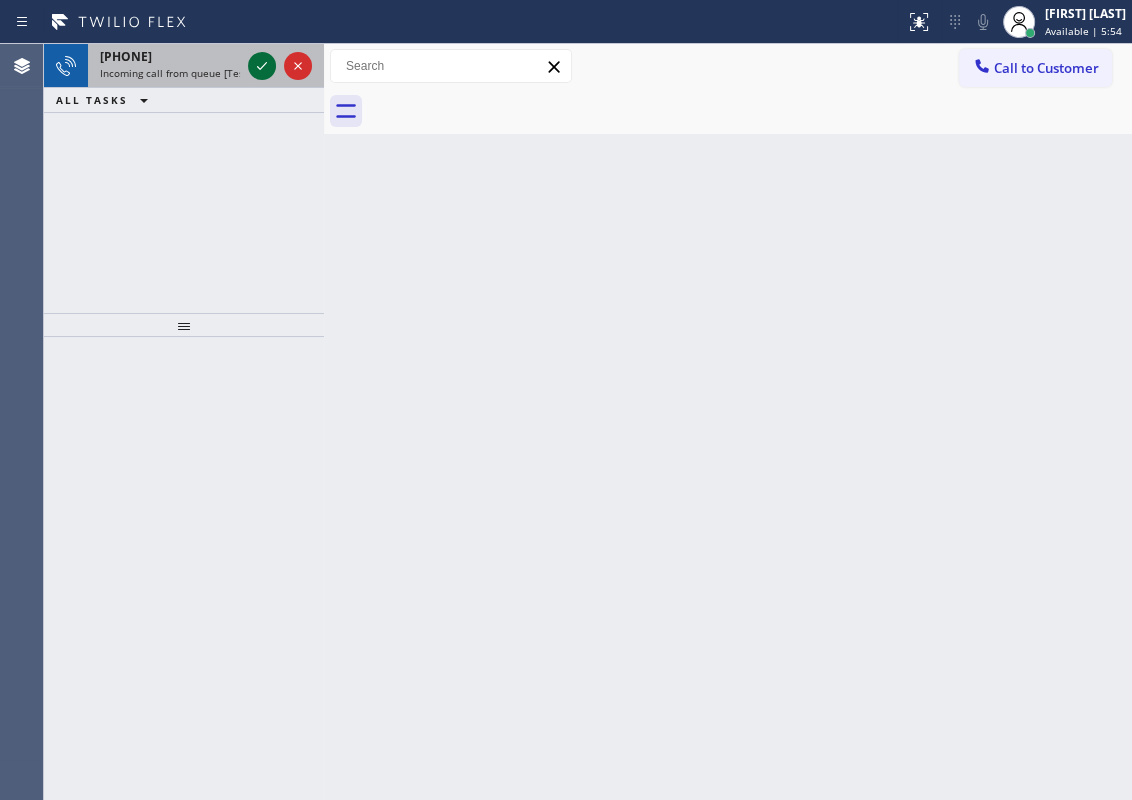 click 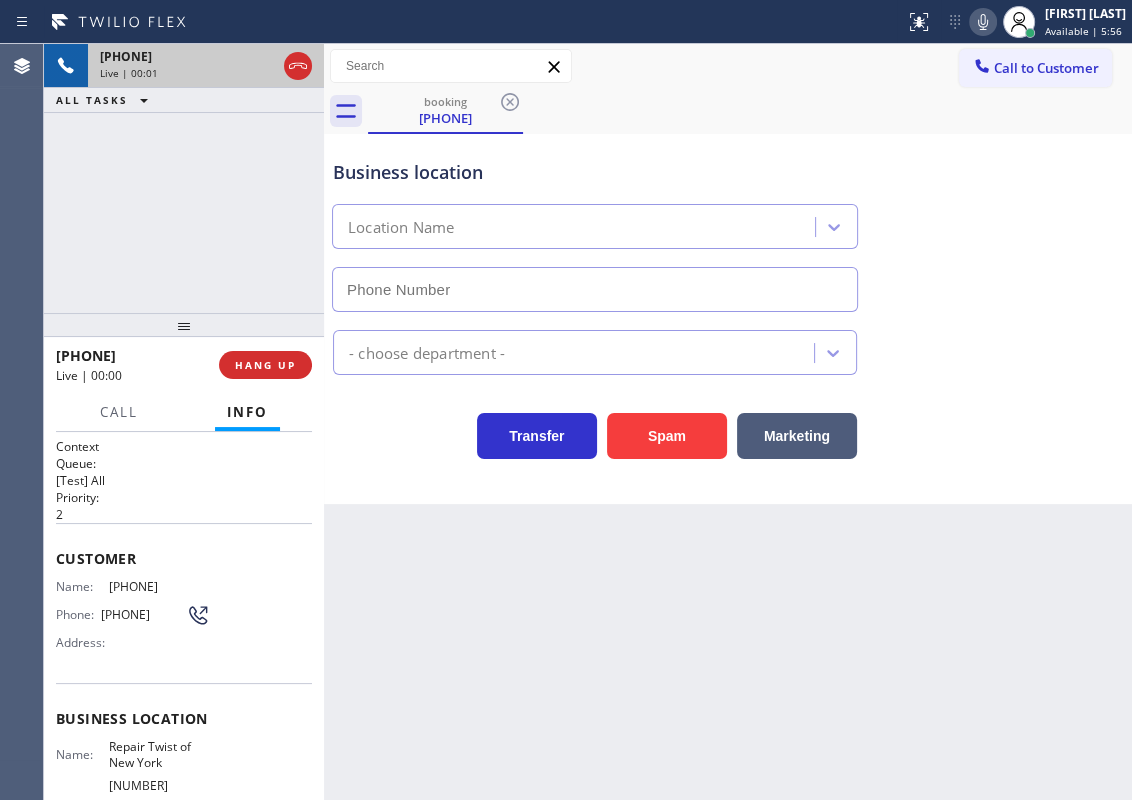 type on "(347) 284-6179" 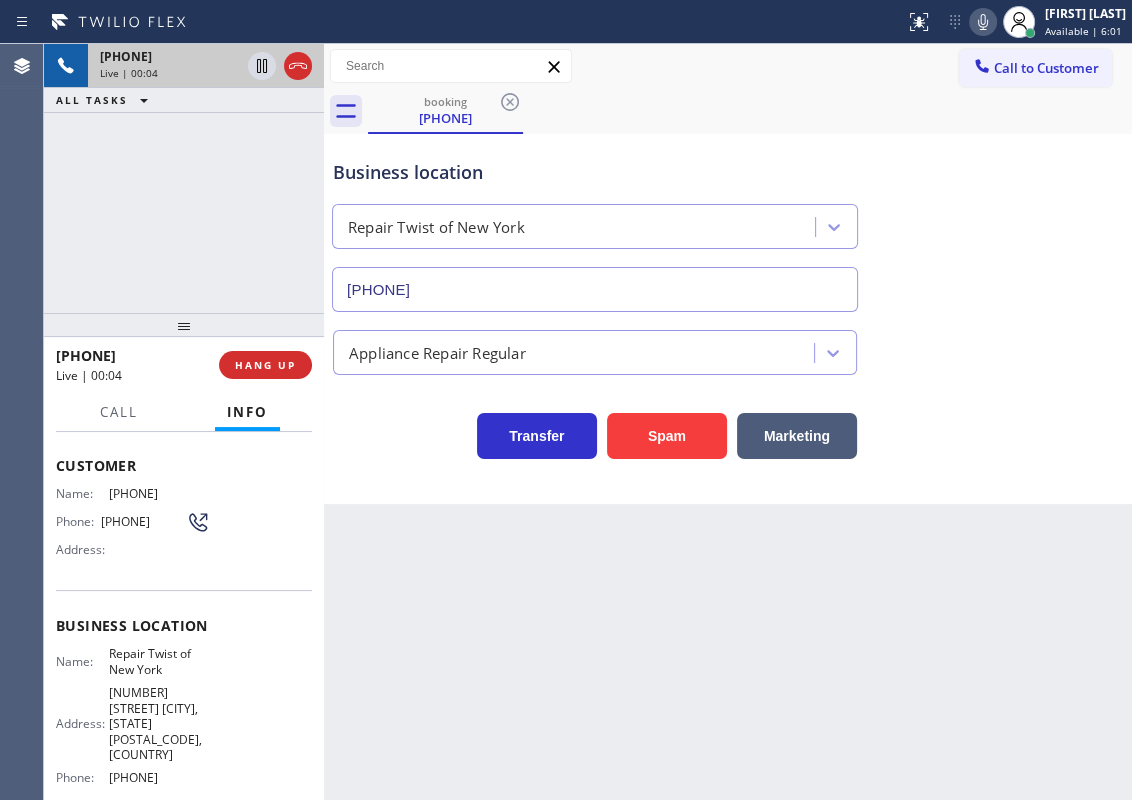 scroll, scrollTop: 181, scrollLeft: 0, axis: vertical 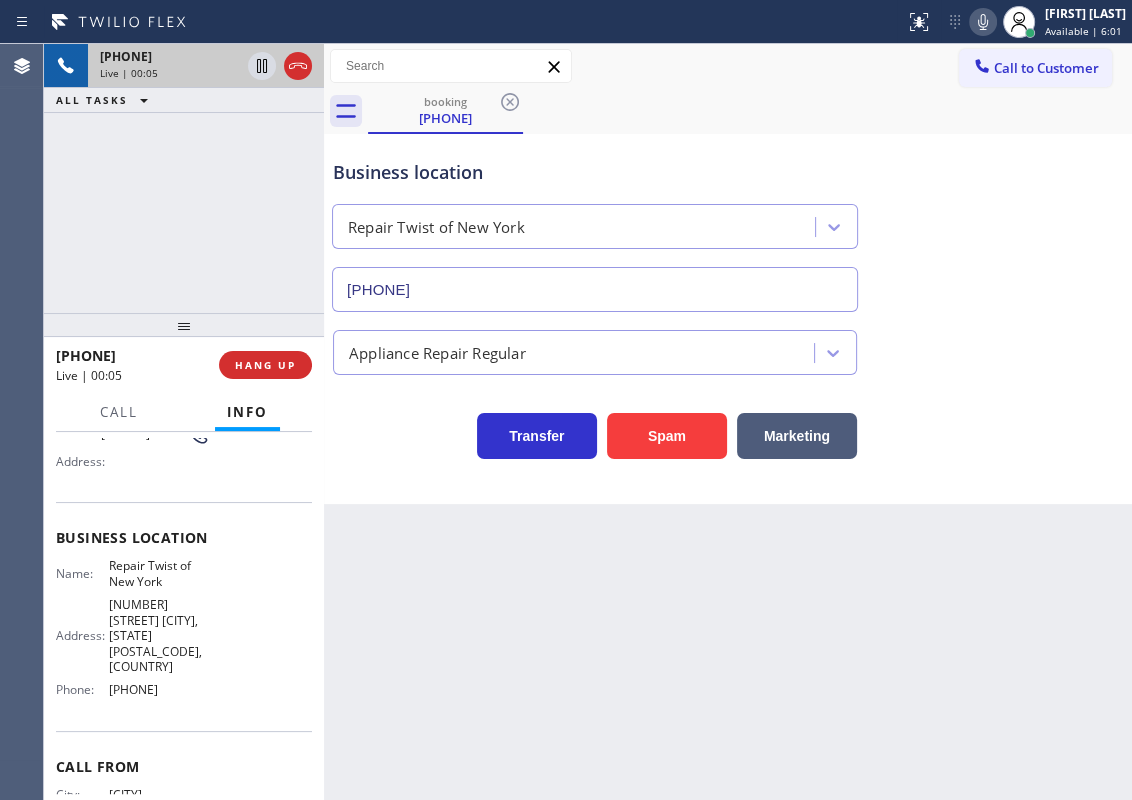 click on "Repair Twist of New York" at bounding box center [159, 573] 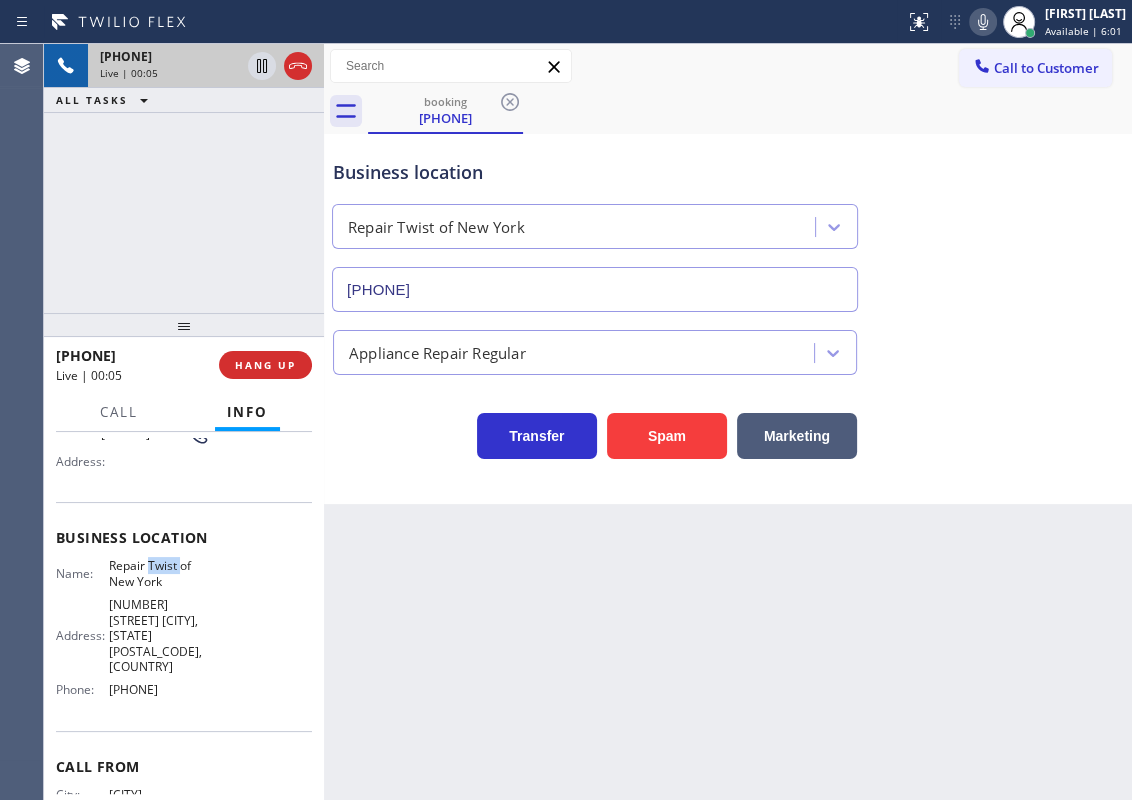 click on "Repair Twist of New York" at bounding box center [159, 573] 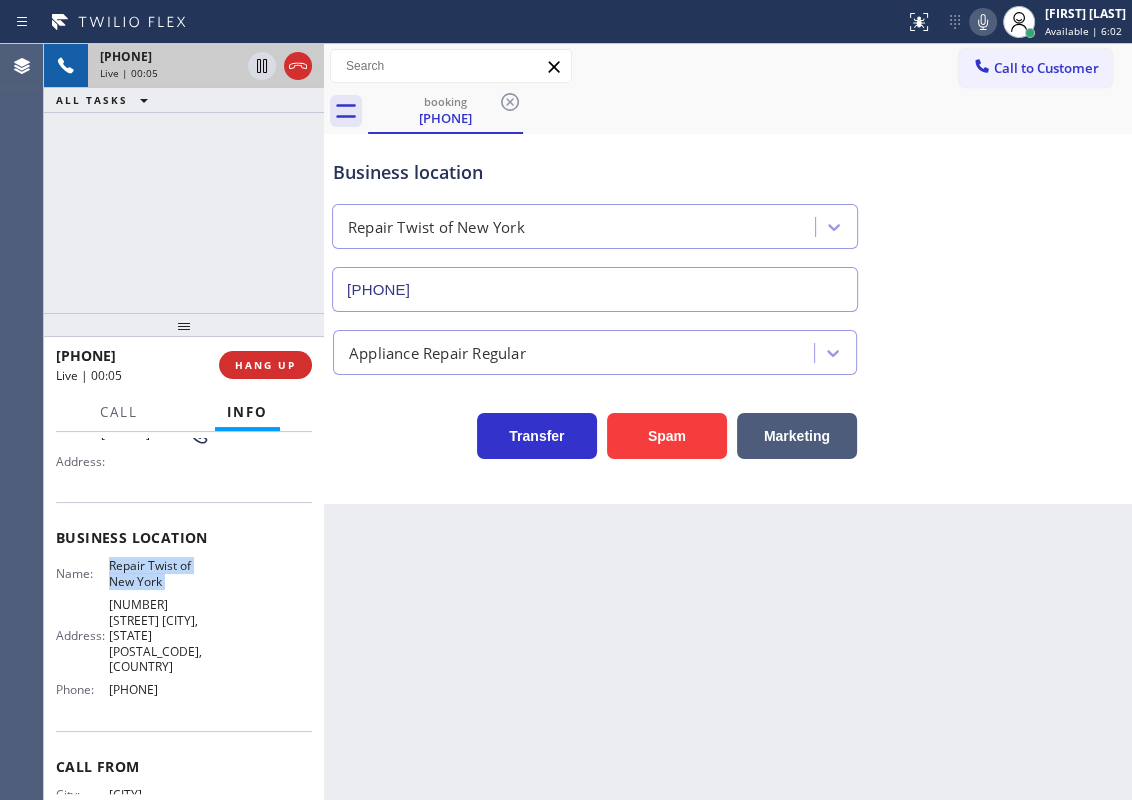 click on "Repair Twist of New York" at bounding box center [159, 573] 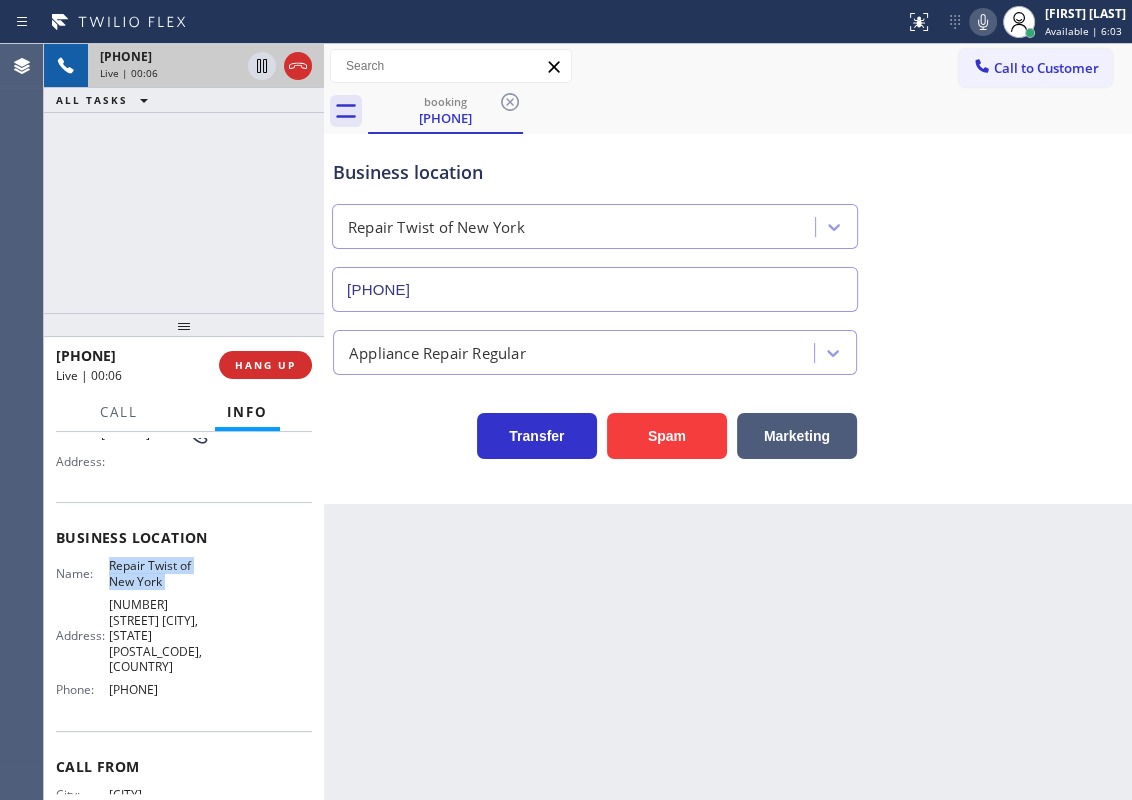 click on "(347) 284-6179" at bounding box center (595, 289) 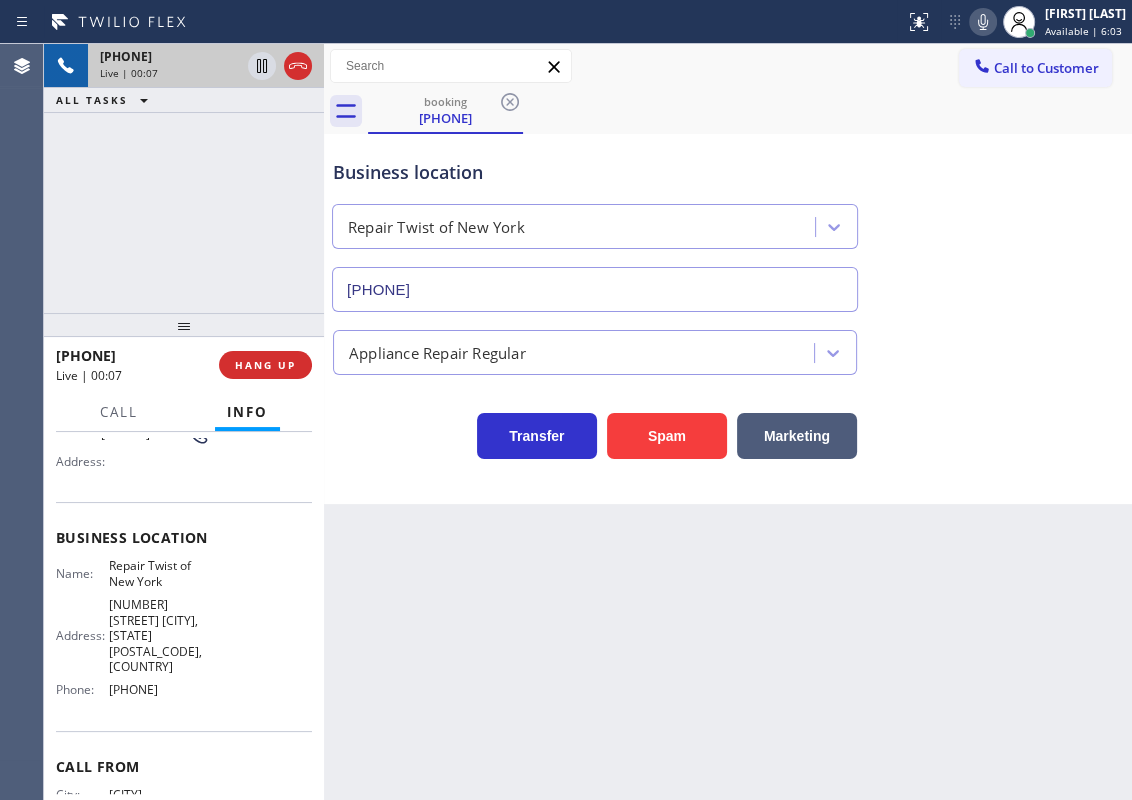 click on "(347) 284-6179" at bounding box center [595, 289] 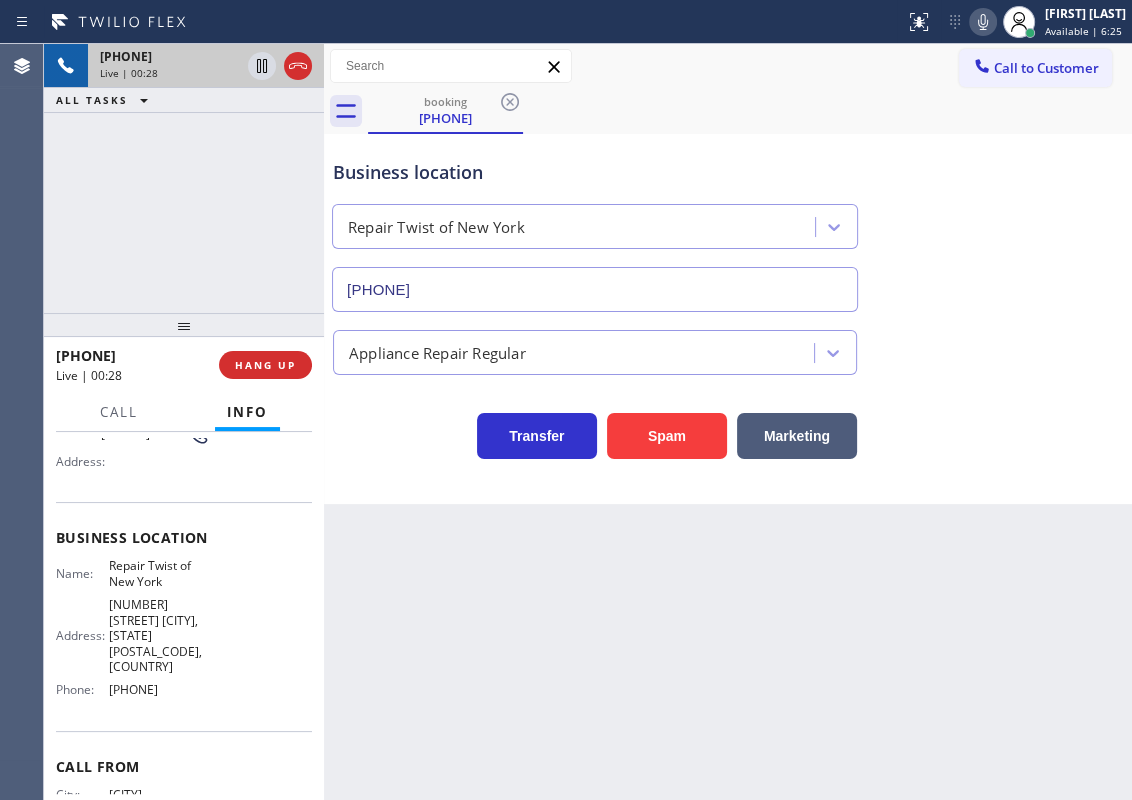 click 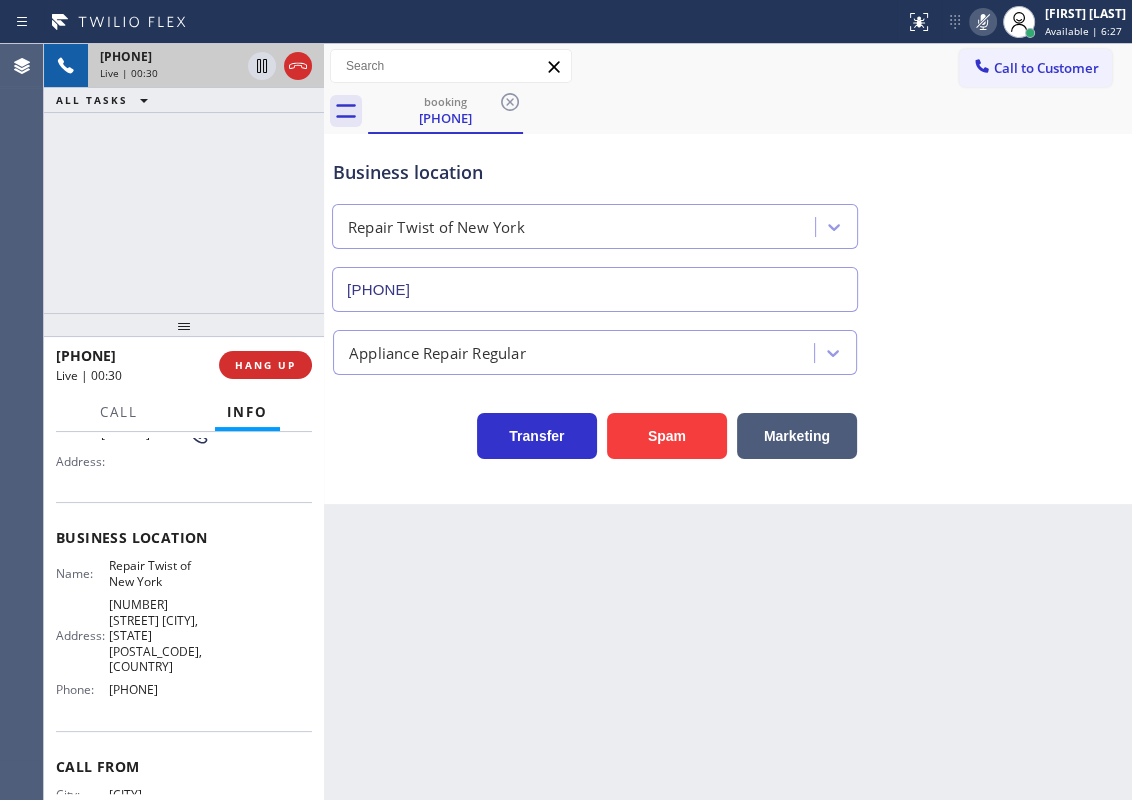 click 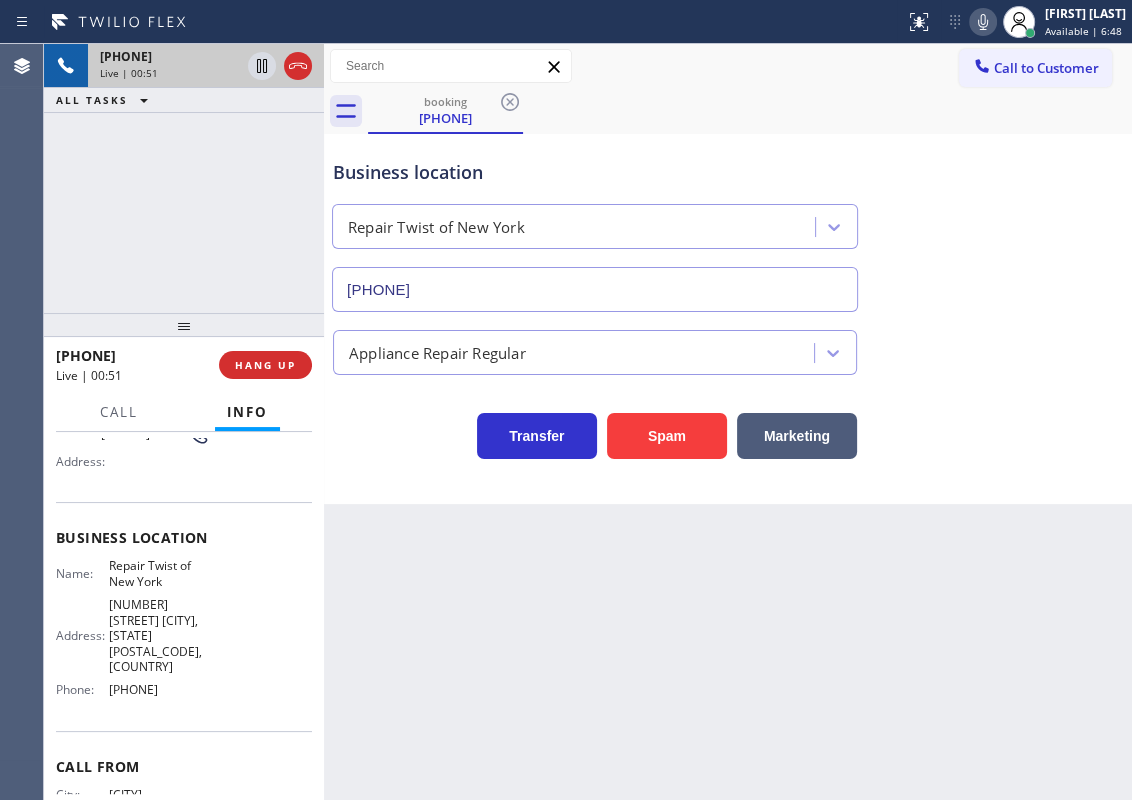 click 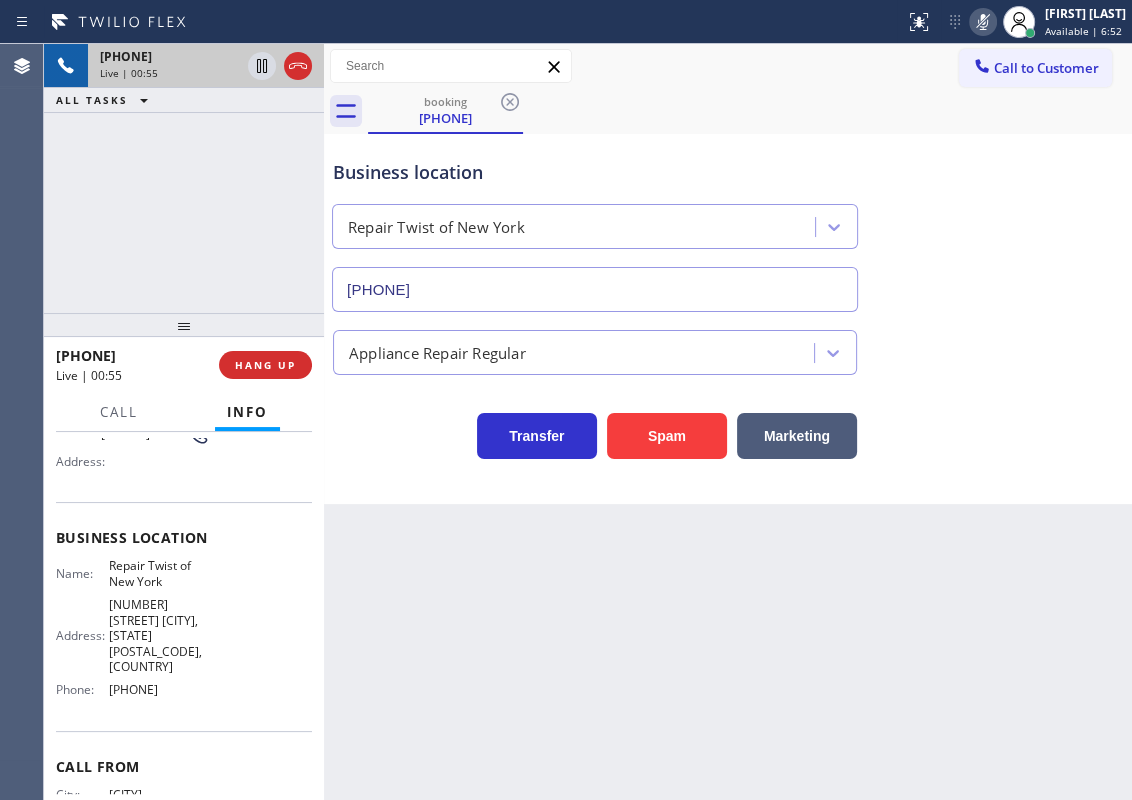 click 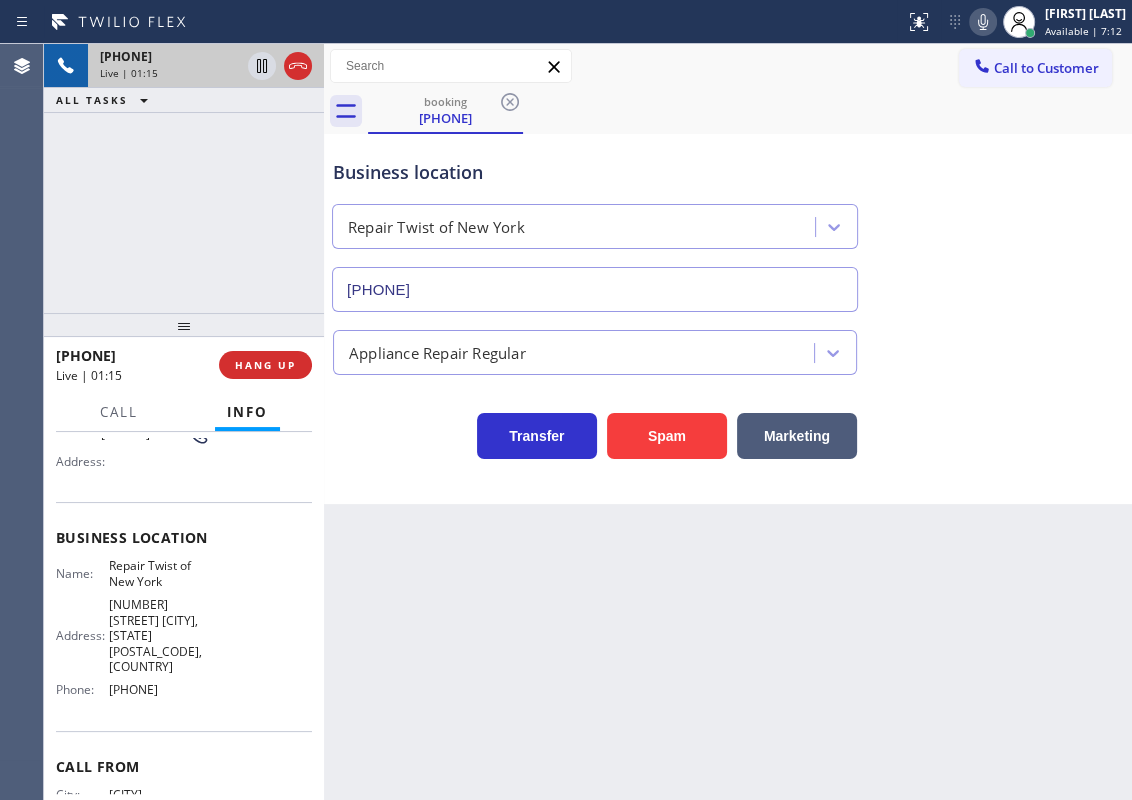 click 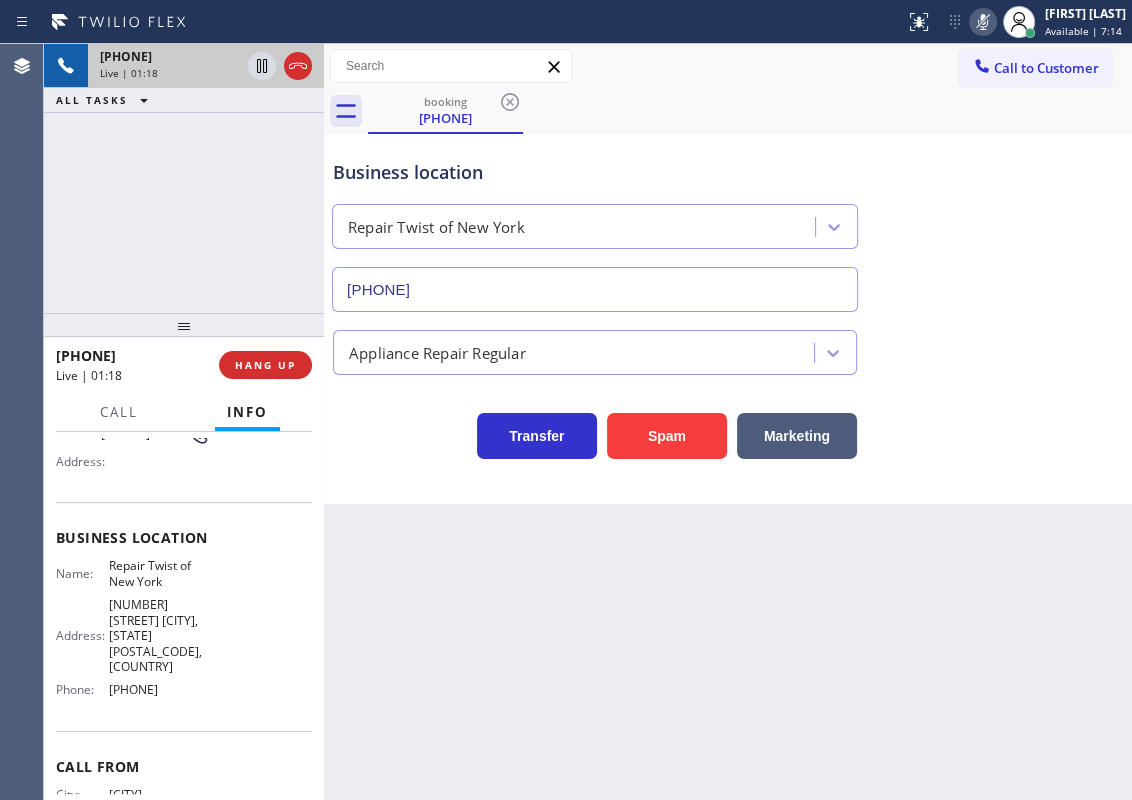 click 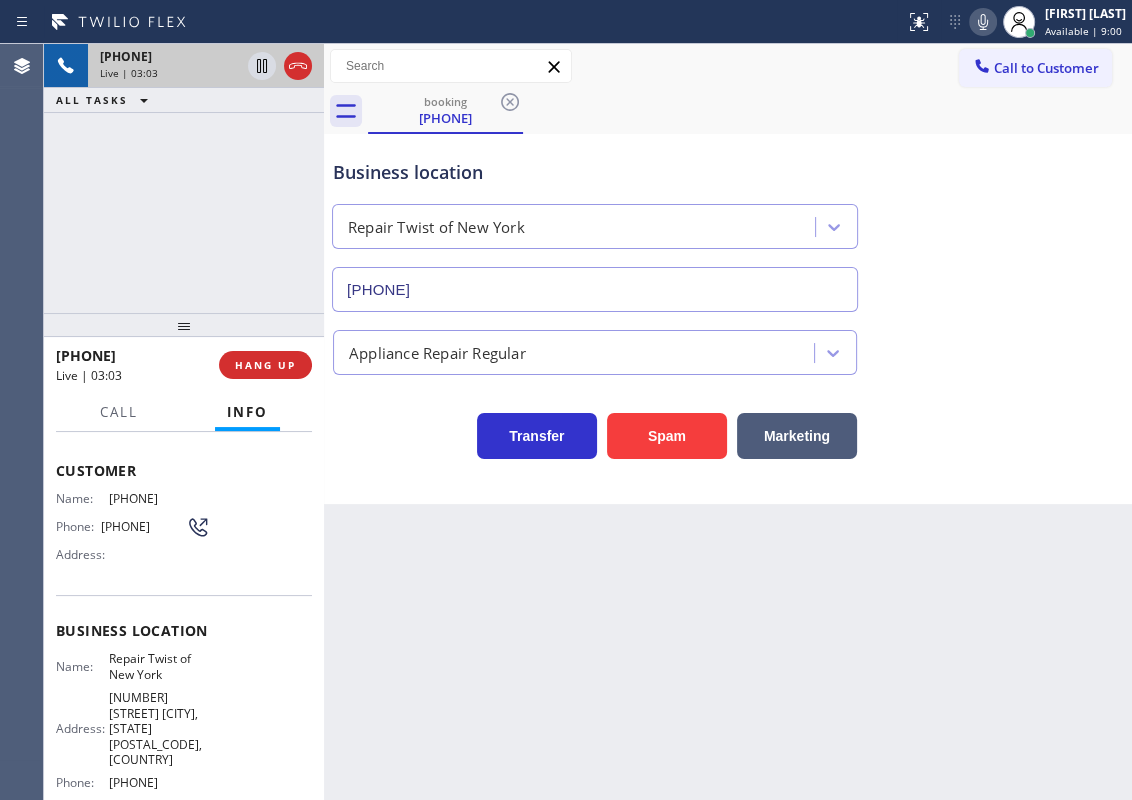 scroll, scrollTop: 0, scrollLeft: 0, axis: both 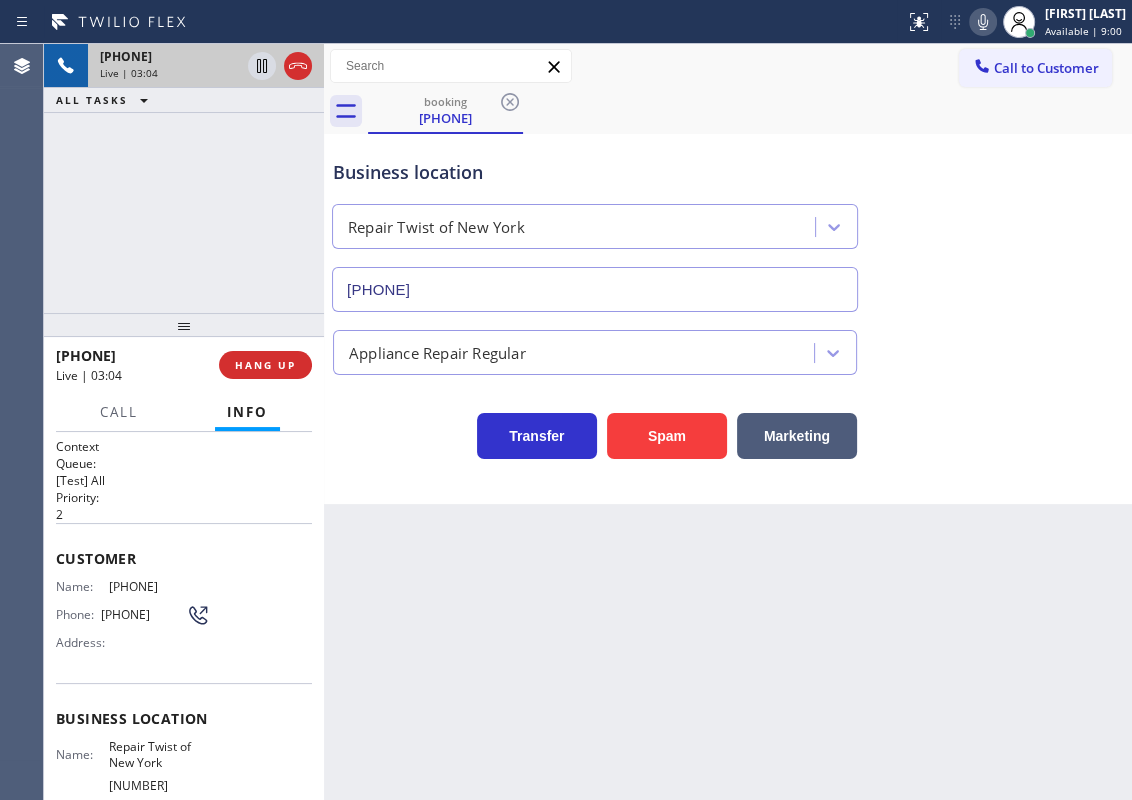 click on "(929) 312-7856" at bounding box center [159, 586] 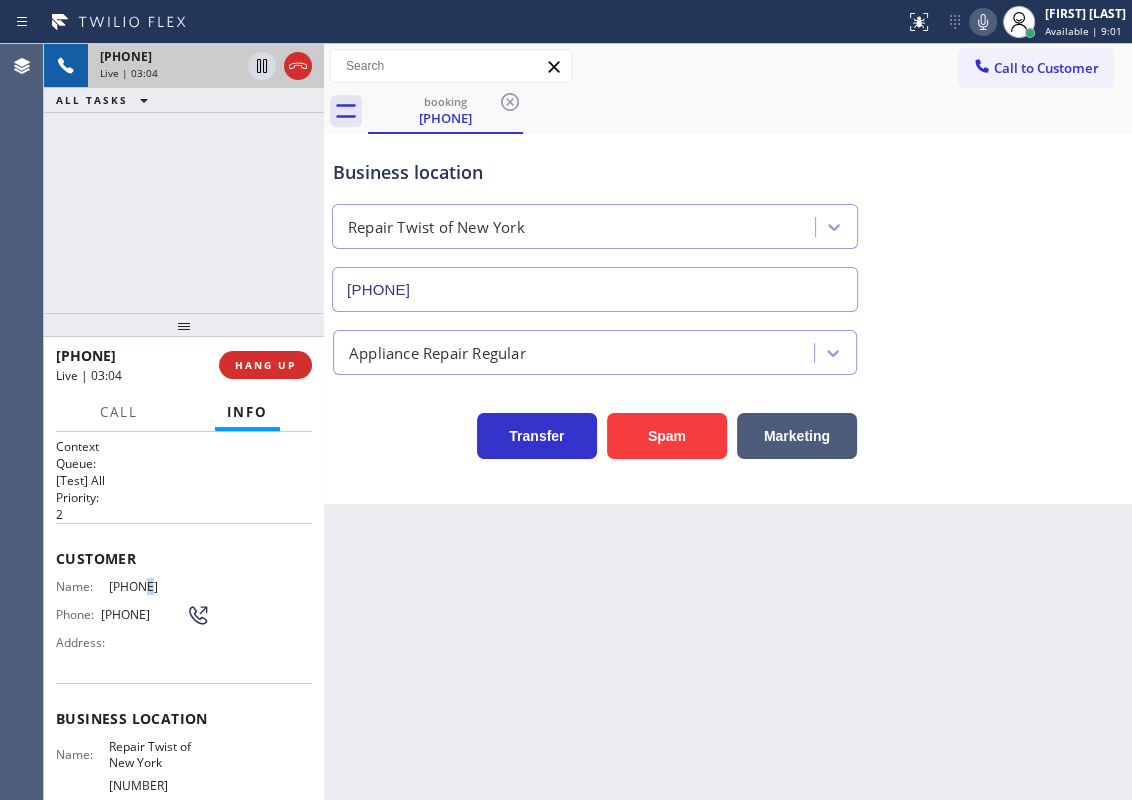click on "(929) 312-7856" at bounding box center [159, 586] 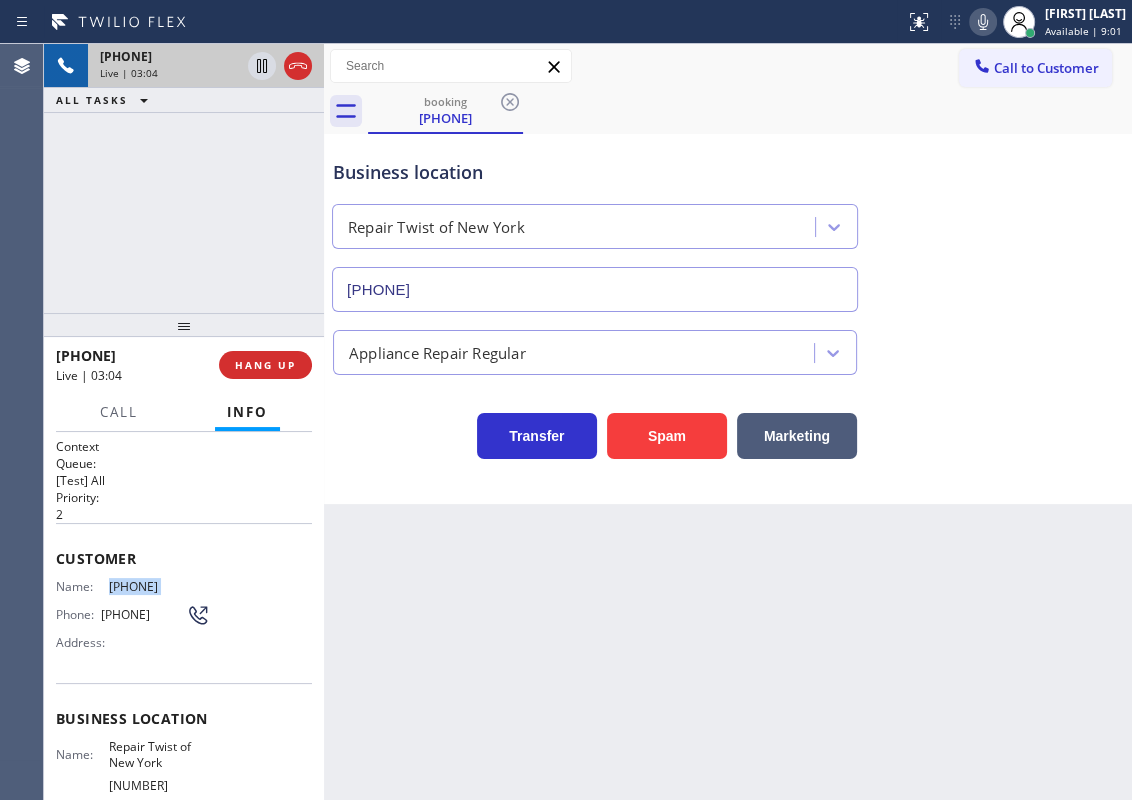 click on "(929) 312-7856" at bounding box center (159, 586) 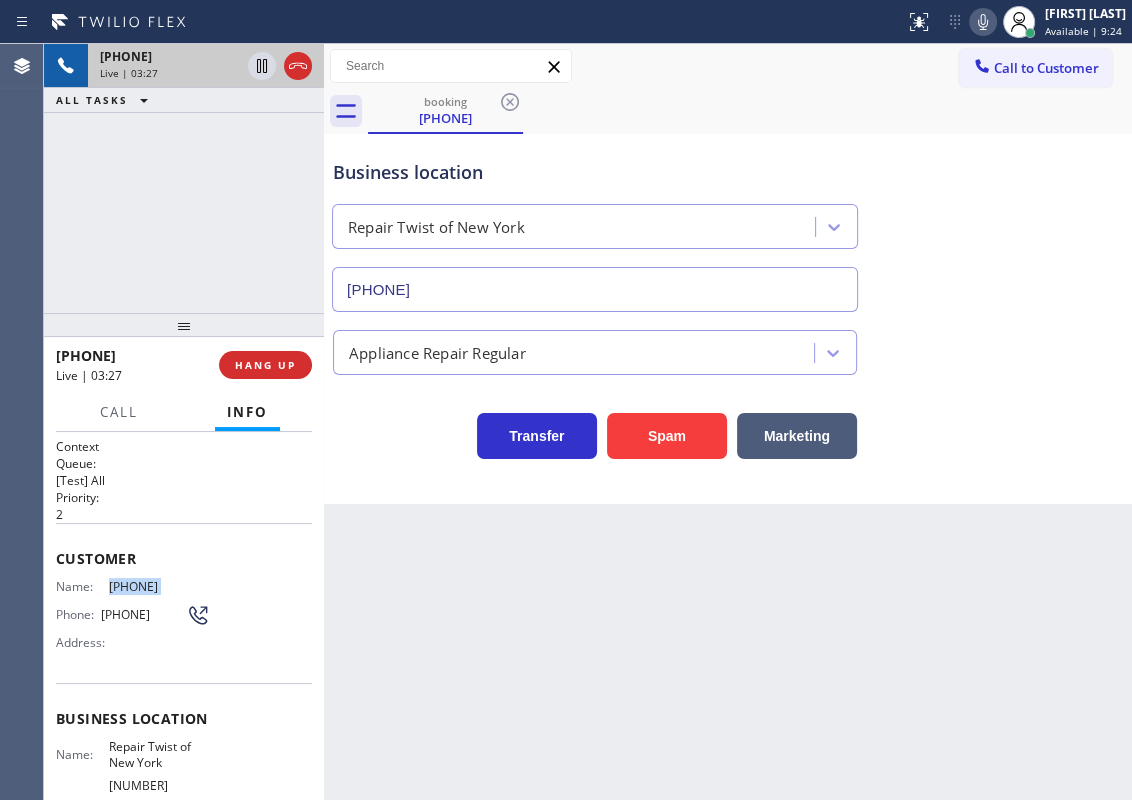 click 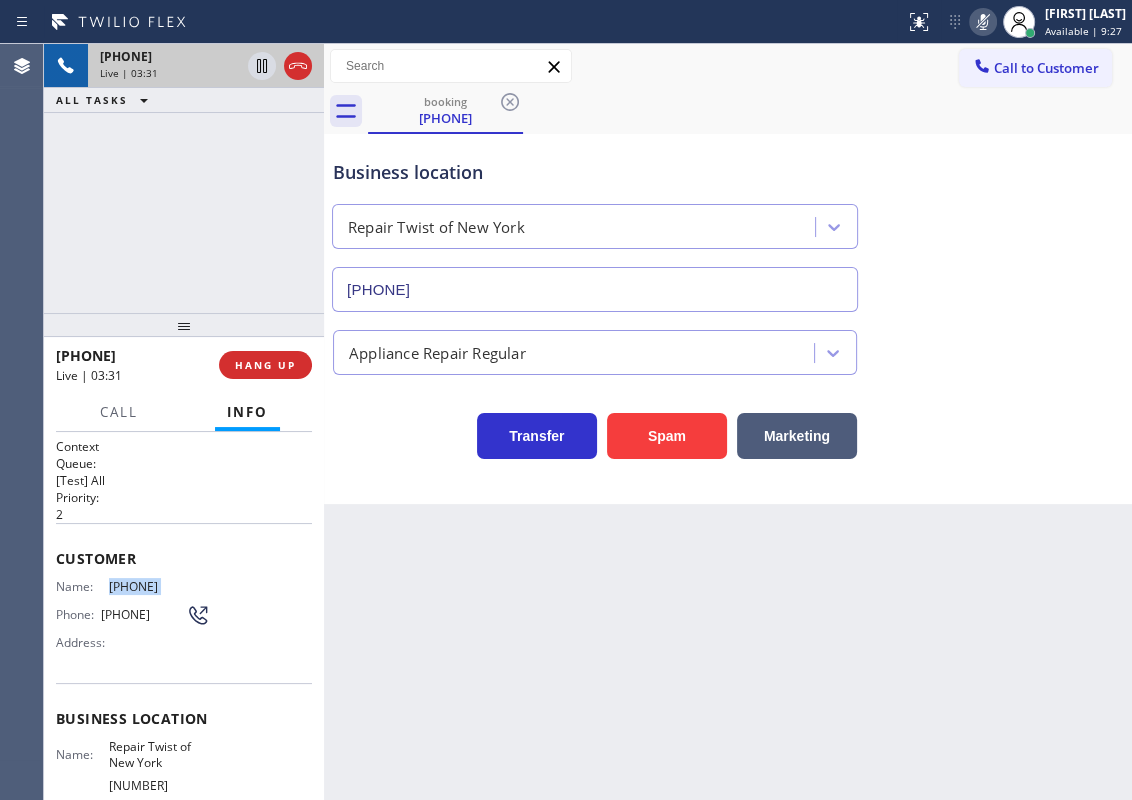 click 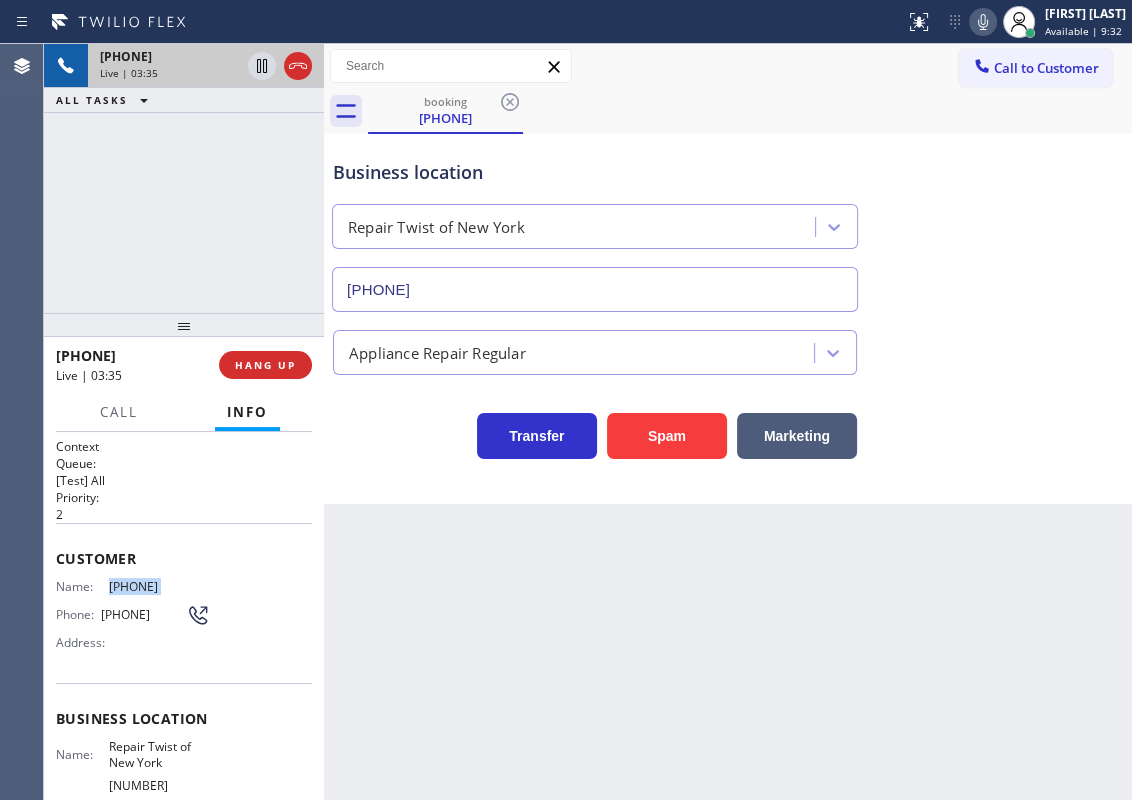 click 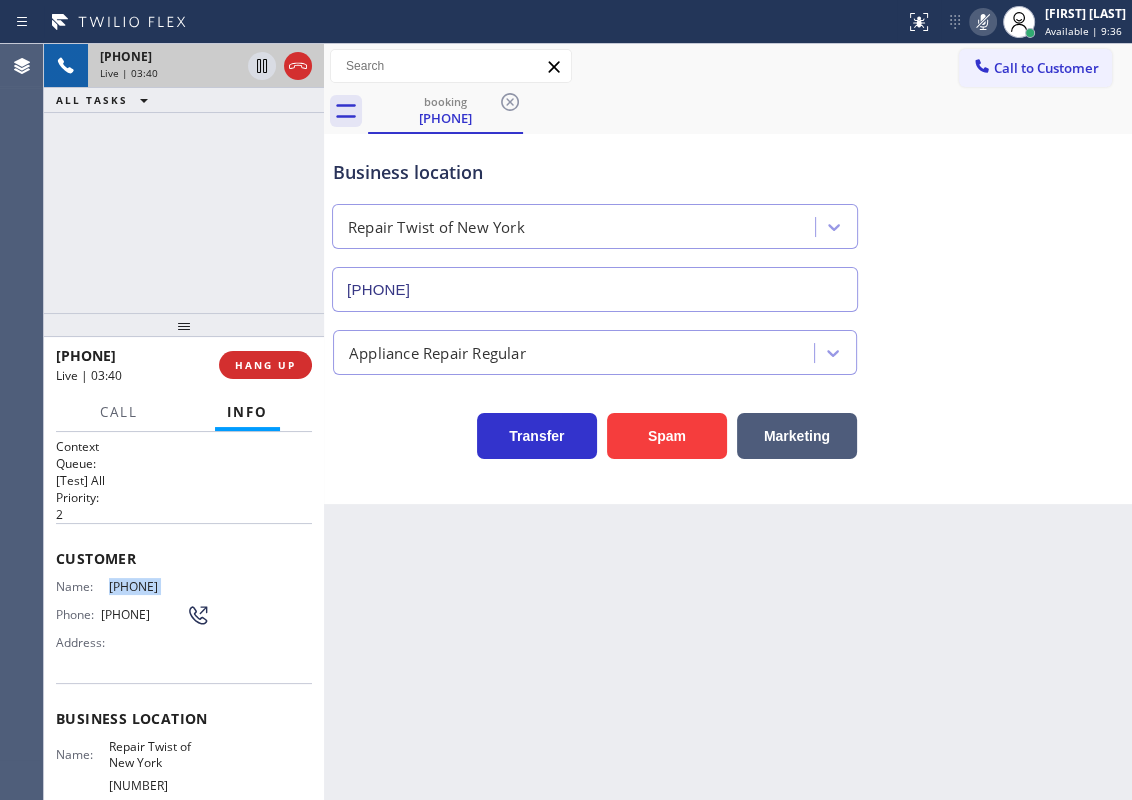 click 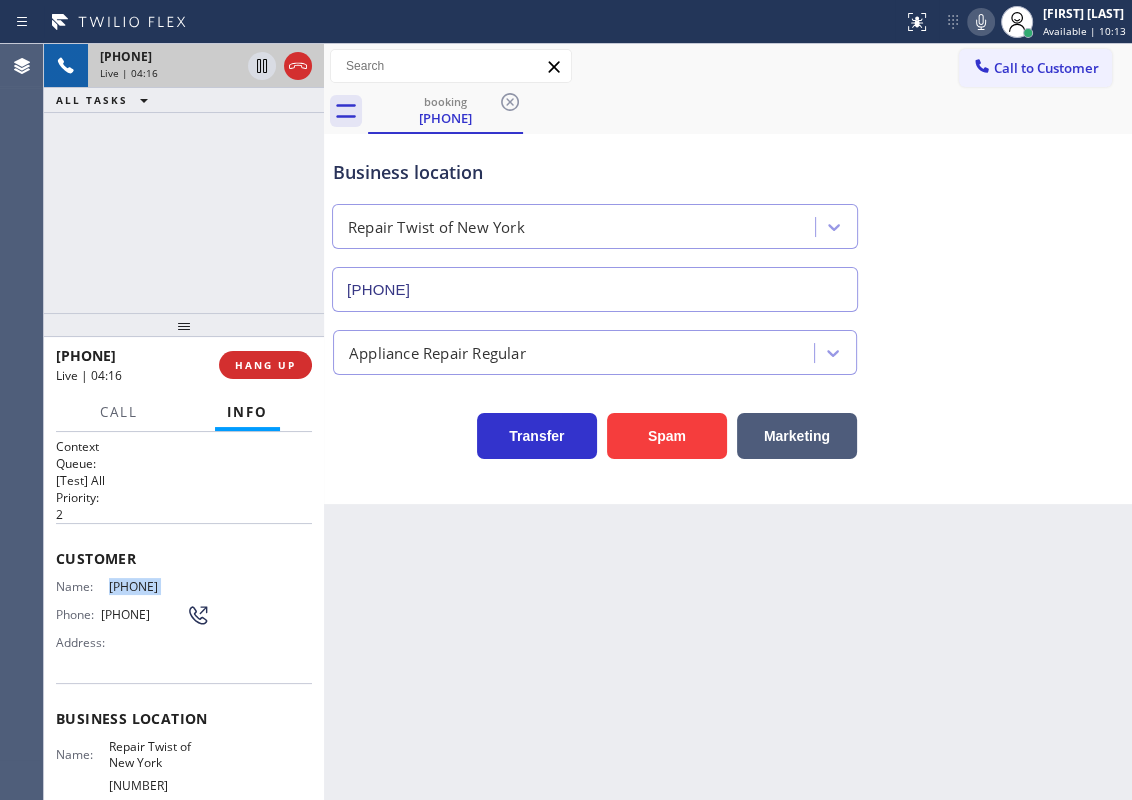 click 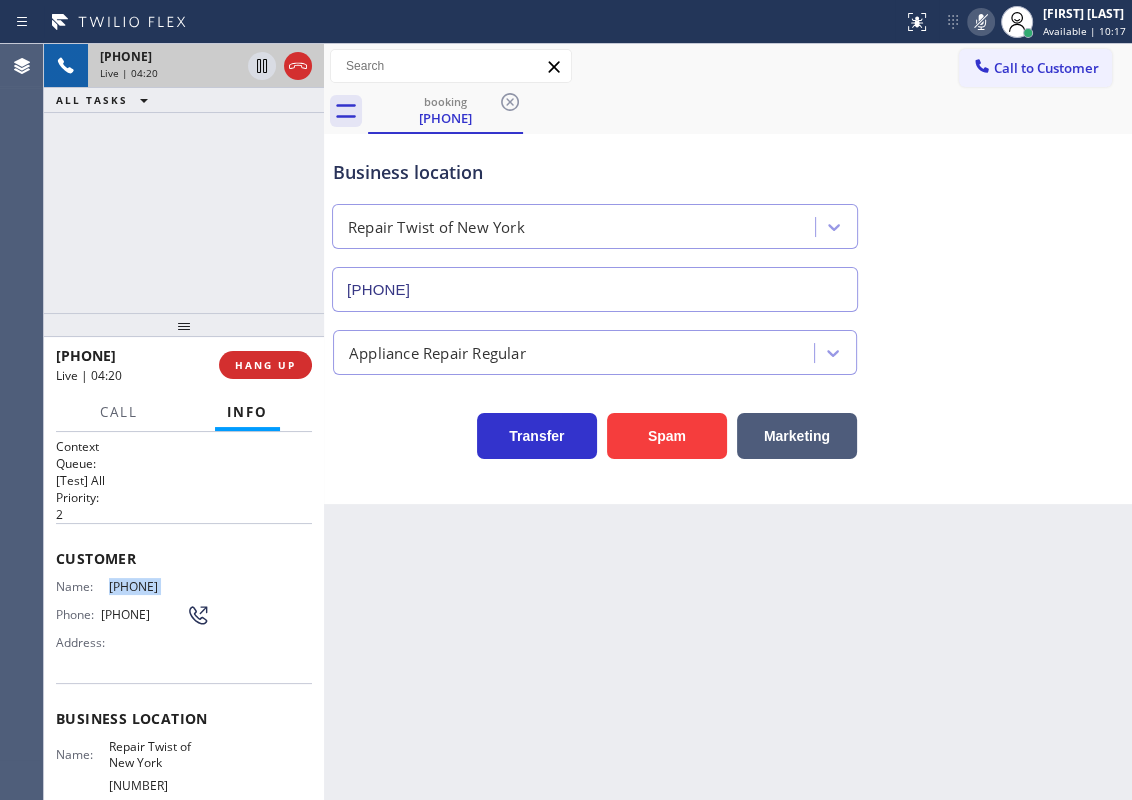 click 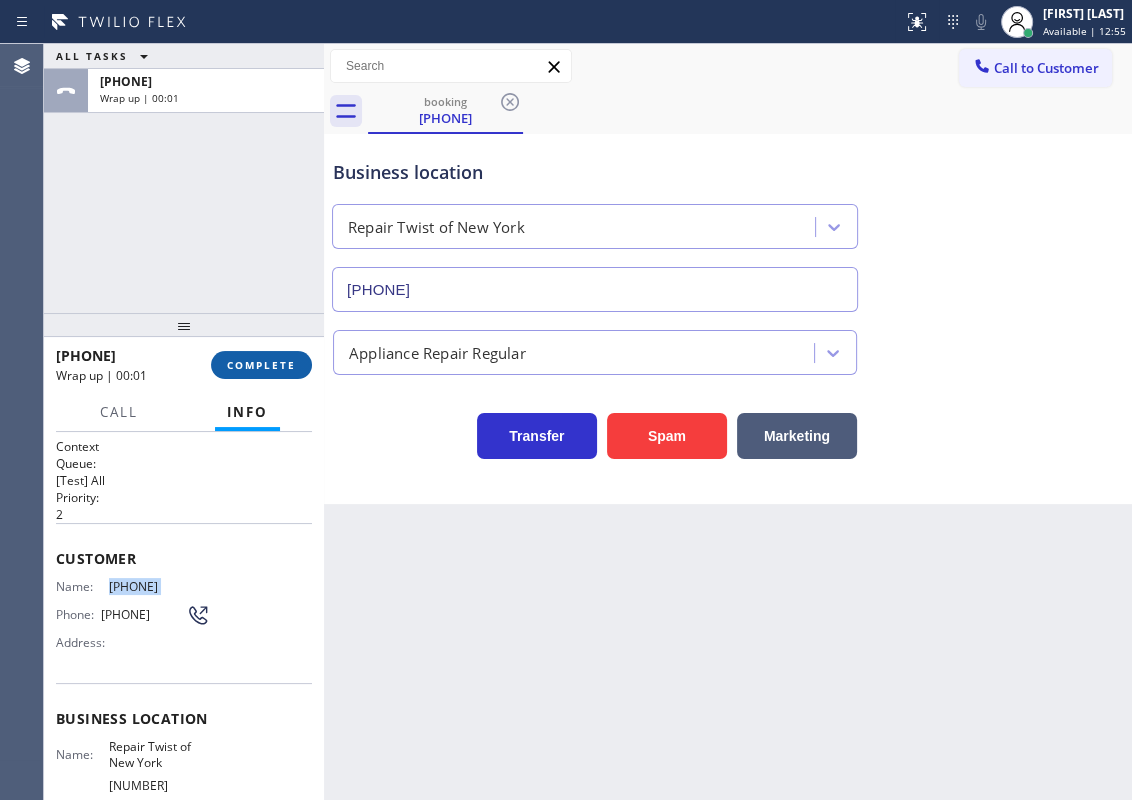 click on "COMPLETE" at bounding box center [261, 365] 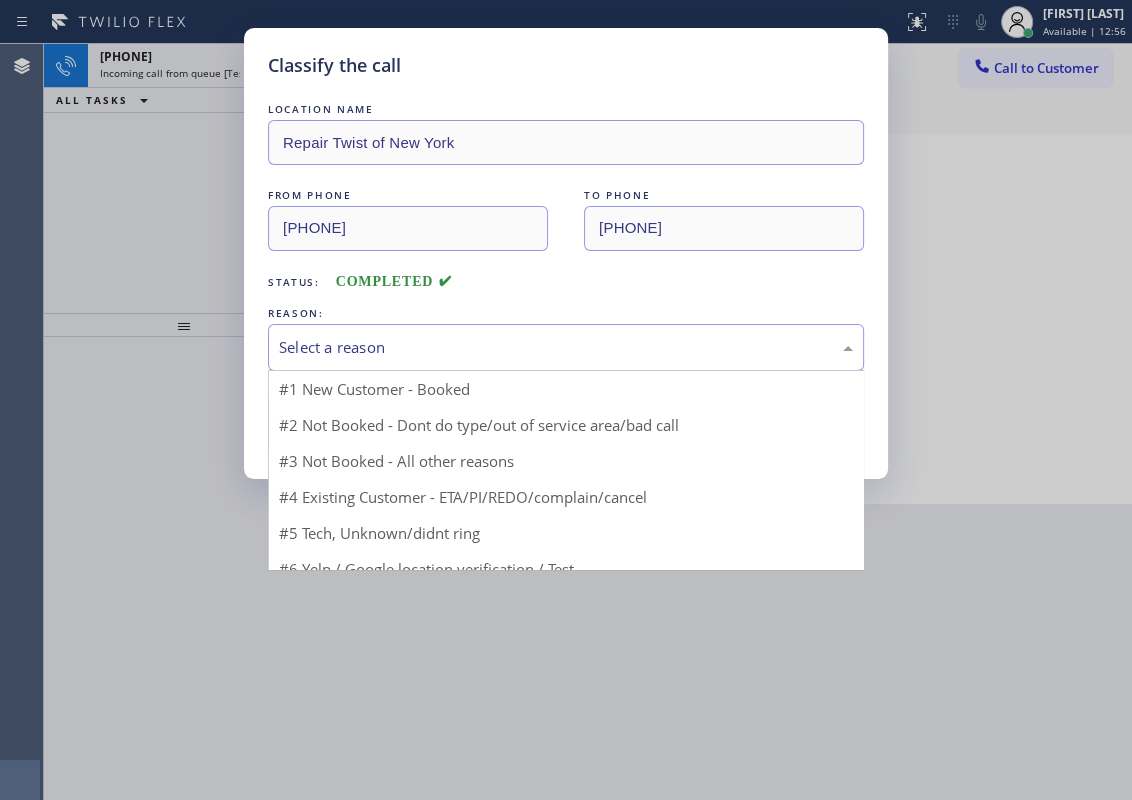 click on "Select a reason" at bounding box center (566, 347) 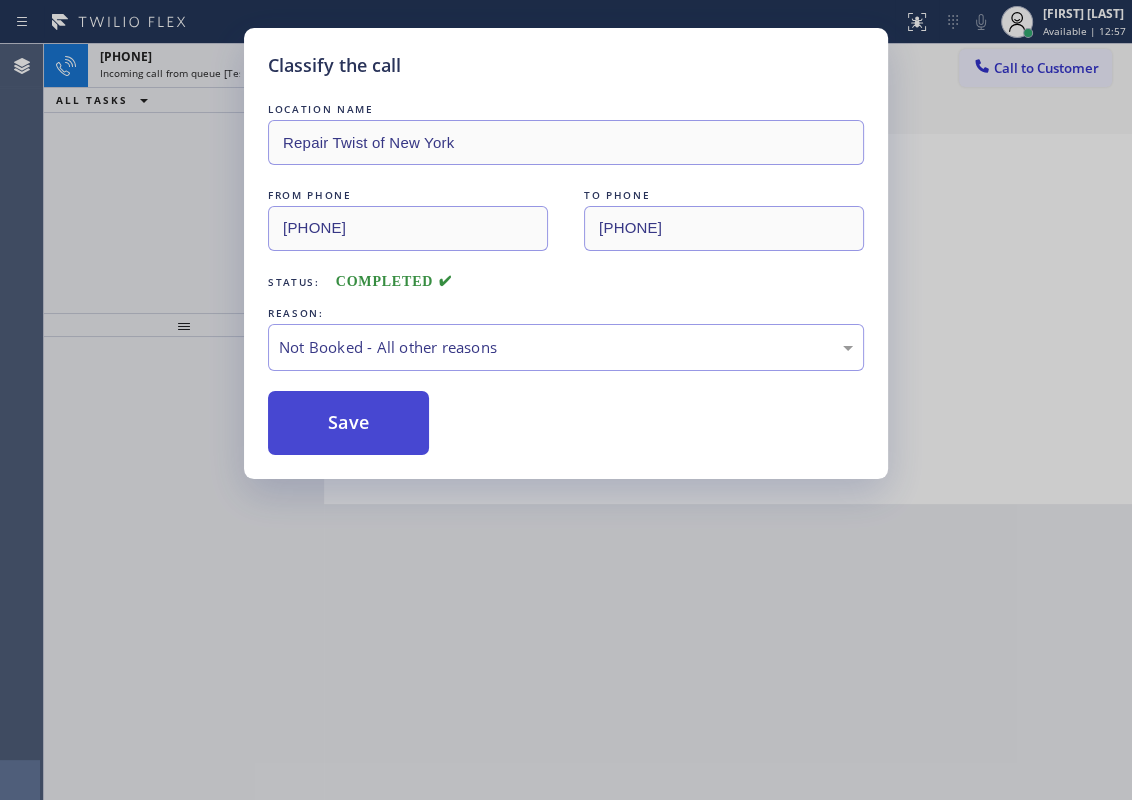 click on "Save" at bounding box center [348, 423] 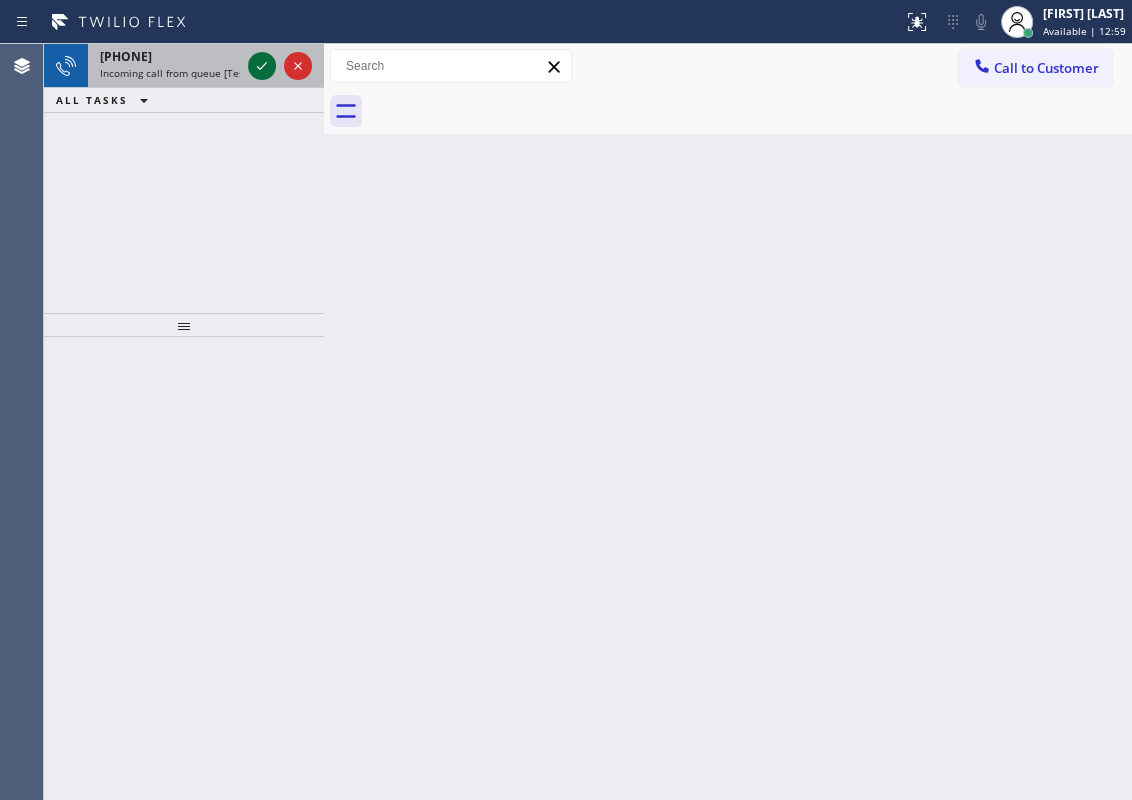 click 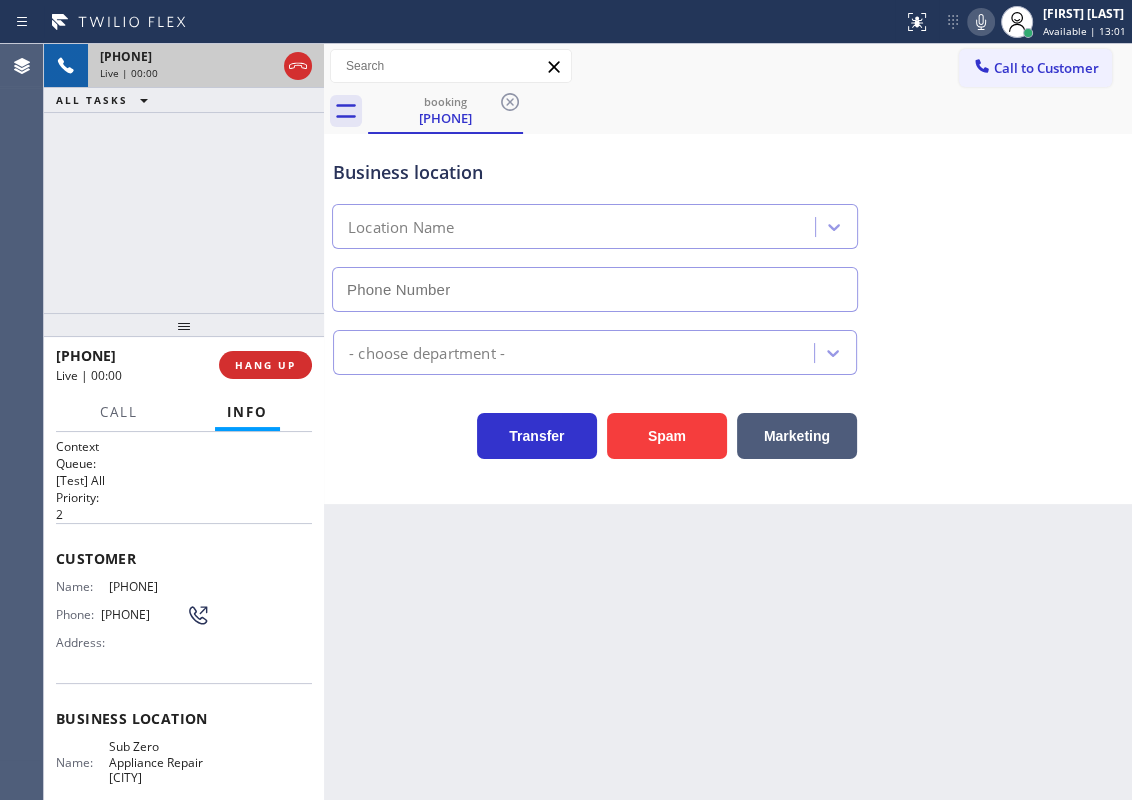 type on "(740) 921-1727" 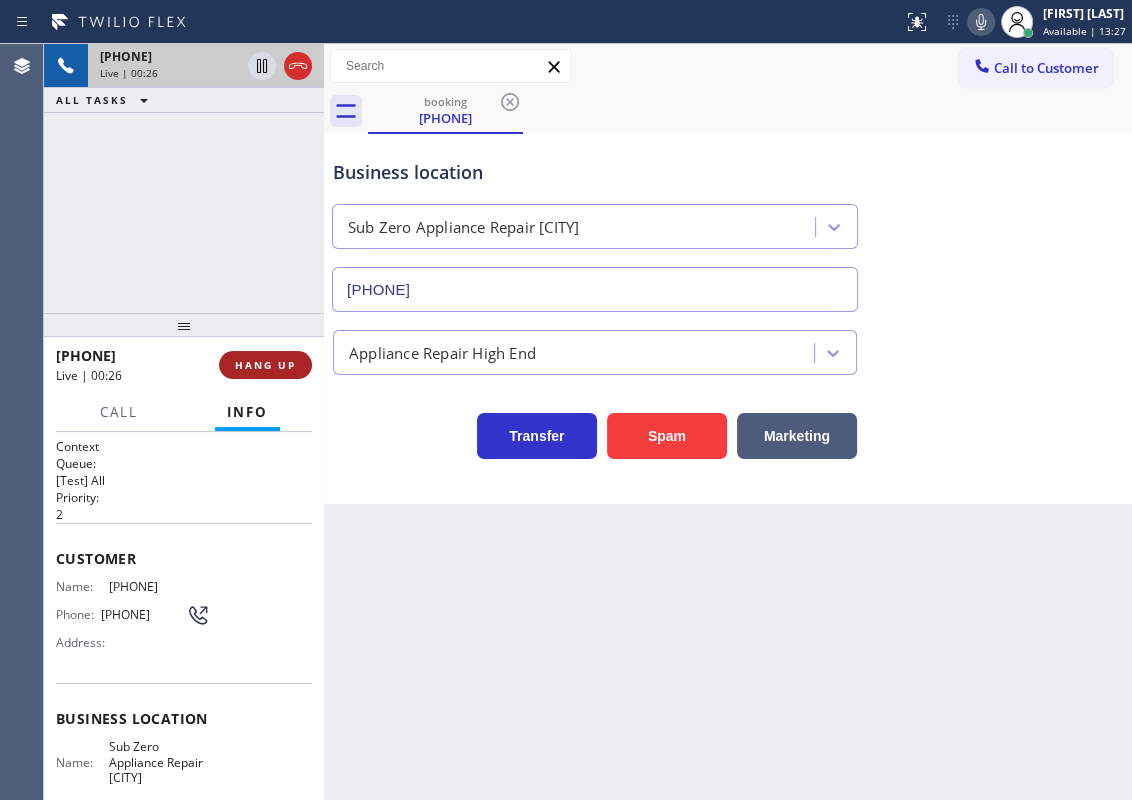 click on "HANG UP" at bounding box center [265, 365] 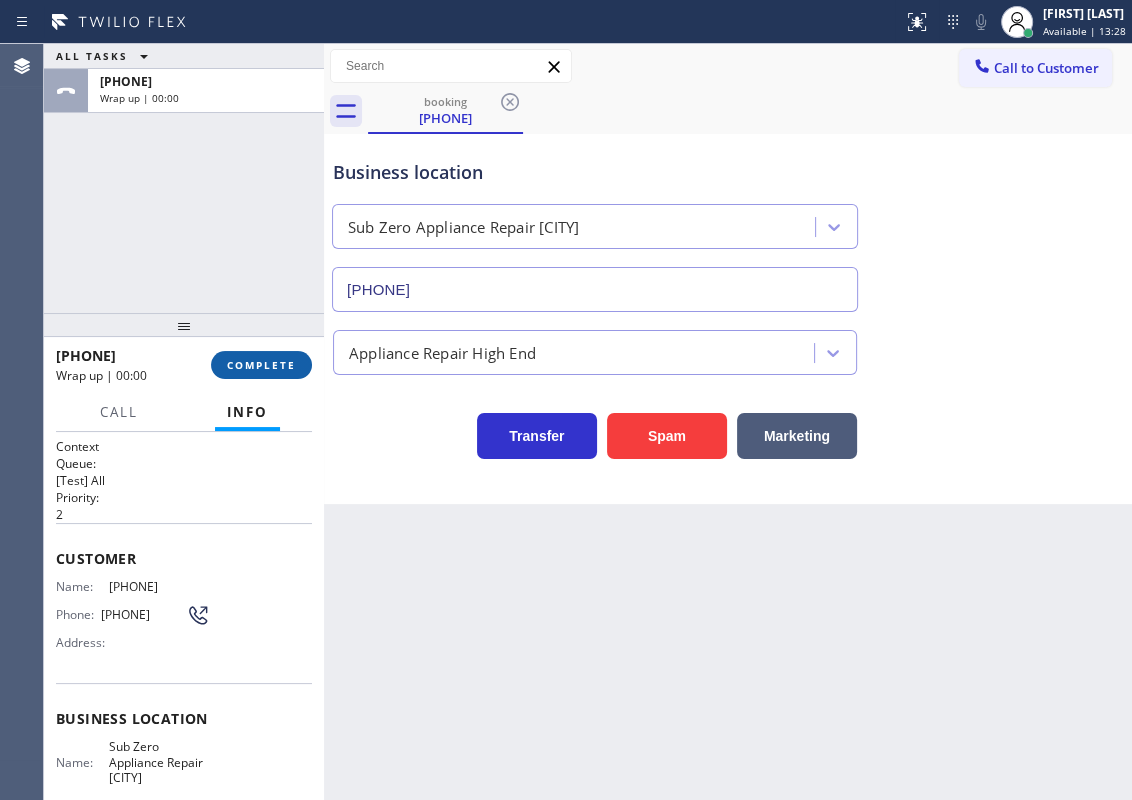 click on "COMPLETE" at bounding box center (261, 365) 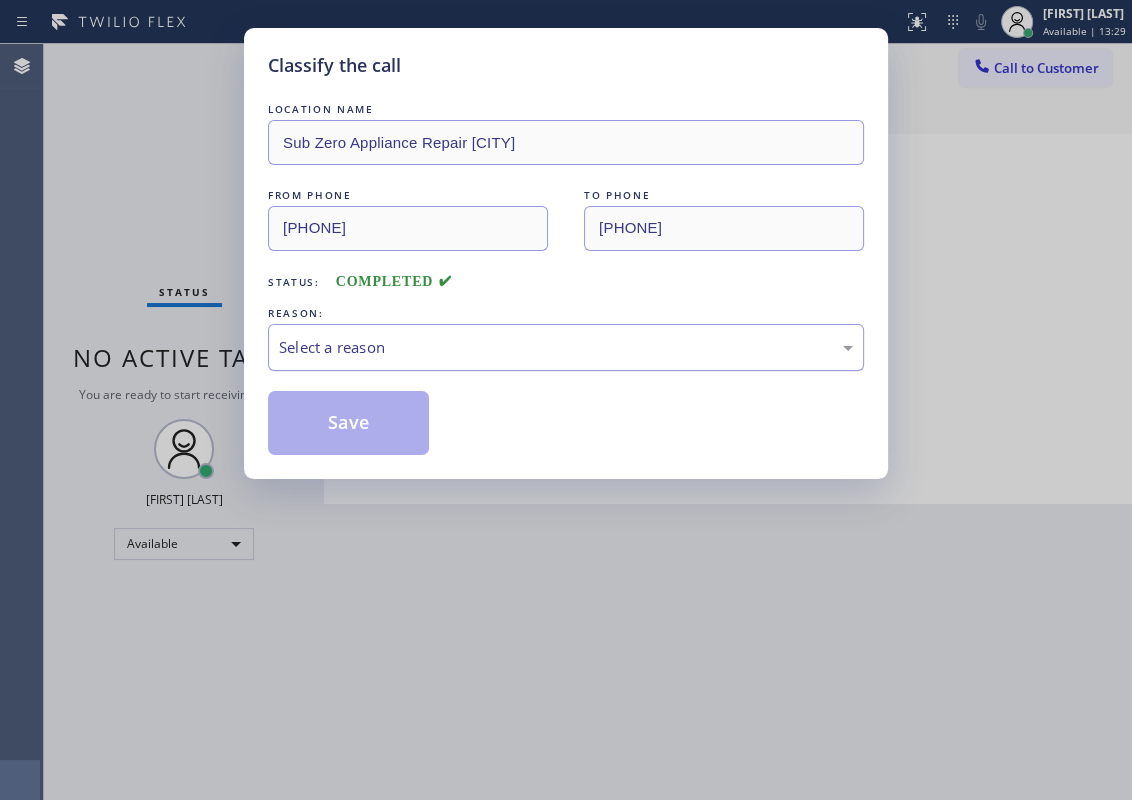 drag, startPoint x: 507, startPoint y: 320, endPoint x: 487, endPoint y: 356, distance: 41.18252 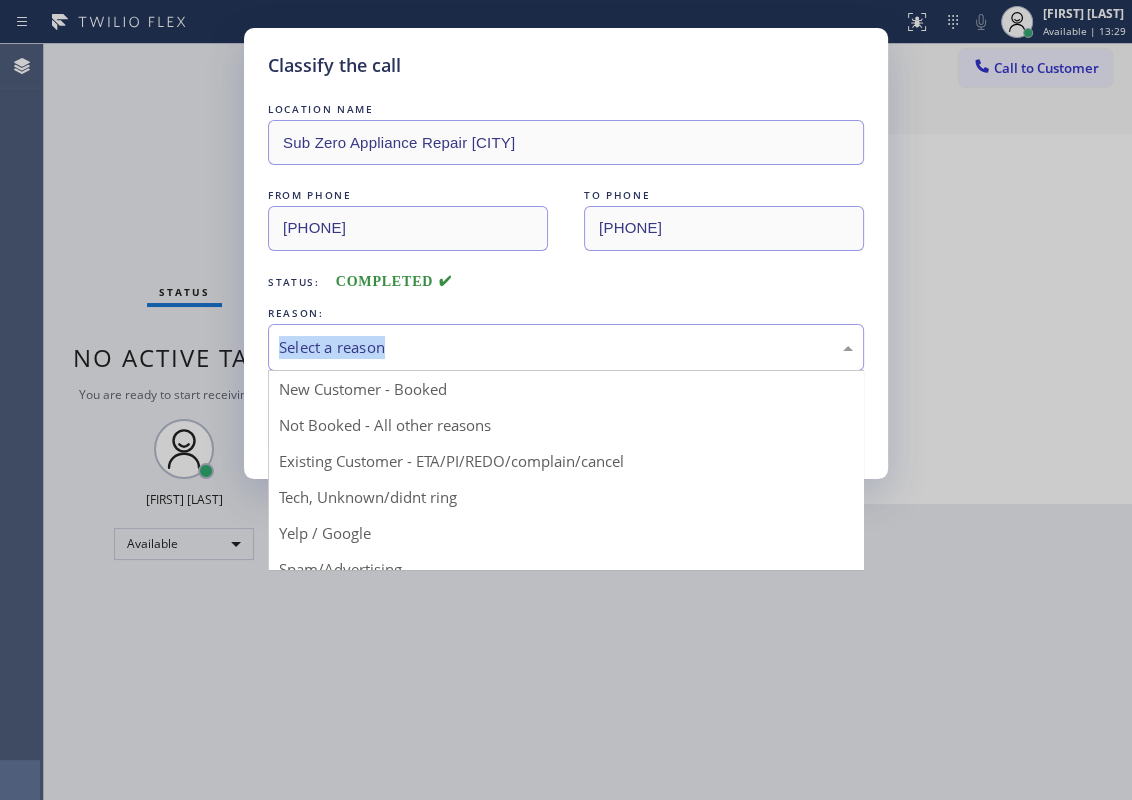 click on "Select a reason" at bounding box center [566, 347] 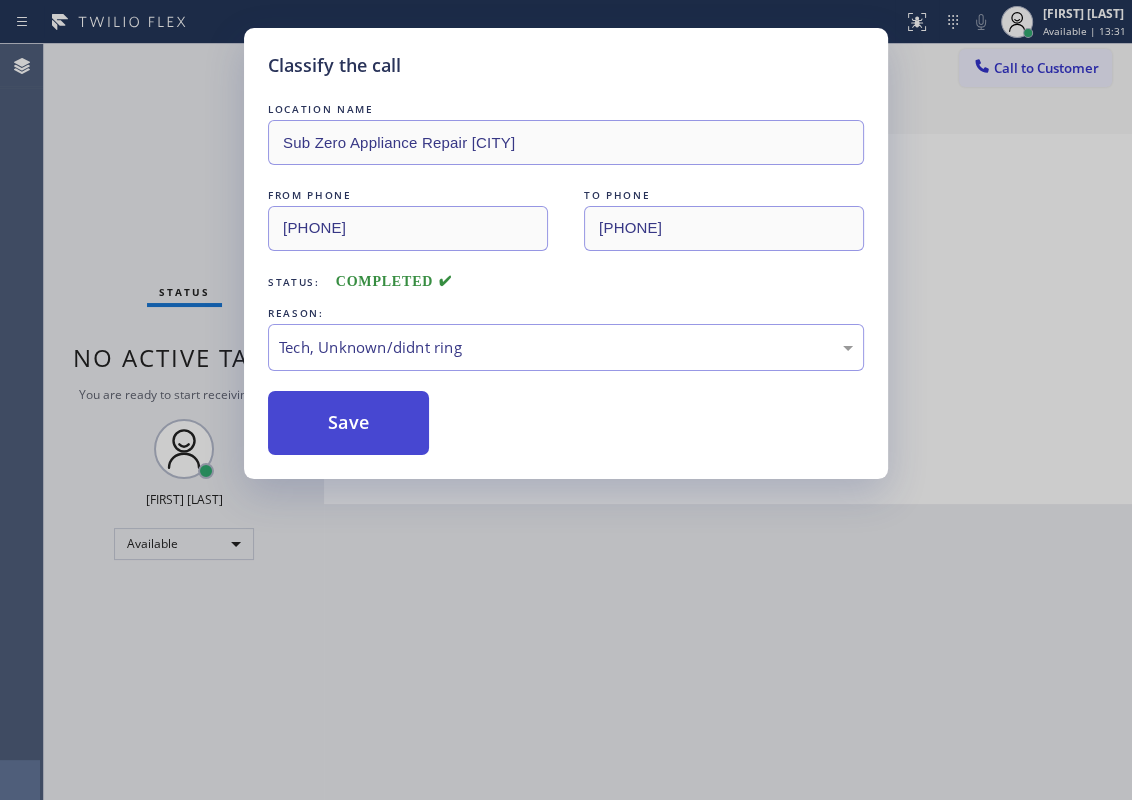 click on "Save" at bounding box center [348, 423] 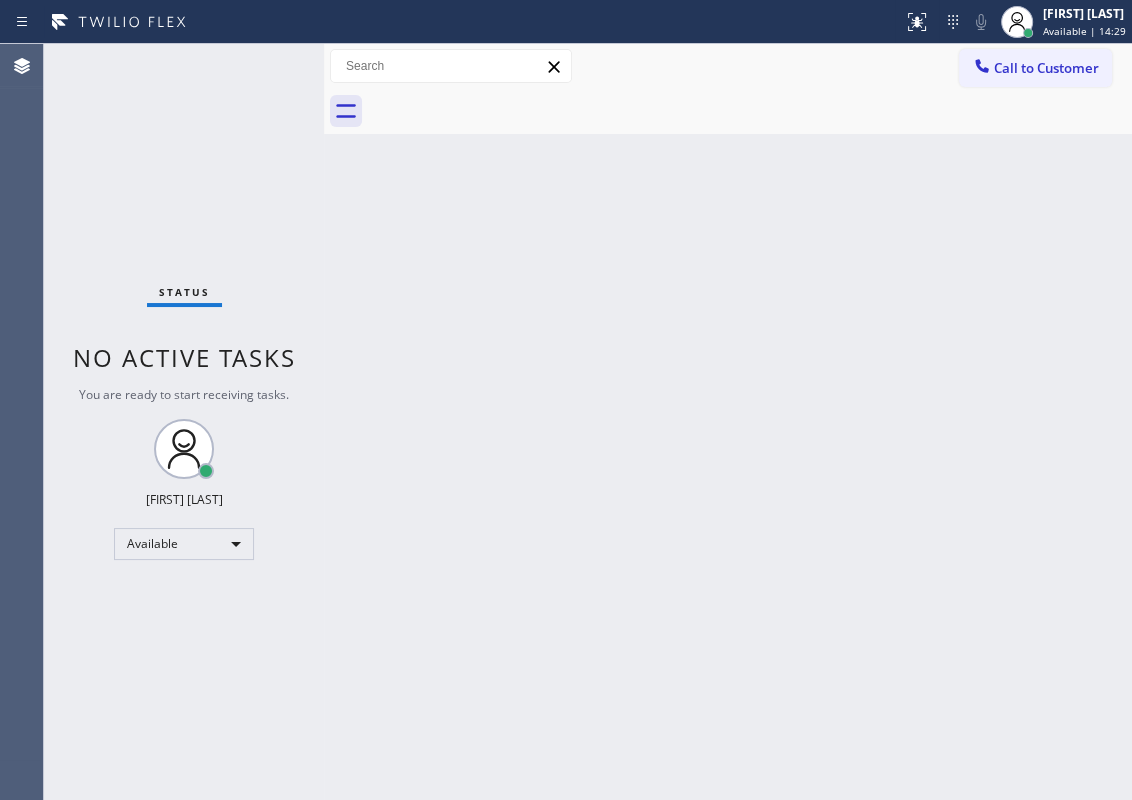 click on "Back to Dashboard Change Sender ID Customers Technicians Select a contact Outbound call Technician Search Technician Your caller id phone number Your caller id phone number Call Technician info Name   Phone none Address none Change Sender ID HVAC +18559994417 5 Star Appliance +18557314952 Appliance Repair +18554611149 Plumbing +18889090120 Air Duct Cleaning +18006865038  Electricians +18005688664 Cancel Change Check personal SMS Reset Change No tabs Call to Customer Outbound call Location Bestway Appliance Repair Phoenix Your caller id phone number (602) 975-4672 Customer number Call Outbound call Technician Search Technician Your caller id phone number Your caller id phone number Call" at bounding box center [728, 422] 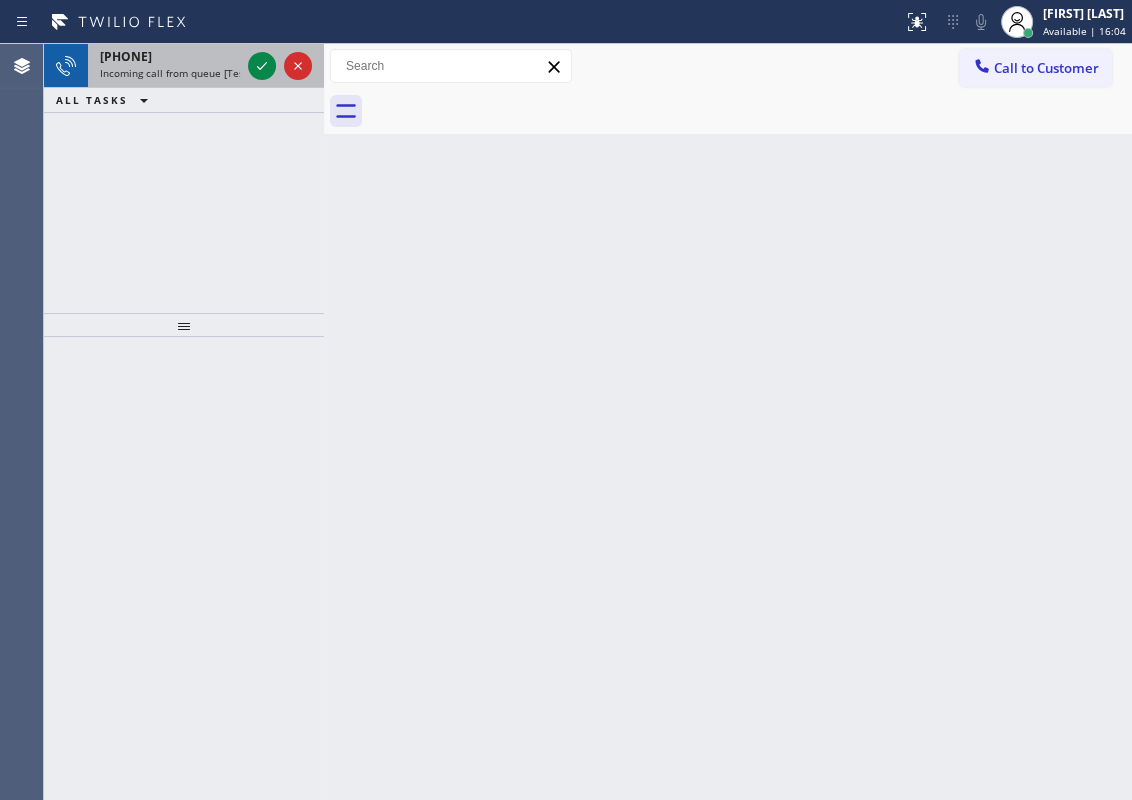 click on "Incoming call from queue [Test] All" at bounding box center [183, 73] 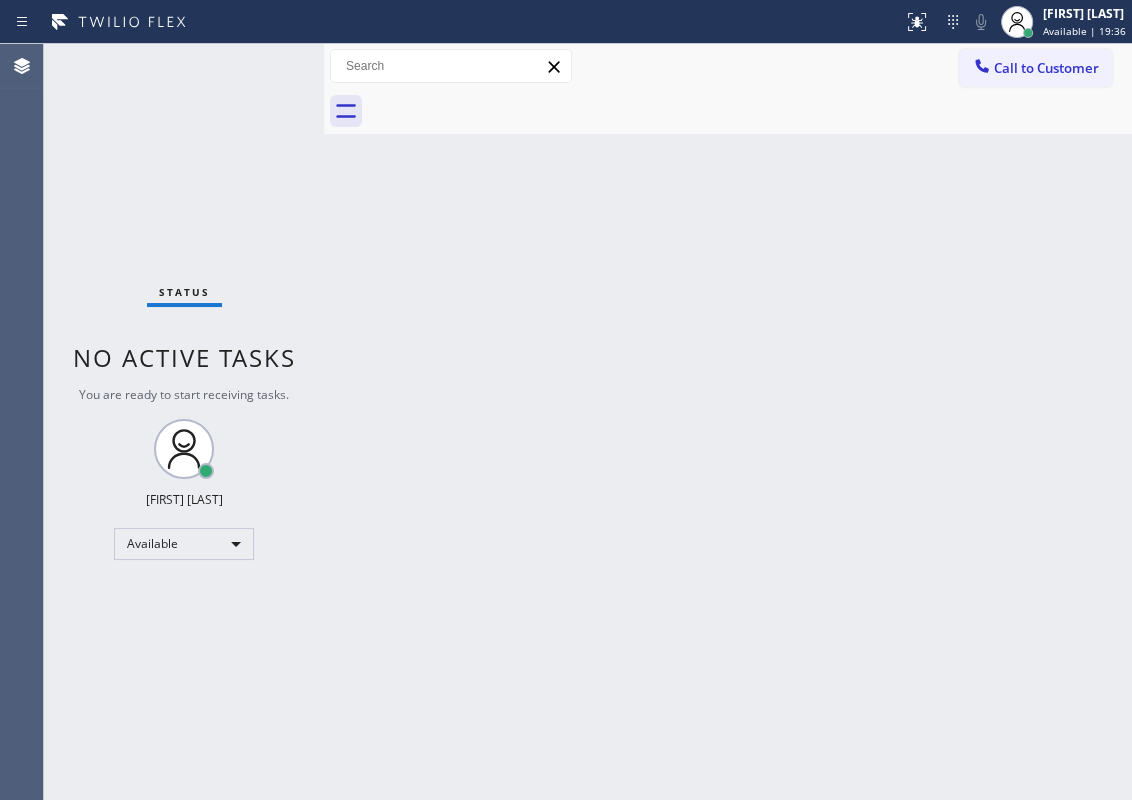 click on "Back to Dashboard Change Sender ID Customers Technicians Select a contact Outbound call Technician Search Technician Your caller id phone number Your caller id phone number Call Technician info Name   Phone none Address none Change Sender ID HVAC +18559994417 5 Star Appliance +18557314952 Appliance Repair +18554611149 Plumbing +18889090120 Air Duct Cleaning +18006865038  Electricians +18005688664 Cancel Change Check personal SMS Reset Change No tabs Call to Customer Outbound call Location Bestway Appliance Repair Phoenix Your caller id phone number (602) 975-4672 Customer number Call Outbound call Technician Search Technician Your caller id phone number Your caller id phone number Call" at bounding box center (728, 422) 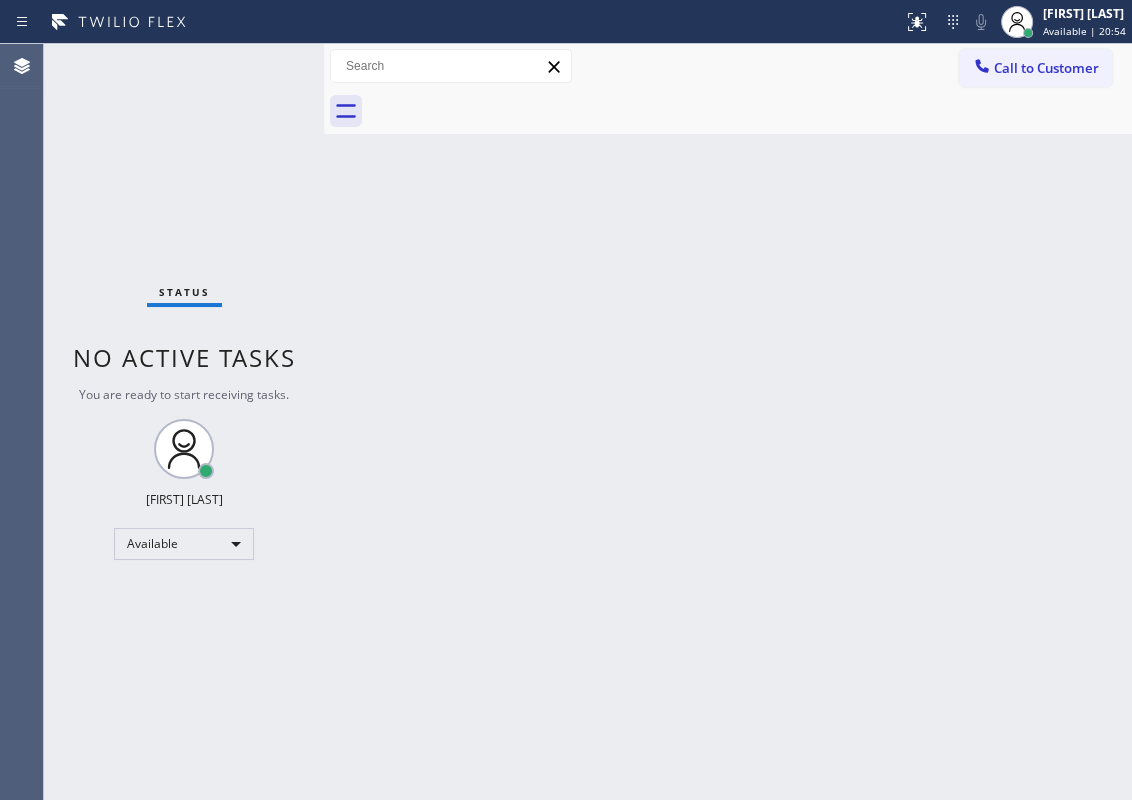 click on "Back to Dashboard Change Sender ID Customers Technicians Select a contact Outbound call Technician Search Technician Your caller id phone number Your caller id phone number Call Technician info Name   Phone none Address none Change Sender ID HVAC +18559994417 5 Star Appliance +18557314952 Appliance Repair +18554611149 Plumbing +18889090120 Air Duct Cleaning +18006865038  Electricians +18005688664 Cancel Change Check personal SMS Reset Change No tabs Call to Customer Outbound call Location Bestway Appliance Repair Phoenix Your caller id phone number (602) 975-4672 Customer number Call Outbound call Technician Search Technician Your caller id phone number Your caller id phone number Call" at bounding box center [728, 422] 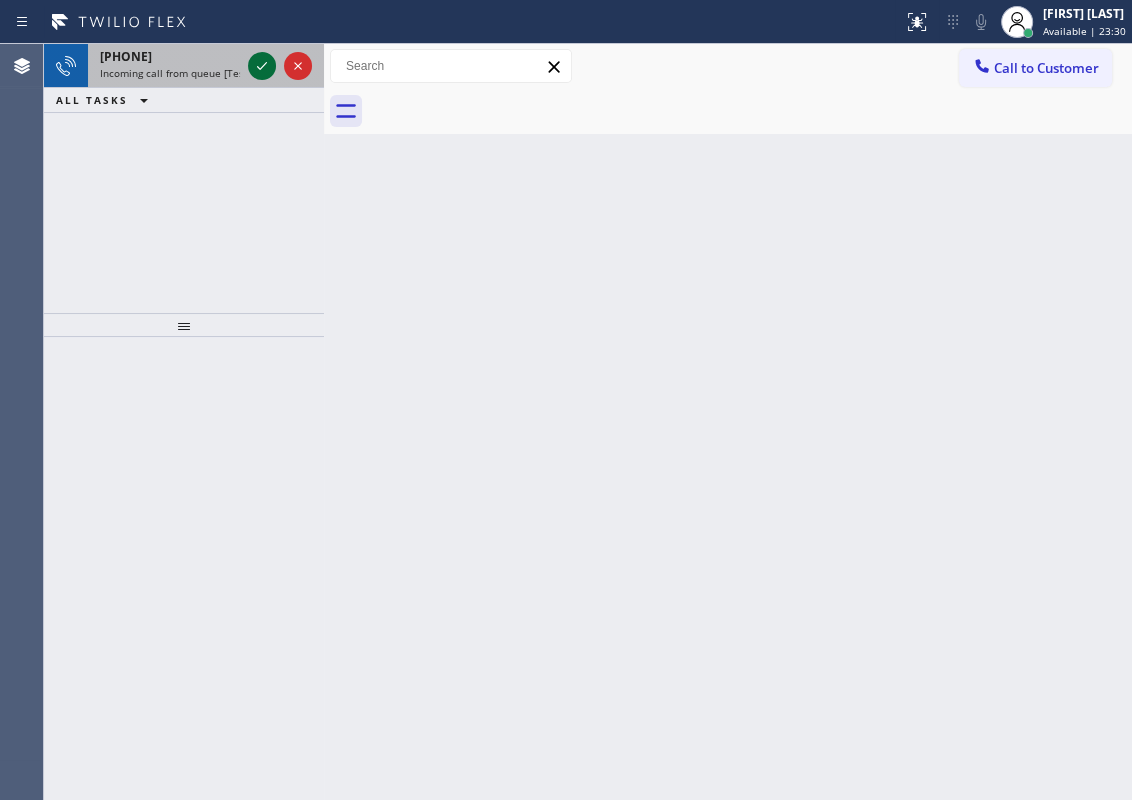 click 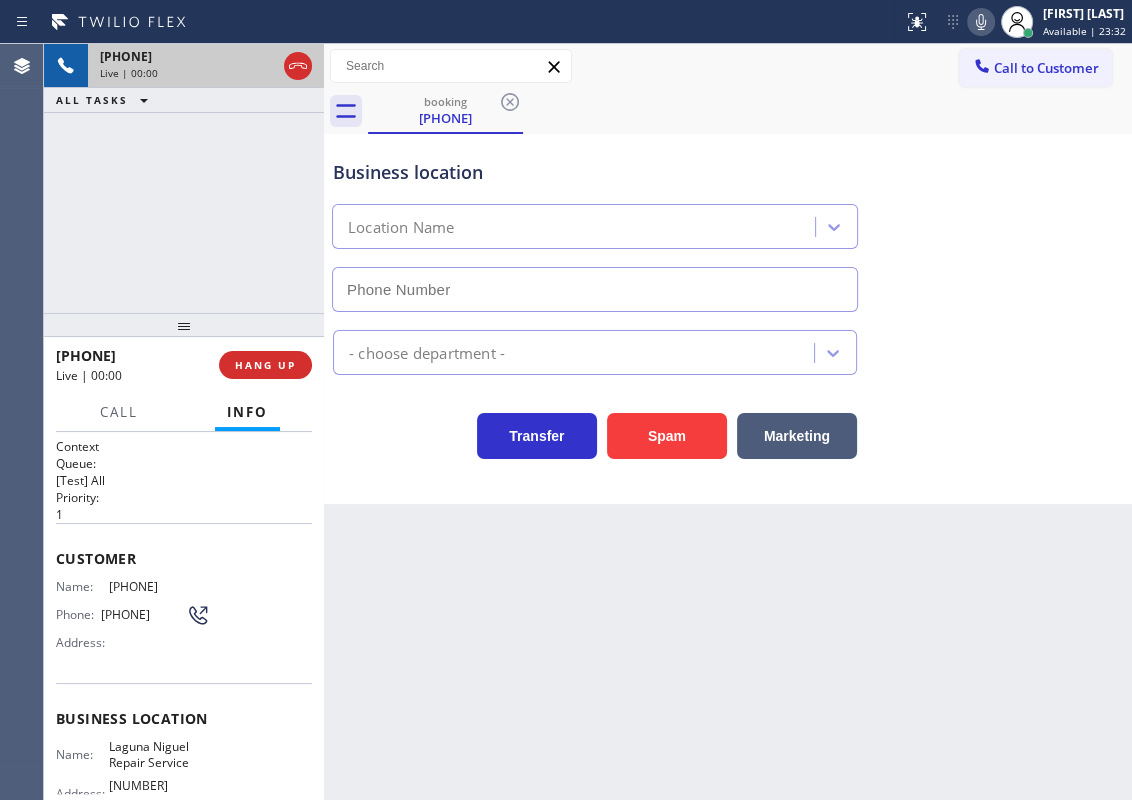 type on "(949) 202-5983" 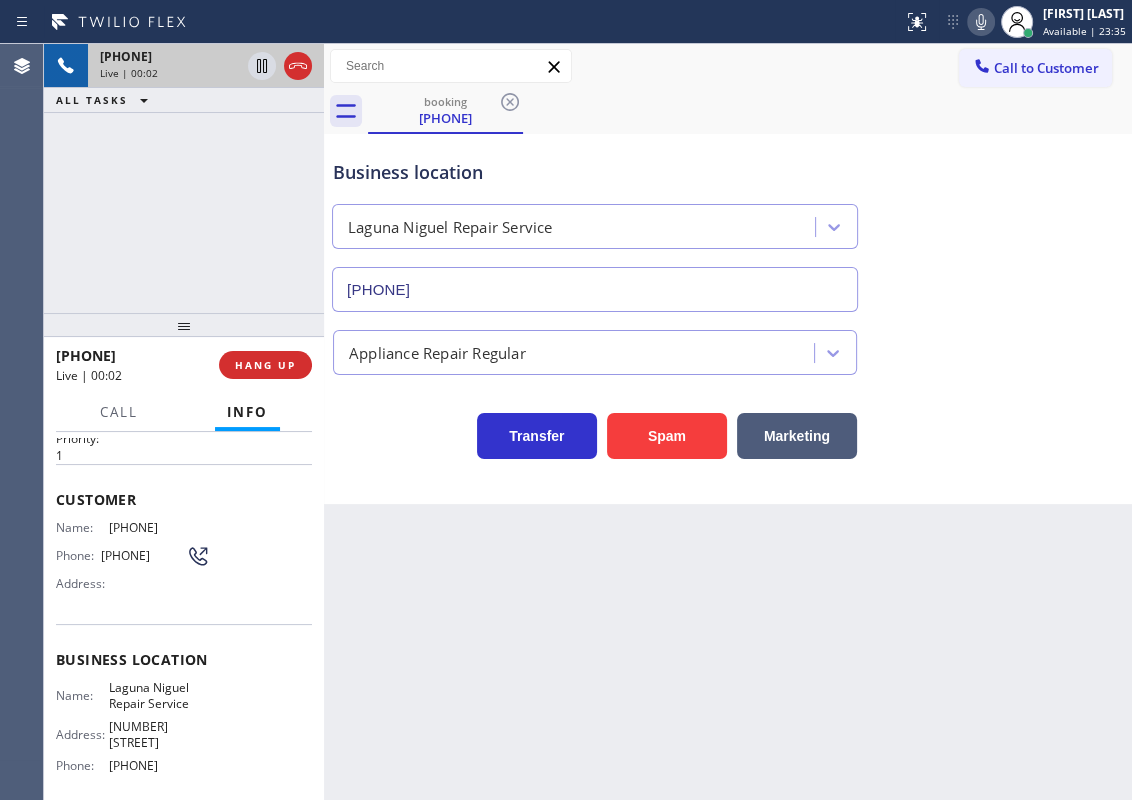 scroll, scrollTop: 90, scrollLeft: 0, axis: vertical 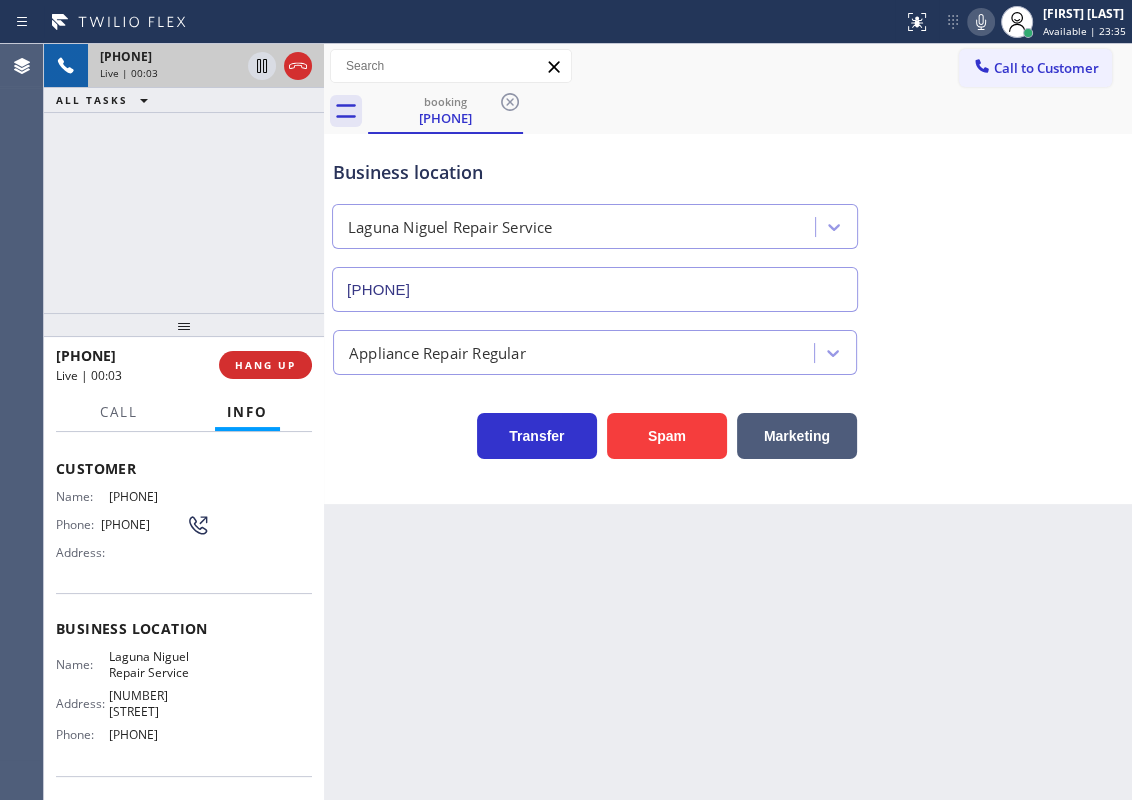 click on "Laguna Niguel Repair Service" at bounding box center (159, 664) 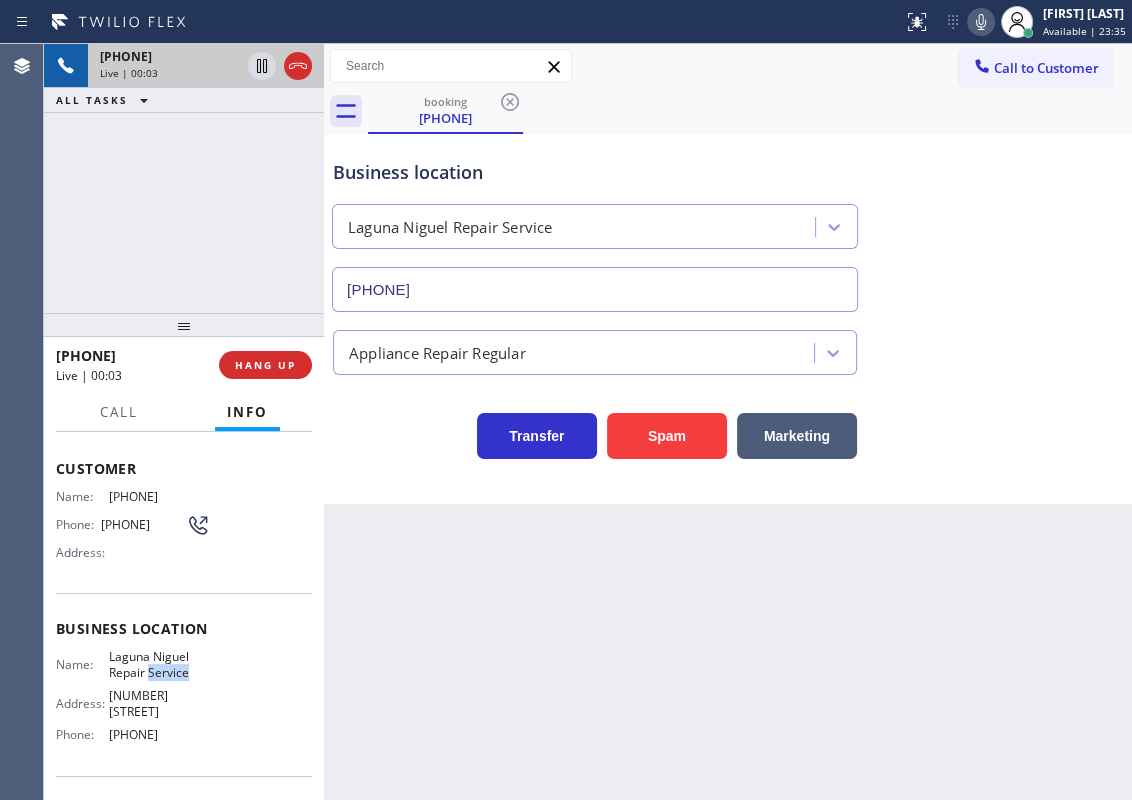 click on "Laguna Niguel Repair Service" at bounding box center (159, 664) 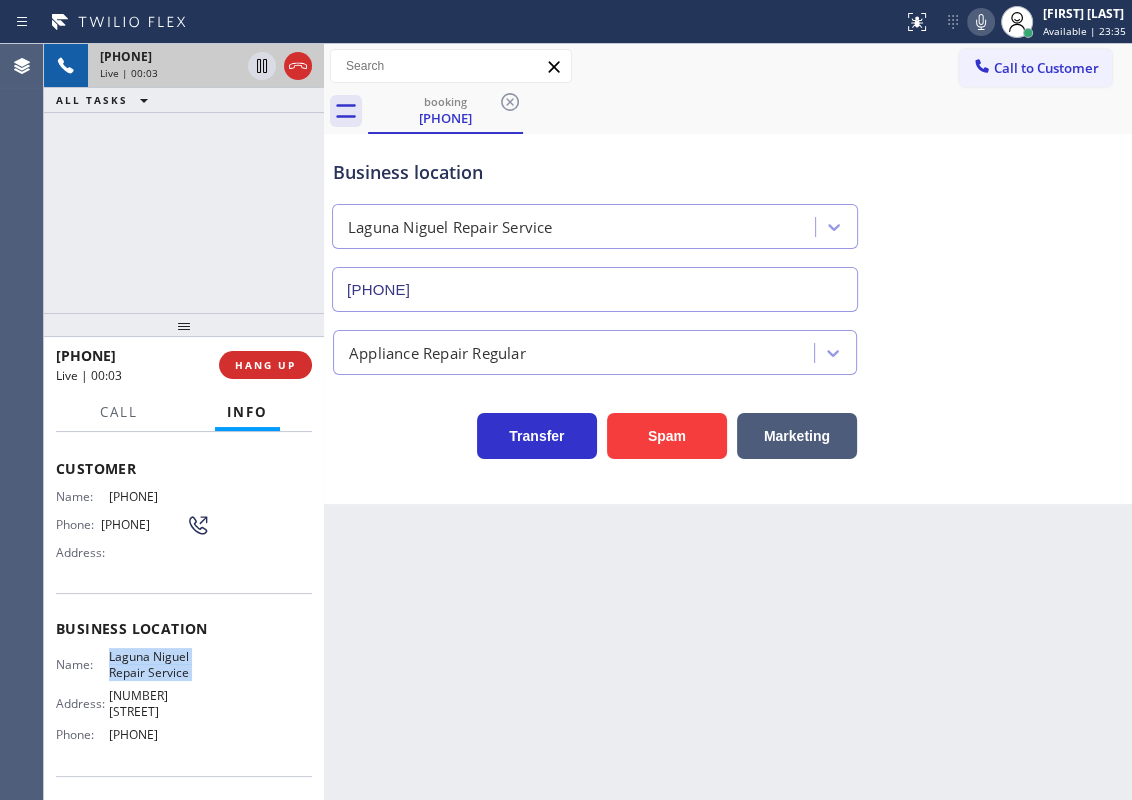 click on "Laguna Niguel Repair Service" at bounding box center (159, 664) 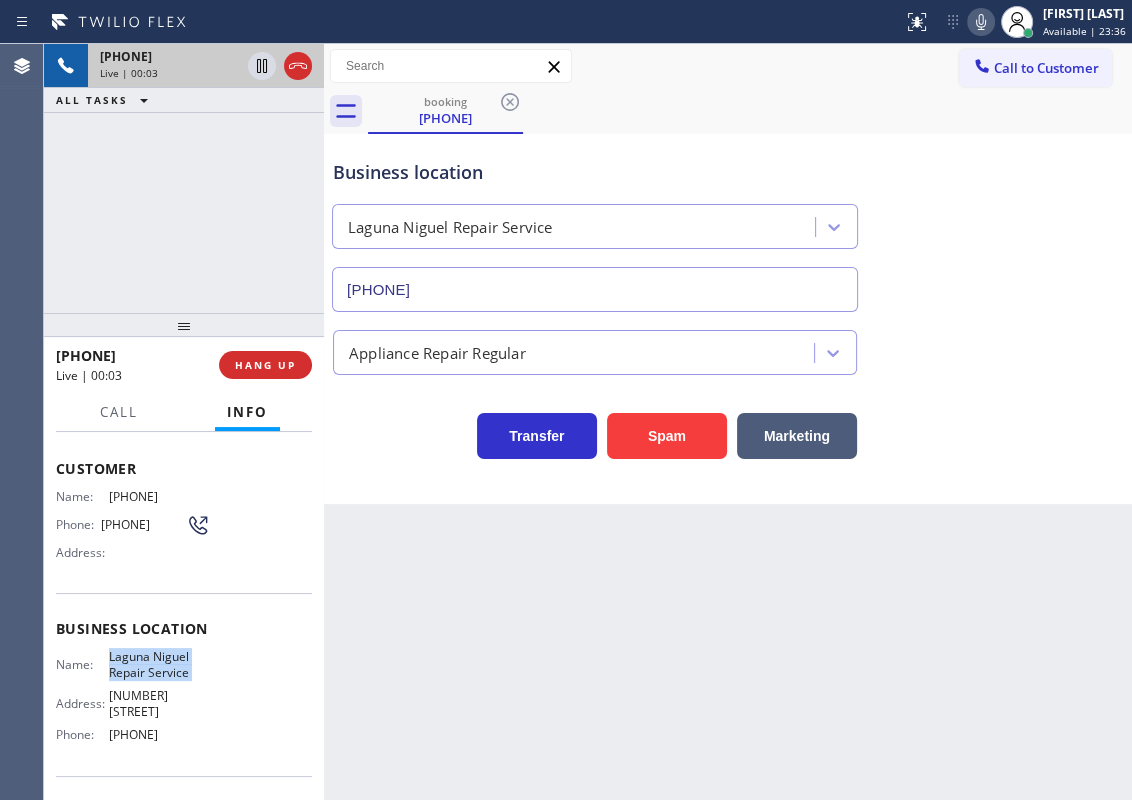 copy on "Laguna Niguel Repair Service" 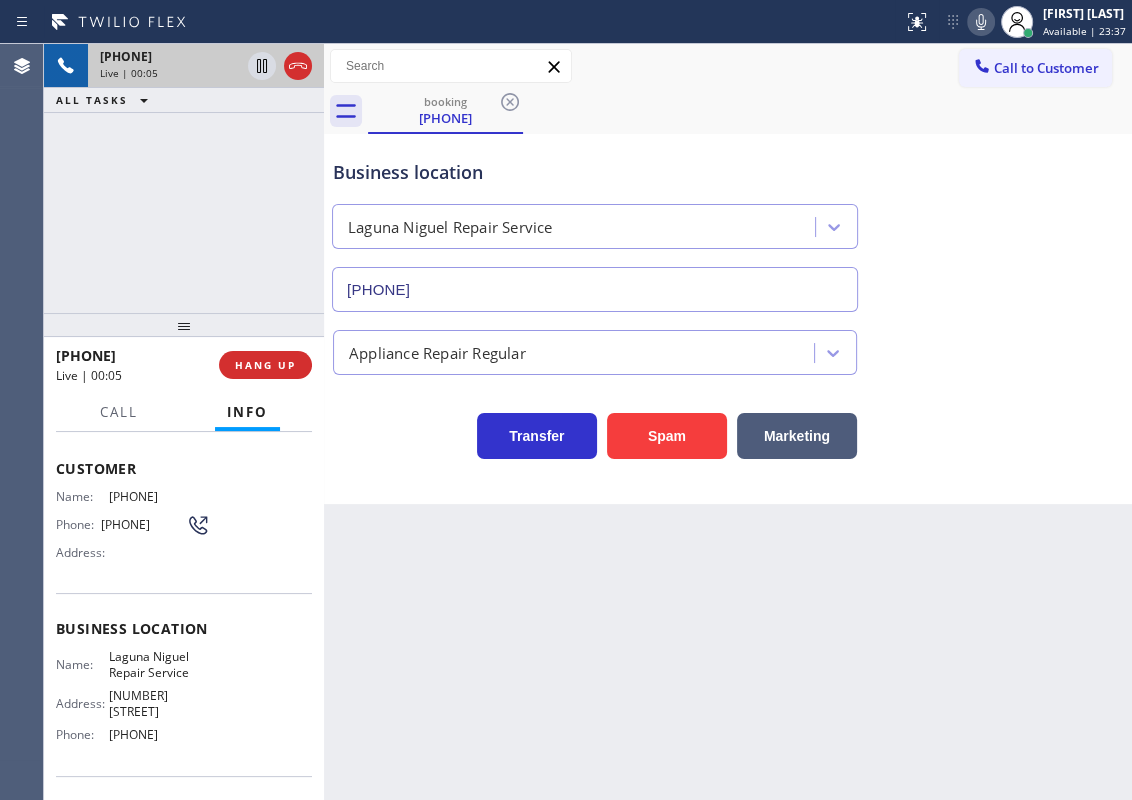 click on "(949) 202-5983" at bounding box center (595, 289) 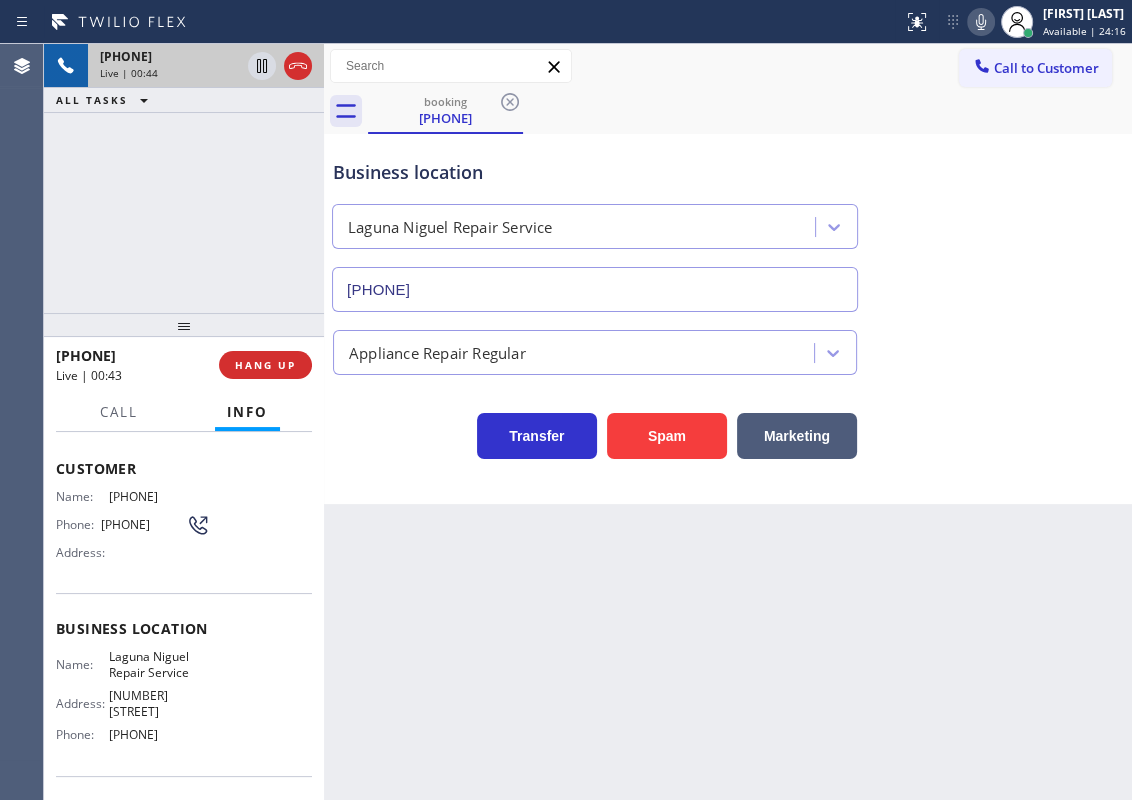 click 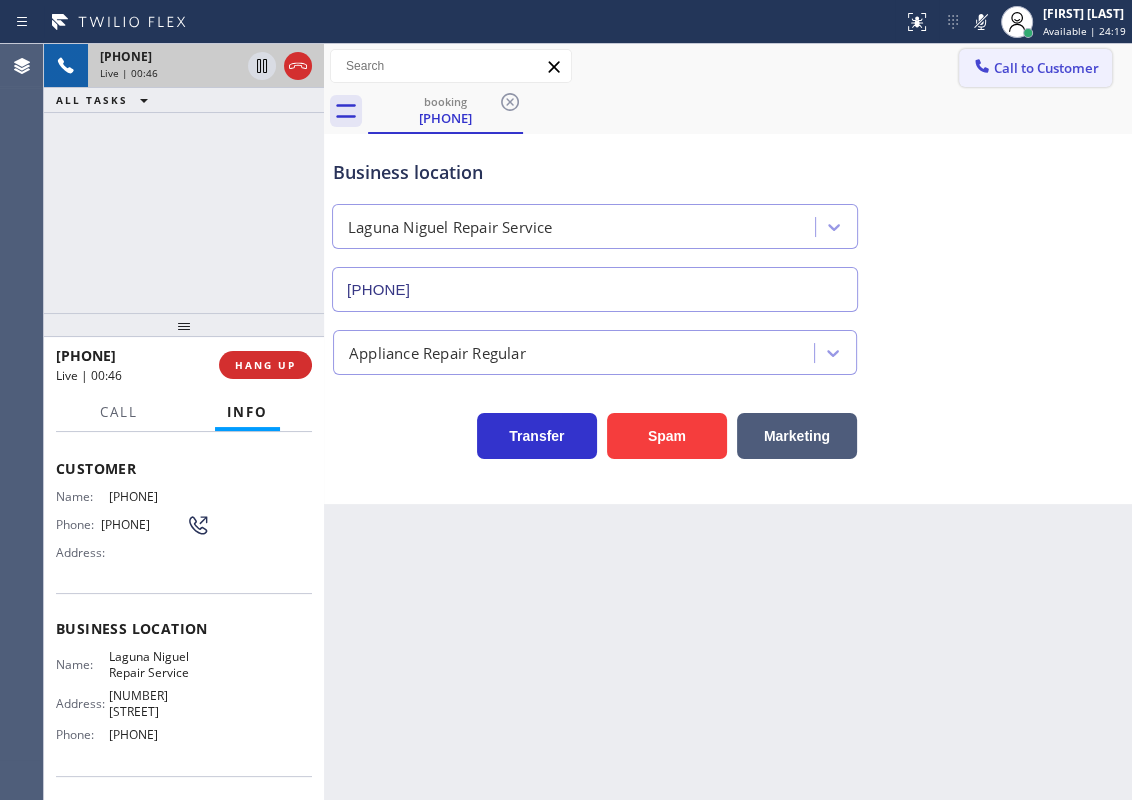 drag, startPoint x: 976, startPoint y: 22, endPoint x: 990, endPoint y: 51, distance: 32.202484 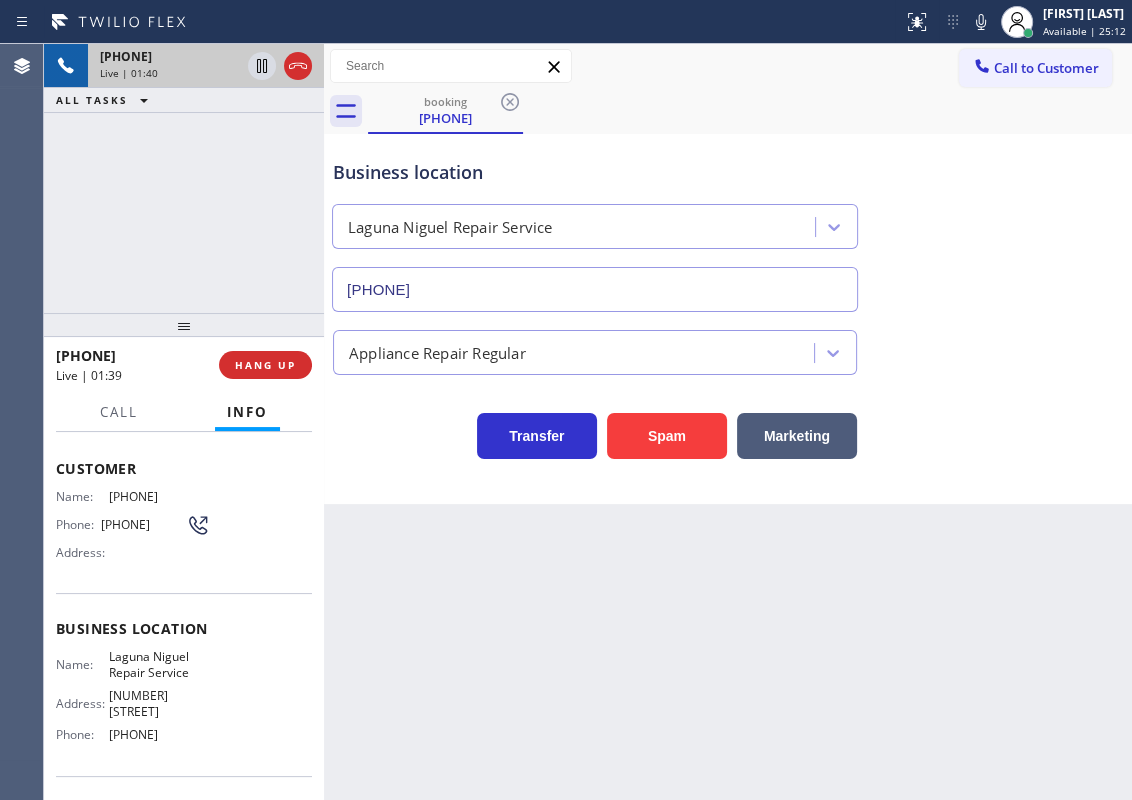 click on "(503) 657-4200" at bounding box center (159, 496) 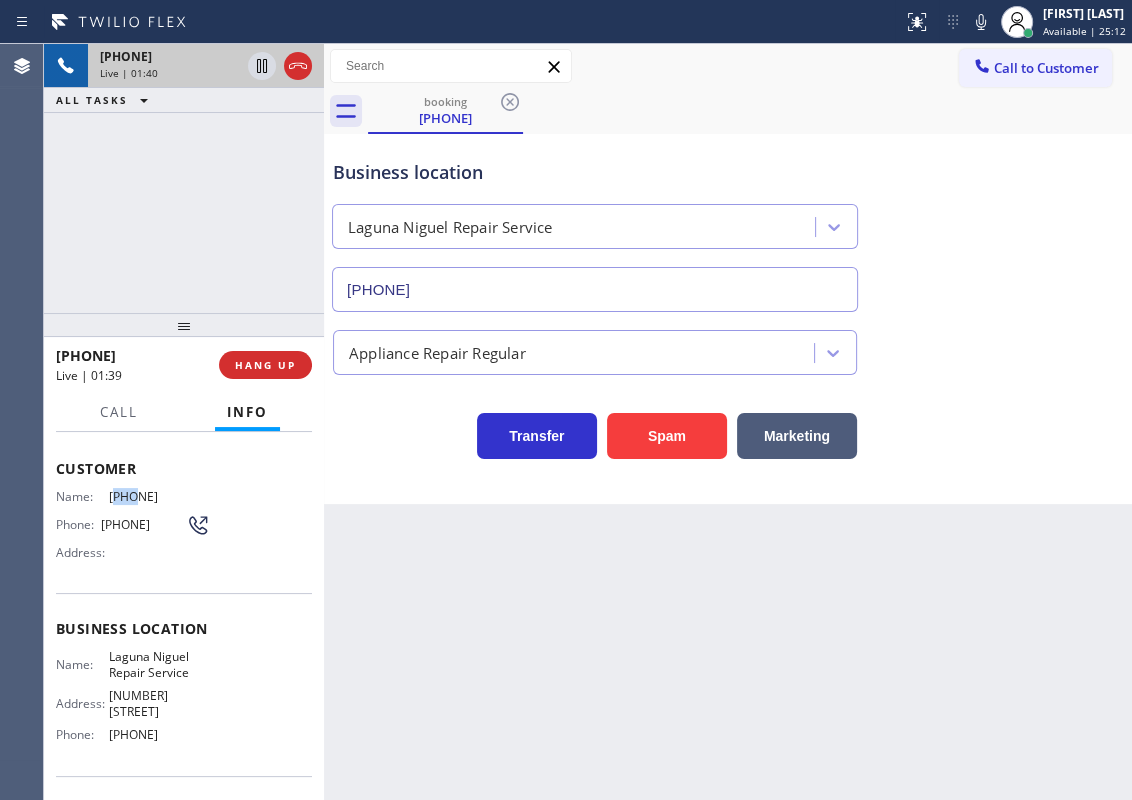 click on "(503) 657-4200" at bounding box center [159, 496] 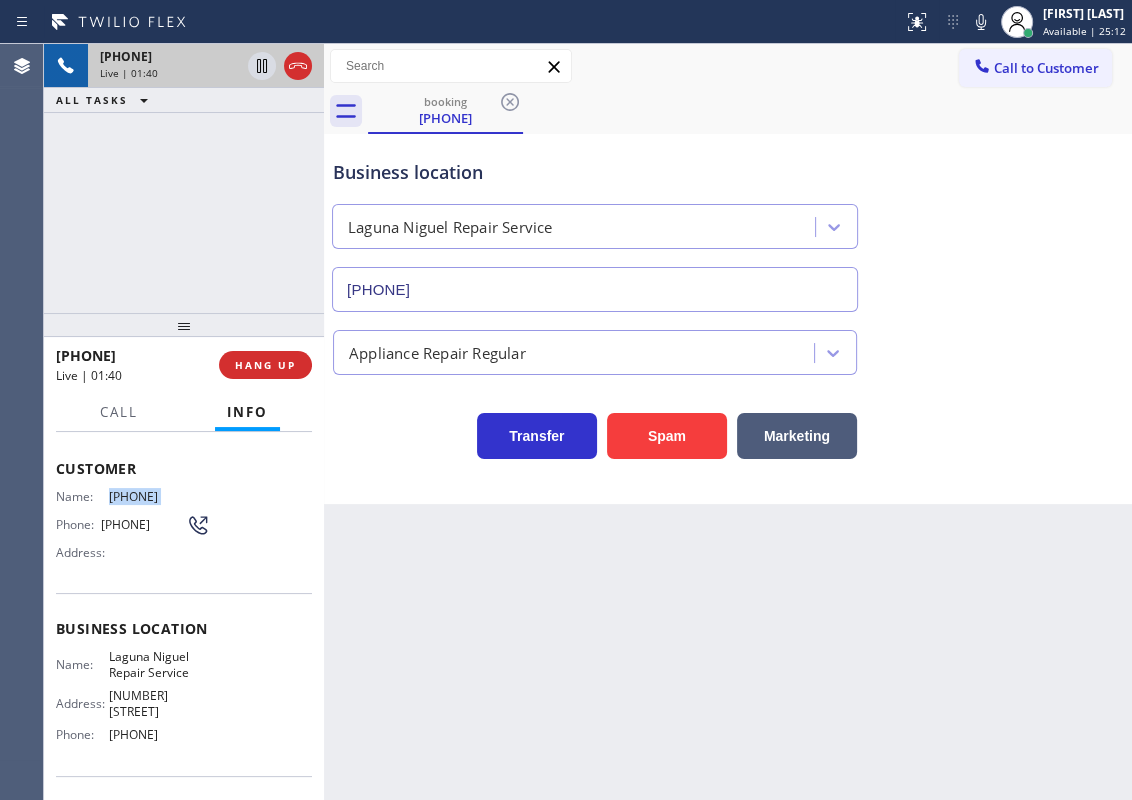 click on "(503) 657-4200" at bounding box center (159, 496) 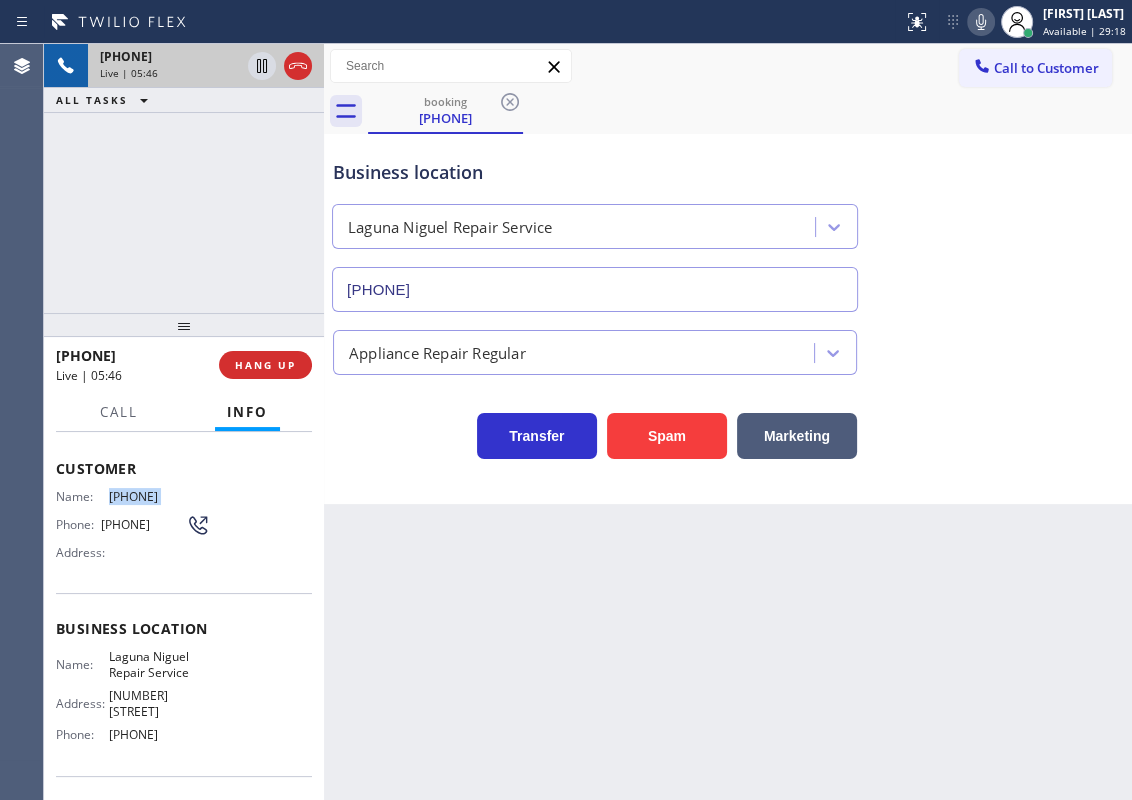 click 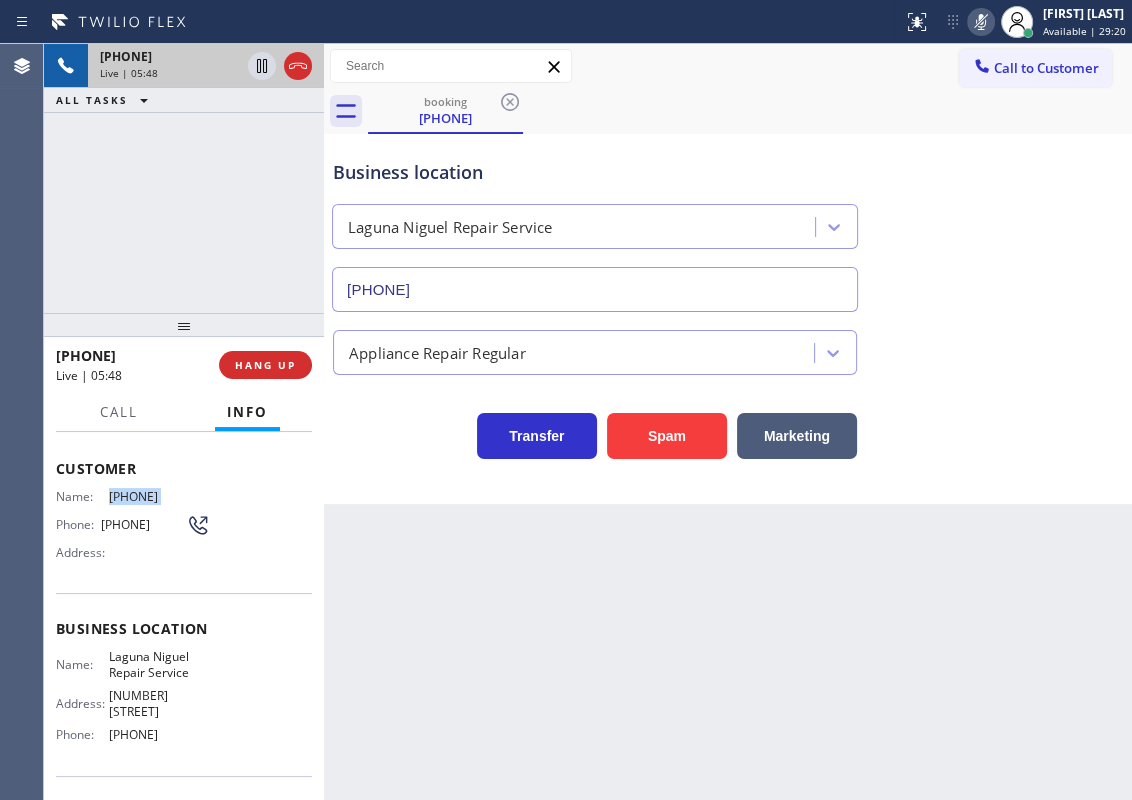 click 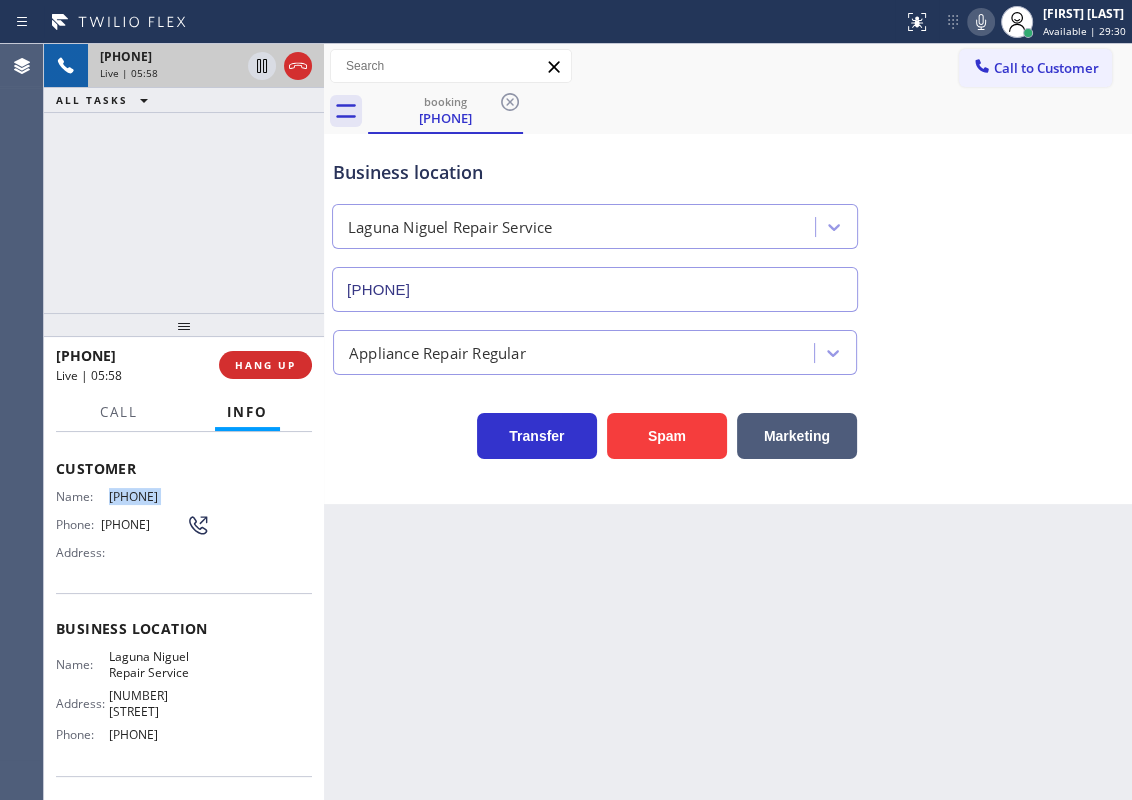 click 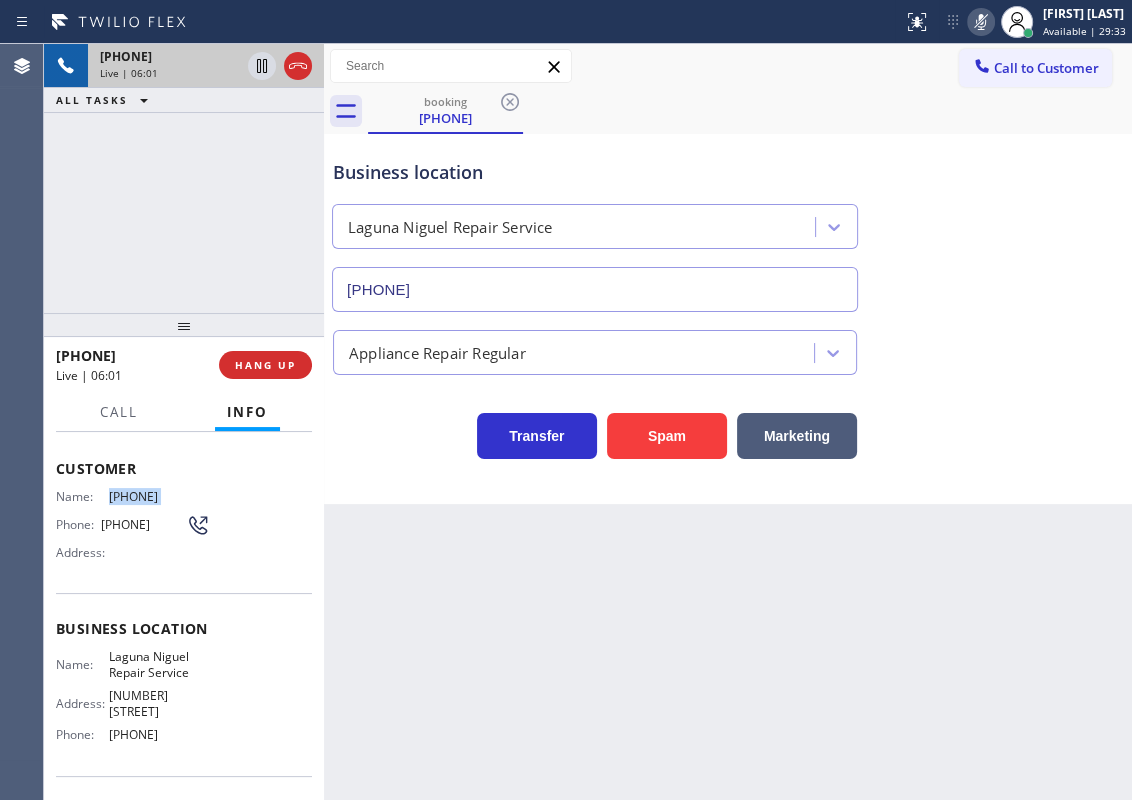 click 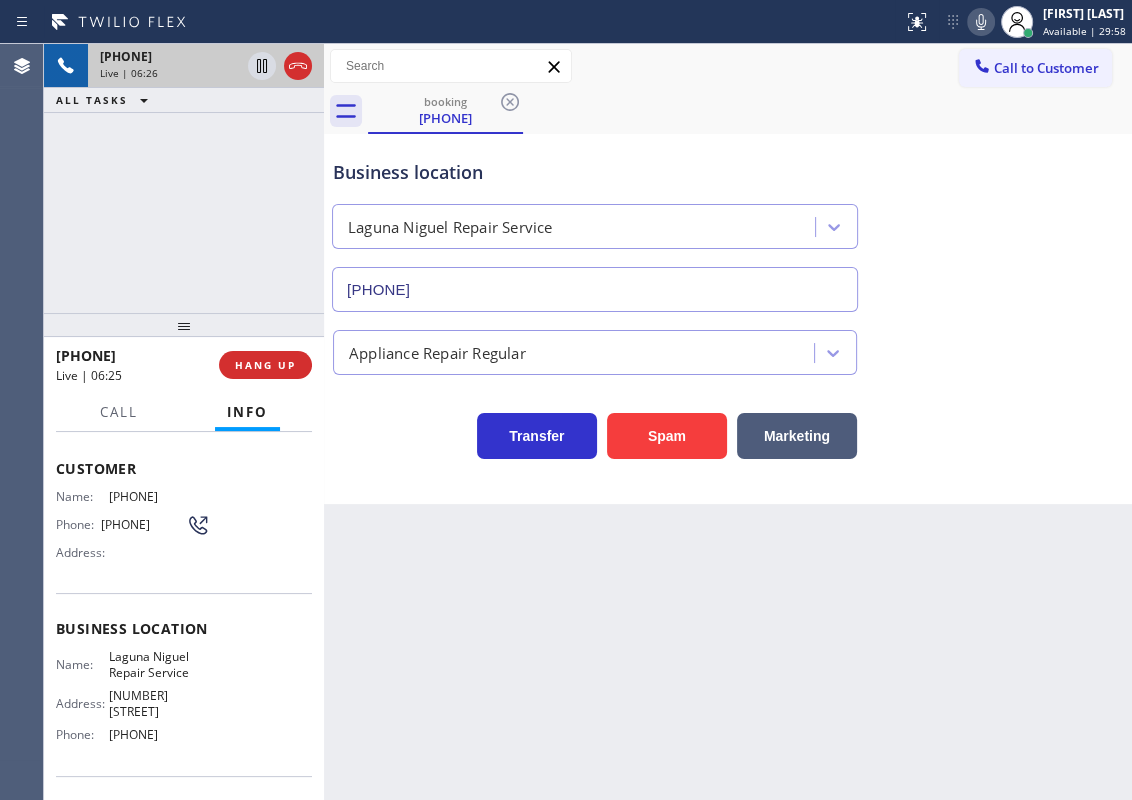 click on "Appliance Repair Regular" at bounding box center (728, 348) 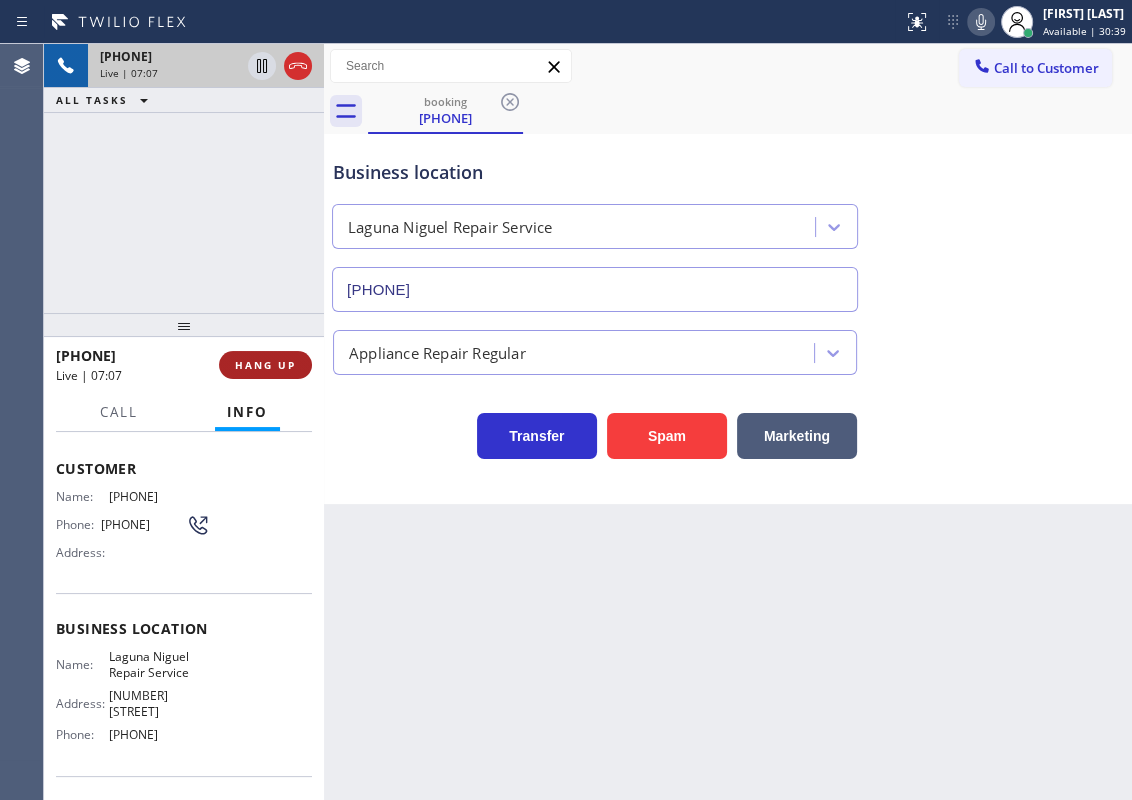 click on "HANG UP" at bounding box center [265, 365] 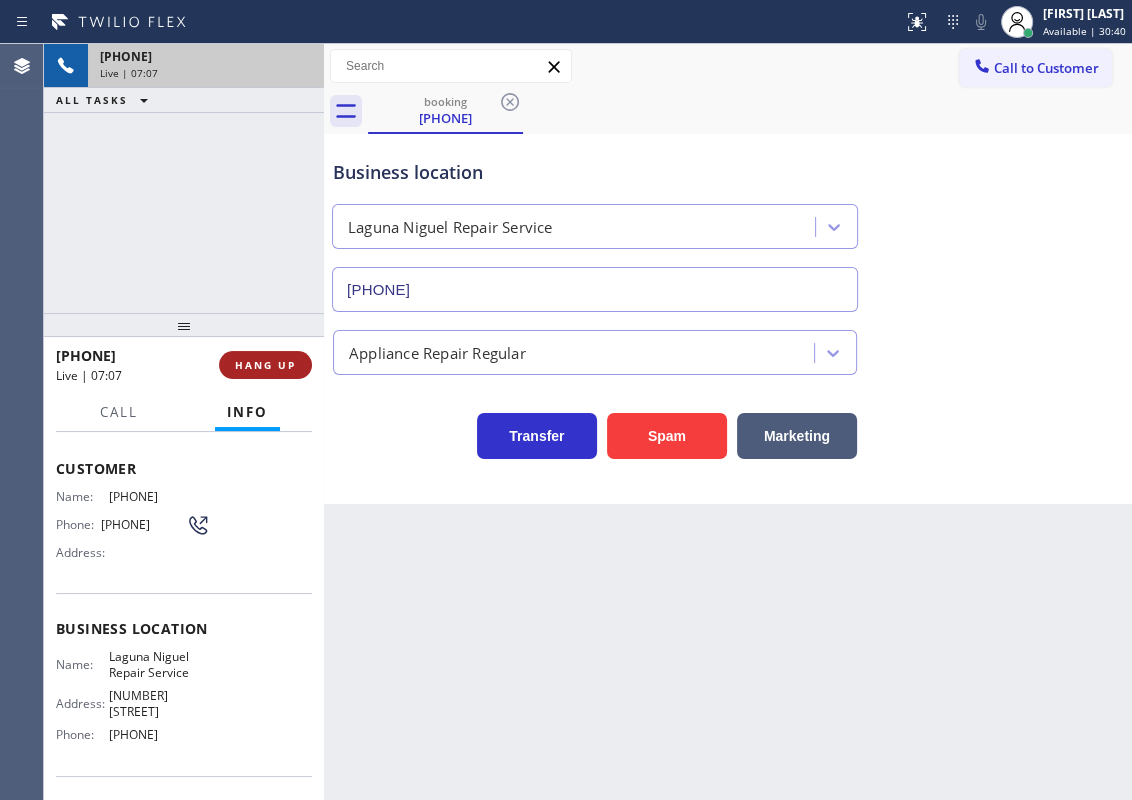 click on "HANG UP" at bounding box center (265, 365) 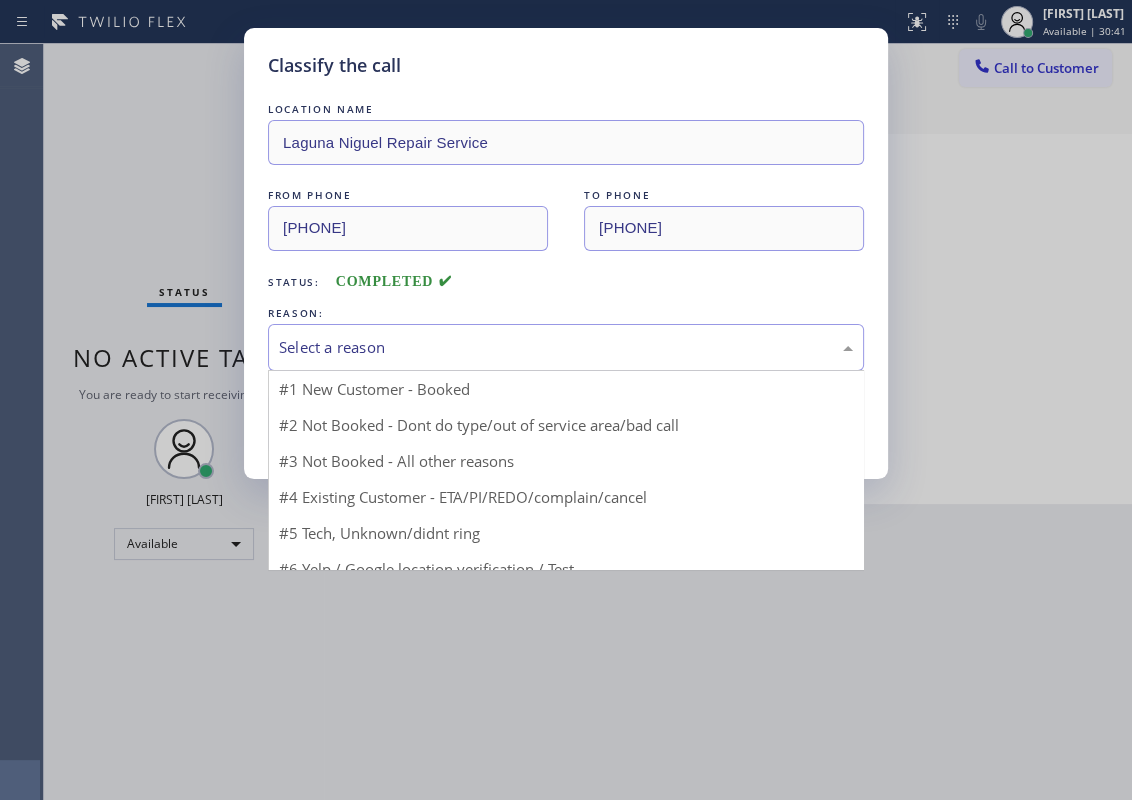 click on "Select a reason" at bounding box center (566, 347) 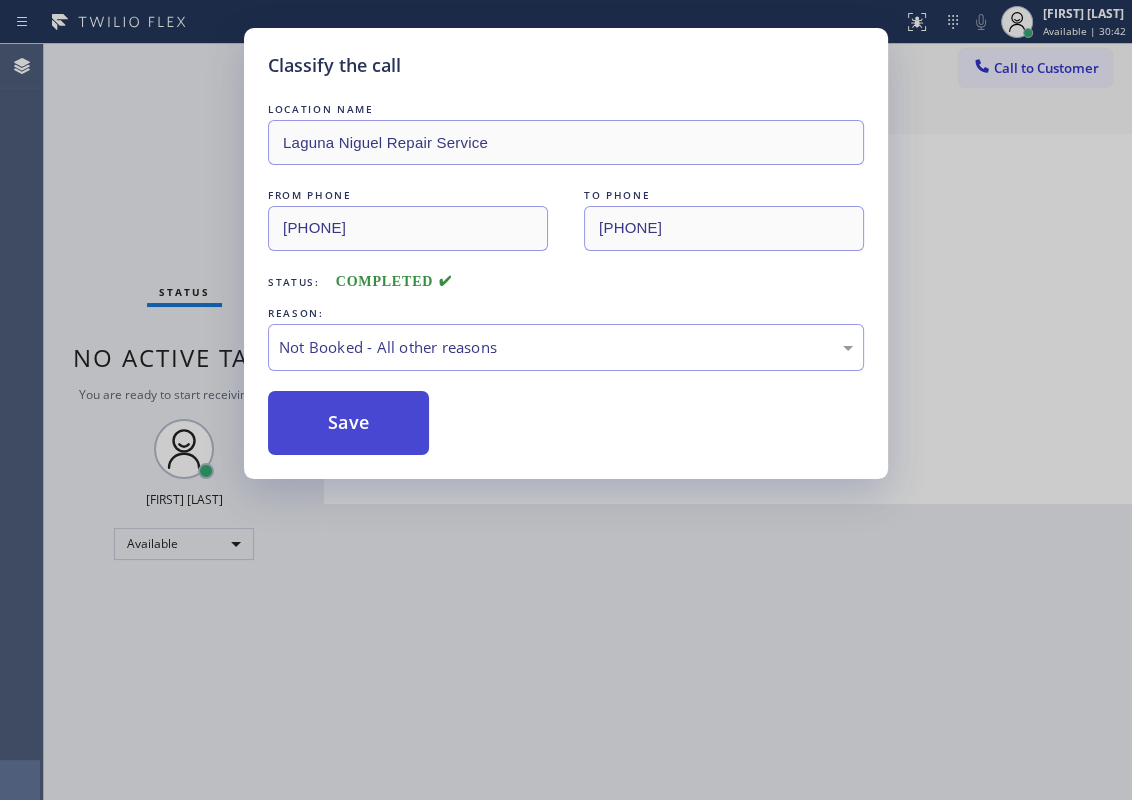 click on "Save" at bounding box center (348, 423) 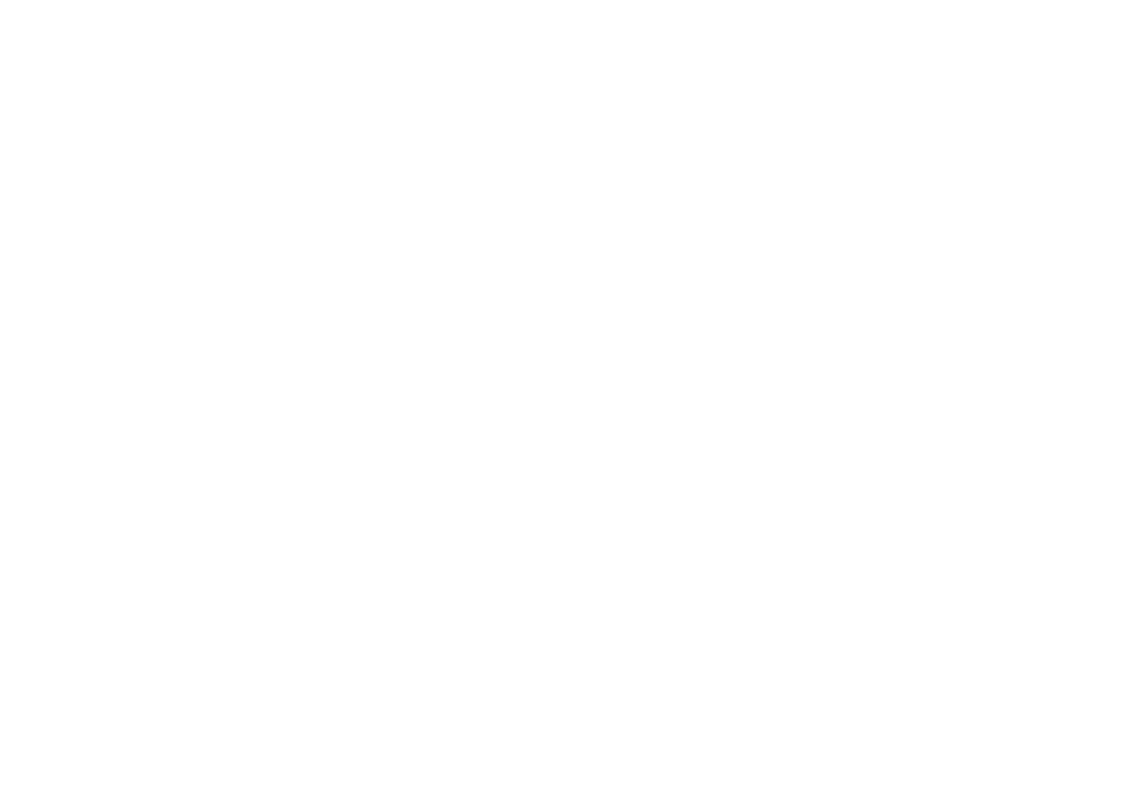 scroll, scrollTop: 0, scrollLeft: 0, axis: both 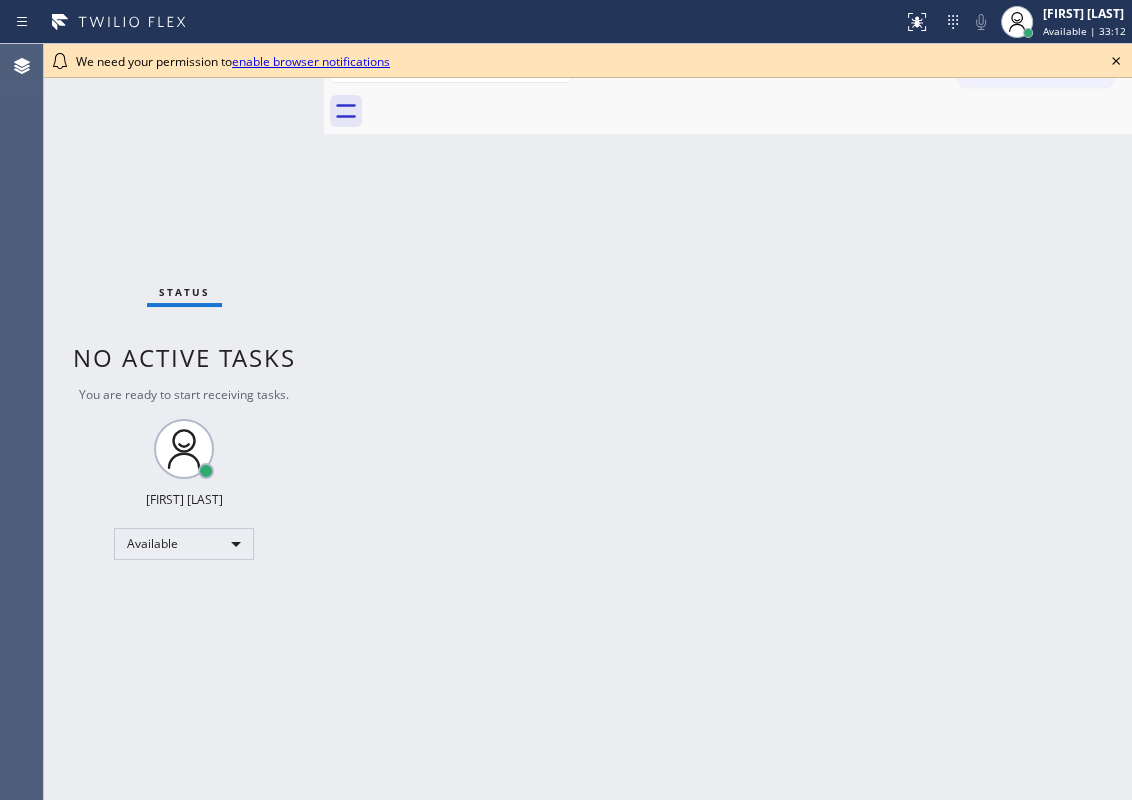 click 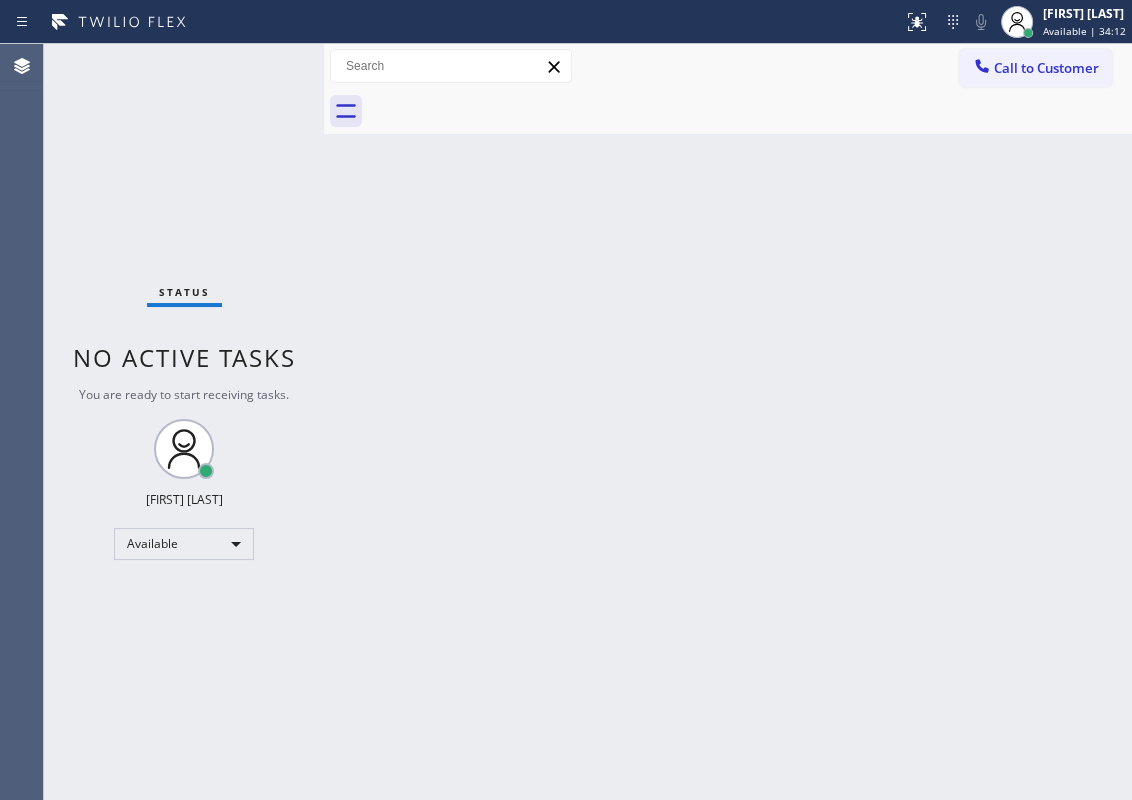 click on "Back to Dashboard Change Sender ID Customers Technicians Select a contact Outbound call Technician Search Technician Your caller id phone number Your caller id phone number Call Technician info Name   Phone none Address none Change Sender ID HVAC +18559994417 5 Star Appliance +18557314952 Appliance Repair +18554611149 Plumbing +18889090120 Air Duct Cleaning +18006865038  Electricians +18005688664 Cancel Change Check personal SMS Reset Change No tabs Call to Customer Outbound call Location Search location Your caller id phone number Customer number Call Outbound call Technician Search Technician Your caller id phone number Your caller id phone number Call" at bounding box center (728, 422) 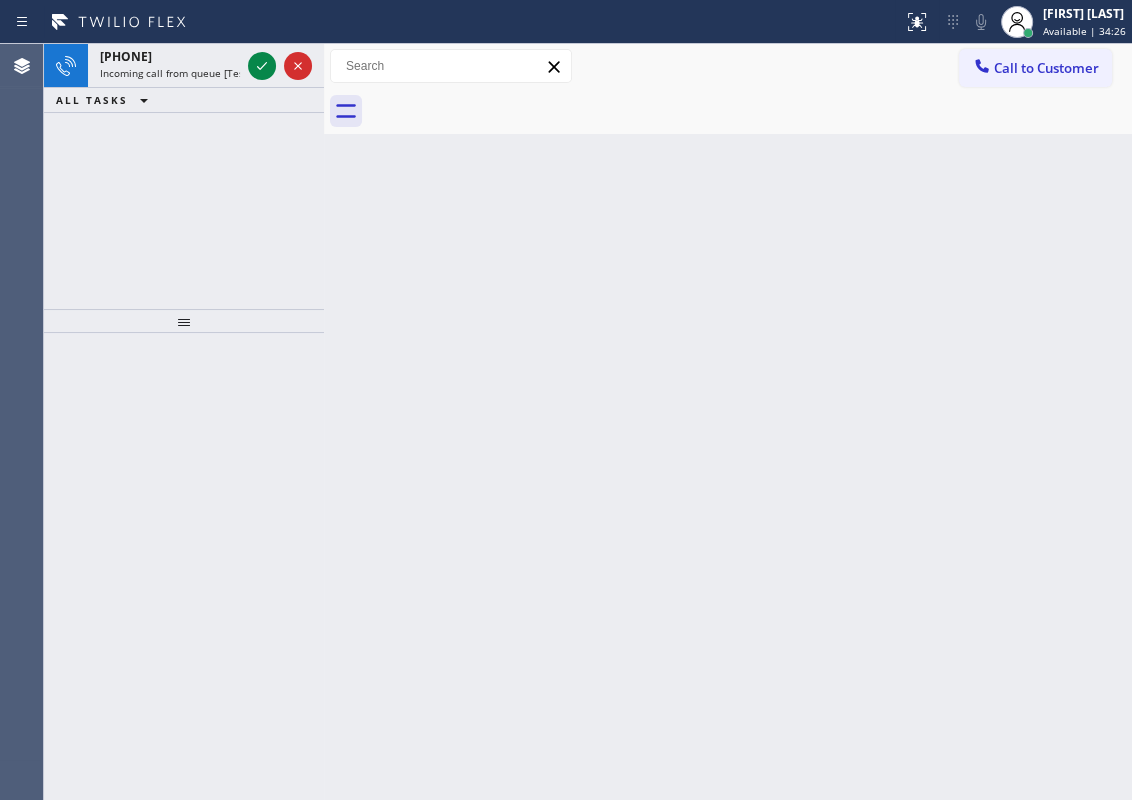 click on "Back to Dashboard Change Sender ID Customers Technicians Select a contact Outbound call Technician Search Technician Your caller id phone number Your caller id phone number Call Technician info Name   Phone none Address none Change Sender ID HVAC +18559994417 5 Star Appliance +18557314952 Appliance Repair +18554611149 Plumbing +18889090120 Air Duct Cleaning +18006865038  Electricians +18005688664 Cancel Change Check personal SMS Reset Change No tabs Call to Customer Outbound call Location Search location Your caller id phone number Customer number Call Outbound call Technician Search Technician Your caller id phone number Your caller id phone number Call" at bounding box center [728, 422] 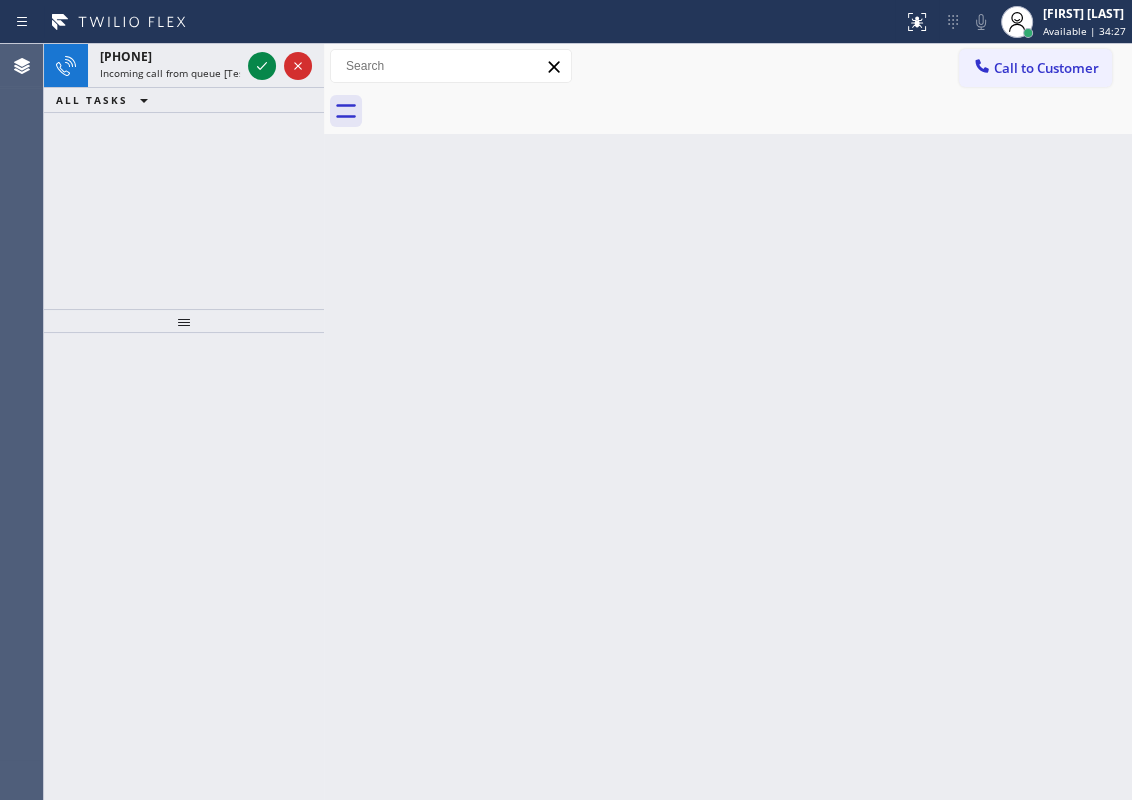 click on "Back to Dashboard Change Sender ID Customers Technicians Select a contact Outbound call Technician Search Technician Your caller id phone number Your caller id phone number Call Technician info Name   Phone none Address none Change Sender ID HVAC +18559994417 5 Star Appliance +18557314952 Appliance Repair +18554611149 Plumbing +18889090120 Air Duct Cleaning +18006865038  Electricians +18005688664 Cancel Change Check personal SMS Reset Change No tabs Call to Customer Outbound call Location Search location Your caller id phone number Customer number Call Outbound call Technician Search Technician Your caller id phone number Your caller id phone number Call" at bounding box center [728, 422] 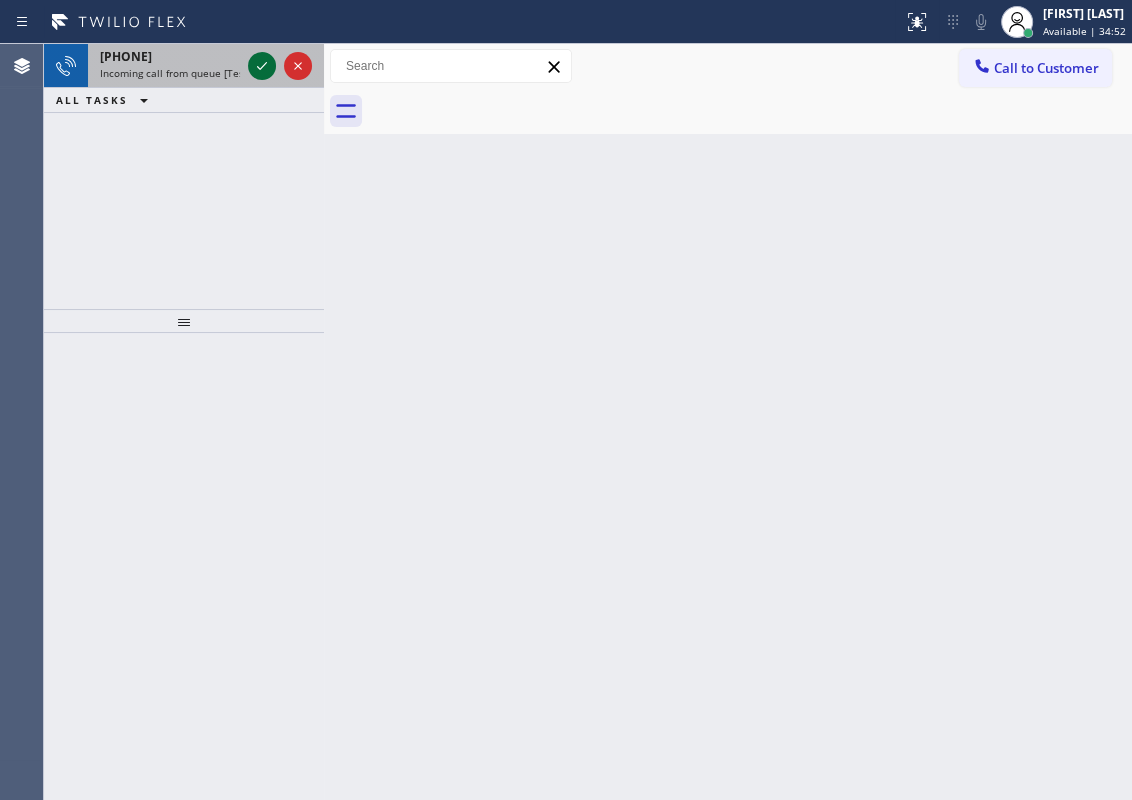 click 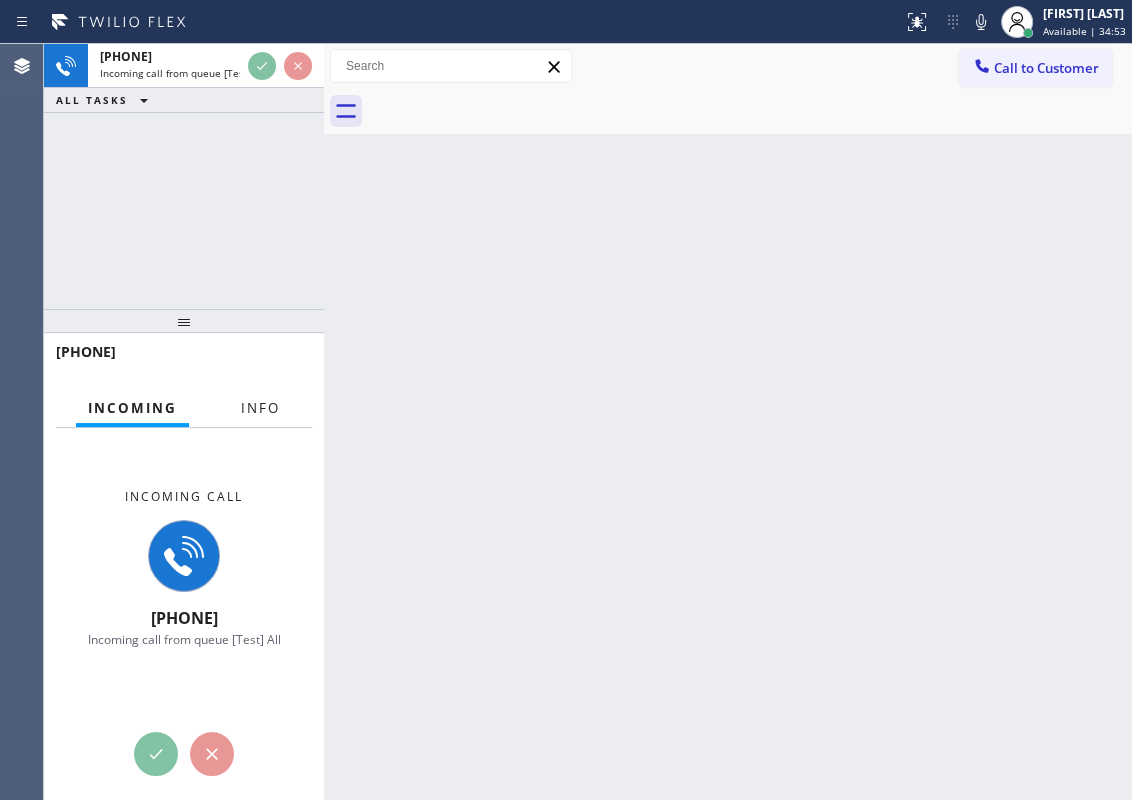 drag, startPoint x: 262, startPoint y: 401, endPoint x: 290, endPoint y: 391, distance: 29.732138 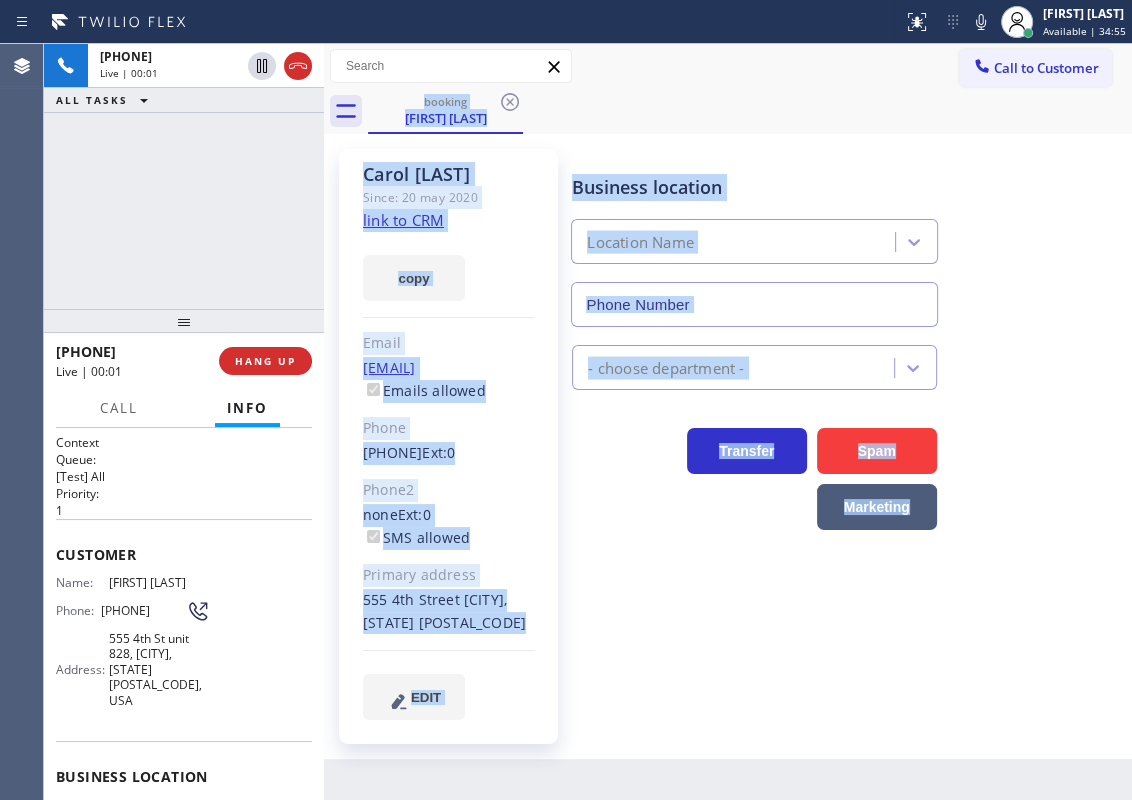 type on "(415) 914-8003" 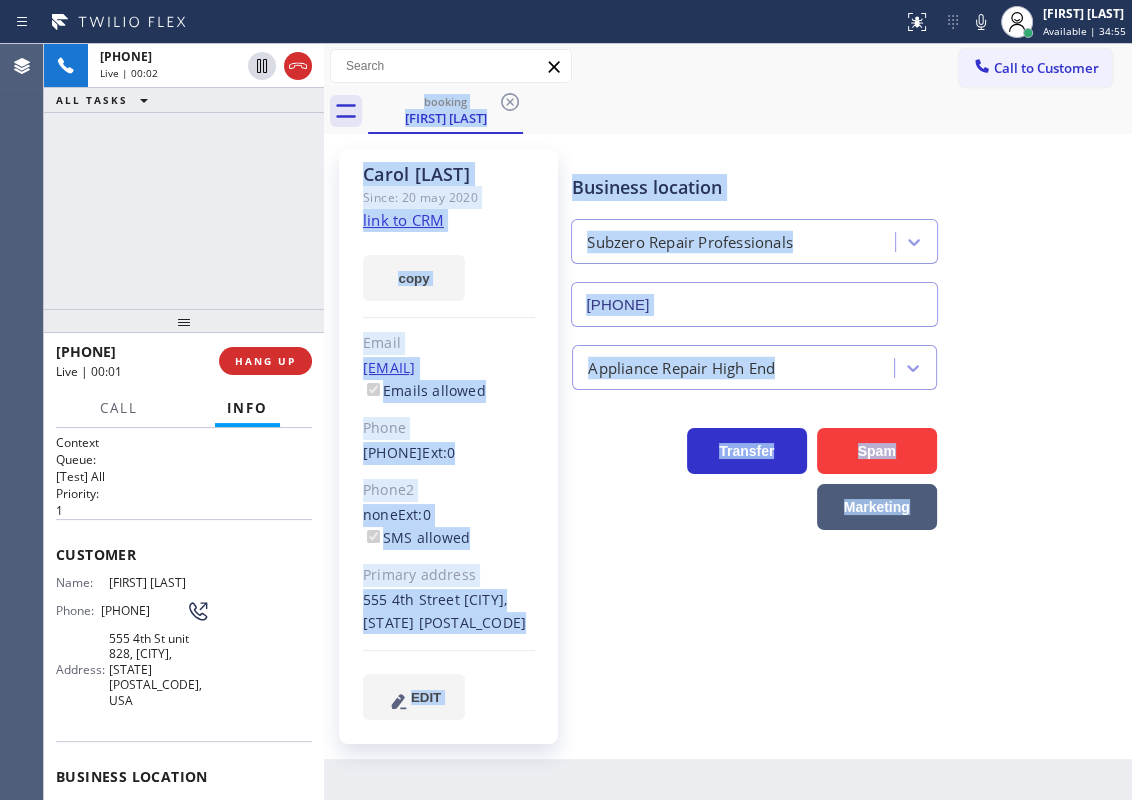 click on "Business location Subzero Repair  Professionals (415) 914-8003 Appliance Repair High End Transfer Spam Marketing" at bounding box center [847, 434] 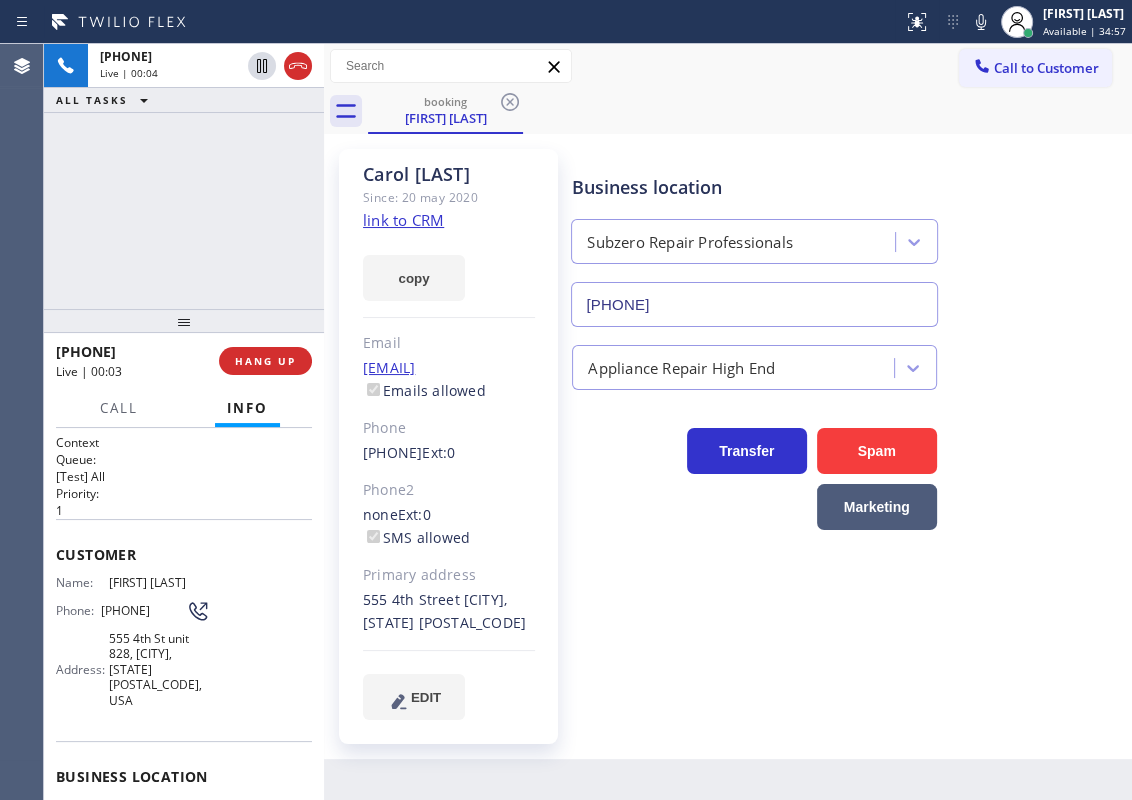 click on "link to CRM" 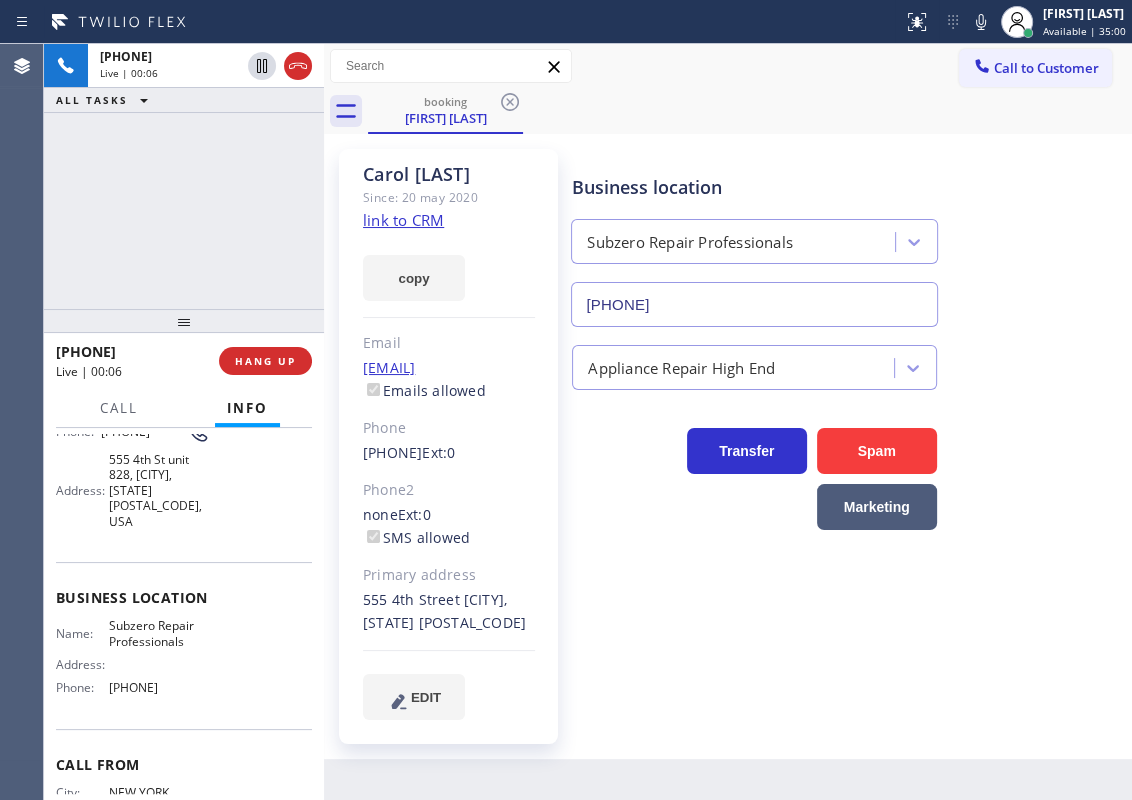 scroll, scrollTop: 181, scrollLeft: 0, axis: vertical 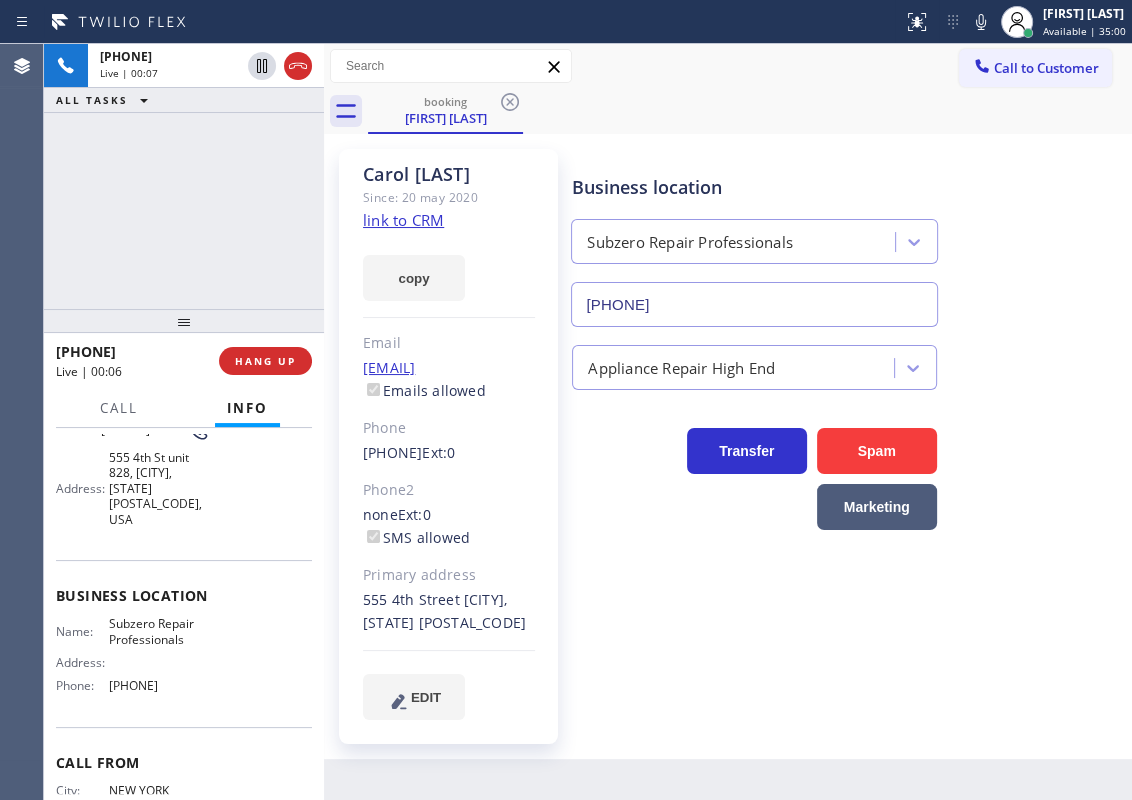 click on "Name: Subzero Repair  Professionals Address:   Phone: (415) 914-8003" at bounding box center (133, 659) 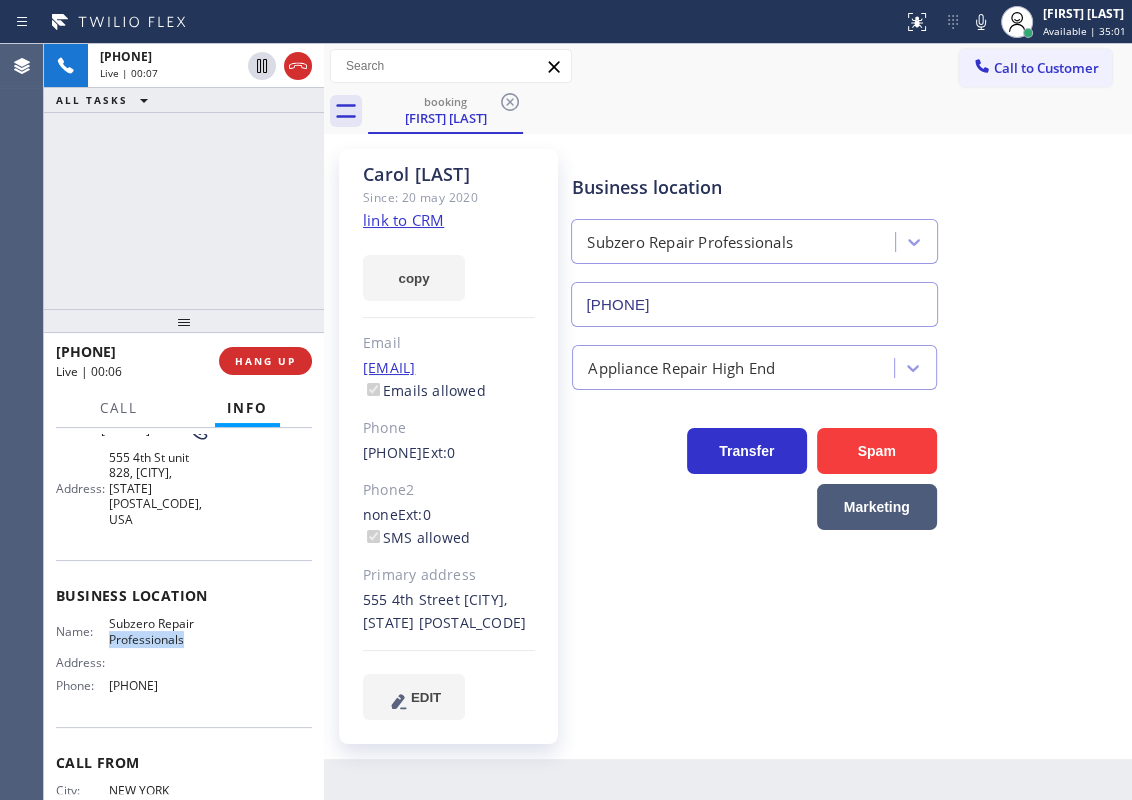 click on "Name: Subzero Repair  Professionals Address:   Phone: (415) 914-8003" at bounding box center [133, 659] 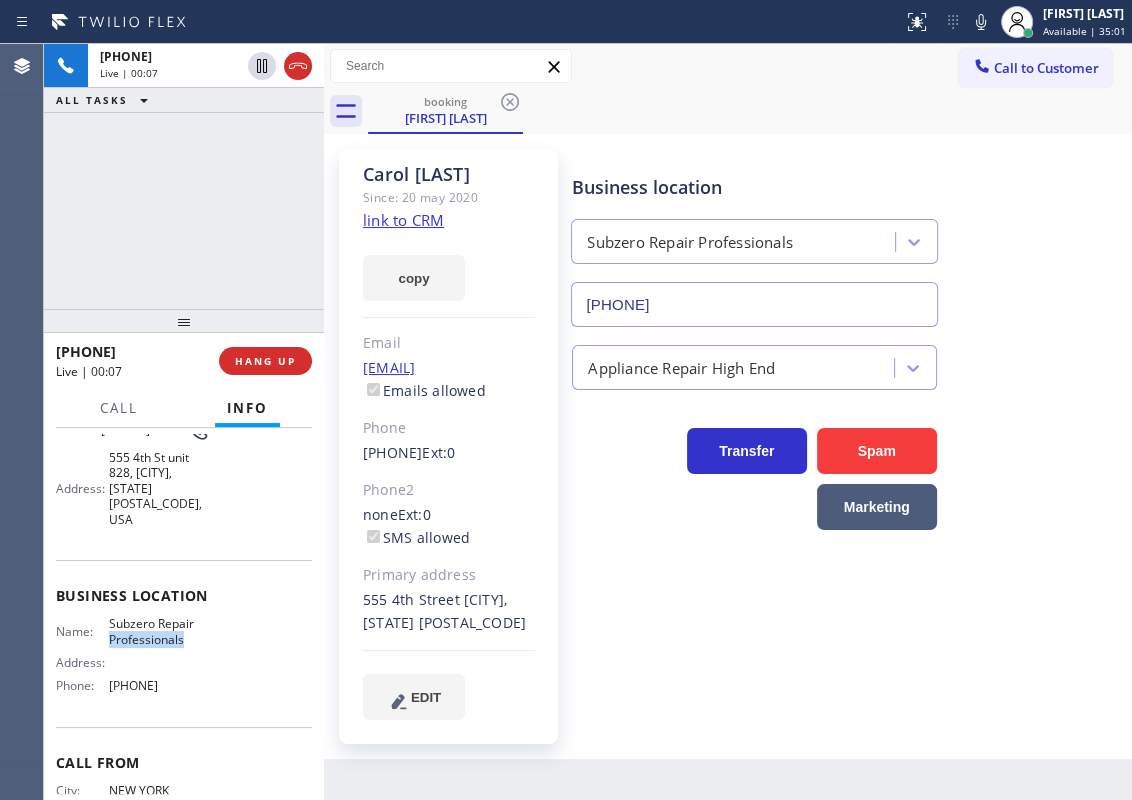 click on "Subzero Repair  Professionals" at bounding box center (159, 631) 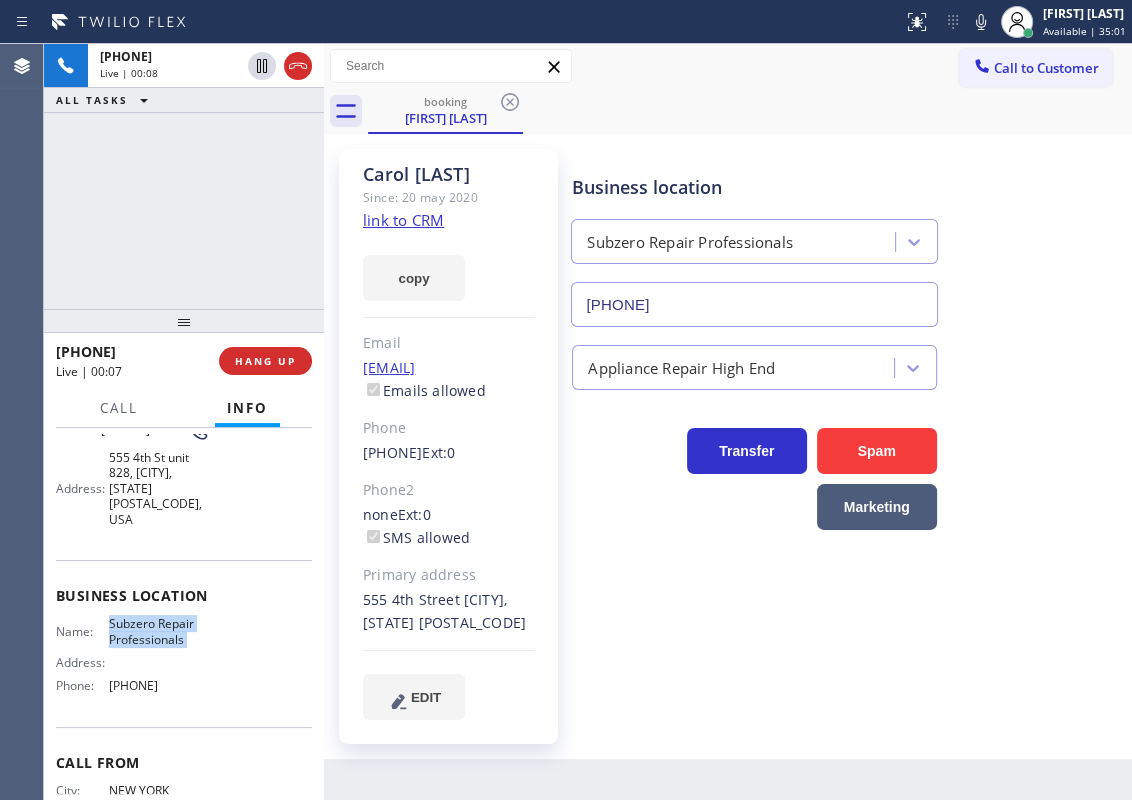 click on "Subzero Repair  Professionals" at bounding box center [159, 631] 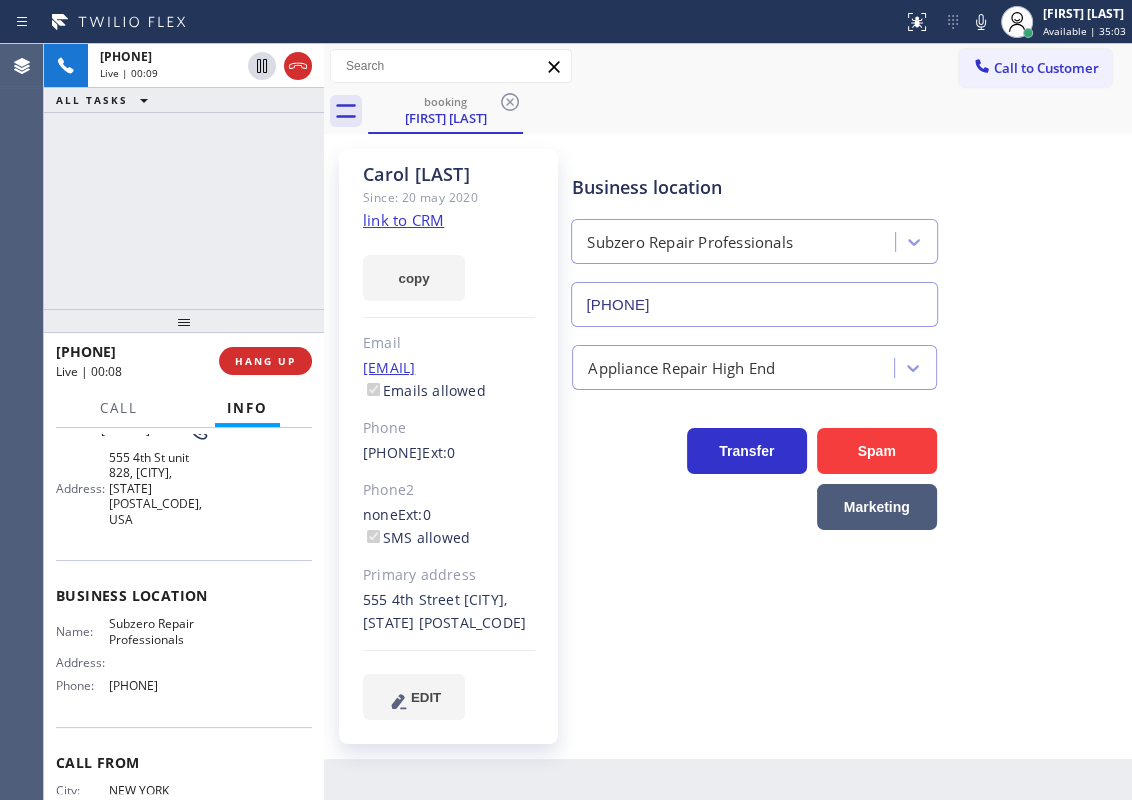 click on "(415) 914-8003" at bounding box center [754, 304] 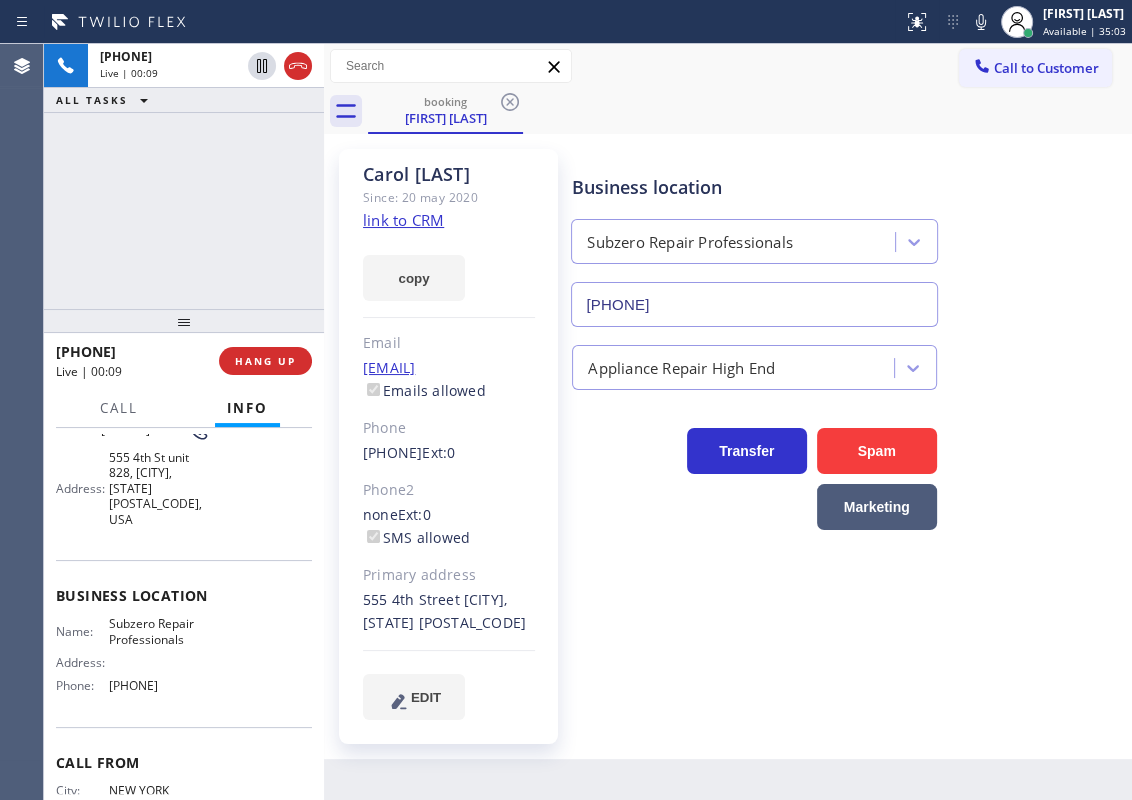 click on "(415) 914-8003" at bounding box center (754, 304) 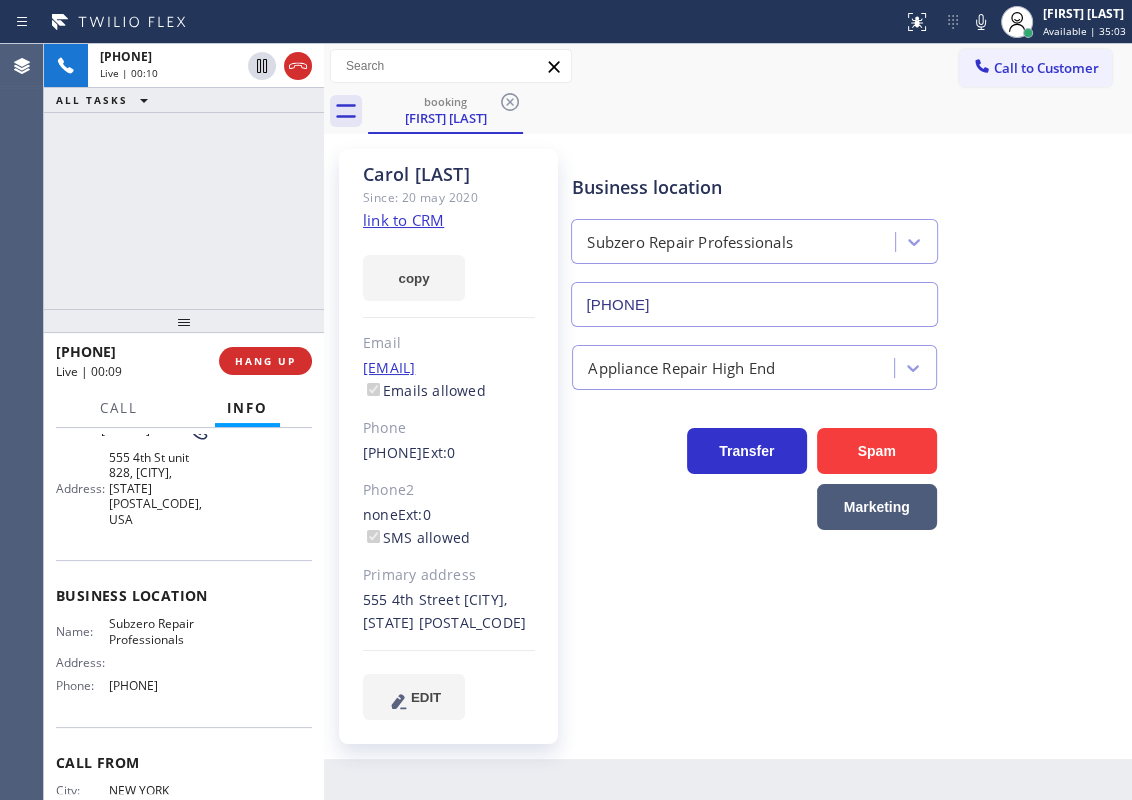 click on "(415) 914-8003" at bounding box center [754, 304] 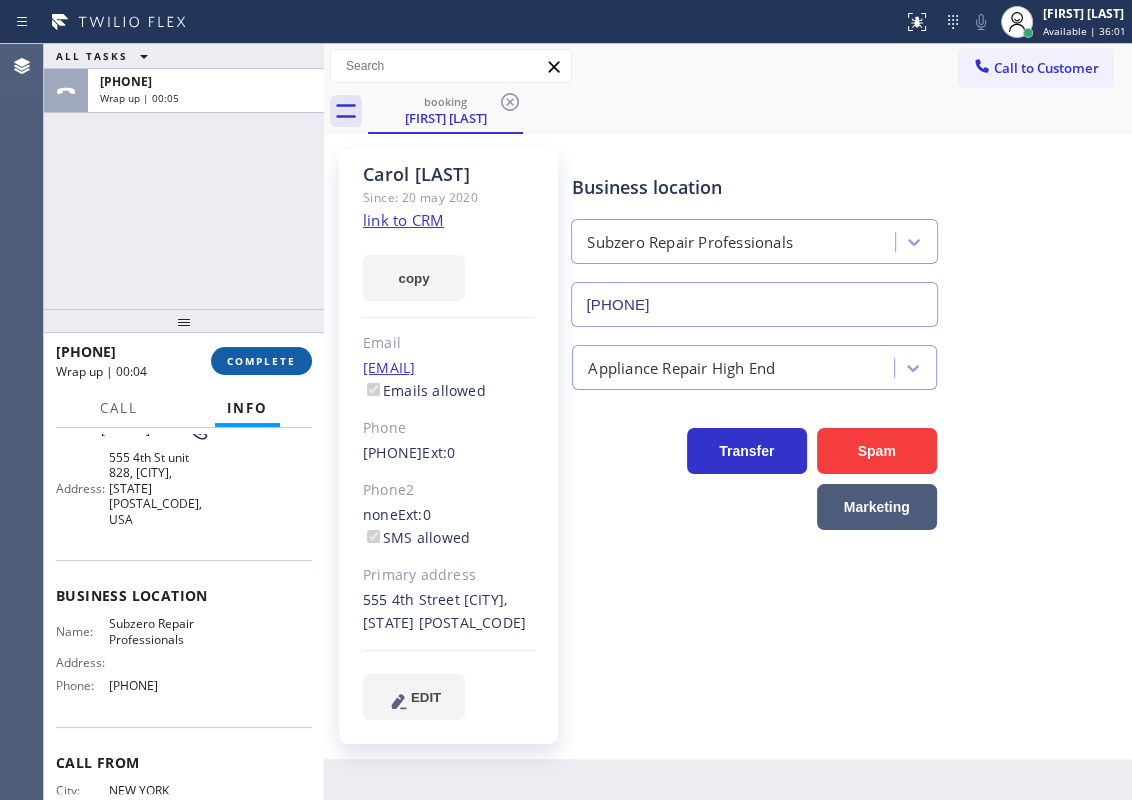 click on "COMPLETE" at bounding box center [261, 361] 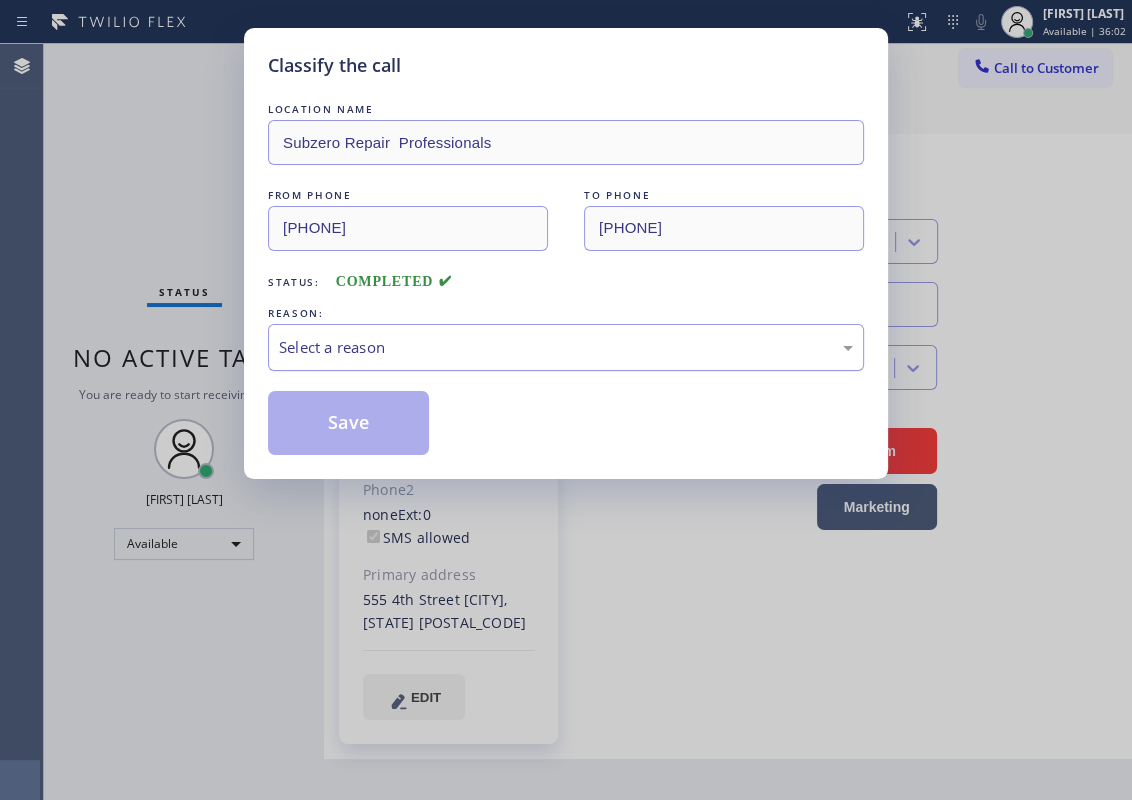click on "Select a reason" at bounding box center (566, 347) 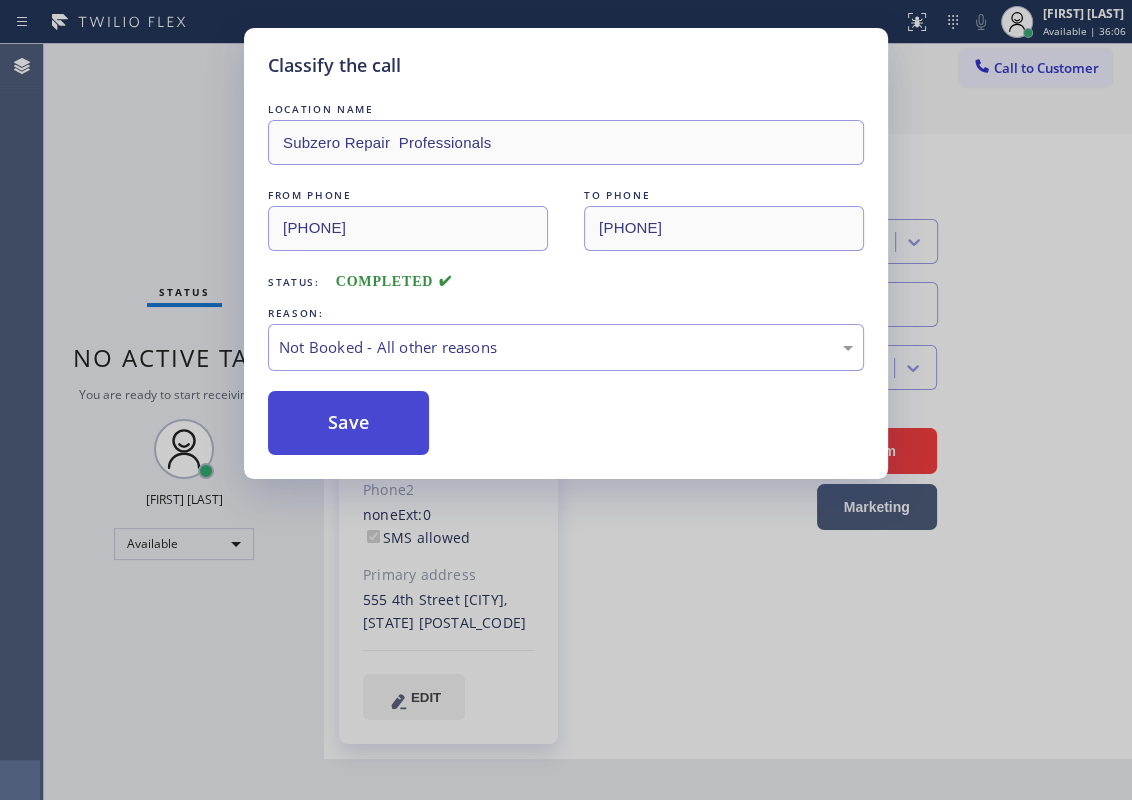 click on "Save" at bounding box center (348, 423) 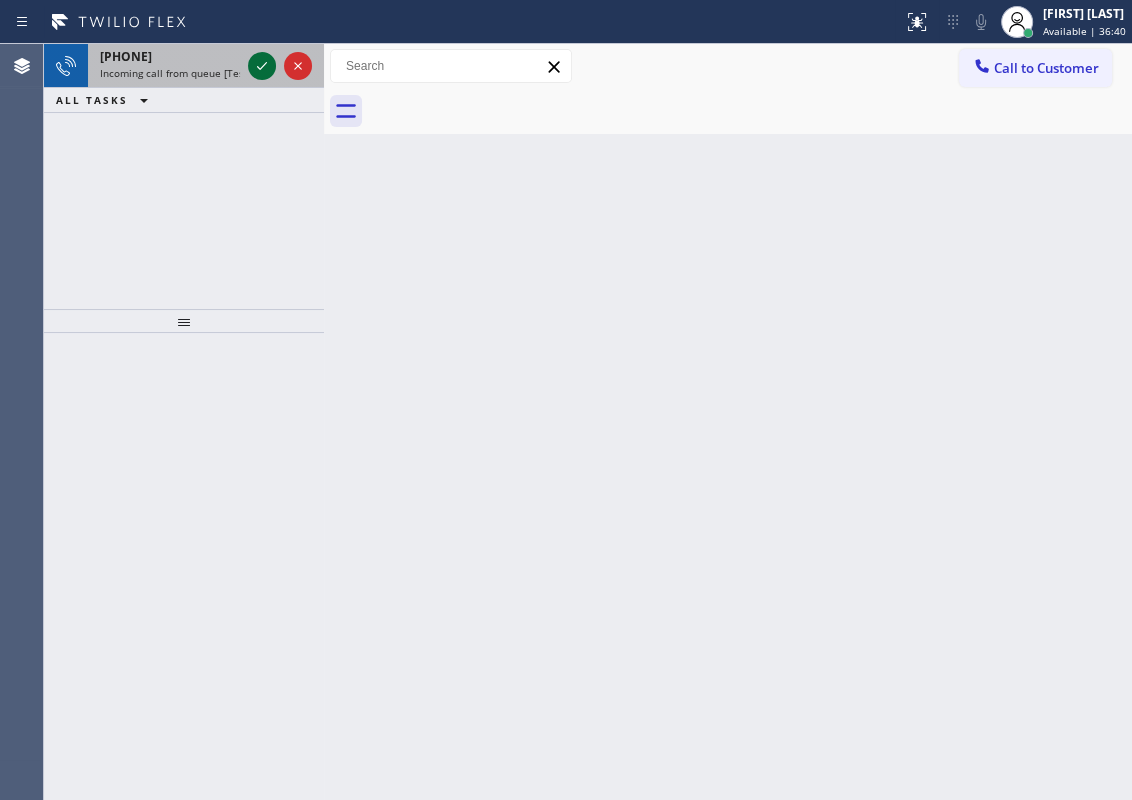 click 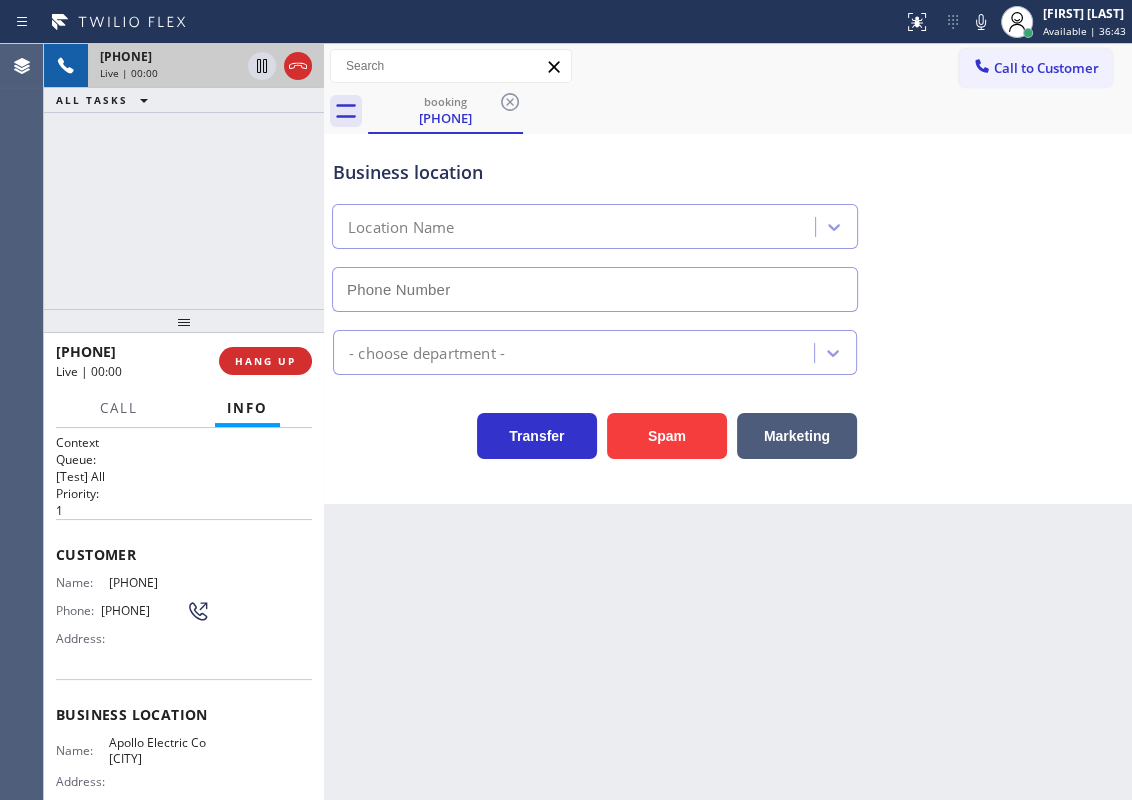 type on "(424) 353-2790" 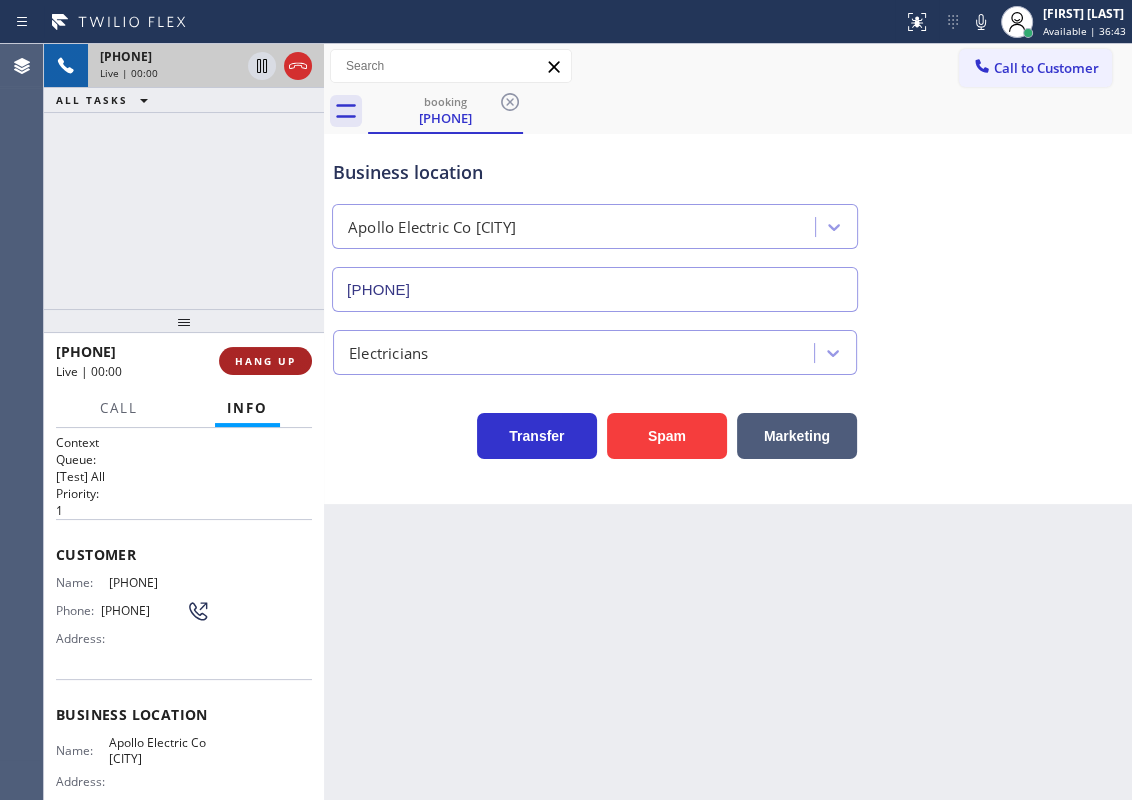 click on "HANG UP" at bounding box center [265, 361] 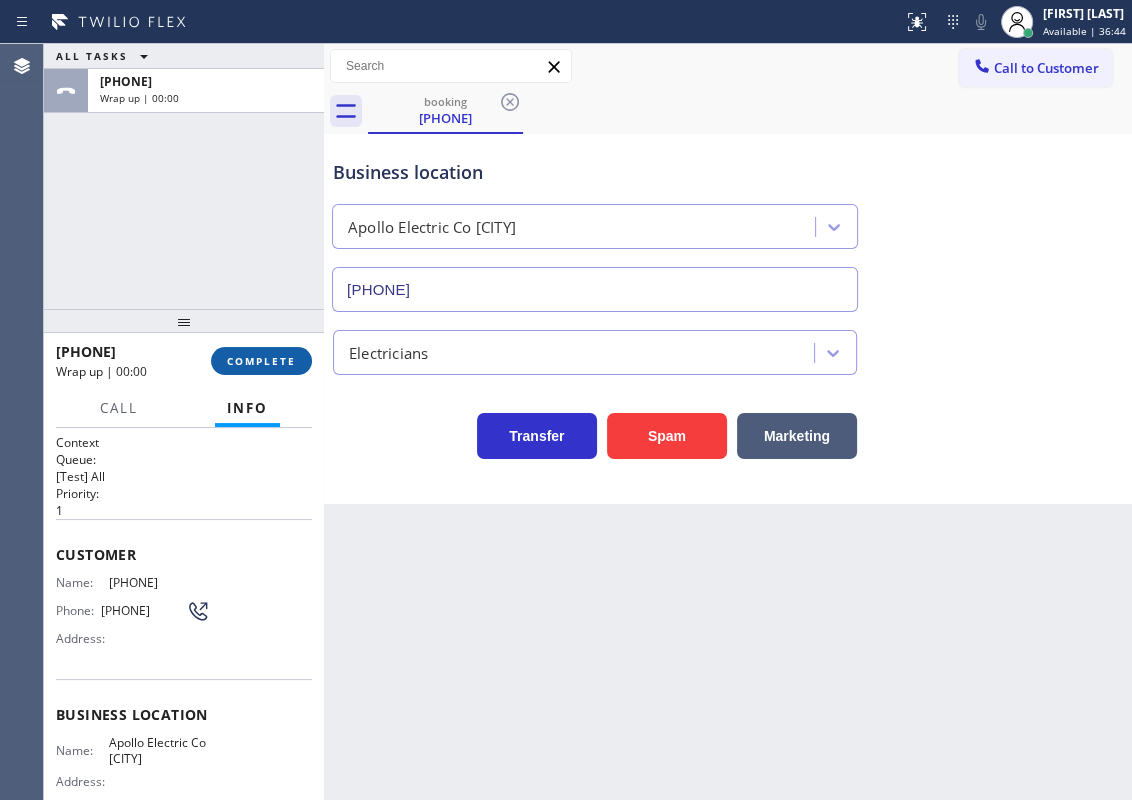 click on "COMPLETE" at bounding box center [261, 361] 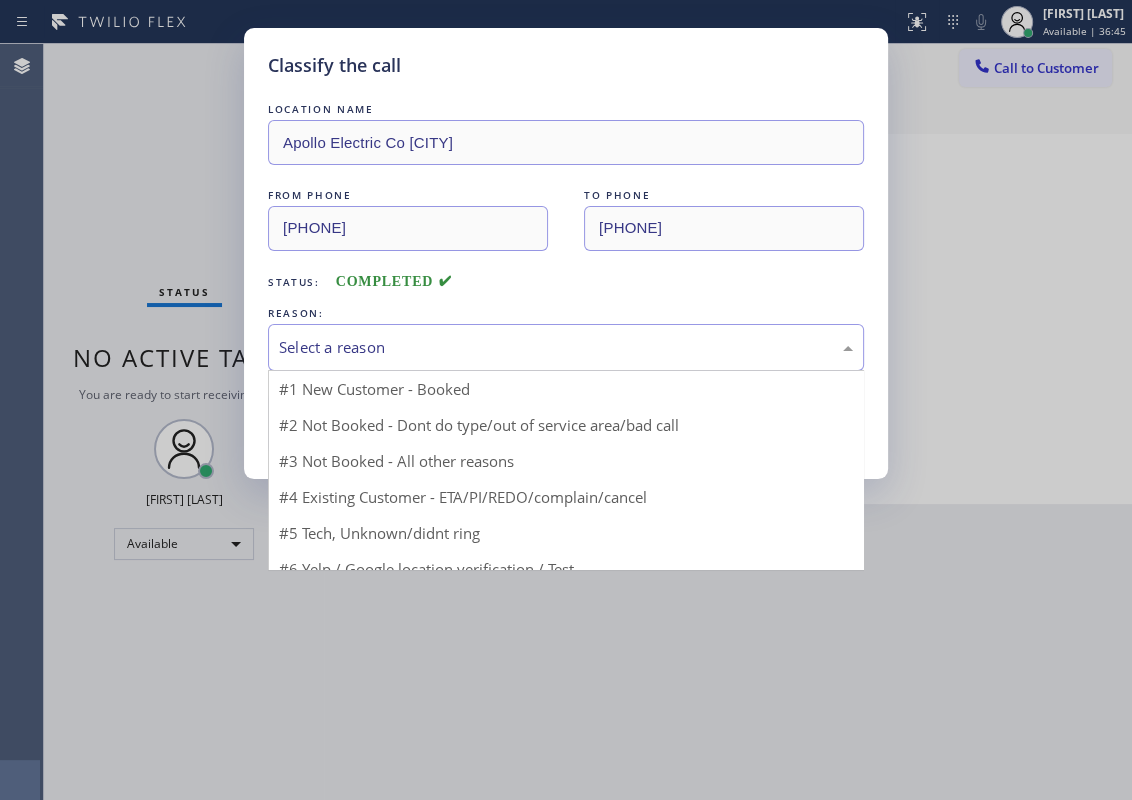 drag, startPoint x: 437, startPoint y: 345, endPoint x: 374, endPoint y: 520, distance: 185.99463 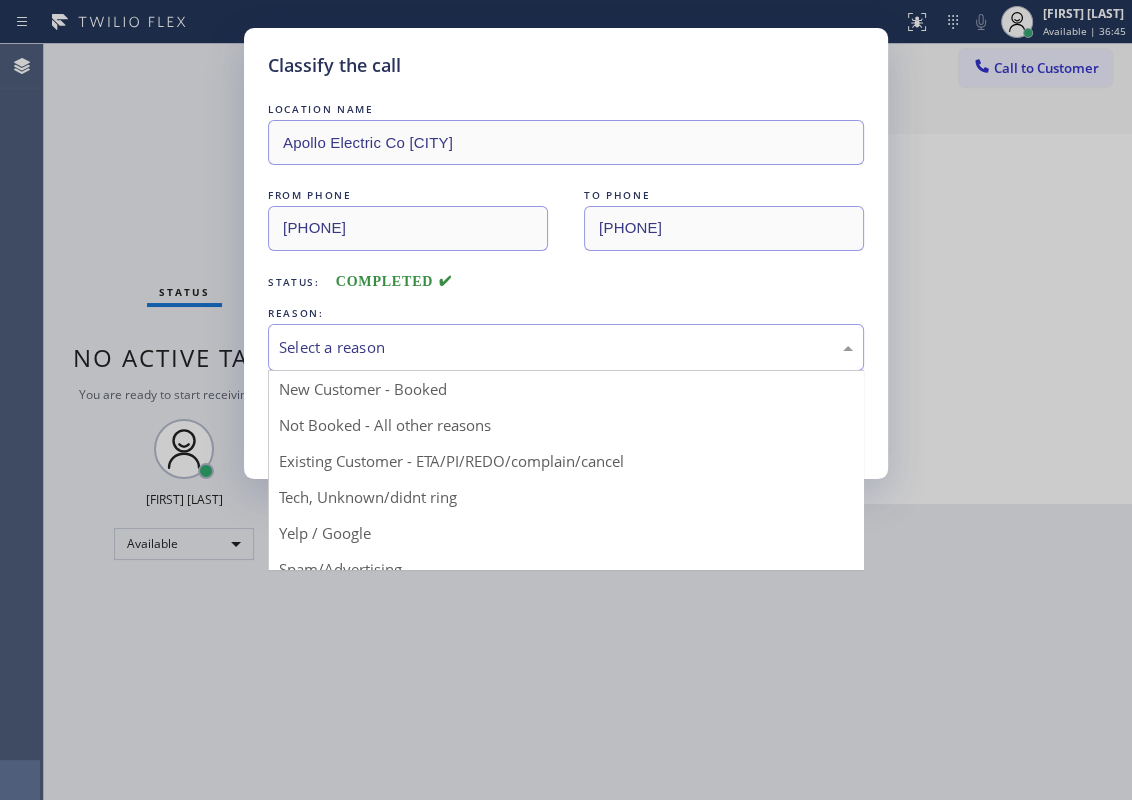 drag, startPoint x: 370, startPoint y: 499, endPoint x: 370, endPoint y: 438, distance: 61 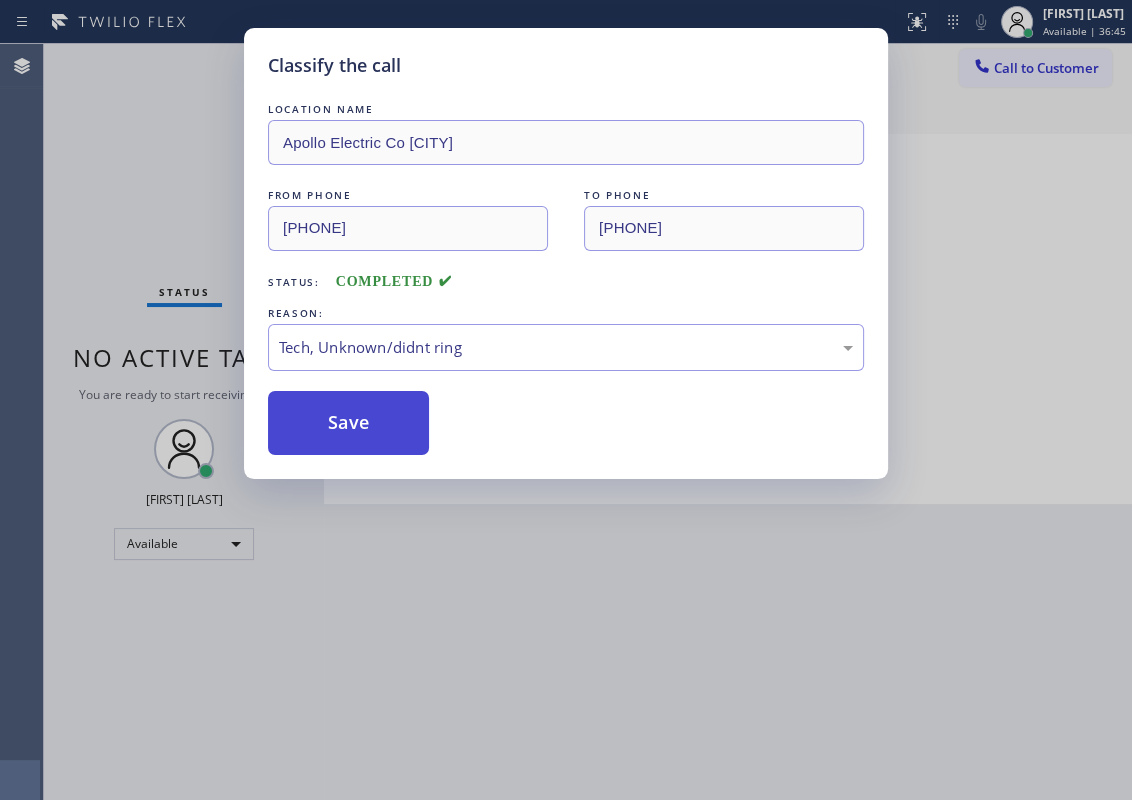 drag, startPoint x: 359, startPoint y: 384, endPoint x: 360, endPoint y: 397, distance: 13.038404 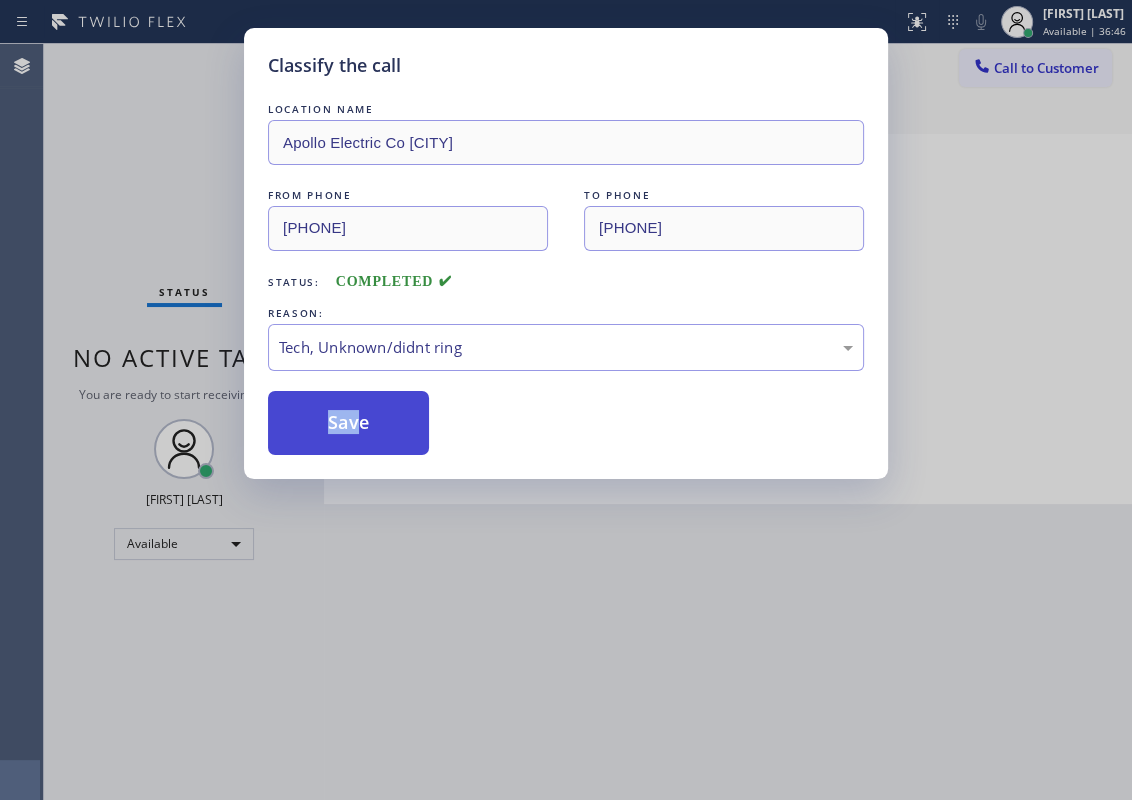 click on "Save" at bounding box center [348, 423] 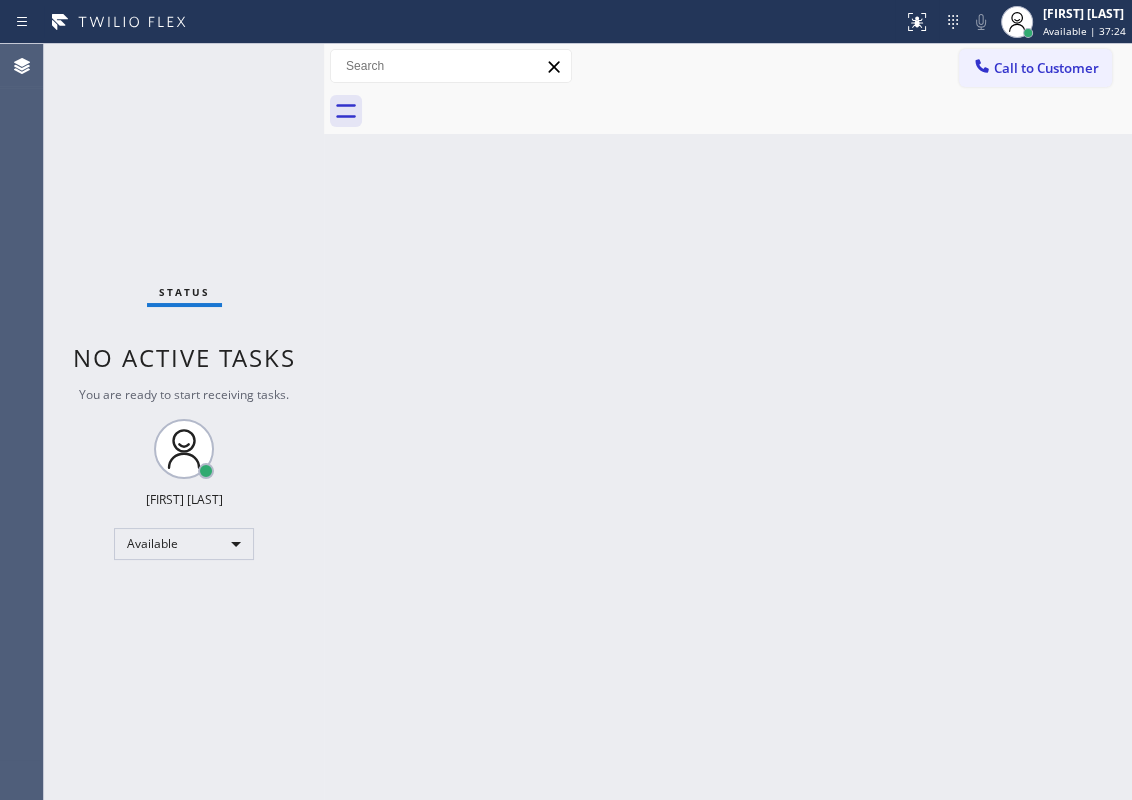 click on "Back to Dashboard Change Sender ID Customers Technicians Select a contact Outbound call Technician Search Technician Your caller id phone number Your caller id phone number Call Technician info Name   Phone none Address none Change Sender ID HVAC +18559994417 5 Star Appliance +18557314952 Appliance Repair +18554611149 Plumbing +18889090120 Air Duct Cleaning +18006865038  Electricians +18005688664 Cancel Change Check personal SMS Reset Change No tabs Call to Customer Outbound call Location Search location Your caller id phone number Customer number Call Outbound call Technician Search Technician Your caller id phone number Your caller id phone number Call" at bounding box center (728, 422) 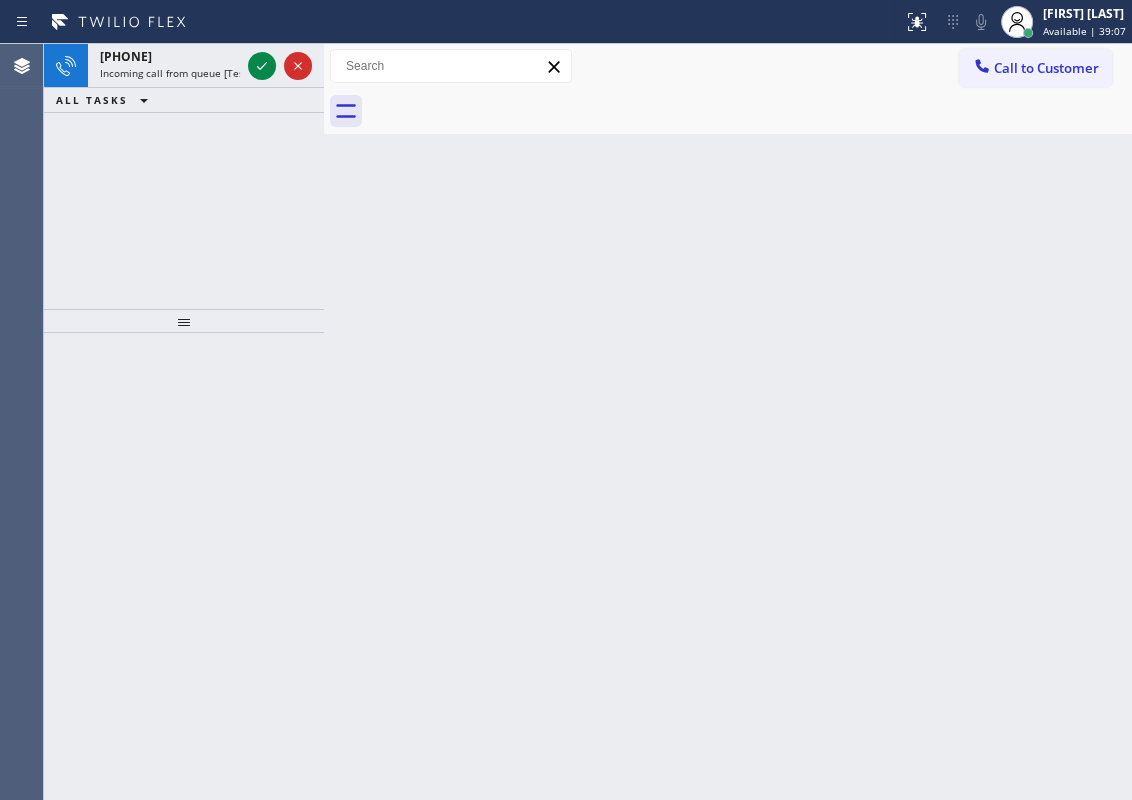 click on "Back to Dashboard Change Sender ID Customers Technicians Select a contact Outbound call Technician Search Technician Your caller id phone number Your caller id phone number Call Technician info Name   Phone none Address none Change Sender ID HVAC +18559994417 5 Star Appliance +18557314952 Appliance Repair +18554611149 Plumbing +18889090120 Air Duct Cleaning +18006865038  Electricians +18005688664 Cancel Change Check personal SMS Reset Change No tabs Call to Customer Outbound call Location Search location Your caller id phone number Customer number Call Outbound call Technician Search Technician Your caller id phone number Your caller id phone number Call" at bounding box center (728, 422) 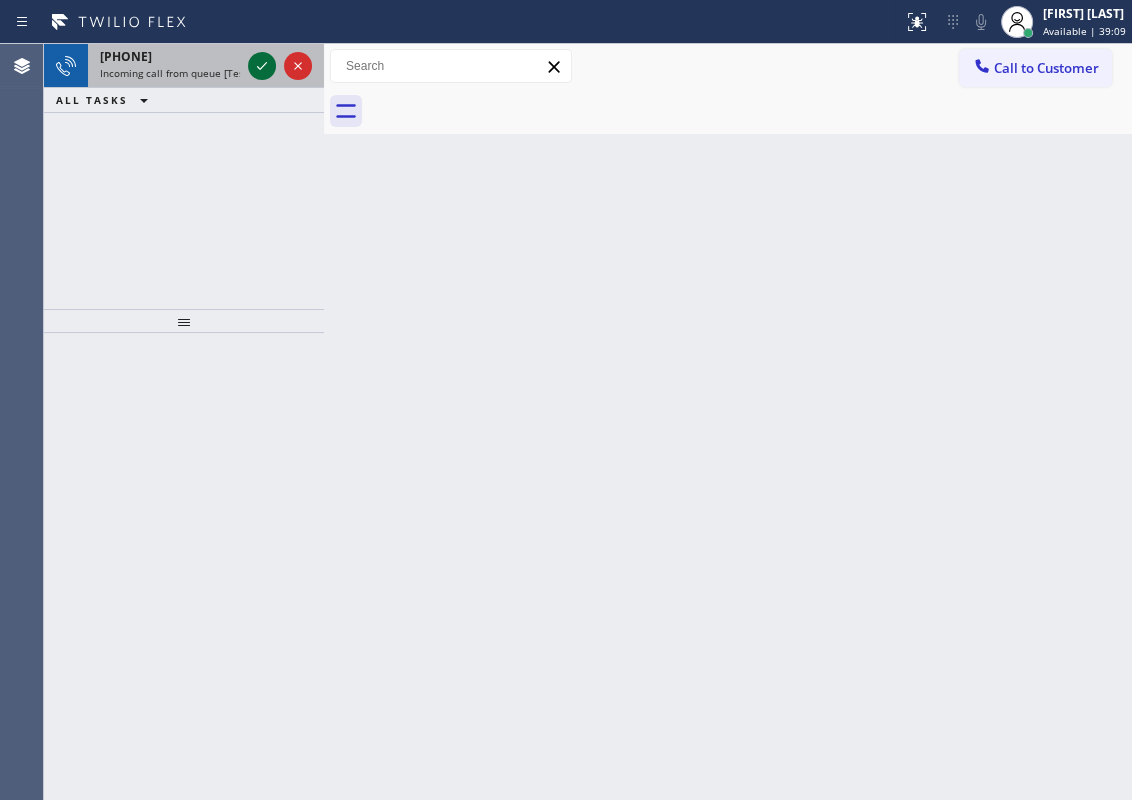 click 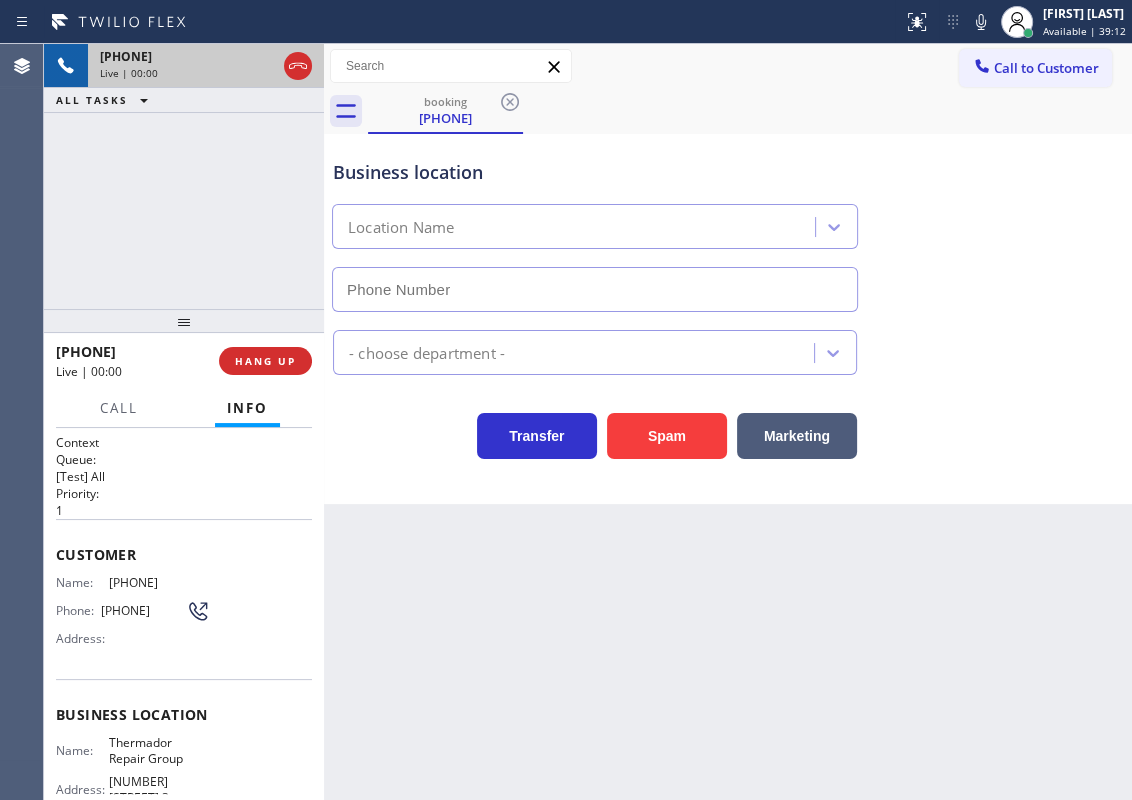 type on "(855) 920-0838" 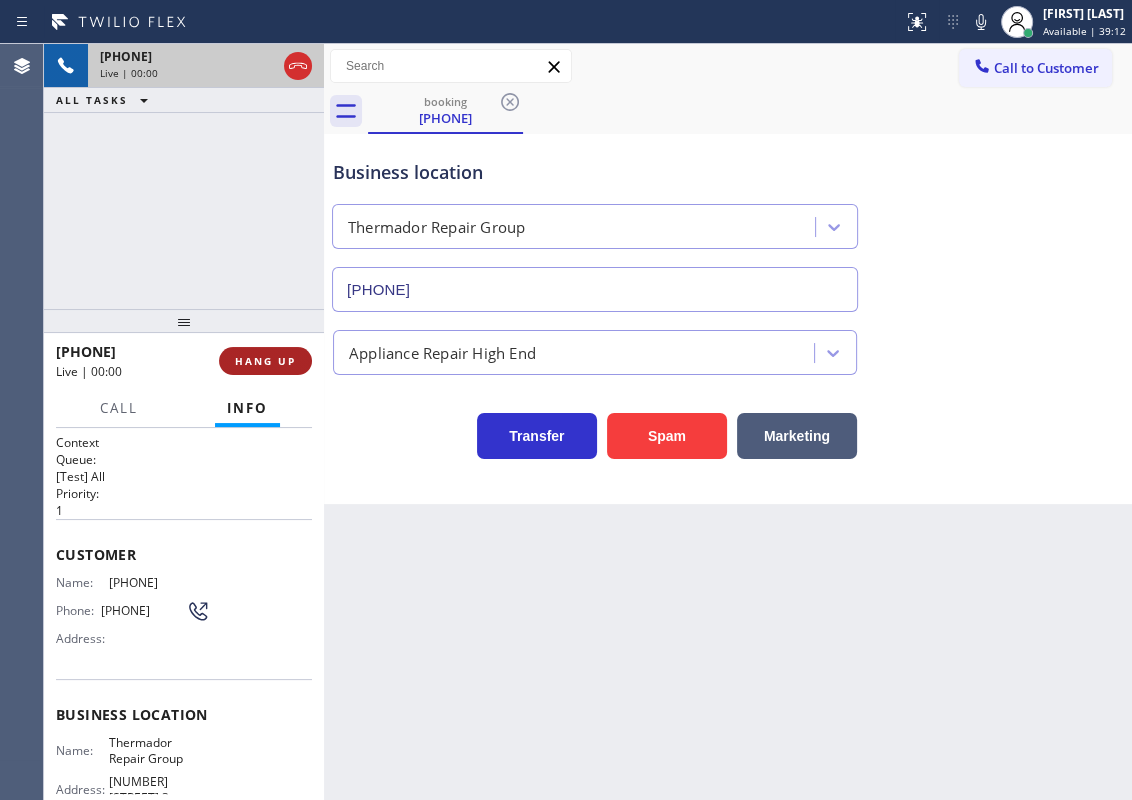 click on "HANG UP" at bounding box center (265, 361) 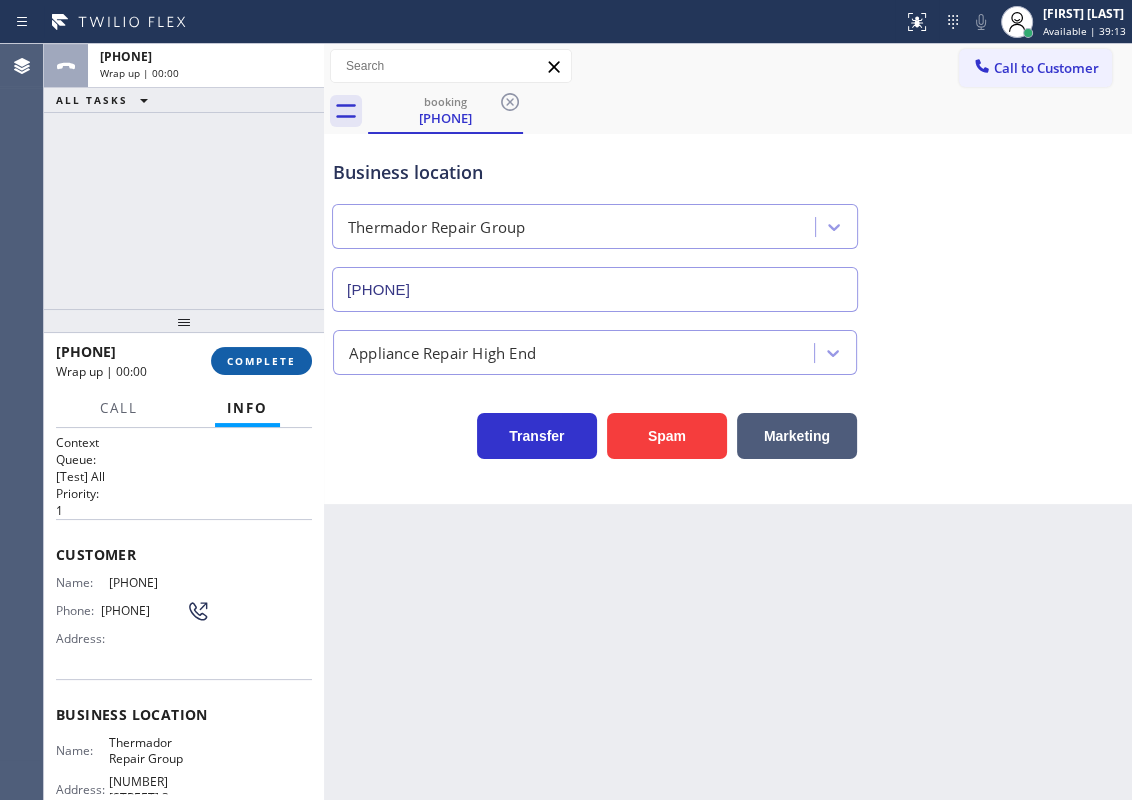 click on "COMPLETE" at bounding box center (261, 361) 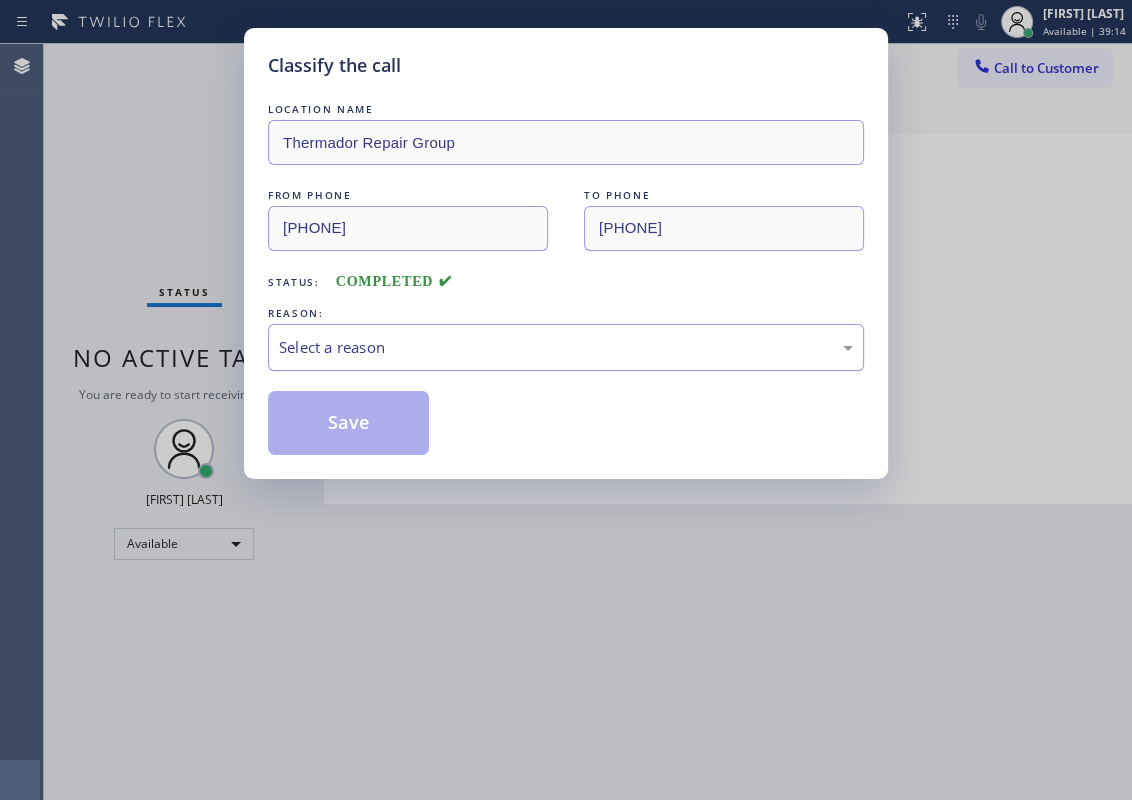 click on "Select a reason" at bounding box center (566, 347) 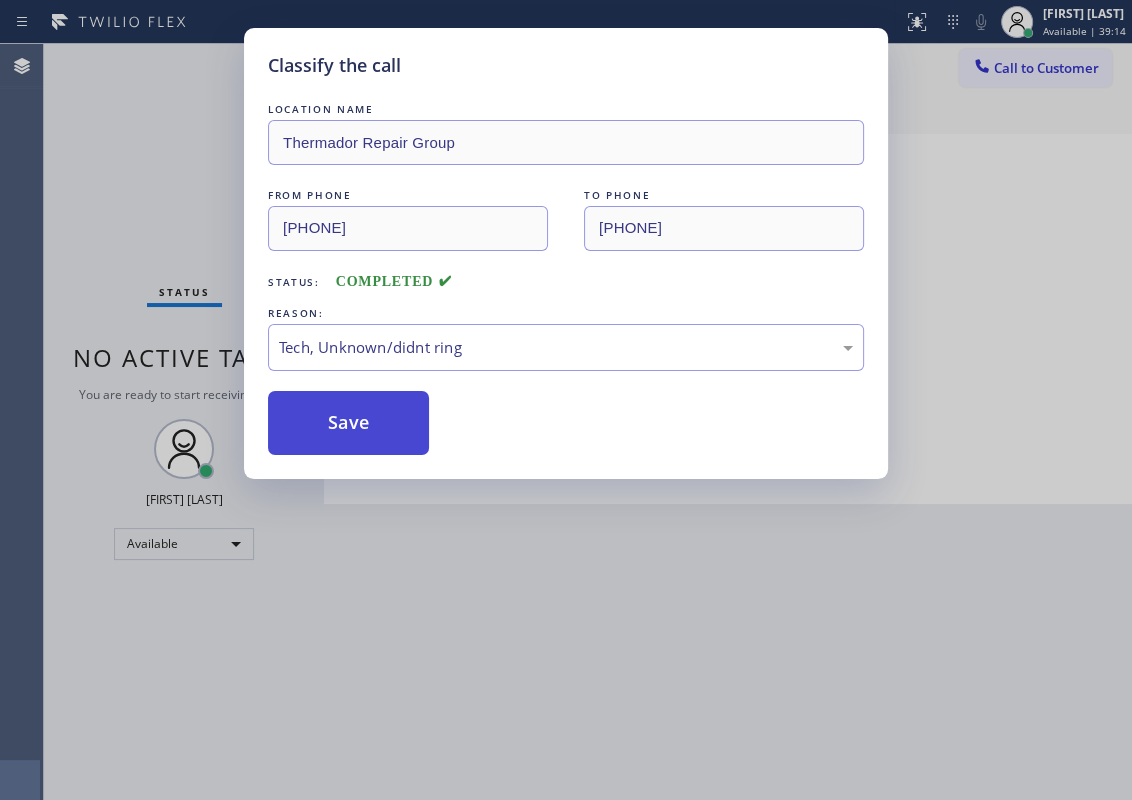 drag, startPoint x: 383, startPoint y: 508, endPoint x: 362, endPoint y: 426, distance: 84.646324 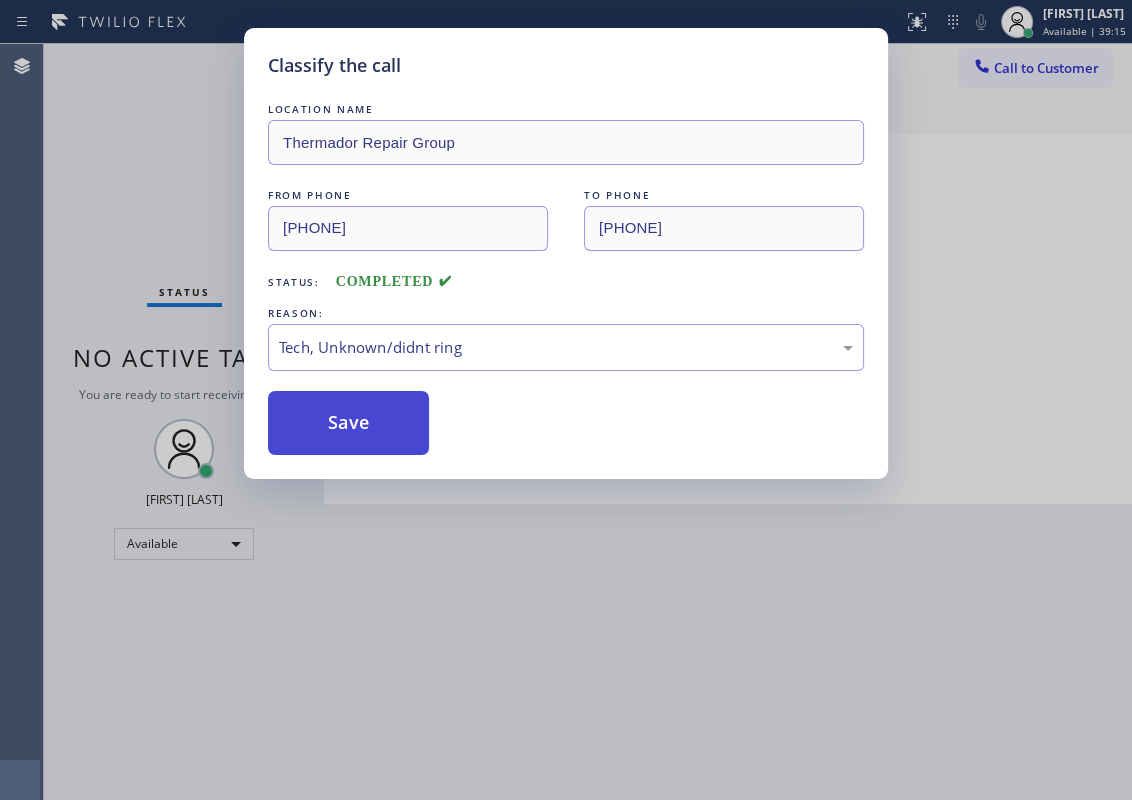 click on "Save" at bounding box center (348, 423) 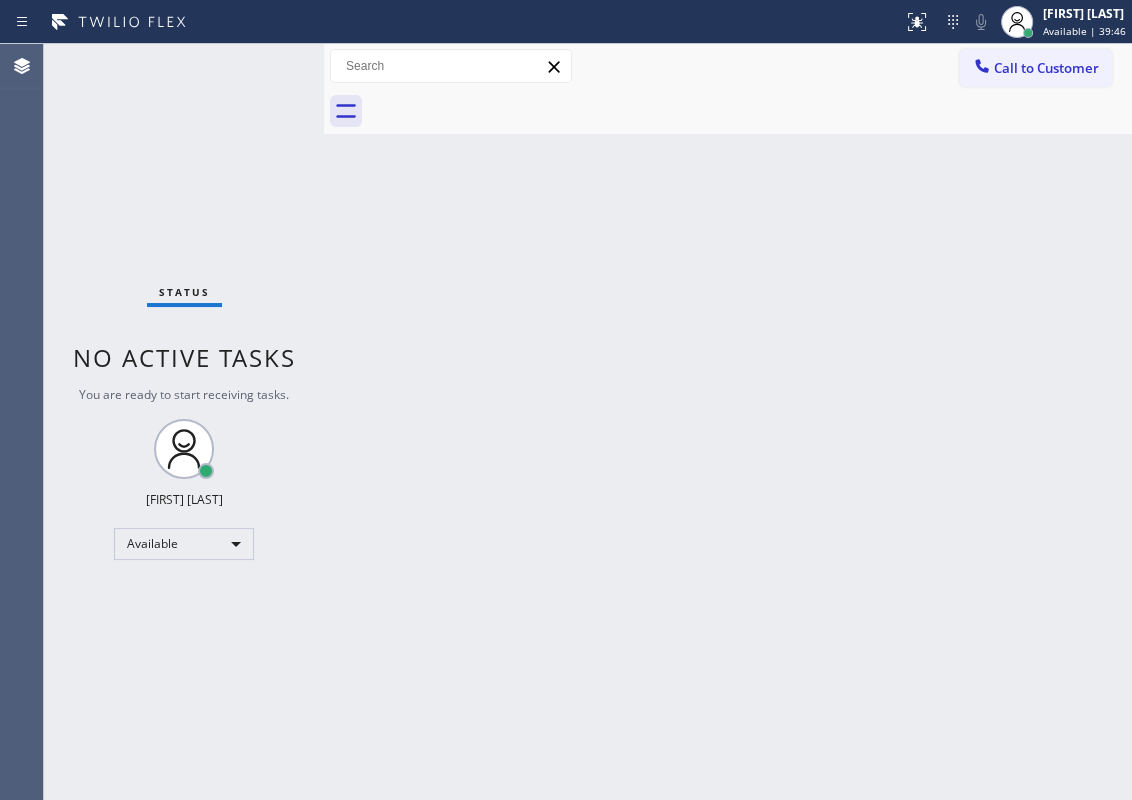 click on "Back to Dashboard Change Sender ID Customers Technicians Select a contact Outbound call Technician Search Technician Your caller id phone number Your caller id phone number Call Technician info Name   Phone none Address none Change Sender ID HVAC +18559994417 5 Star Appliance +18557314952 Appliance Repair +18554611149 Plumbing +18889090120 Air Duct Cleaning +18006865038  Electricians +18005688664 Cancel Change Check personal SMS Reset Change No tabs Call to Customer Outbound call Location Search location Your caller id phone number Customer number Call Outbound call Technician Search Technician Your caller id phone number Your caller id phone number Call" at bounding box center [728, 422] 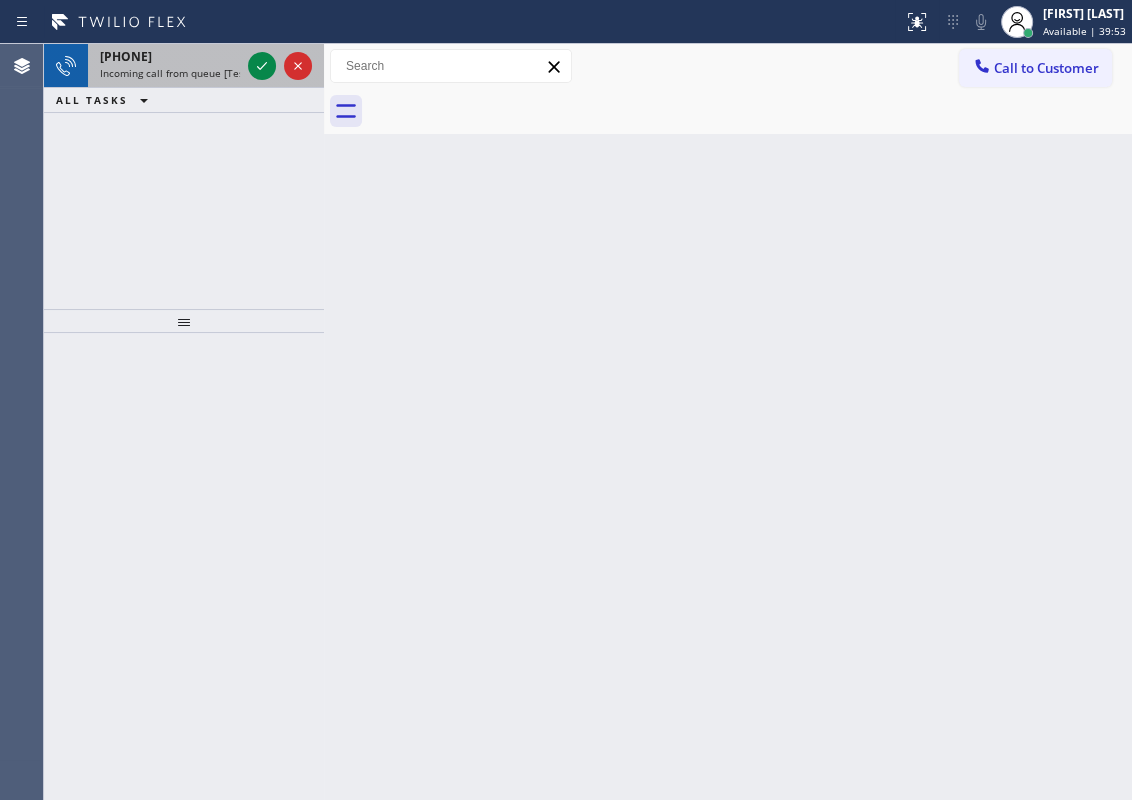 click on "+13109276928" at bounding box center [126, 56] 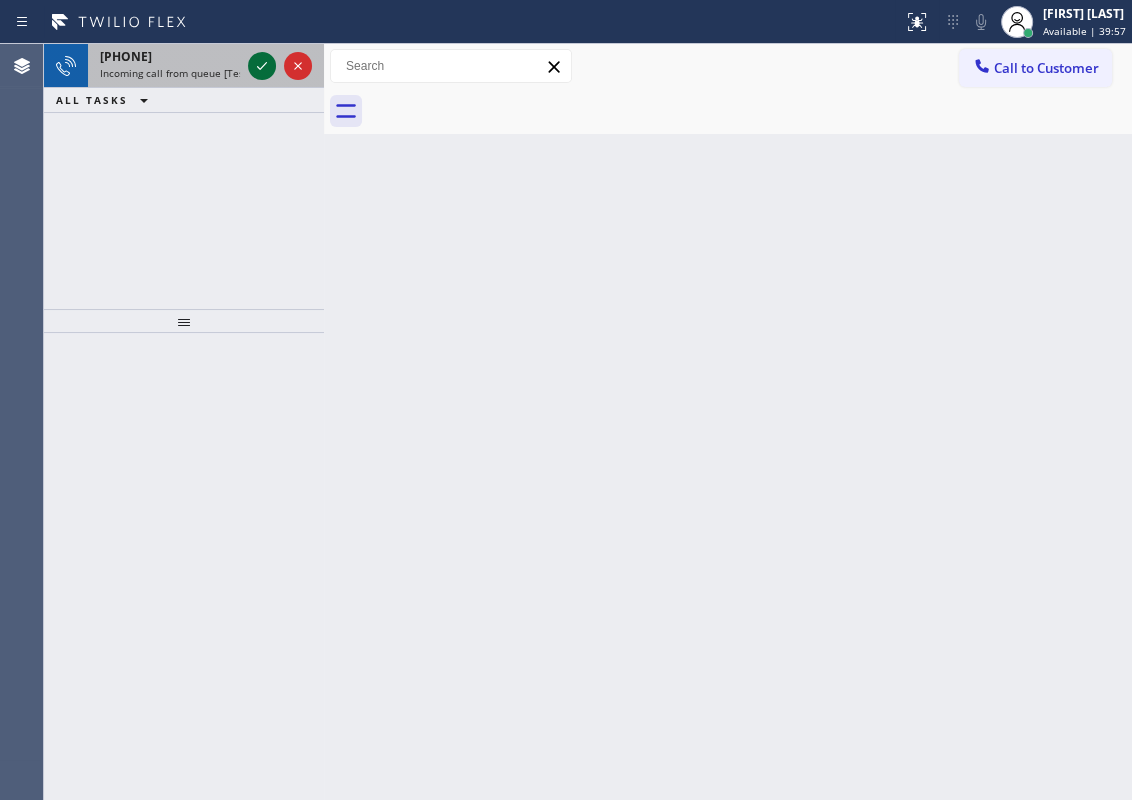 click 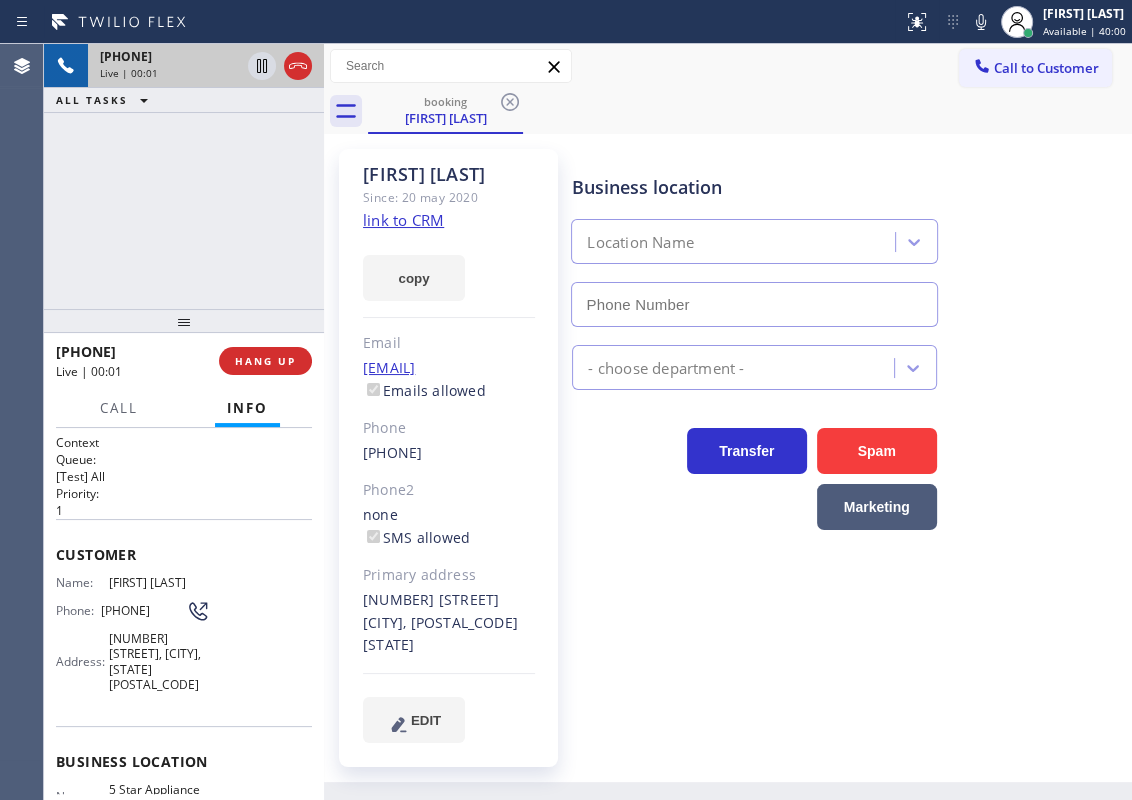 type on "(855) 731-4952" 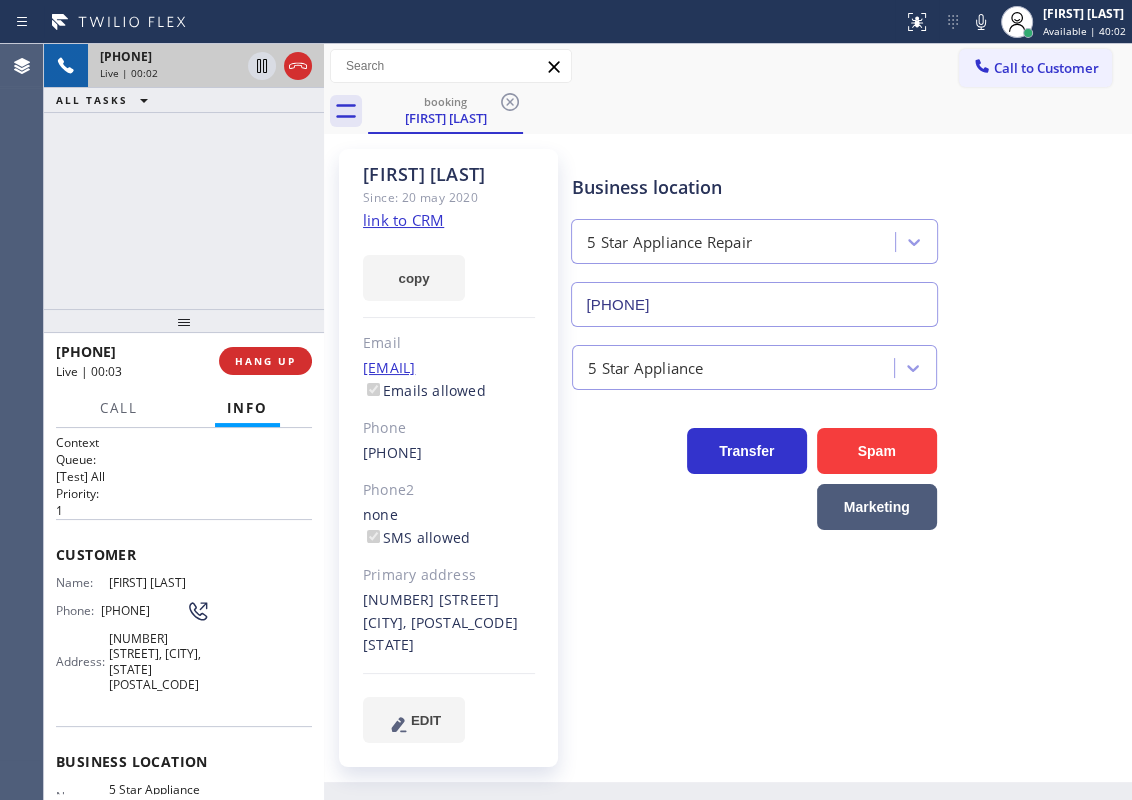 click on "link to CRM" 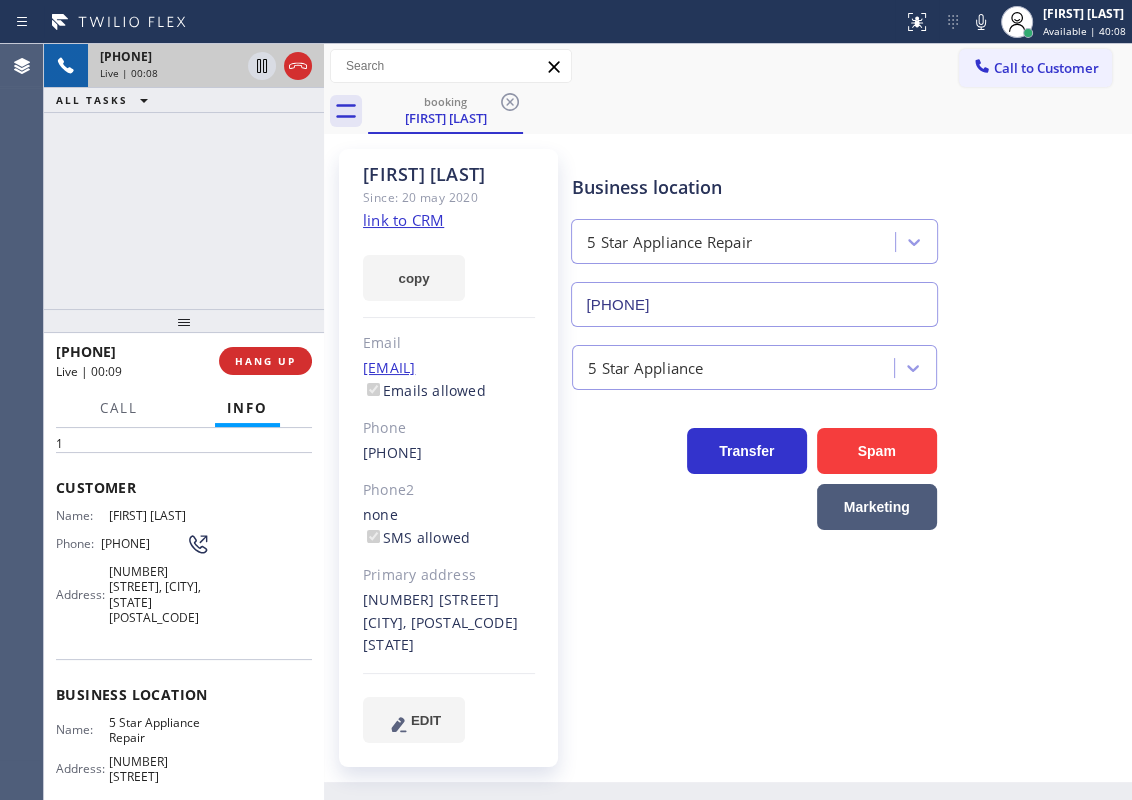 scroll, scrollTop: 181, scrollLeft: 0, axis: vertical 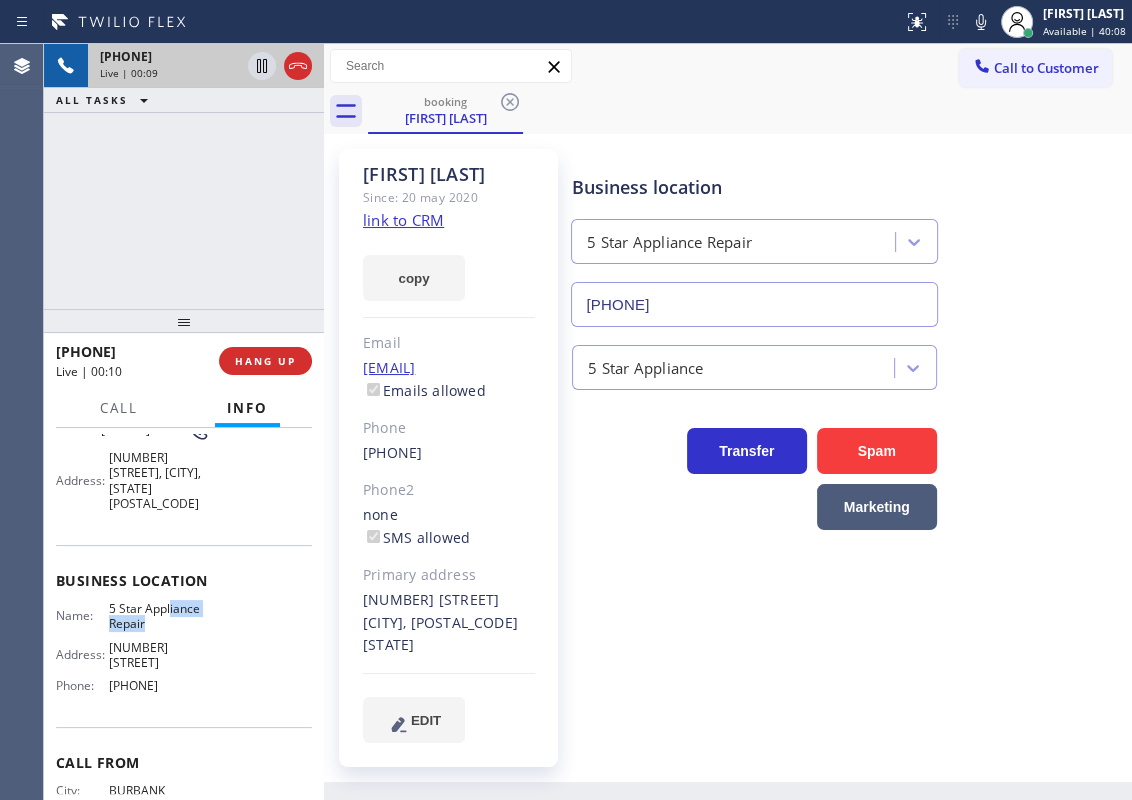 click on "5 Star Appliance Repair" at bounding box center [159, 616] 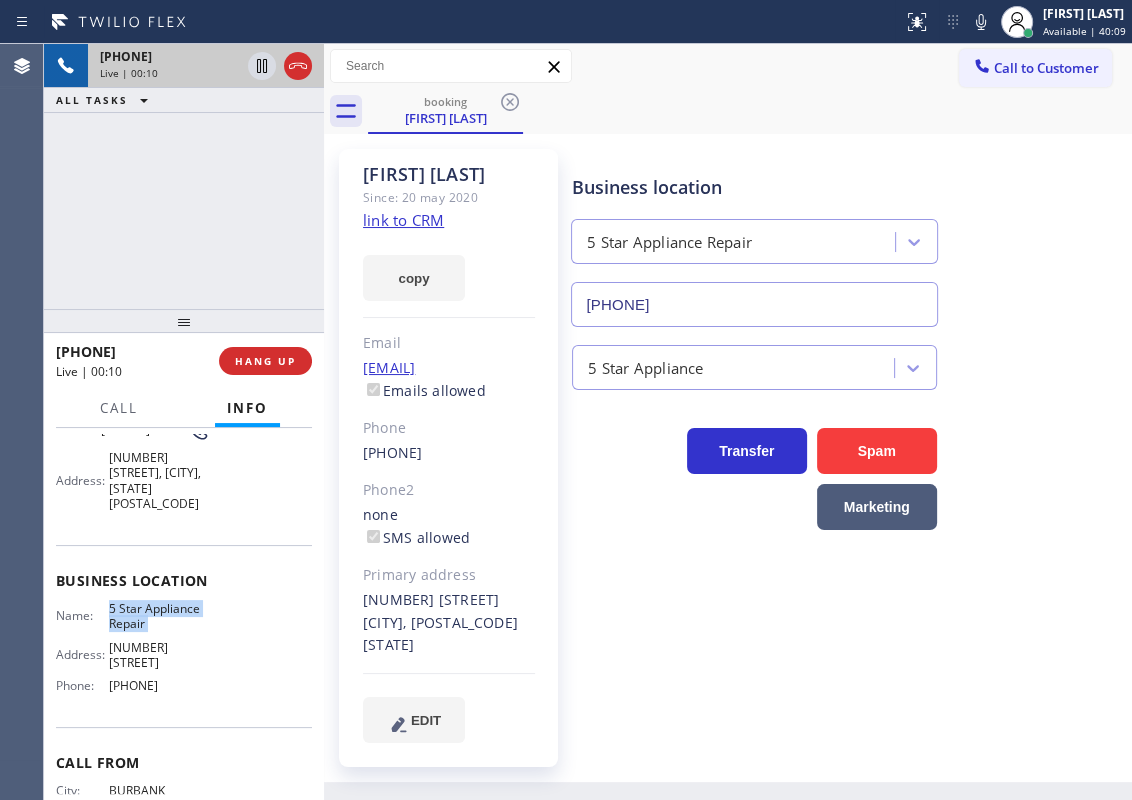 click on "5 Star Appliance Repair" at bounding box center [159, 616] 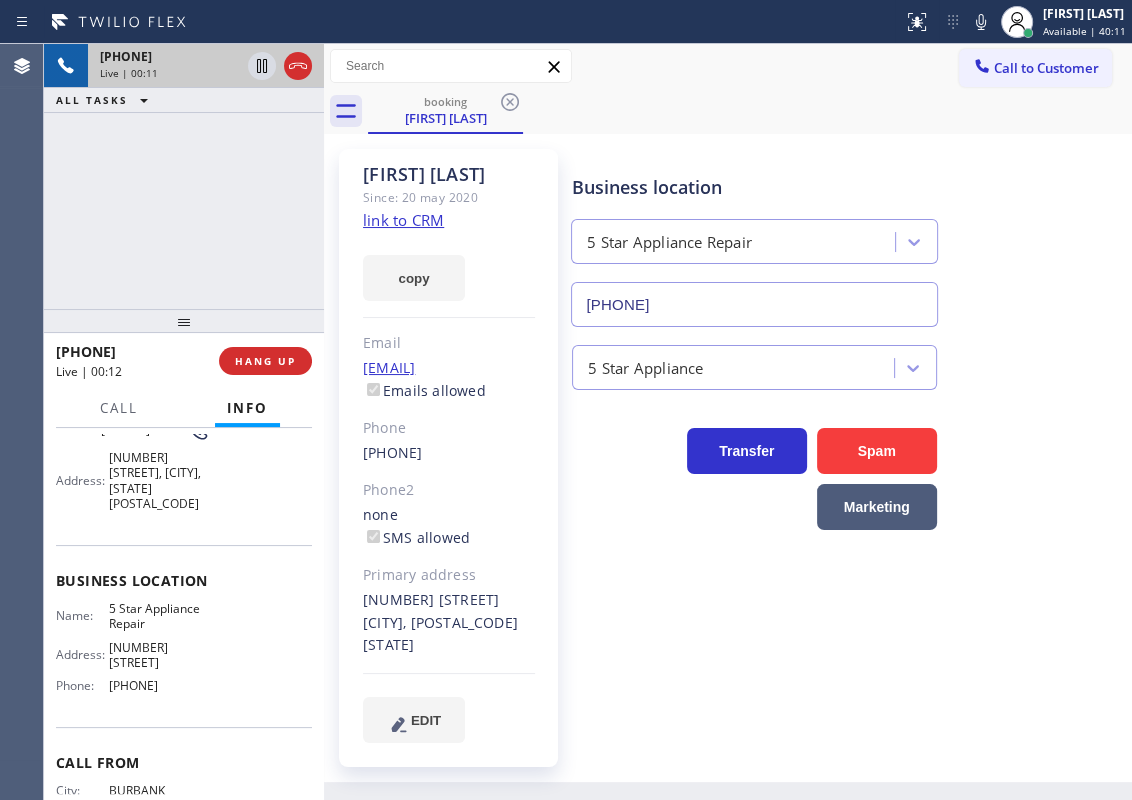 click on "(855) 731-4952" at bounding box center (754, 304) 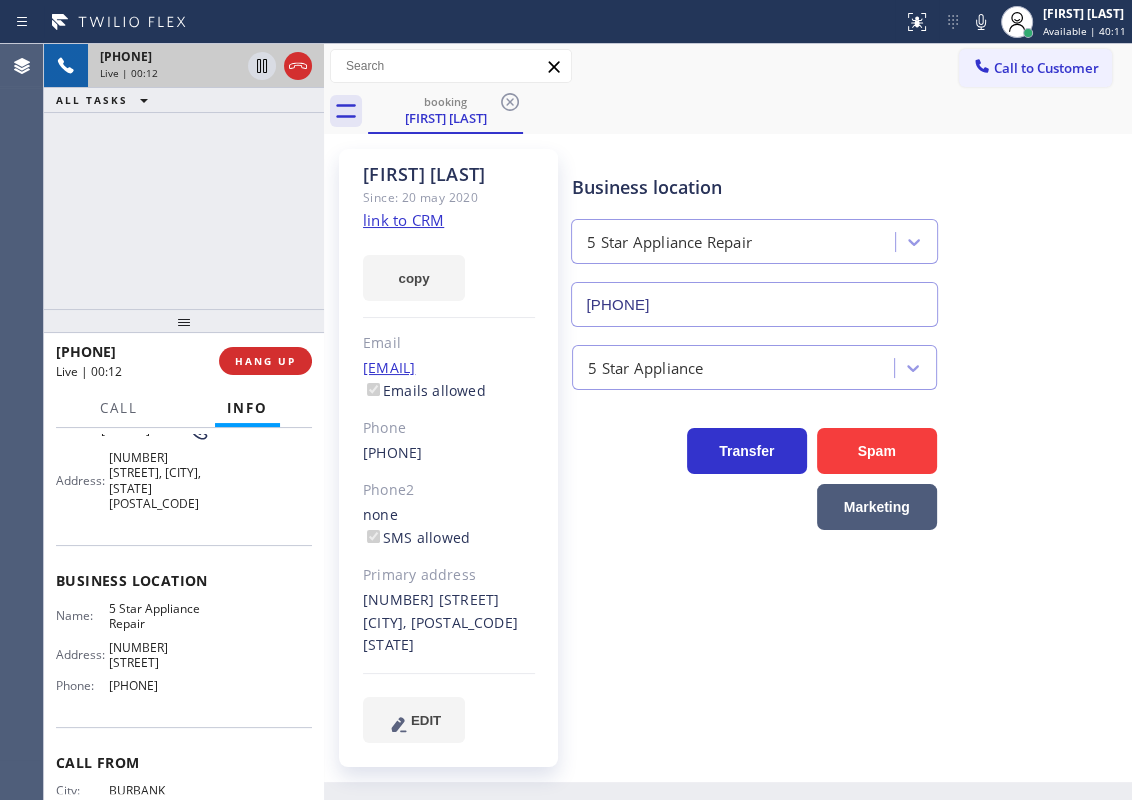 click on "(855) 731-4952" at bounding box center (754, 304) 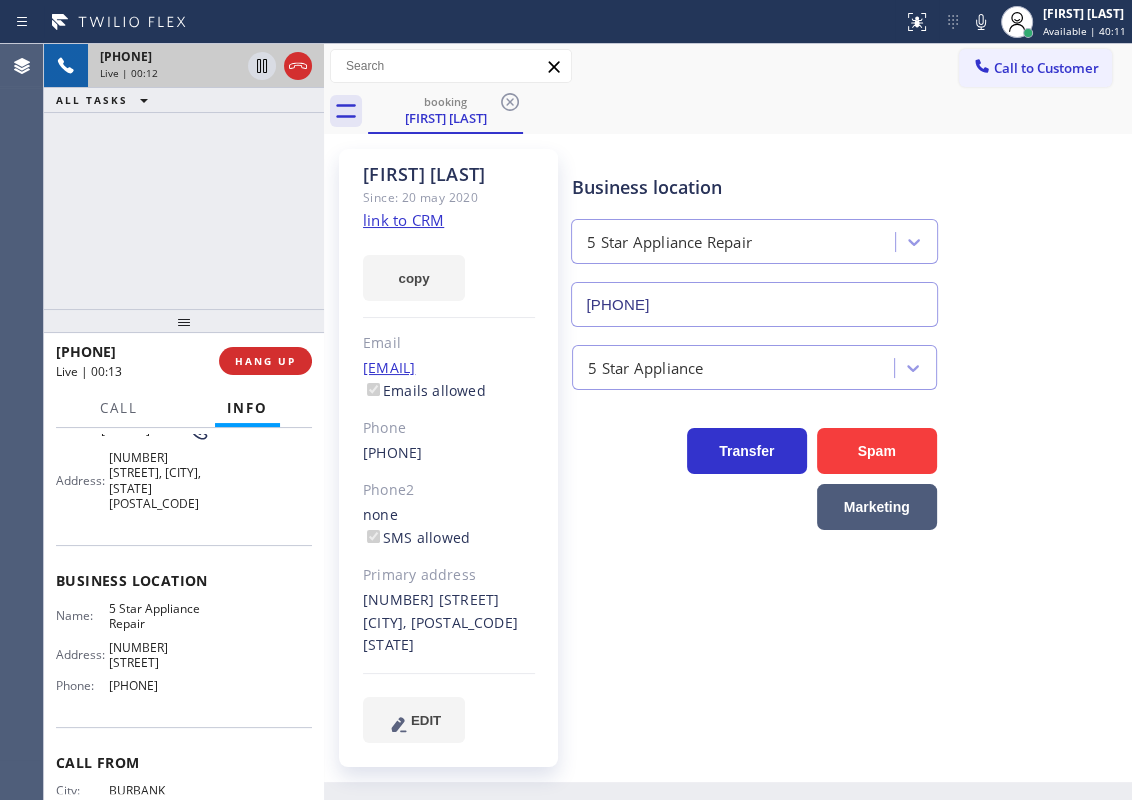 click on "(855) 731-4952" at bounding box center (754, 304) 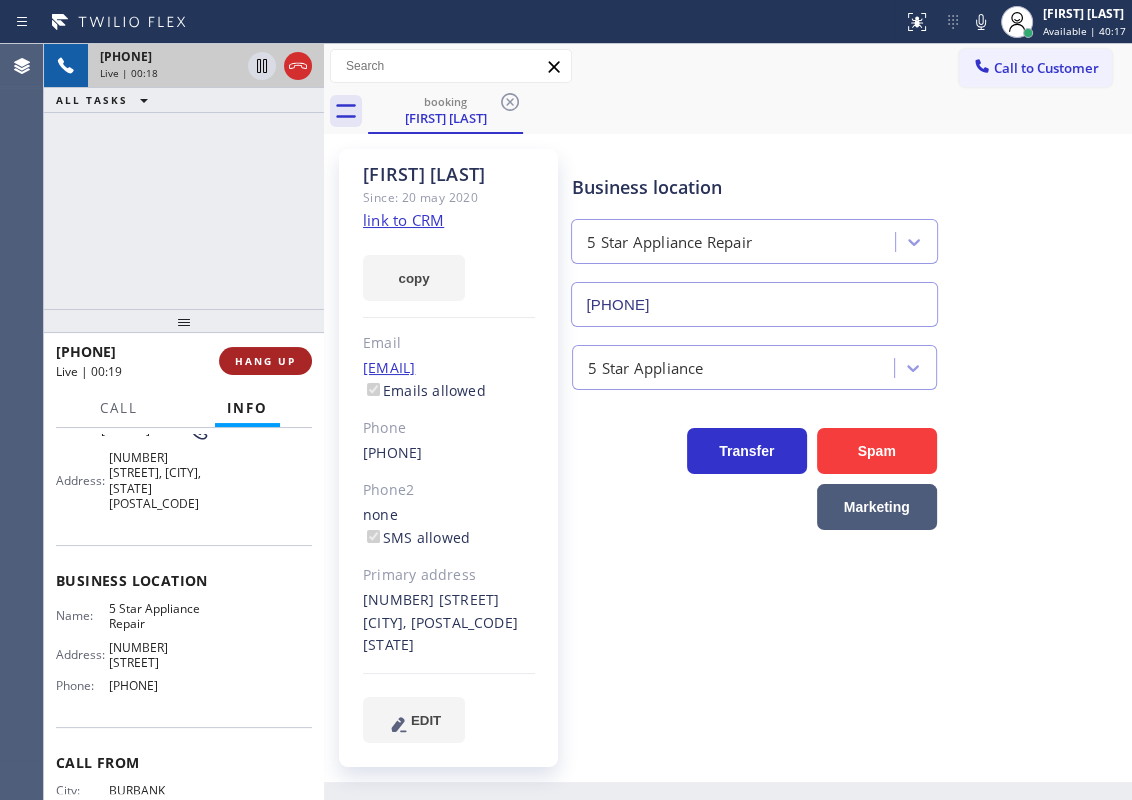 click on "HANG UP" at bounding box center (265, 361) 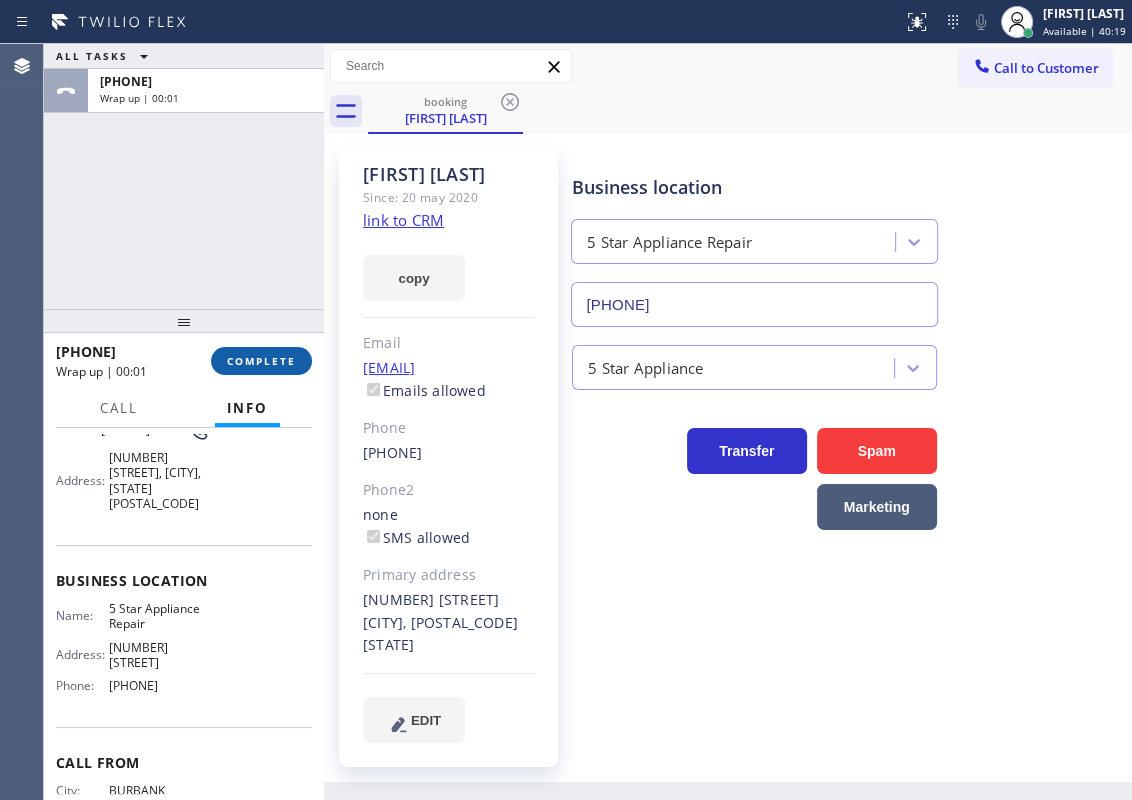 click on "COMPLETE" at bounding box center (261, 361) 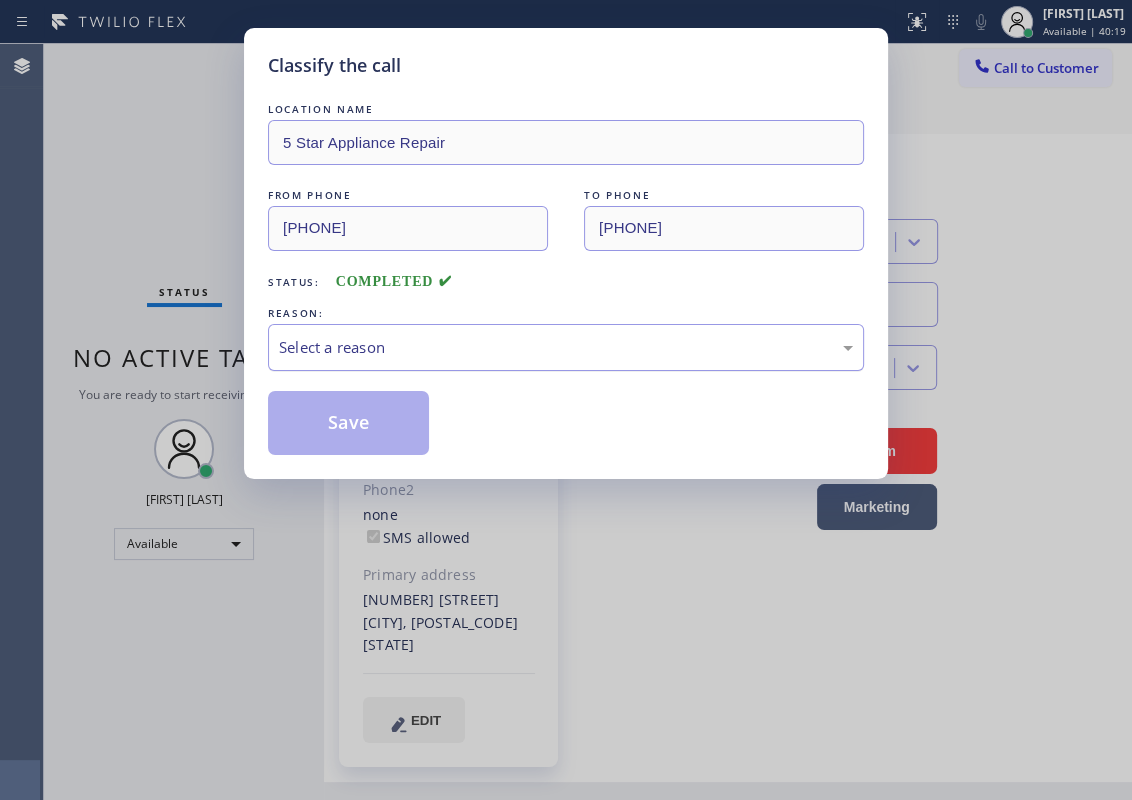 click on "Select a reason" at bounding box center [566, 347] 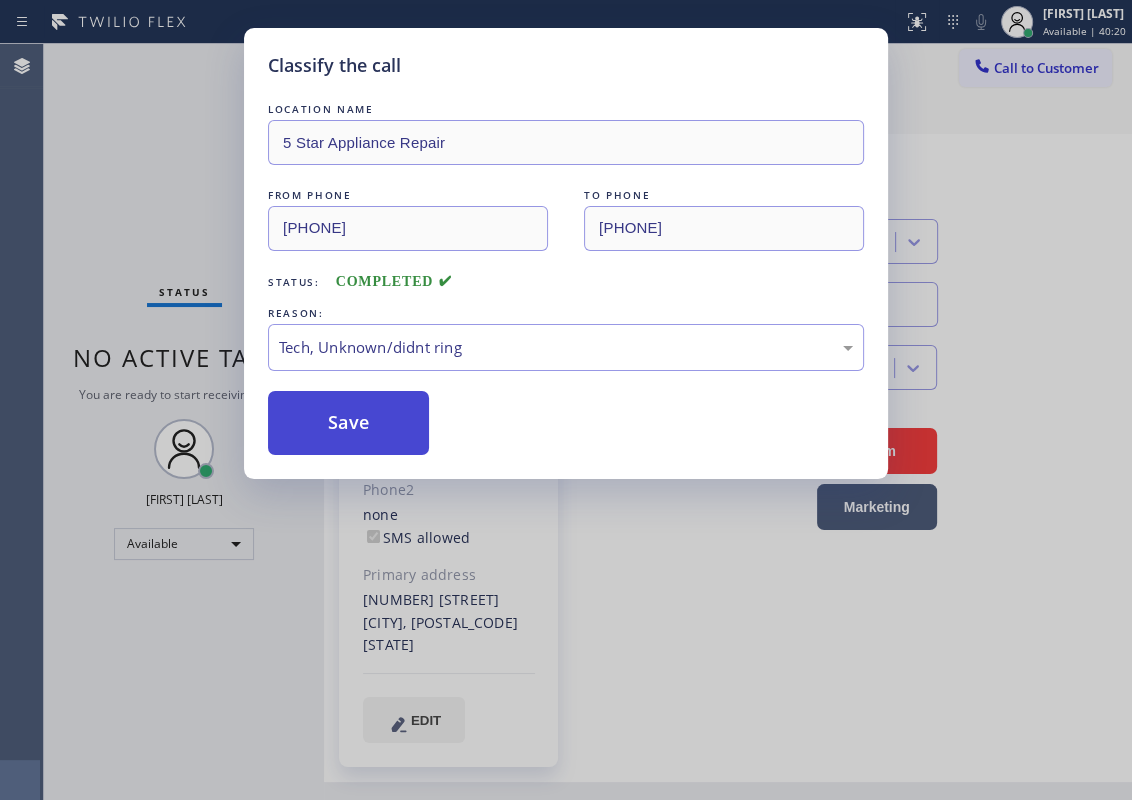 click on "Save" at bounding box center [348, 423] 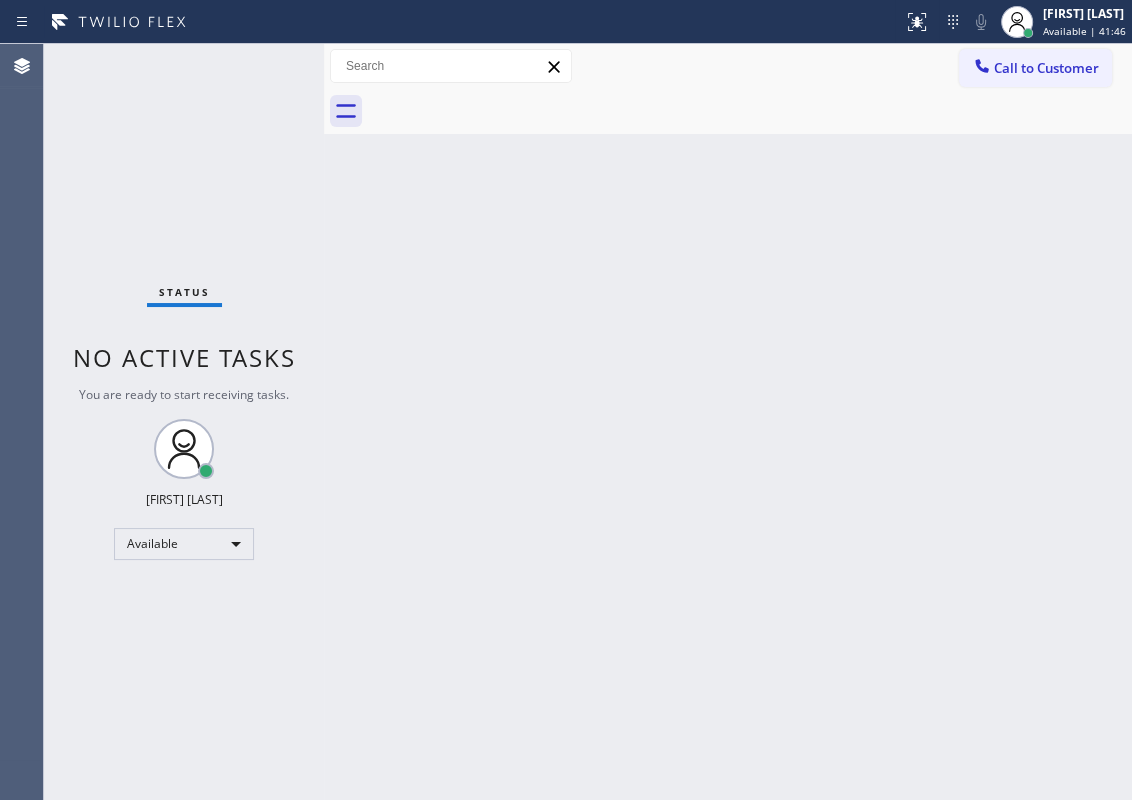 click on "Status   No active tasks     You are ready to start receiving tasks.   [FIRST] [LAST] Available" at bounding box center (184, 422) 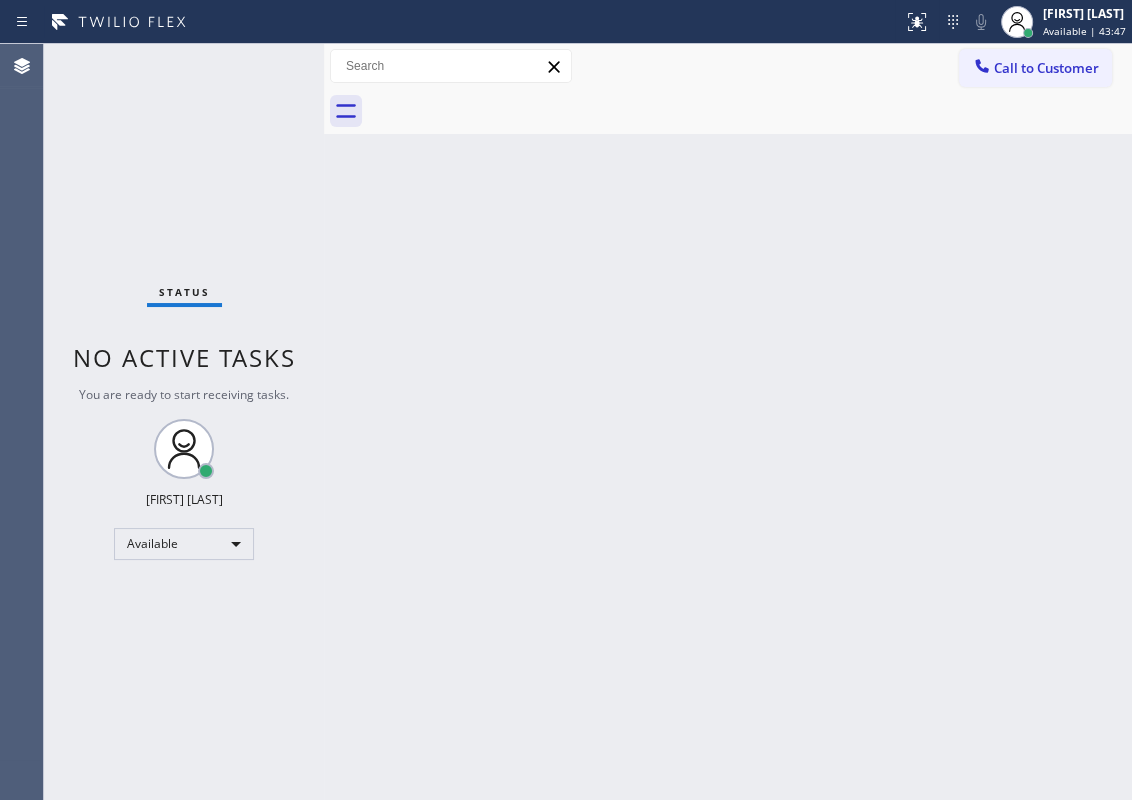 click on "Status   No active tasks     You are ready to start receiving tasks.   [FIRST] [LAST] Available" at bounding box center (184, 422) 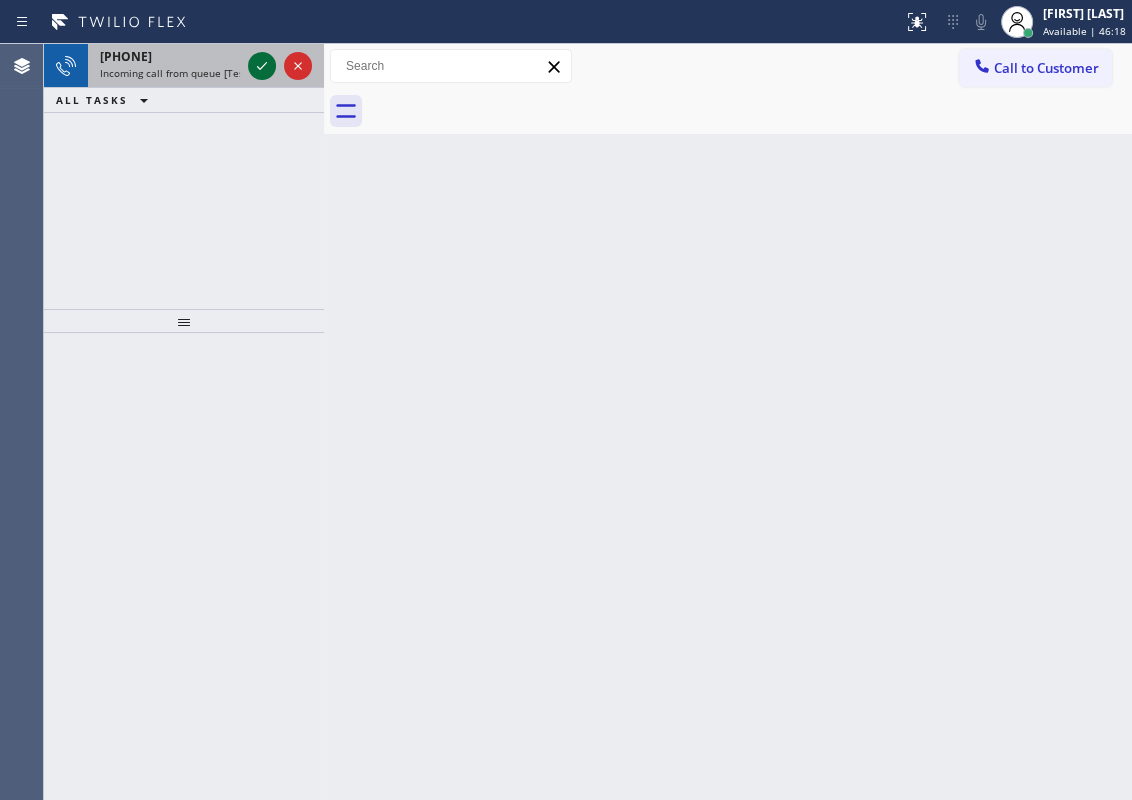 click 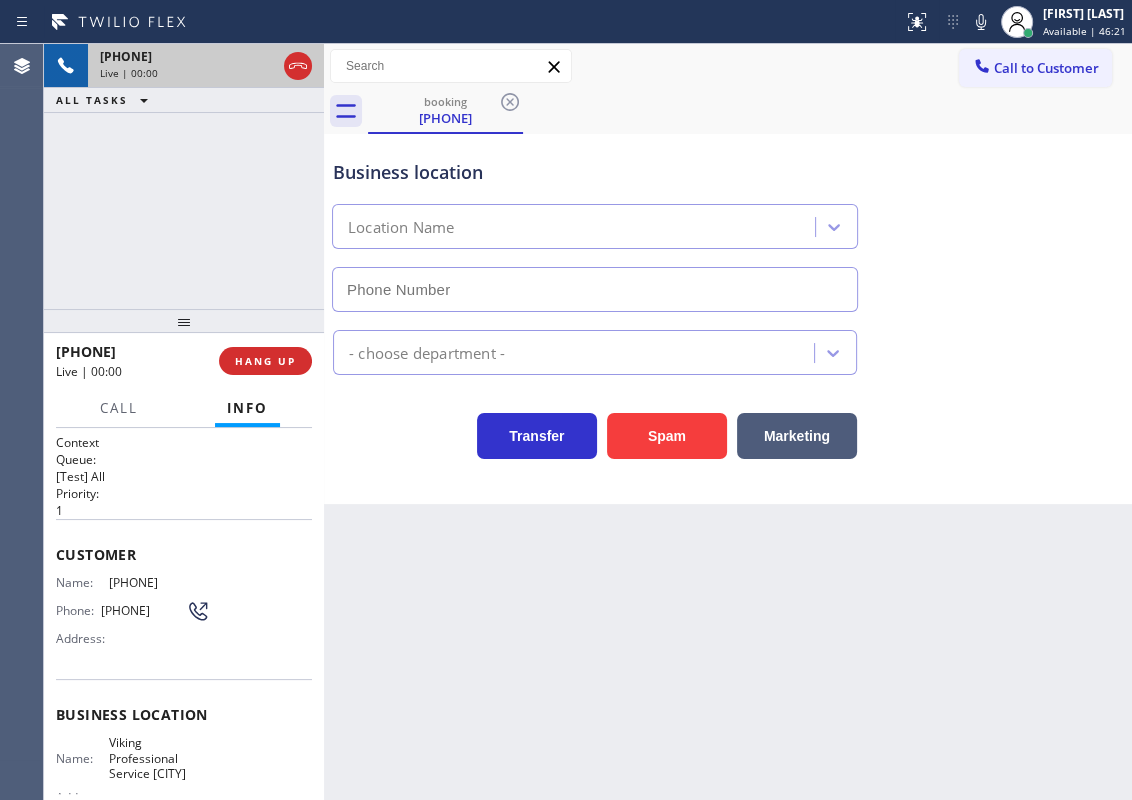type on "(332) 334-8089" 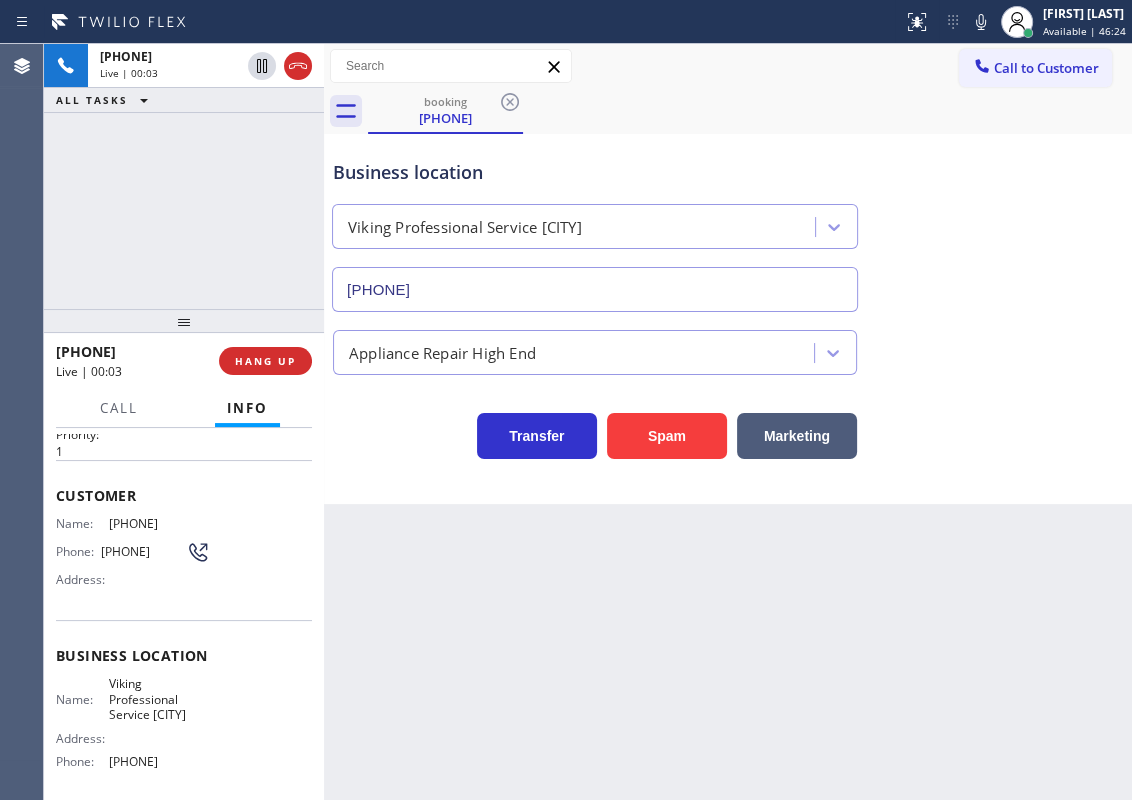 scroll, scrollTop: 90, scrollLeft: 0, axis: vertical 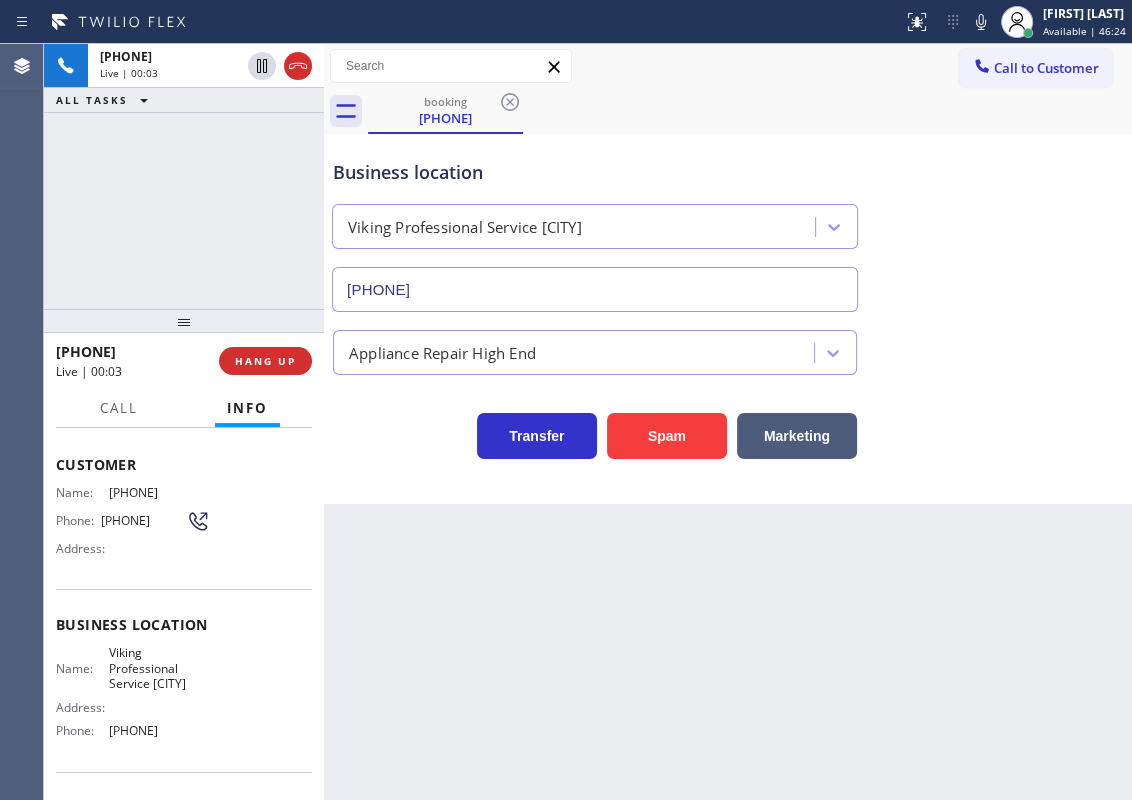 click on "Viking Professional Service New York" at bounding box center (159, 668) 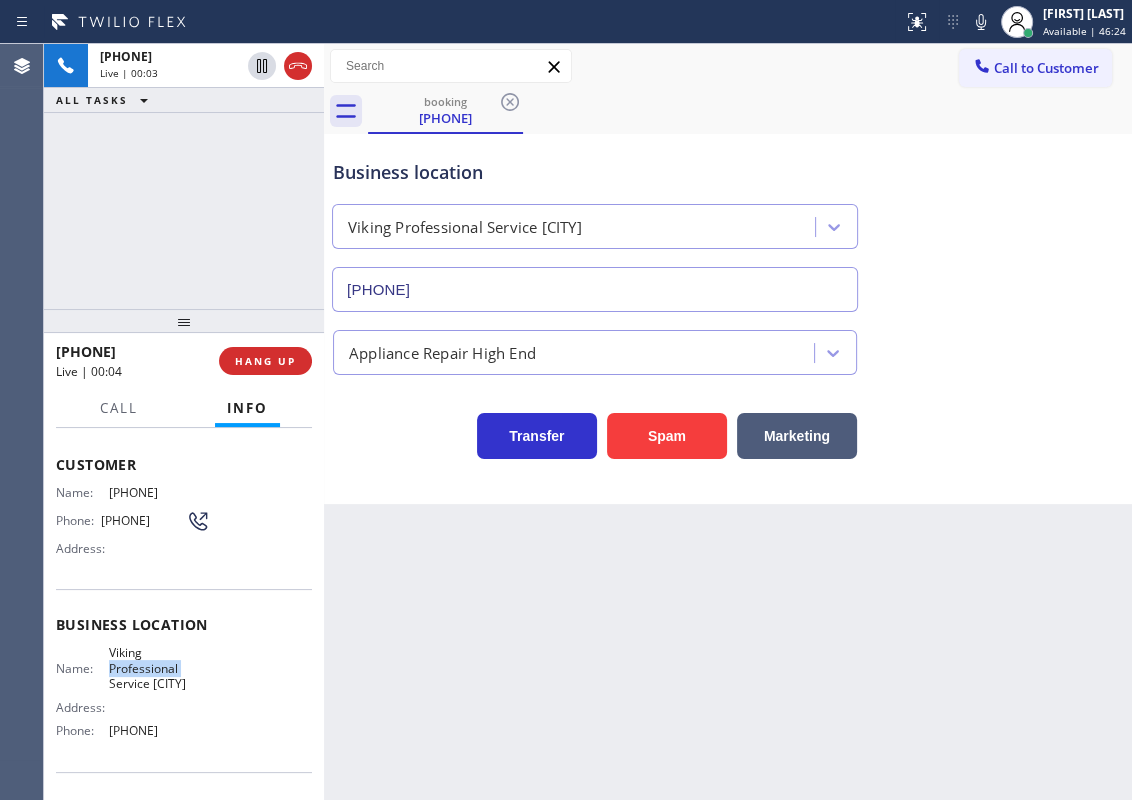 click on "Viking Professional Service New York" at bounding box center [159, 668] 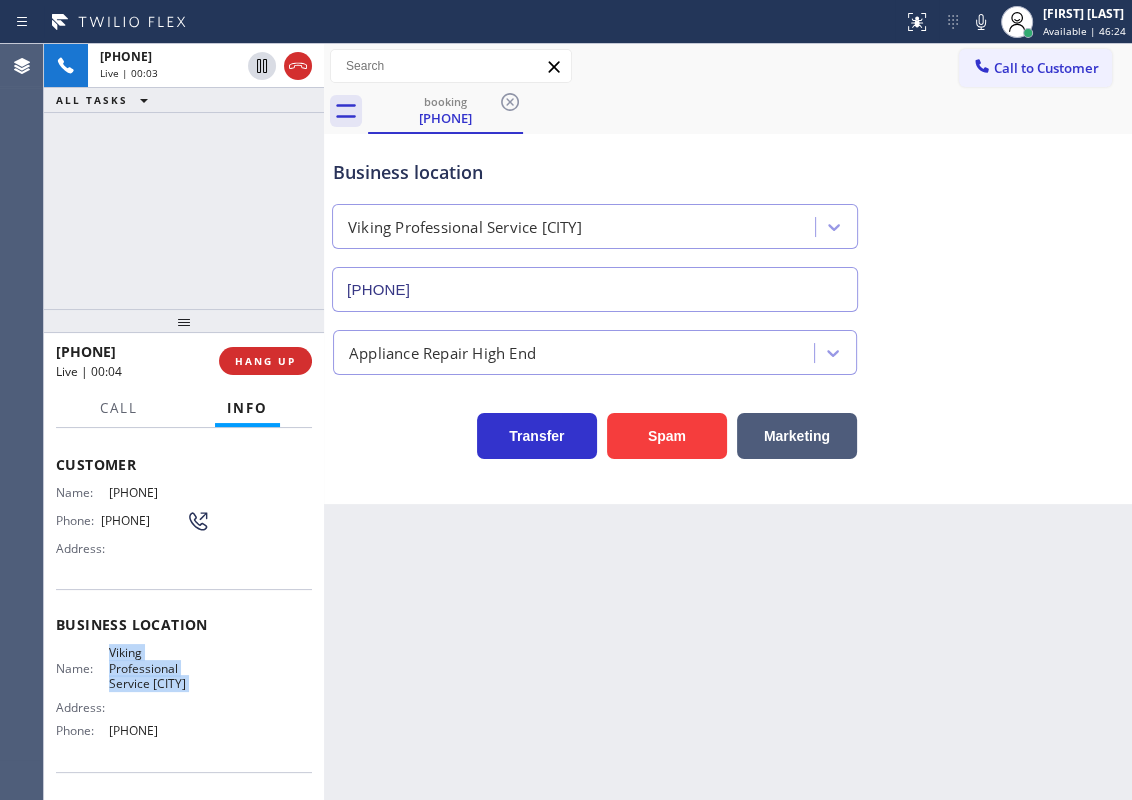 click on "Viking Professional Service New York" at bounding box center (159, 668) 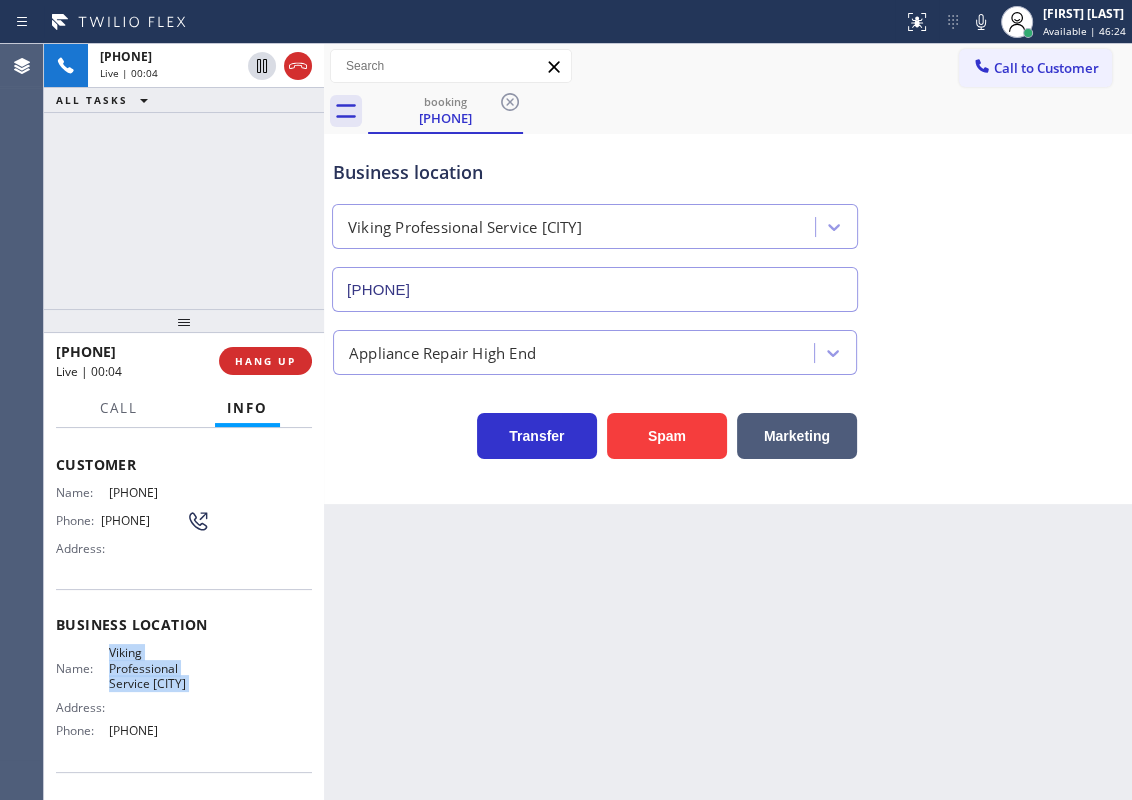 copy on "Viking Professional Service New York" 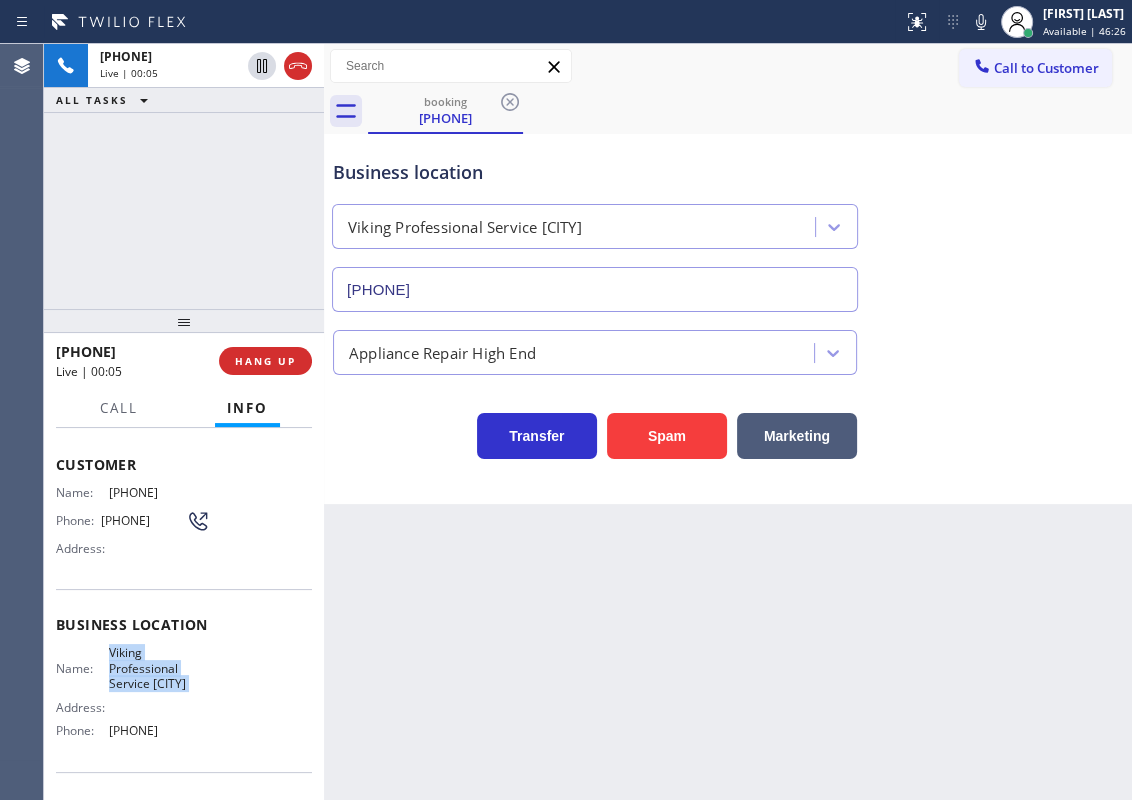 click on "(332) 334-8089" at bounding box center (595, 289) 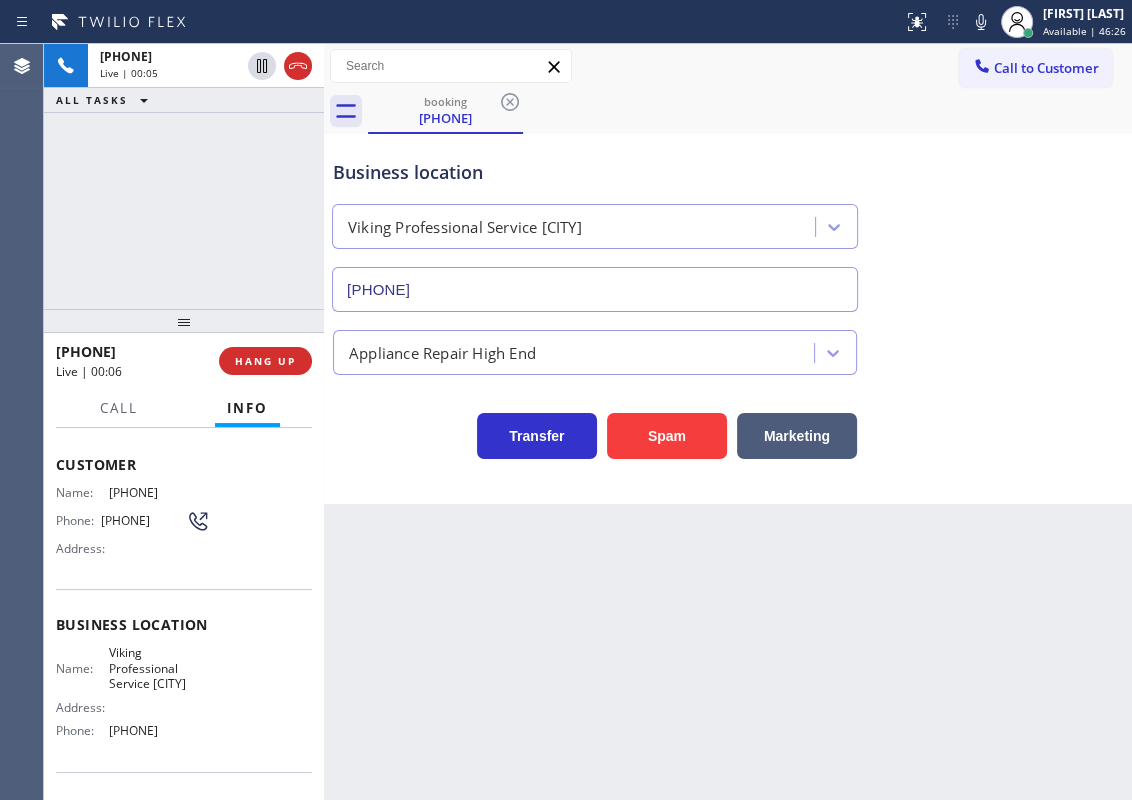 click on "(332) 334-8089" at bounding box center (595, 289) 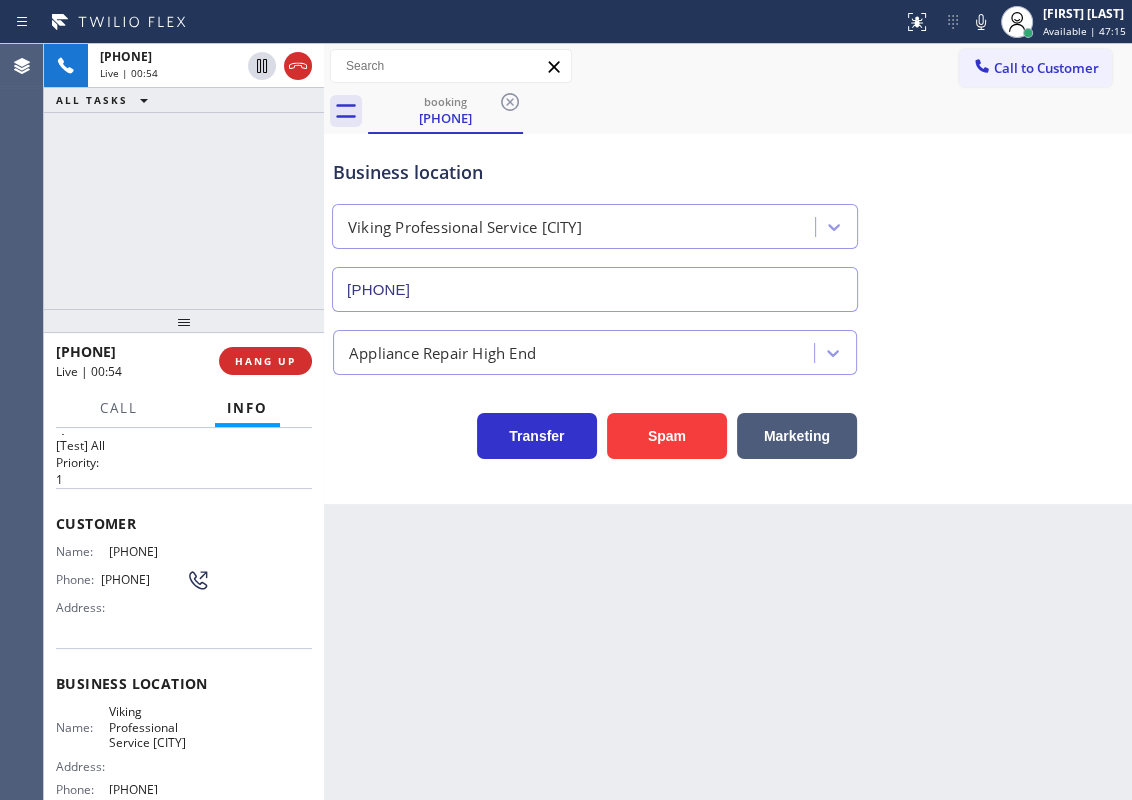 scroll, scrollTop: 0, scrollLeft: 0, axis: both 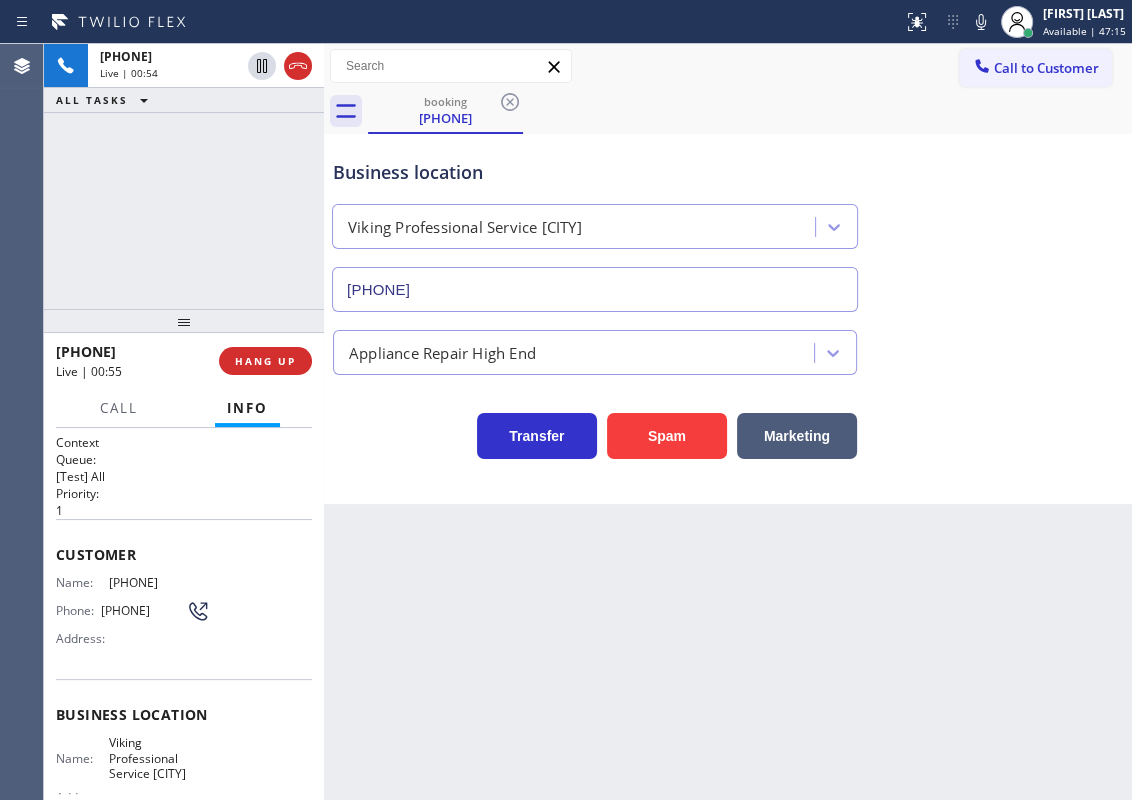 click on "Customer Name: (440) 223-2342 Phone: (440) 223-2342 Address:" at bounding box center (184, 599) 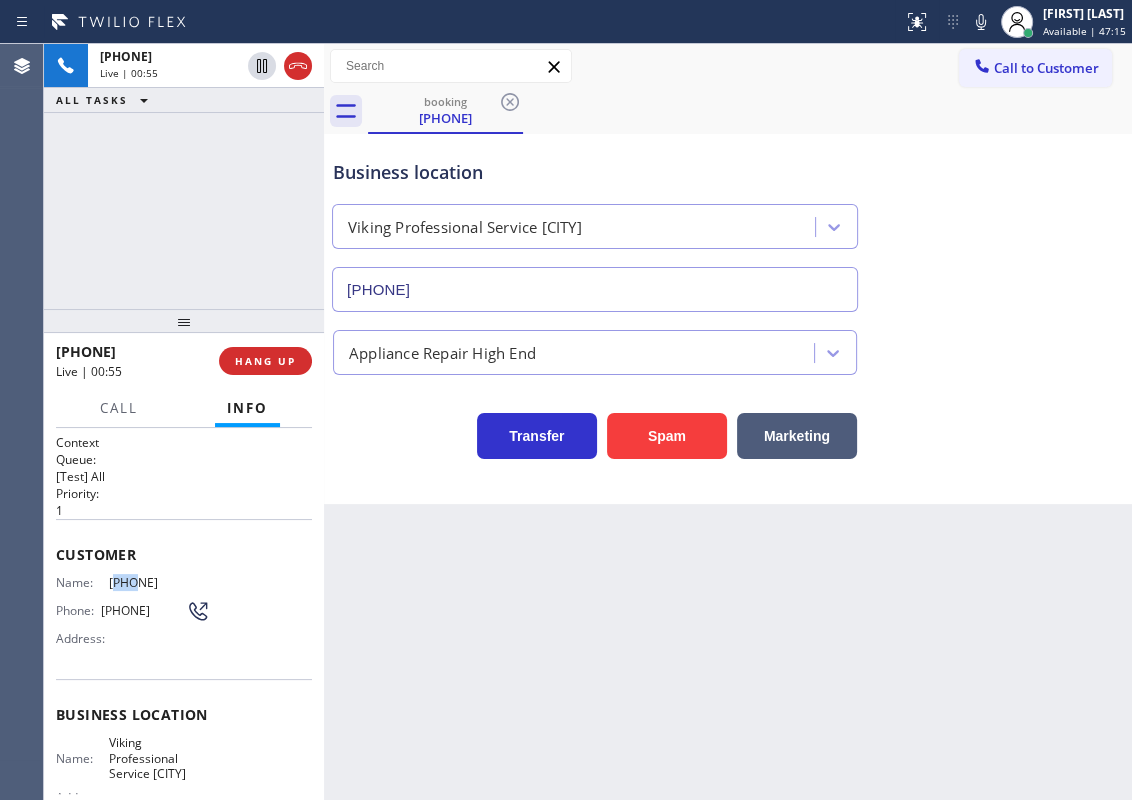 click on "Customer Name: (440) 223-2342 Phone: (440) 223-2342 Address:" at bounding box center (184, 599) 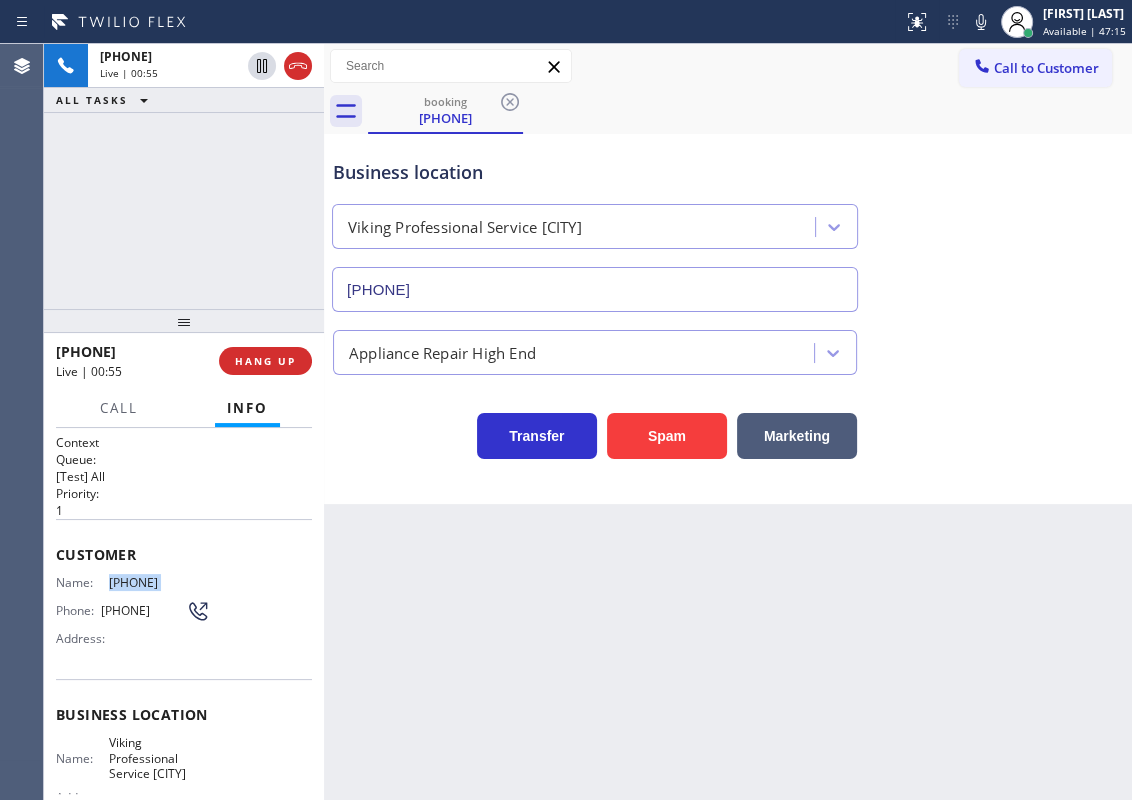 click on "Customer Name: (440) 223-2342 Phone: (440) 223-2342 Address:" at bounding box center [184, 599] 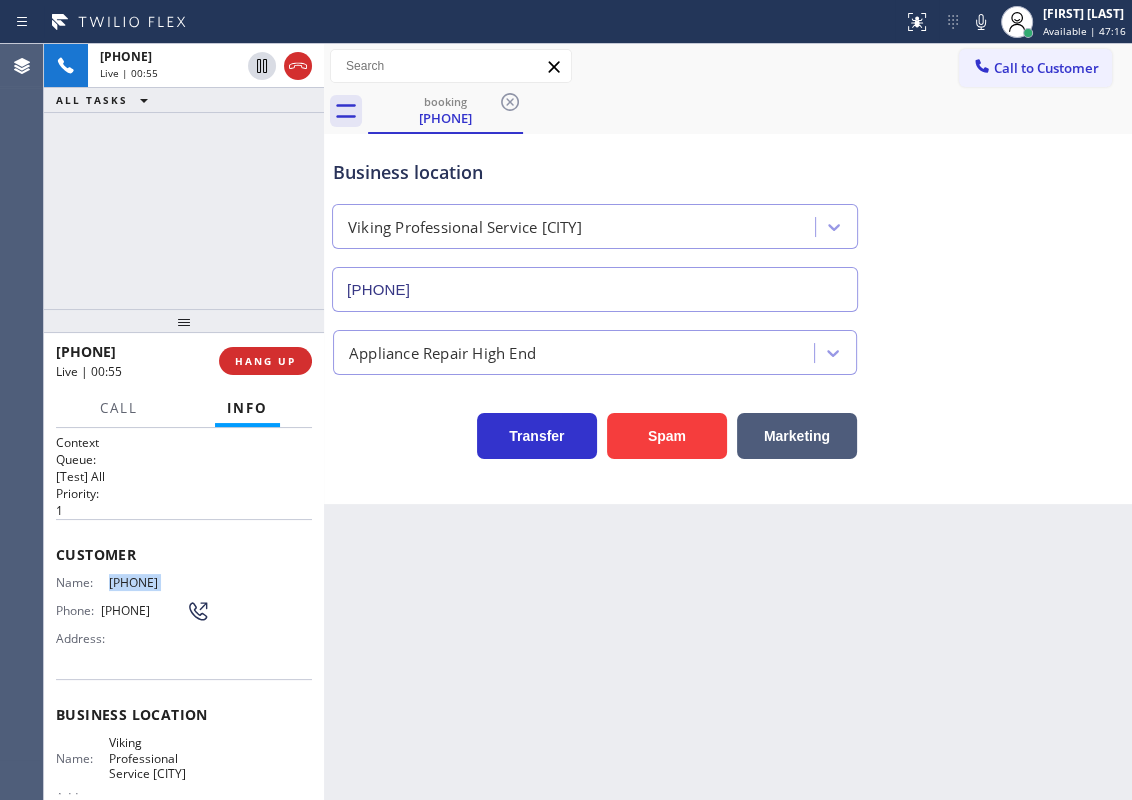 copy on "(440) 223-2342" 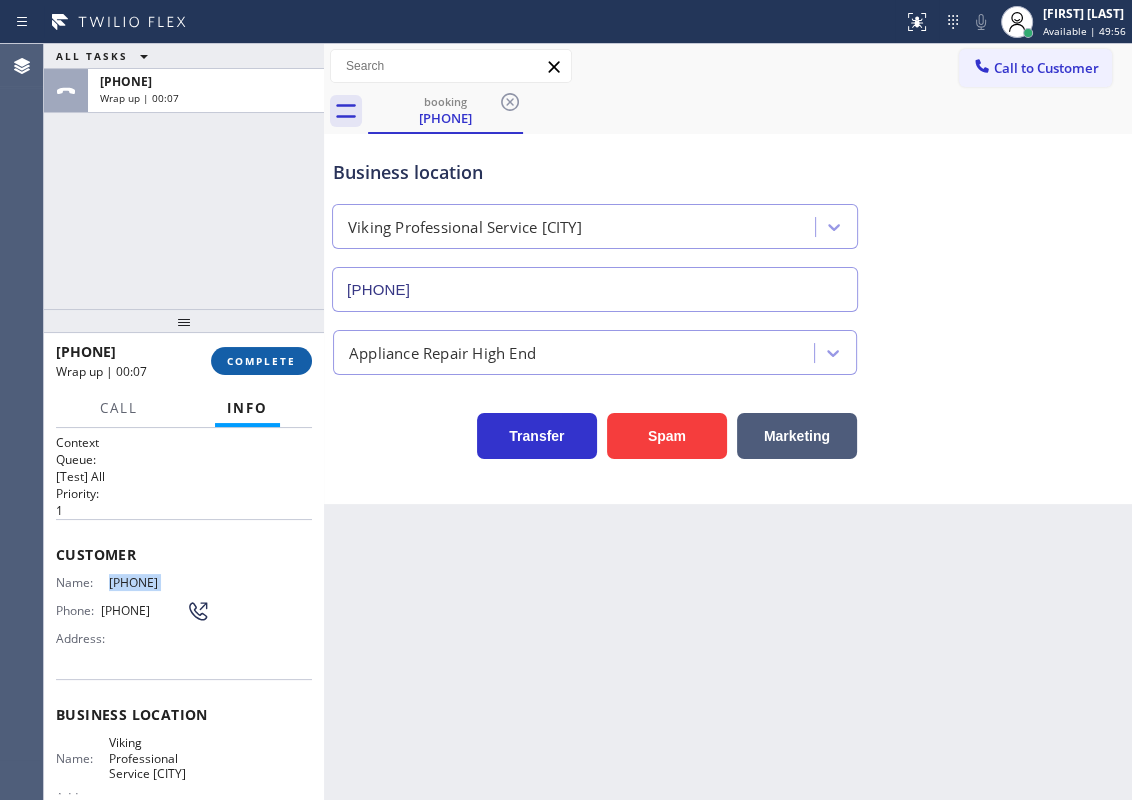 click on "COMPLETE" at bounding box center [261, 361] 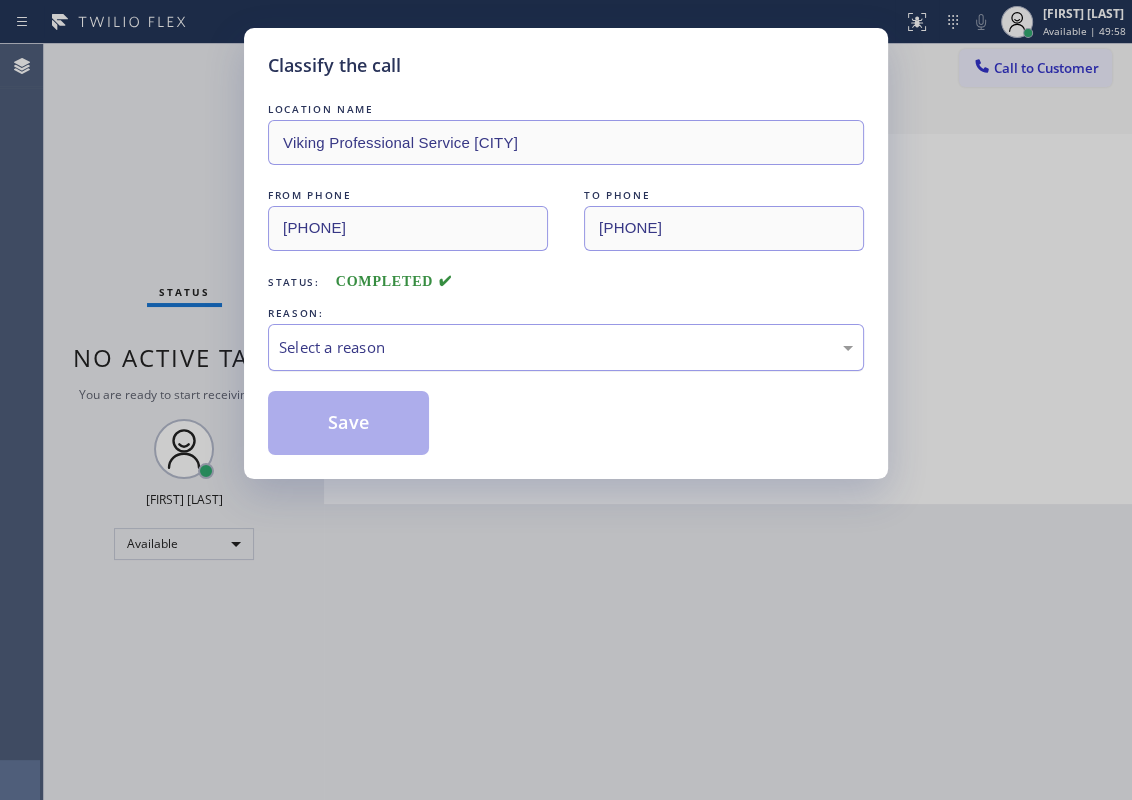 drag, startPoint x: 293, startPoint y: 350, endPoint x: 591, endPoint y: 365, distance: 298.3773 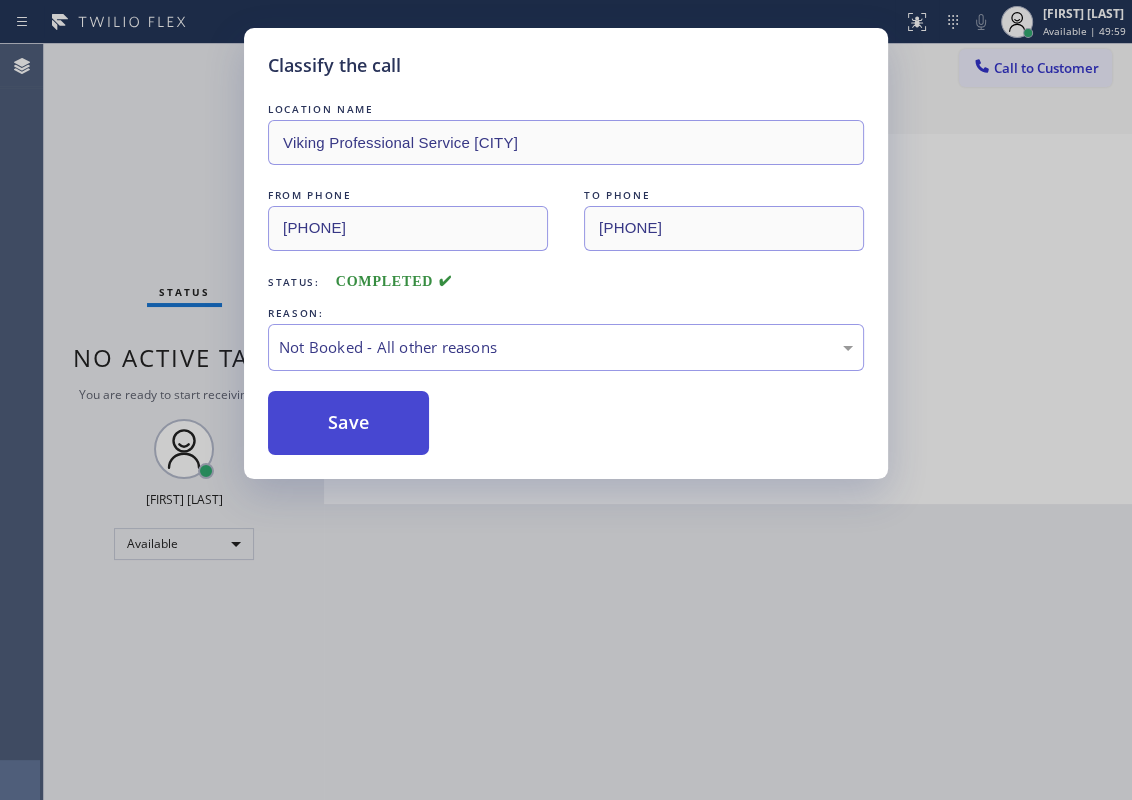 click on "Save" at bounding box center (348, 423) 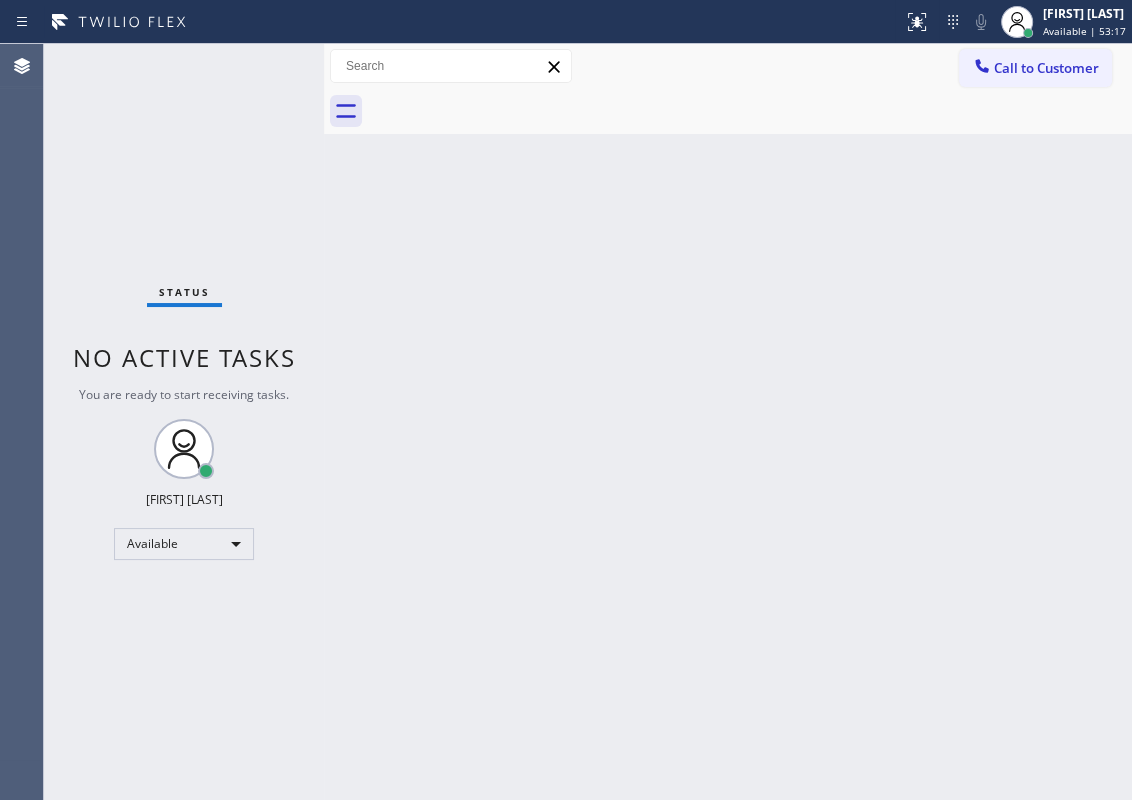 click on "Back to Dashboard Change Sender ID Customers Technicians Select a contact Outbound call Technician Search Technician Your caller id phone number Your caller id phone number Call Technician info Name   Phone none Address none Change Sender ID HVAC +18559994417 5 Star Appliance +18557314952 Appliance Repair +18554611149 Plumbing +18889090120 Air Duct Cleaning +18006865038  Electricians +18005688664 Cancel Change Check personal SMS Reset Change No tabs Call to Customer Outbound call Location Search location Your caller id phone number Customer number Call Outbound call Technician Search Technician Your caller id phone number Your caller id phone number Call" at bounding box center [728, 422] 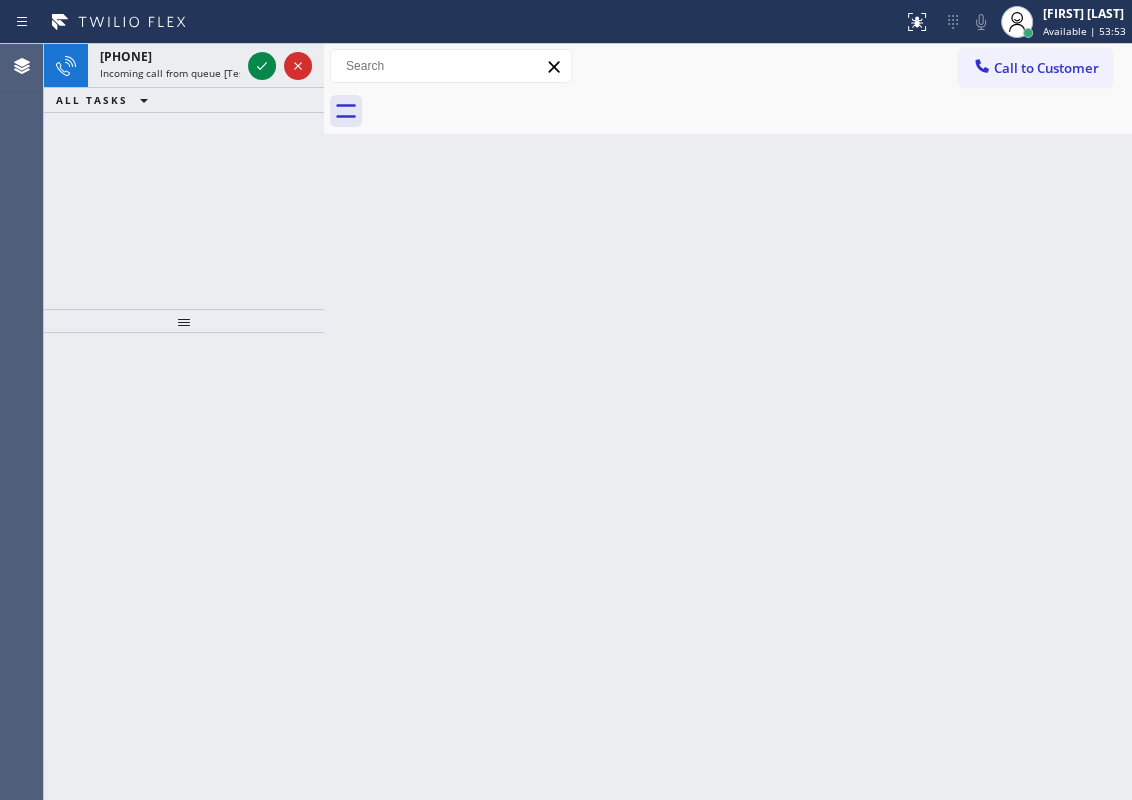 drag, startPoint x: 1071, startPoint y: 508, endPoint x: 549, endPoint y: 363, distance: 541.7647 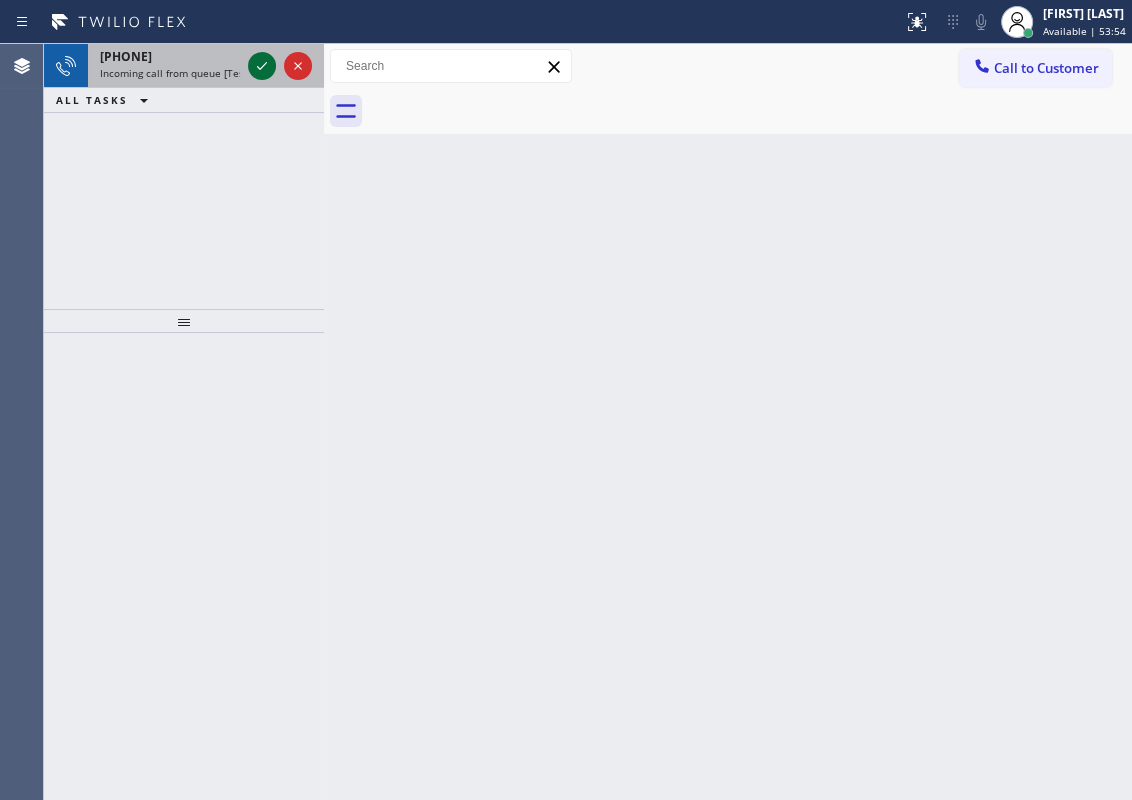 click 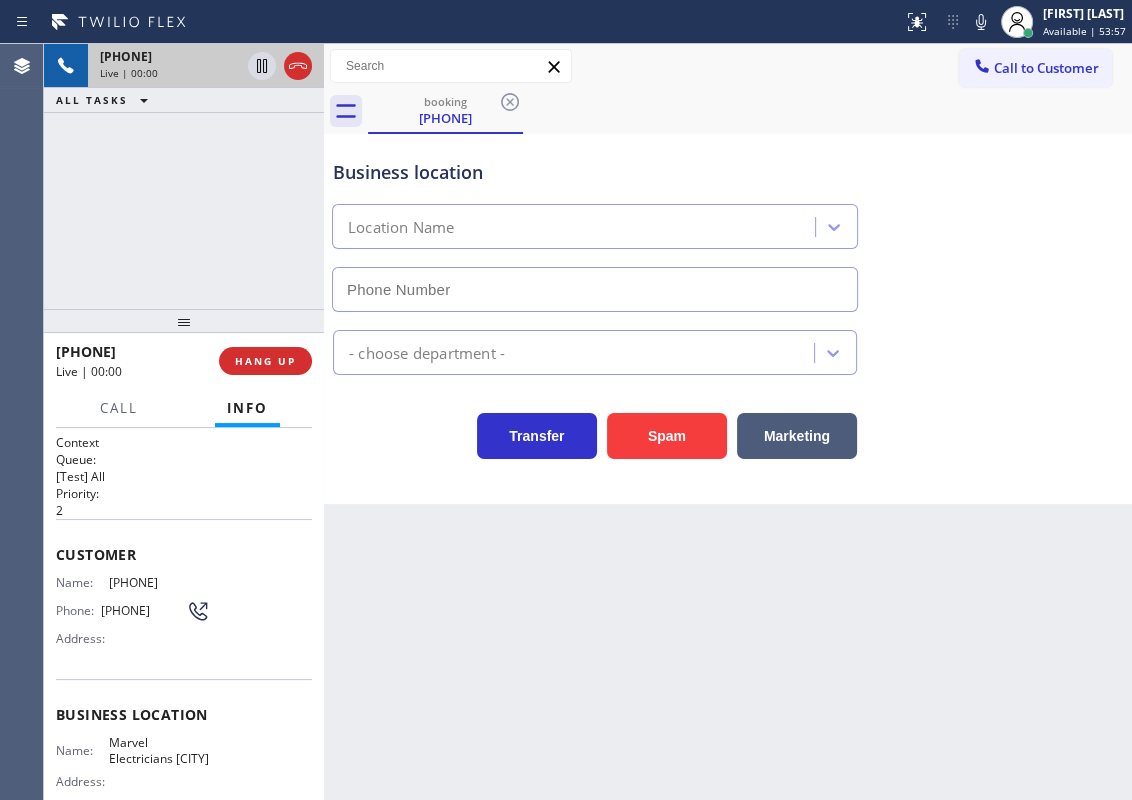 type on "(310) 818-7604" 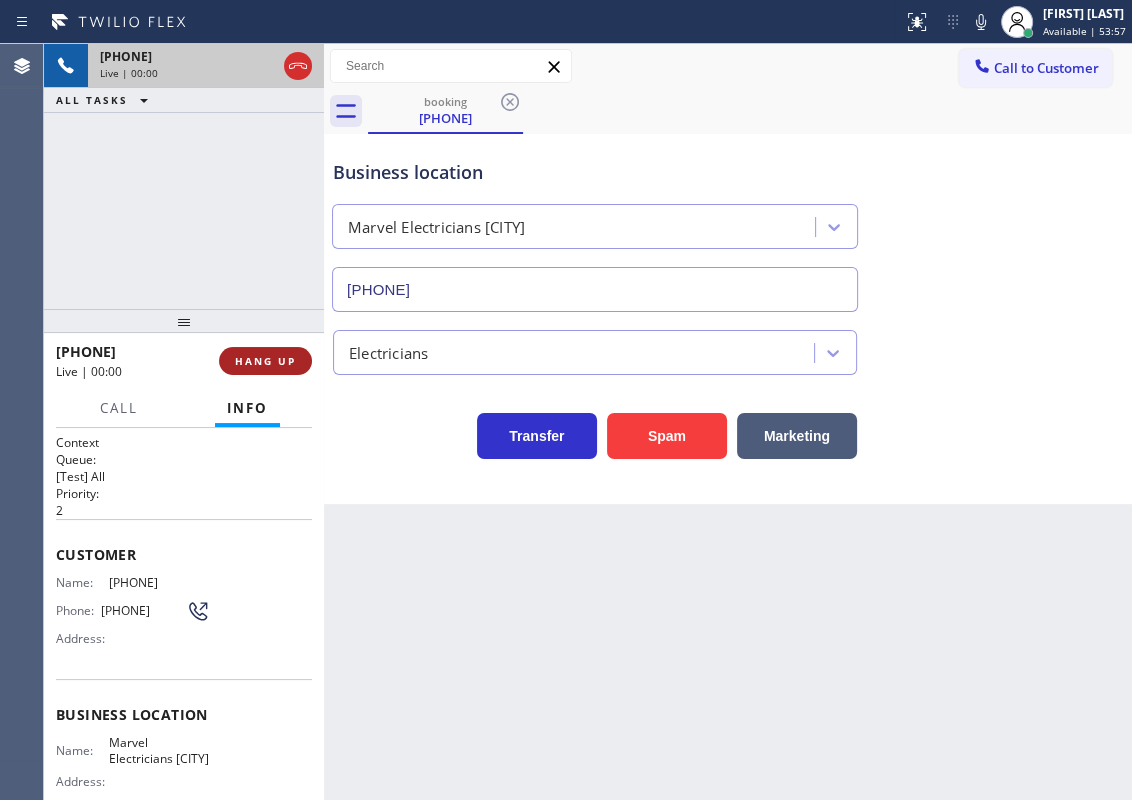 click on "HANG UP" at bounding box center [265, 361] 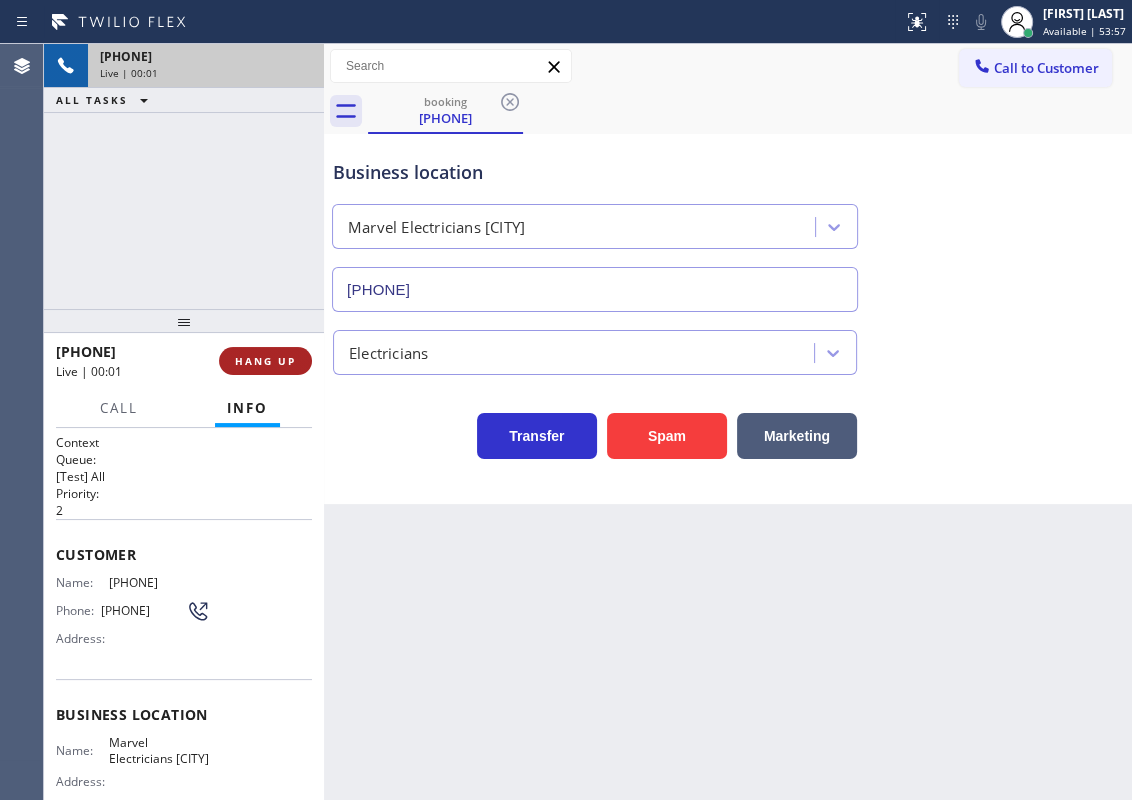 click on "HANG UP" at bounding box center (265, 361) 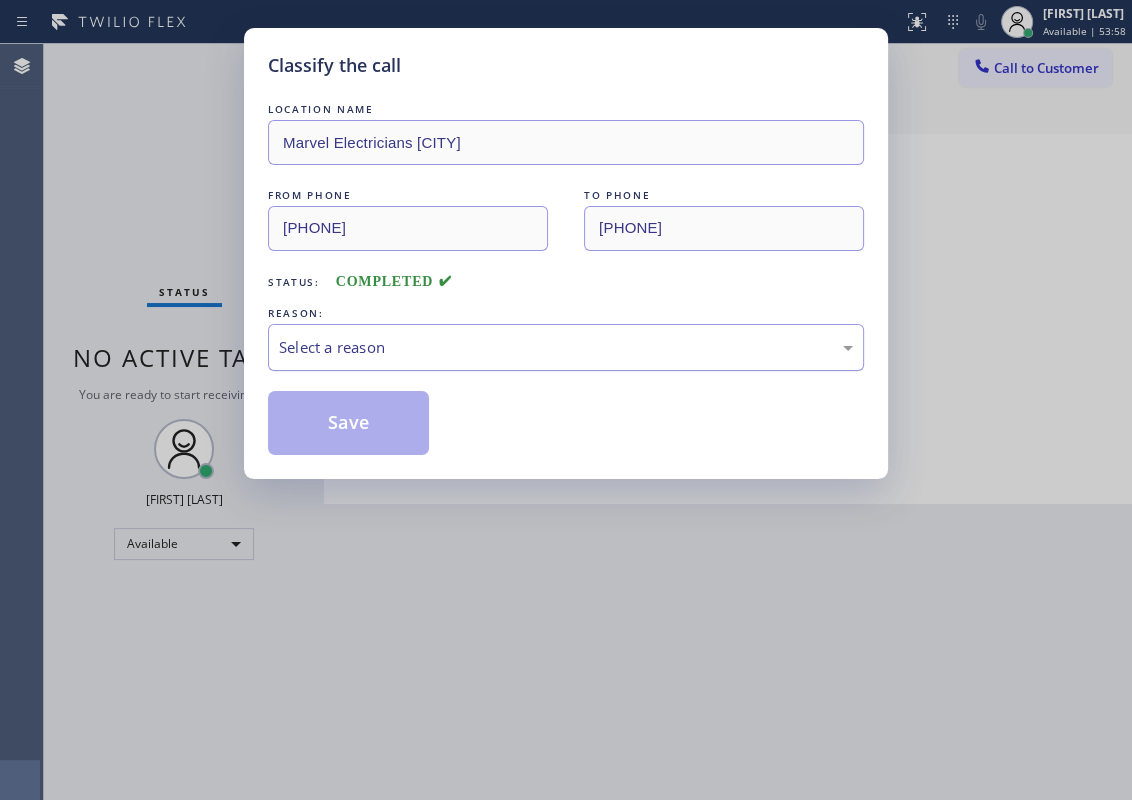 click on "Select a reason" at bounding box center (566, 347) 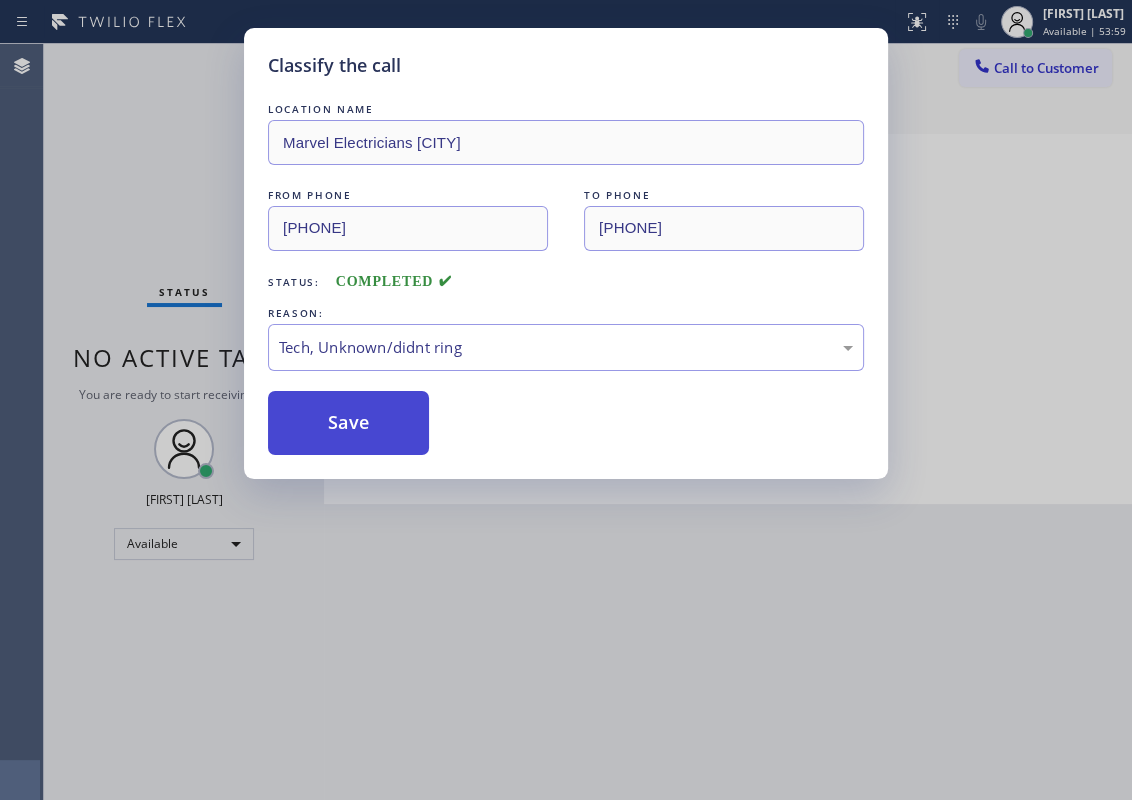 click on "Save" at bounding box center (348, 423) 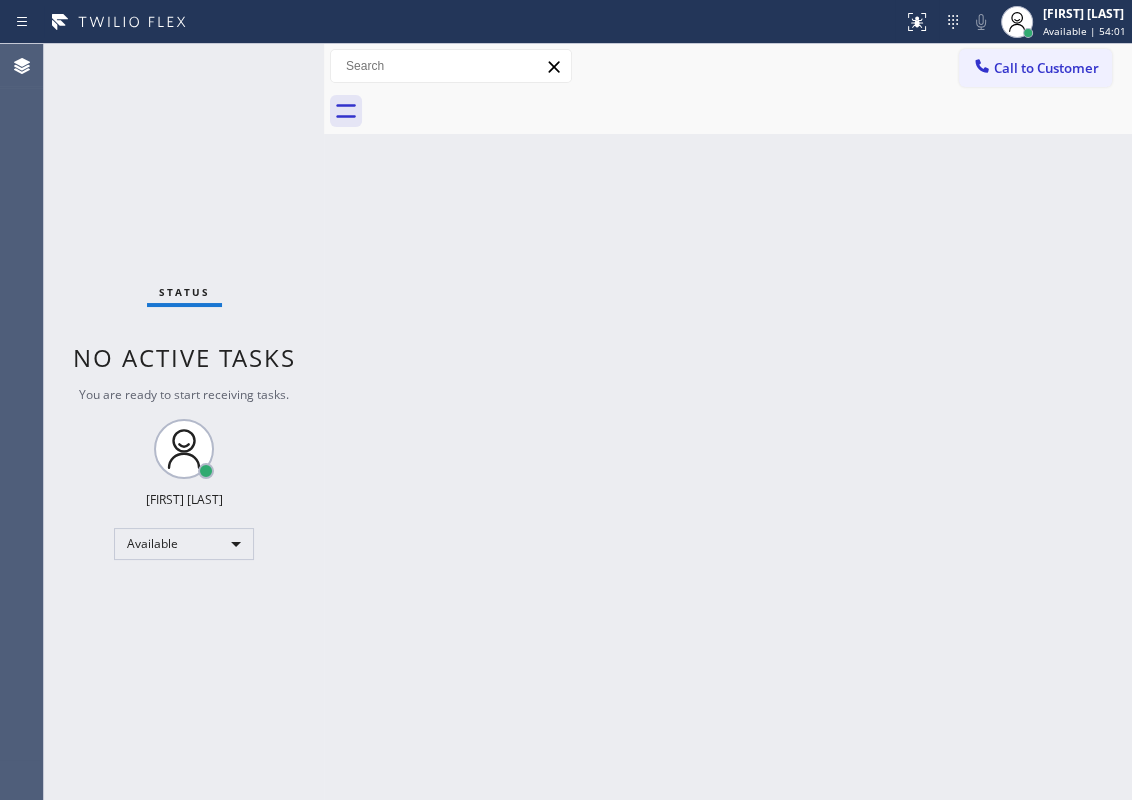 click on "Back to Dashboard Change Sender ID Customers Technicians Select a contact Outbound call Technician Search Technician Your caller id phone number Your caller id phone number Call Technician info Name   Phone none Address none Change Sender ID HVAC +18559994417 5 Star Appliance +18557314952 Appliance Repair +18554611149 Plumbing +18889090120 Air Duct Cleaning +18006865038  Electricians +18005688664 Cancel Change Check personal SMS Reset Change No tabs Call to Customer Outbound call Location Search location Your caller id phone number Customer number Call Outbound call Technician Search Technician Your caller id phone number Your caller id phone number Call" at bounding box center (728, 422) 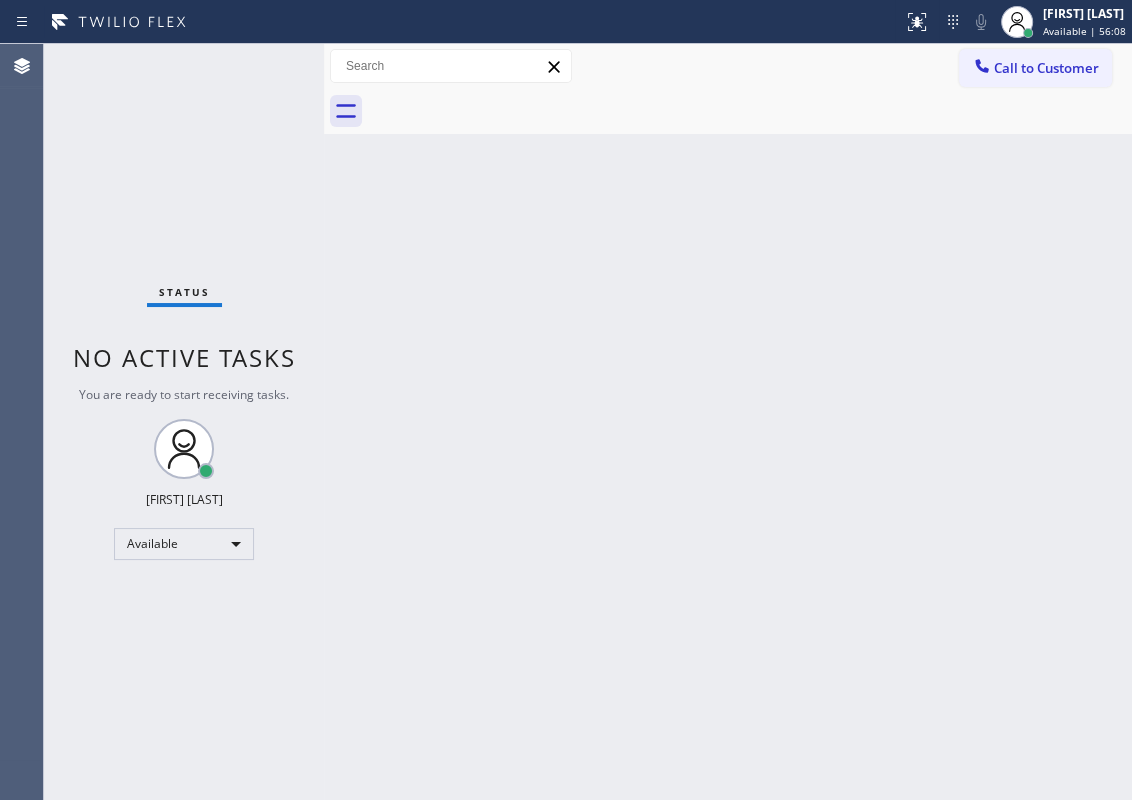 click on "Back to Dashboard Change Sender ID Customers Technicians Select a contact Outbound call Technician Search Technician Your caller id phone number Your caller id phone number Call Technician info Name   Phone none Address none Change Sender ID HVAC +18559994417 5 Star Appliance +18557314952 Appliance Repair +18554611149 Plumbing +18889090120 Air Duct Cleaning +18006865038  Electricians +18005688664 Cancel Change Check personal SMS Reset Change No tabs Call to Customer Outbound call Location Search location Your caller id phone number Customer number Call Outbound call Technician Search Technician Your caller id phone number Your caller id phone number Call" at bounding box center [728, 422] 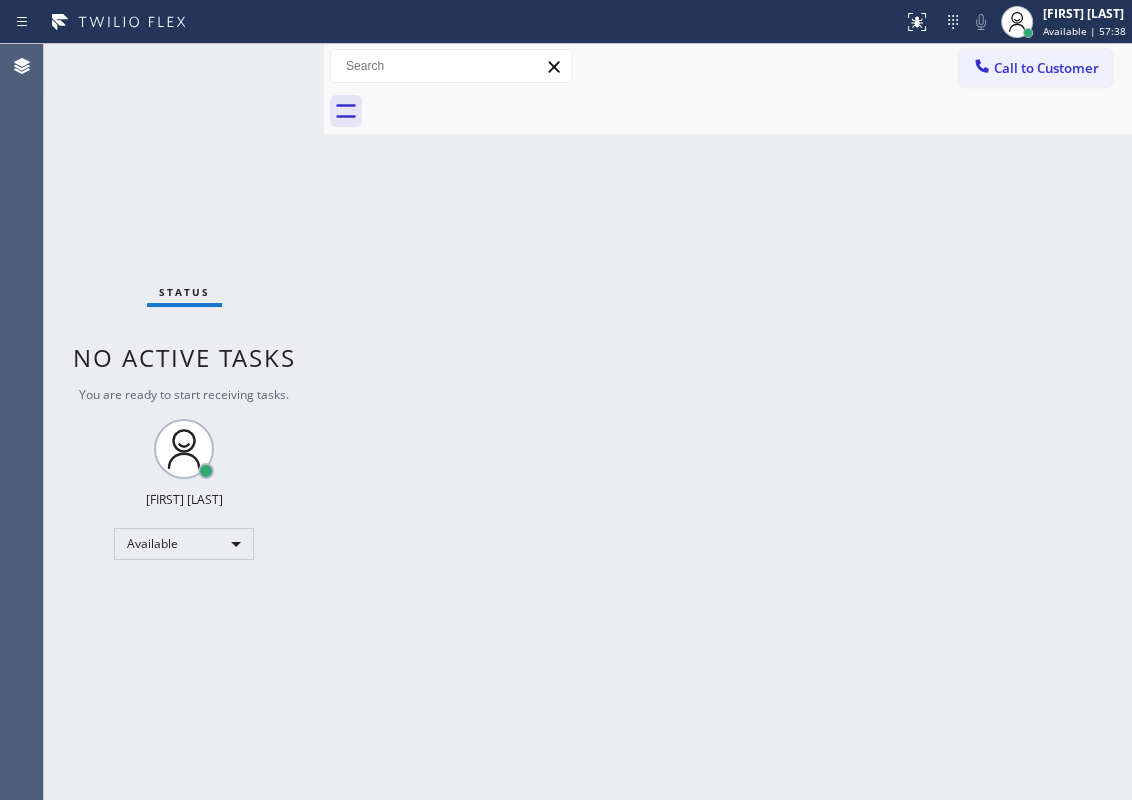 click on "Back to Dashboard Change Sender ID Customers Technicians Select a contact Outbound call Technician Search Technician Your caller id phone number Your caller id phone number Call Technician info Name   Phone none Address none Change Sender ID HVAC +18559994417 5 Star Appliance +18557314952 Appliance Repair +18554611149 Plumbing +18889090120 Air Duct Cleaning +18006865038  Electricians +18005688664 Cancel Change Check personal SMS Reset Change No tabs Call to Customer Outbound call Location Search location Your caller id phone number Customer number Call Outbound call Technician Search Technician Your caller id phone number Your caller id phone number Call" at bounding box center (728, 422) 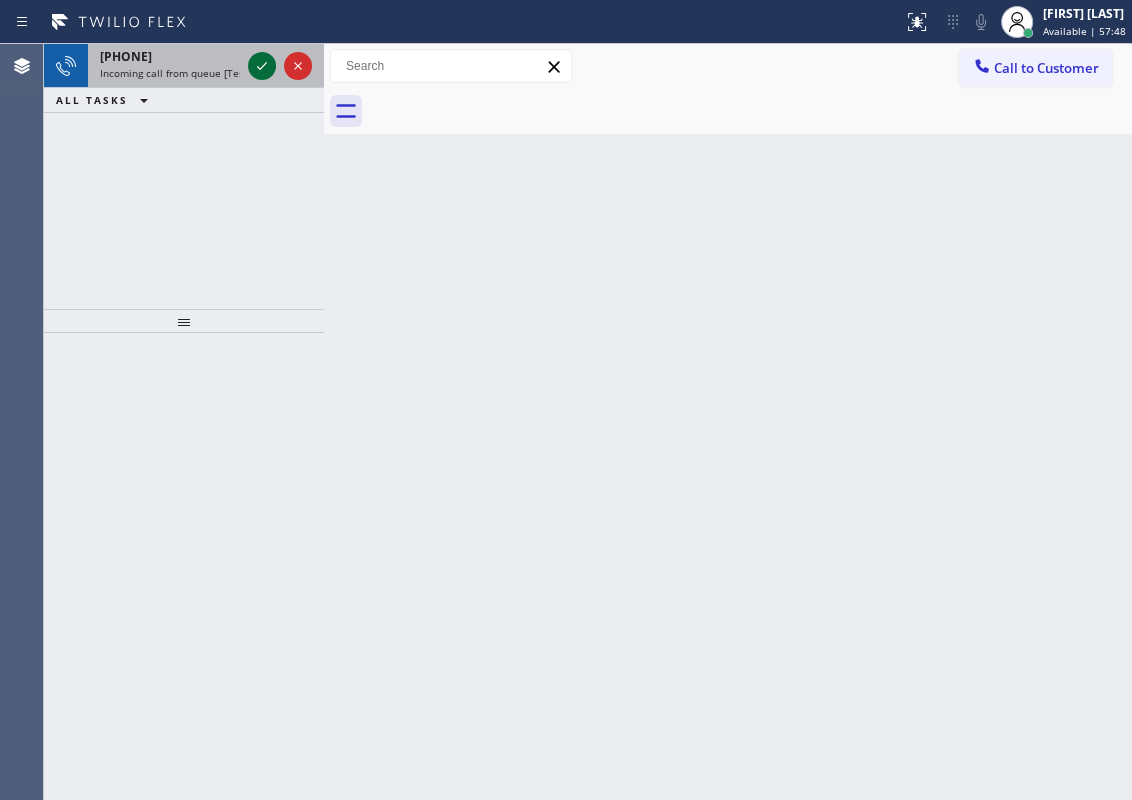 click 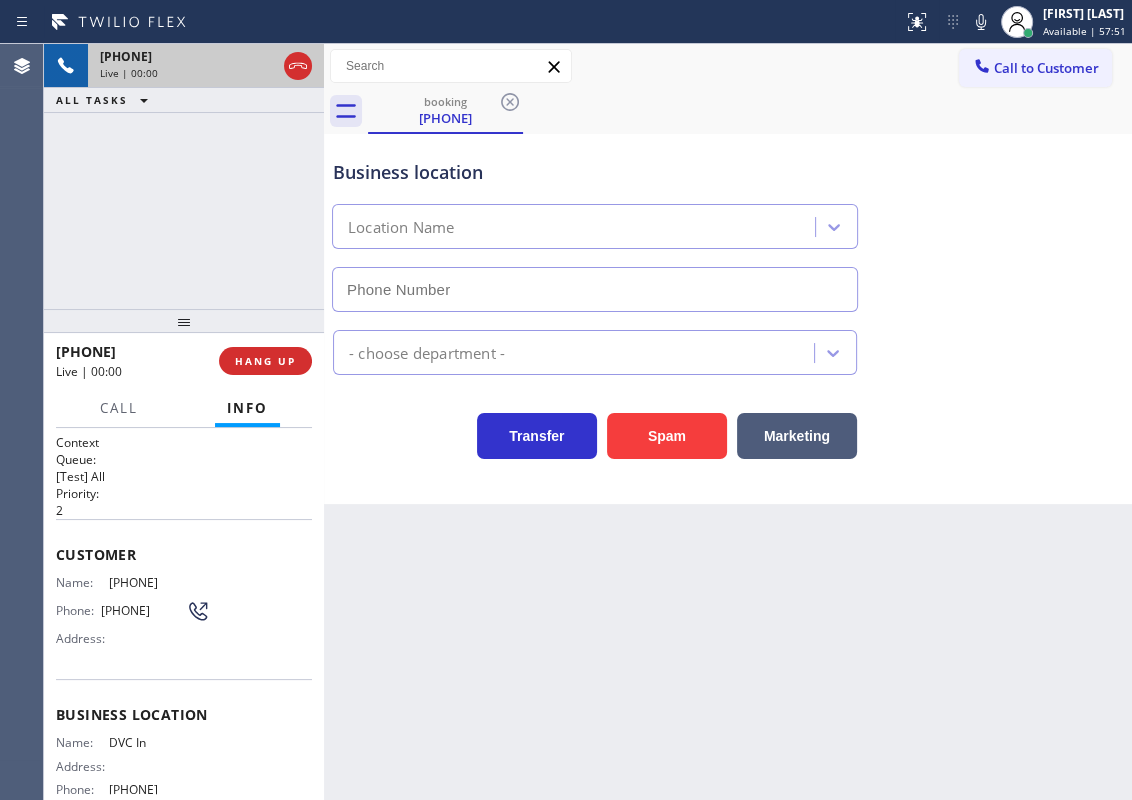 type on "(213) 770-4767" 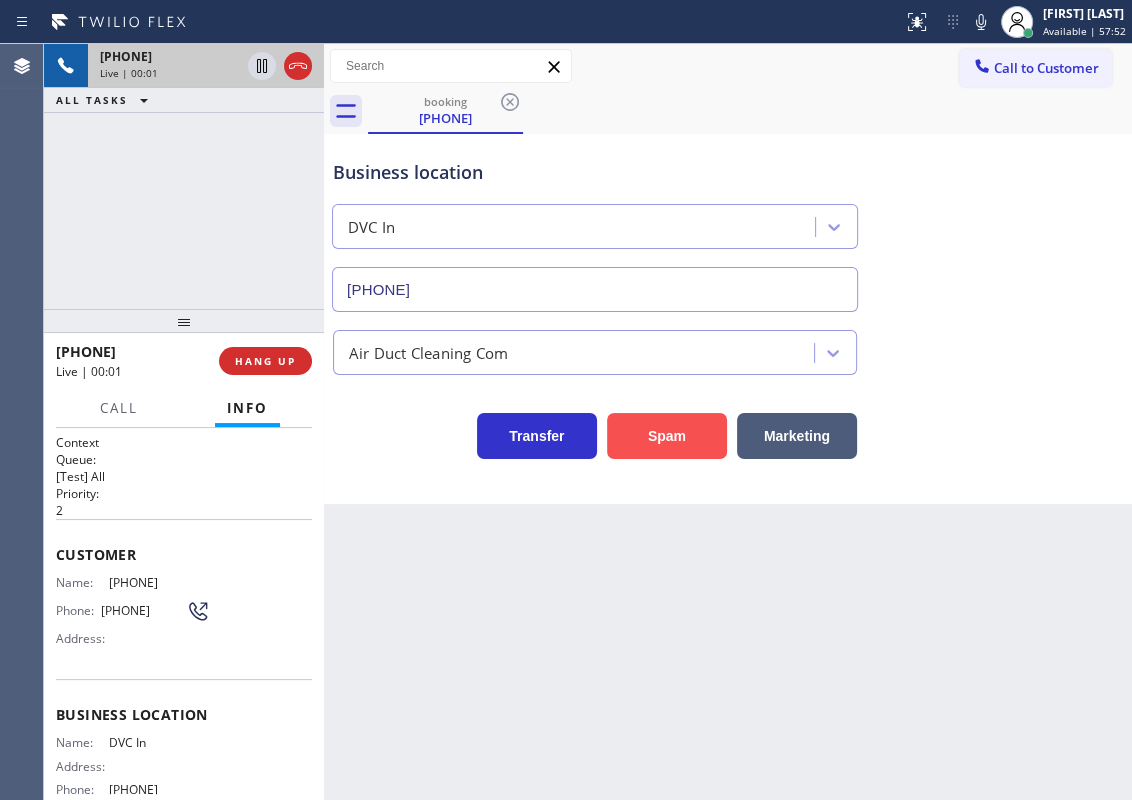 click on "Spam" at bounding box center (667, 436) 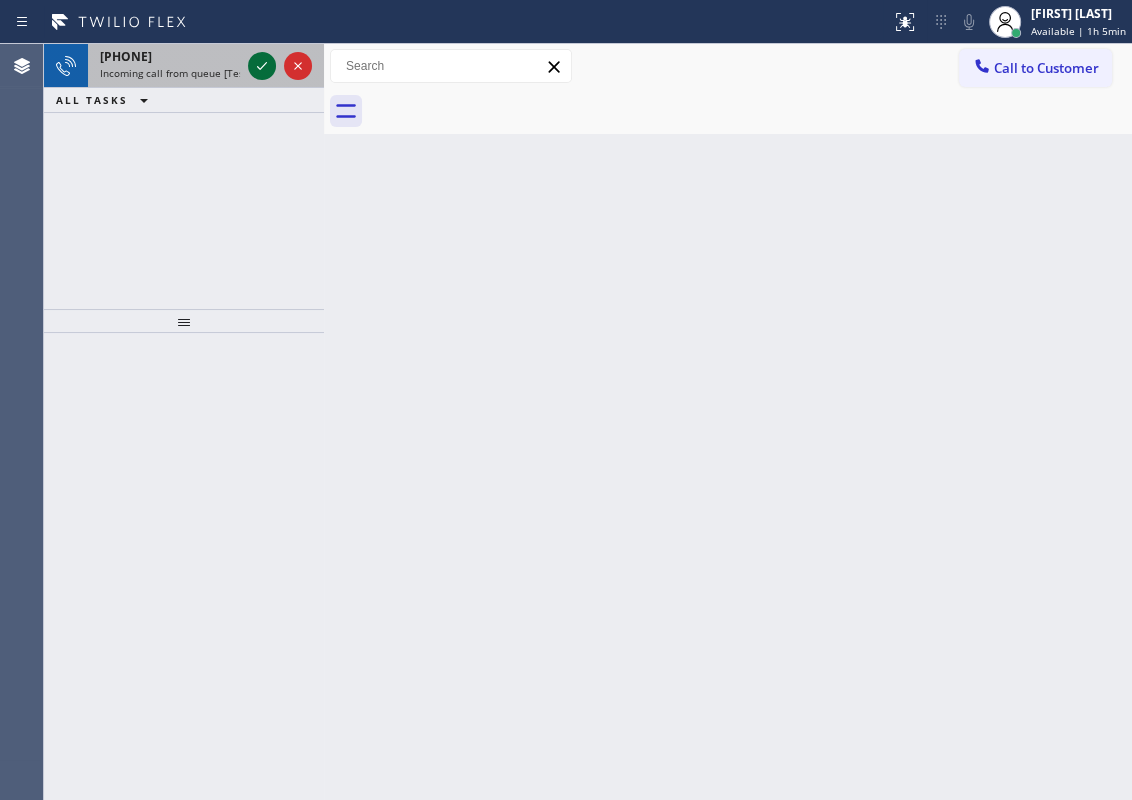 click 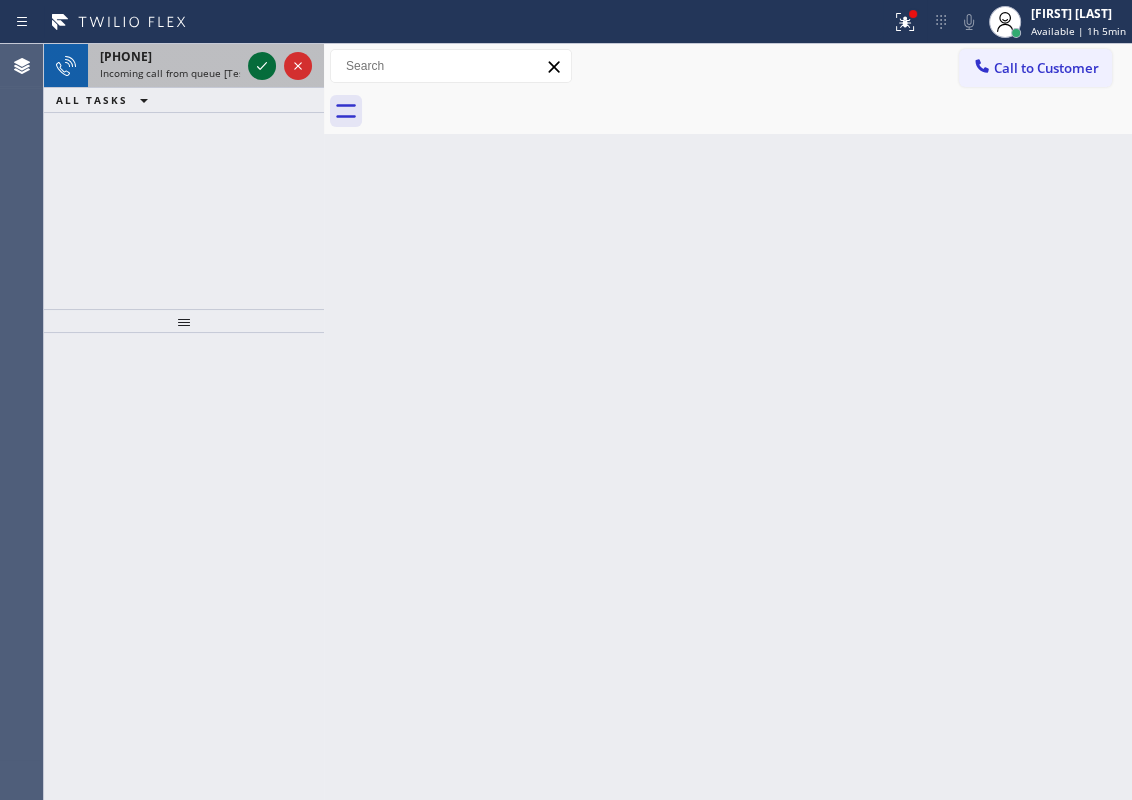 click at bounding box center [262, 66] 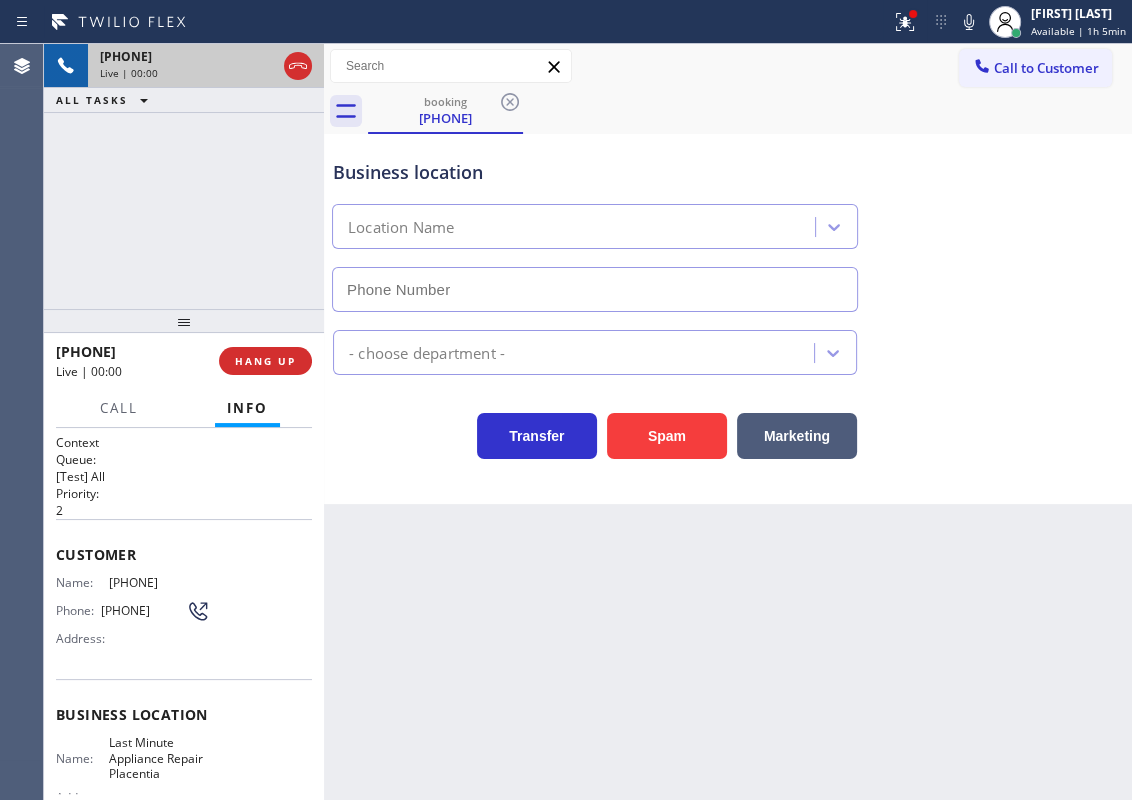 type on "(714) 278-3771" 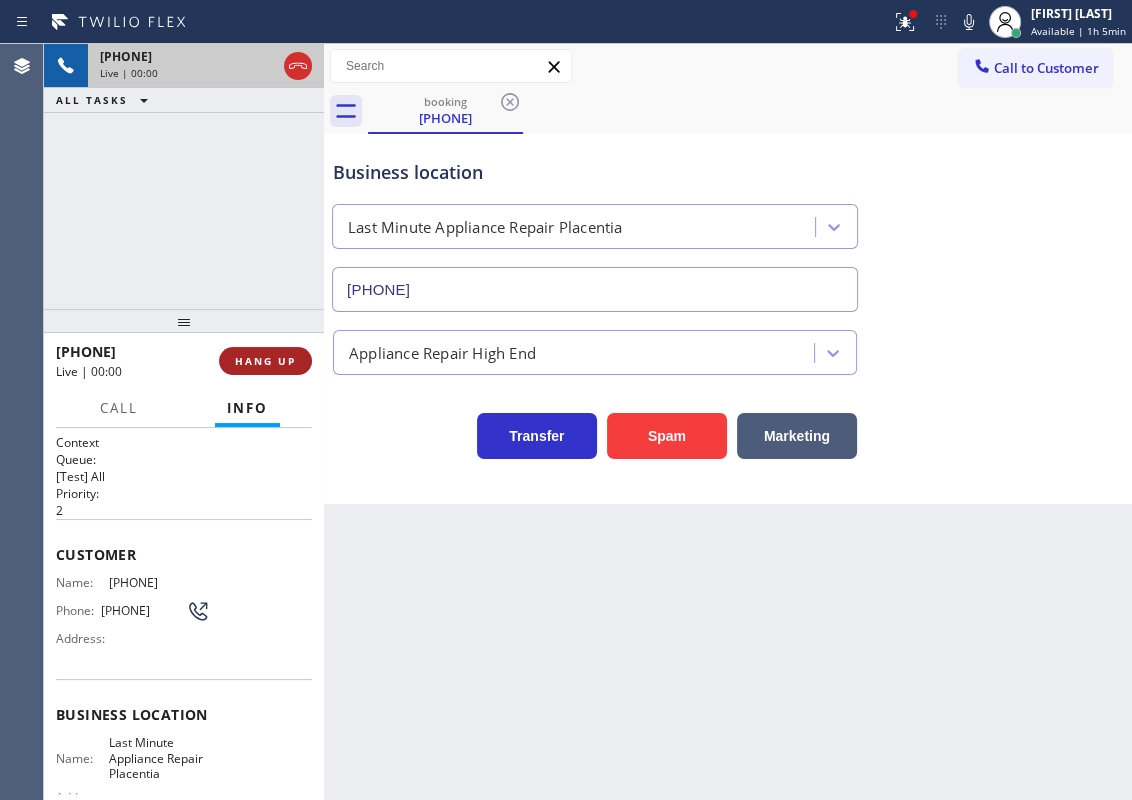 click on "HANG UP" at bounding box center [265, 361] 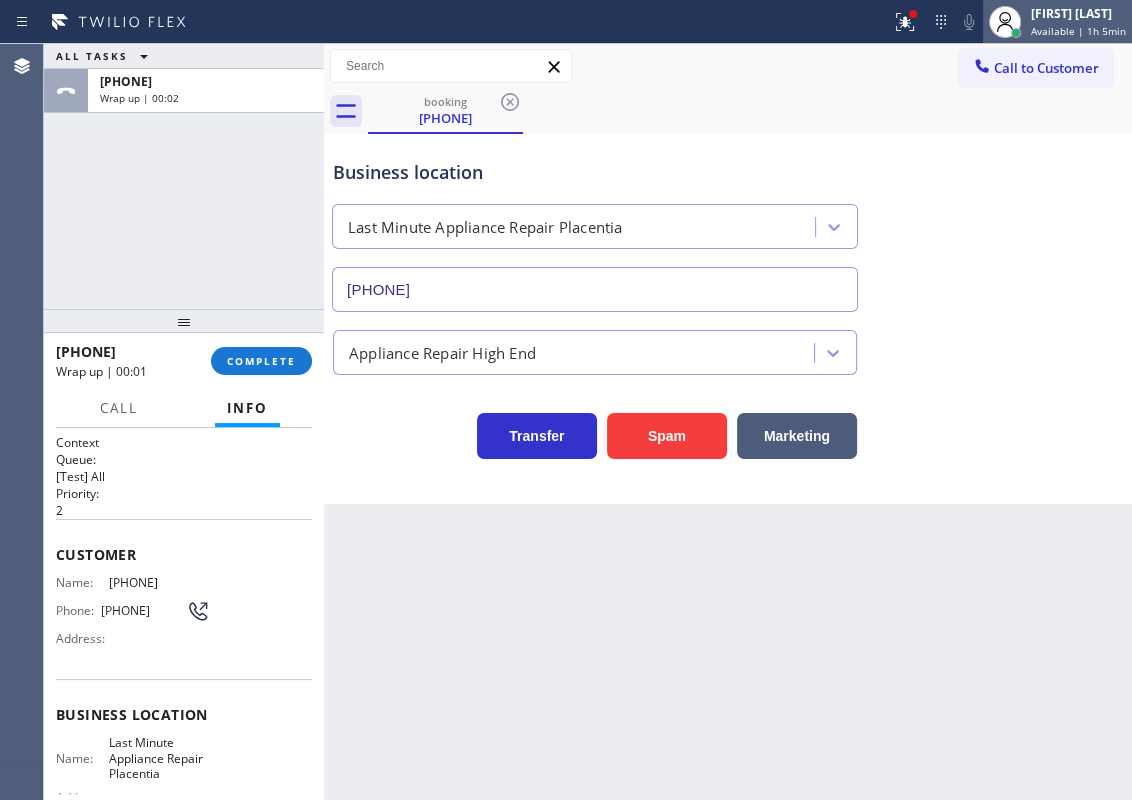 click on "Available | 1h 5min" at bounding box center (1078, 31) 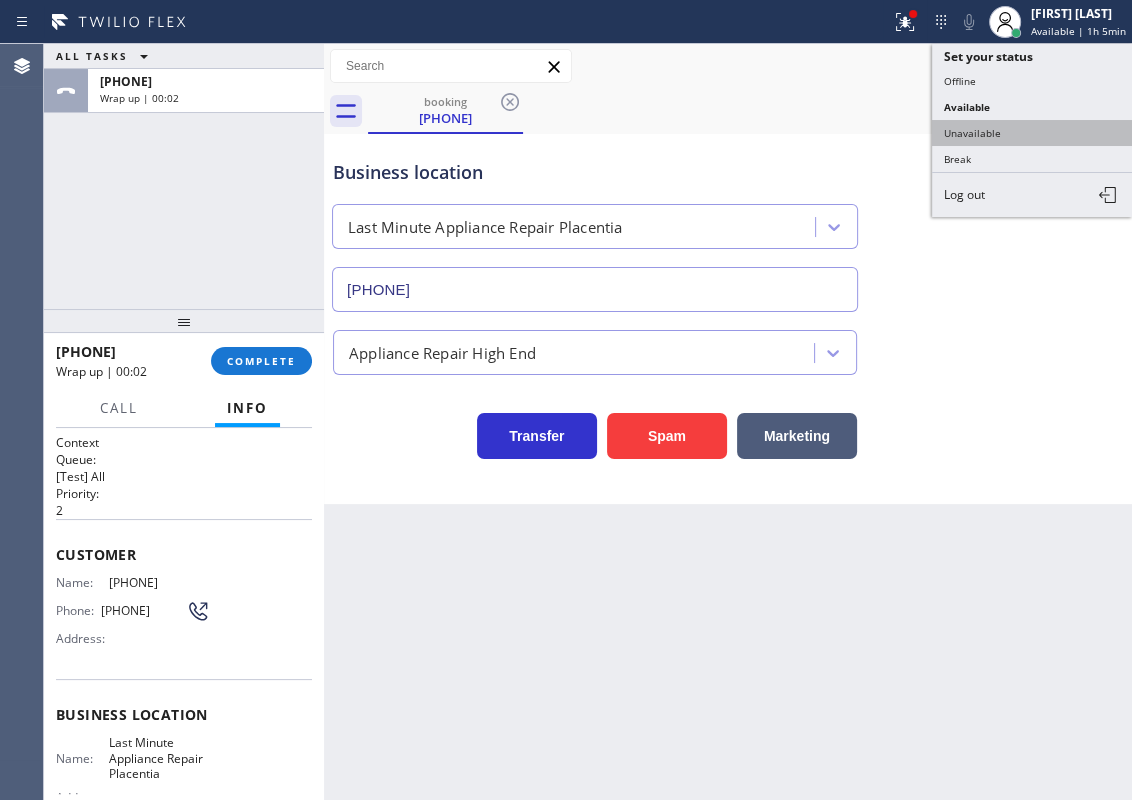 click on "Unavailable" at bounding box center [1032, 133] 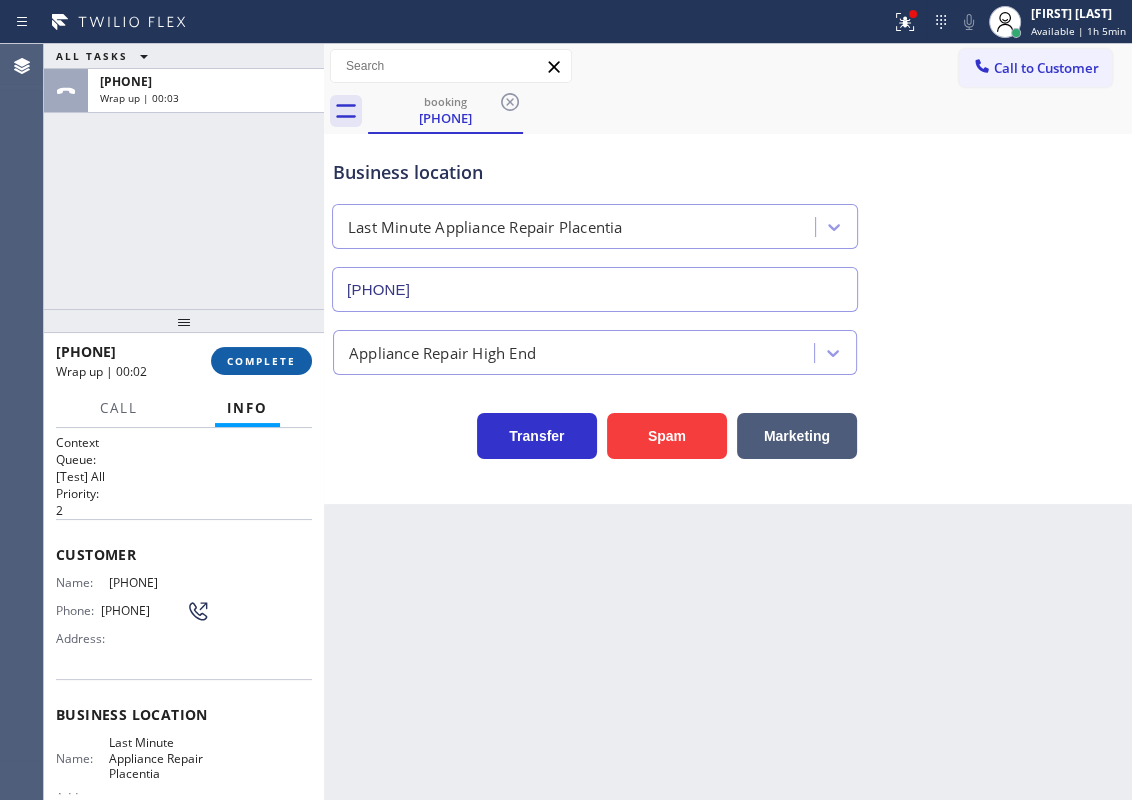 click on "COMPLETE" at bounding box center [261, 361] 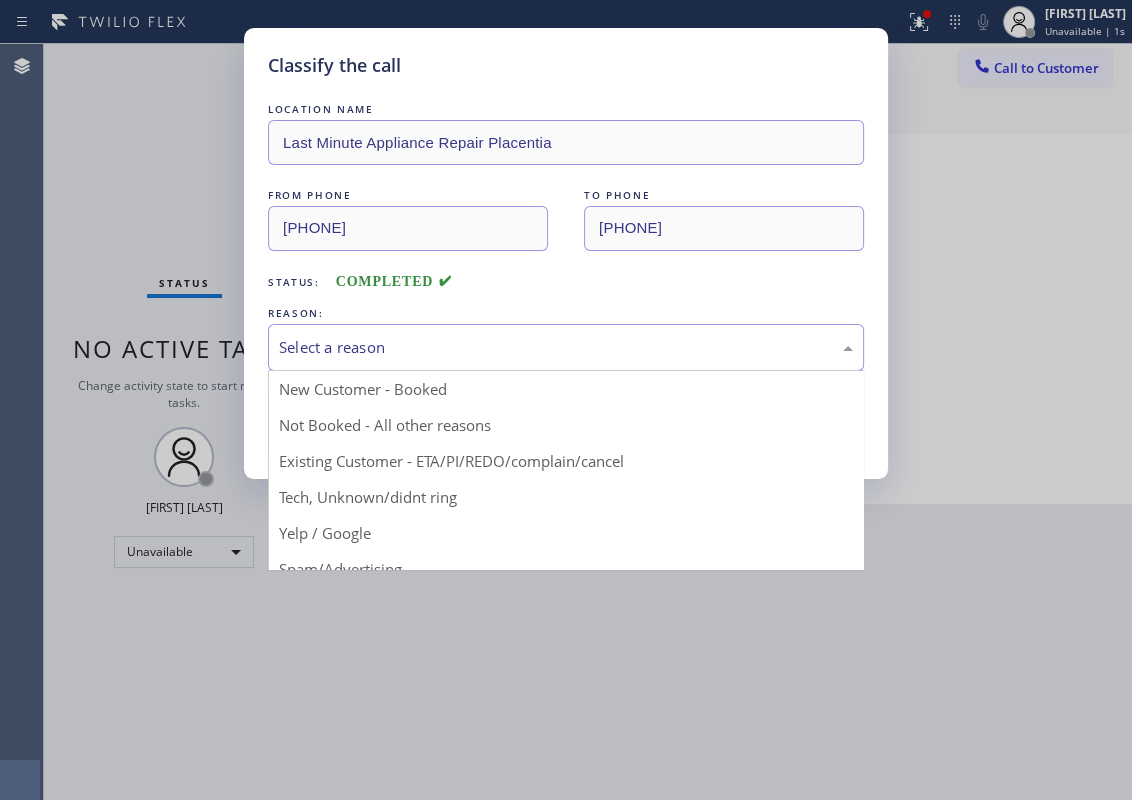 click on "Select a reason" at bounding box center [566, 347] 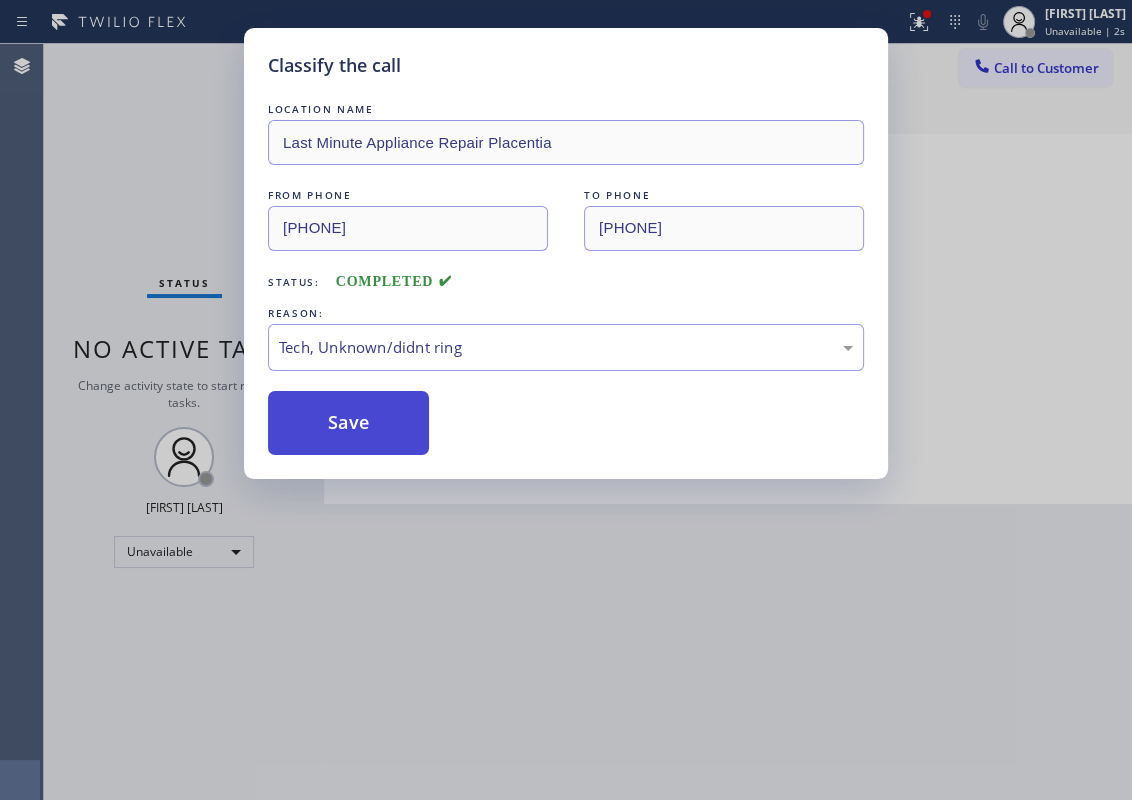 click on "Save" at bounding box center [348, 423] 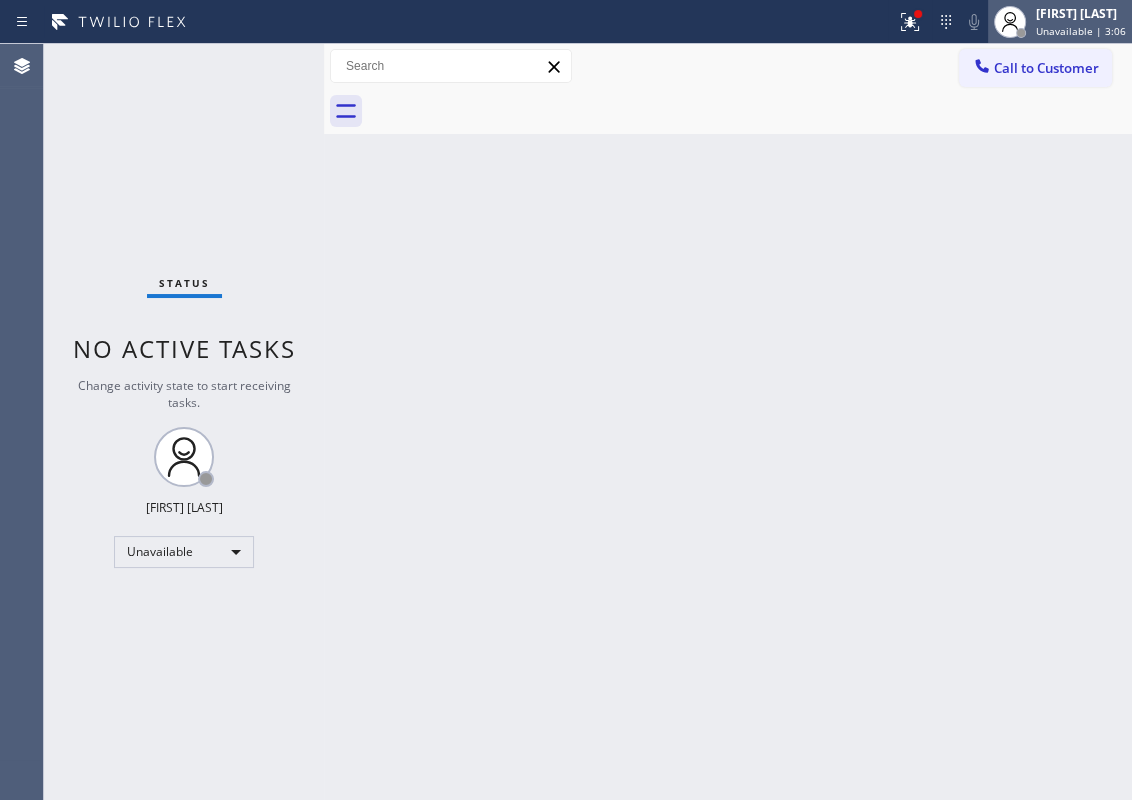 click at bounding box center [1021, 33] 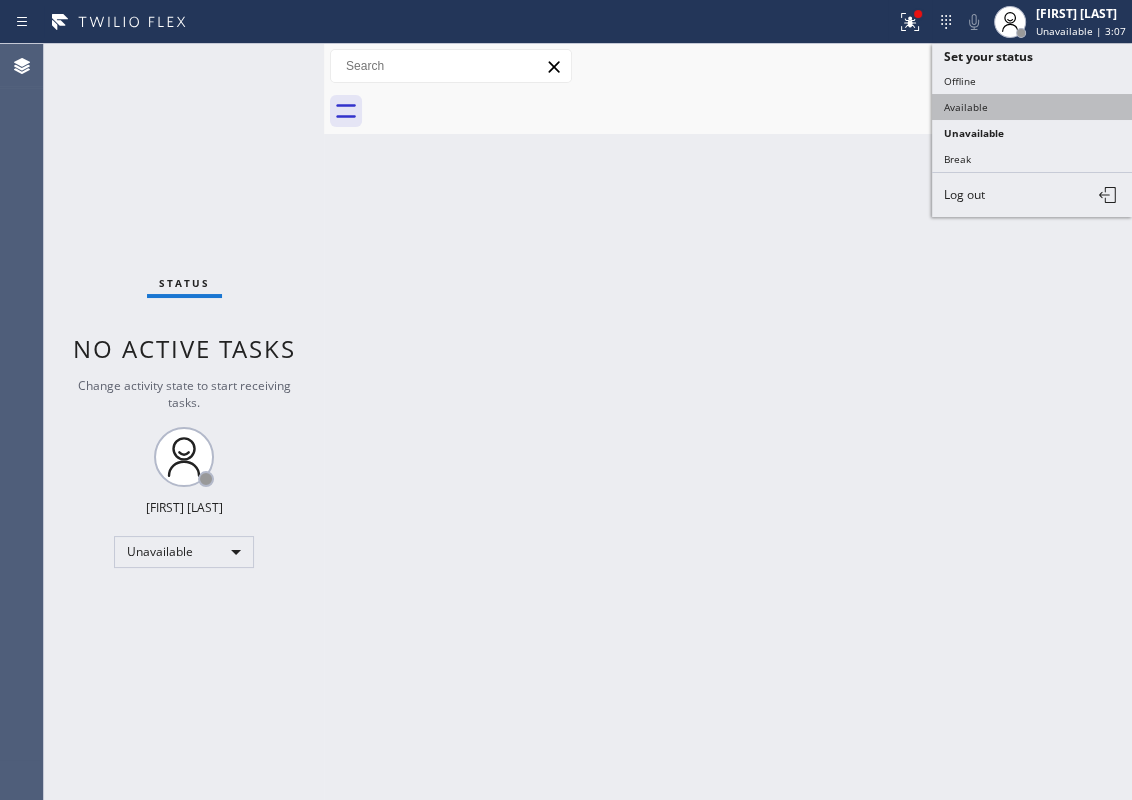 click on "Available" at bounding box center (1032, 107) 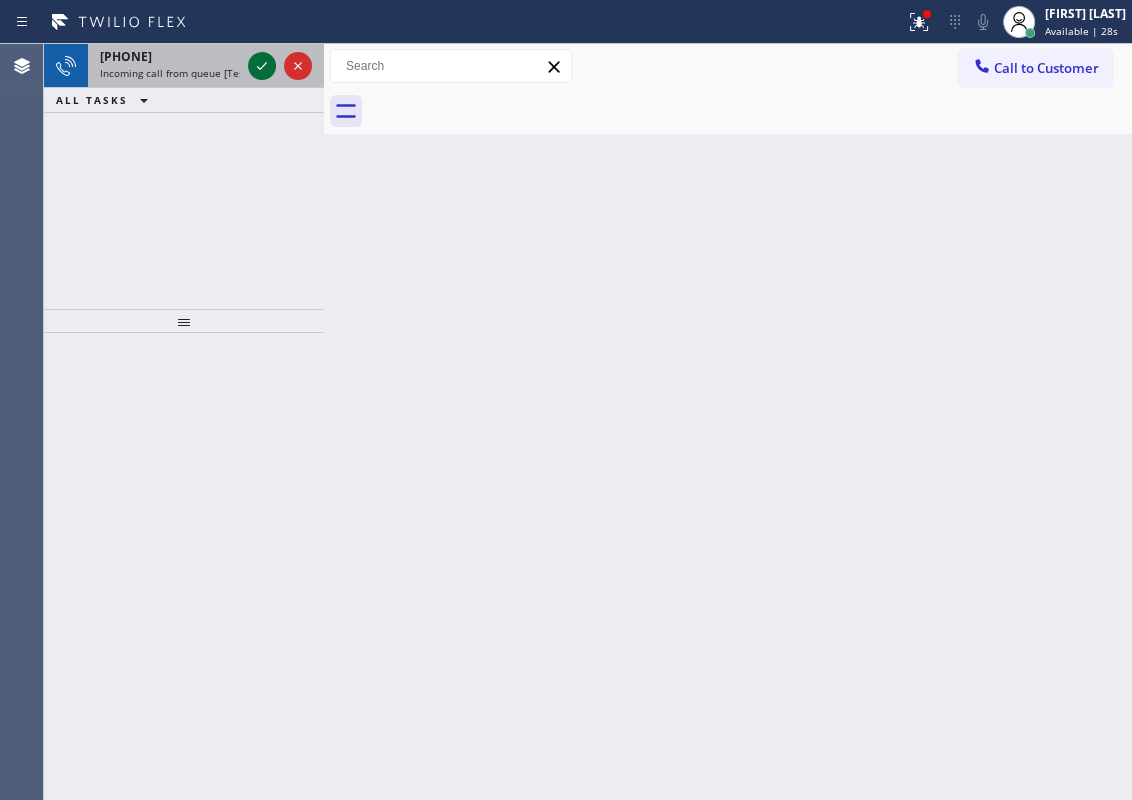click 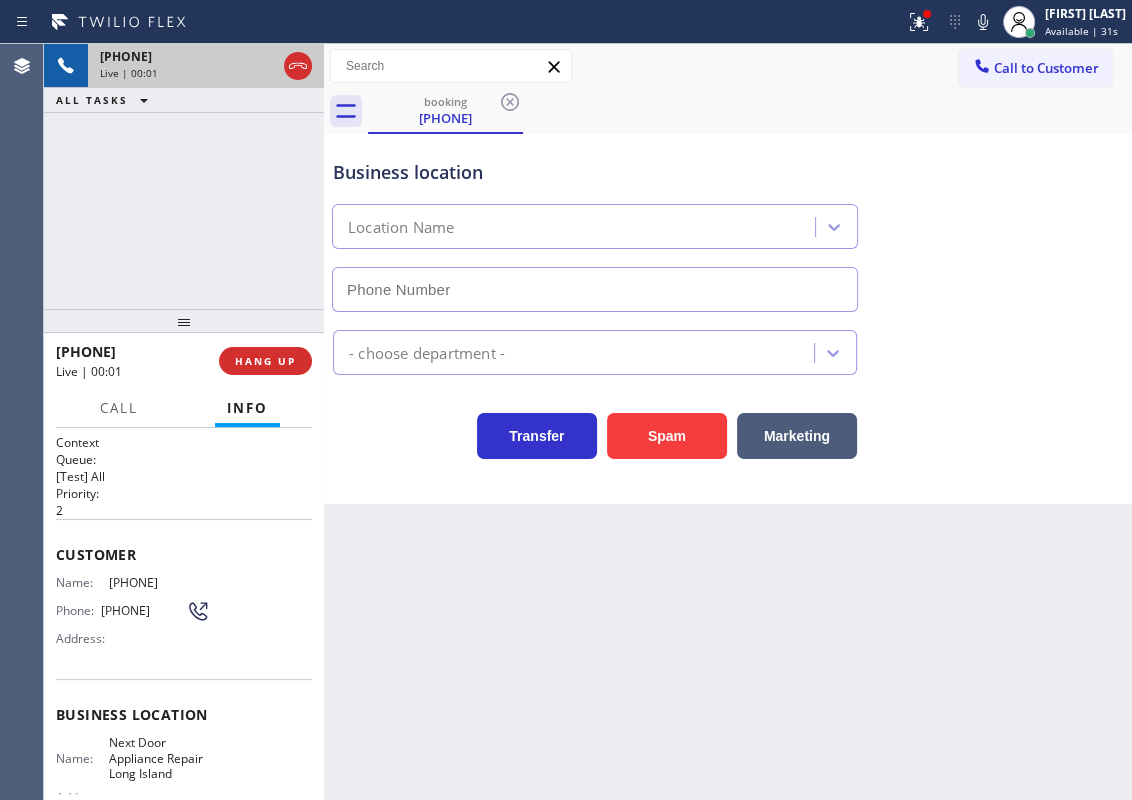 type on "(631) 203-1974" 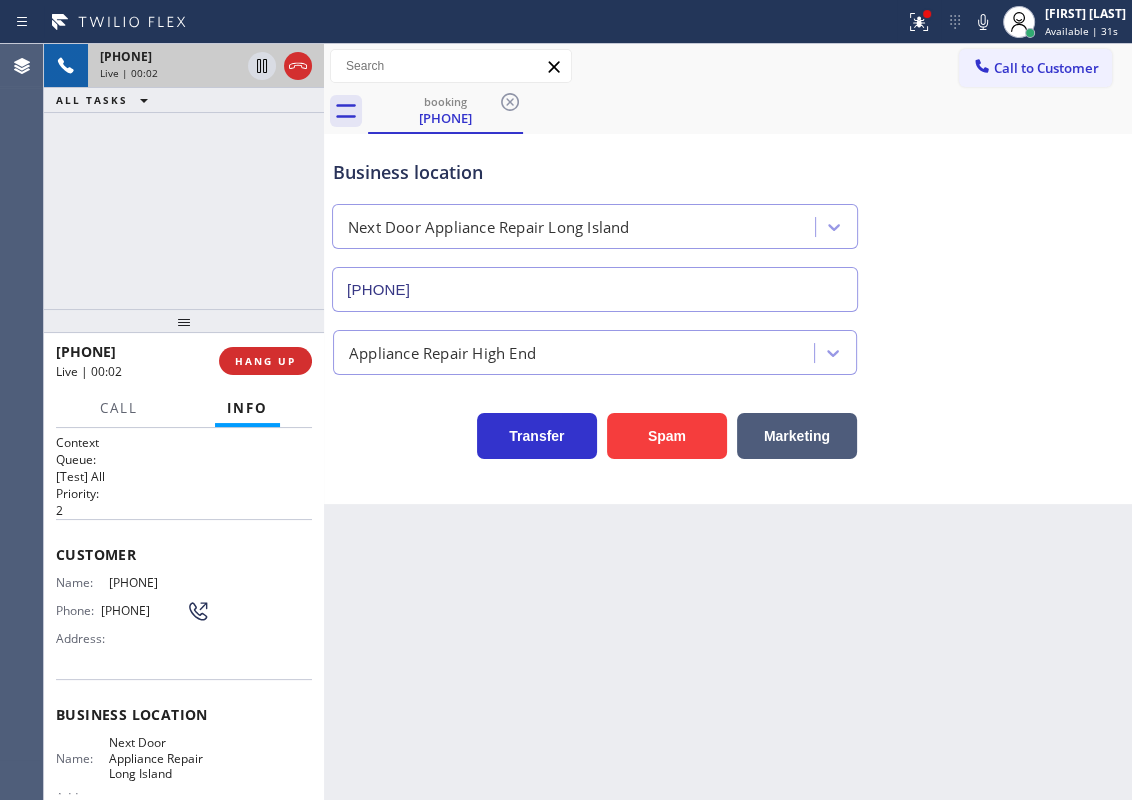 click on "Next Door Appliance Repair Long Island" at bounding box center (159, 758) 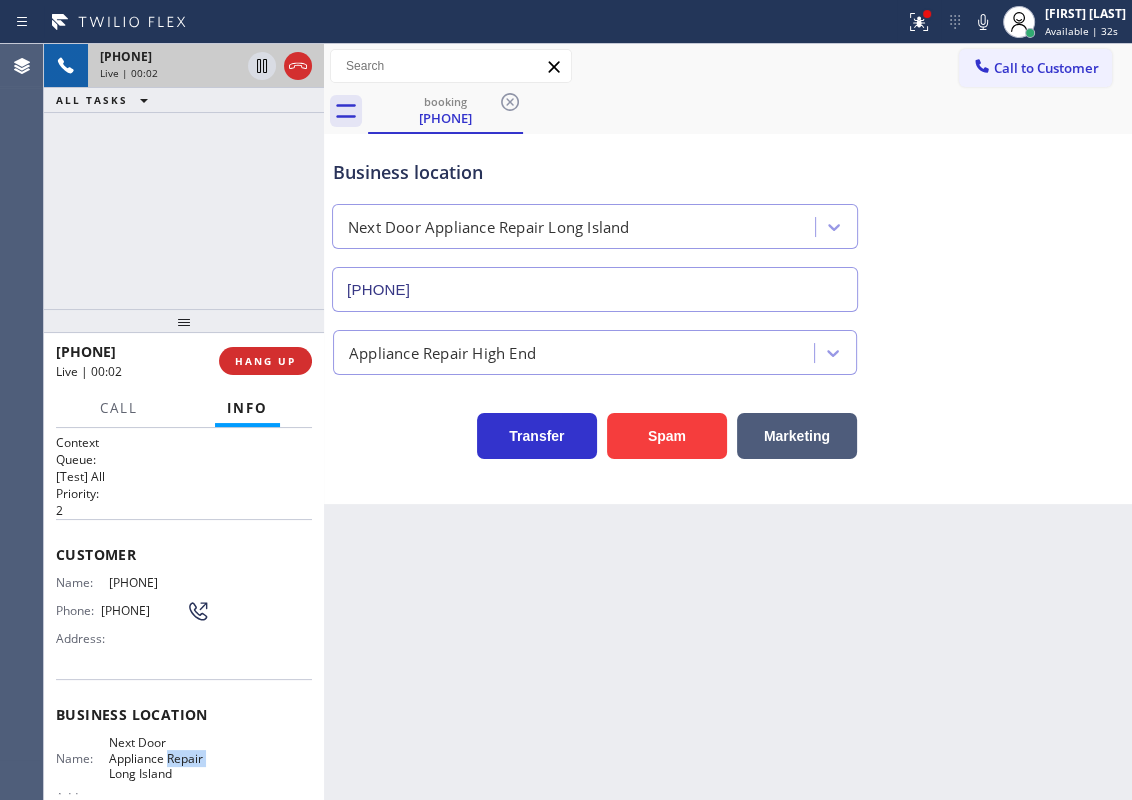 click on "Next Door Appliance Repair Long Island" at bounding box center [159, 758] 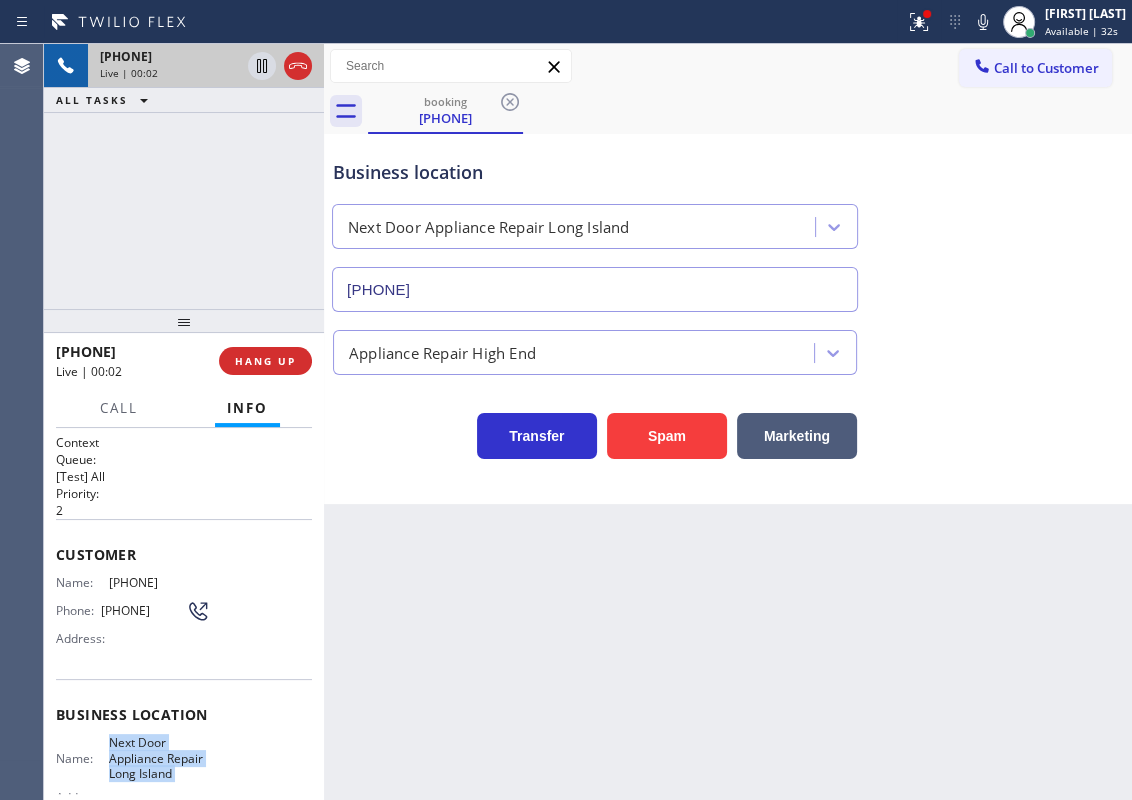 click on "Next Door Appliance Repair Long Island" at bounding box center (159, 758) 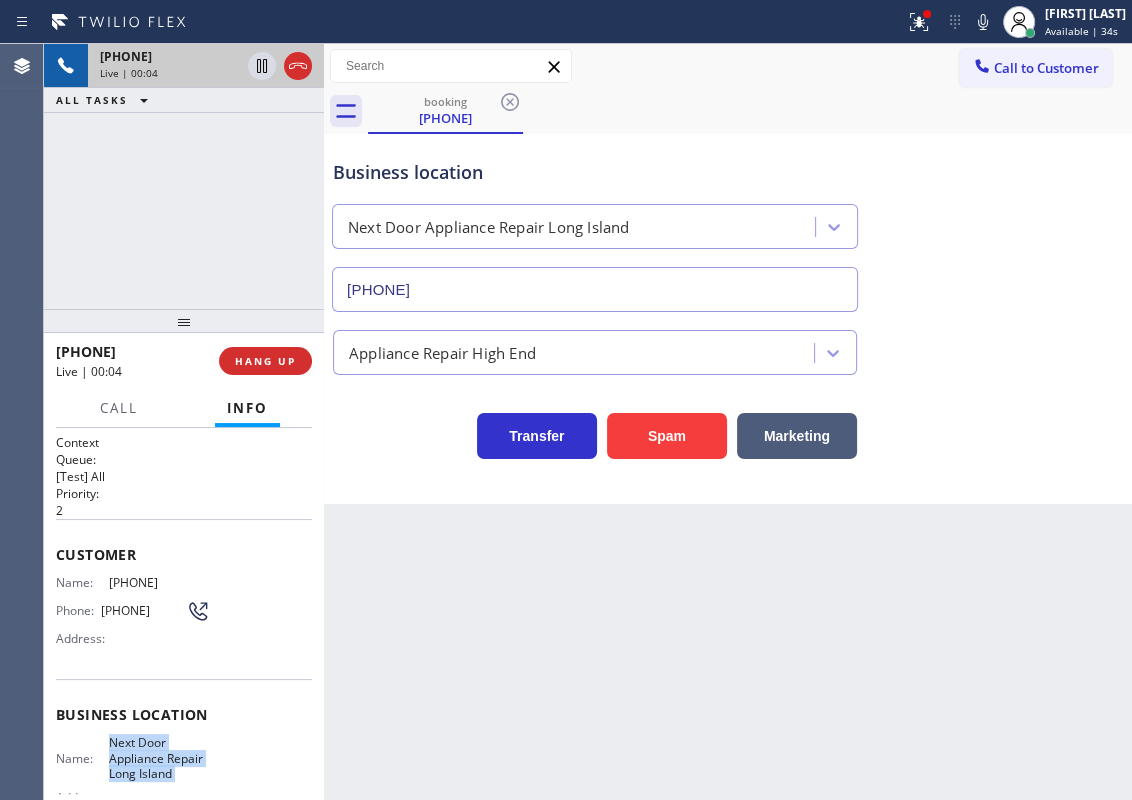 click on "(631) 203-1974" at bounding box center [595, 289] 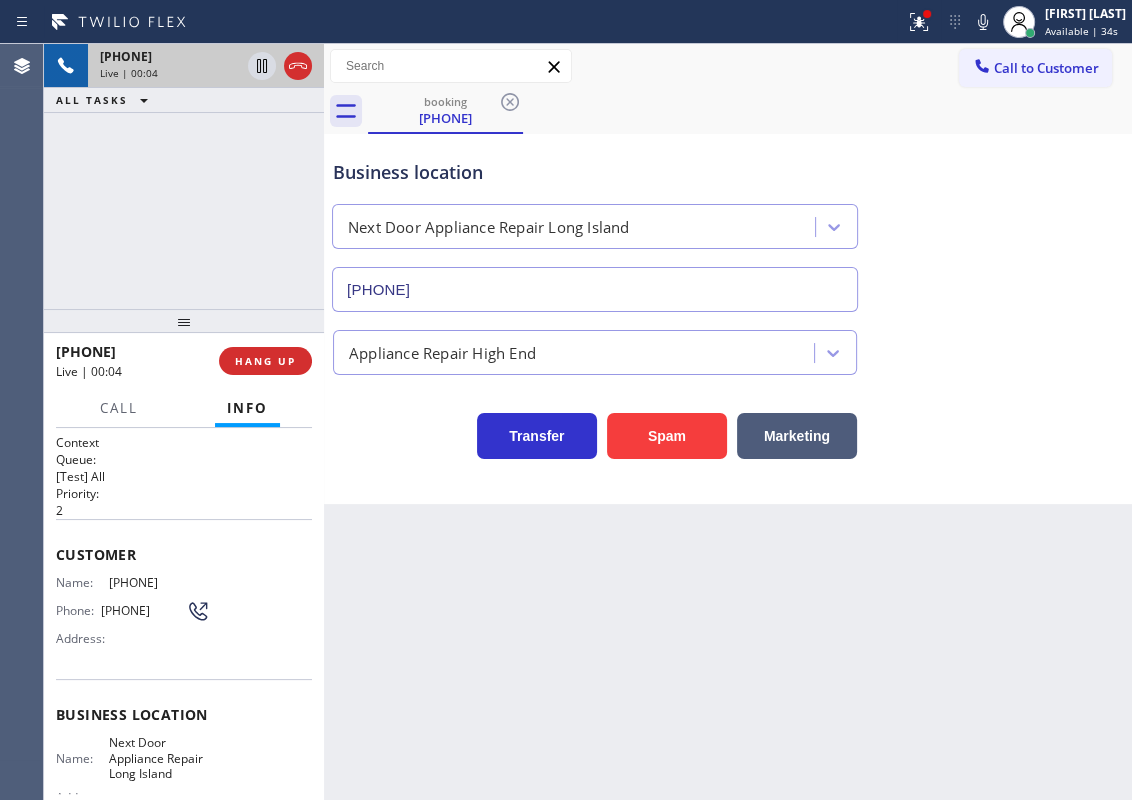 click on "(631) 203-1974" at bounding box center (595, 289) 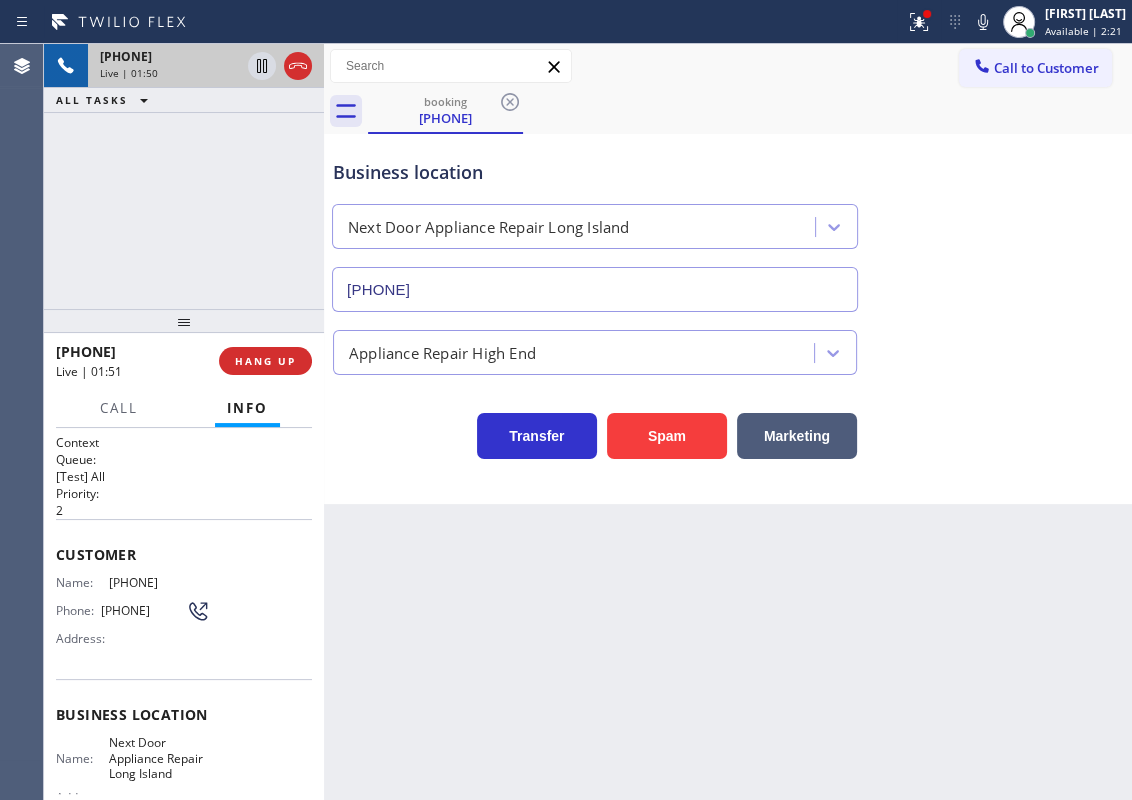 click on "(631) 724-2189" at bounding box center [159, 582] 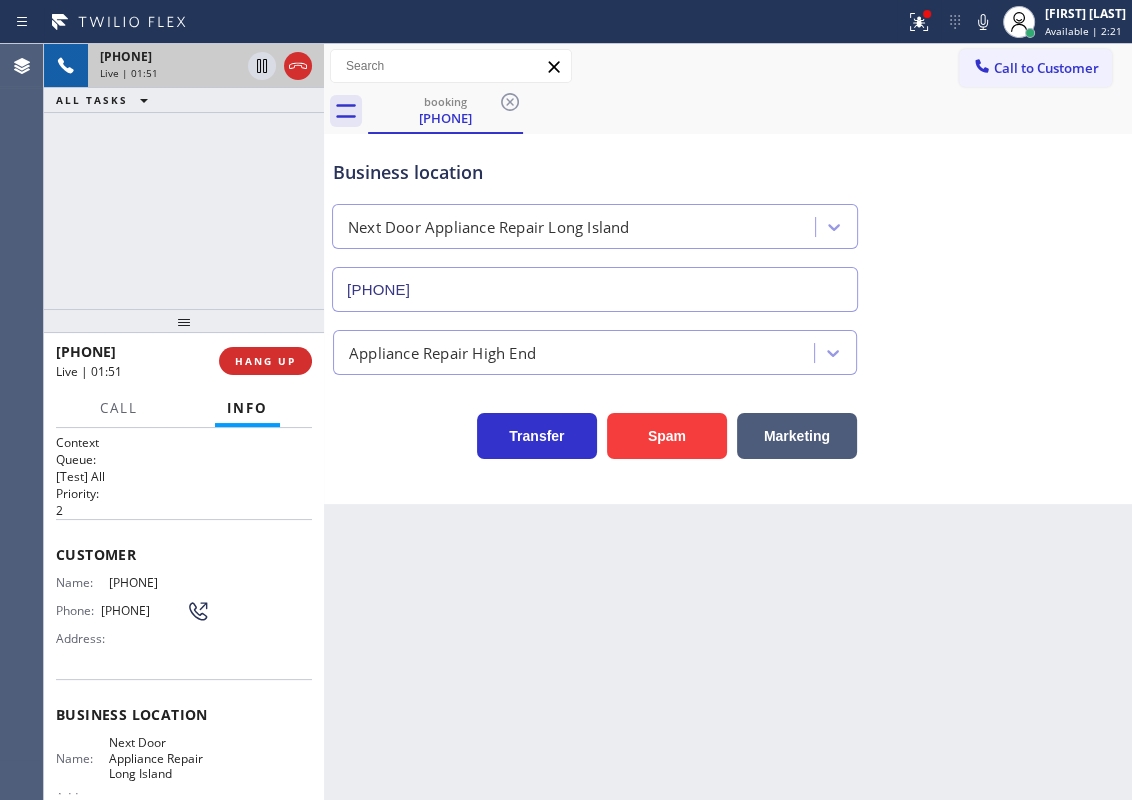 click on "(631) 724-2189" at bounding box center (159, 582) 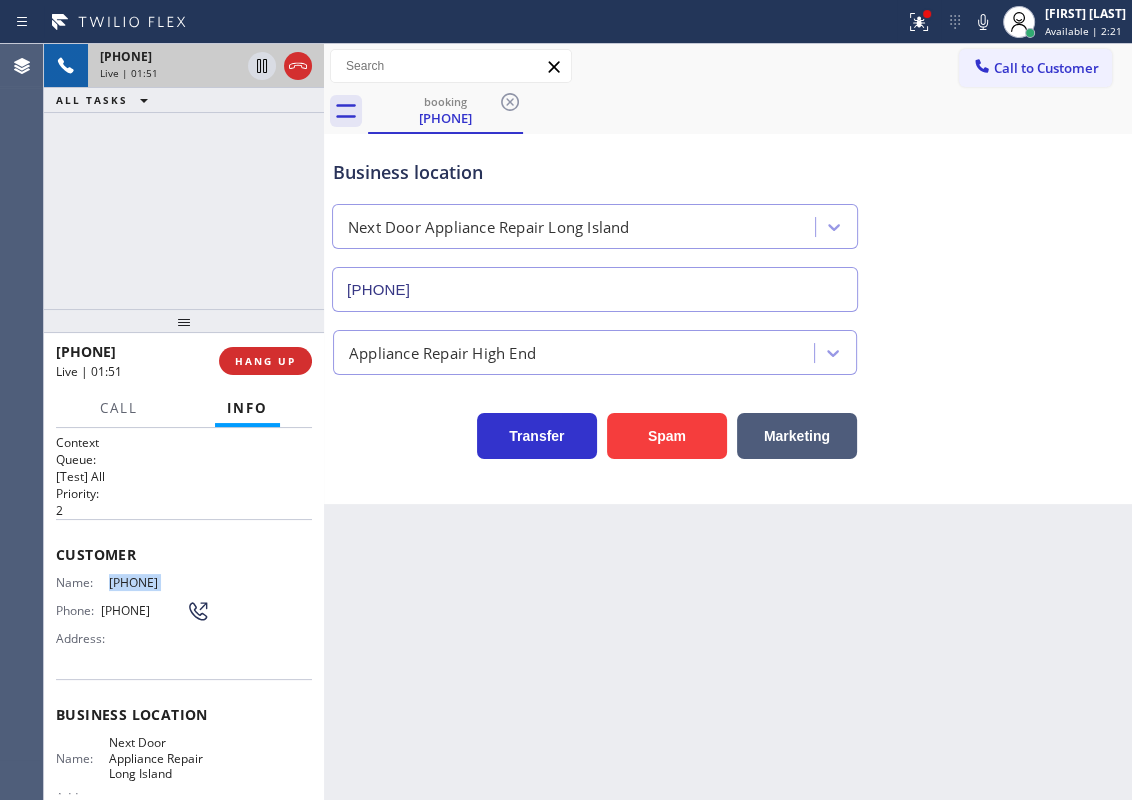 click on "(631) 724-2189" at bounding box center [159, 582] 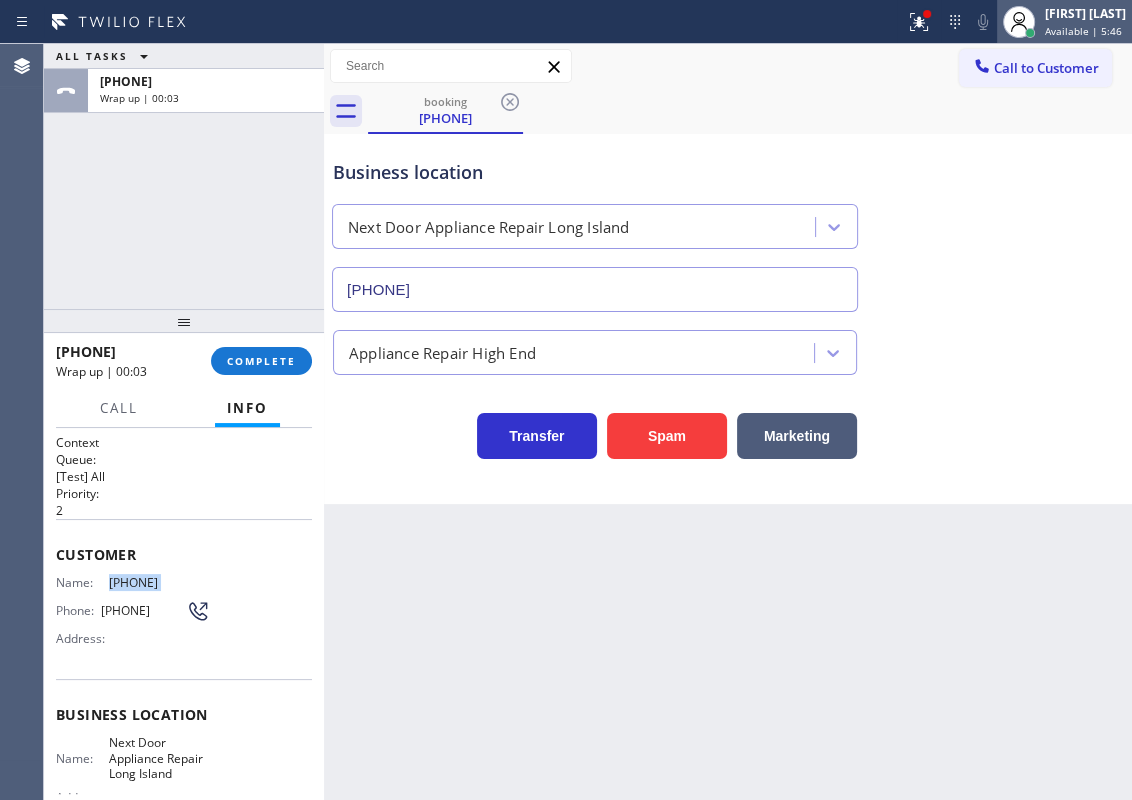 click at bounding box center (1019, 22) 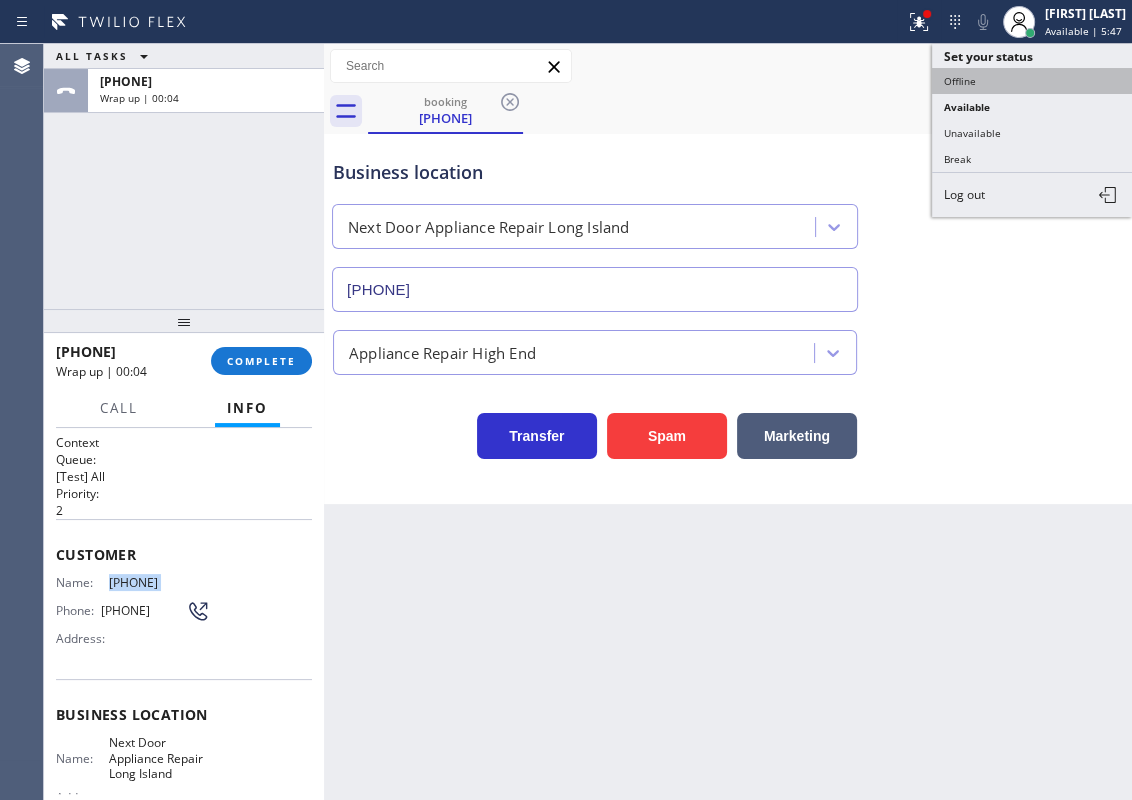 click on "Offline" at bounding box center [1032, 81] 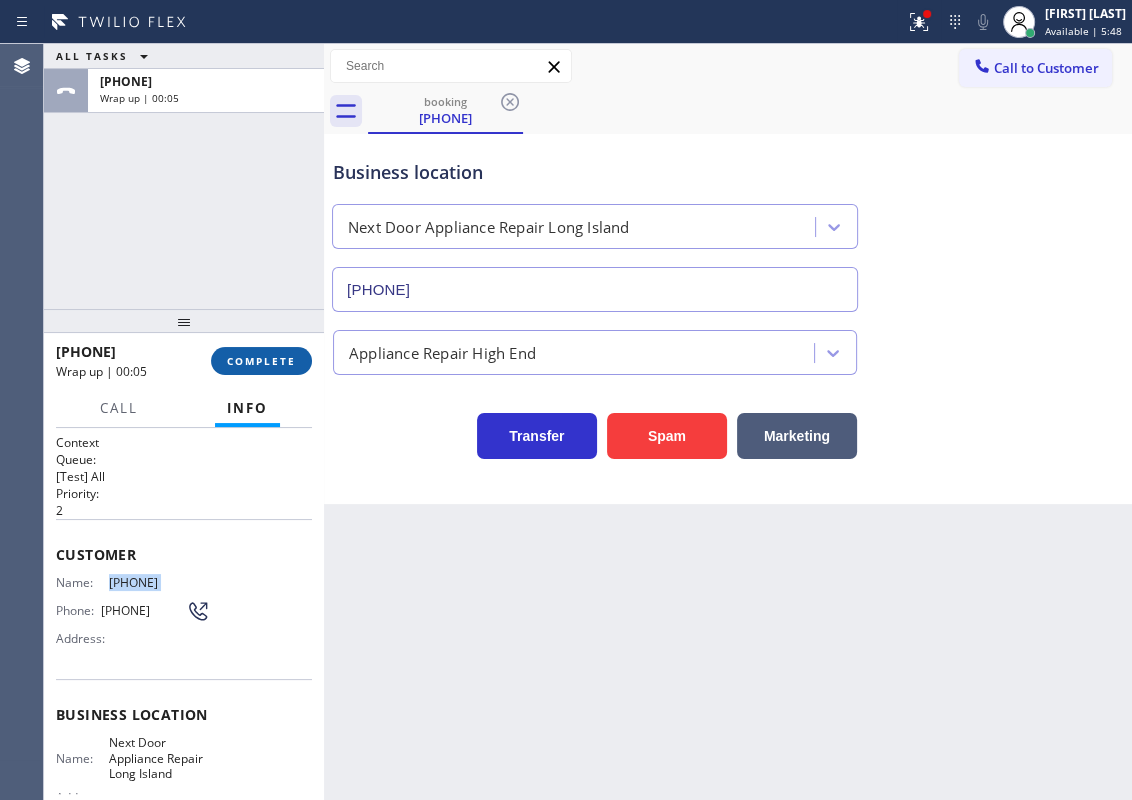 click on "COMPLETE" at bounding box center (261, 361) 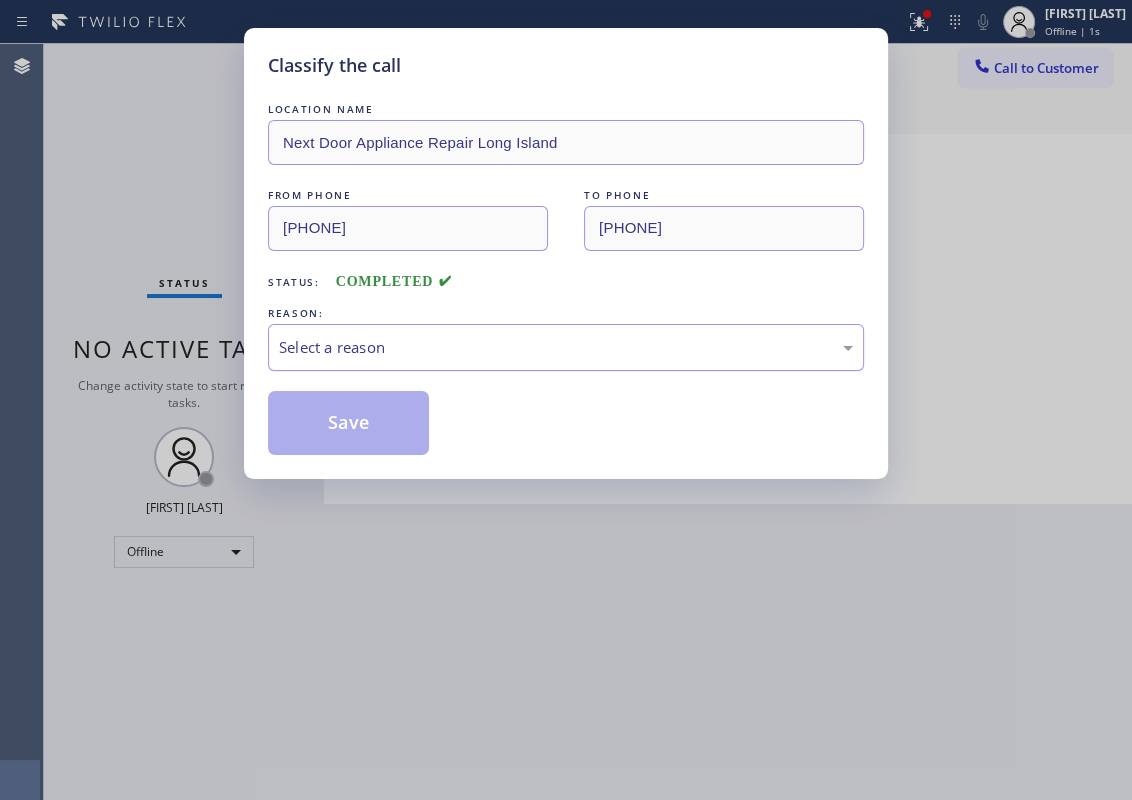 click on "Select a reason" at bounding box center [566, 347] 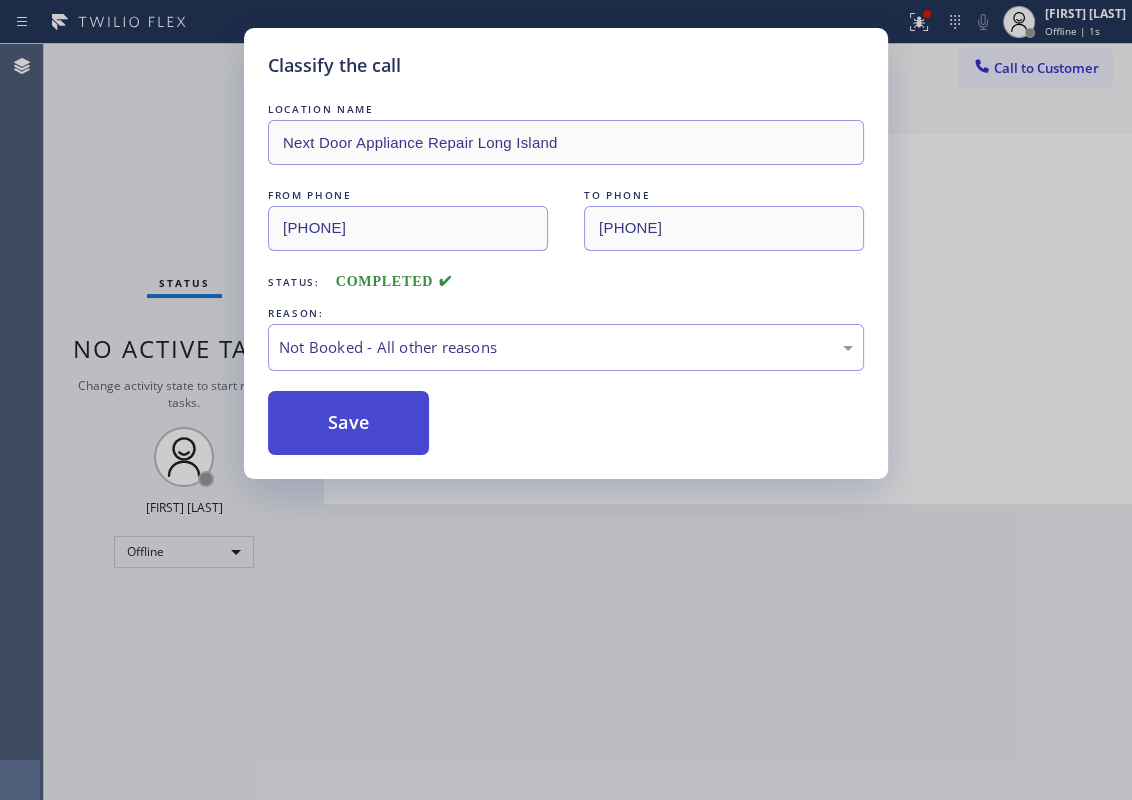 click on "Save" at bounding box center (348, 423) 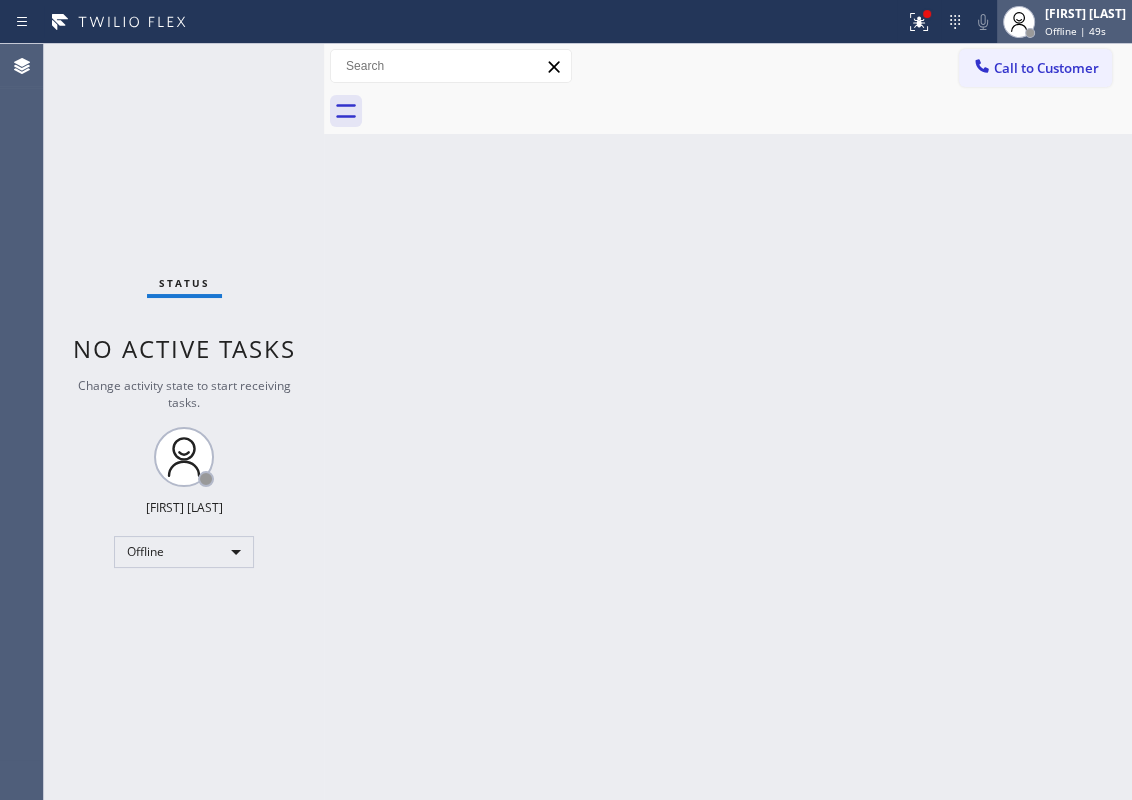 click on "Offline | 49s" at bounding box center [1075, 31] 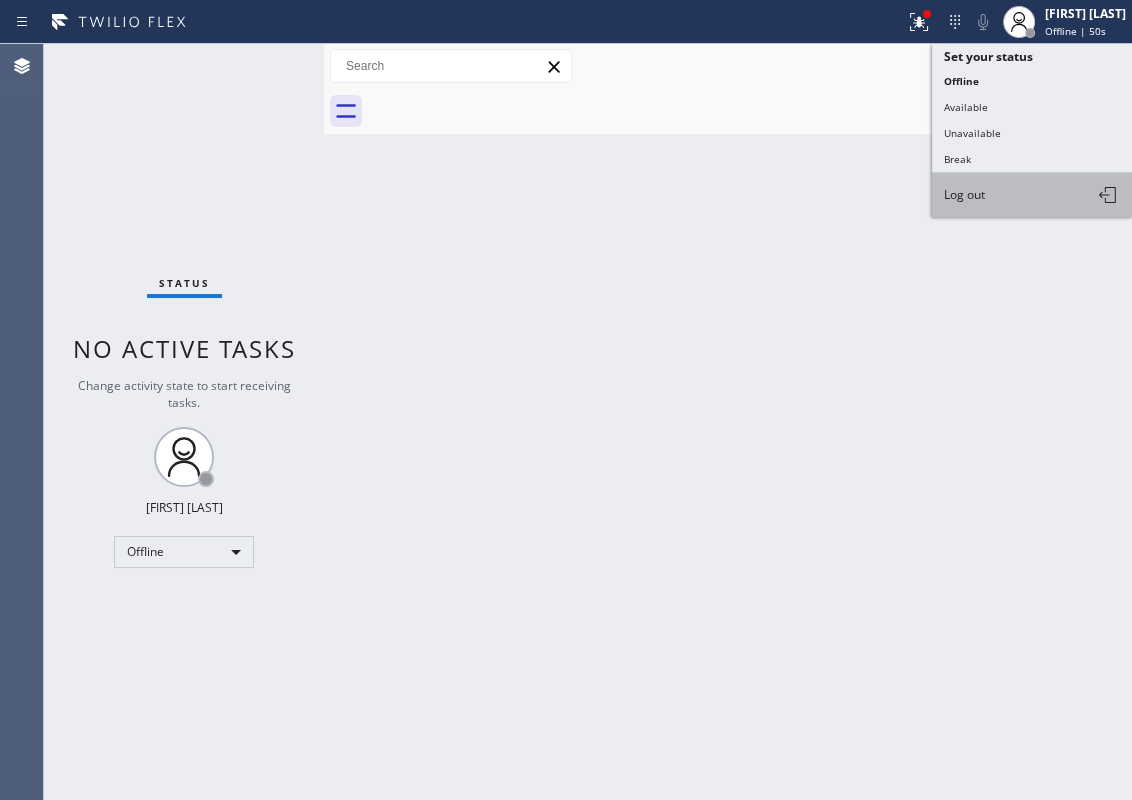 click on "Log out" at bounding box center (1032, 195) 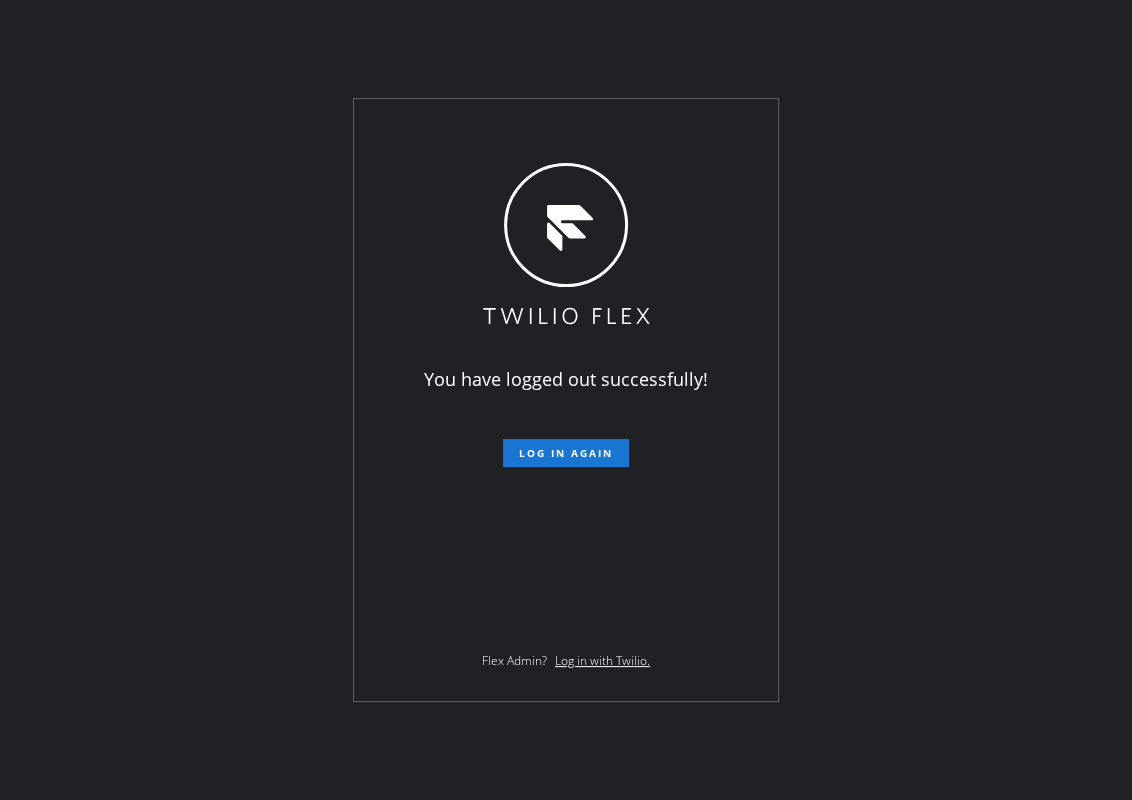 drag, startPoint x: 236, startPoint y: 105, endPoint x: 335, endPoint y: 100, distance: 99.12618 